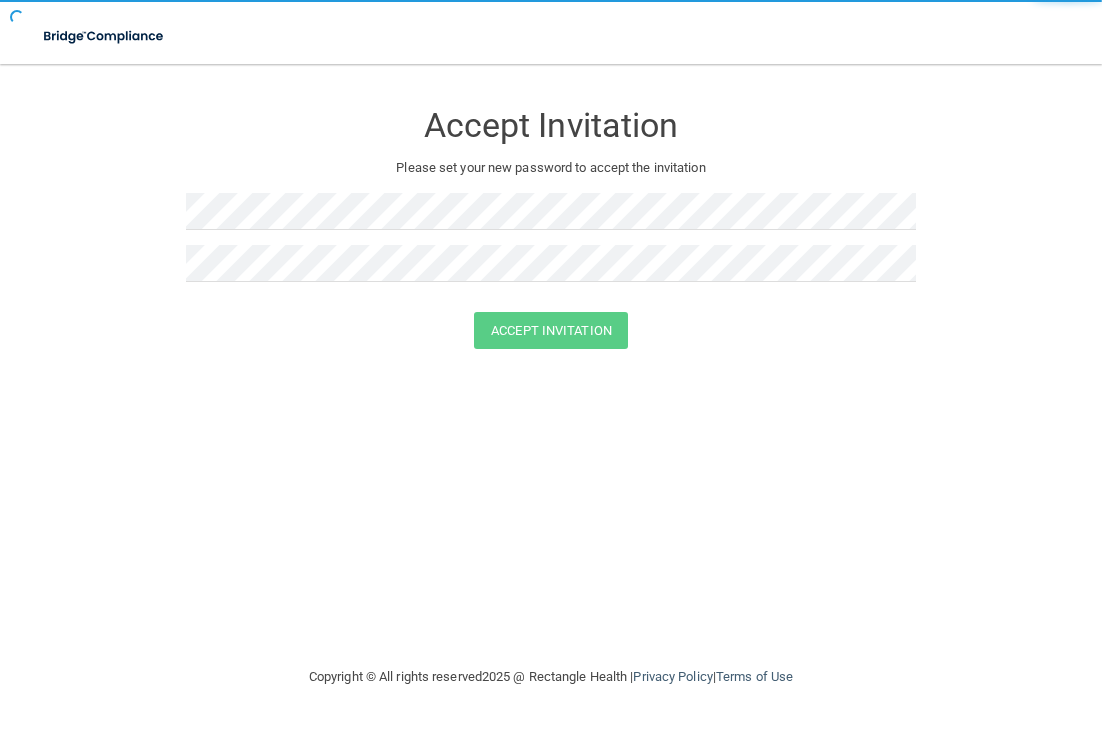 scroll, scrollTop: 0, scrollLeft: 0, axis: both 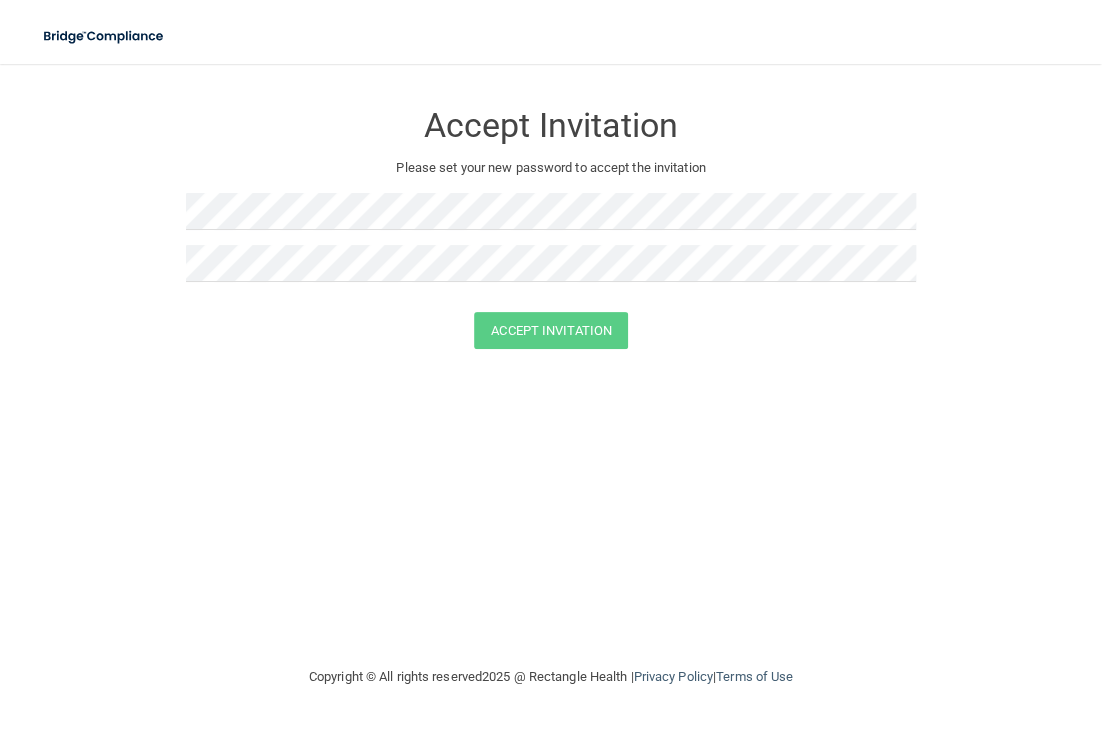 click on "Accept Invitation     Please set your new password to accept the invitation                                                 Accept Invitation              You have successfully accepted the invitation!   Click here to login ." at bounding box center (551, 364) 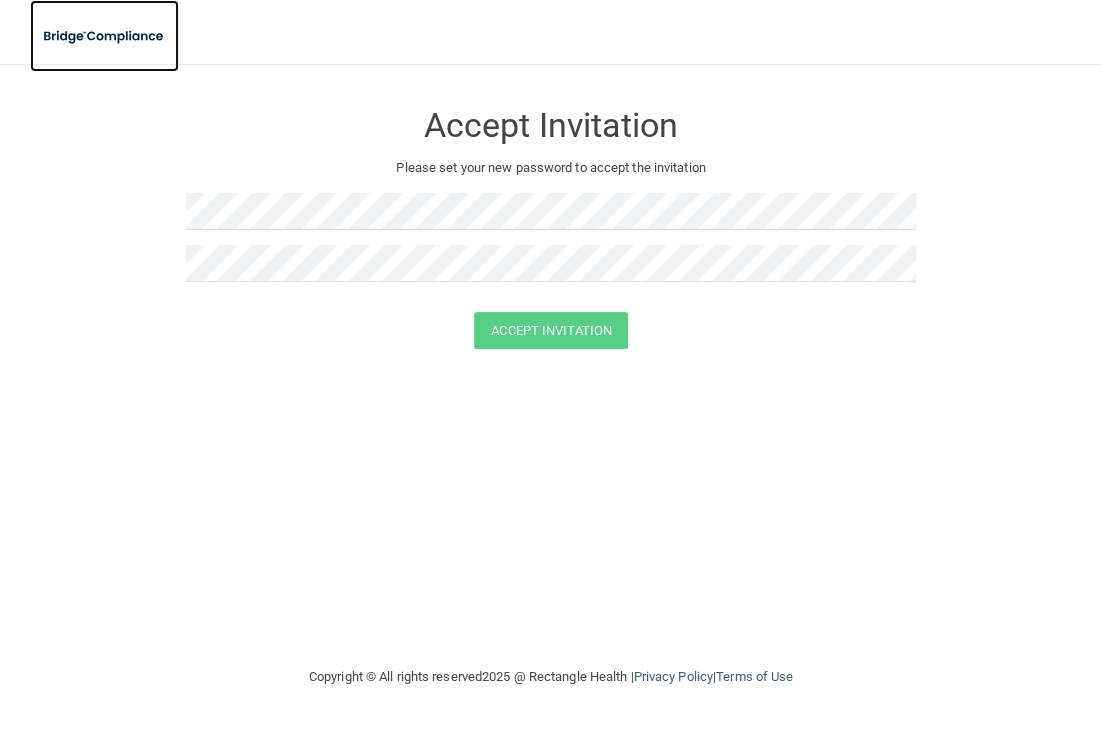 click at bounding box center [104, 36] 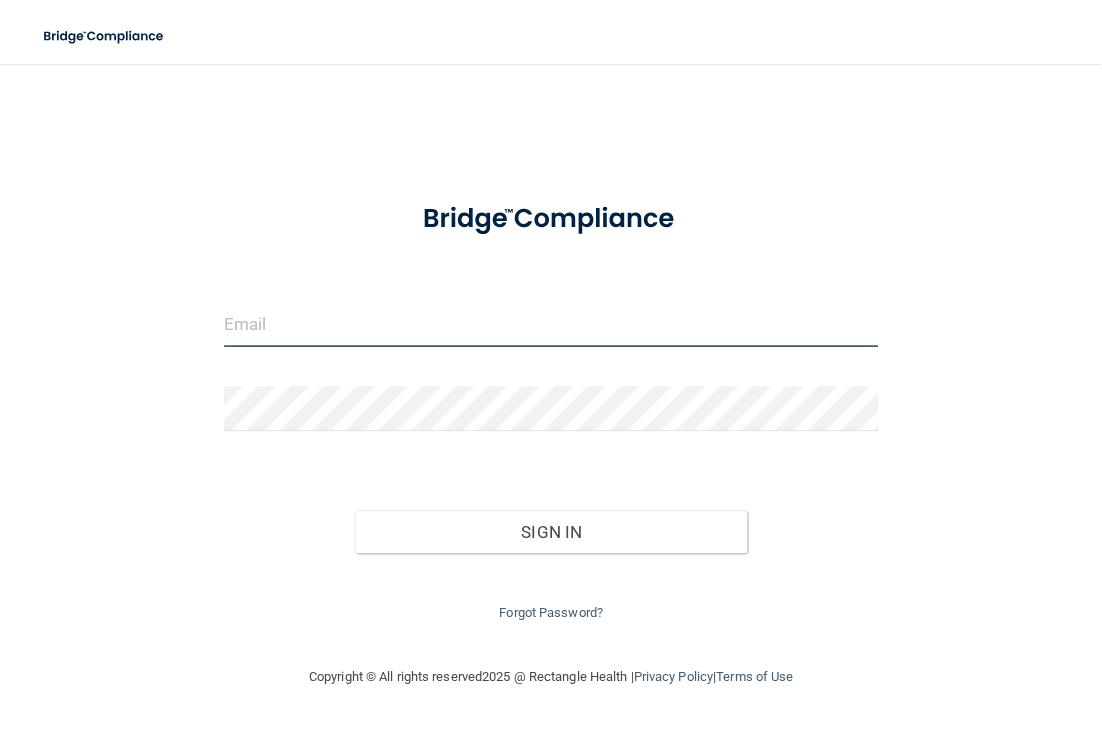 click at bounding box center [551, 324] 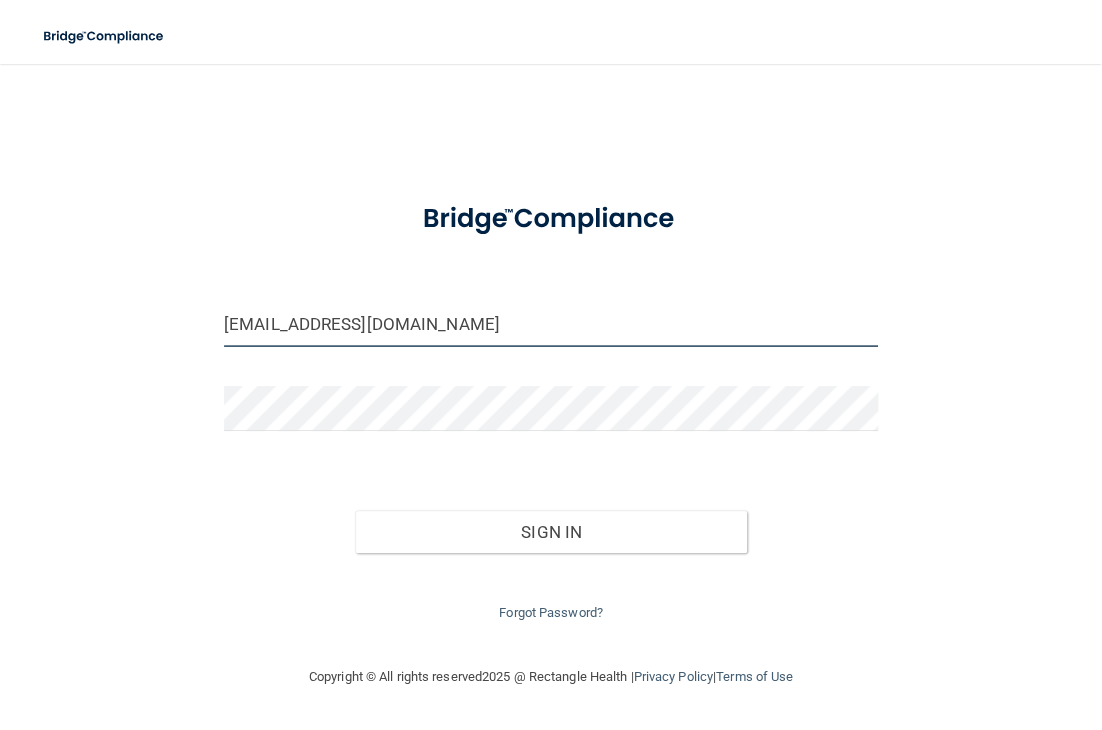 type on "[EMAIL_ADDRESS][DOMAIN_NAME]" 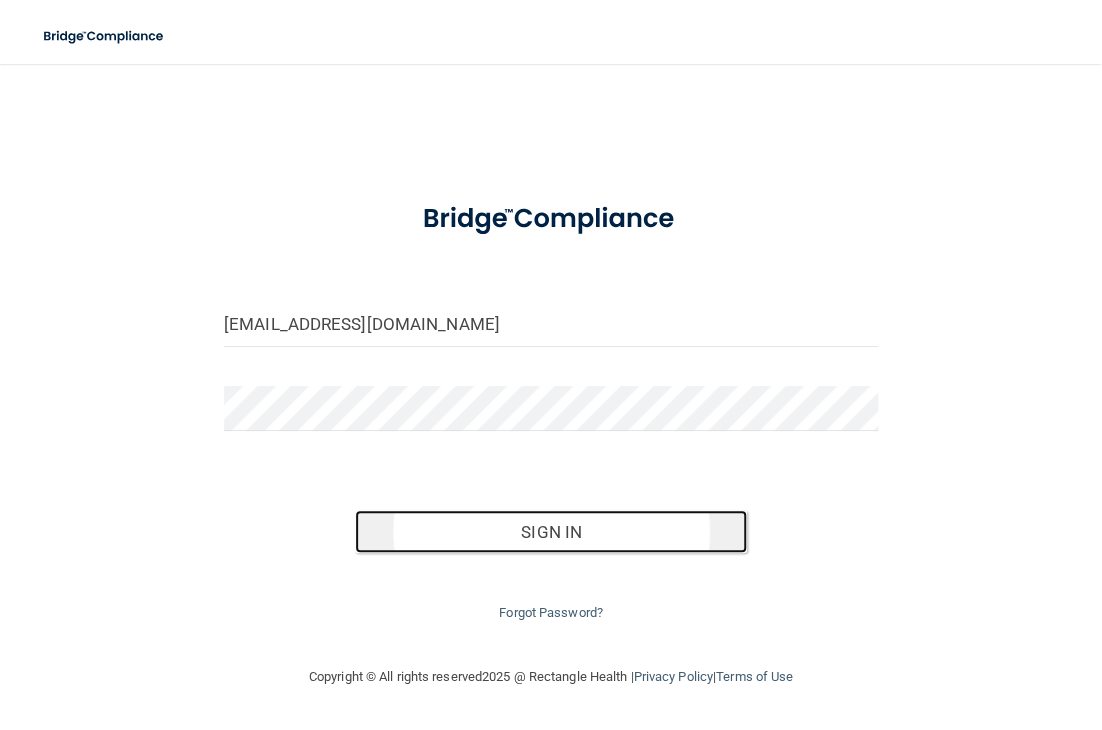 click on "Sign In" at bounding box center [551, 532] 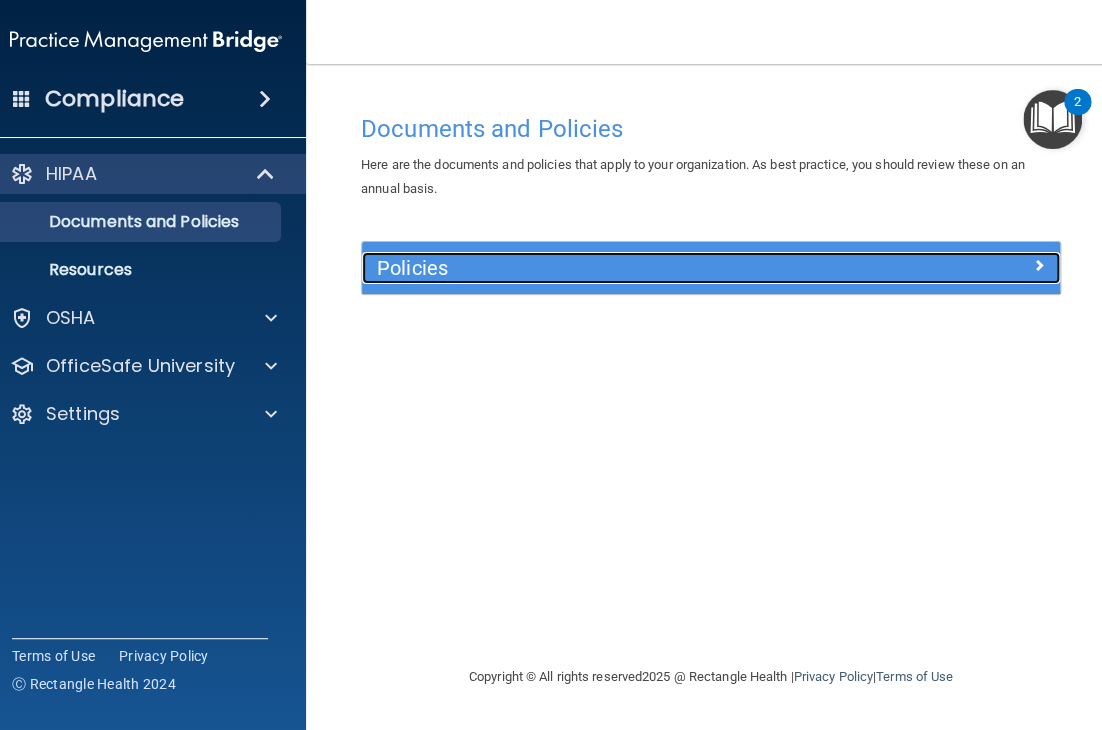 click on "Policies" at bounding box center [624, 268] 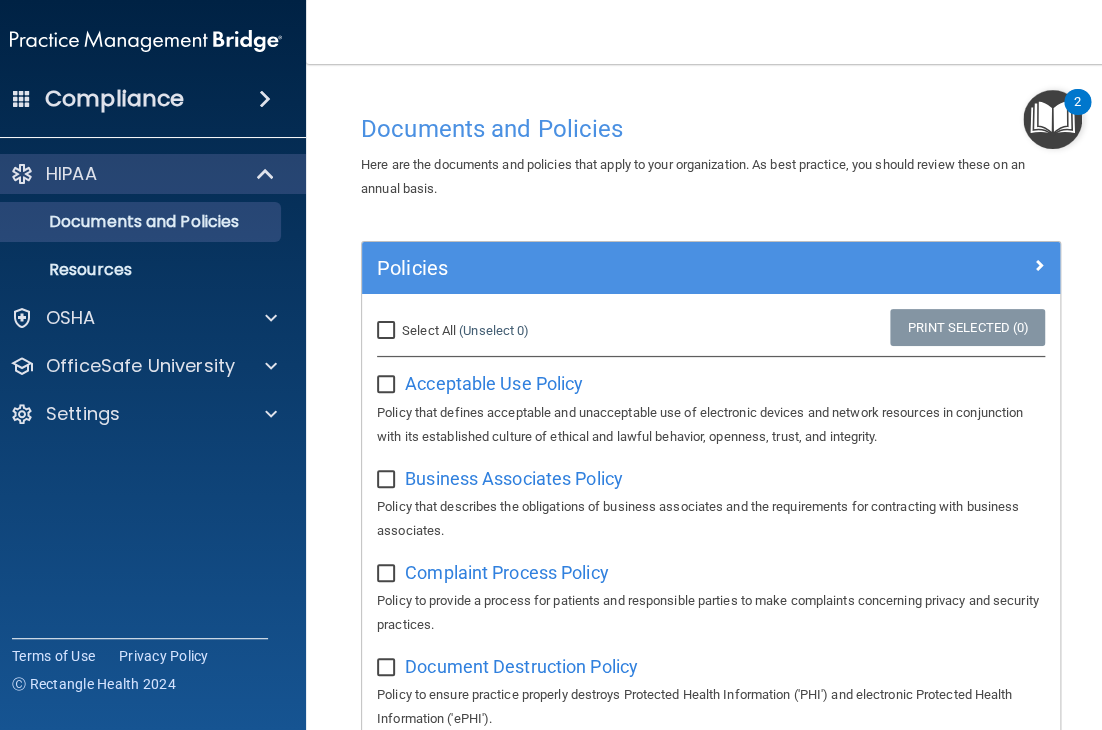 click on "Select All   (Unselect 0)    Unselect All" at bounding box center [388, 331] 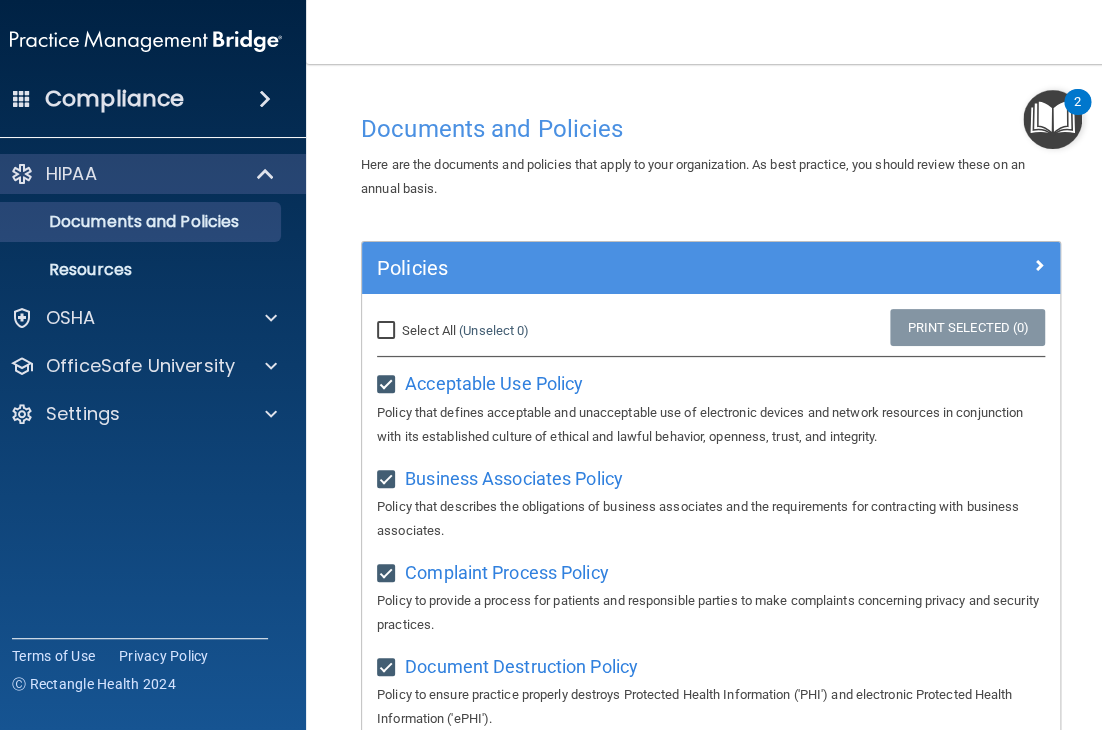 checkbox on "true" 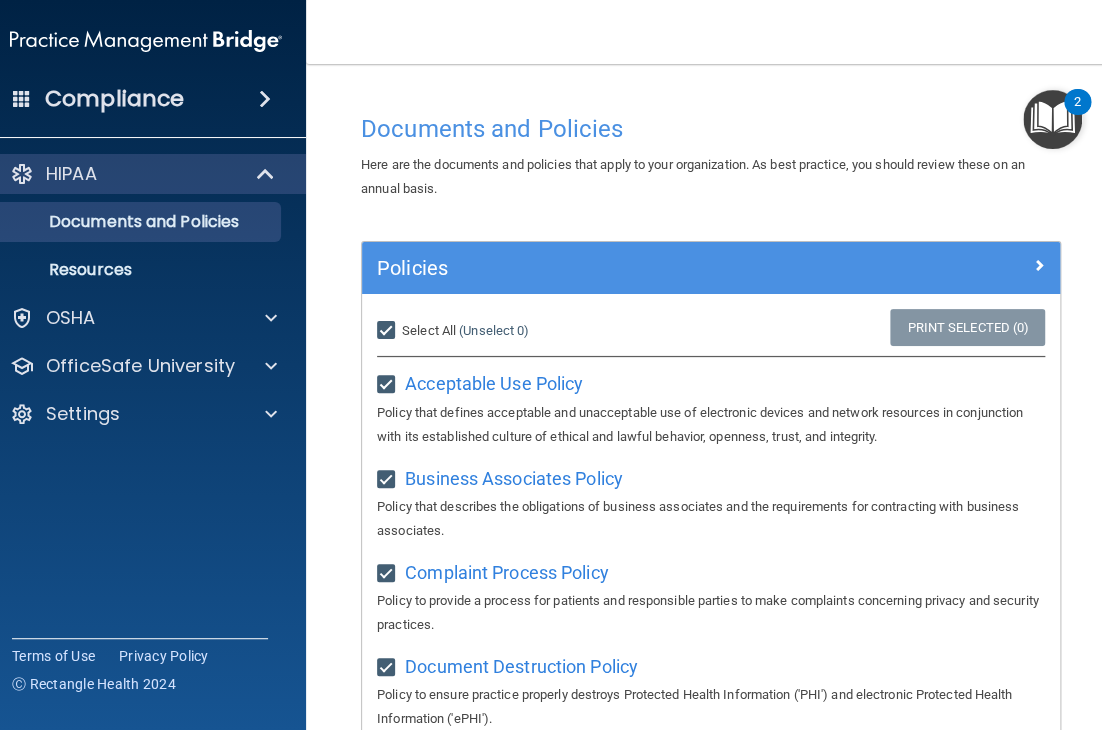checkbox on "true" 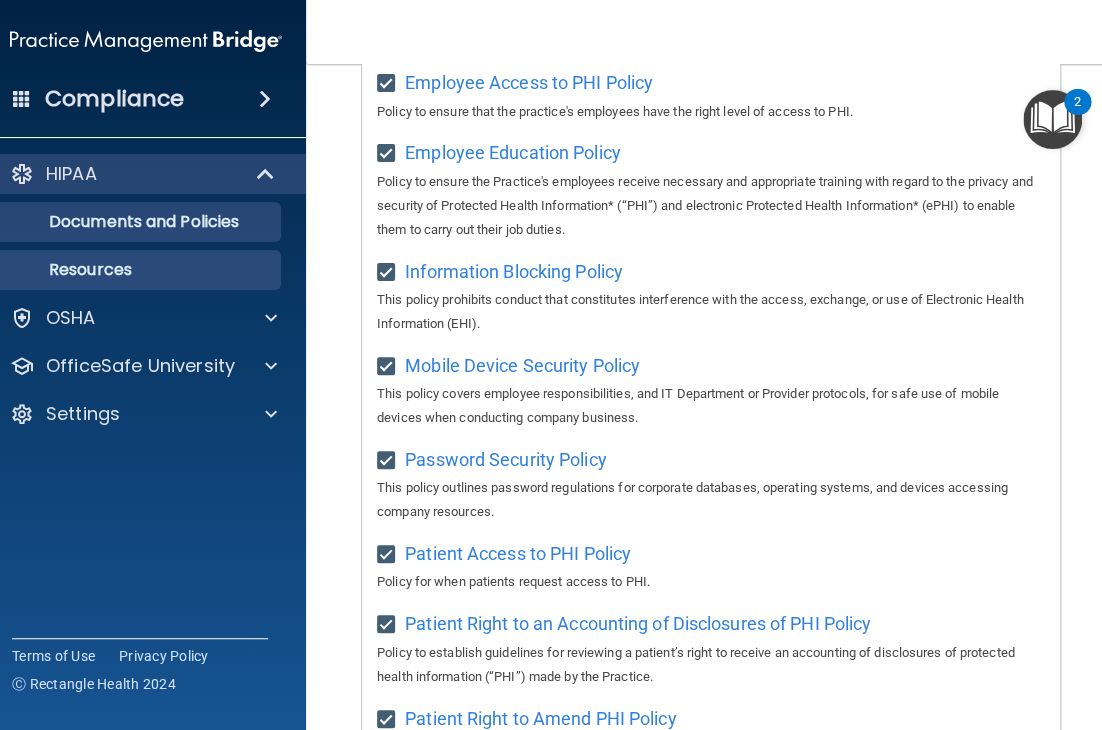 scroll, scrollTop: 392, scrollLeft: 0, axis: vertical 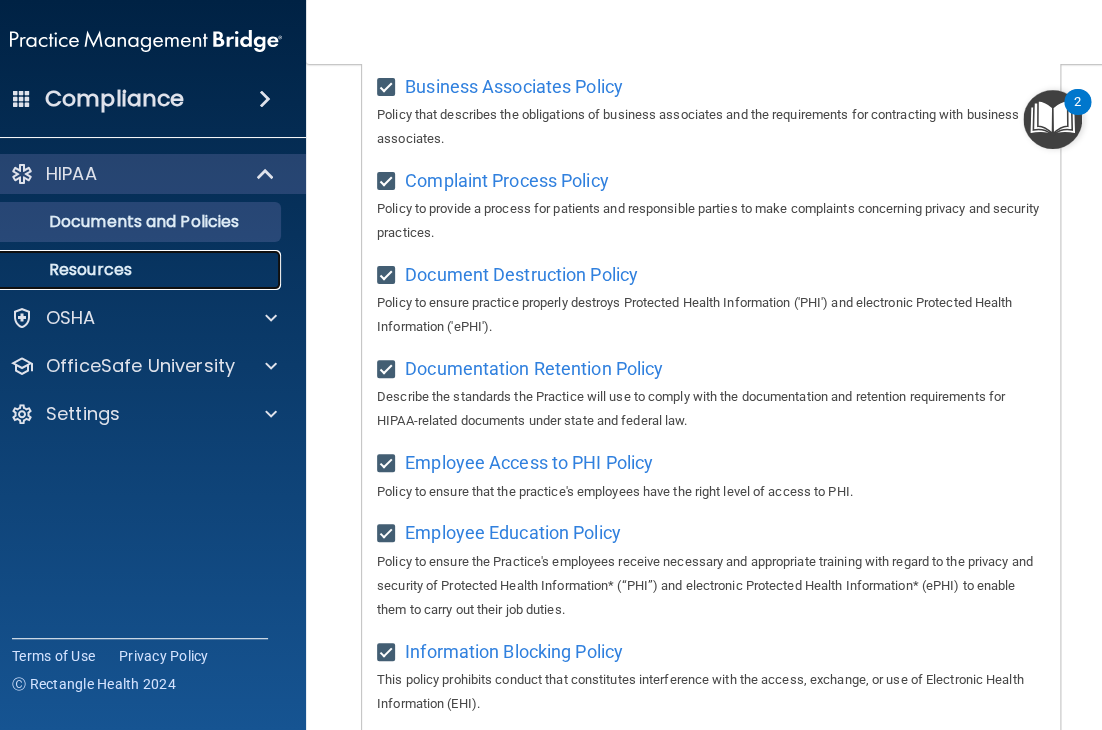 click on "Resources" at bounding box center [135, 270] 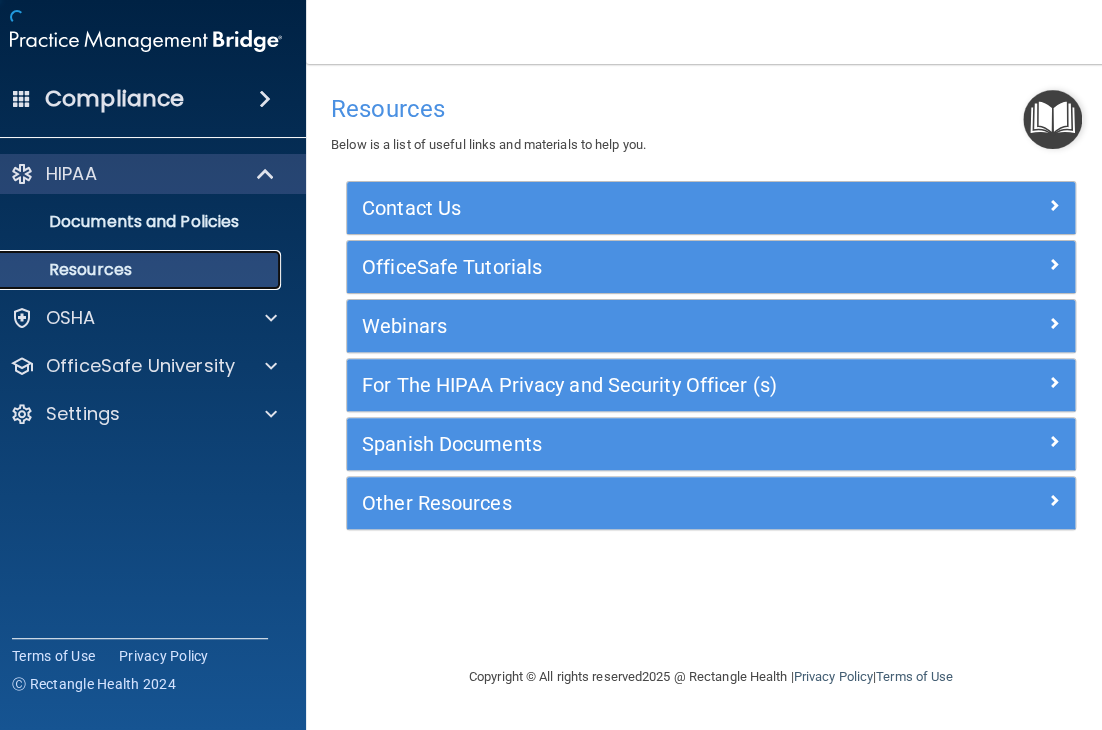scroll, scrollTop: 0, scrollLeft: 0, axis: both 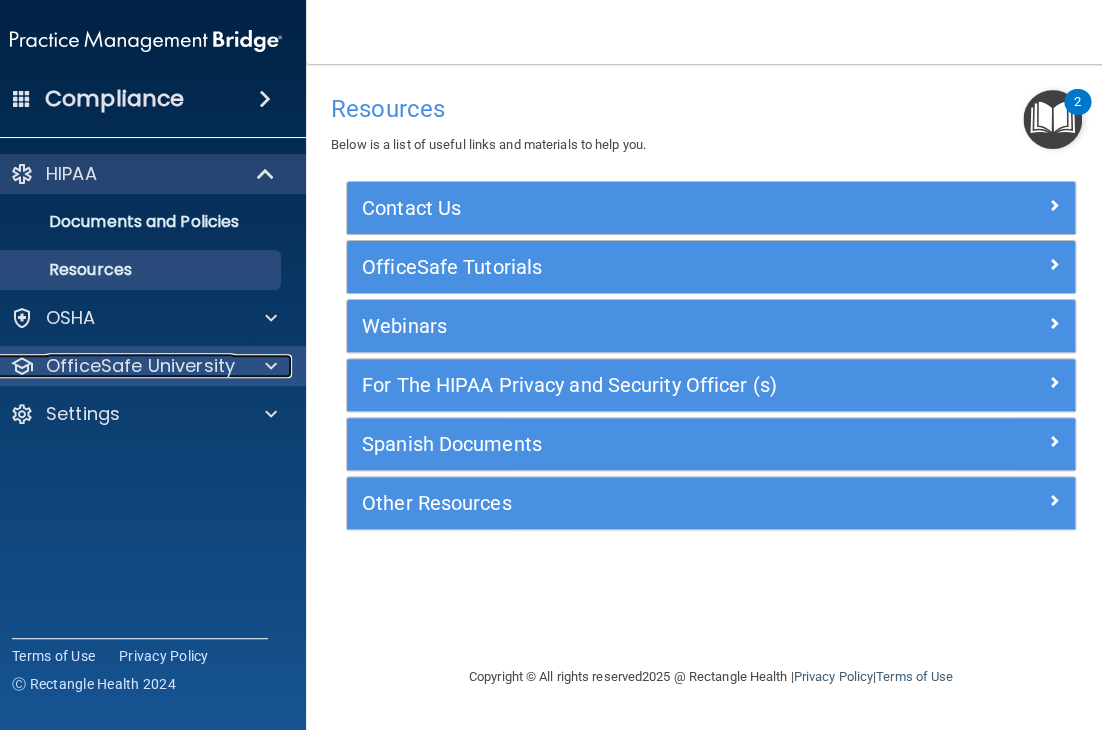 click at bounding box center (271, 366) 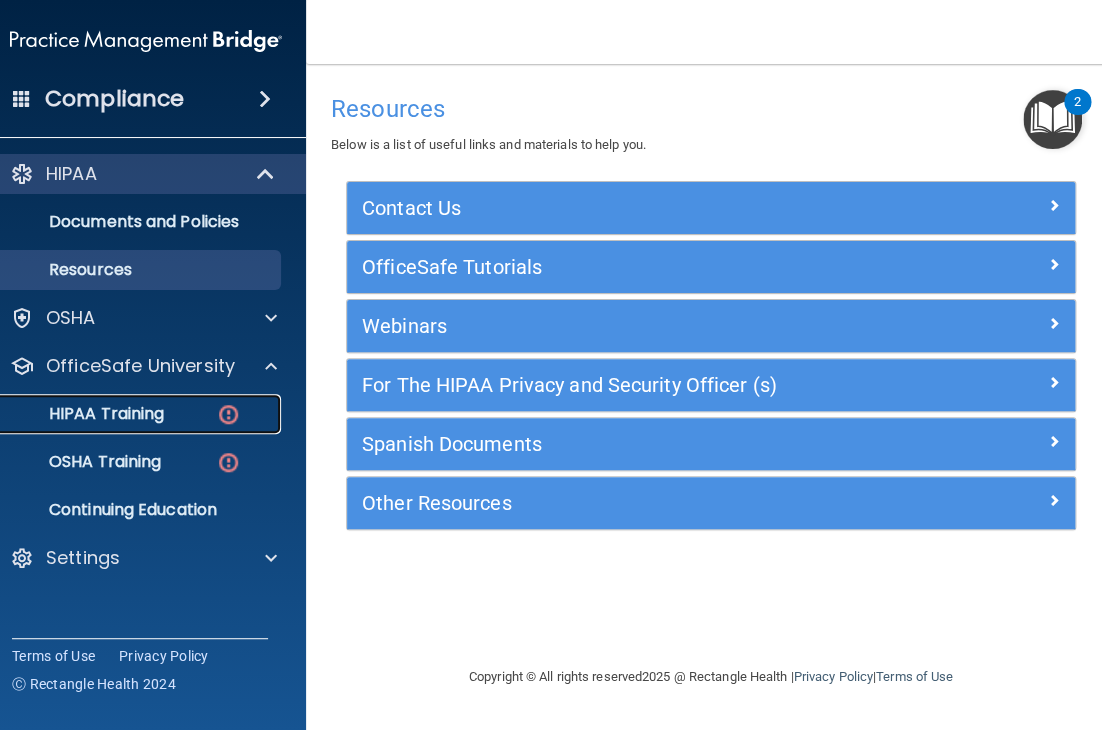 click at bounding box center (228, 414) 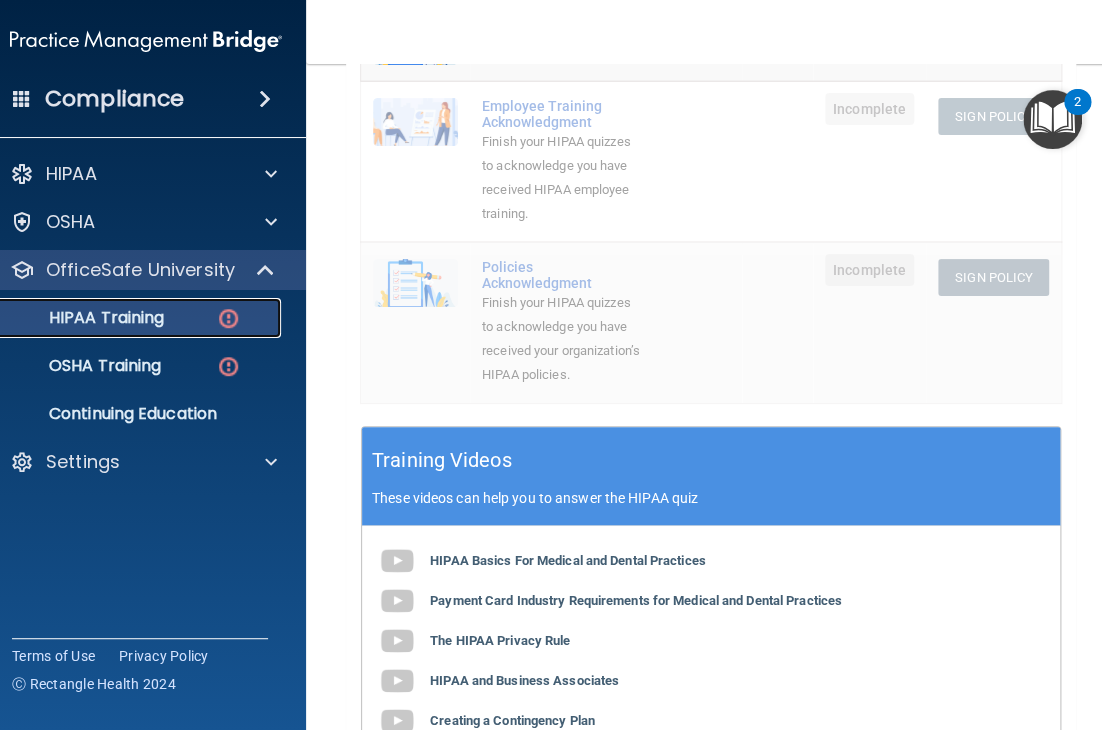 scroll, scrollTop: 0, scrollLeft: 0, axis: both 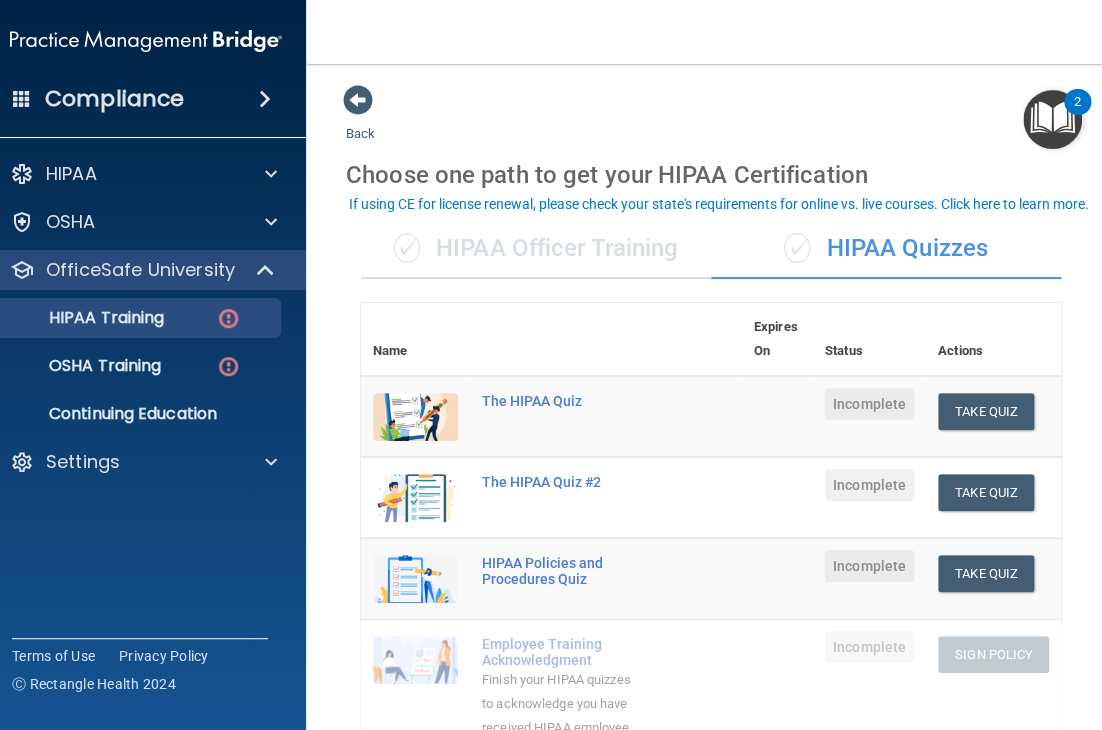 click on "✓   HIPAA Officer Training" at bounding box center [536, 249] 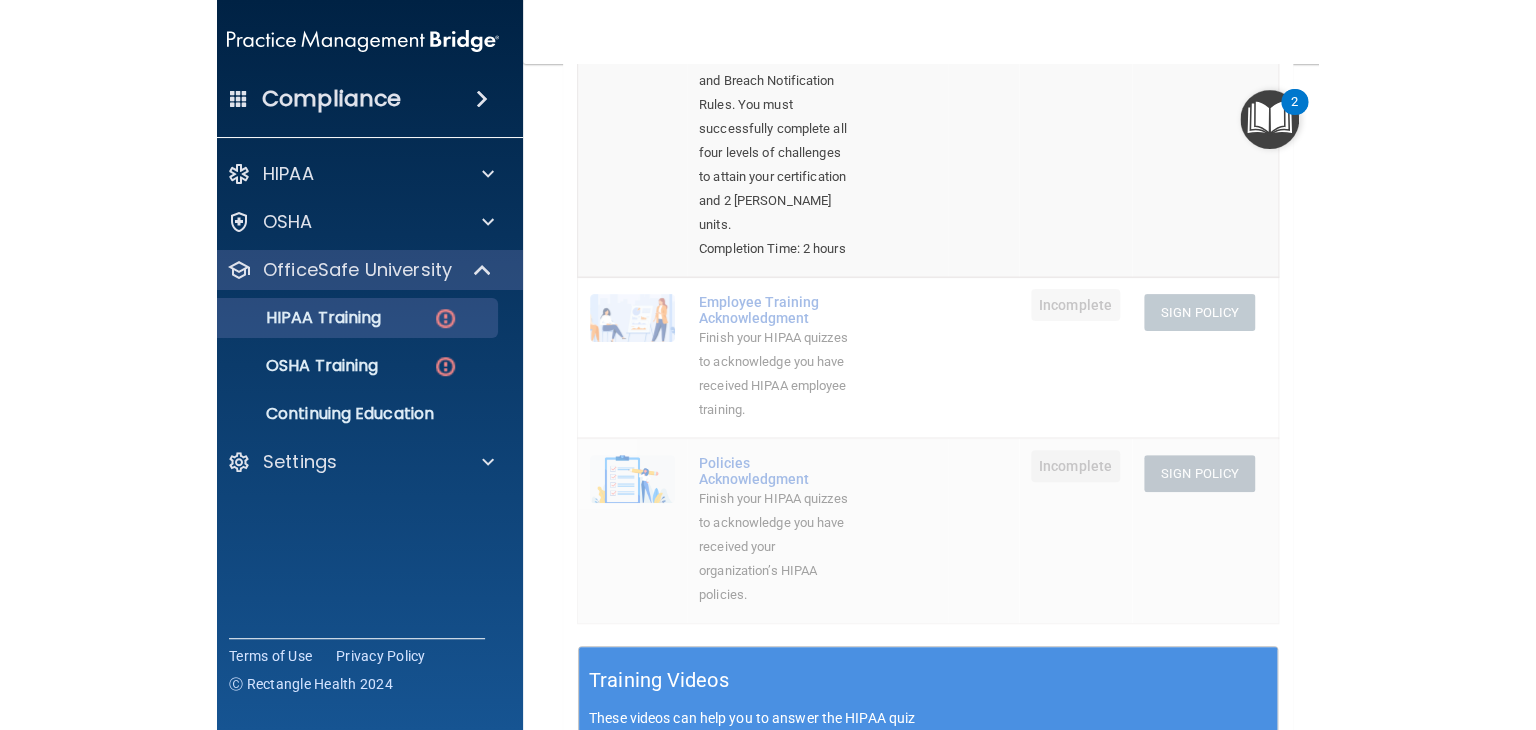 scroll, scrollTop: 59, scrollLeft: 0, axis: vertical 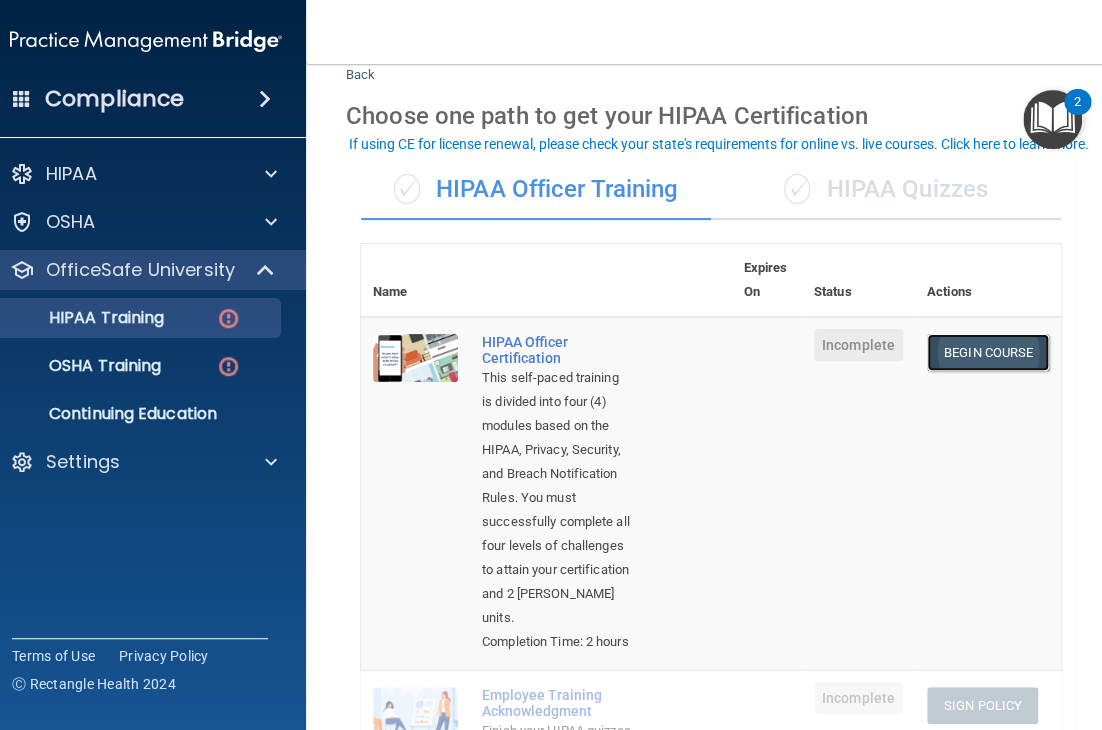 click on "Begin Course" at bounding box center [988, 352] 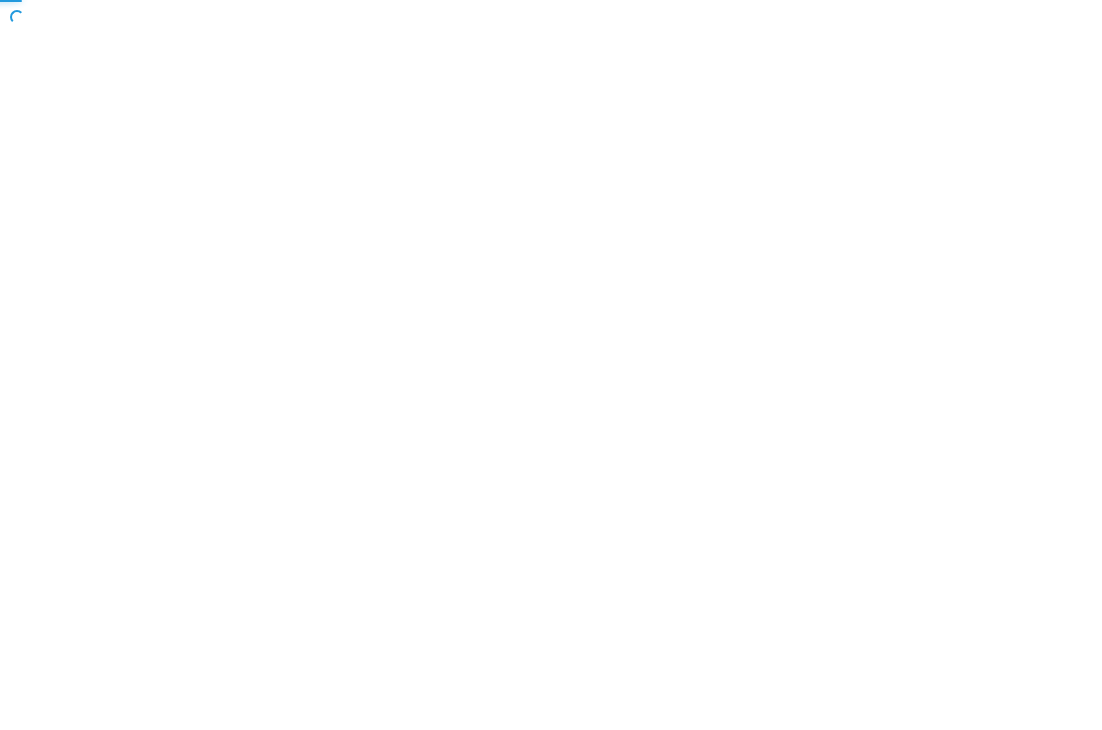 scroll, scrollTop: 0, scrollLeft: 0, axis: both 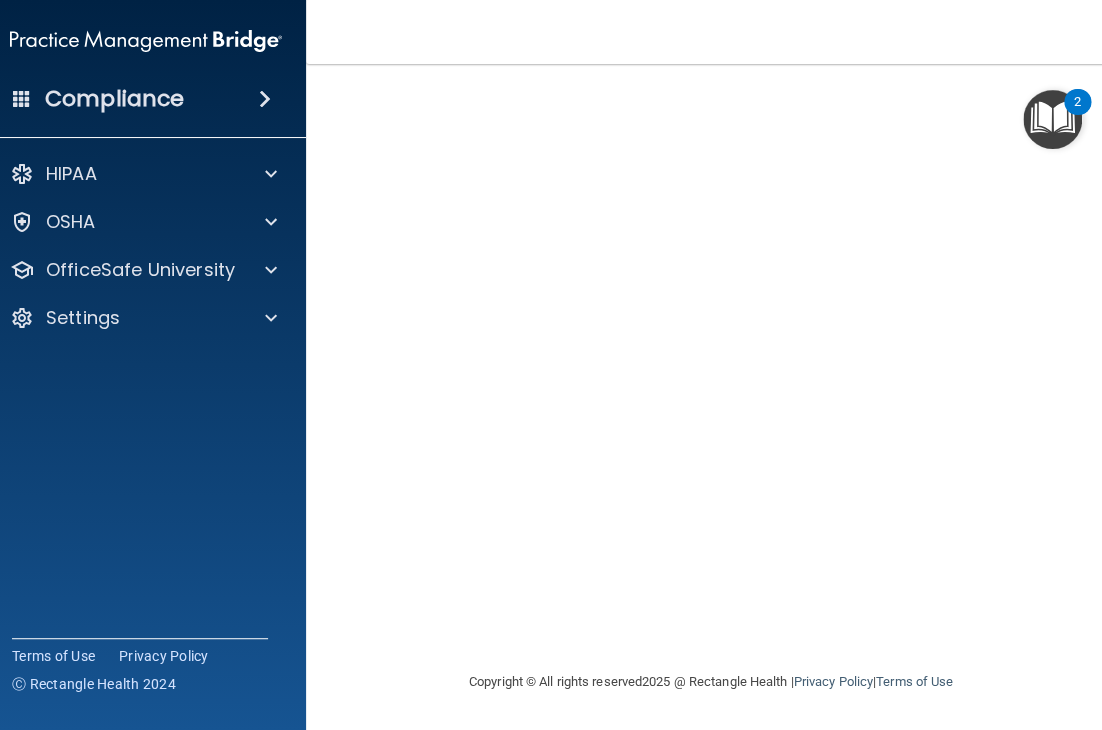 click at bounding box center [917, 638] 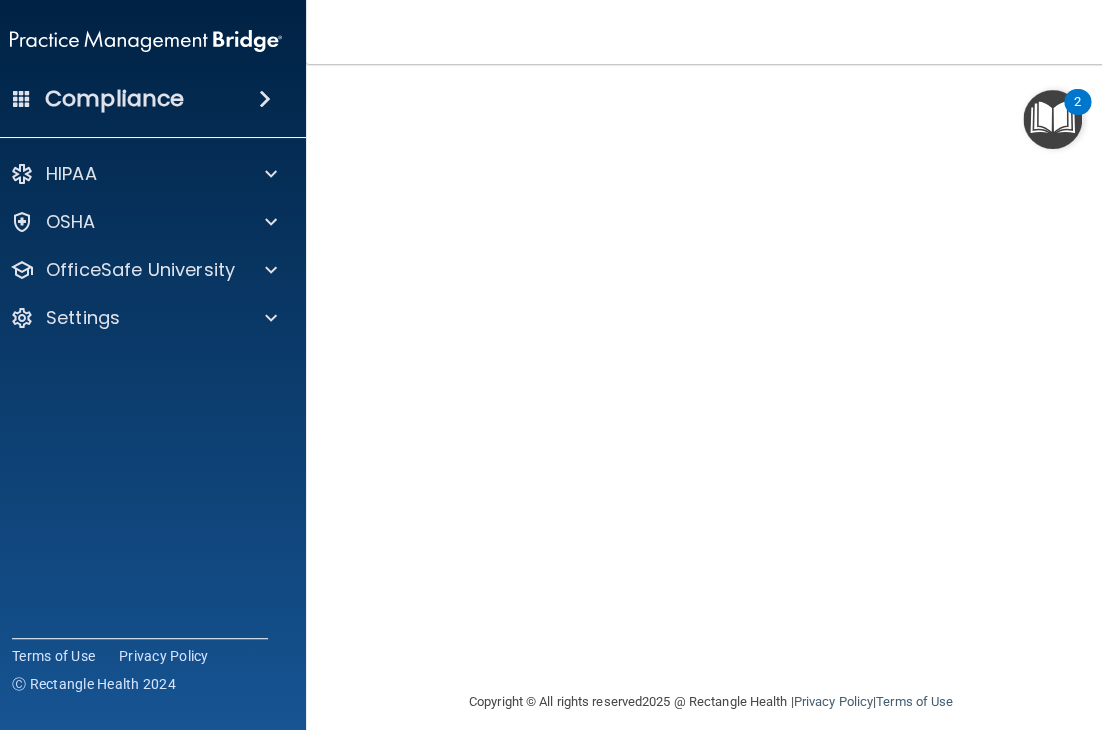 scroll, scrollTop: 161, scrollLeft: 0, axis: vertical 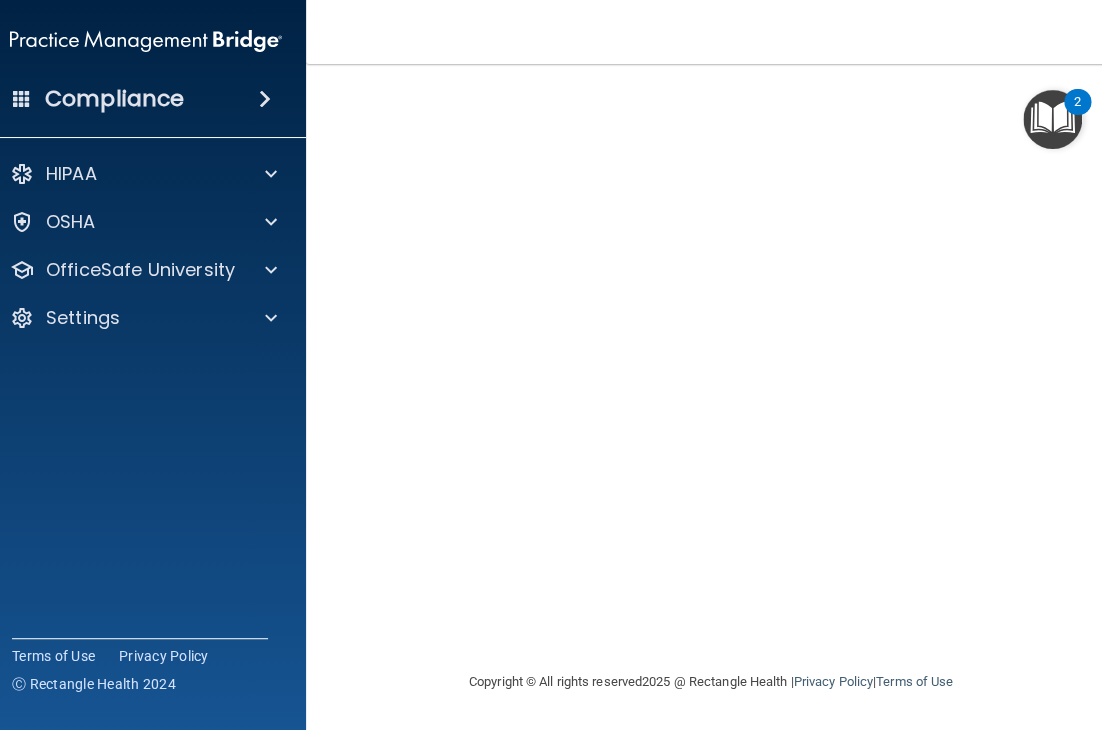 click at bounding box center [1040, 640] 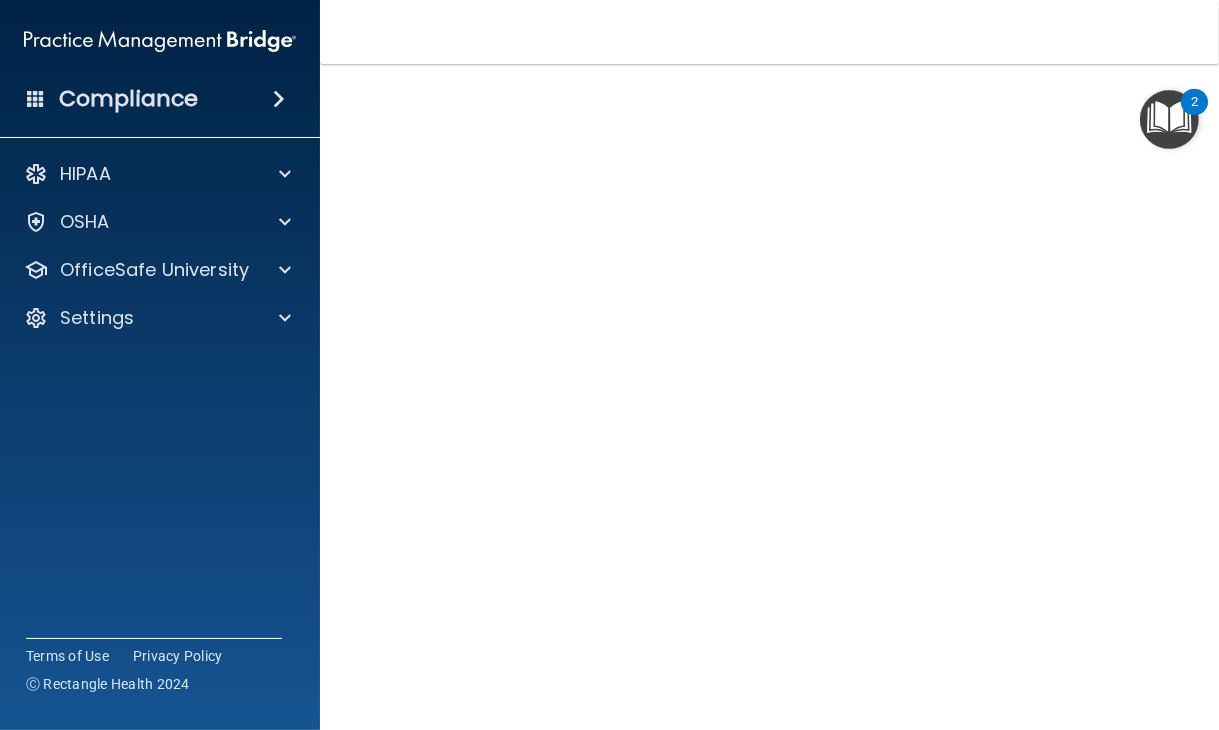 scroll, scrollTop: 89, scrollLeft: 0, axis: vertical 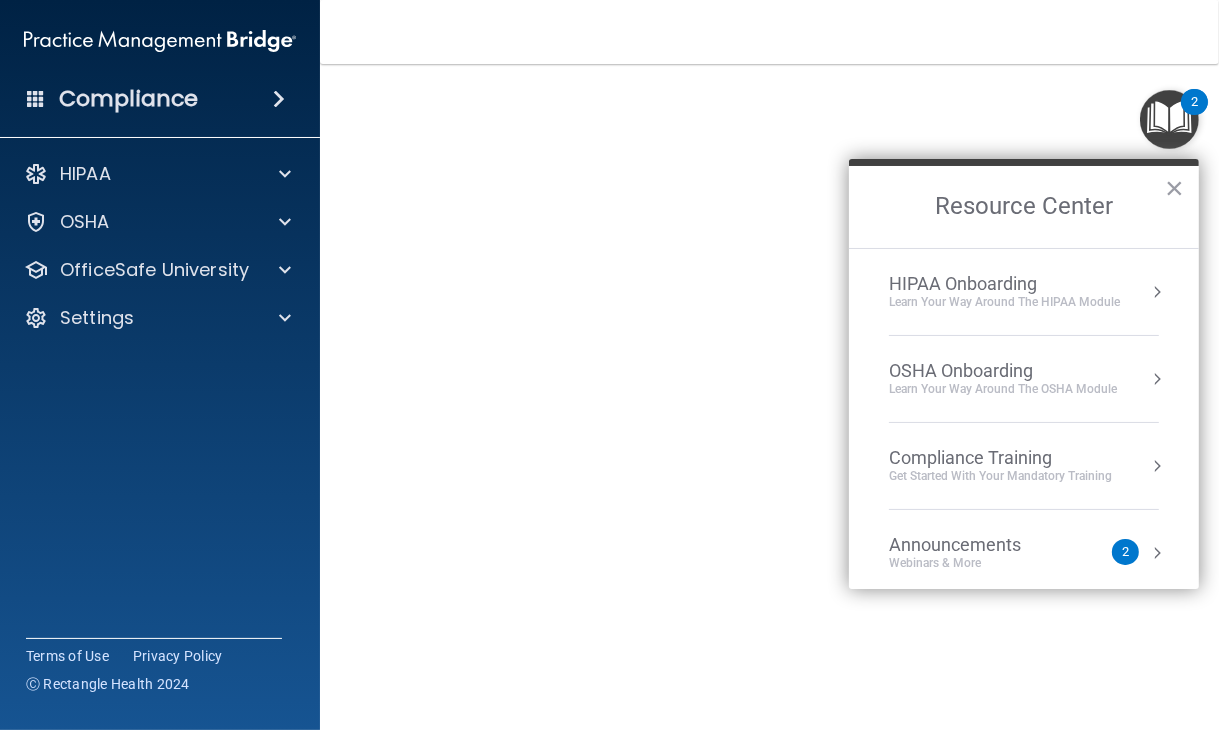 click at bounding box center [1169, 119] 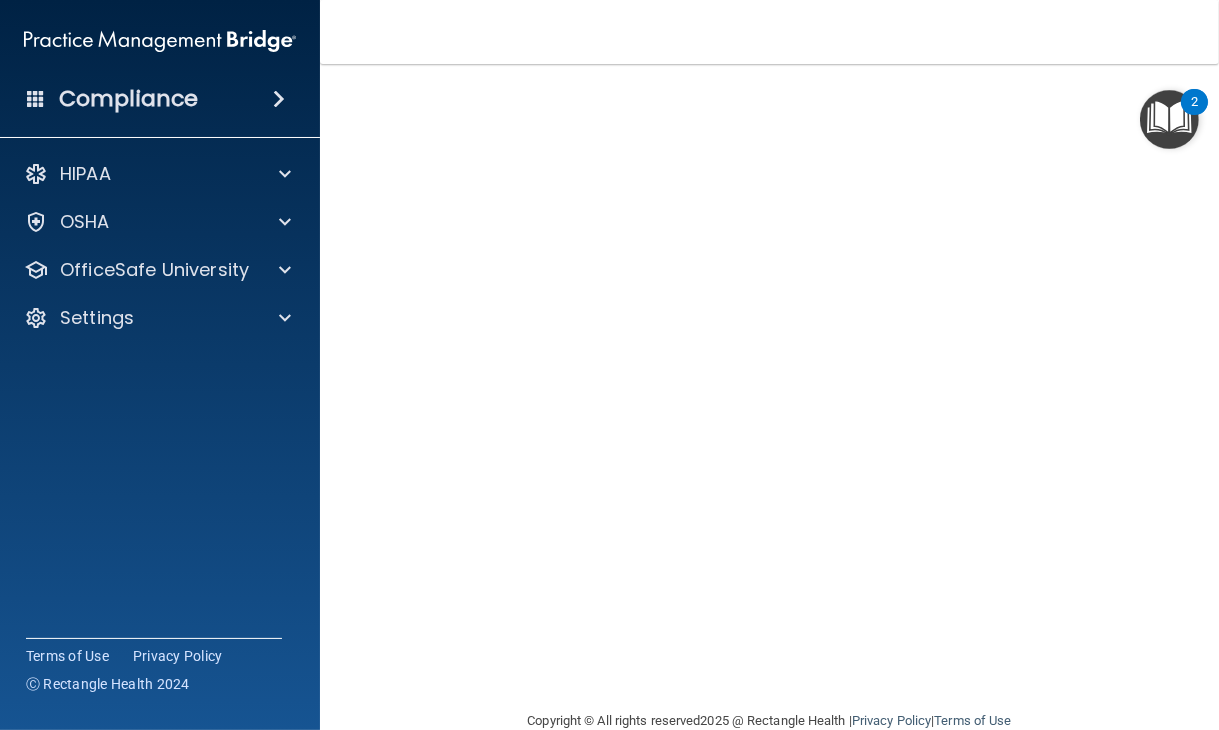 scroll, scrollTop: 128, scrollLeft: 0, axis: vertical 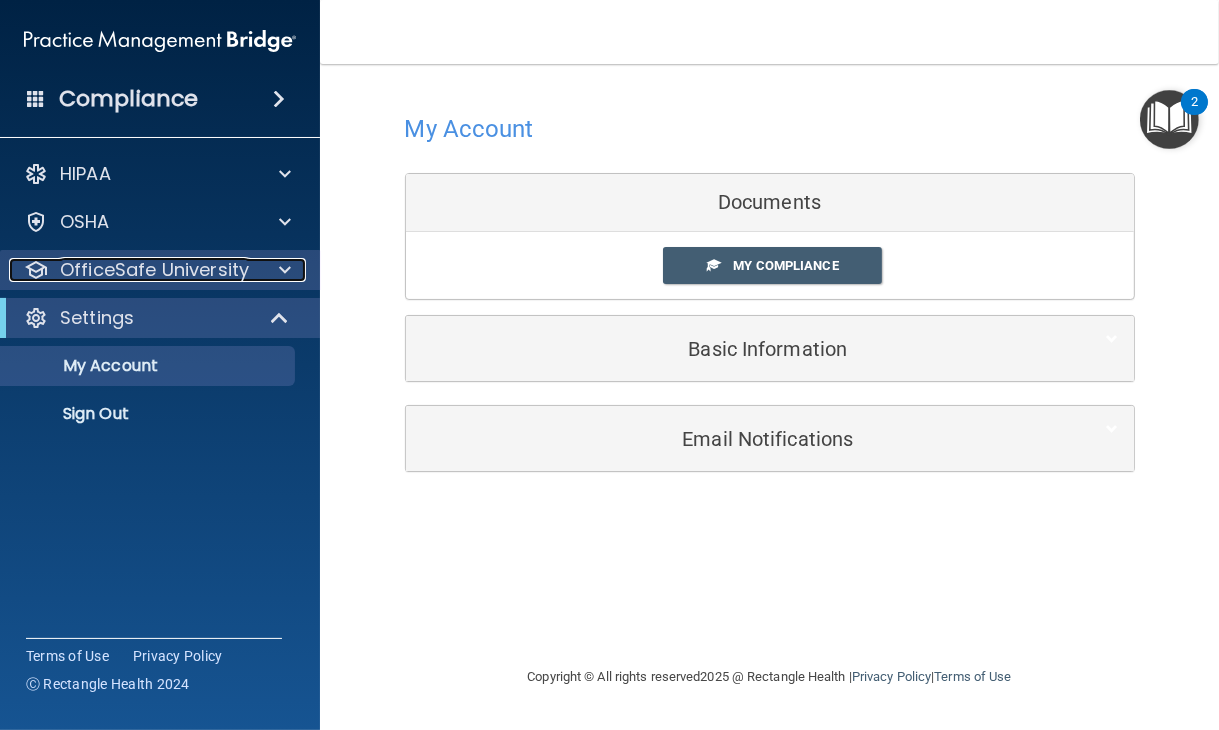 click at bounding box center [282, 270] 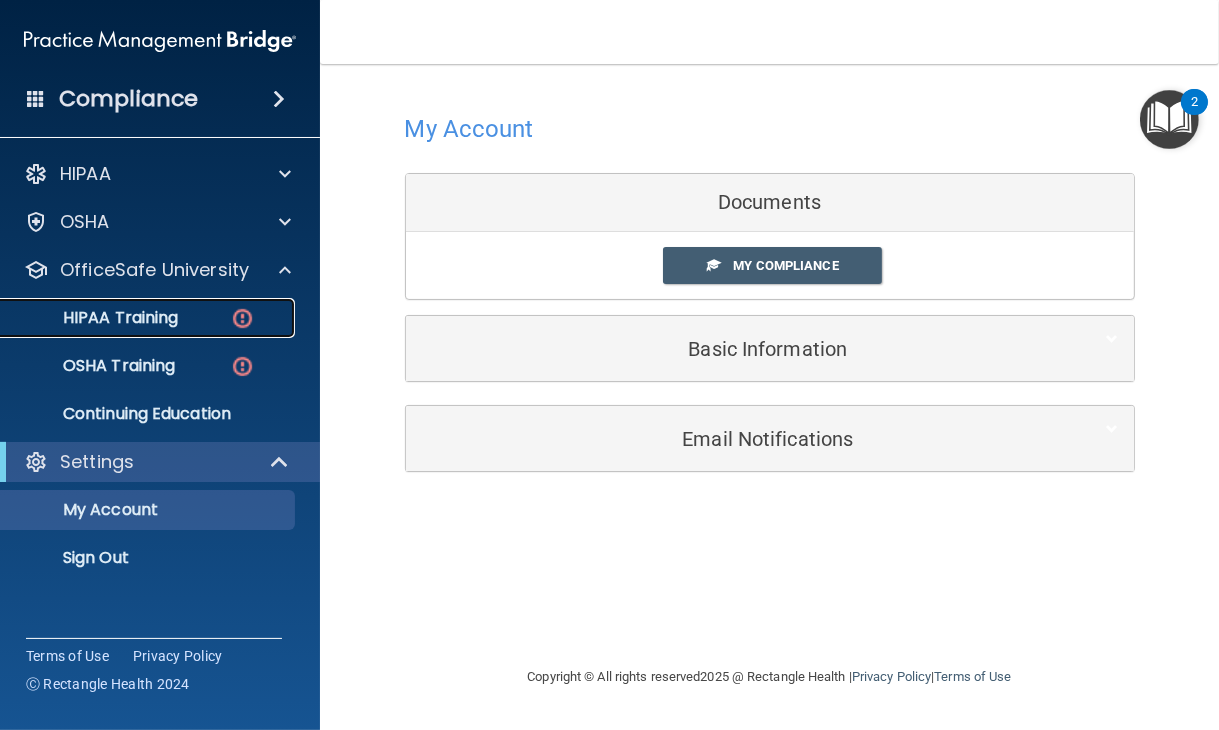 click on "HIPAA Training" at bounding box center [137, 318] 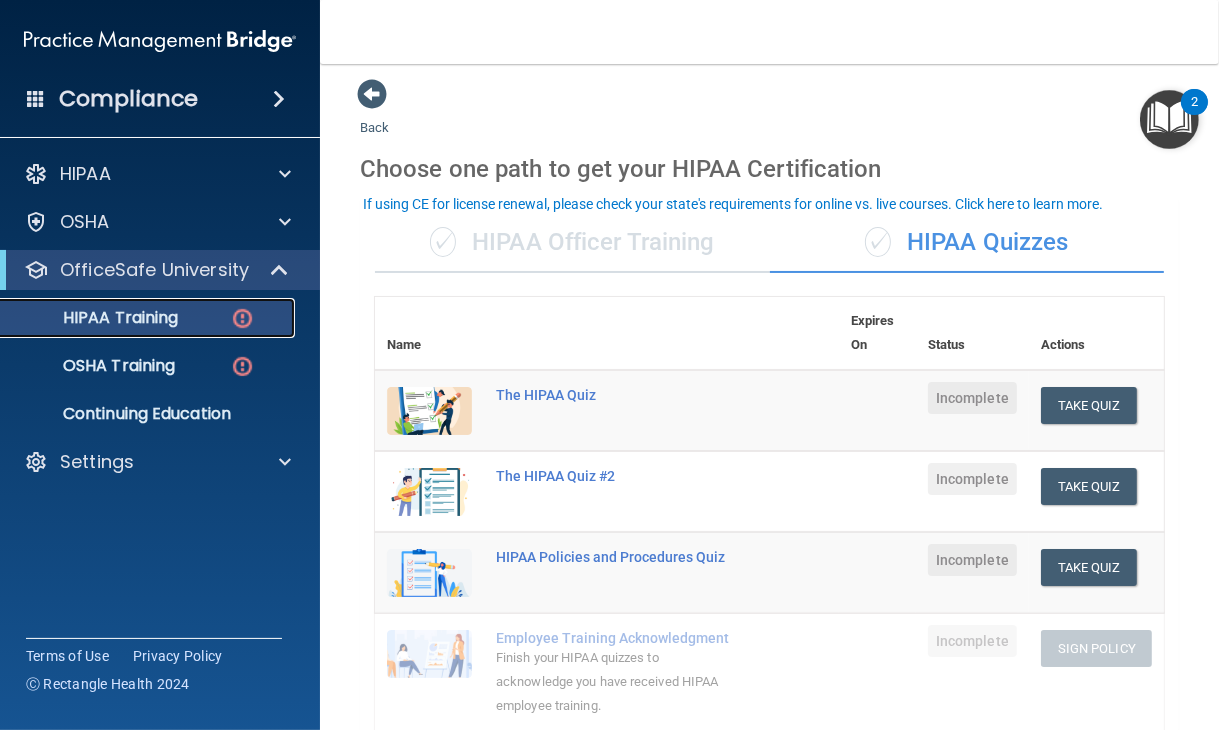 scroll, scrollTop: 0, scrollLeft: 0, axis: both 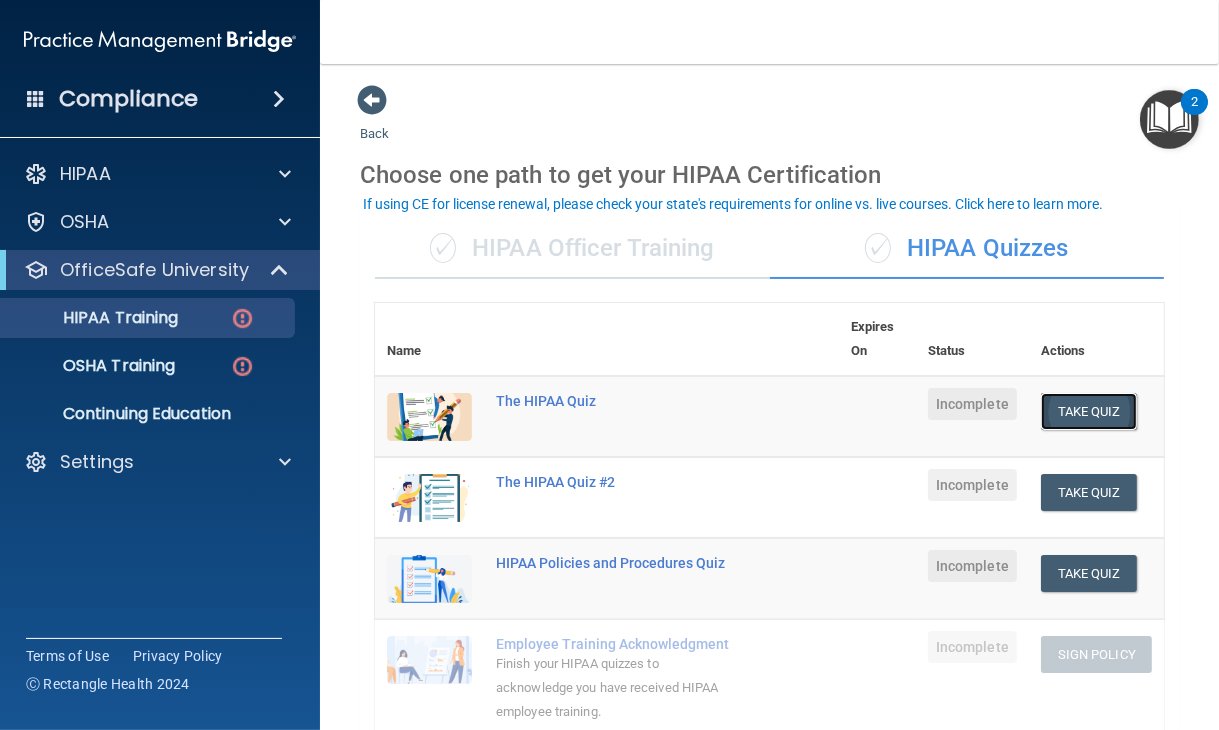 click on "Take Quiz" at bounding box center [1089, 411] 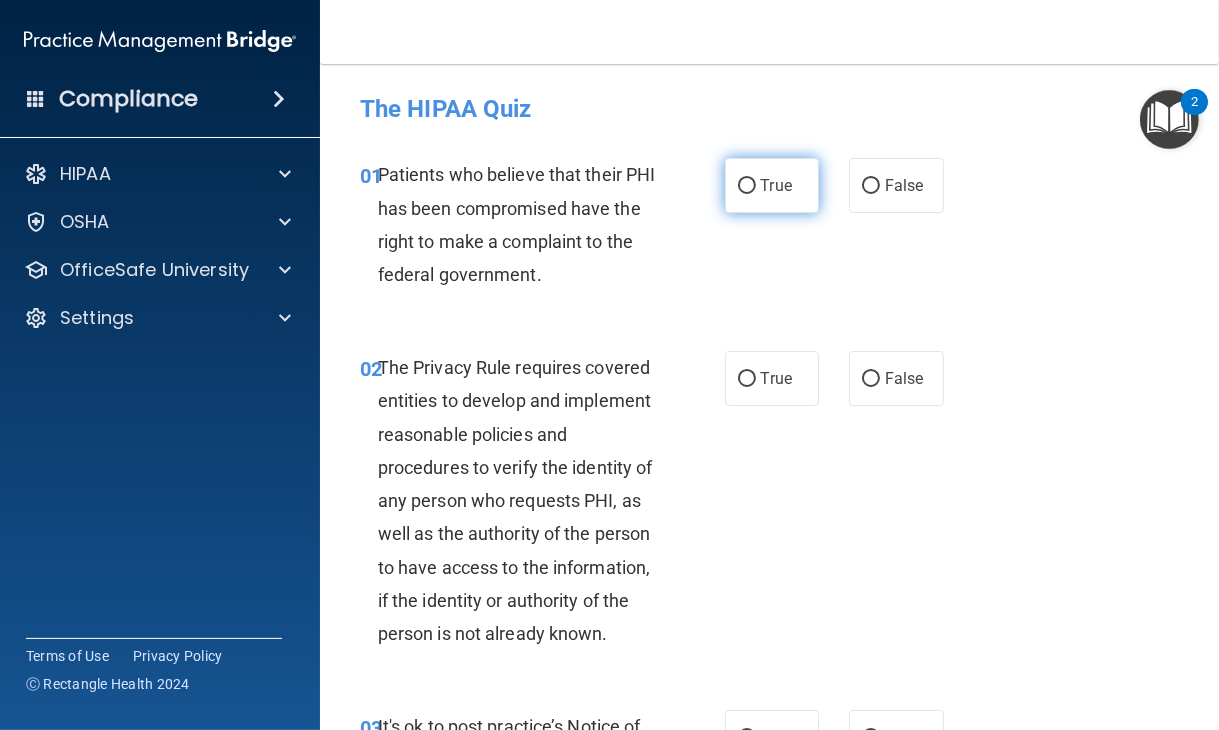 click on "True" at bounding box center [776, 185] 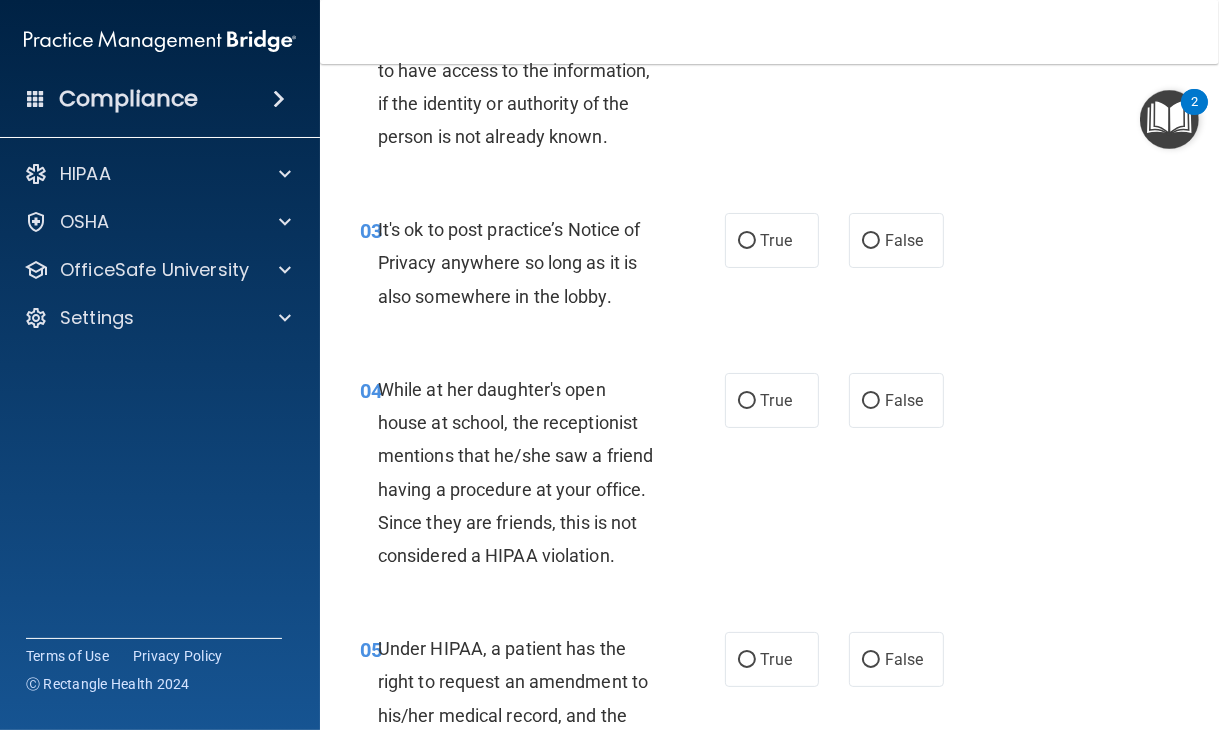 scroll, scrollTop: 0, scrollLeft: 0, axis: both 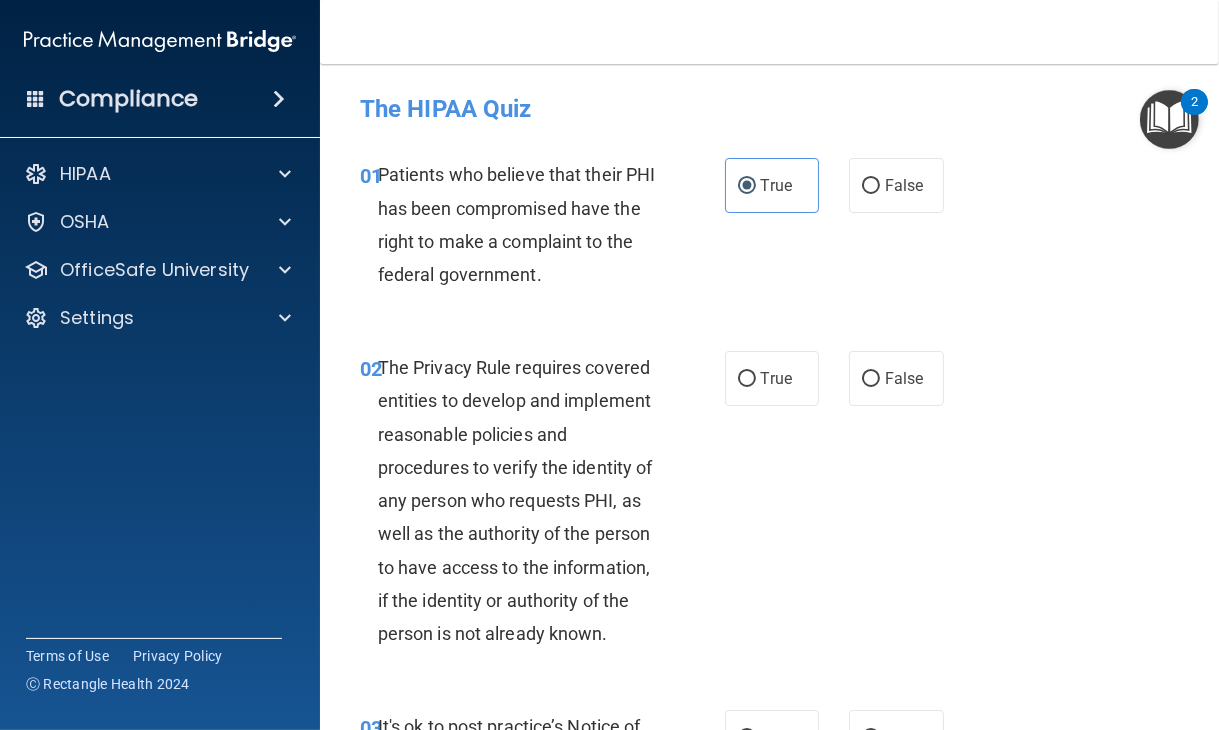 click on "01       Patients who believe that their PHI has been compromised have the right to make a complaint to the federal government.                 True           False" at bounding box center (769, 229) 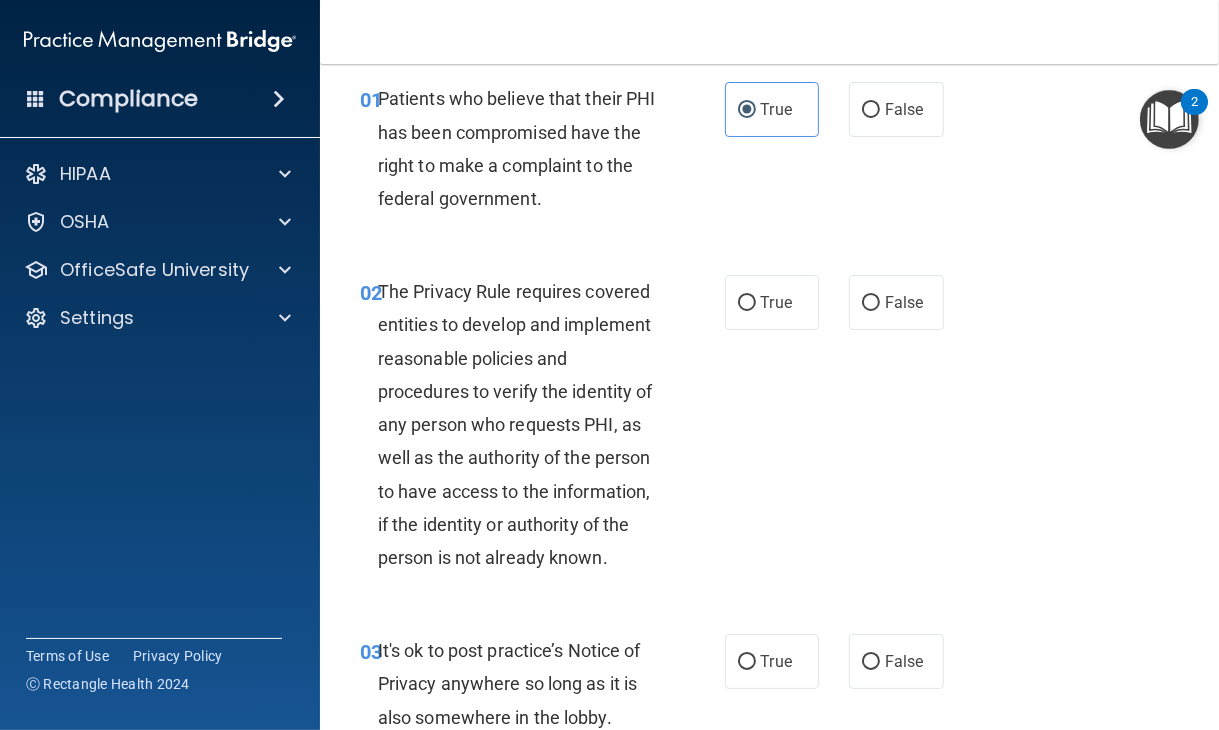 scroll, scrollTop: 91, scrollLeft: 0, axis: vertical 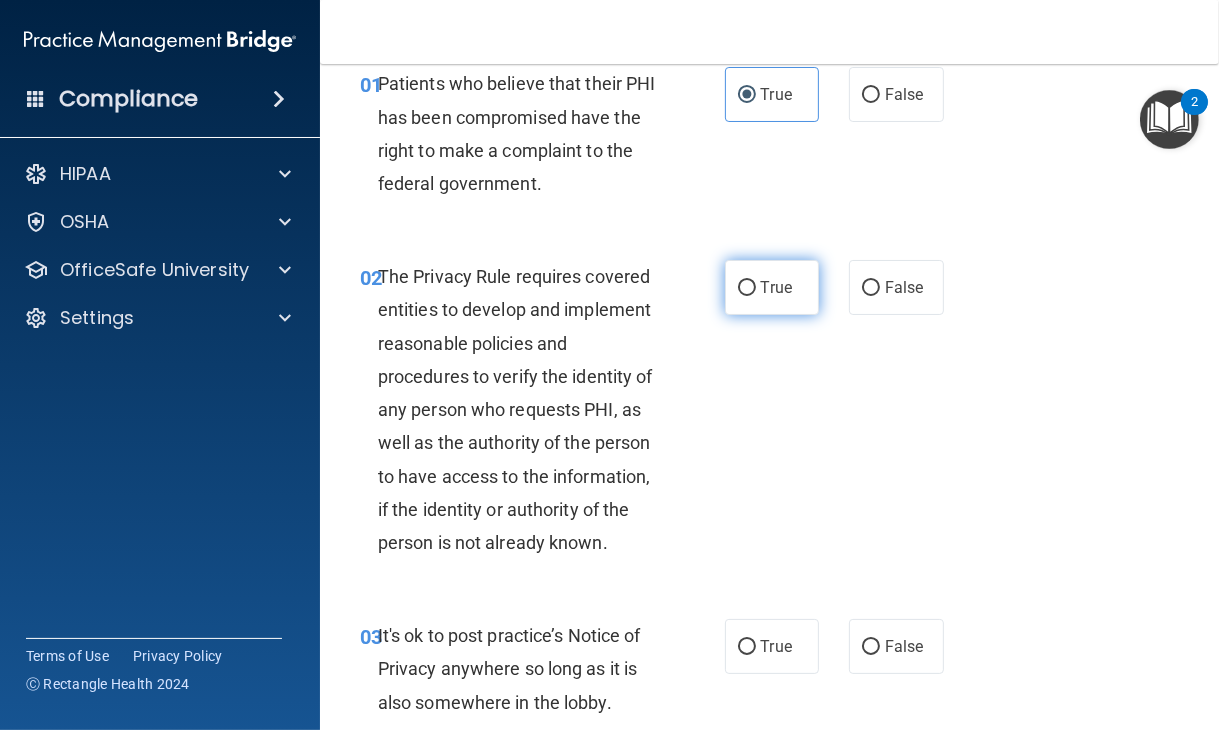 click on "True" at bounding box center (772, 287) 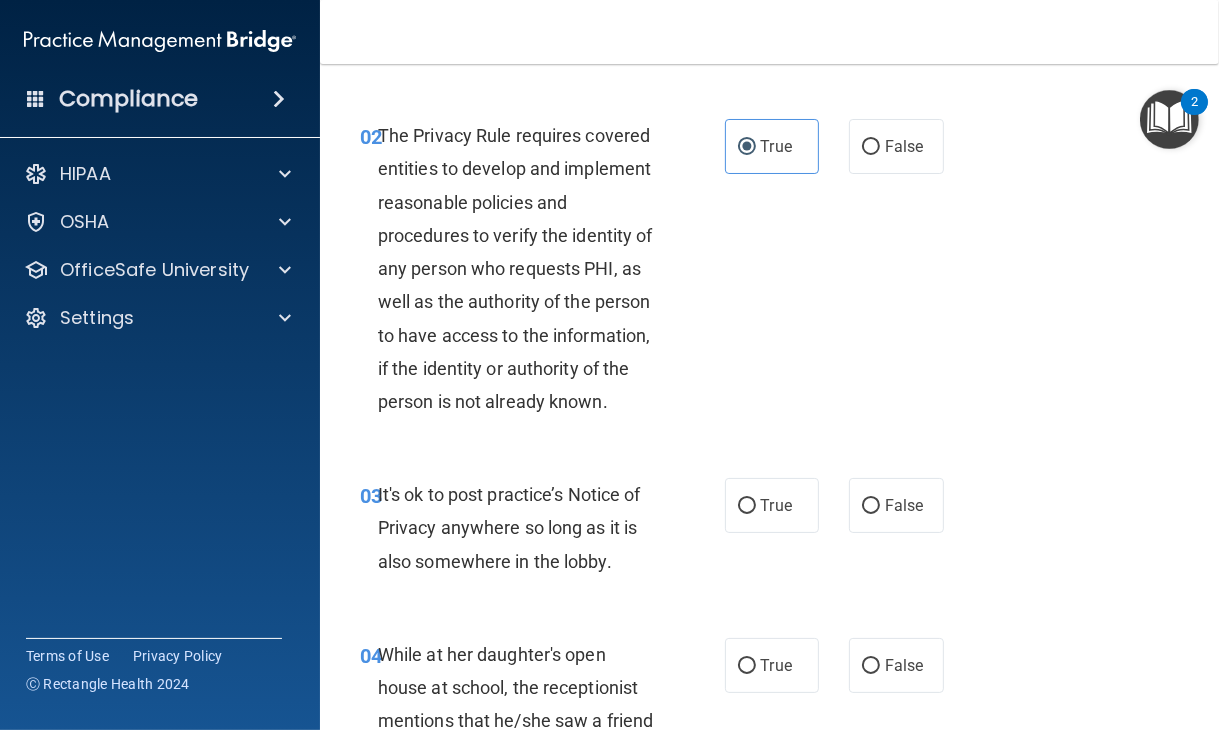 scroll, scrollTop: 292, scrollLeft: 0, axis: vertical 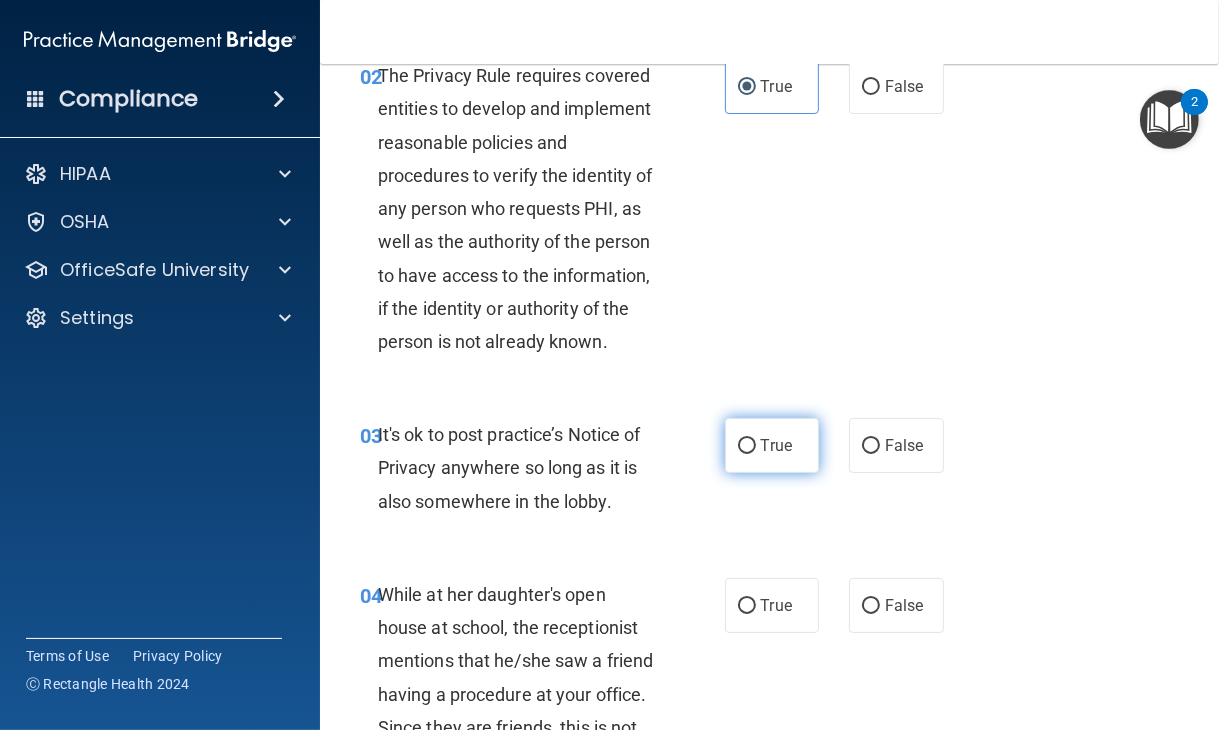 click on "True" at bounding box center [772, 445] 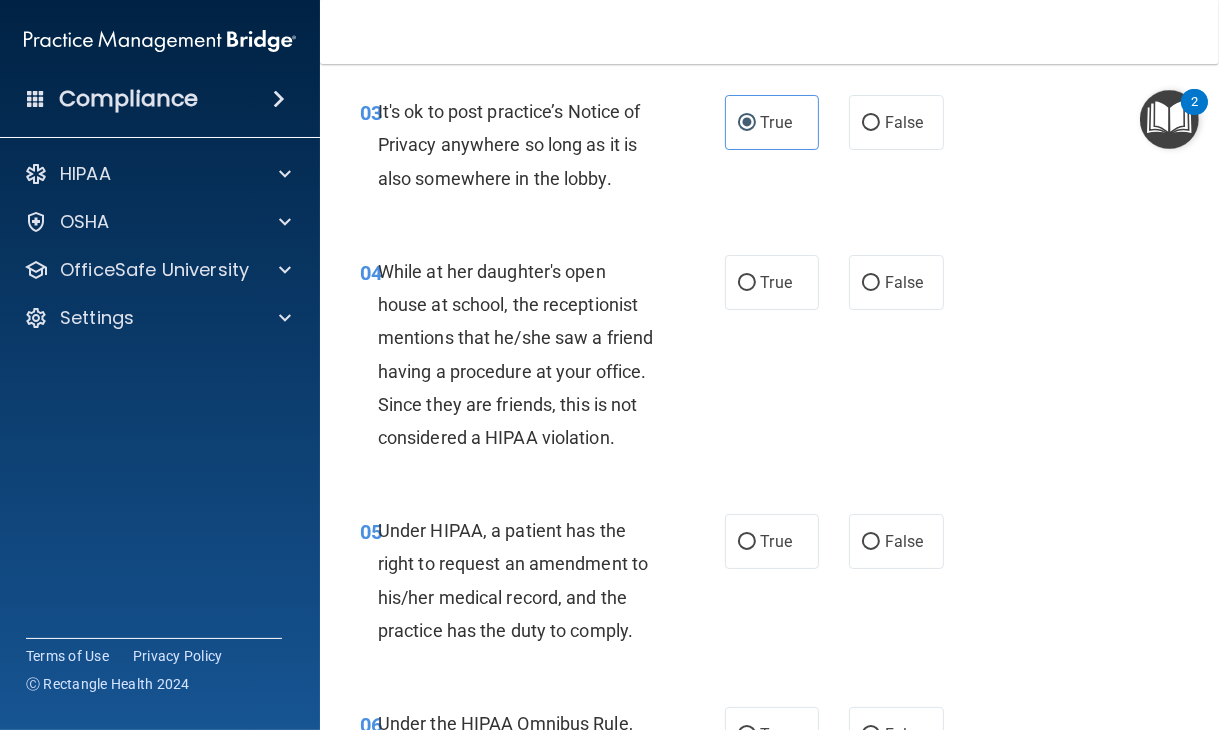 scroll, scrollTop: 624, scrollLeft: 0, axis: vertical 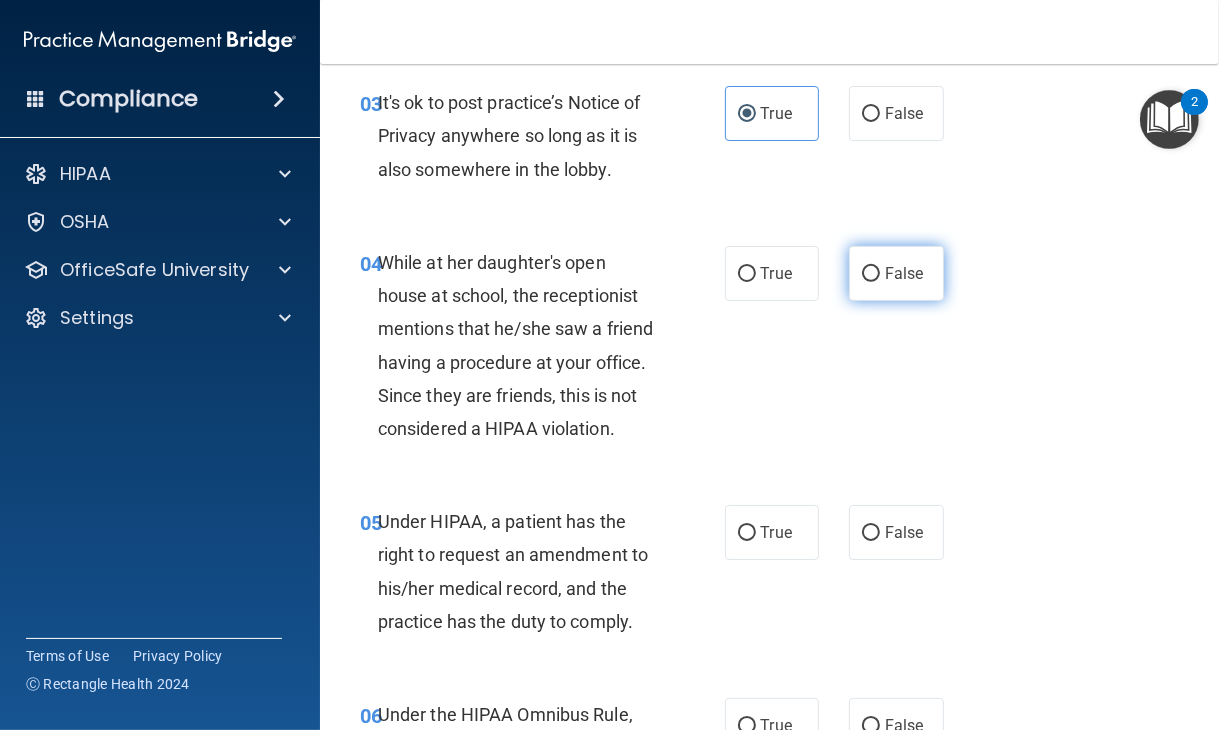 click on "False" at bounding box center (904, 273) 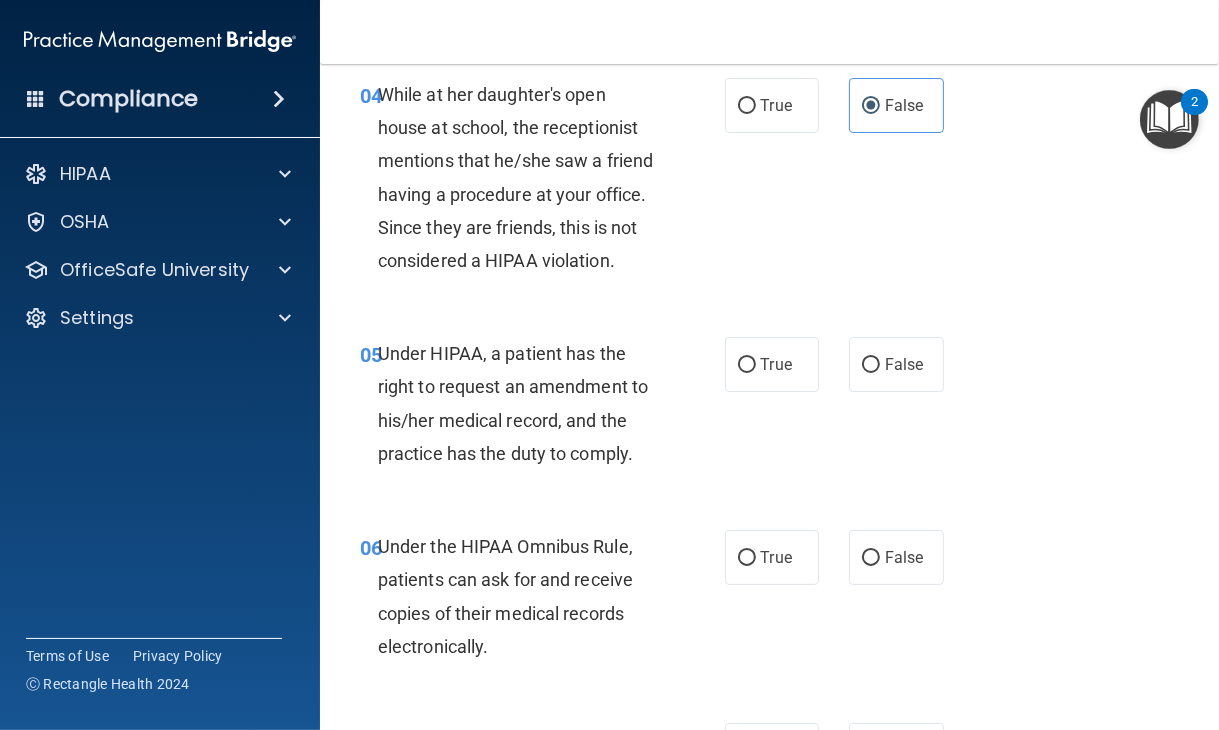 scroll, scrollTop: 863, scrollLeft: 0, axis: vertical 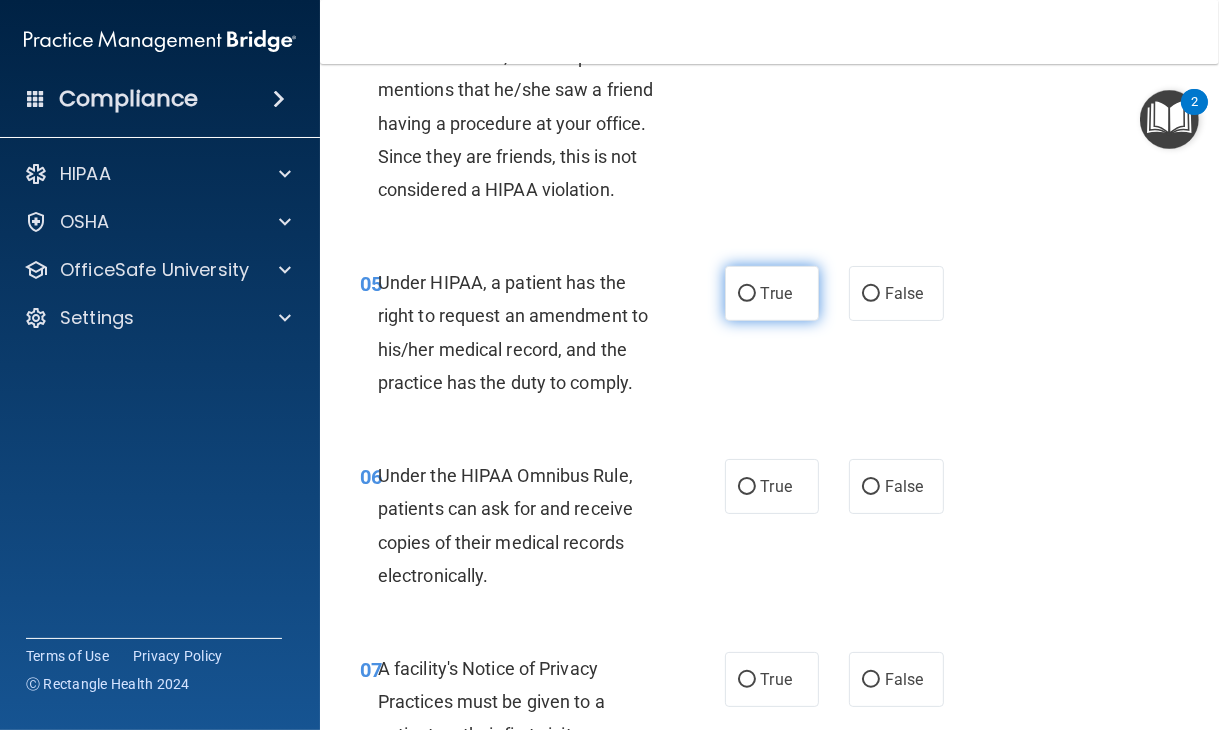 click on "True" at bounding box center [772, 293] 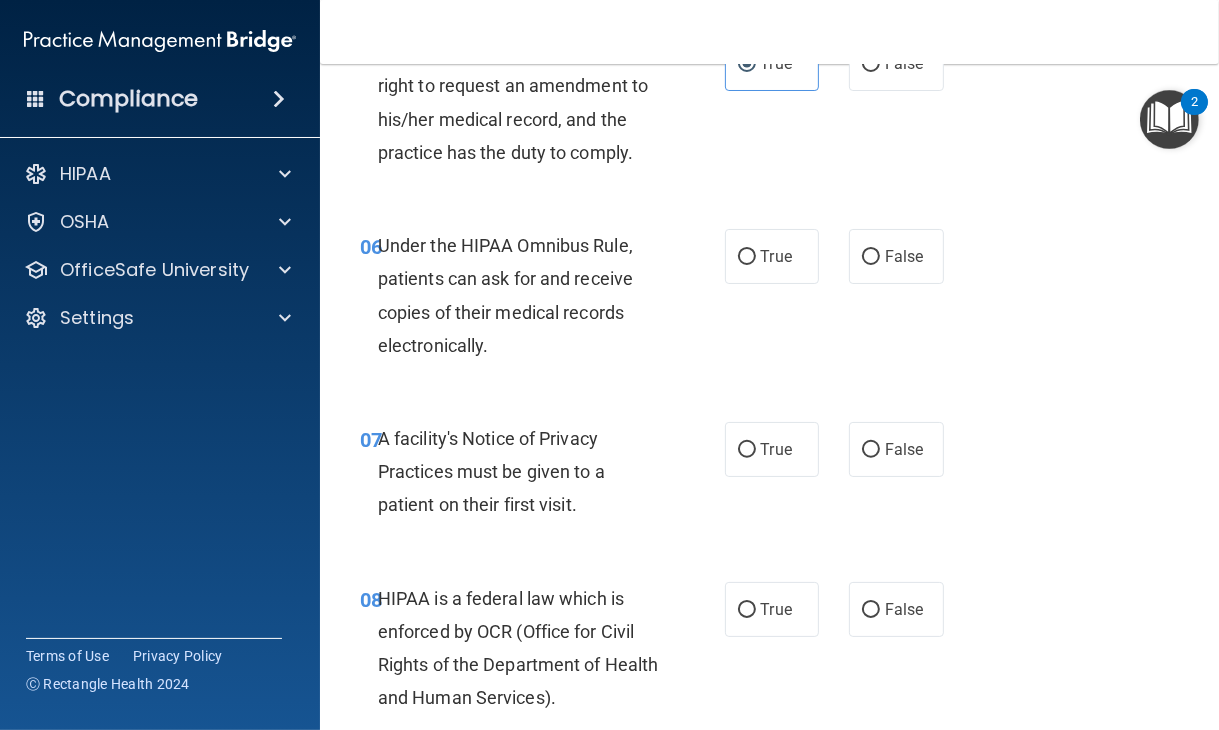 scroll, scrollTop: 1106, scrollLeft: 0, axis: vertical 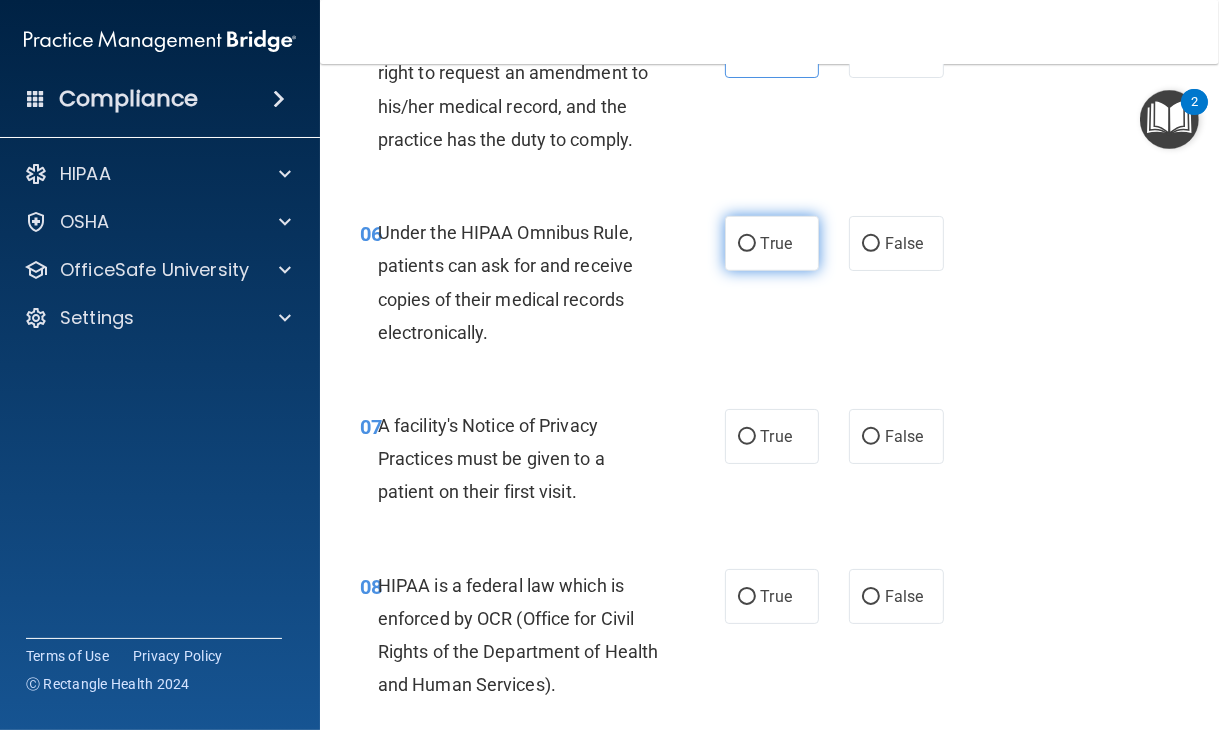 click on "True" at bounding box center (772, 243) 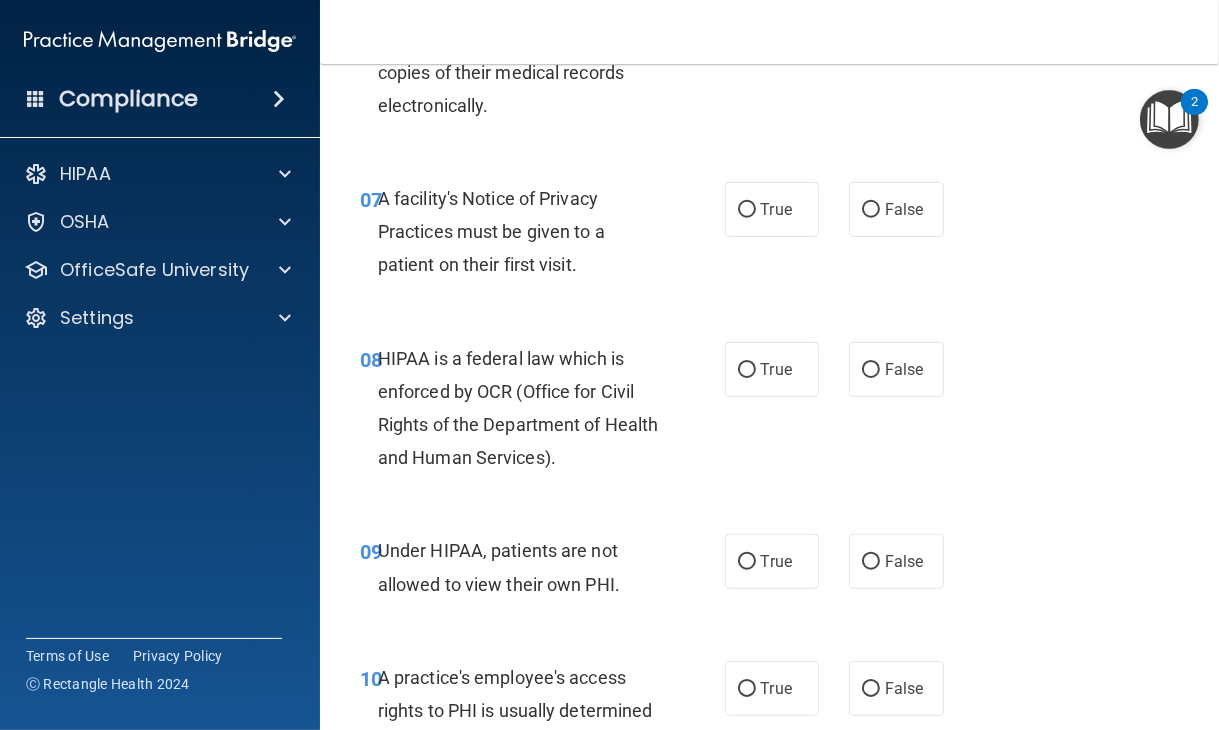 scroll, scrollTop: 1336, scrollLeft: 0, axis: vertical 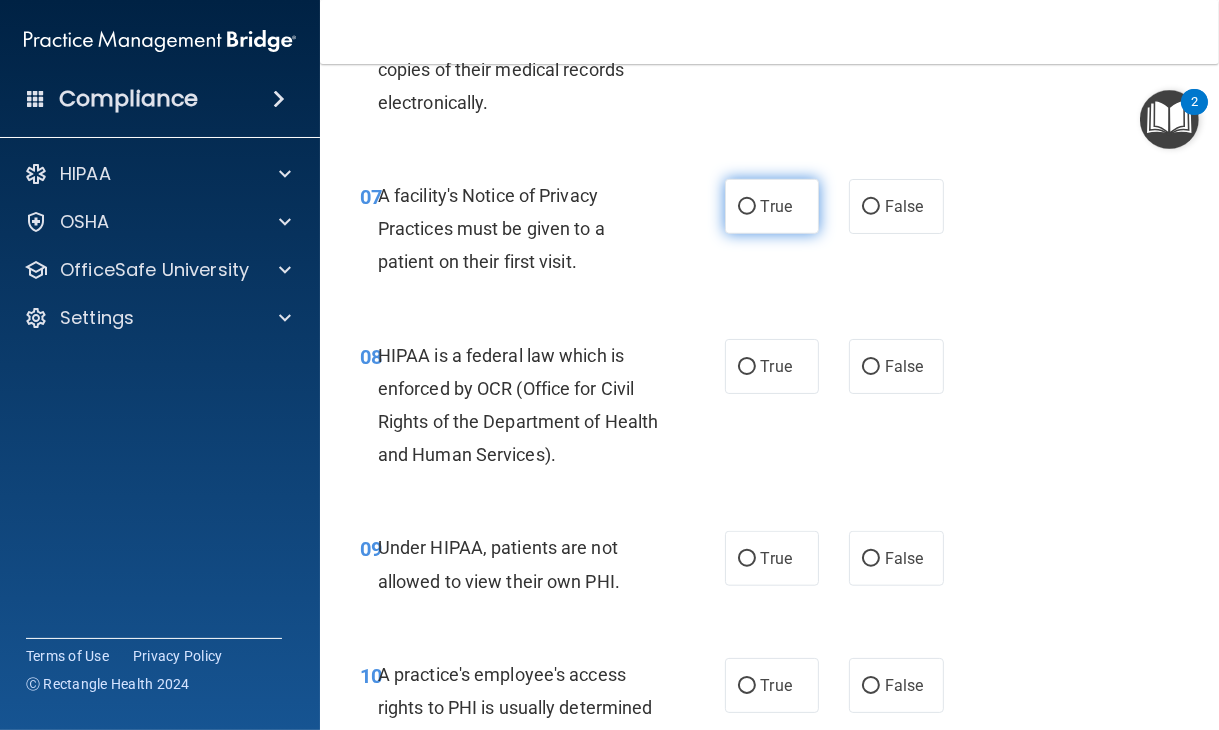 click on "True" at bounding box center [747, 207] 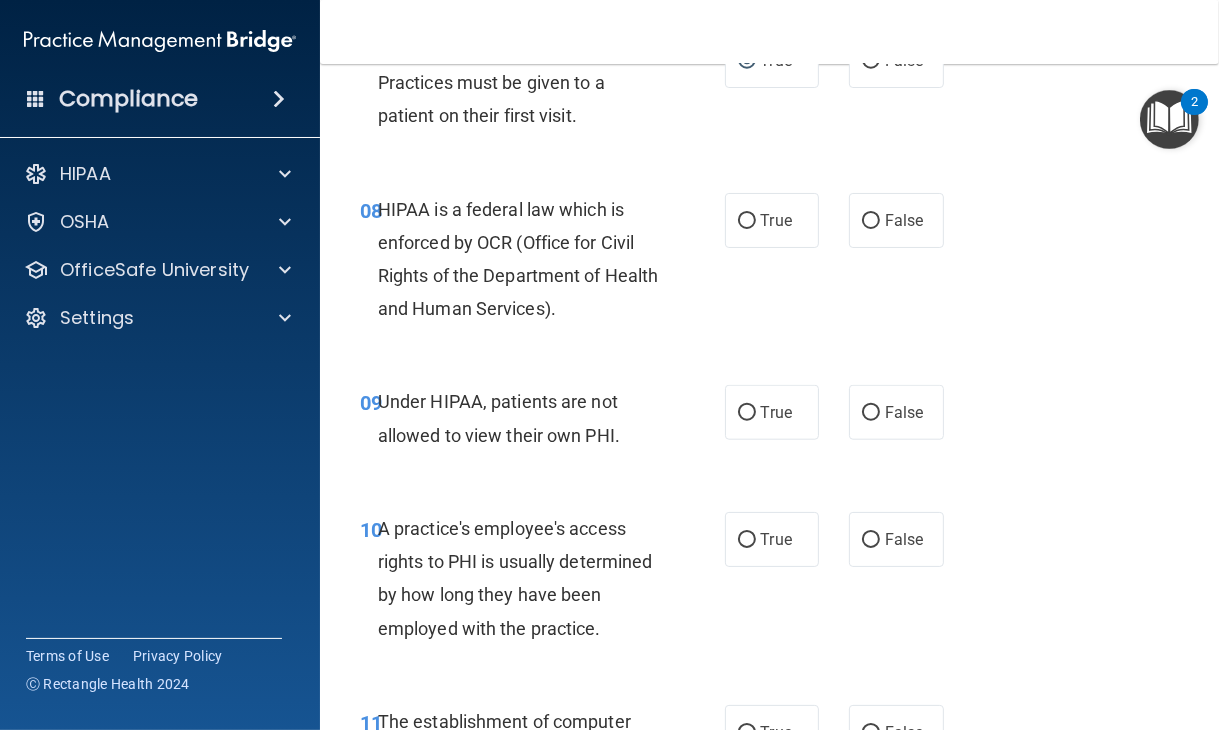 scroll, scrollTop: 1484, scrollLeft: 0, axis: vertical 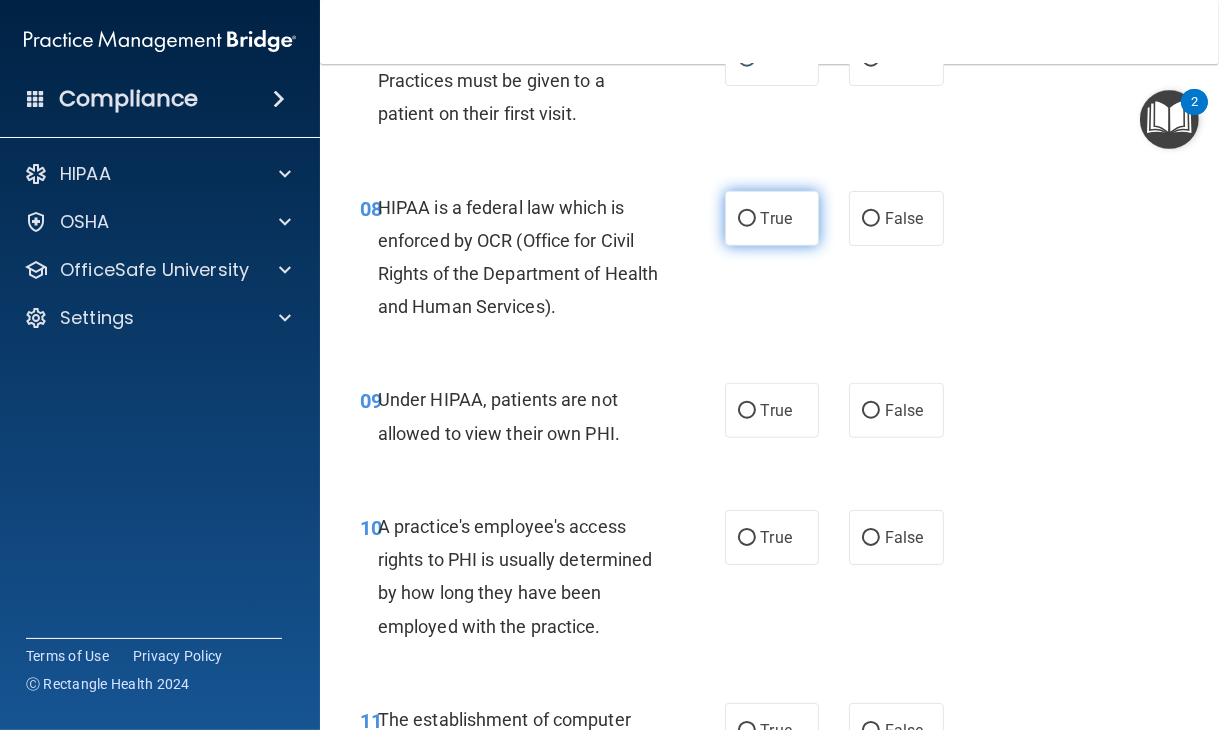 click on "True" at bounding box center [747, 219] 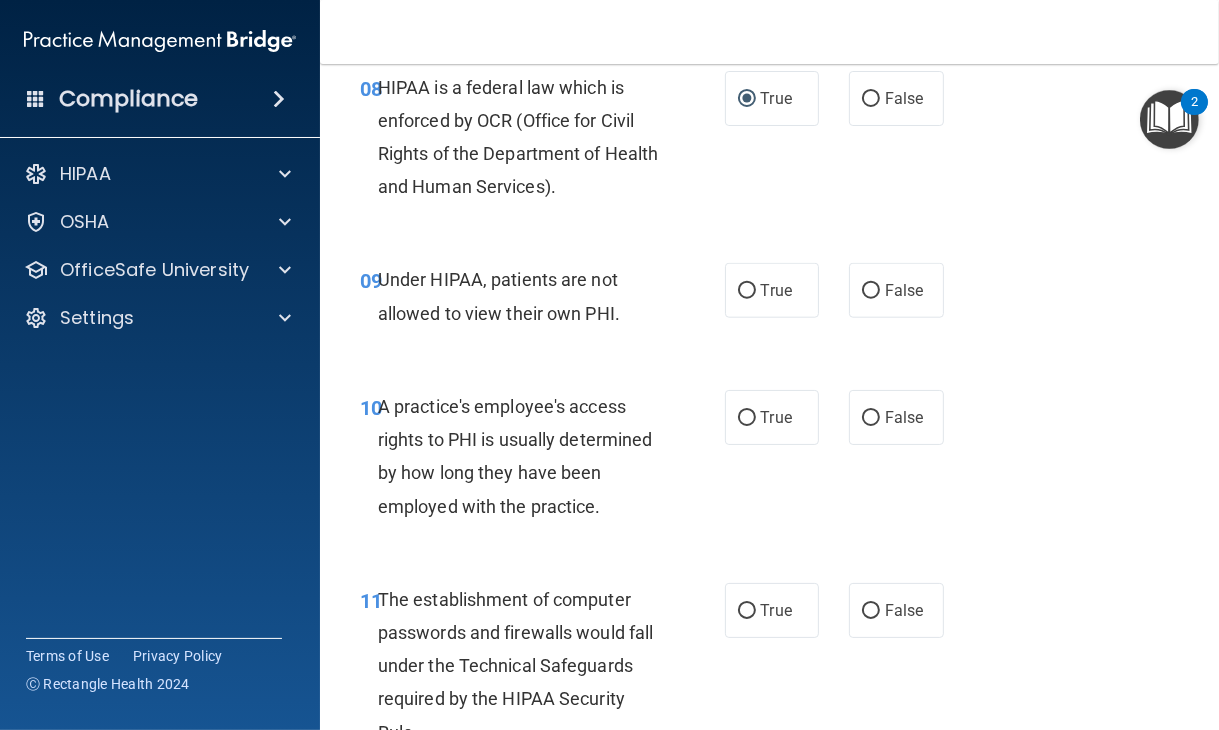 scroll, scrollTop: 1624, scrollLeft: 0, axis: vertical 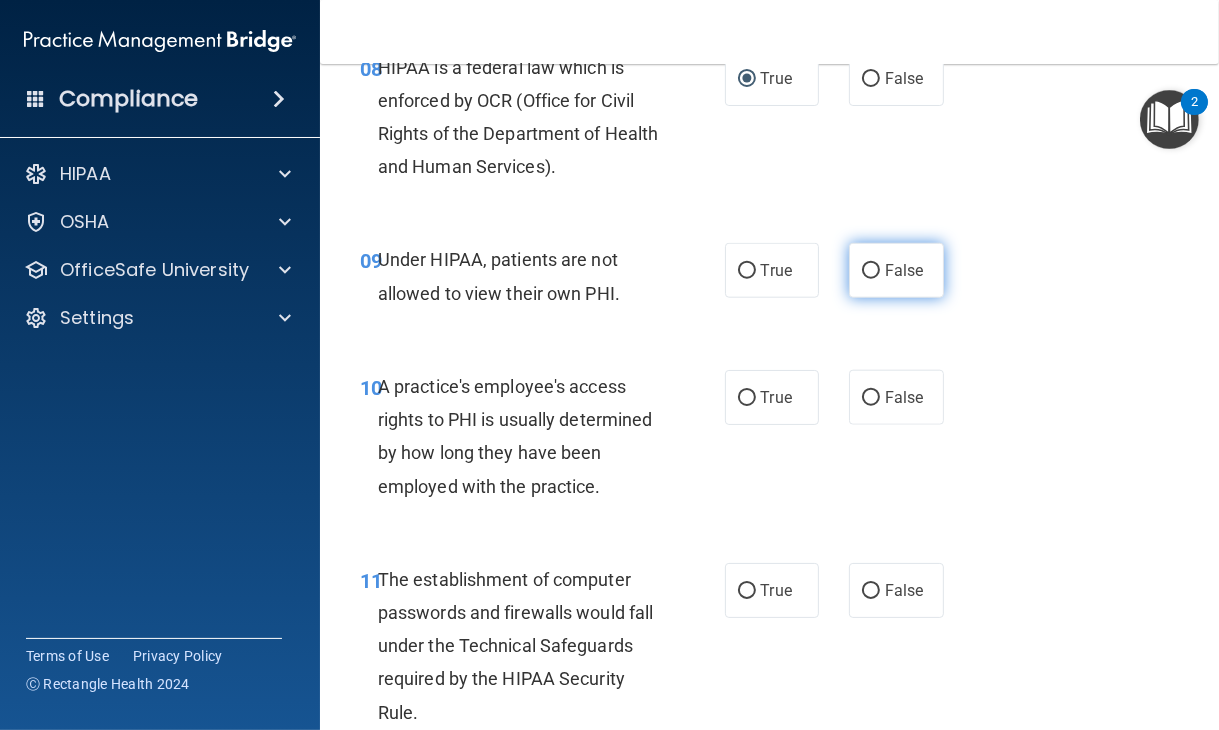 click on "False" at bounding box center (904, 270) 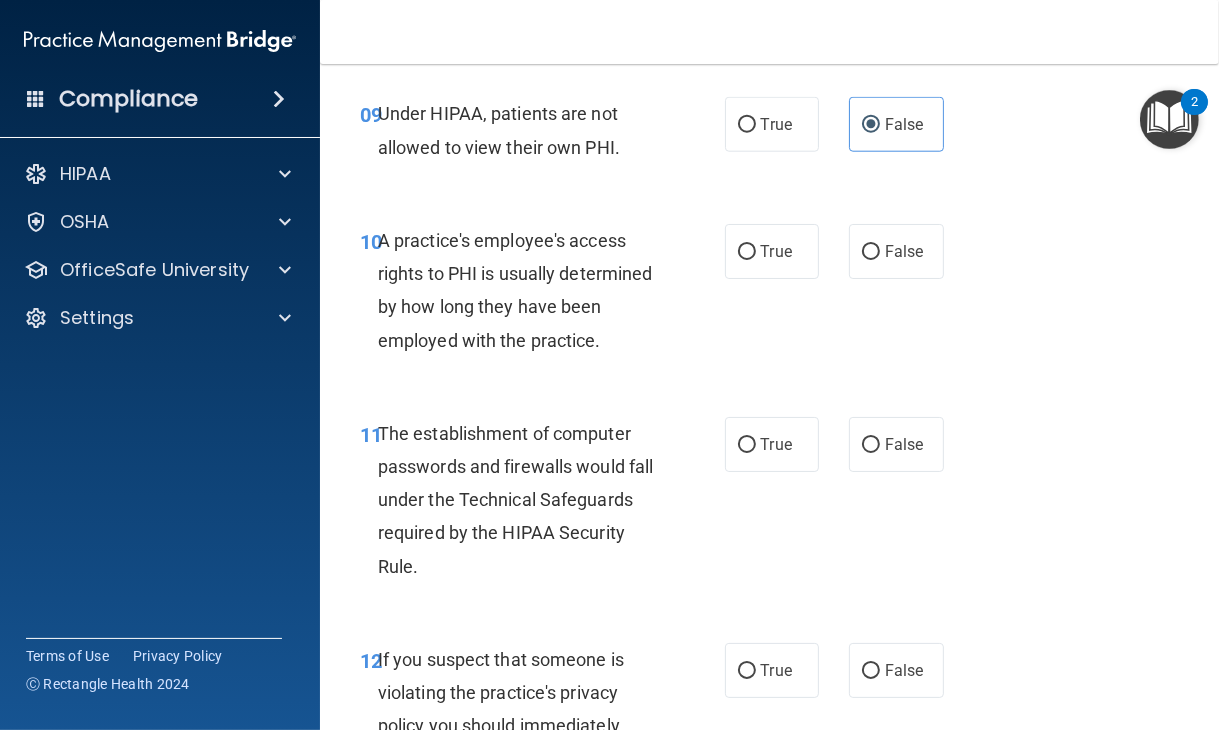 scroll, scrollTop: 1776, scrollLeft: 0, axis: vertical 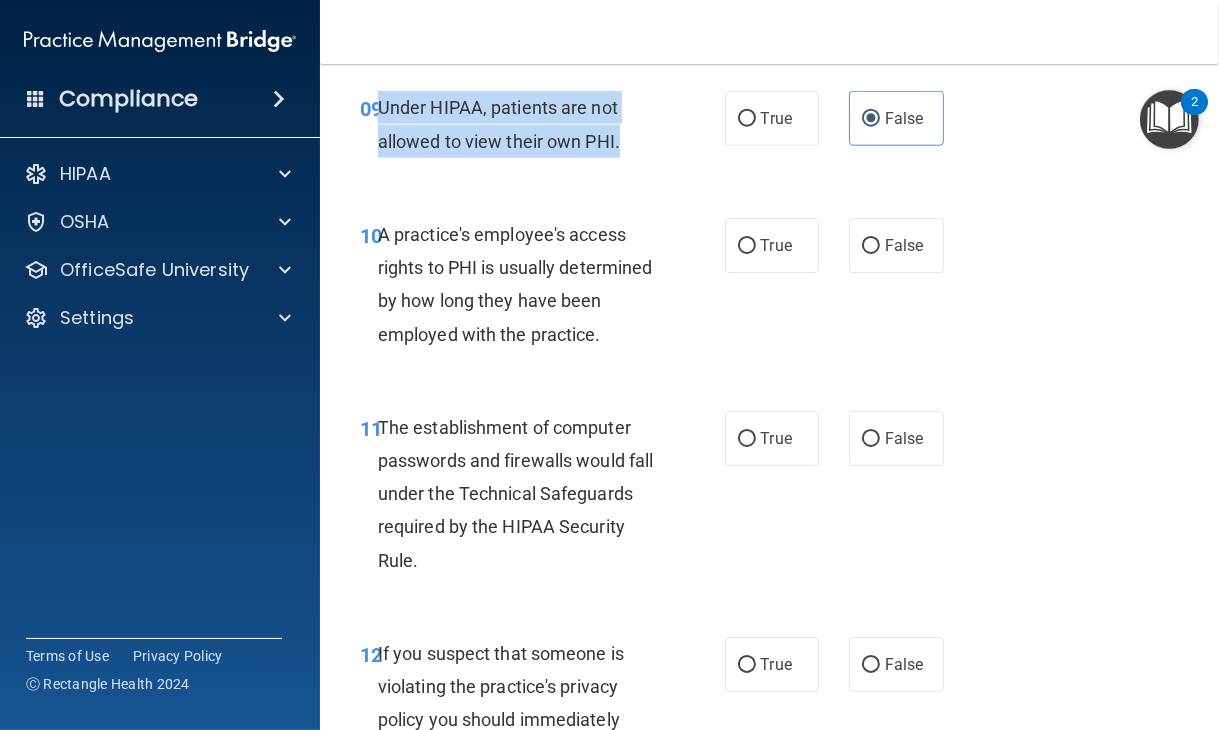 drag, startPoint x: 624, startPoint y: 147, endPoint x: 382, endPoint y: 111, distance: 244.66304 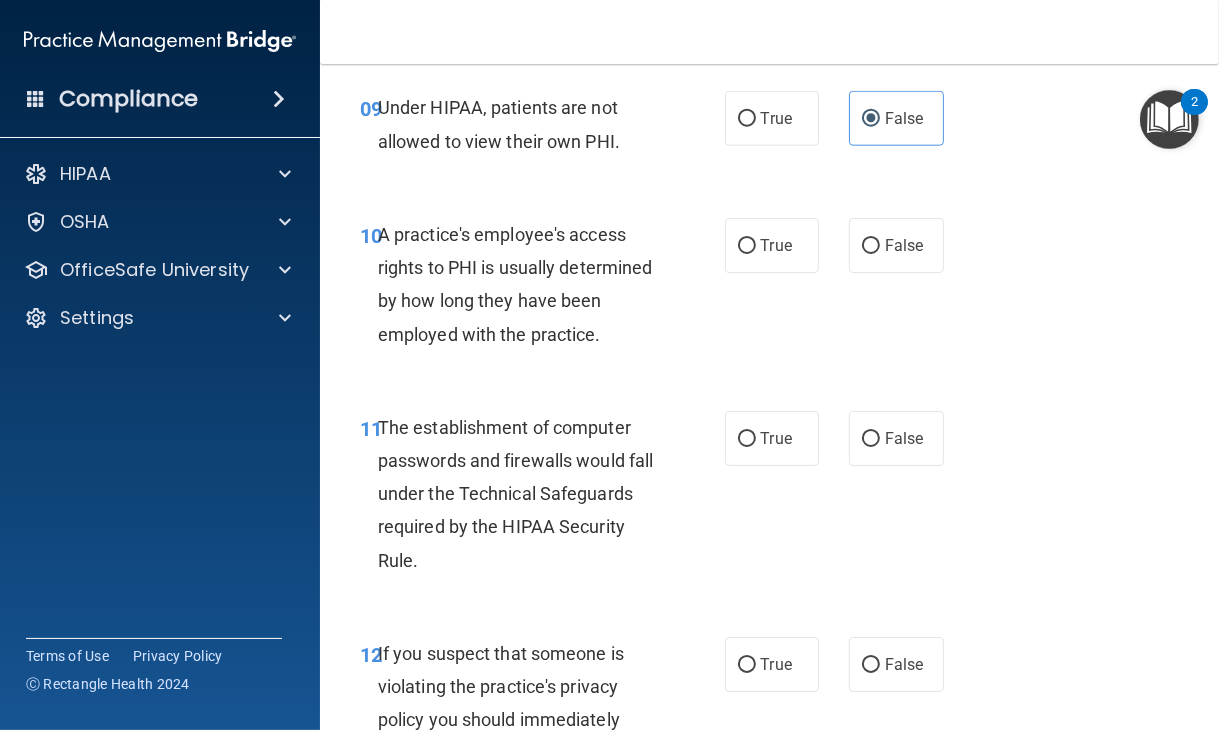 click on "10       A practice's employee's access rights to PHI is usually determined by how long they have been employed with the practice.                 True           False" at bounding box center (769, 289) 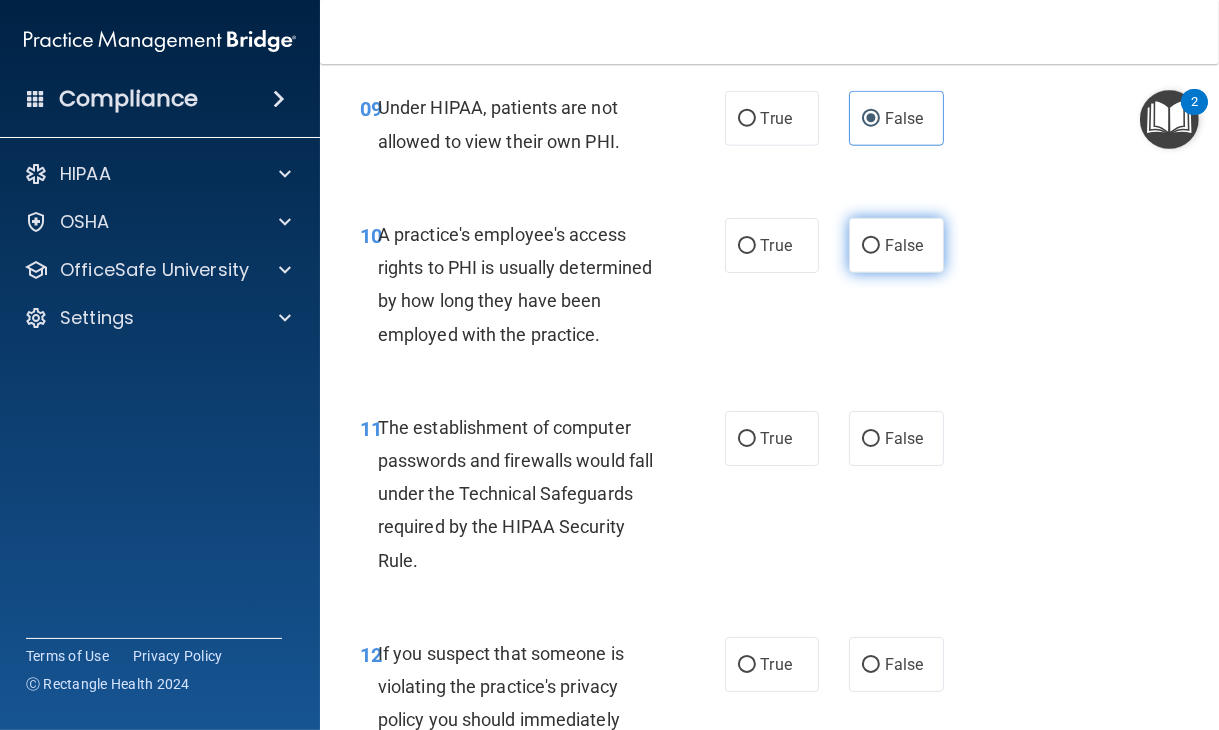 drag, startPoint x: 913, startPoint y: 244, endPoint x: 895, endPoint y: 270, distance: 31.622776 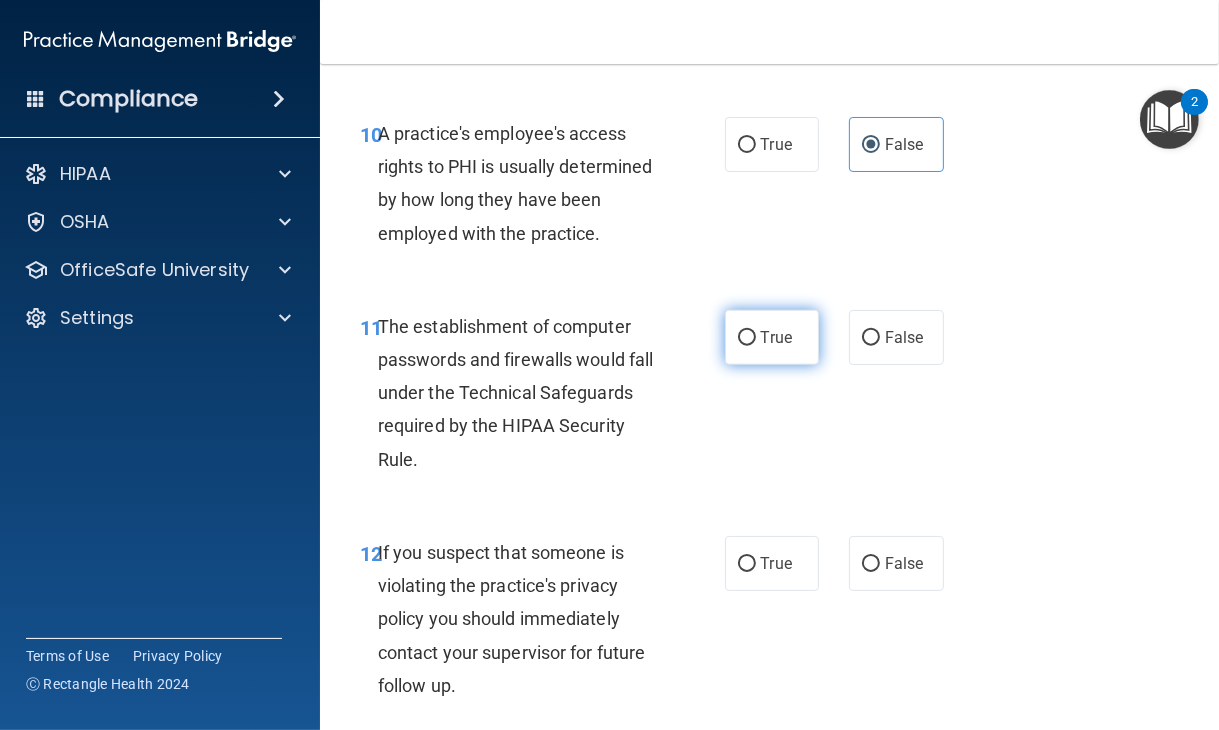 scroll, scrollTop: 2056, scrollLeft: 0, axis: vertical 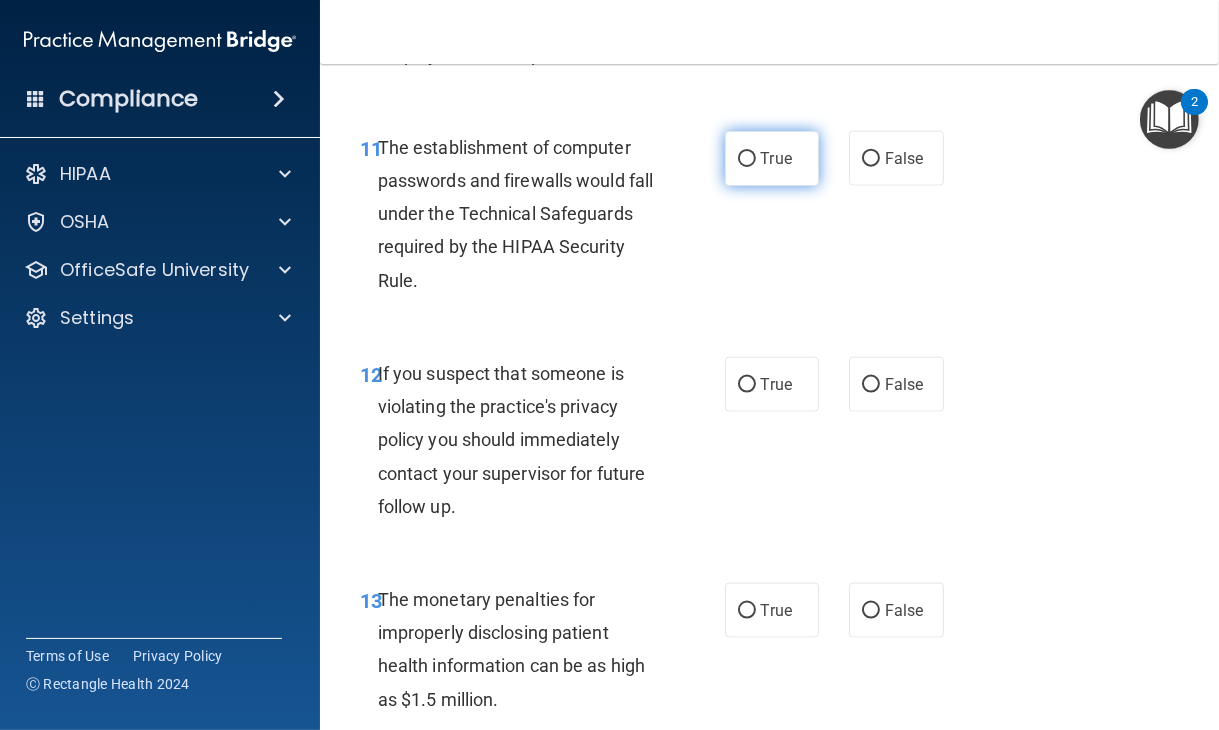click on "True" at bounding box center (772, 158) 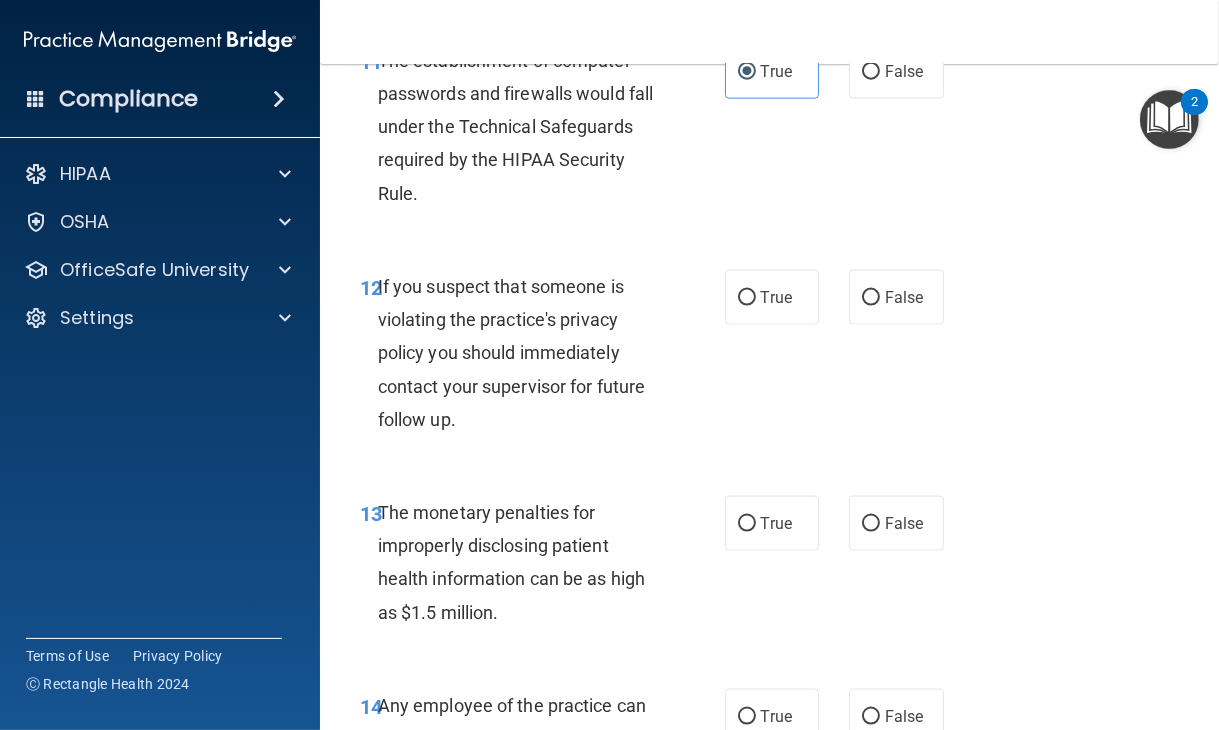 scroll, scrollTop: 2148, scrollLeft: 0, axis: vertical 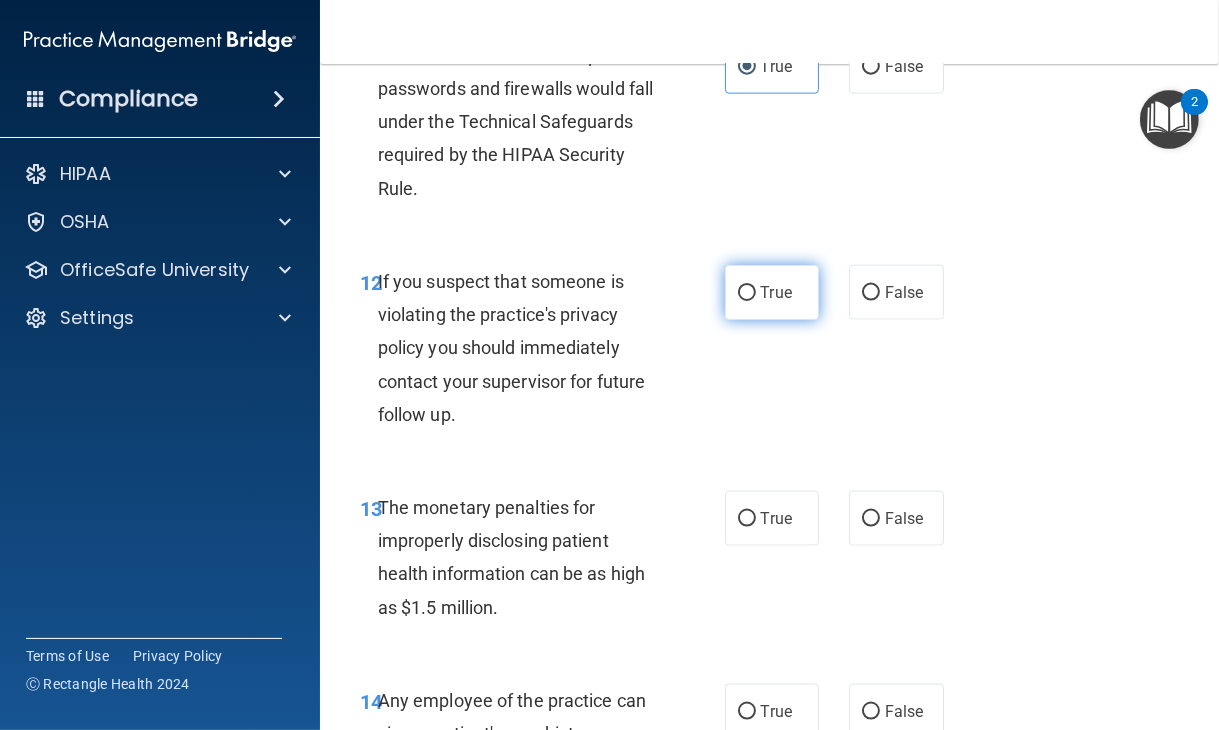 click on "True" at bounding box center (772, 292) 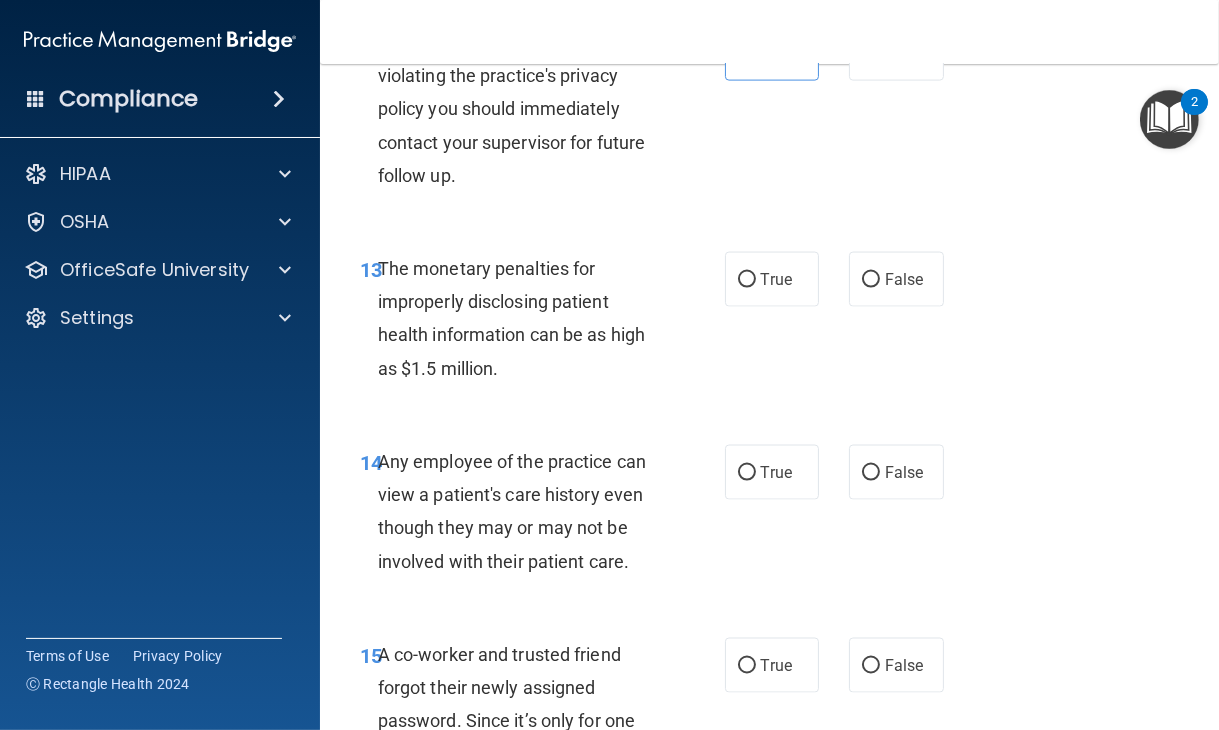 scroll, scrollTop: 2404, scrollLeft: 0, axis: vertical 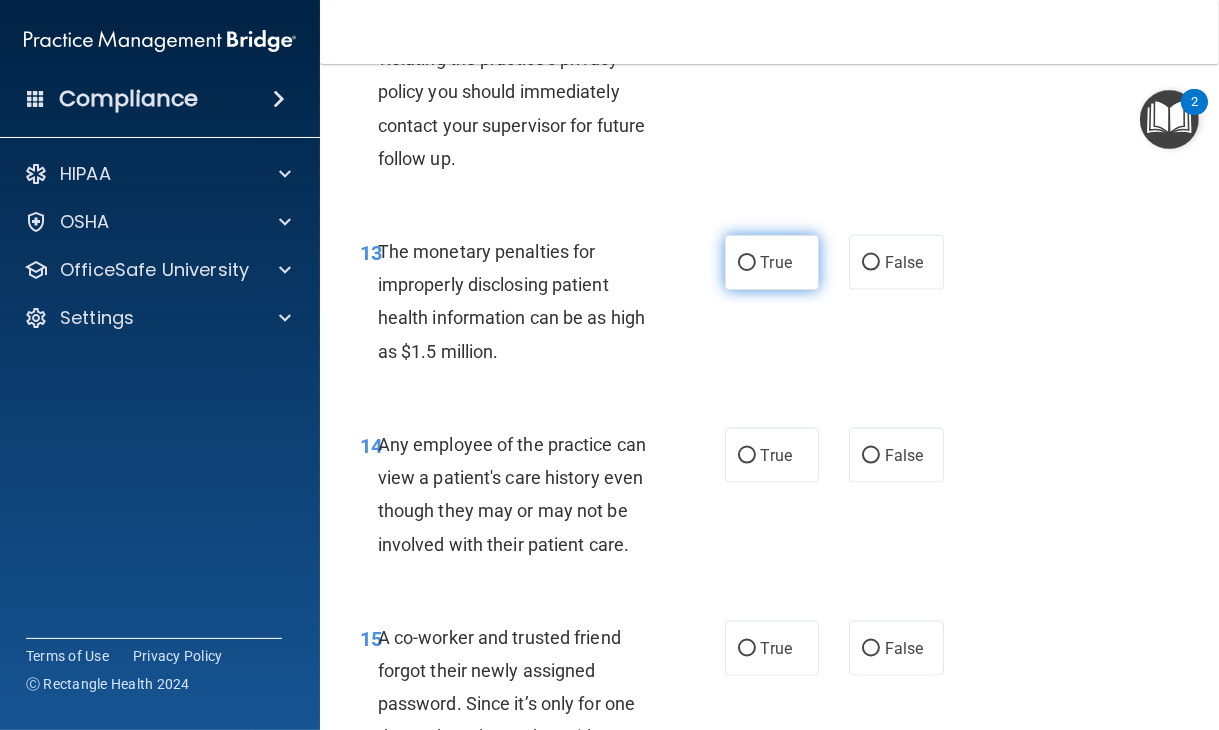 click on "True" at bounding box center (772, 262) 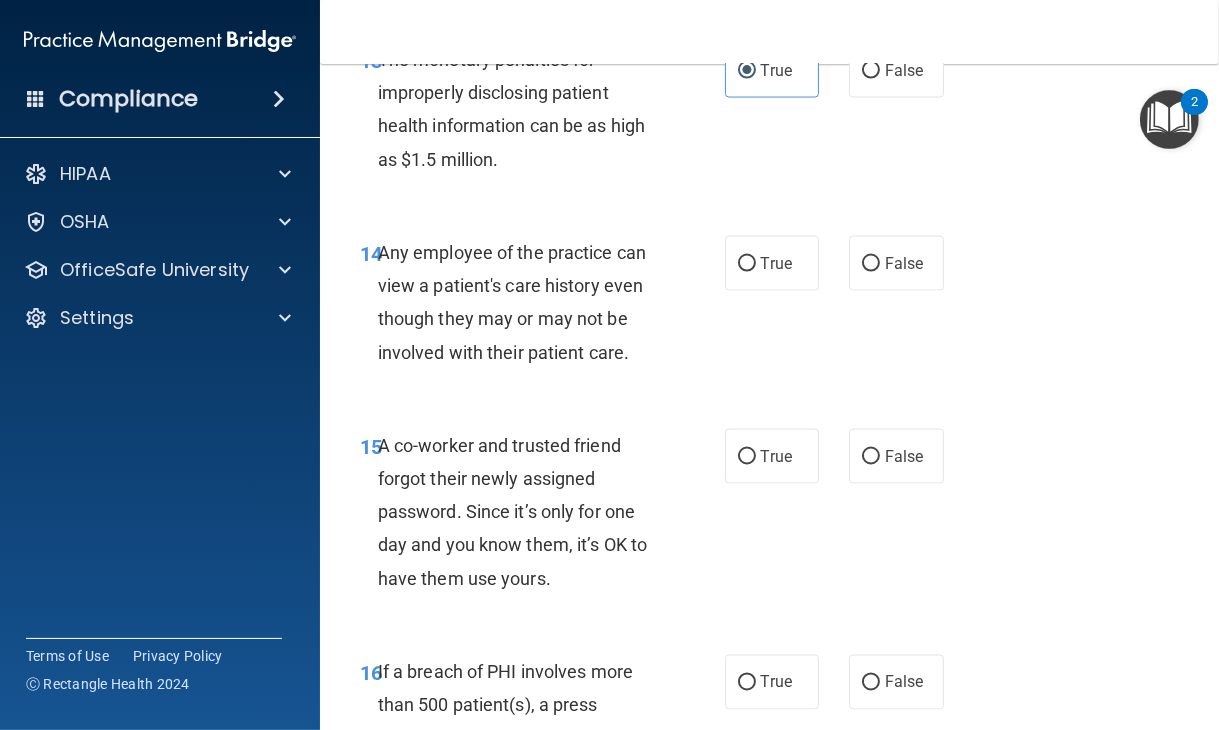 scroll, scrollTop: 2619, scrollLeft: 0, axis: vertical 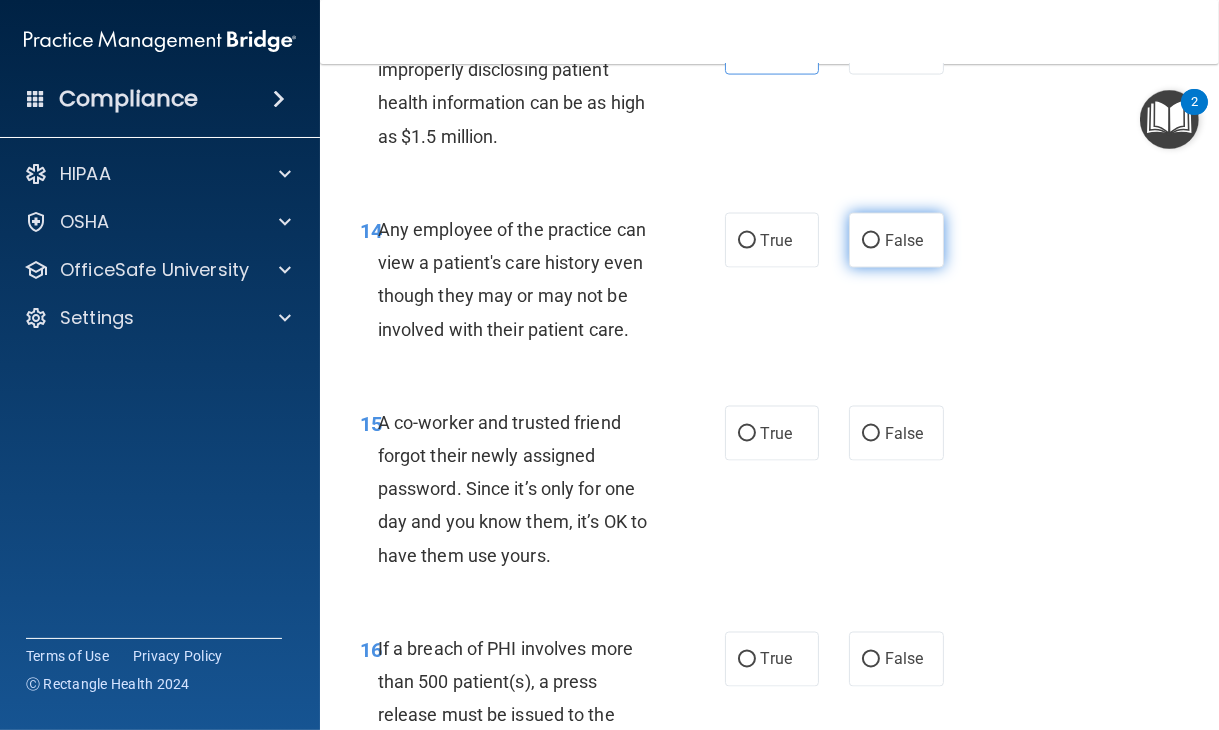 click on "False" at bounding box center [904, 240] 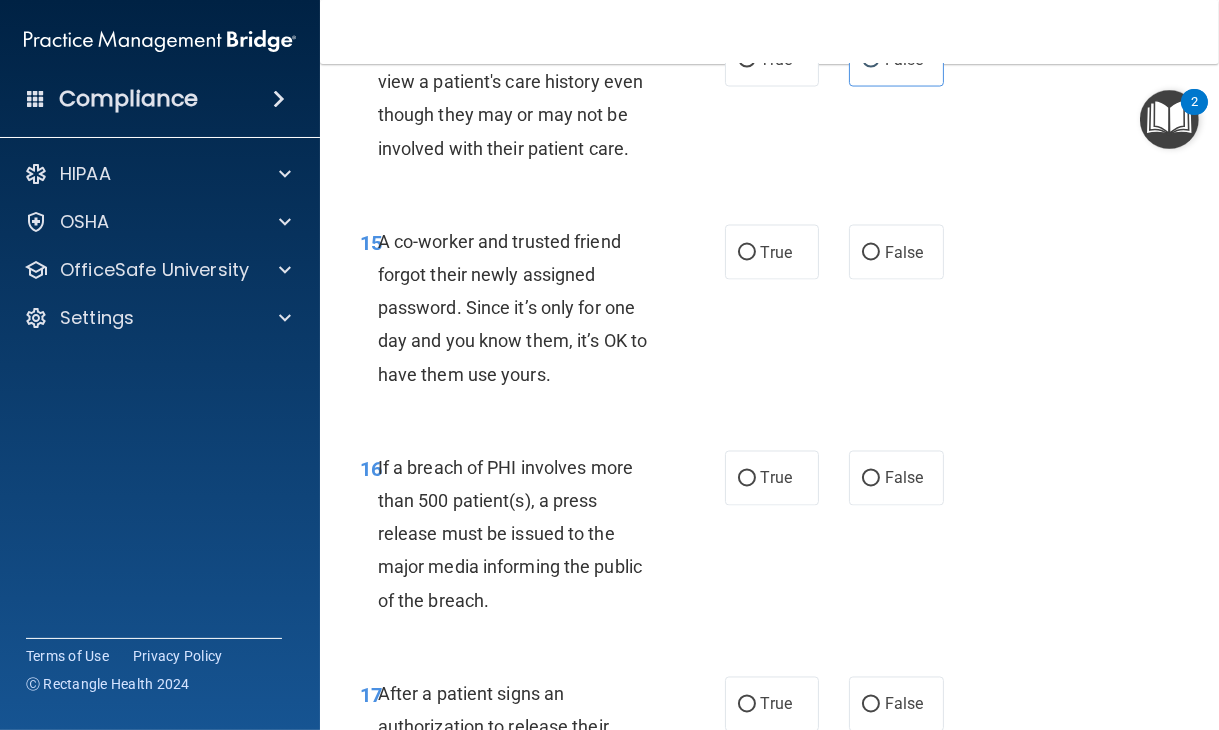 scroll, scrollTop: 2812, scrollLeft: 0, axis: vertical 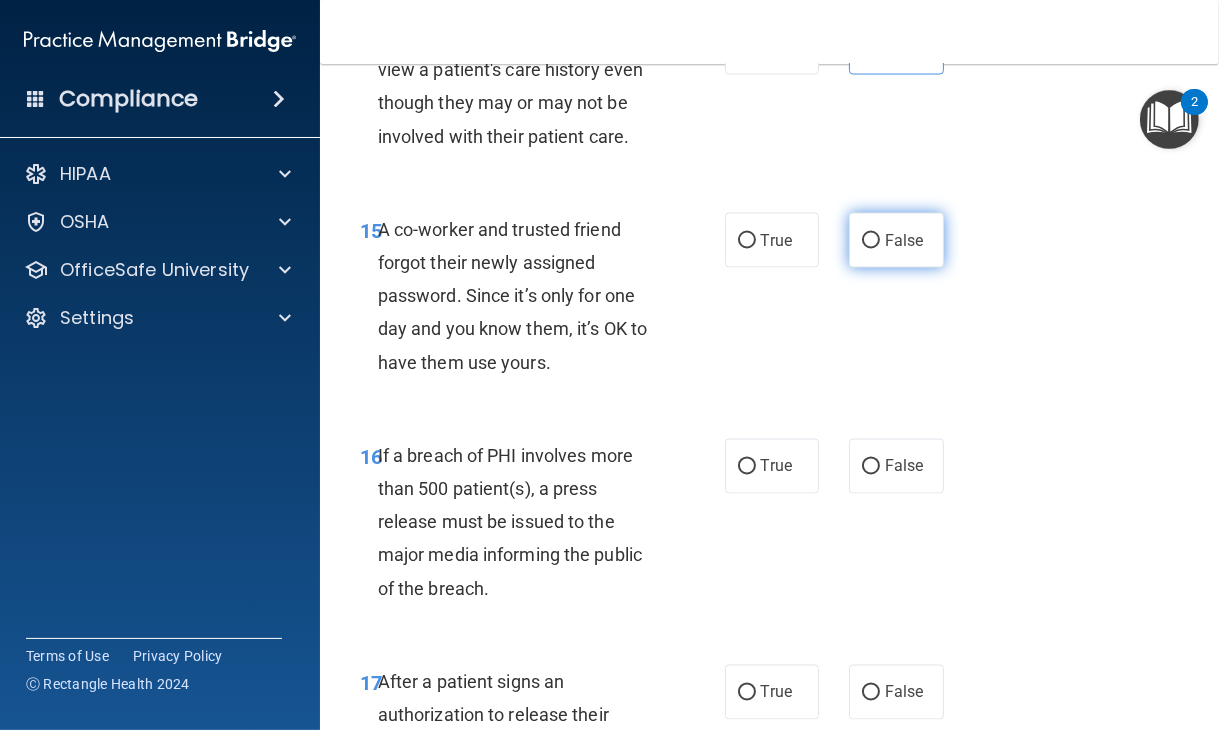 click on "False" at bounding box center (896, 240) 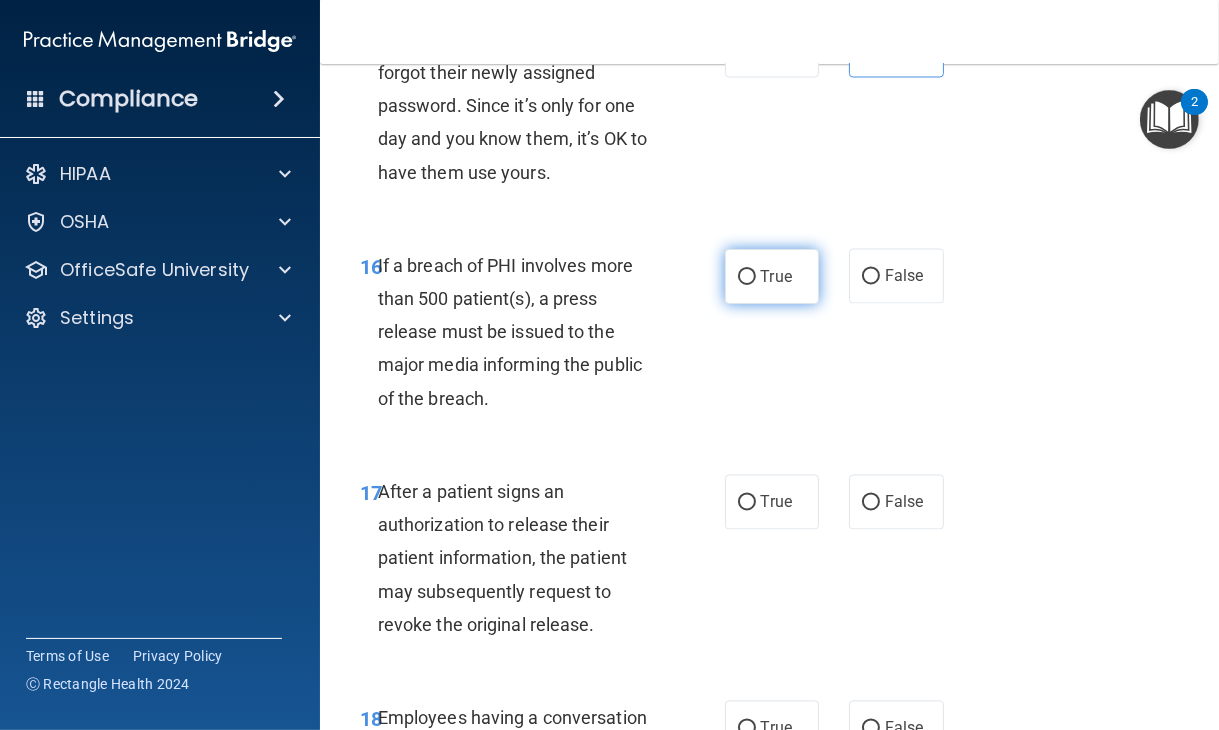scroll, scrollTop: 3016, scrollLeft: 0, axis: vertical 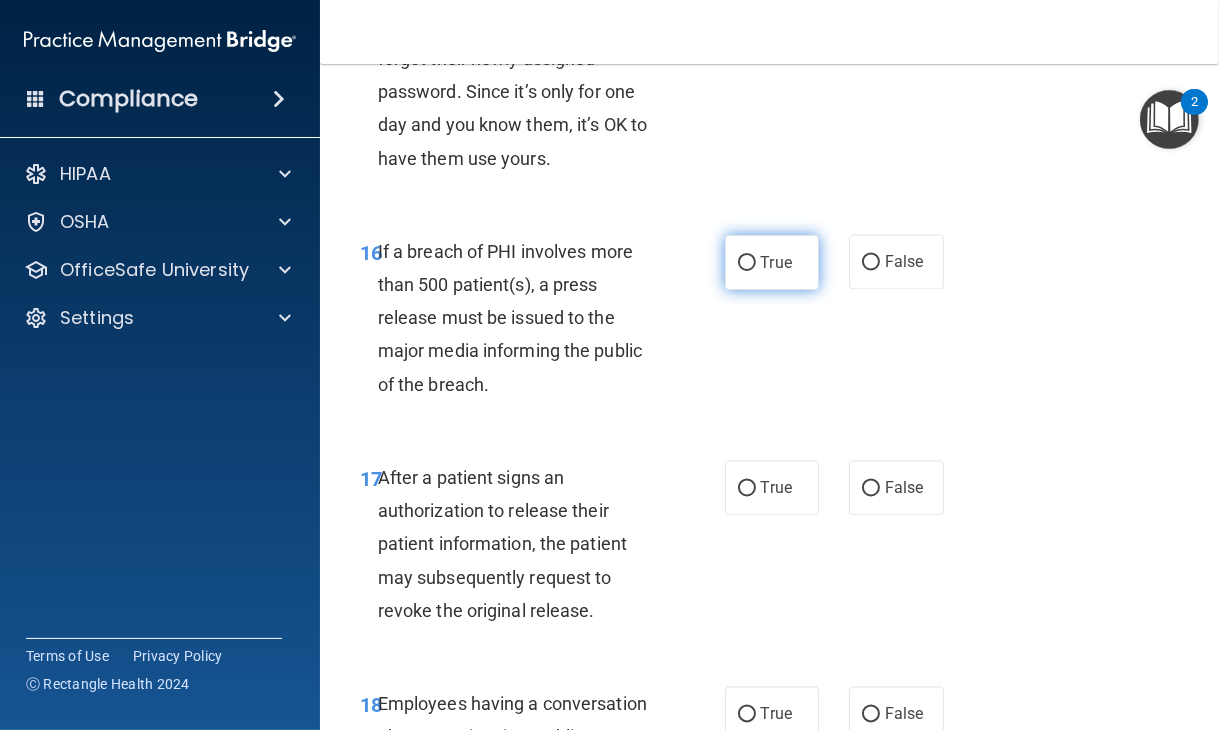 click on "True" at bounding box center [772, 262] 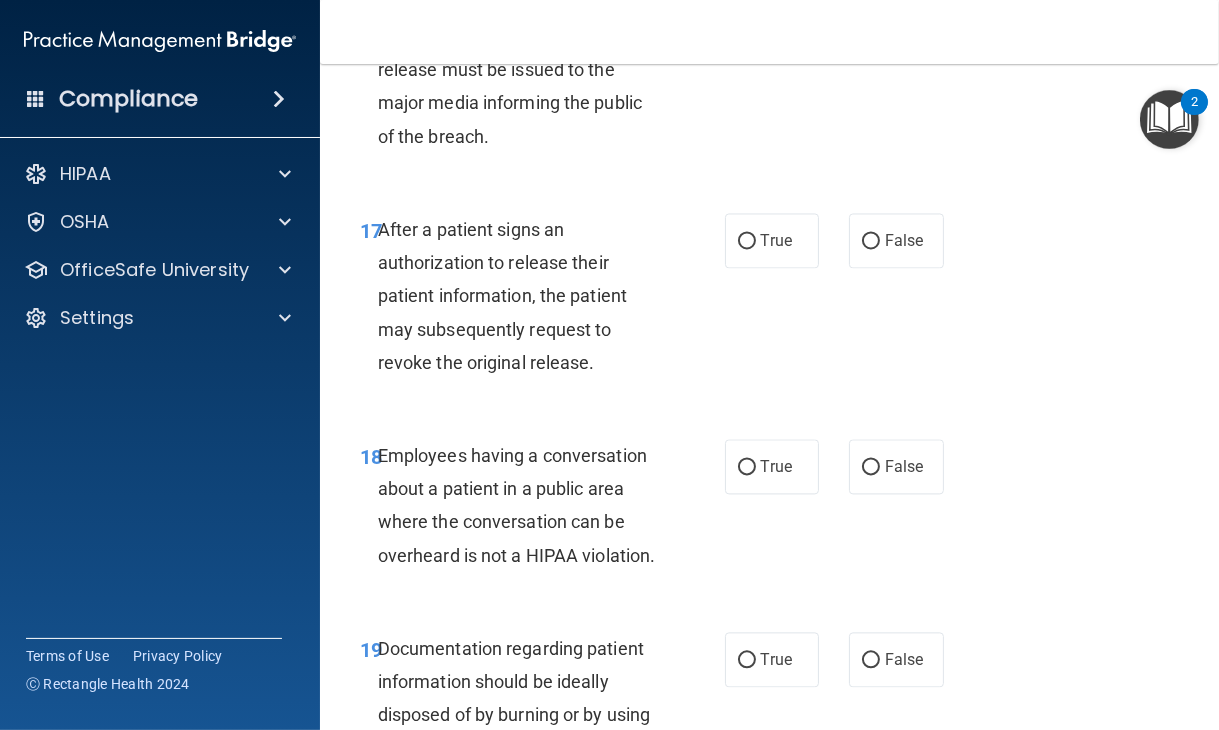scroll, scrollTop: 3267, scrollLeft: 0, axis: vertical 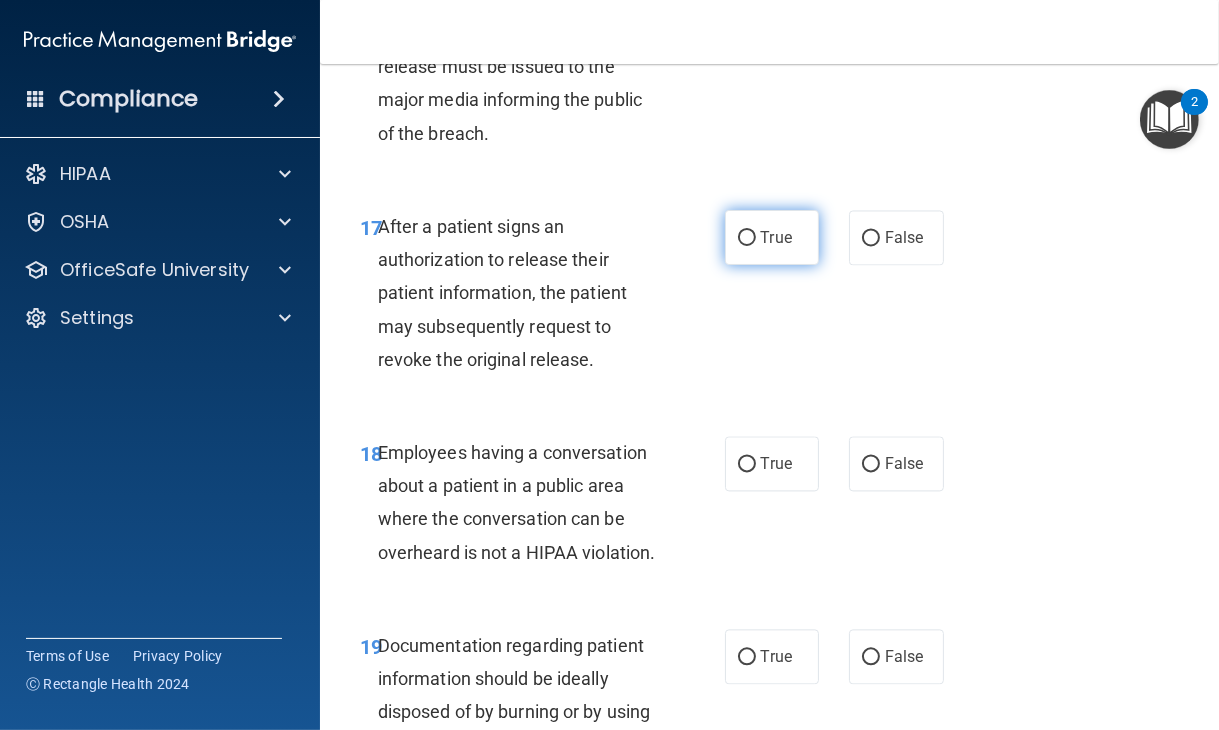 click on "True" at bounding box center (772, 237) 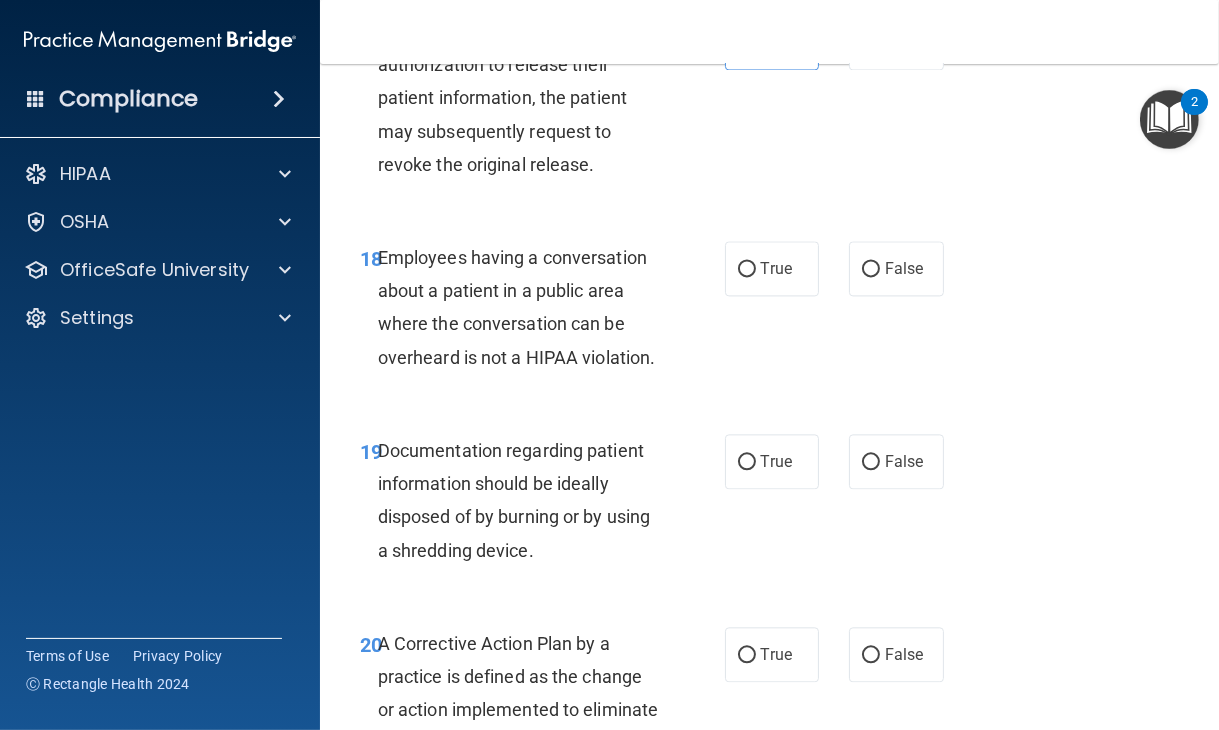 scroll, scrollTop: 3472, scrollLeft: 0, axis: vertical 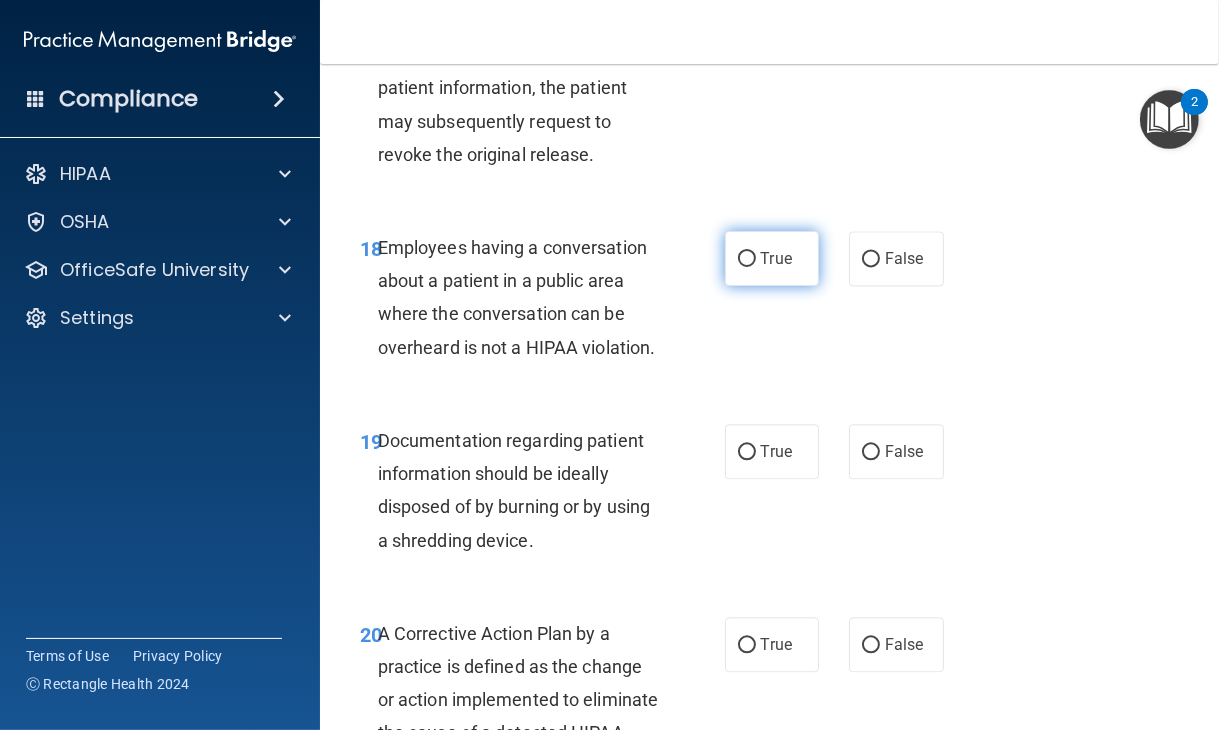 click on "True" at bounding box center [772, 258] 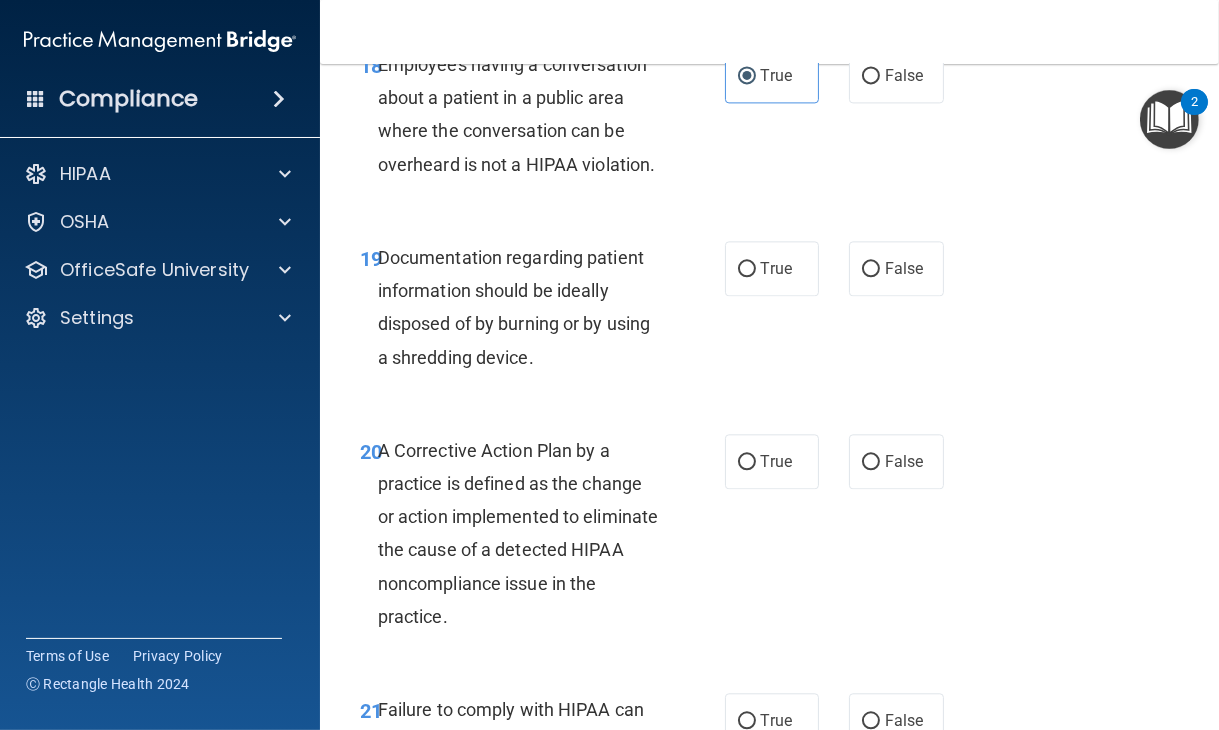 scroll, scrollTop: 3720, scrollLeft: 0, axis: vertical 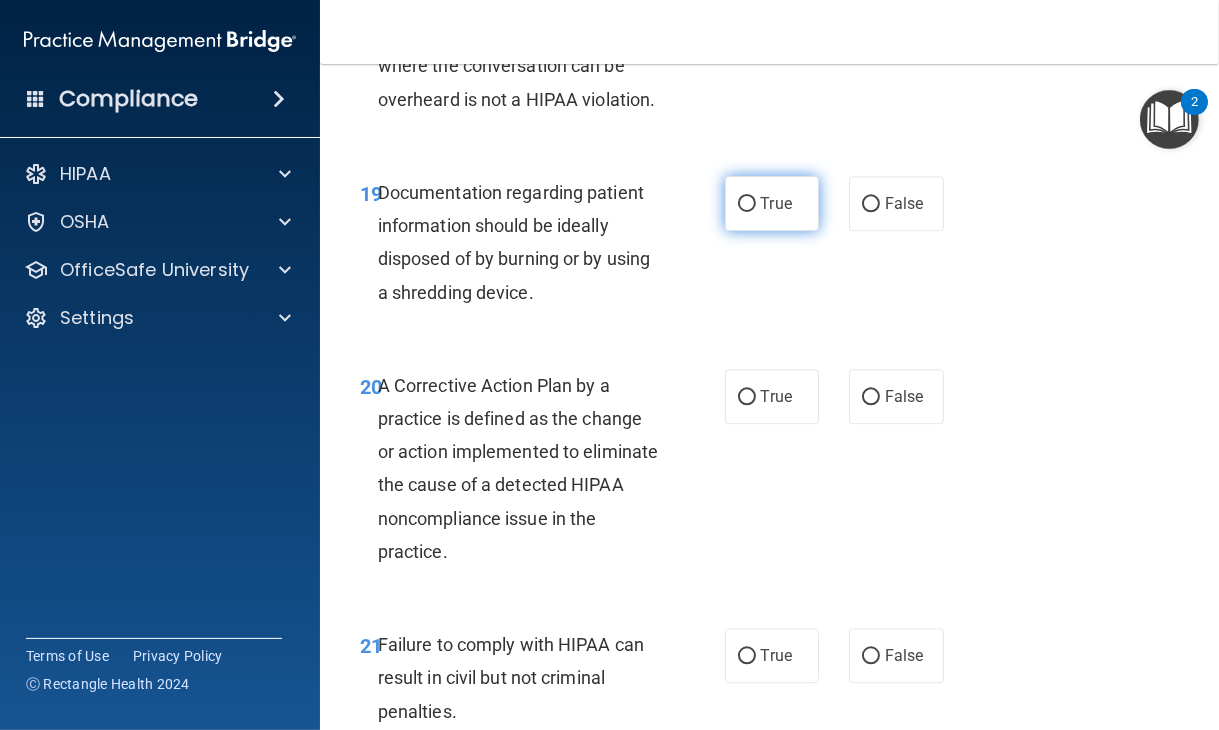 click on "True" at bounding box center (772, 203) 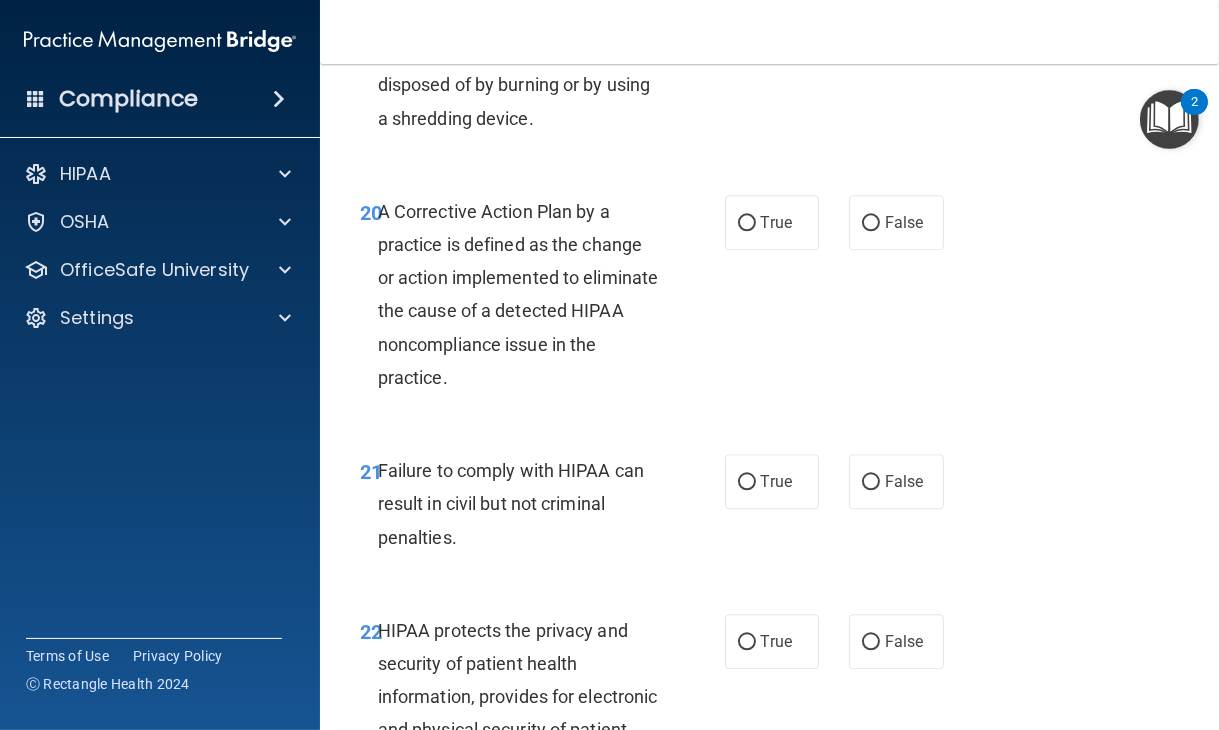 scroll, scrollTop: 3919, scrollLeft: 0, axis: vertical 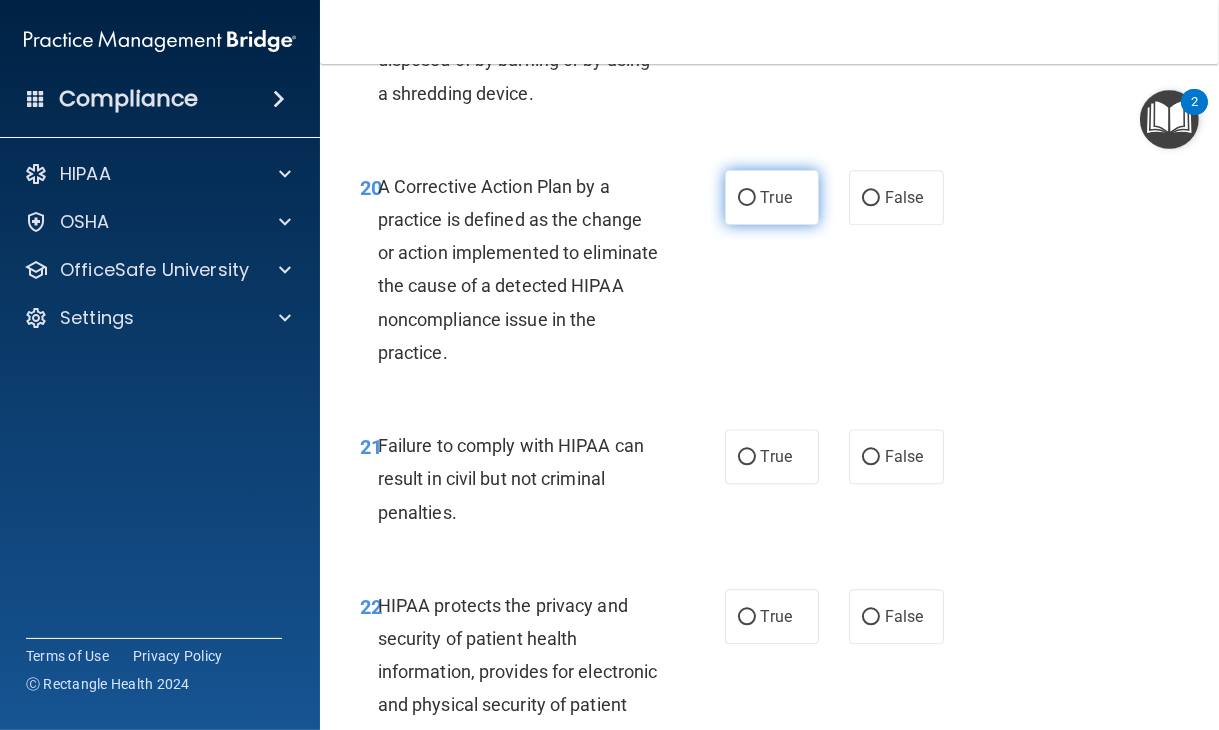 click on "True" at bounding box center (772, 197) 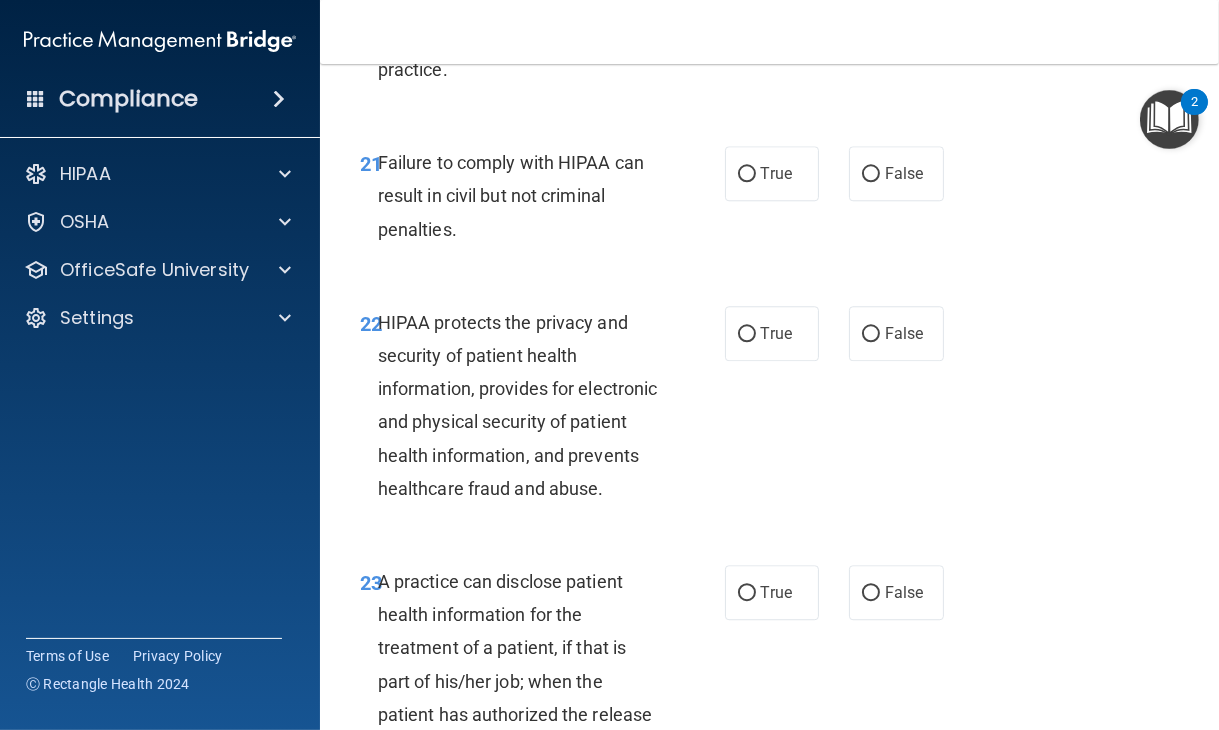 scroll, scrollTop: 4219, scrollLeft: 0, axis: vertical 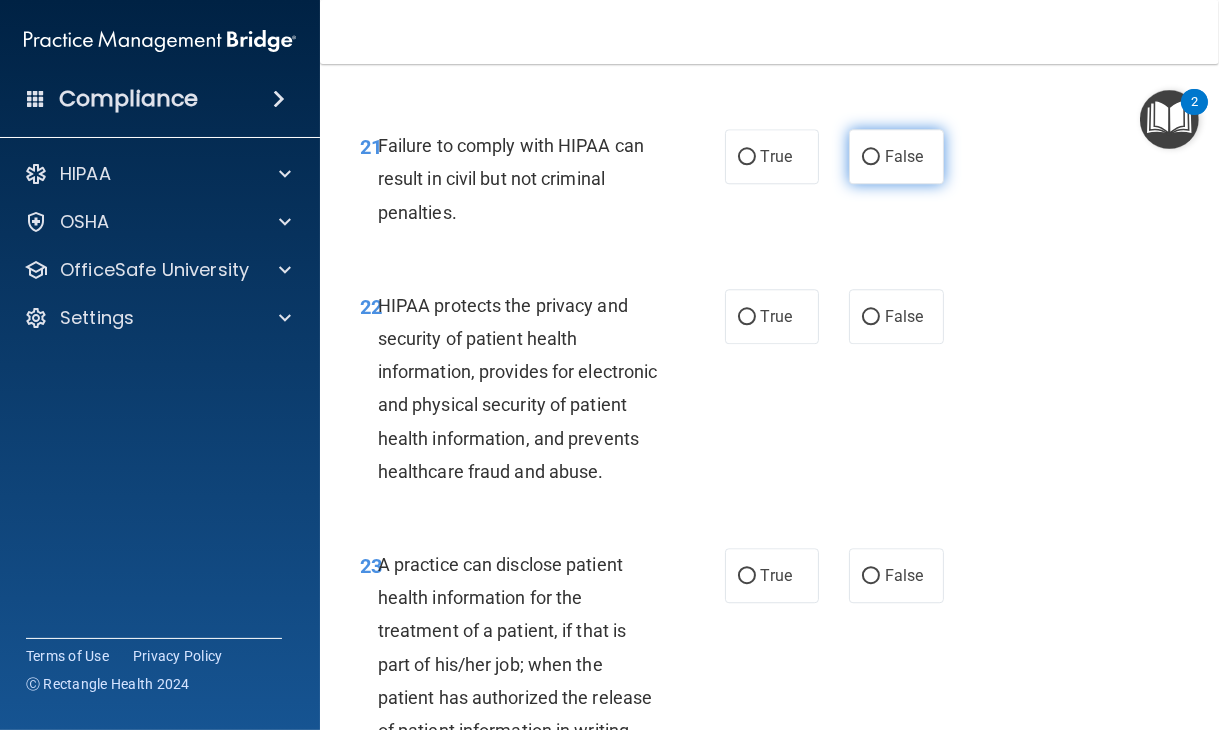 click on "False" at bounding box center [896, 156] 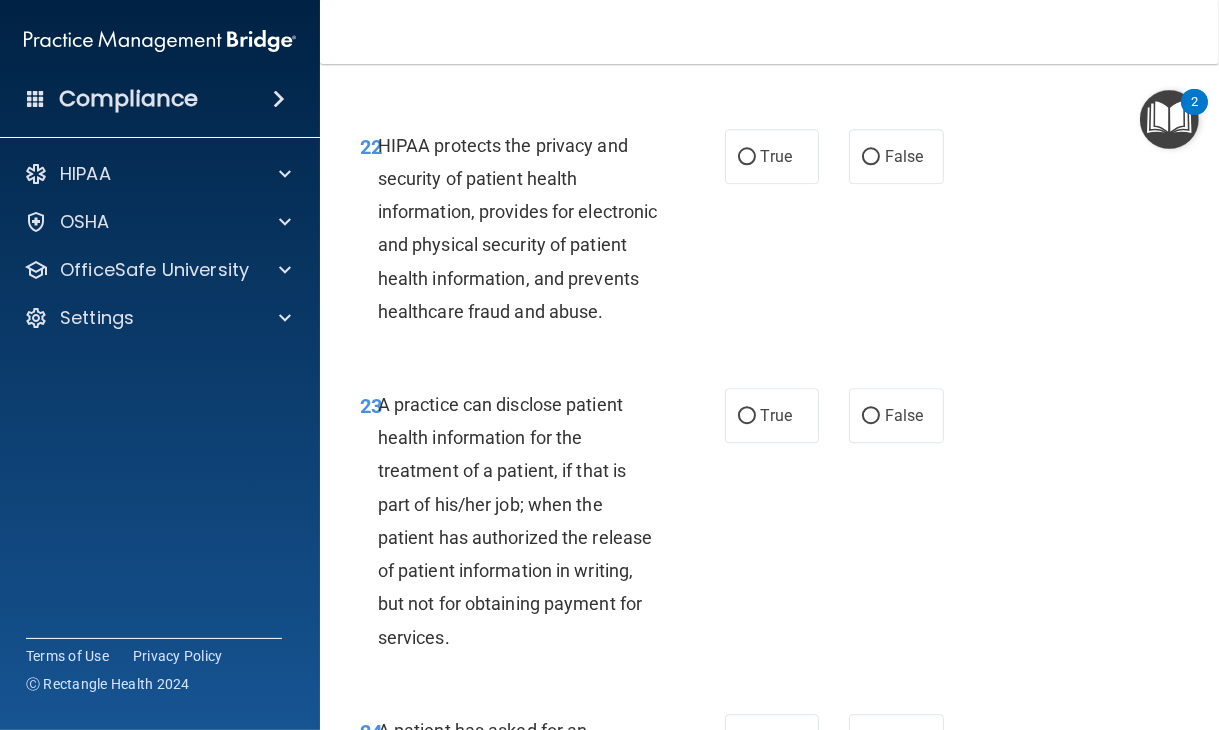 scroll, scrollTop: 4392, scrollLeft: 0, axis: vertical 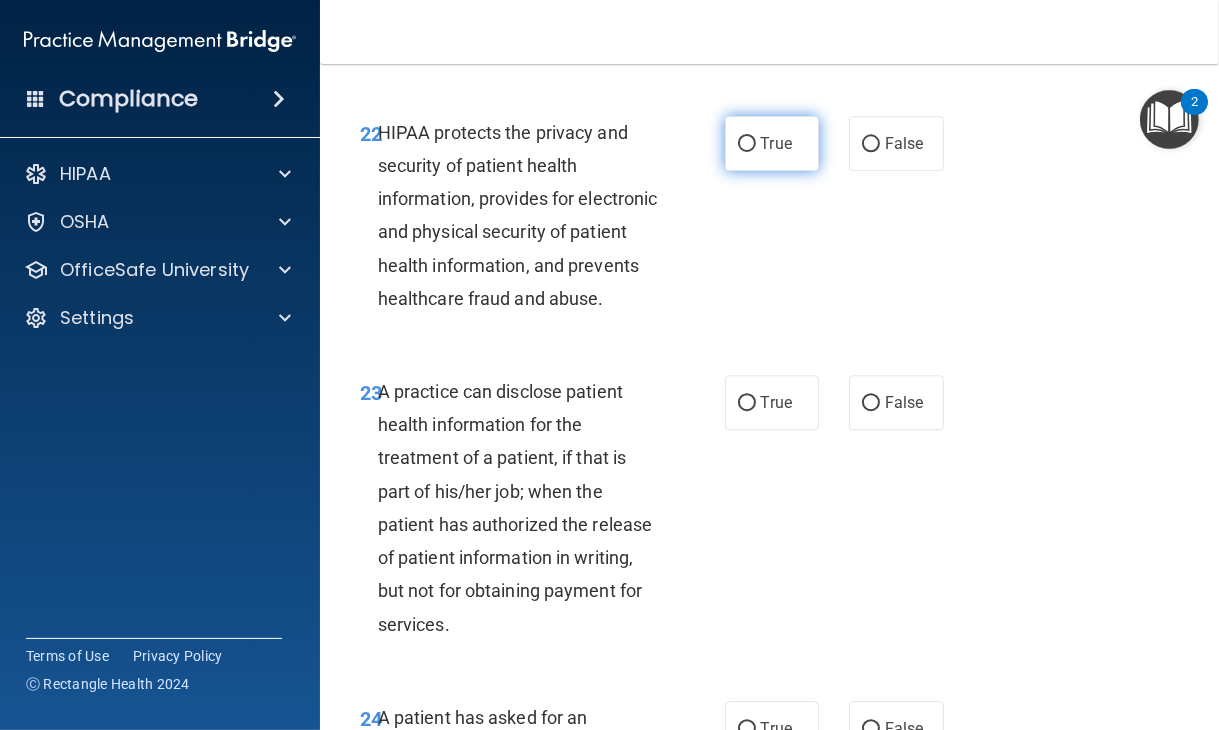 click on "True" at bounding box center [772, 143] 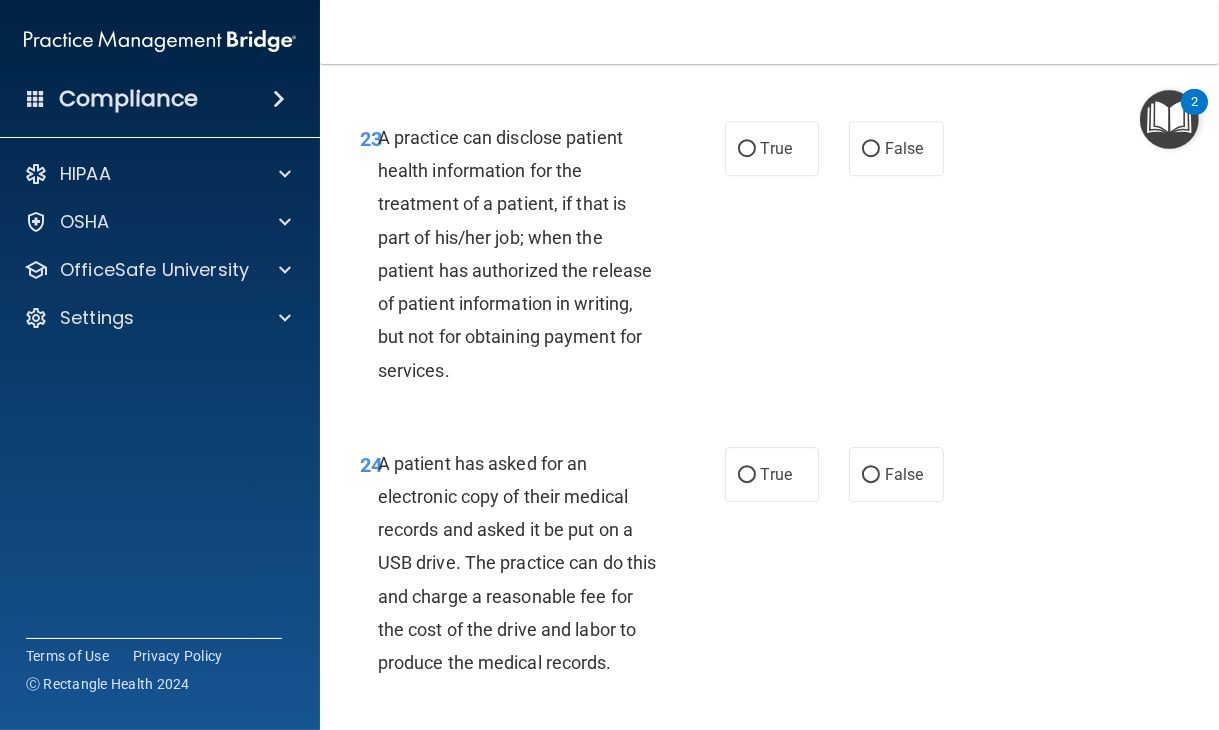 scroll, scrollTop: 4658, scrollLeft: 0, axis: vertical 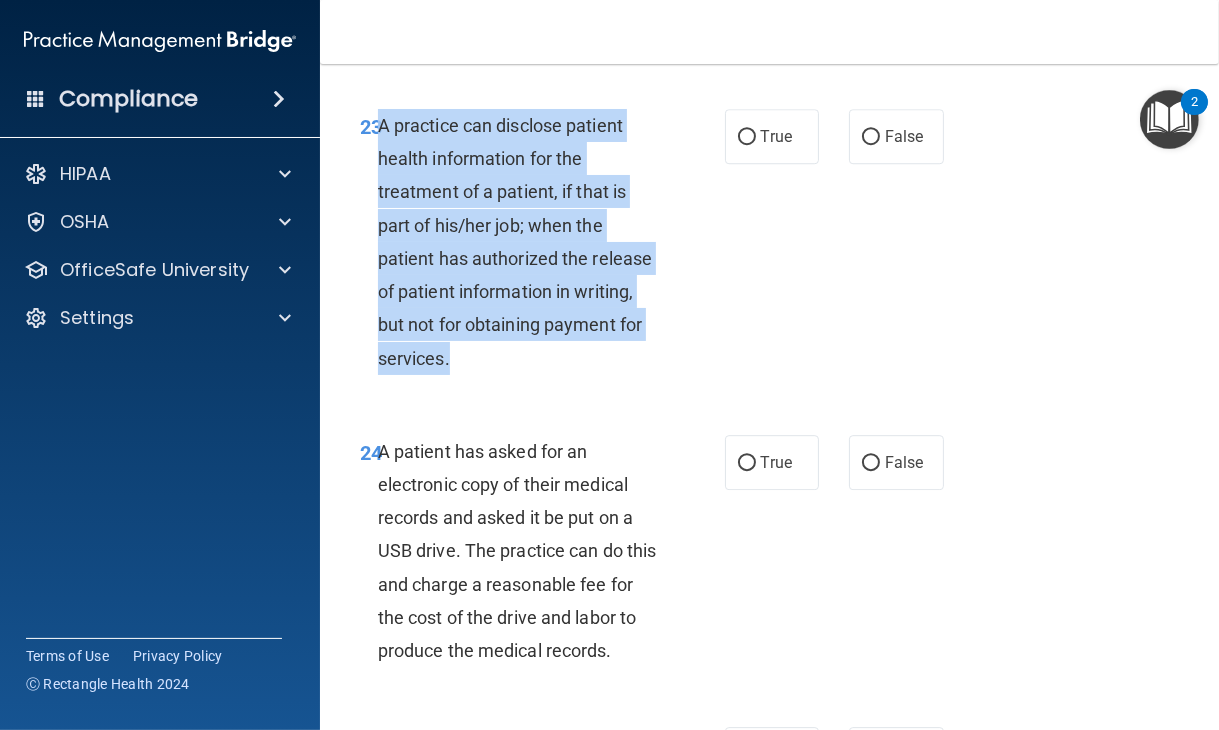 drag, startPoint x: 454, startPoint y: 384, endPoint x: 377, endPoint y: 168, distance: 229.3142 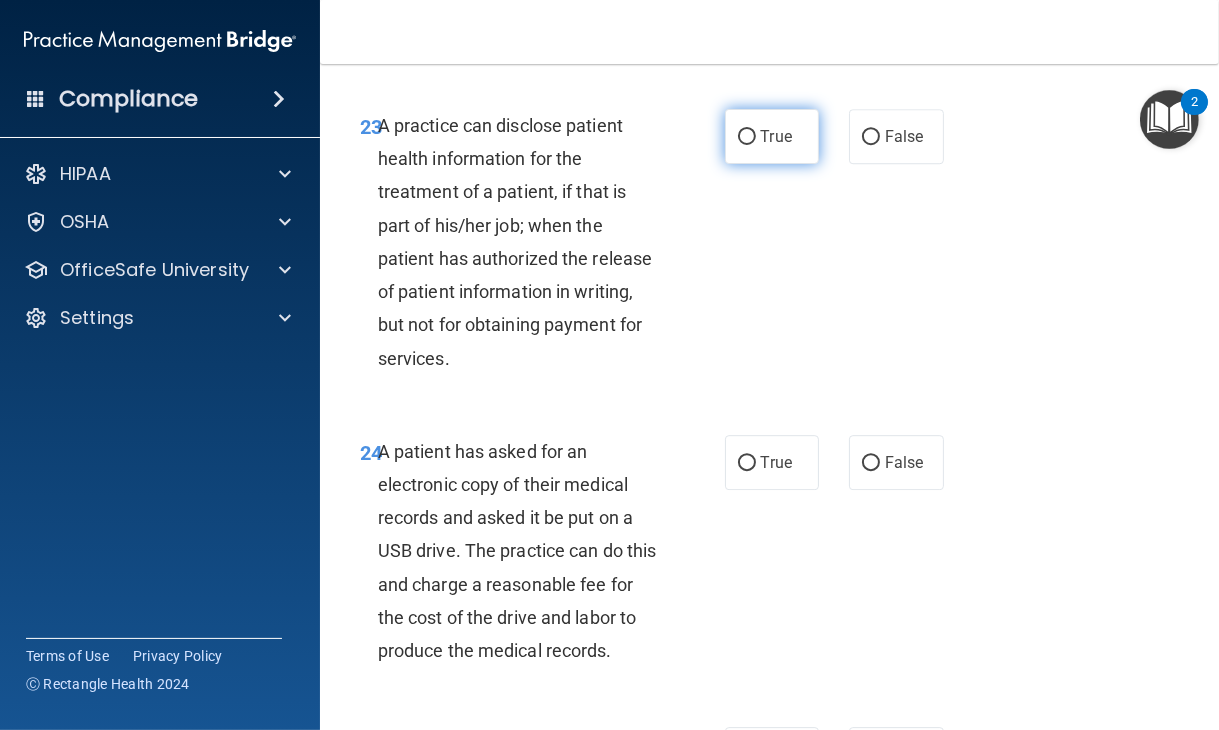 click on "True" at bounding box center (776, 136) 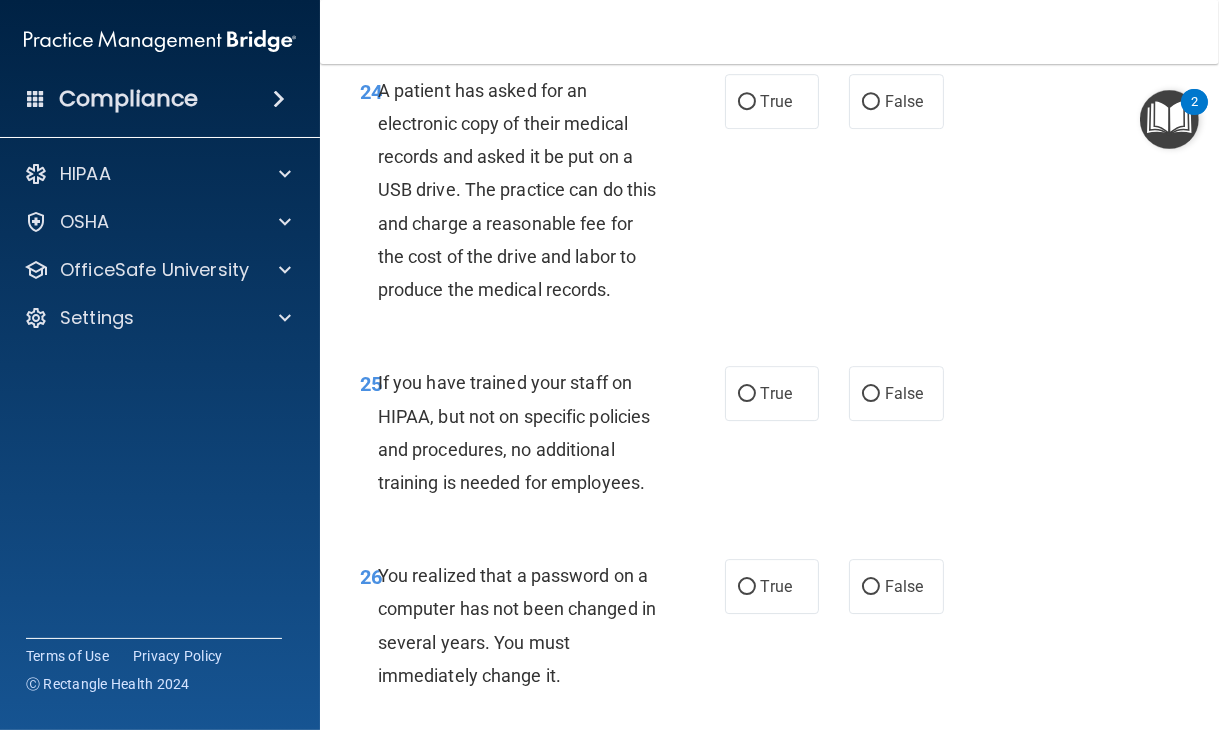 scroll, scrollTop: 5034, scrollLeft: 0, axis: vertical 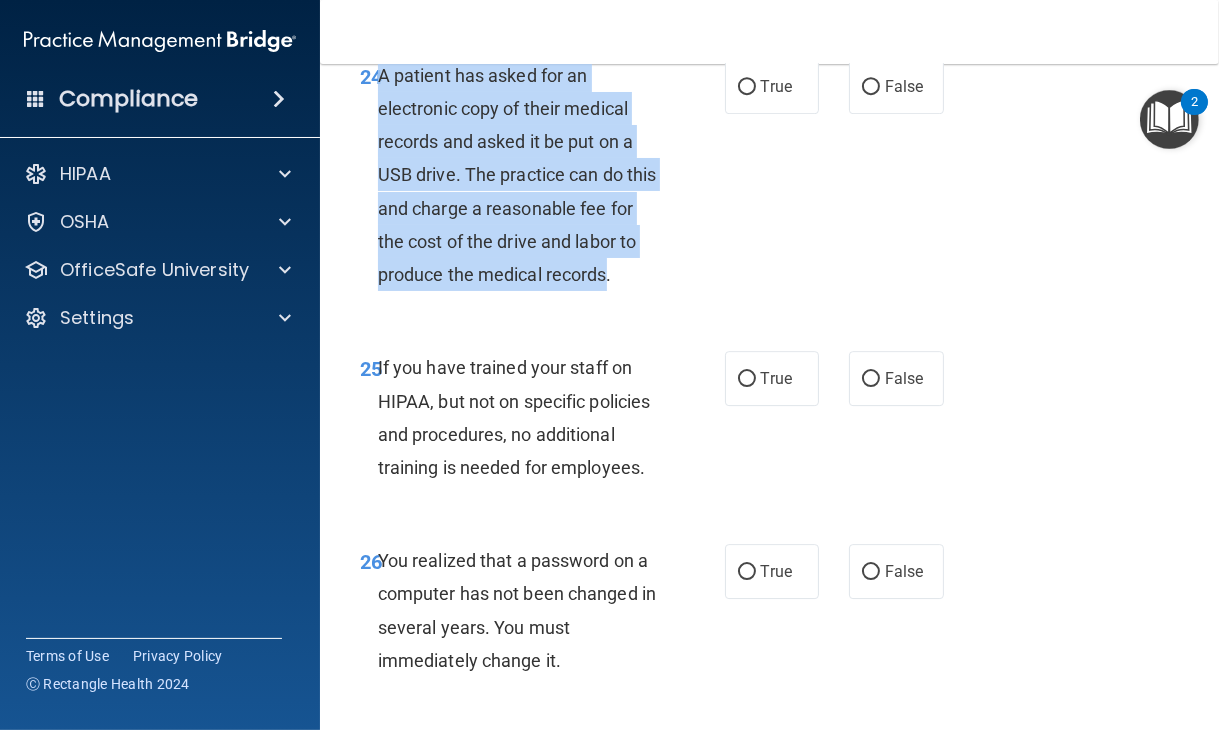 drag, startPoint x: 609, startPoint y: 308, endPoint x: 380, endPoint y: 96, distance: 312.0657 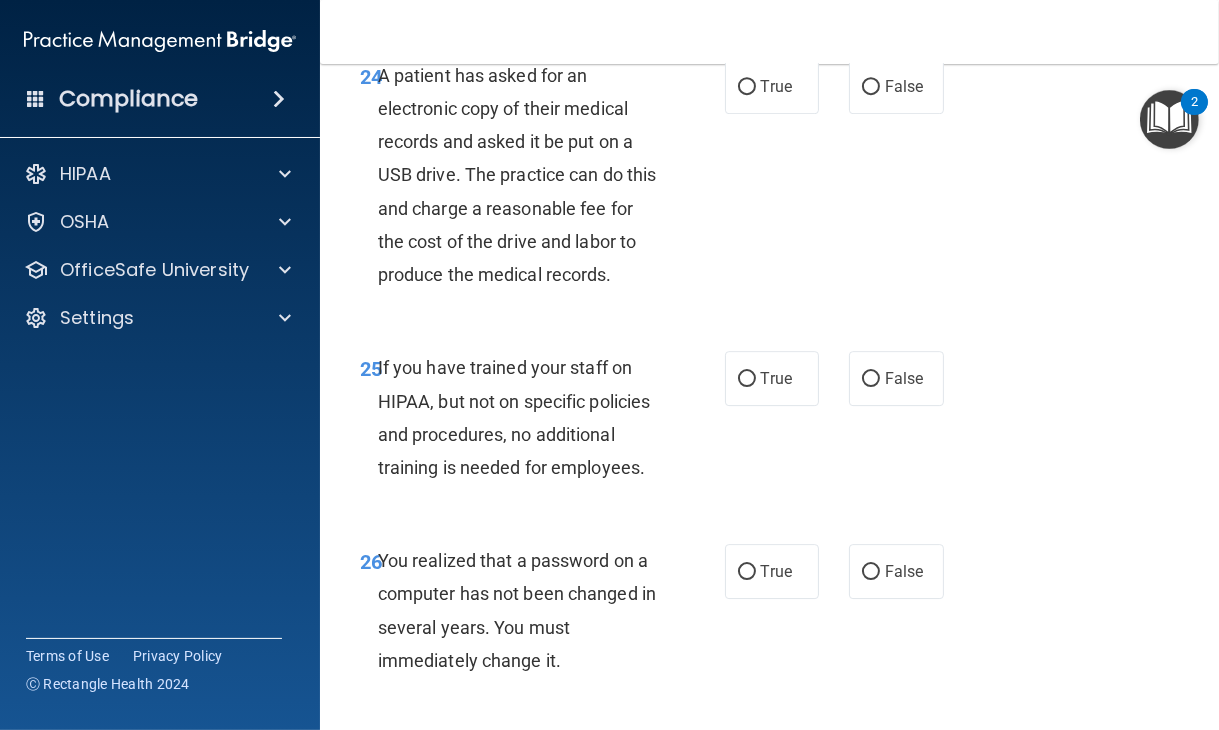 click on "24       A patient has asked for an electronic copy of their medical records and asked it be put on a USB drive.  The practice can do this and charge a reasonable fee for the cost of the drive and labor to produce the medical records.                 True           False" at bounding box center (769, 180) 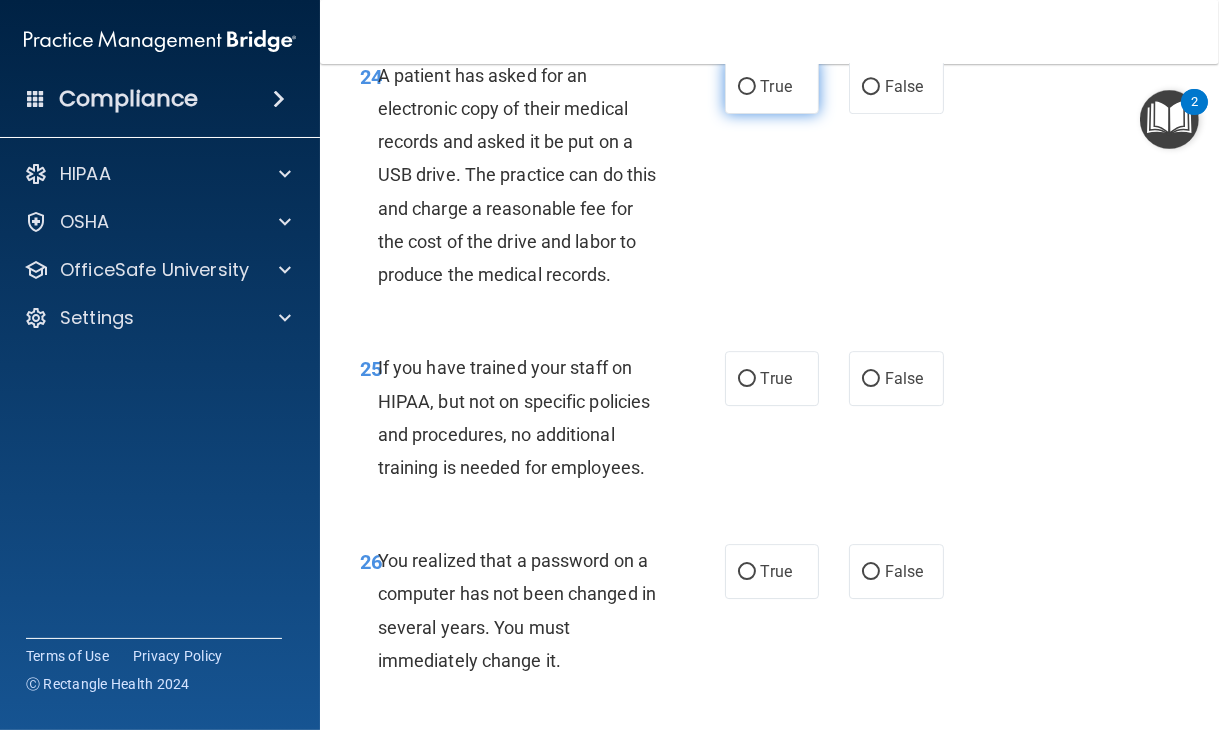 click on "True" at bounding box center (776, 86) 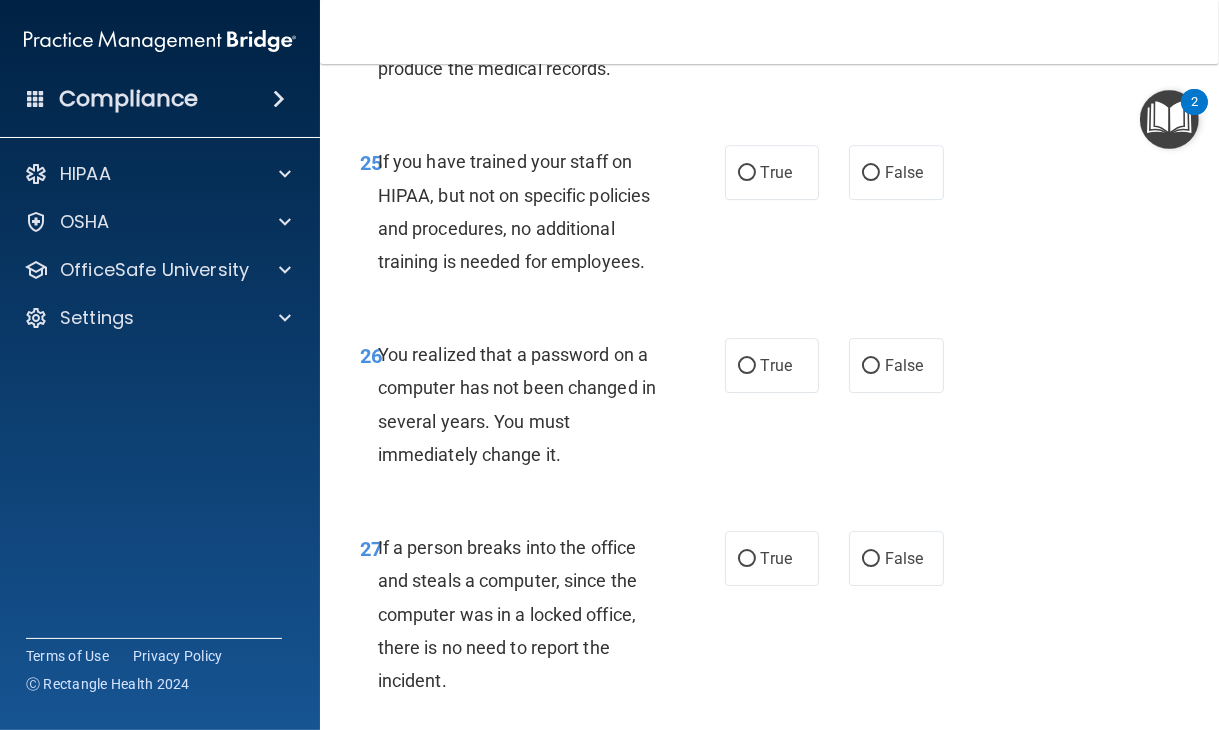 scroll, scrollTop: 5251, scrollLeft: 0, axis: vertical 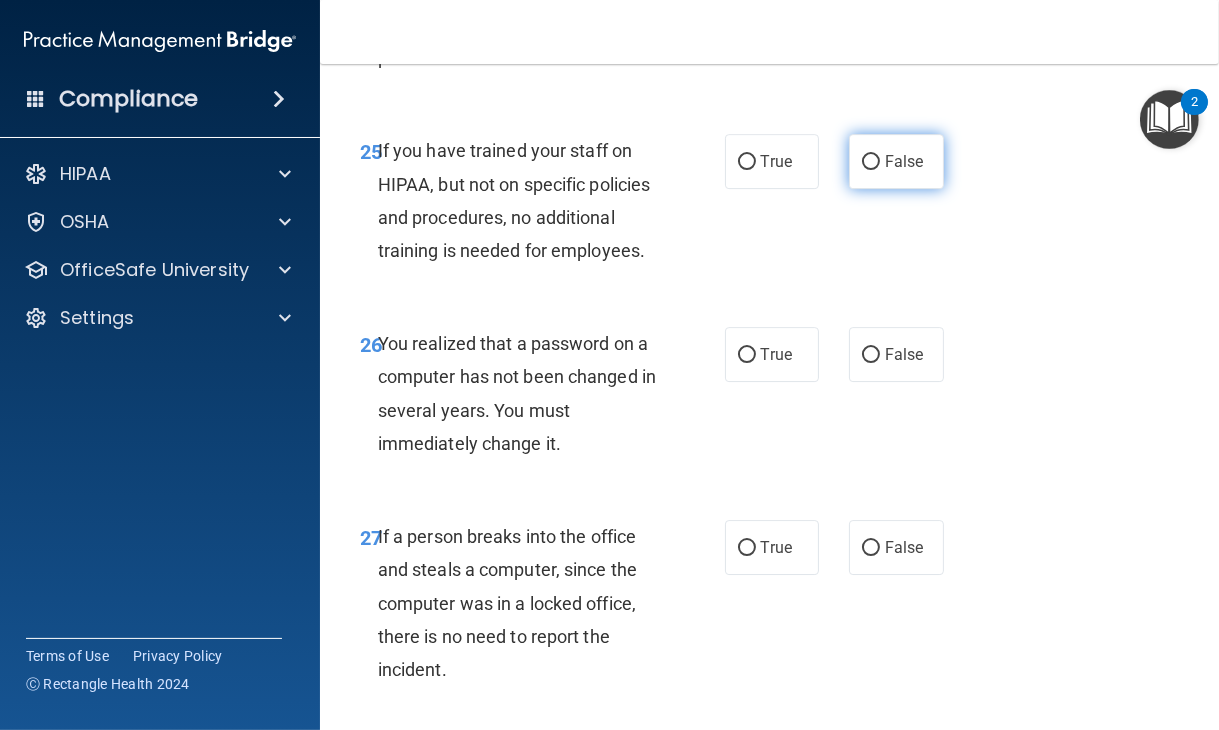 click on "False" at bounding box center (871, 162) 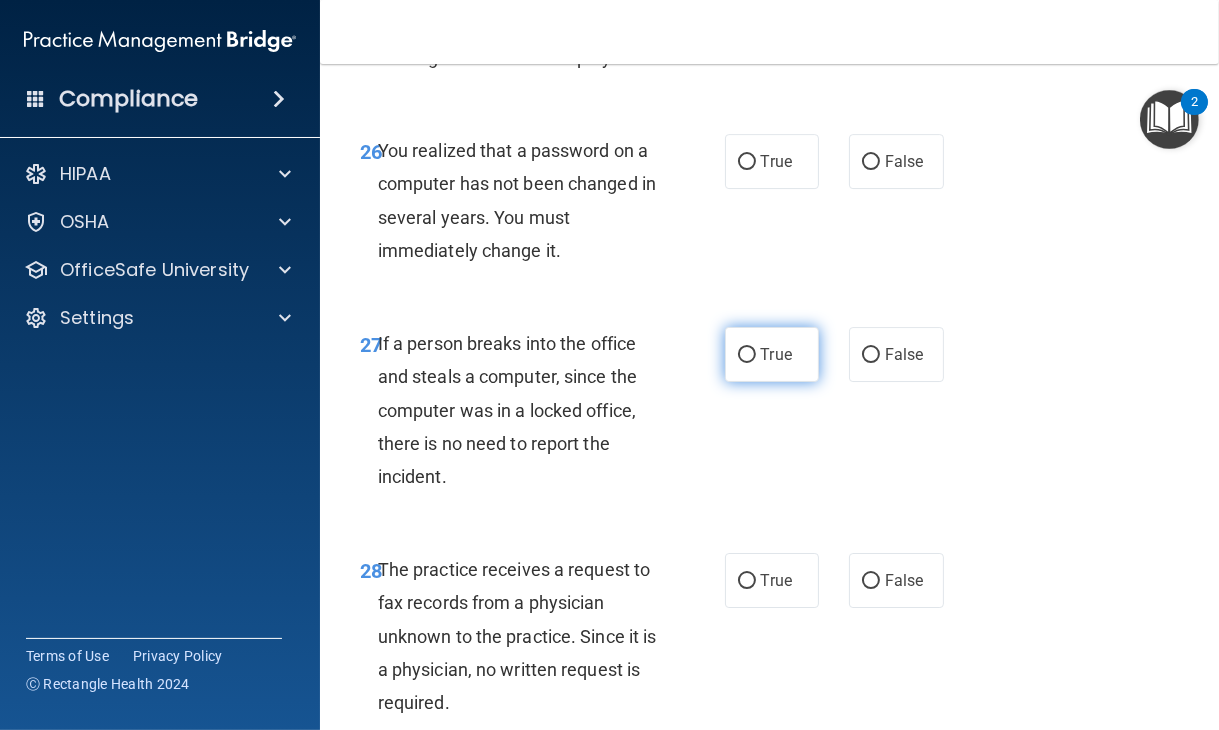 scroll, scrollTop: 5444, scrollLeft: 0, axis: vertical 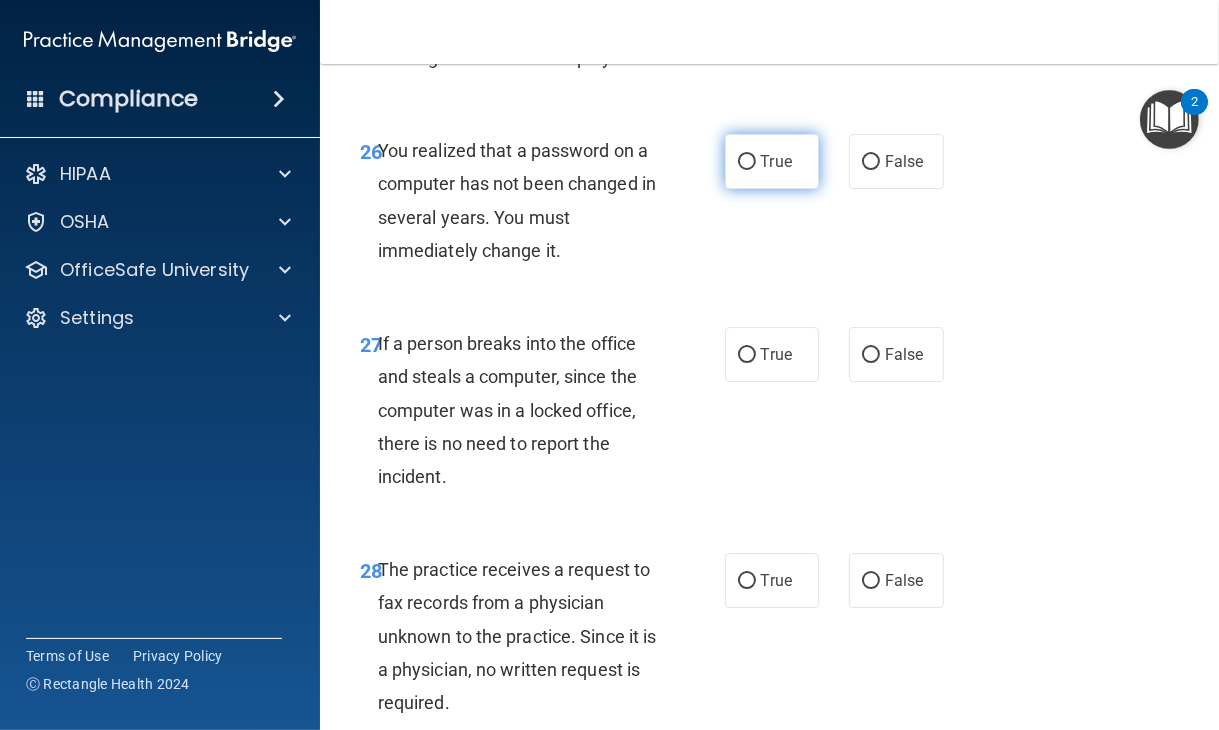 click on "True" at bounding box center [772, 161] 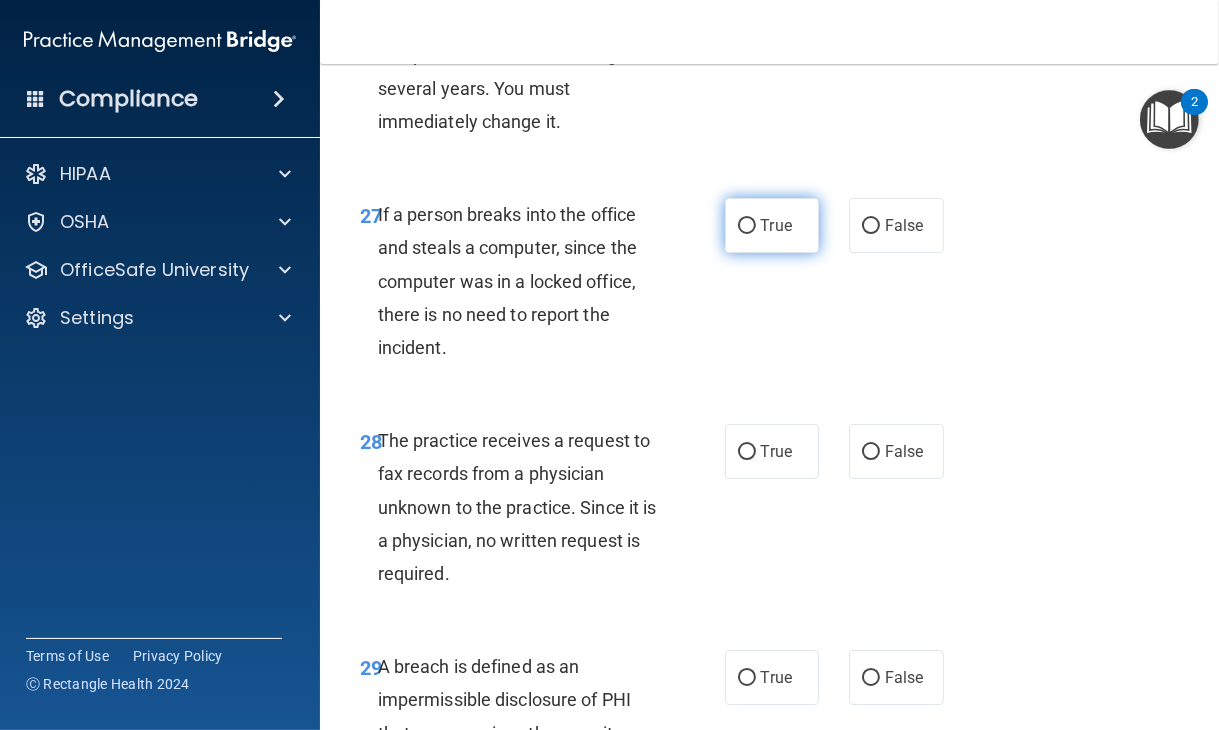 scroll, scrollTop: 5587, scrollLeft: 0, axis: vertical 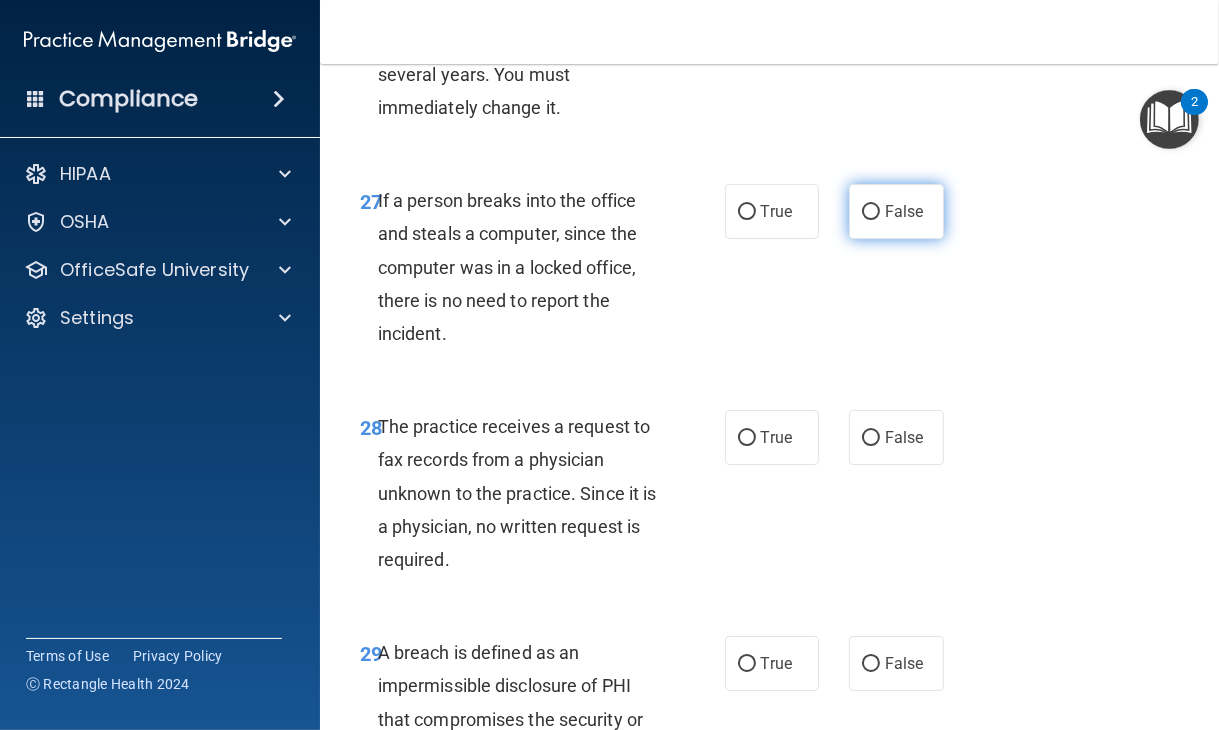 click on "False" at bounding box center (896, 211) 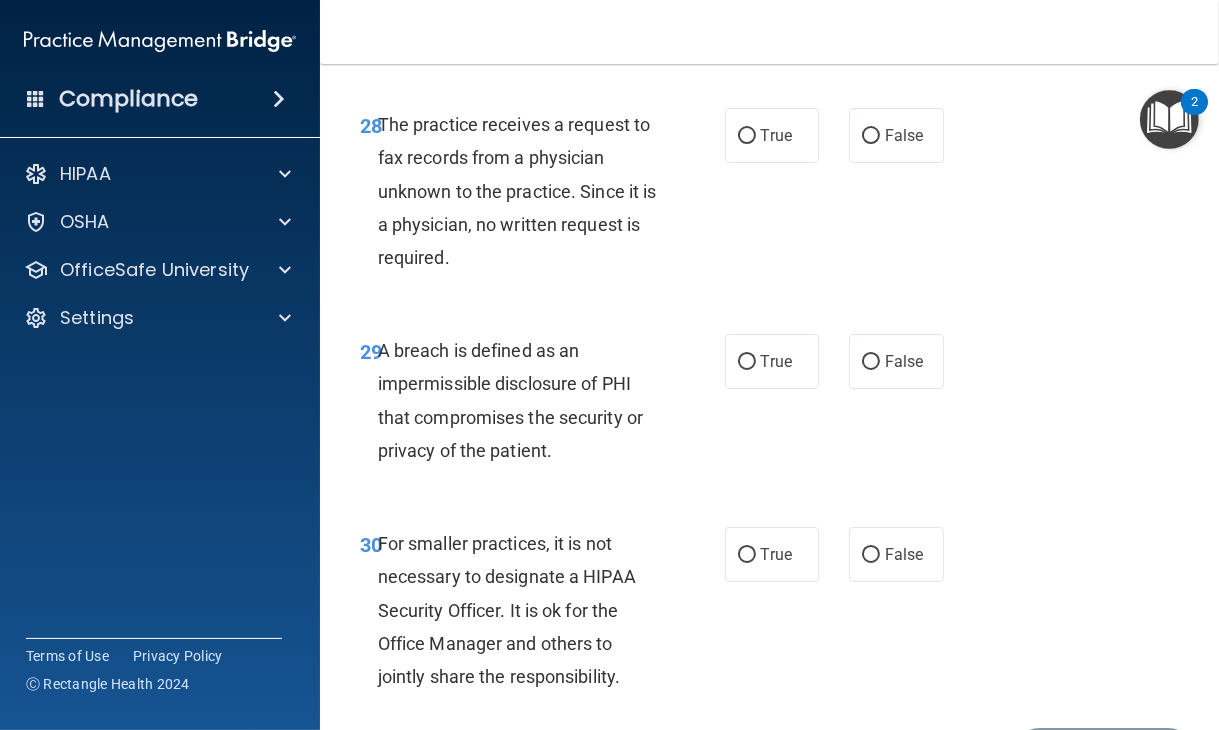 scroll, scrollTop: 5891, scrollLeft: 0, axis: vertical 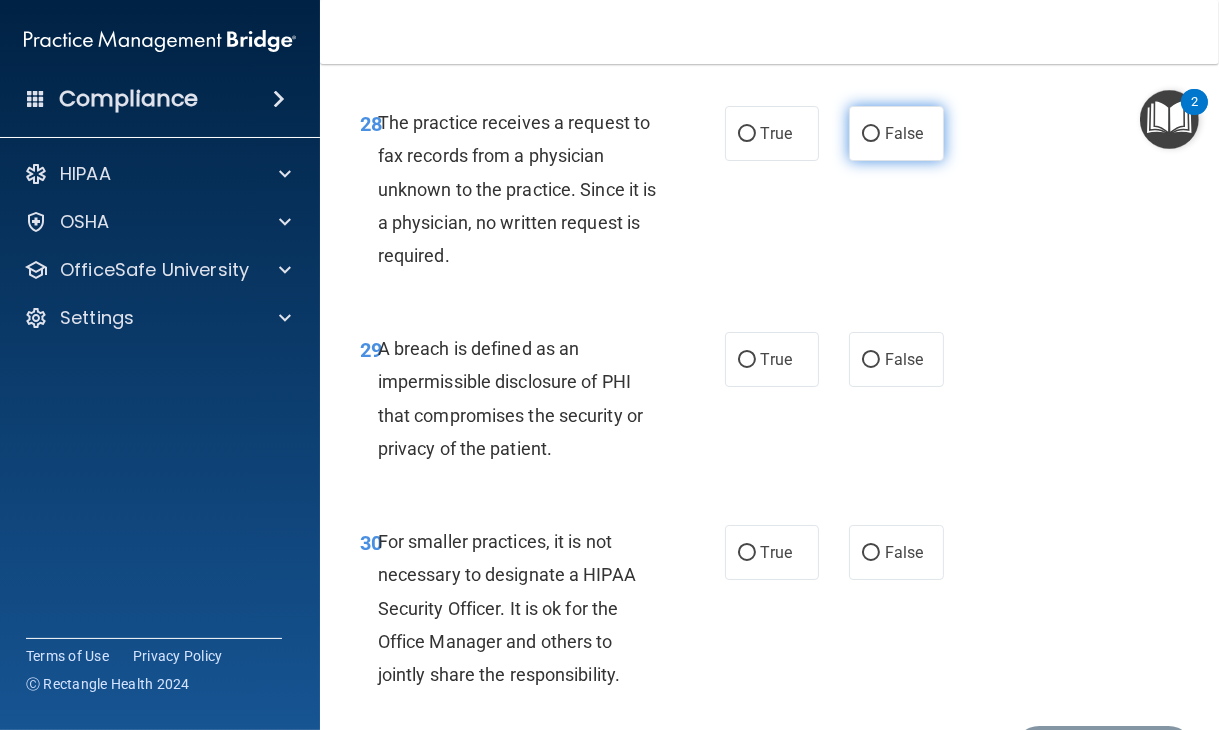 click on "False" at bounding box center [904, 133] 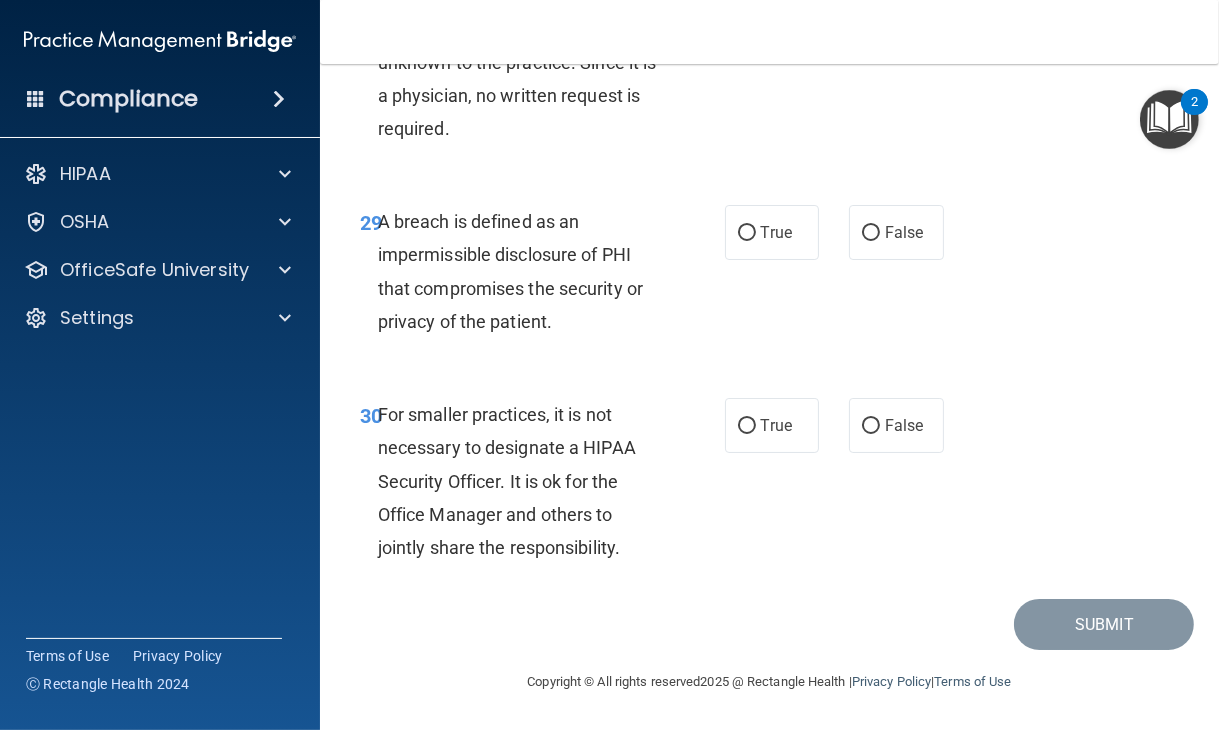 scroll, scrollTop: 6052, scrollLeft: 0, axis: vertical 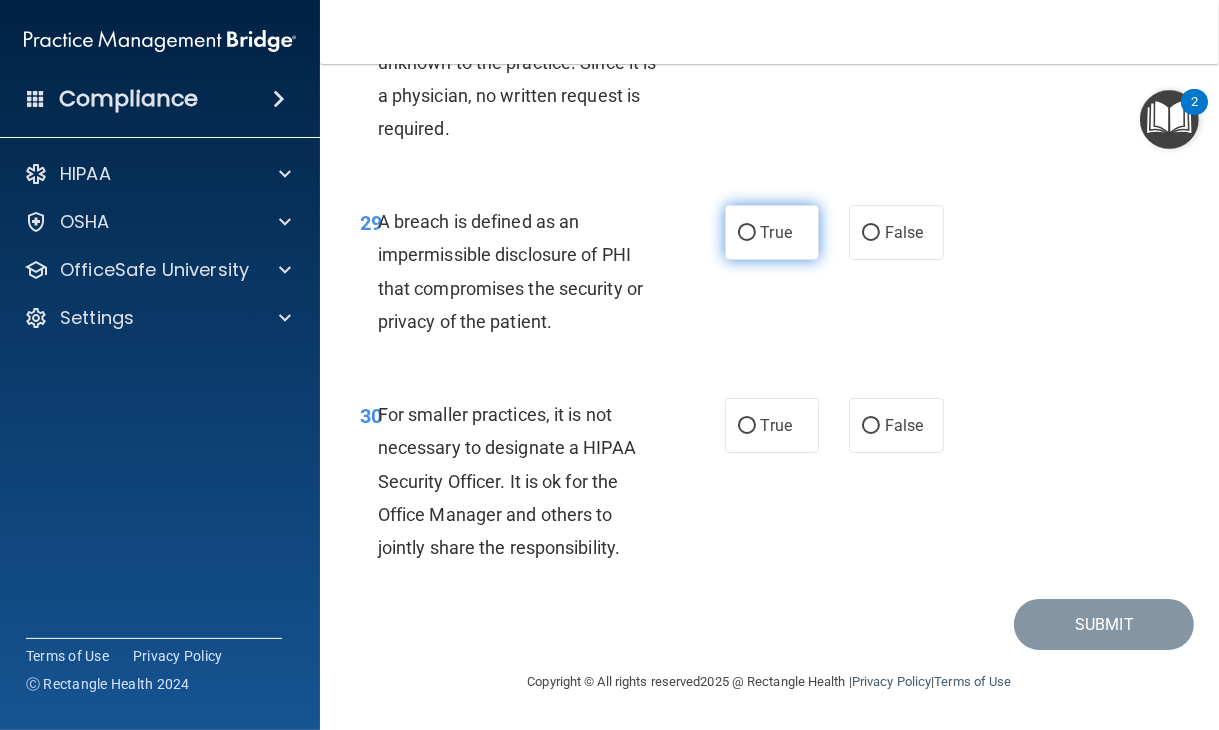 click on "True" at bounding box center [747, 233] 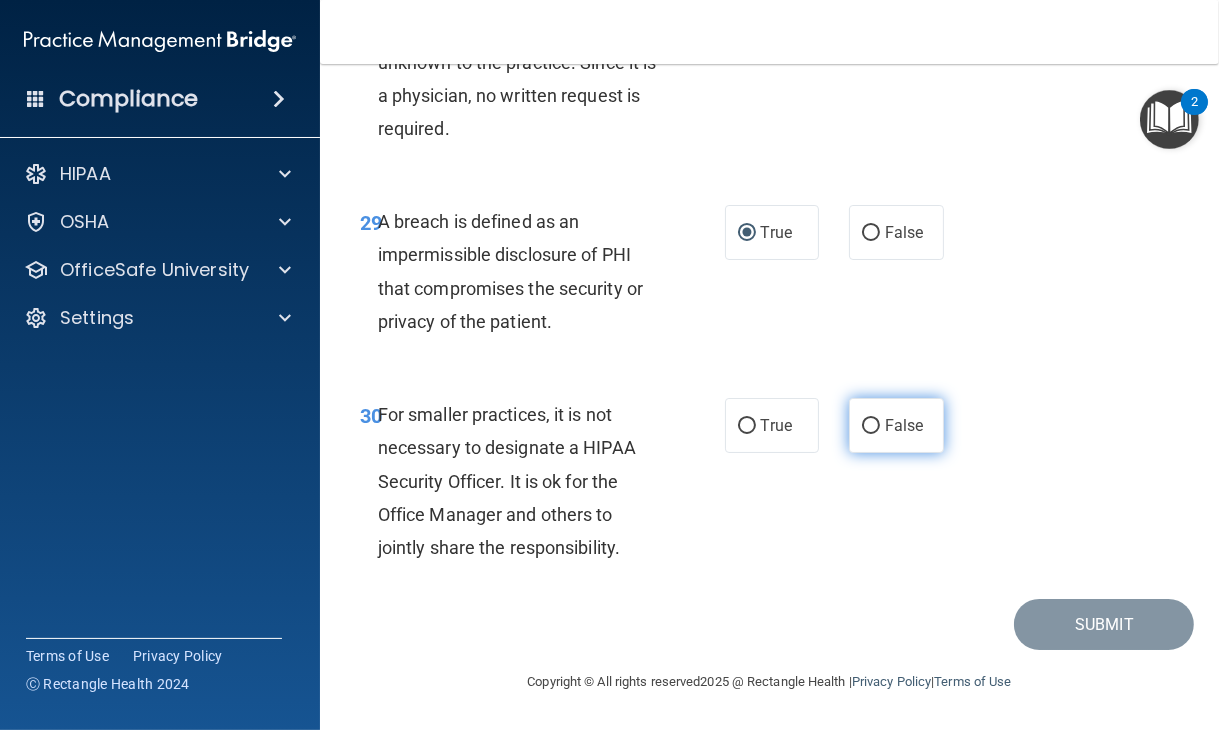 click on "False" at bounding box center [896, 425] 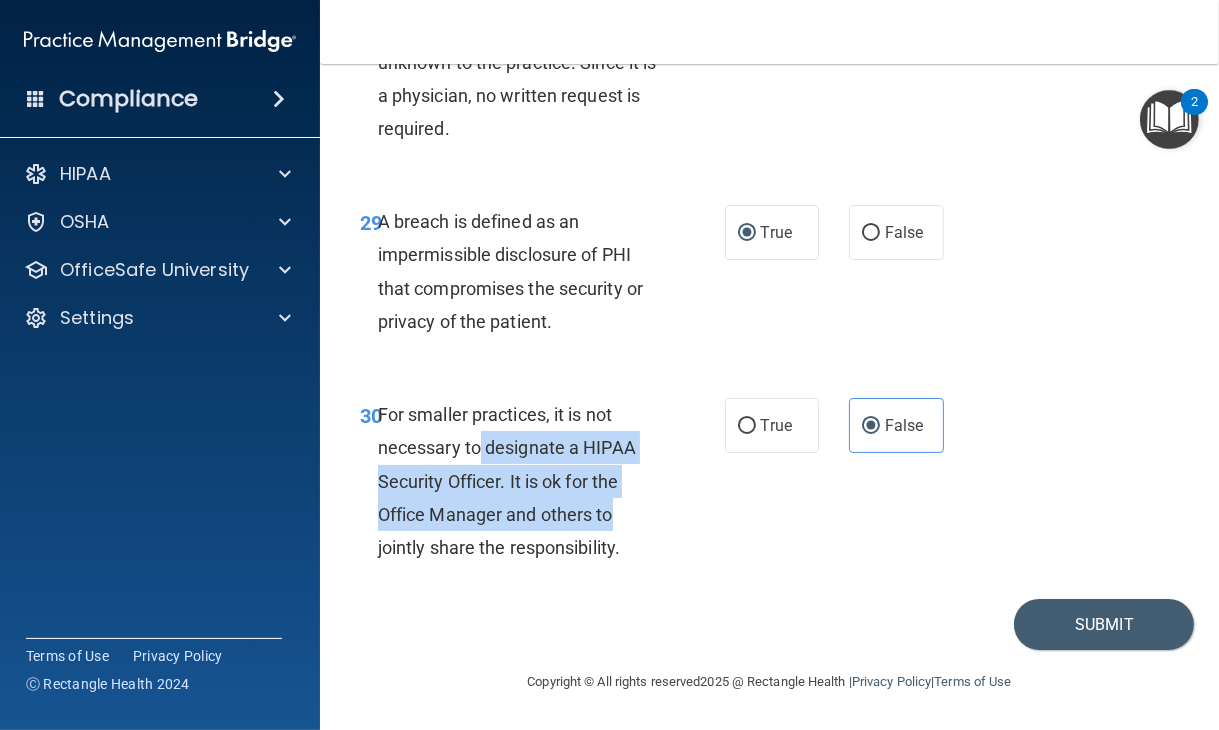 drag, startPoint x: 617, startPoint y: 529, endPoint x: 464, endPoint y: 417, distance: 189.61276 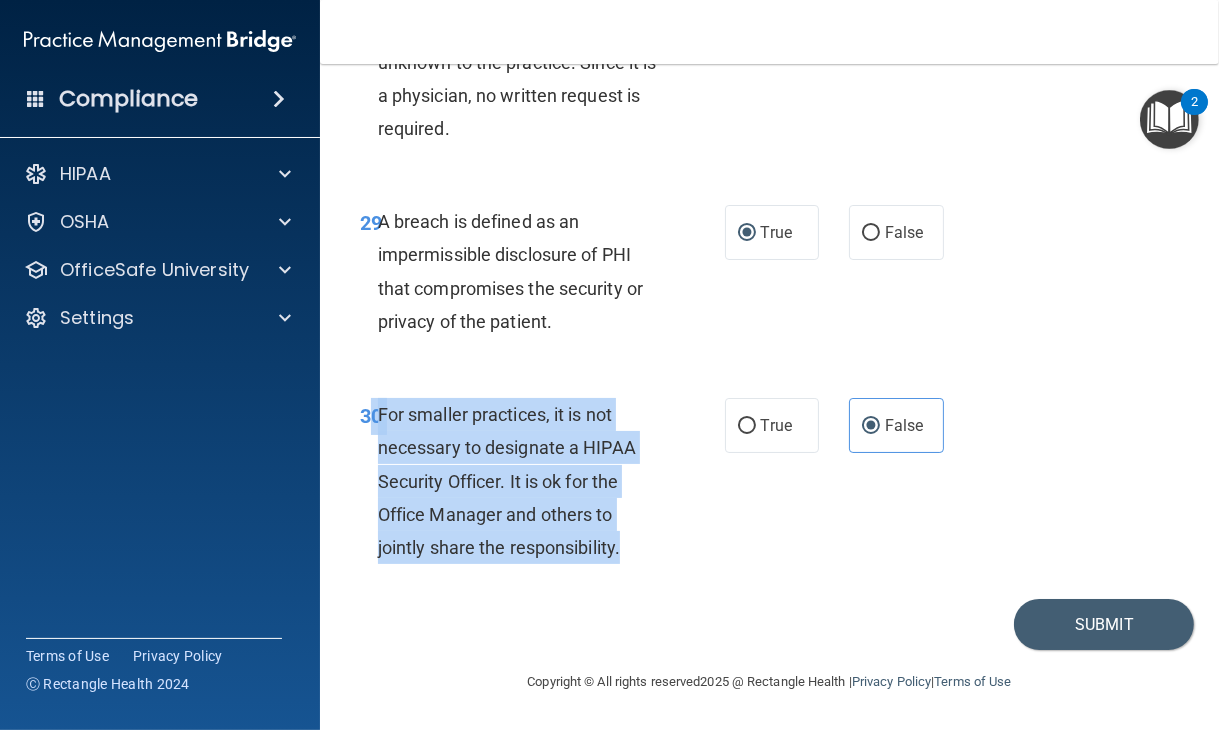 drag, startPoint x: 644, startPoint y: 556, endPoint x: 374, endPoint y: 420, distance: 302.31772 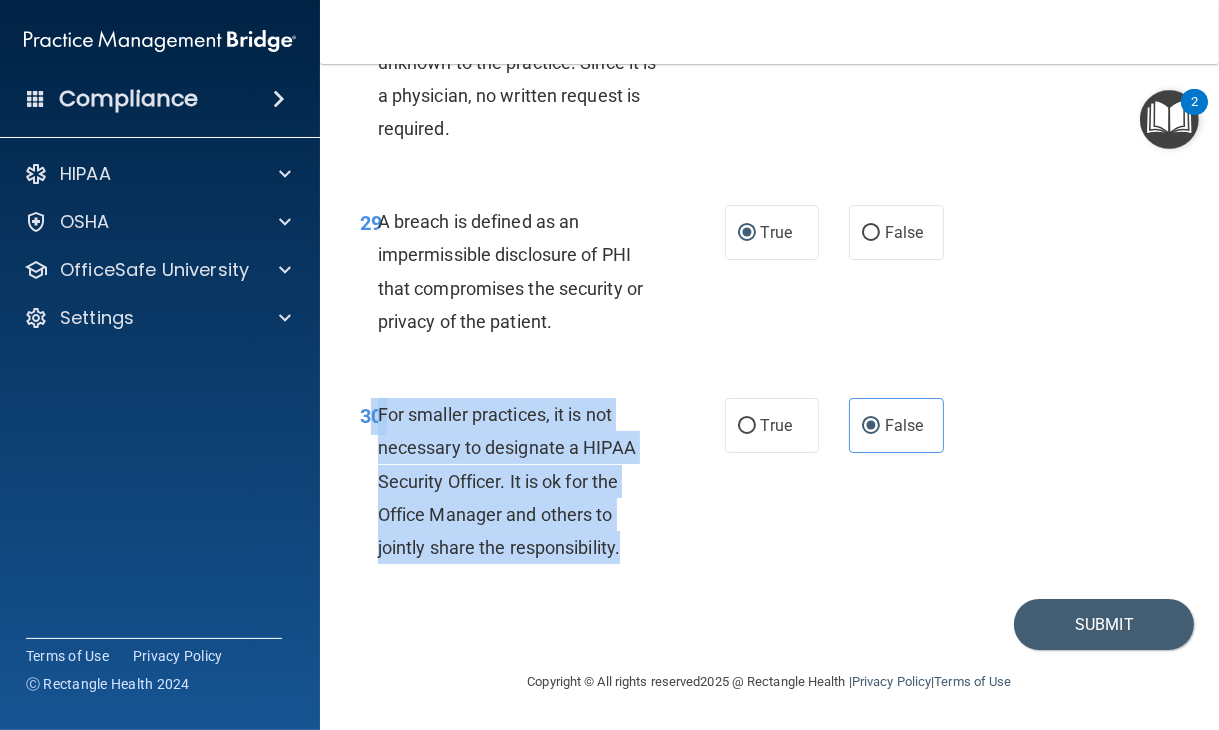 copy on "0       For smaller practices, it is not necessary to designate a HIPAA Security Officer.  It is ok for the Office Manager and others to jointly share the responsibility." 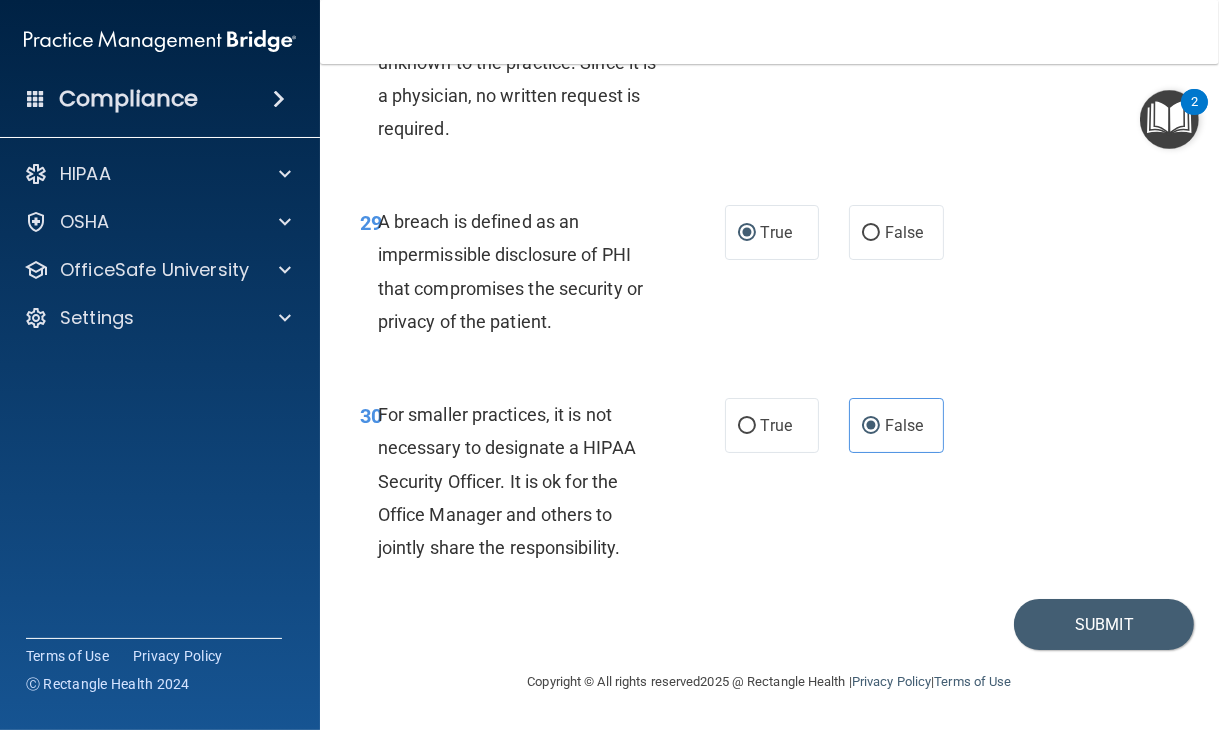 click on "29       A breach is defined as an impermissible disclosure of PHI that compromises the security or privacy of the patient.                 True           False" at bounding box center (769, 276) 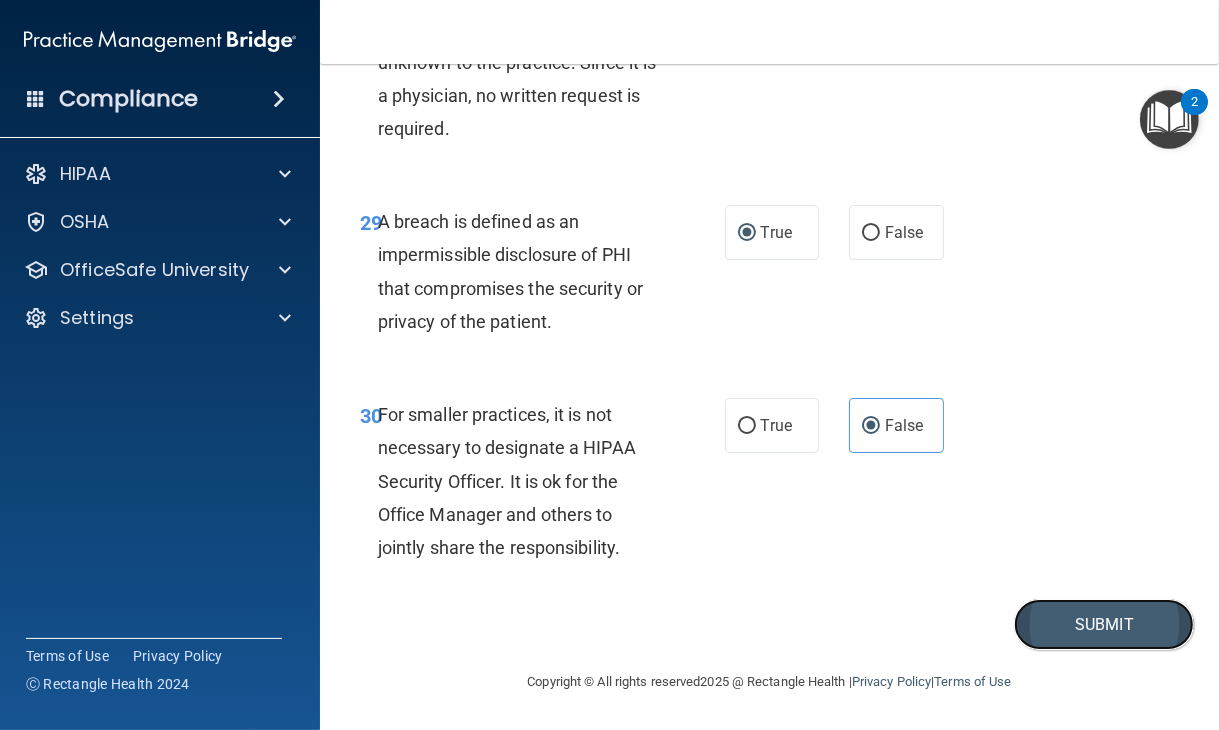 click on "Submit" at bounding box center [1104, 624] 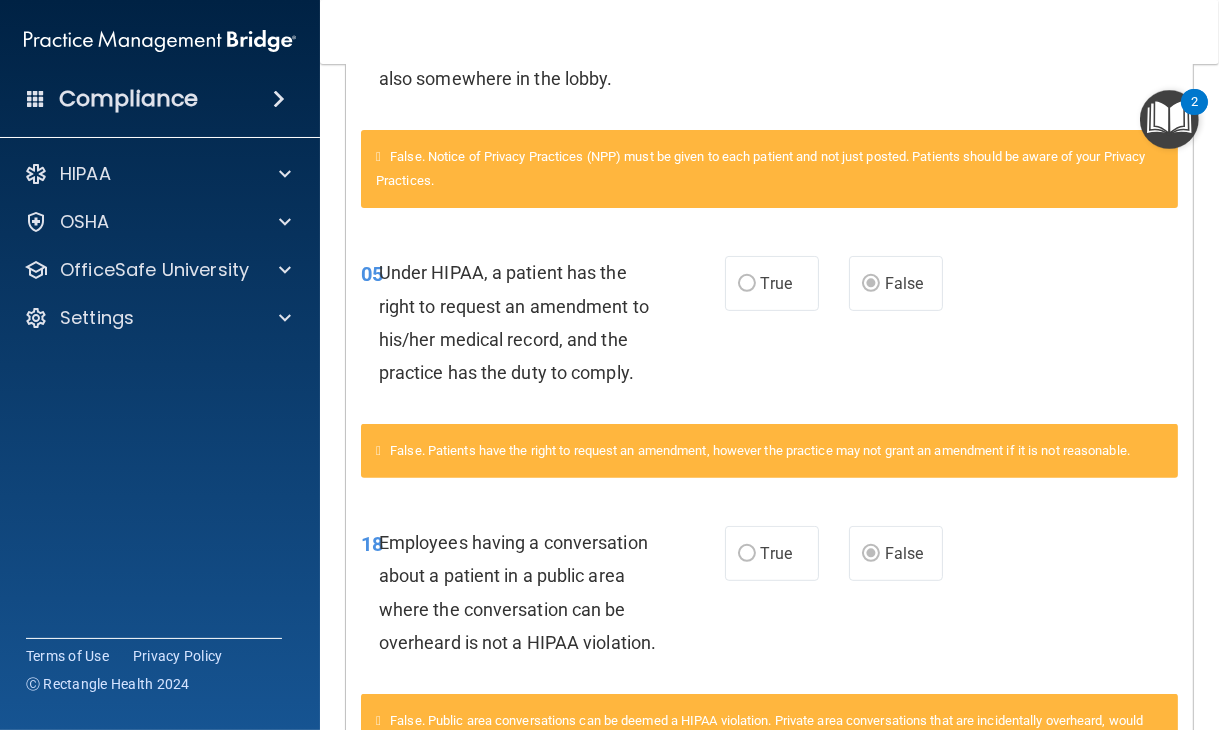 scroll, scrollTop: 0, scrollLeft: 0, axis: both 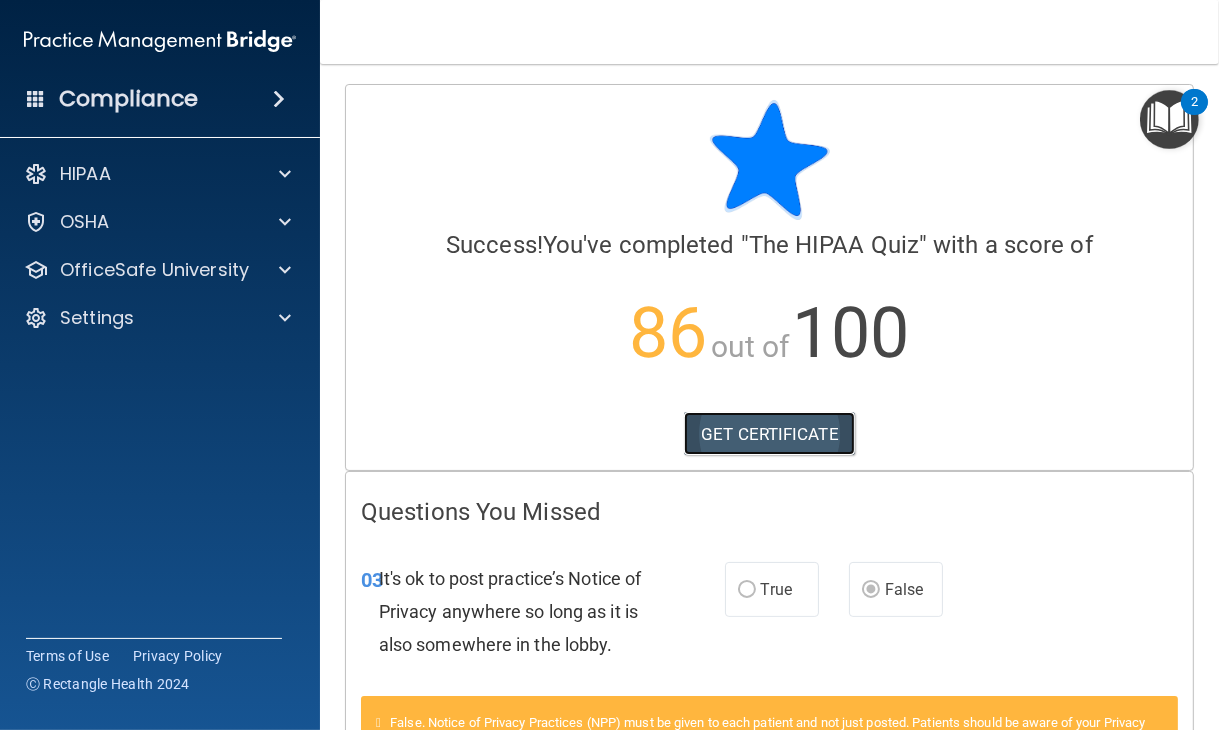 click on "GET CERTIFICATE" at bounding box center (769, 434) 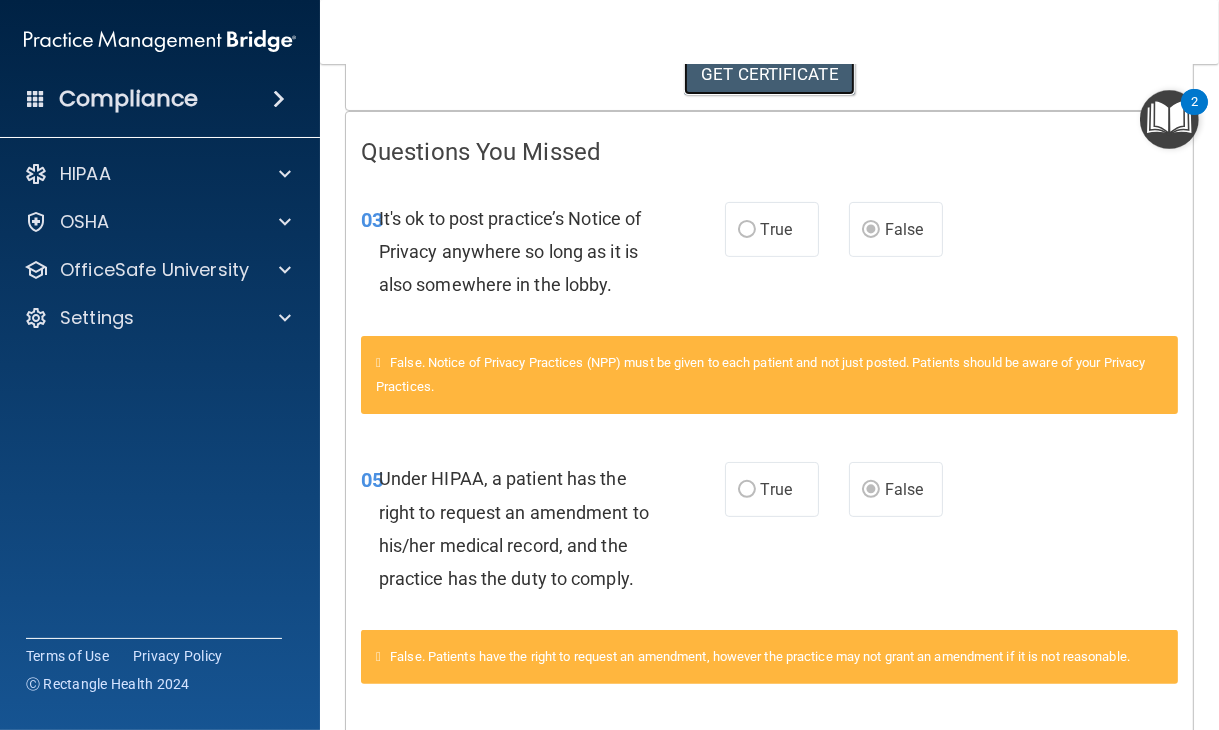 scroll, scrollTop: 0, scrollLeft: 0, axis: both 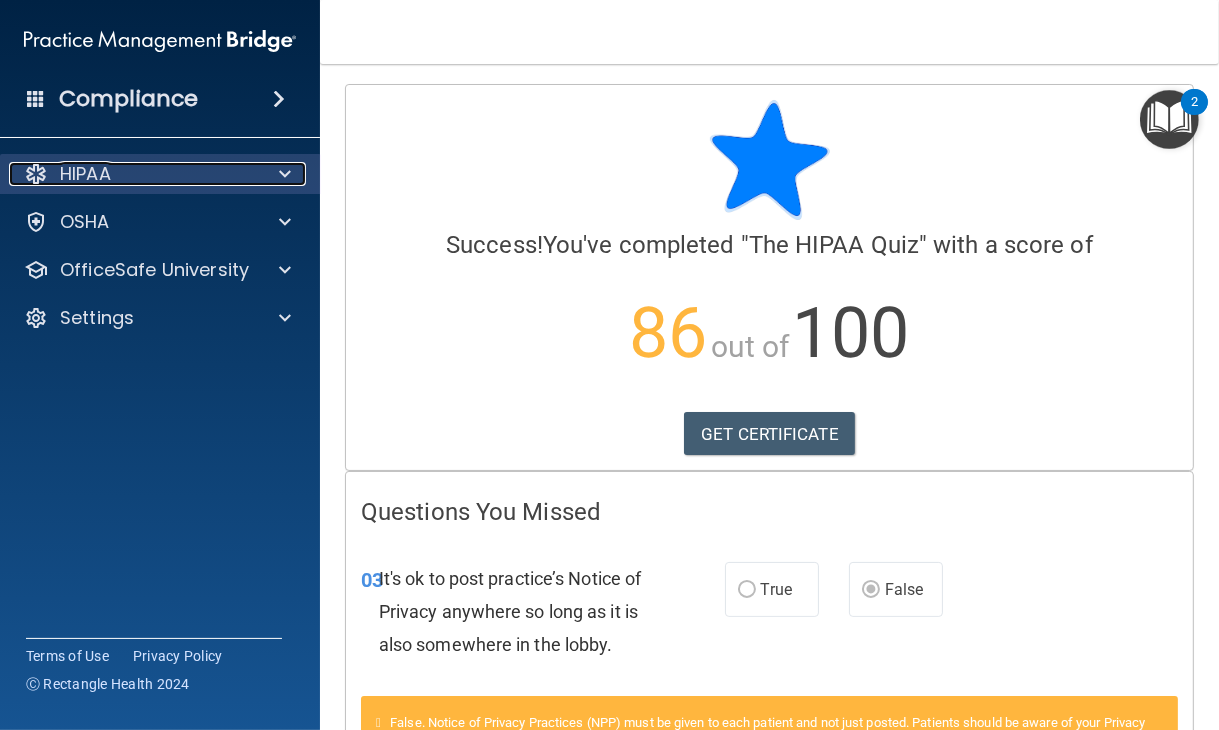 click at bounding box center (282, 174) 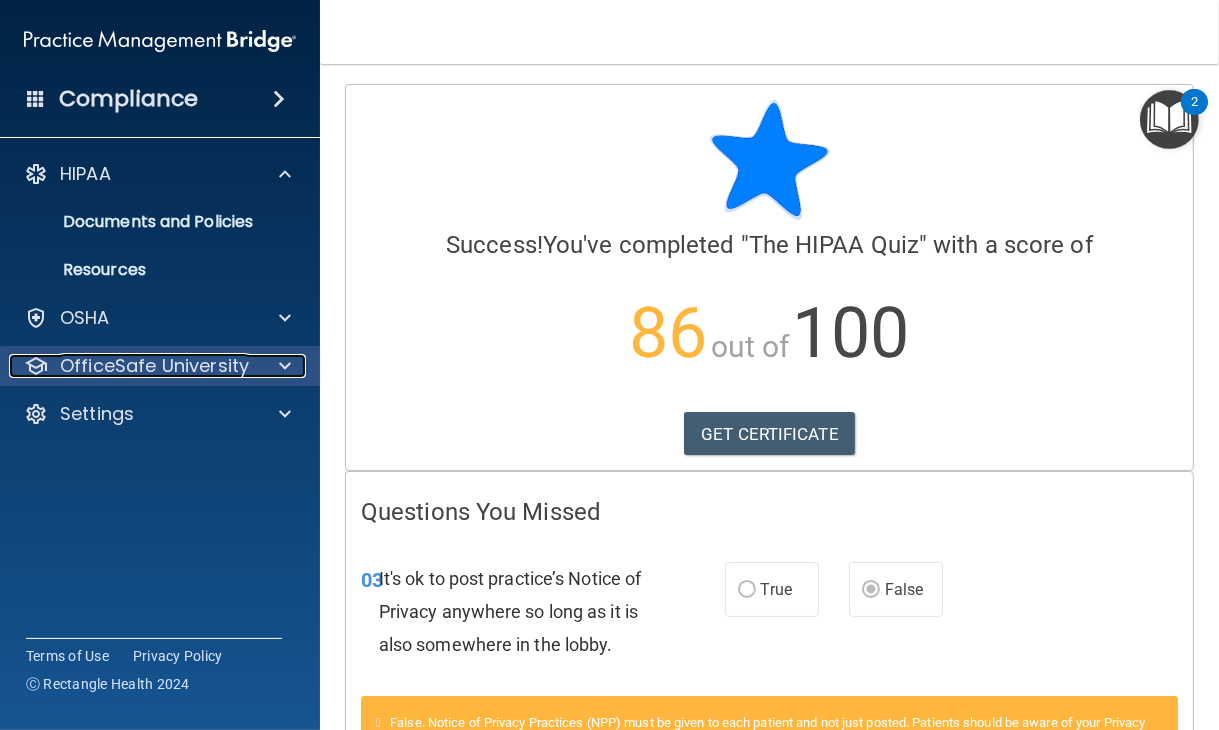 click at bounding box center [282, 366] 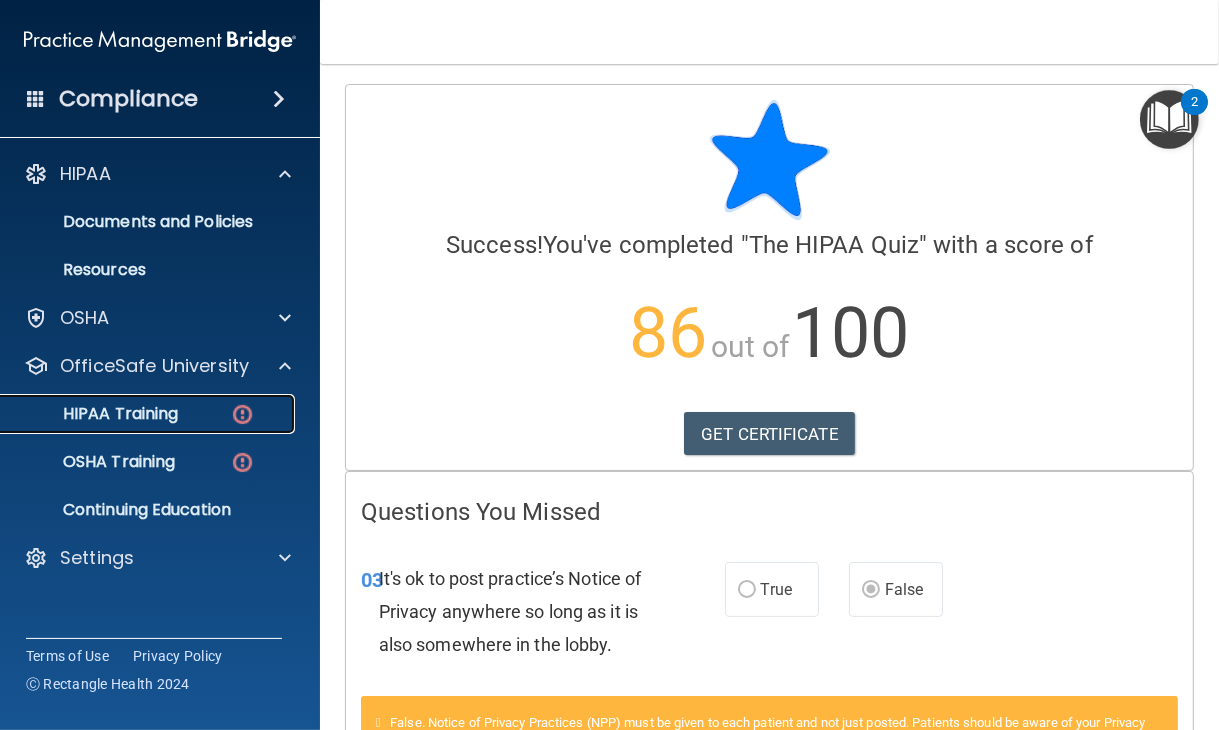 click at bounding box center (242, 414) 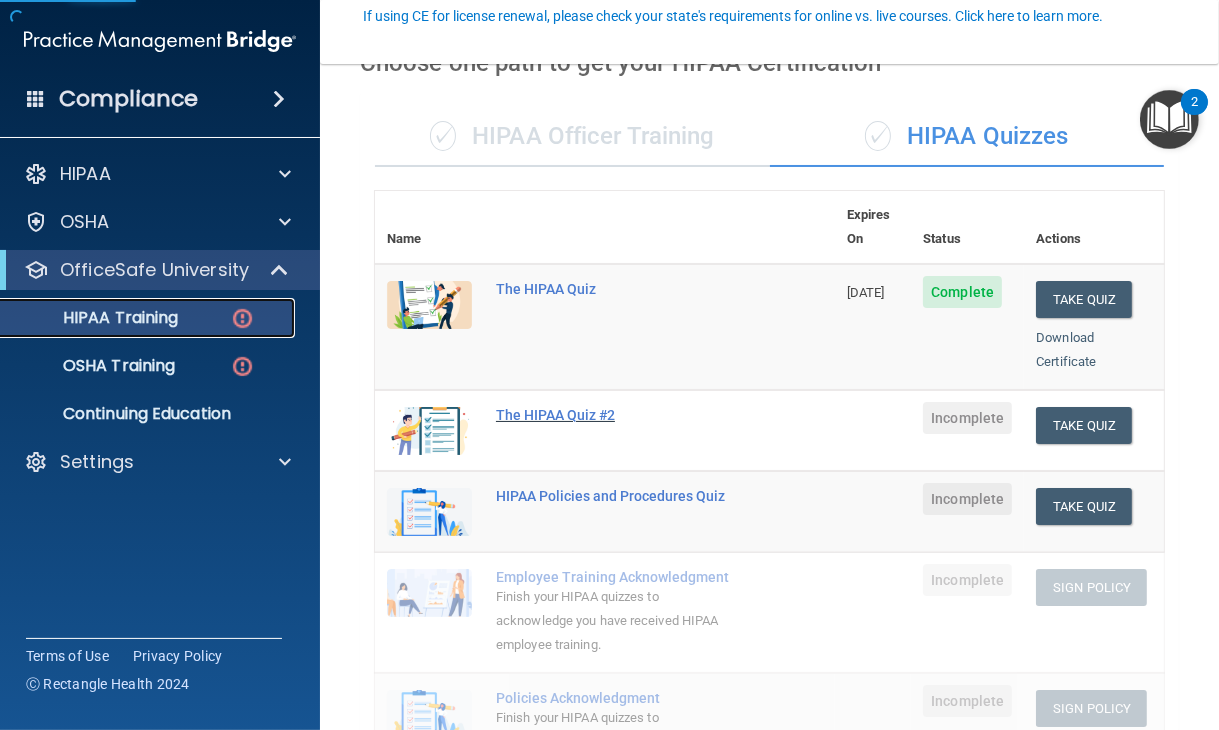 scroll, scrollTop: 188, scrollLeft: 0, axis: vertical 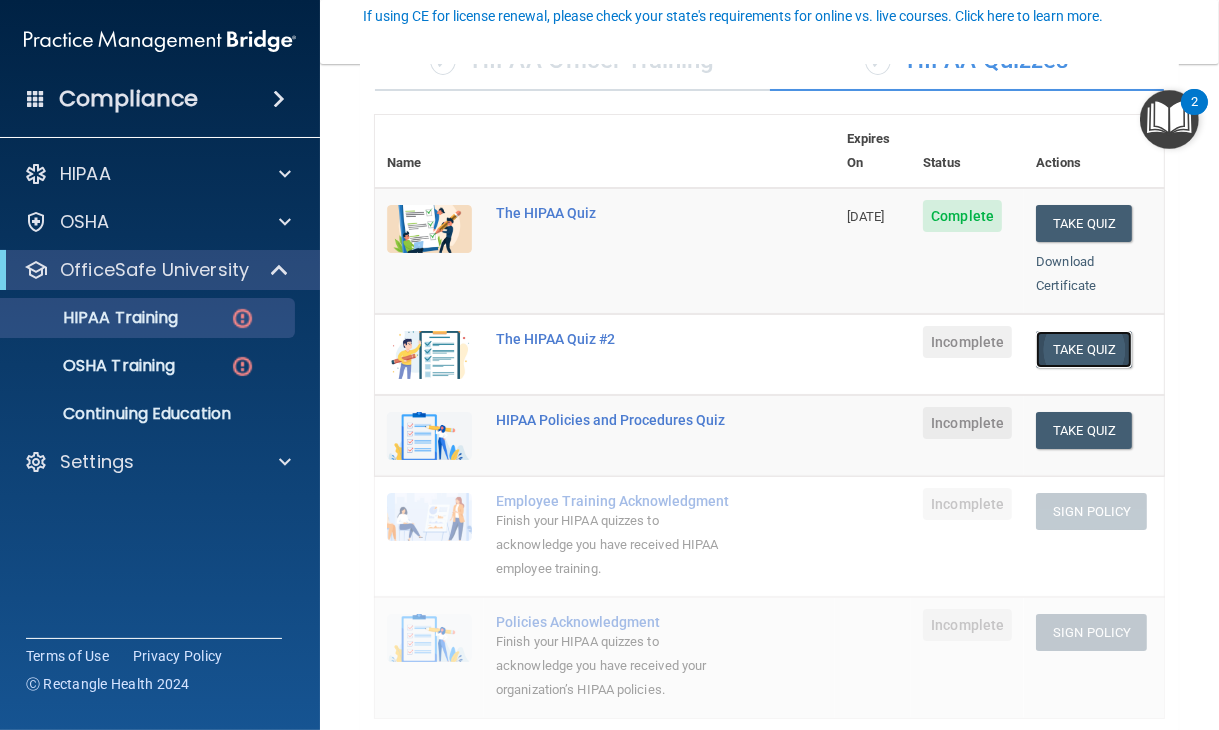 click on "Take Quiz" at bounding box center [1084, 349] 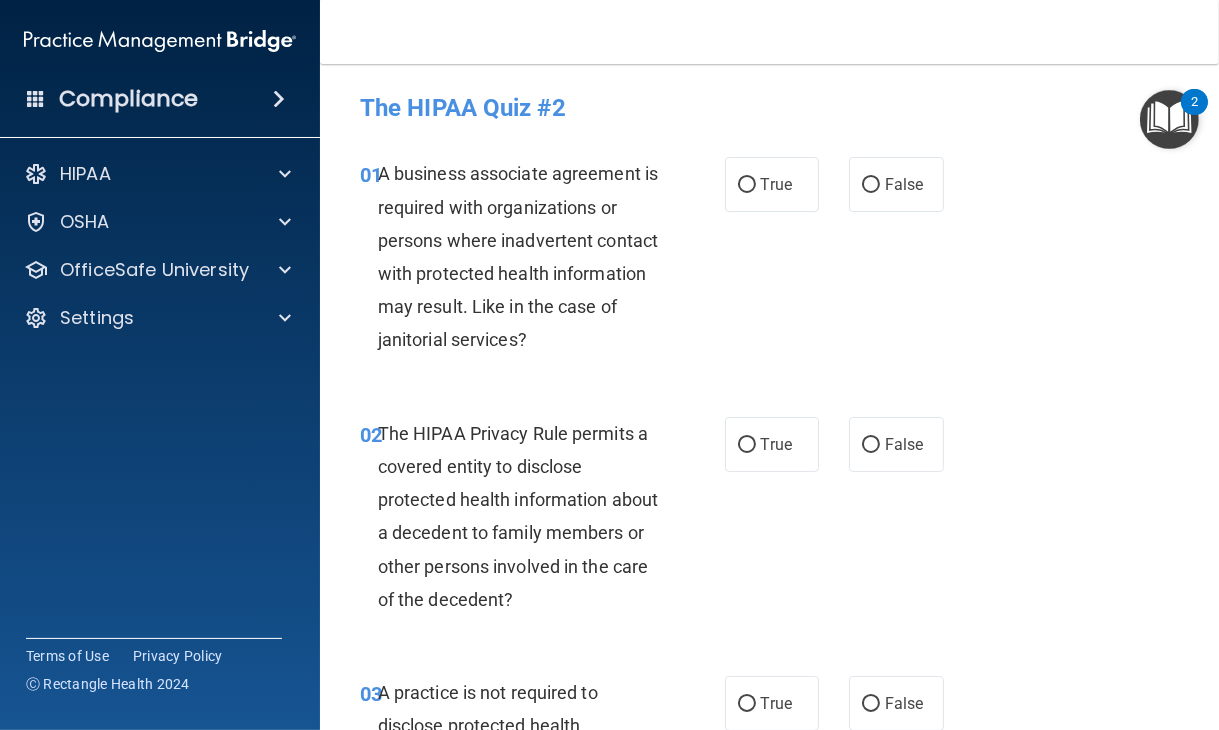 scroll, scrollTop: 0, scrollLeft: 0, axis: both 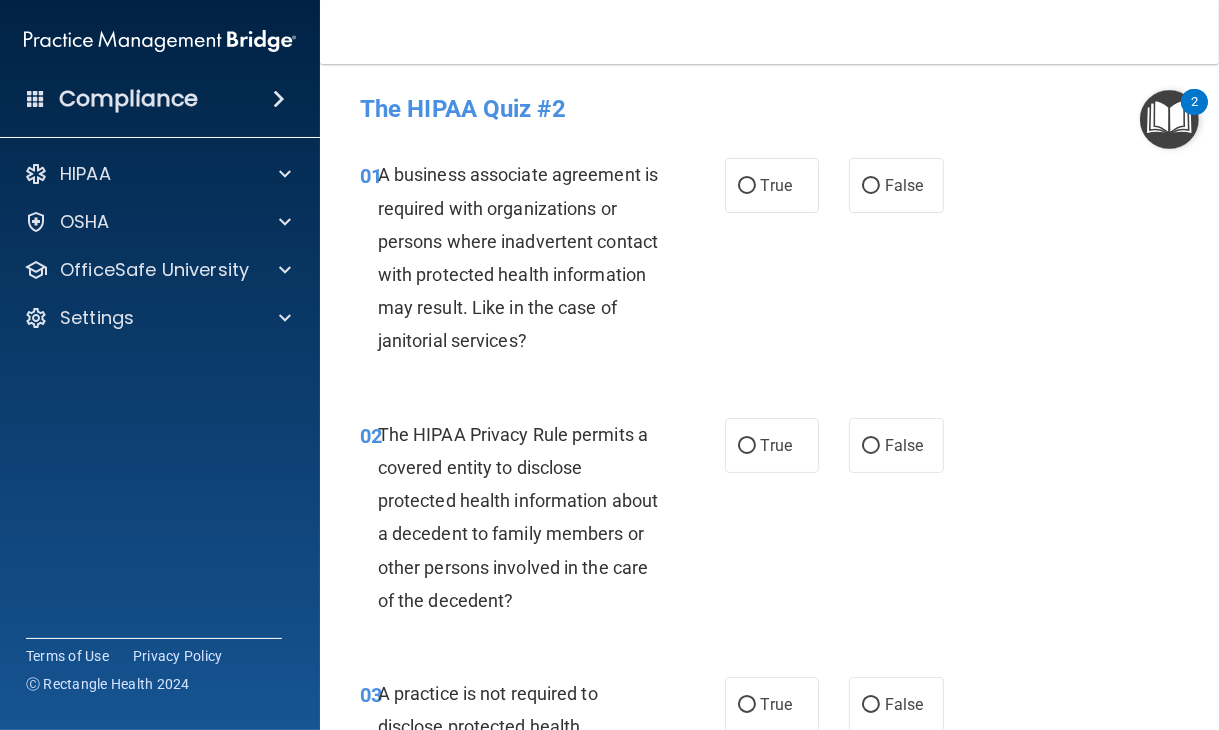 drag, startPoint x: 765, startPoint y: 180, endPoint x: 753, endPoint y: 238, distance: 59.22837 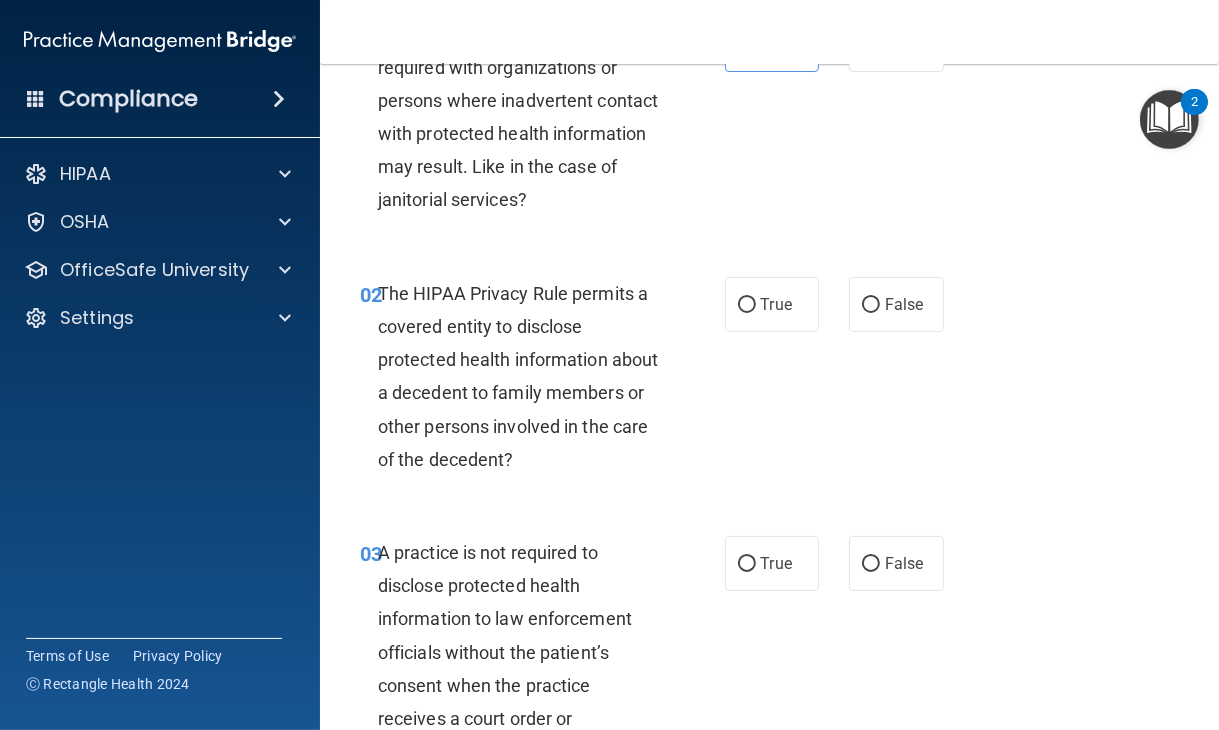 scroll, scrollTop: 279, scrollLeft: 0, axis: vertical 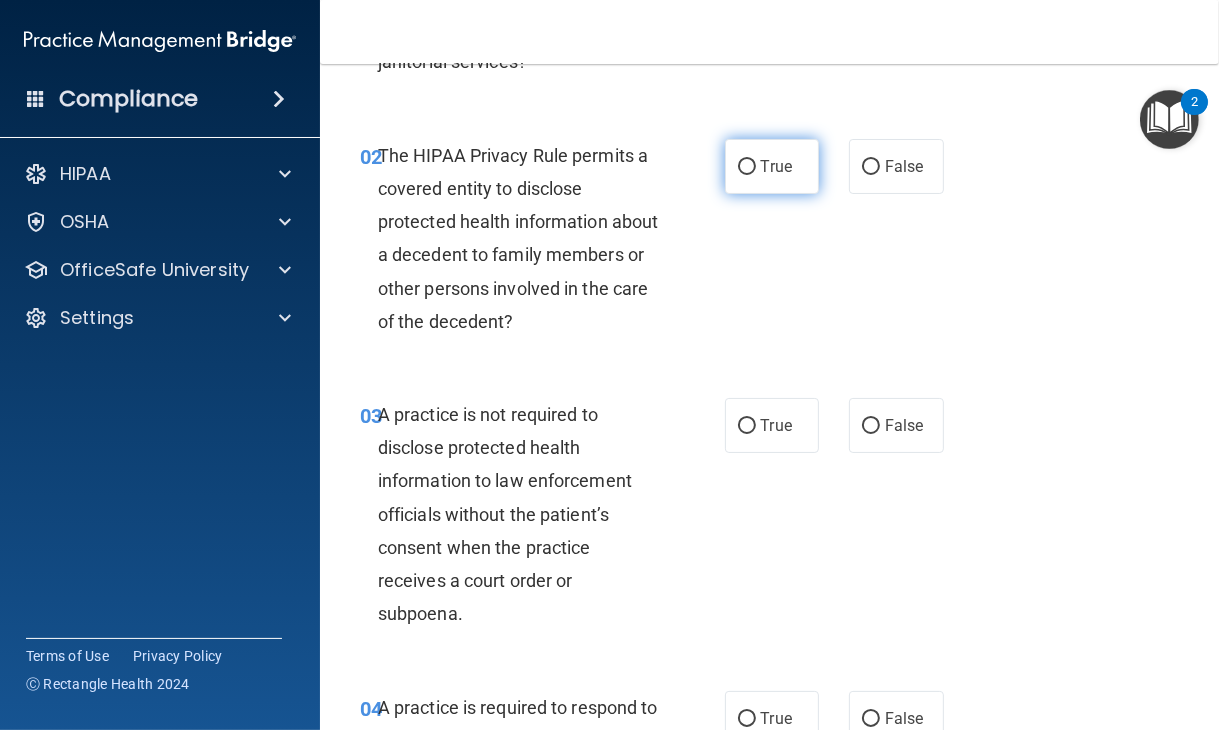 click on "True" at bounding box center [747, 167] 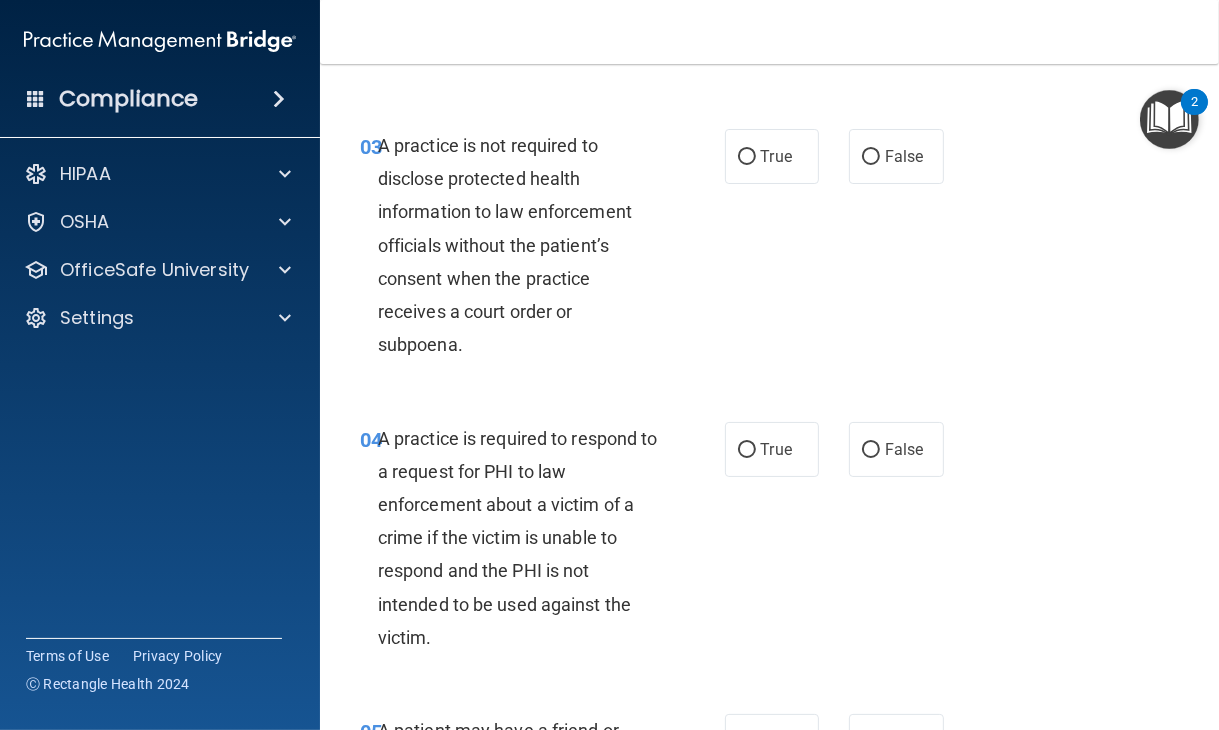 scroll, scrollTop: 551, scrollLeft: 0, axis: vertical 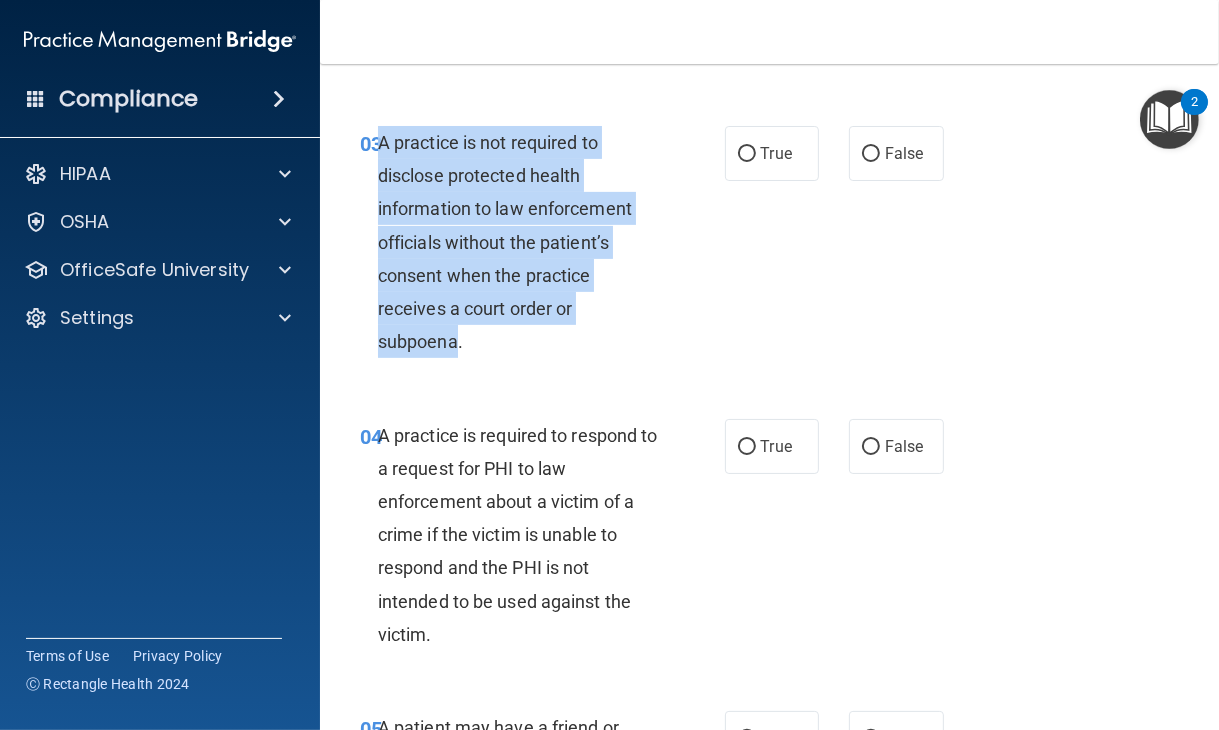 drag, startPoint x: 456, startPoint y: 378, endPoint x: 383, endPoint y: 184, distance: 207.28 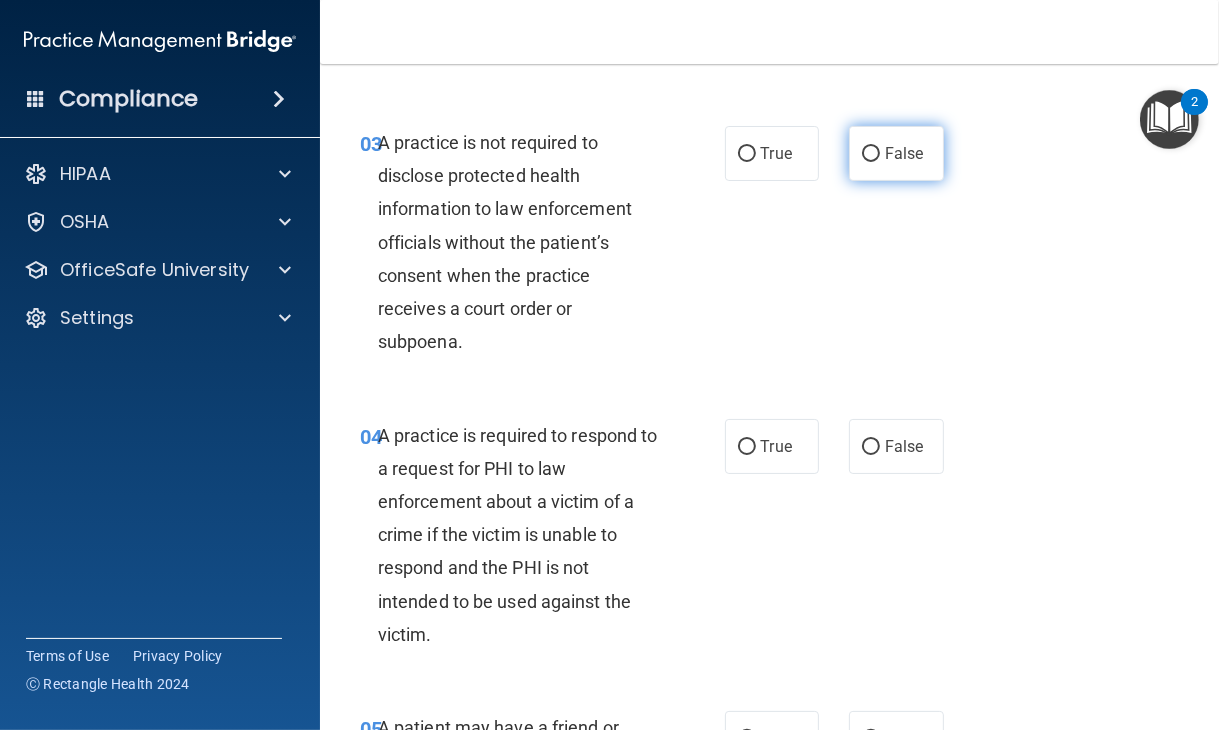 click on "False" at bounding box center [871, 154] 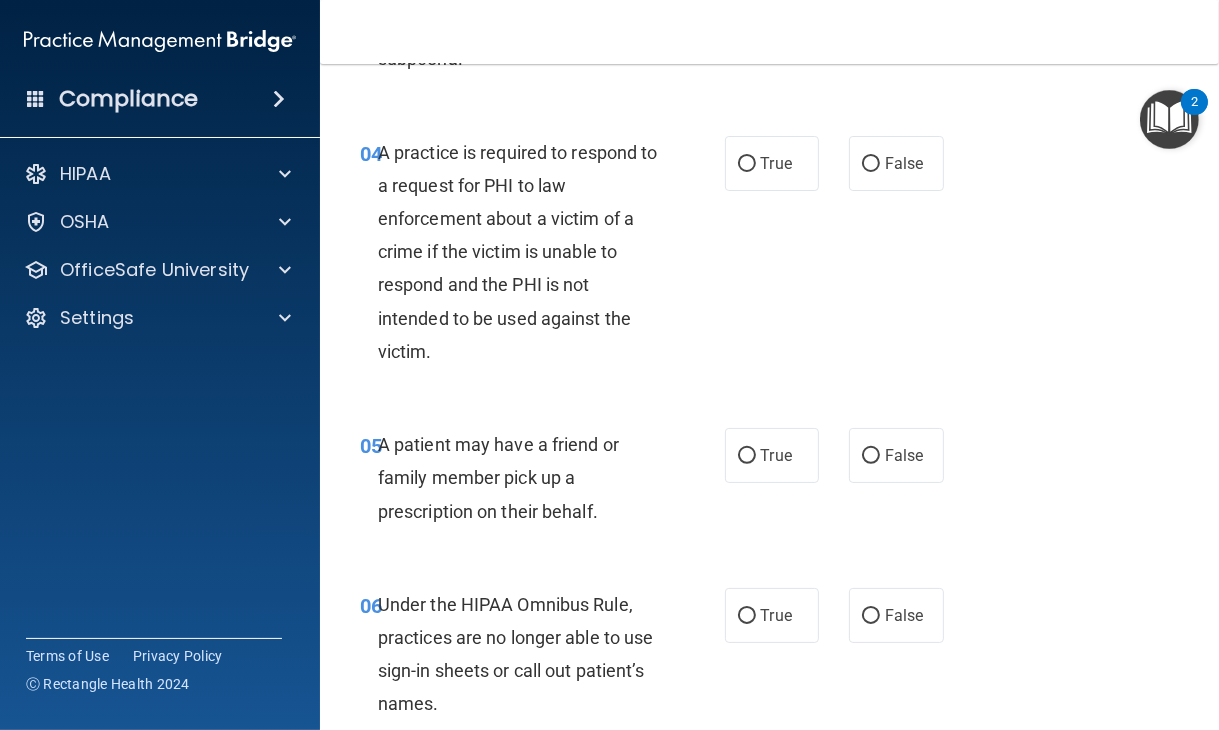 scroll, scrollTop: 906, scrollLeft: 0, axis: vertical 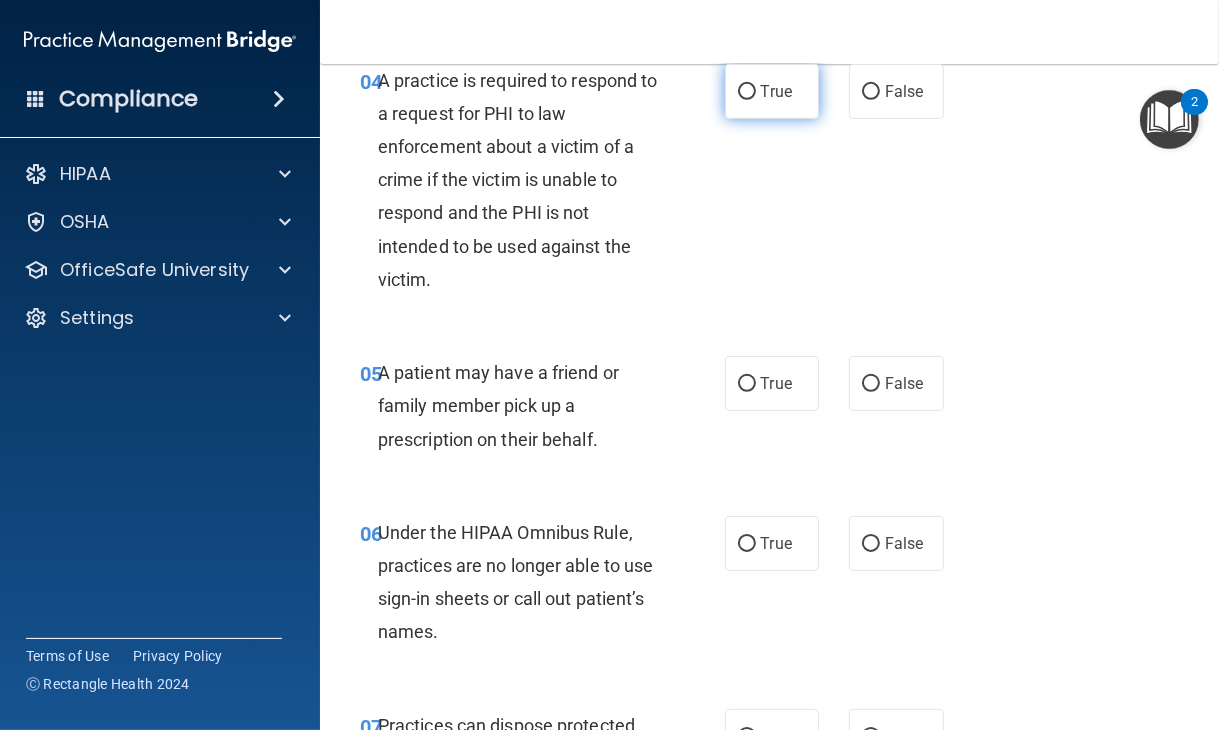 click on "True" at bounding box center (747, 92) 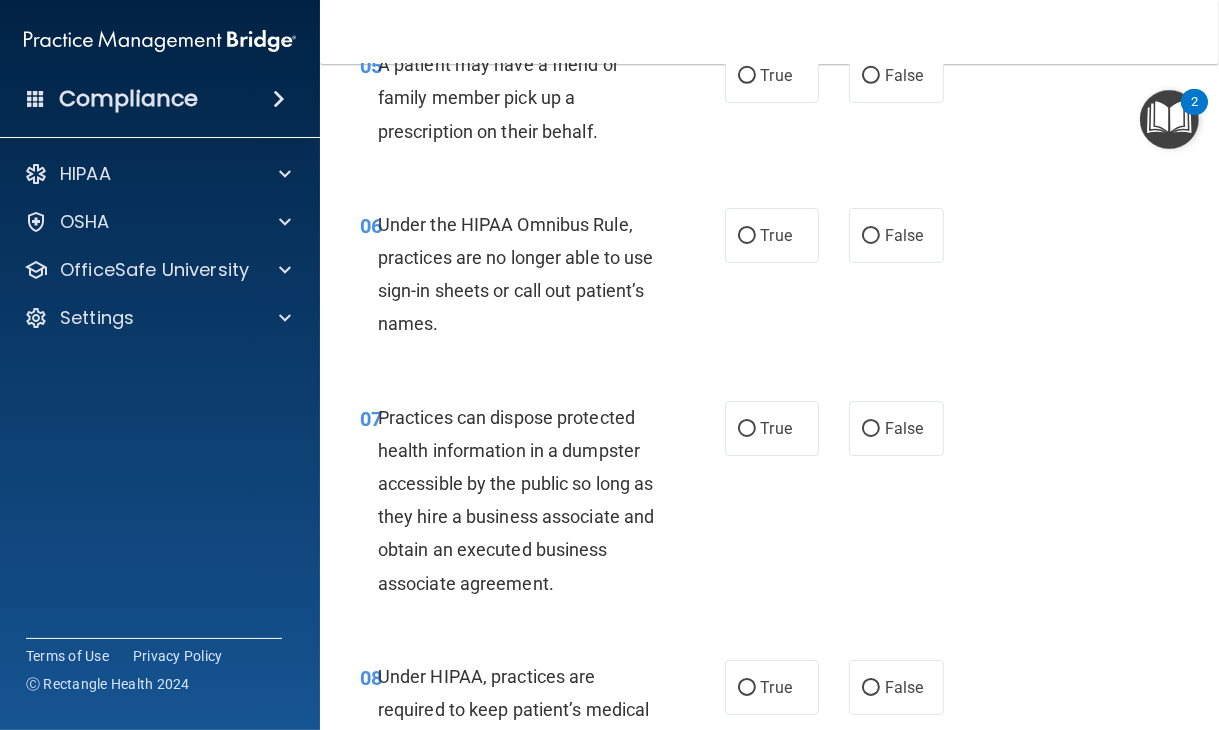 scroll, scrollTop: 1215, scrollLeft: 0, axis: vertical 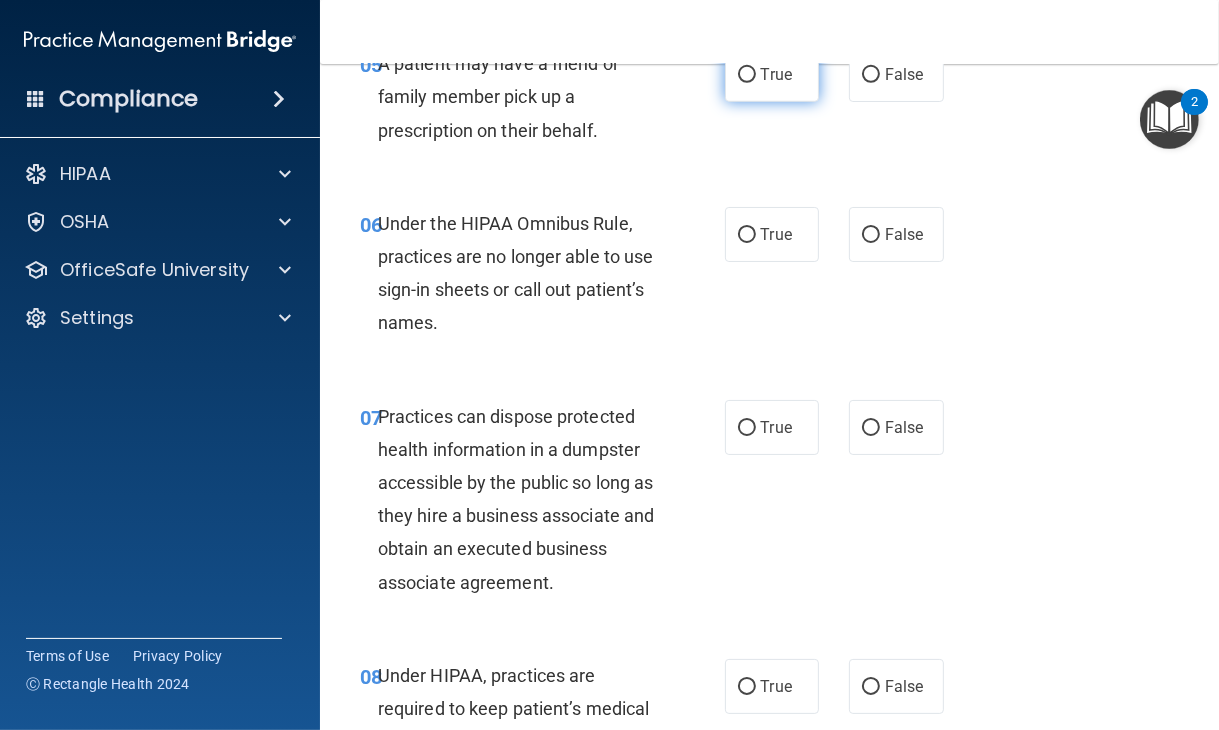 click on "True" at bounding box center (772, 74) 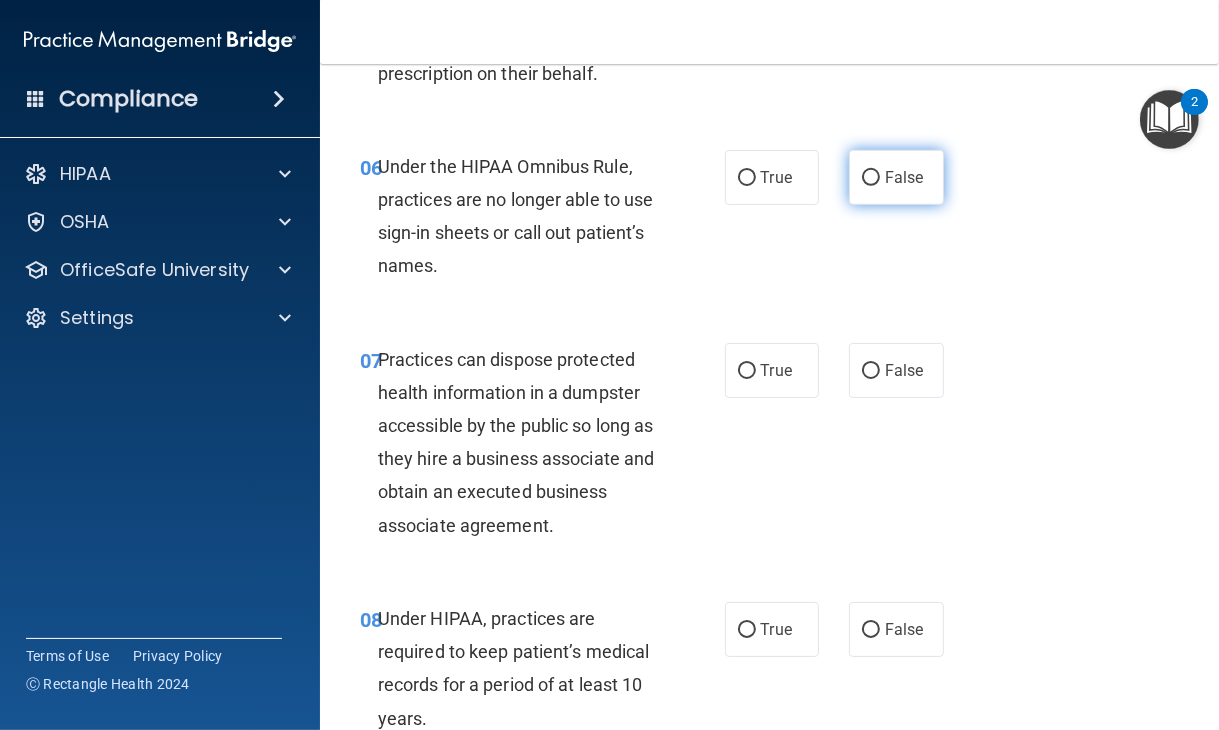 scroll, scrollTop: 1276, scrollLeft: 0, axis: vertical 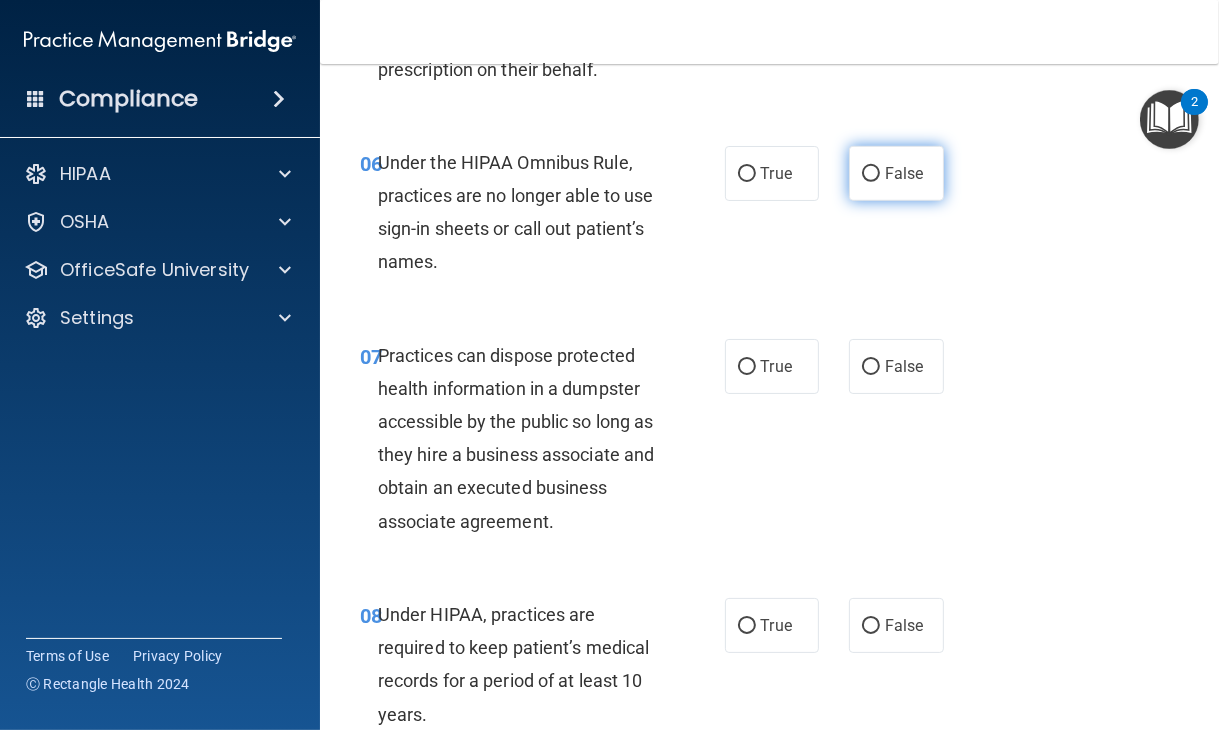 click on "False" at bounding box center [896, 173] 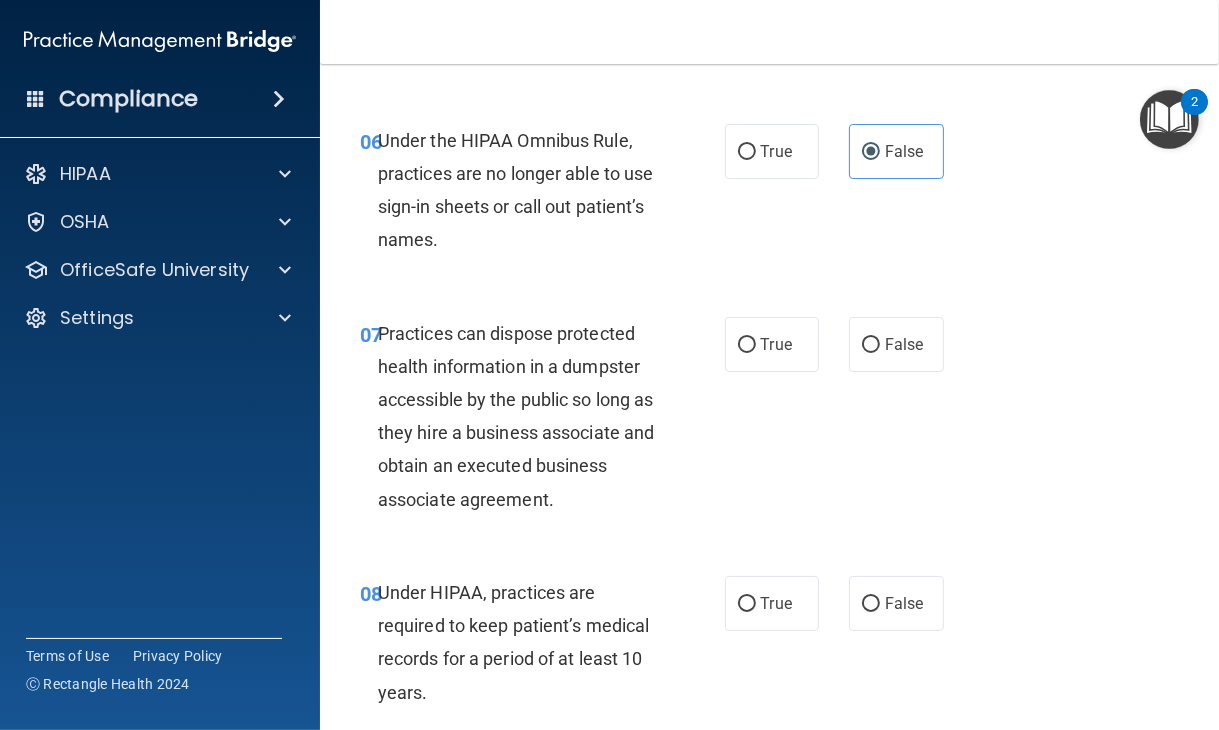scroll, scrollTop: 1082, scrollLeft: 0, axis: vertical 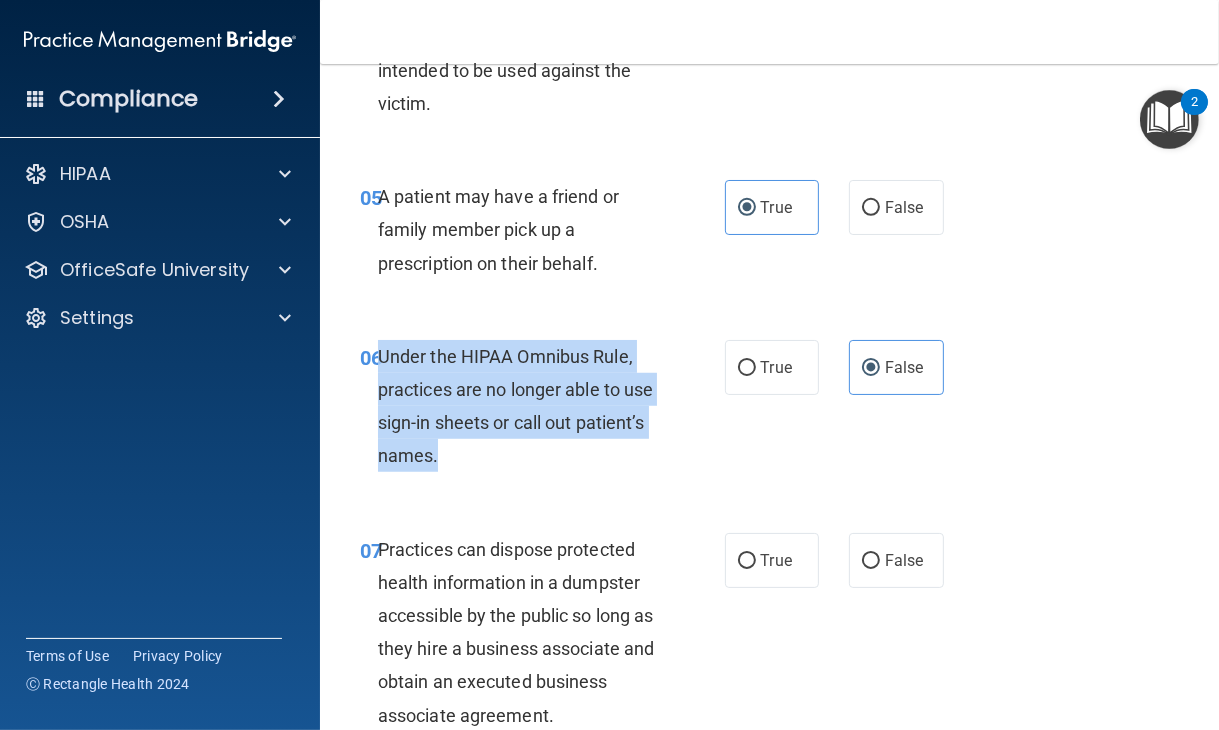 drag, startPoint x: 430, startPoint y: 481, endPoint x: 380, endPoint y: 392, distance: 102.0833 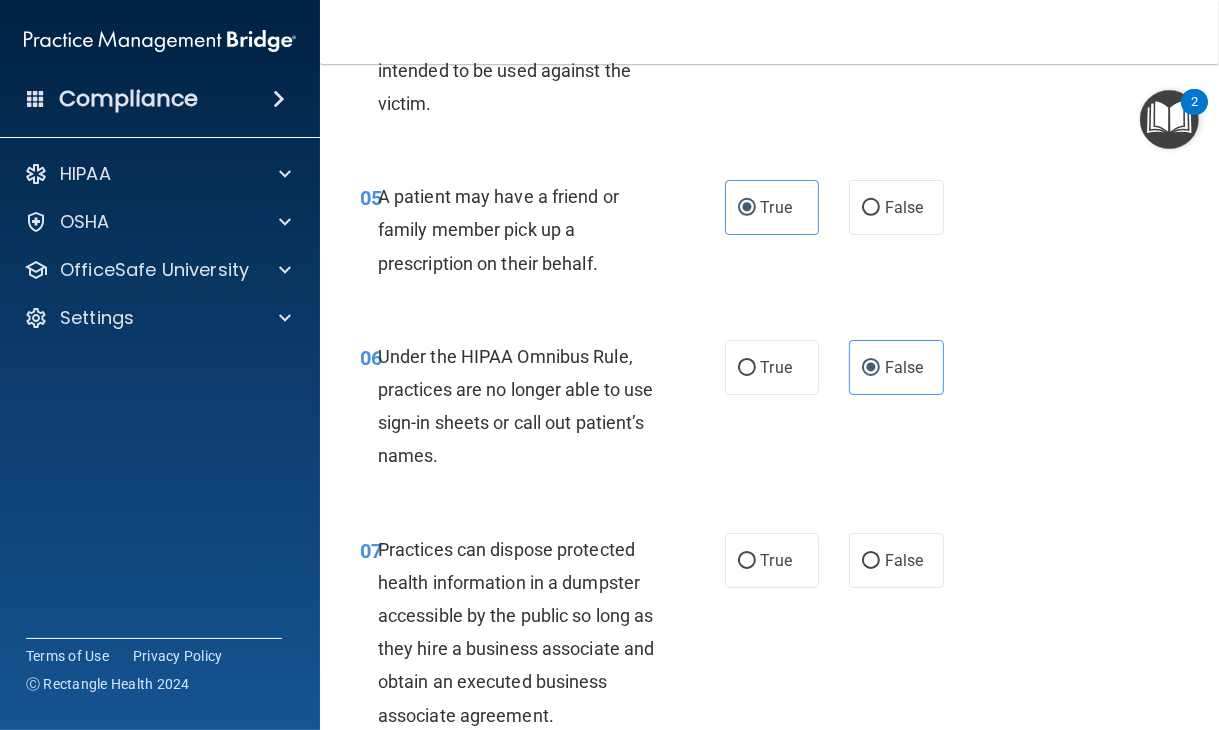 click on "05       A patient may have a friend or family member pick up a prescription on their behalf.                 True           False" at bounding box center [769, 235] 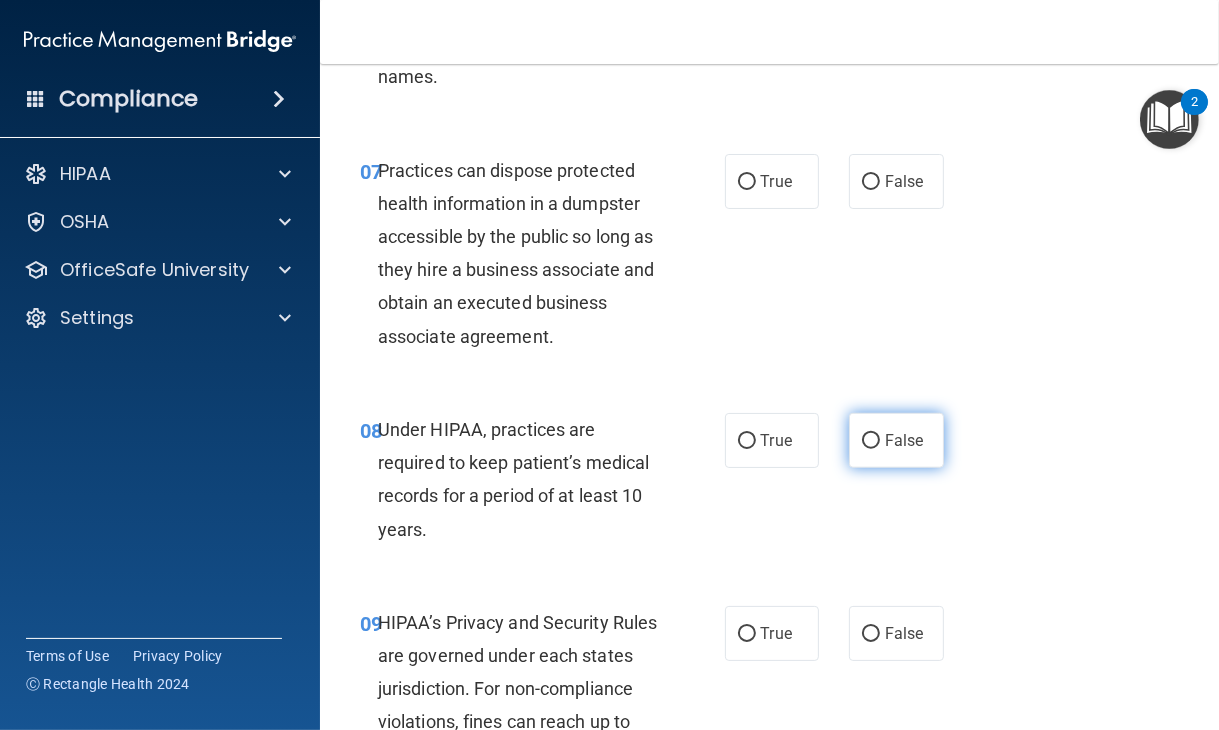 scroll, scrollTop: 1480, scrollLeft: 0, axis: vertical 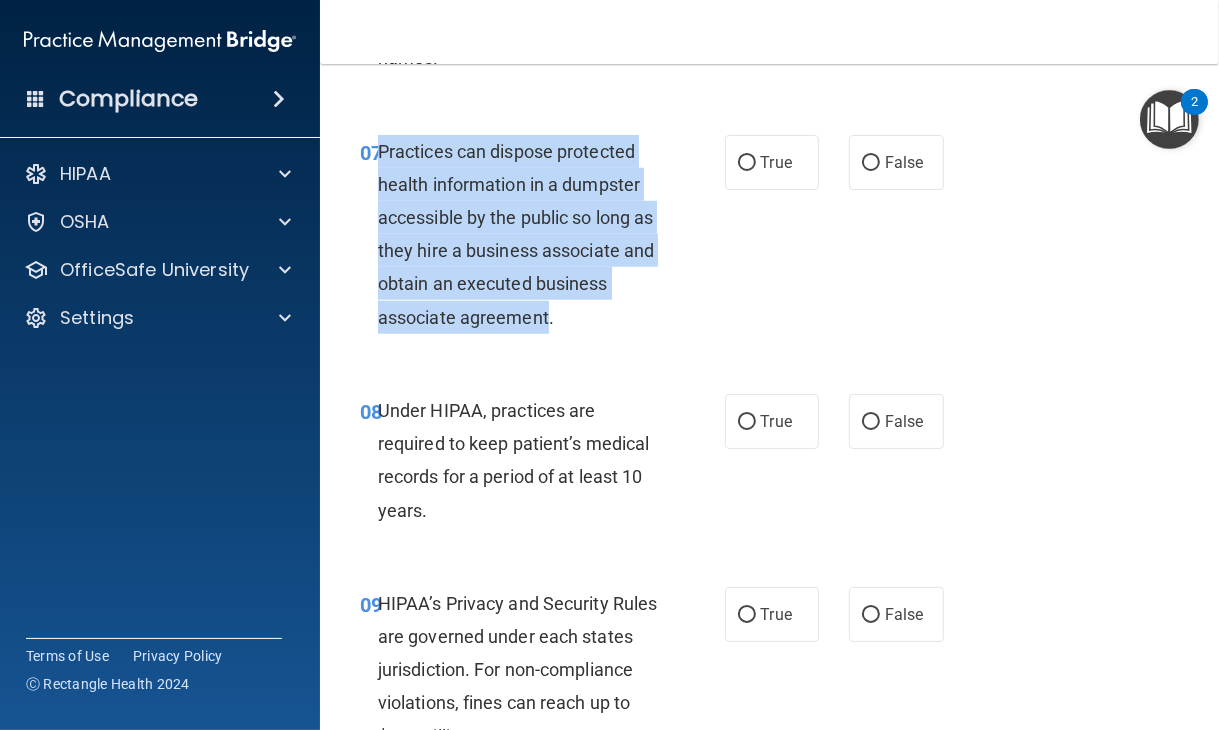drag, startPoint x: 546, startPoint y: 351, endPoint x: 383, endPoint y: 187, distance: 231.225 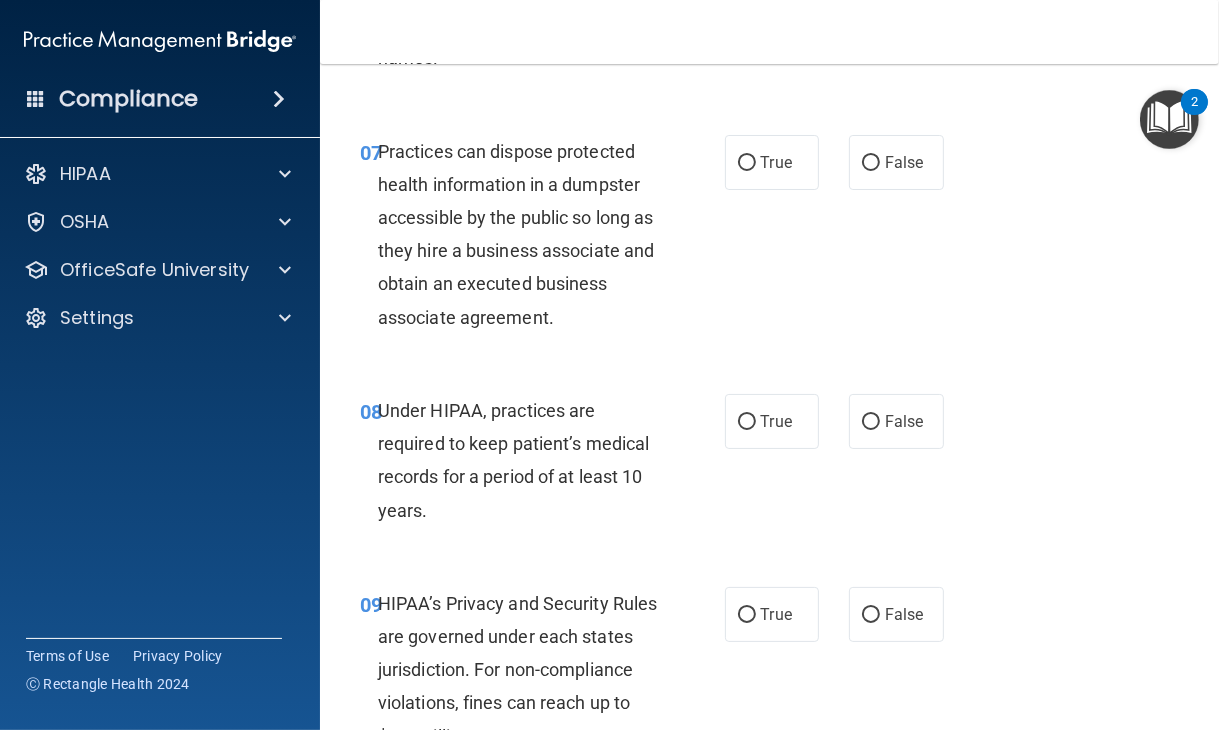 click on "07       Practices can dispose protected health information in a dumpster accessible by the public so long as they hire a business associate and obtain an executed business associate agreement.                 True           False" at bounding box center (769, 239) 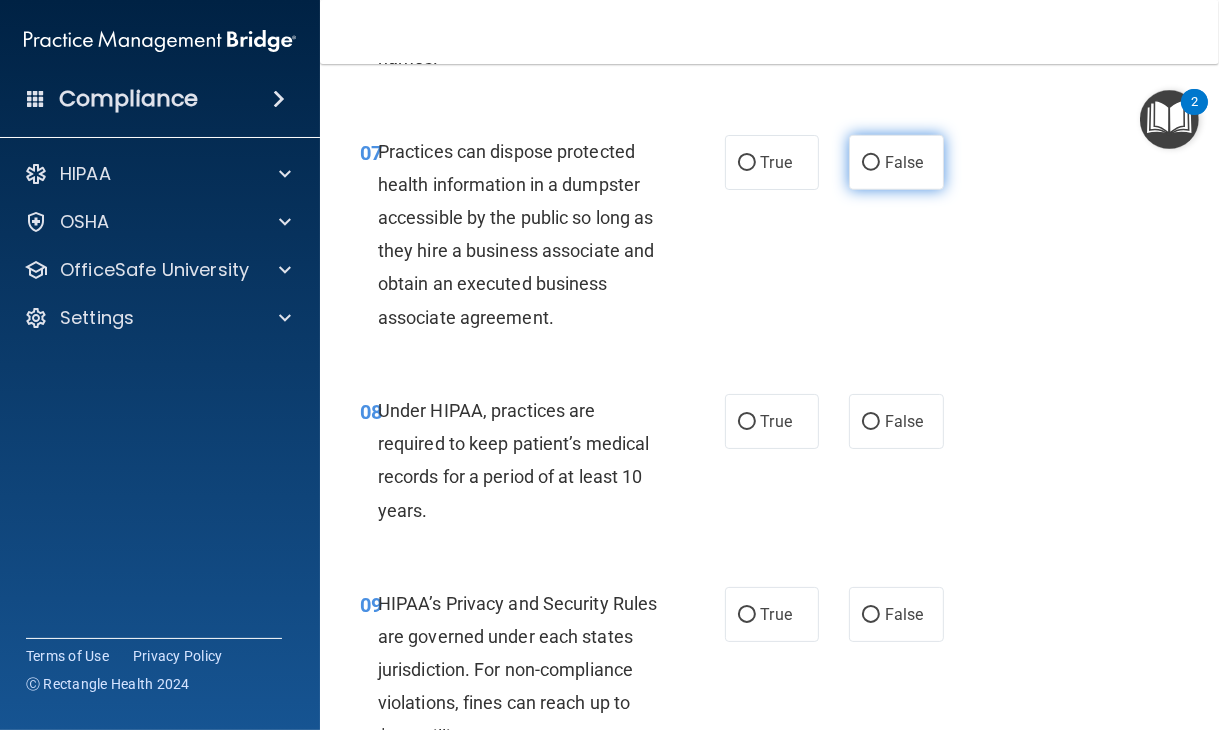 click on "False" at bounding box center (871, 163) 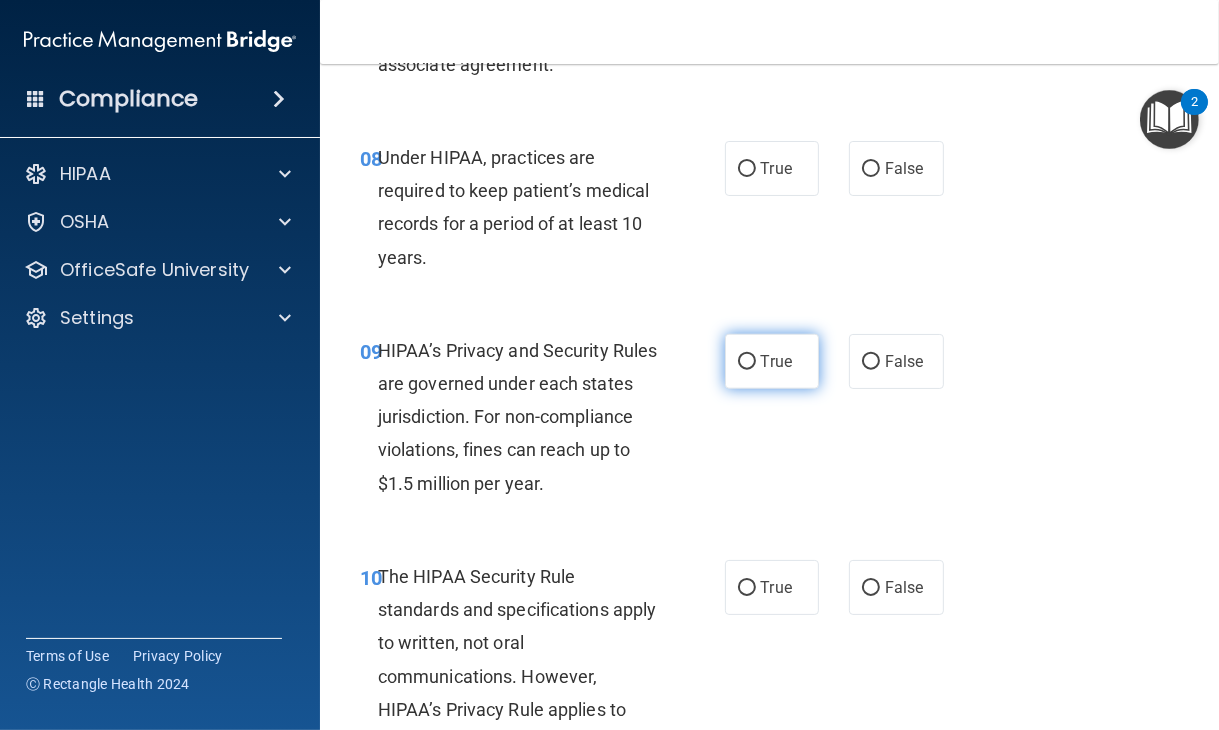 scroll, scrollTop: 1772, scrollLeft: 0, axis: vertical 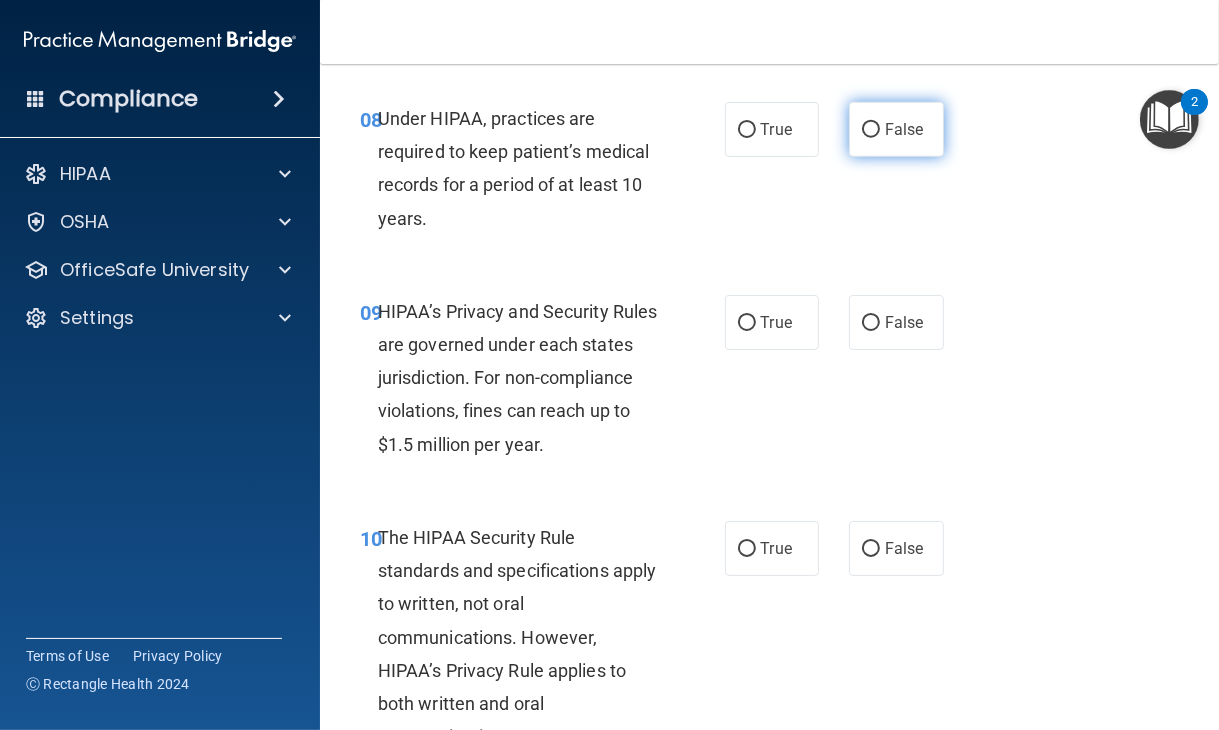 click on "False" at bounding box center (896, 129) 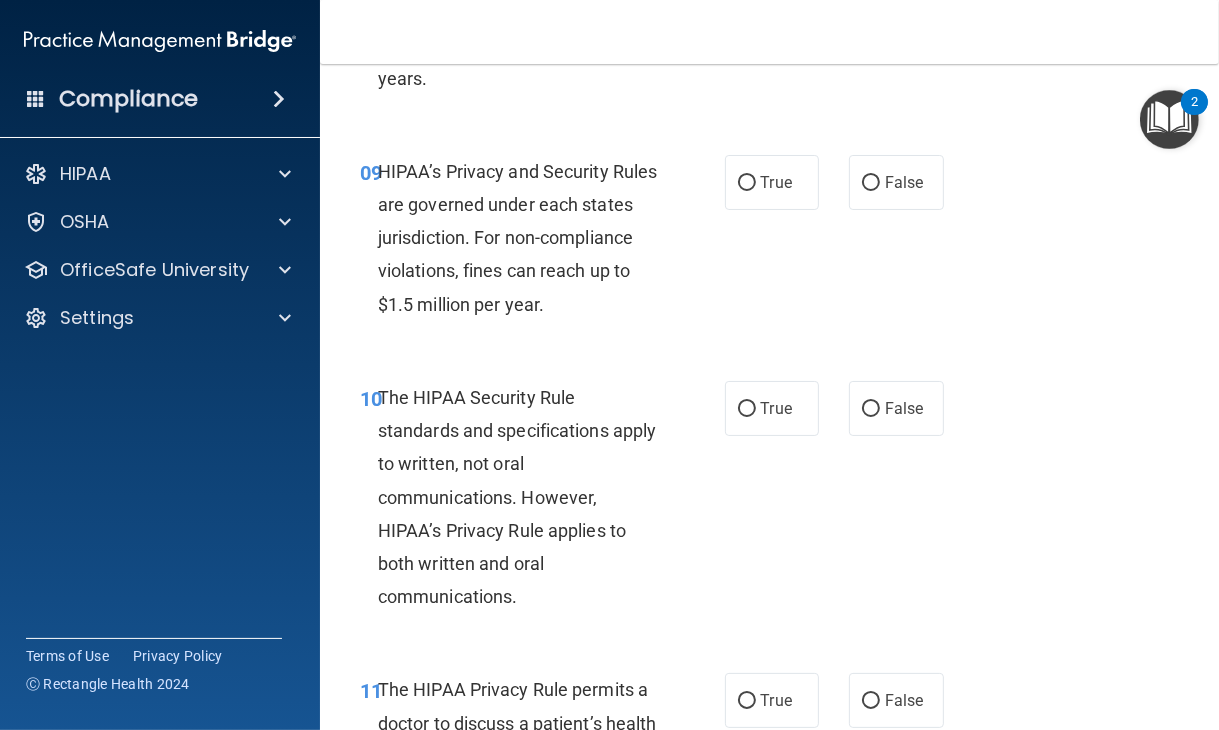 scroll, scrollTop: 1939, scrollLeft: 0, axis: vertical 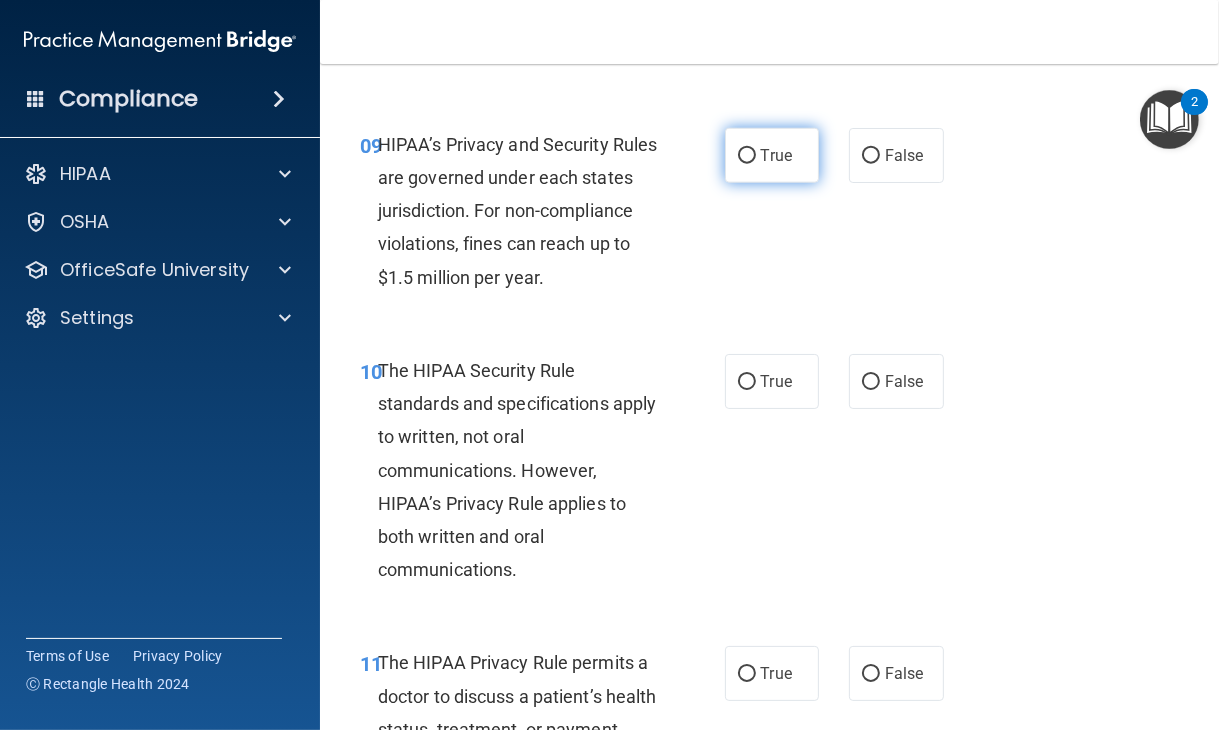 click on "True" at bounding box center (772, 155) 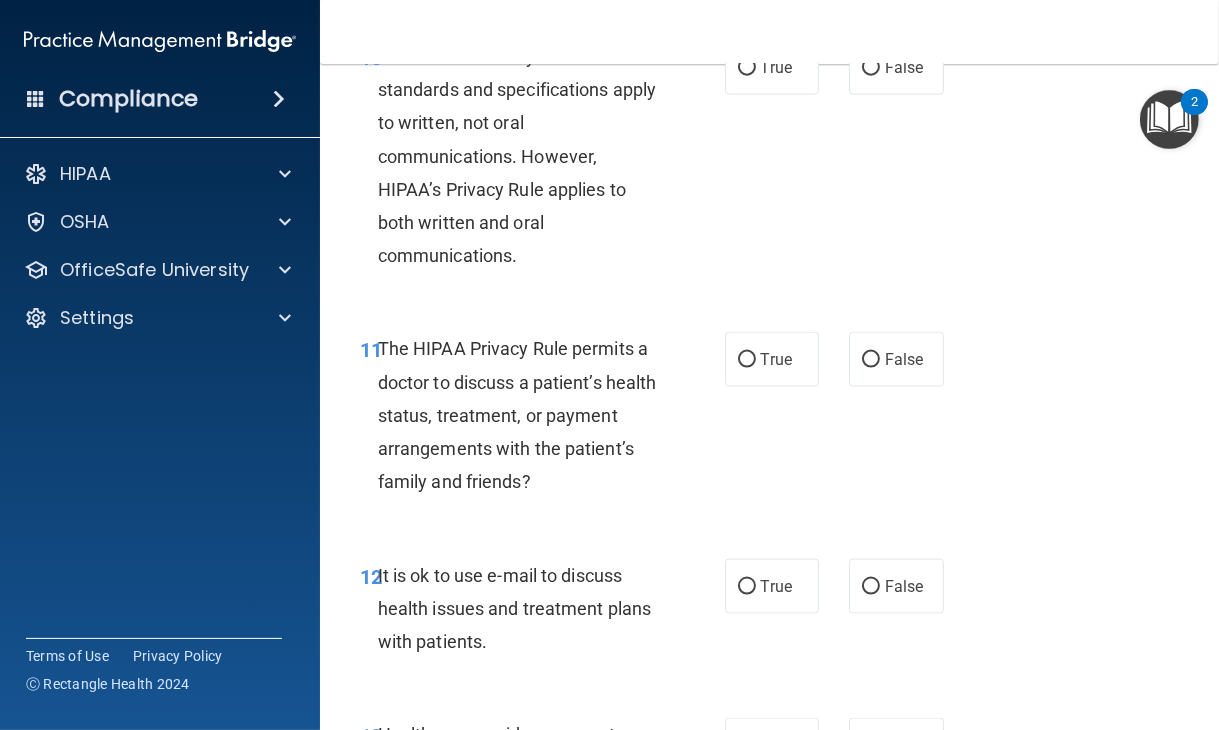 scroll, scrollTop: 2238, scrollLeft: 0, axis: vertical 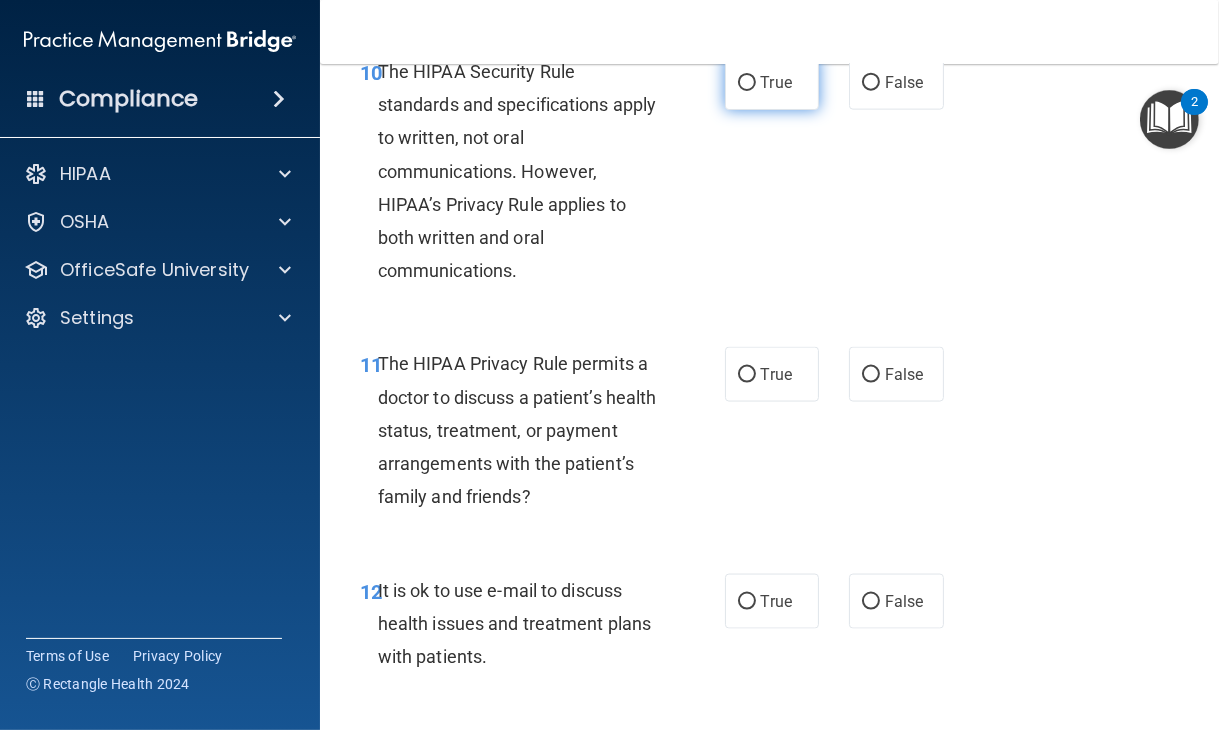 click on "True" at bounding box center [776, 82] 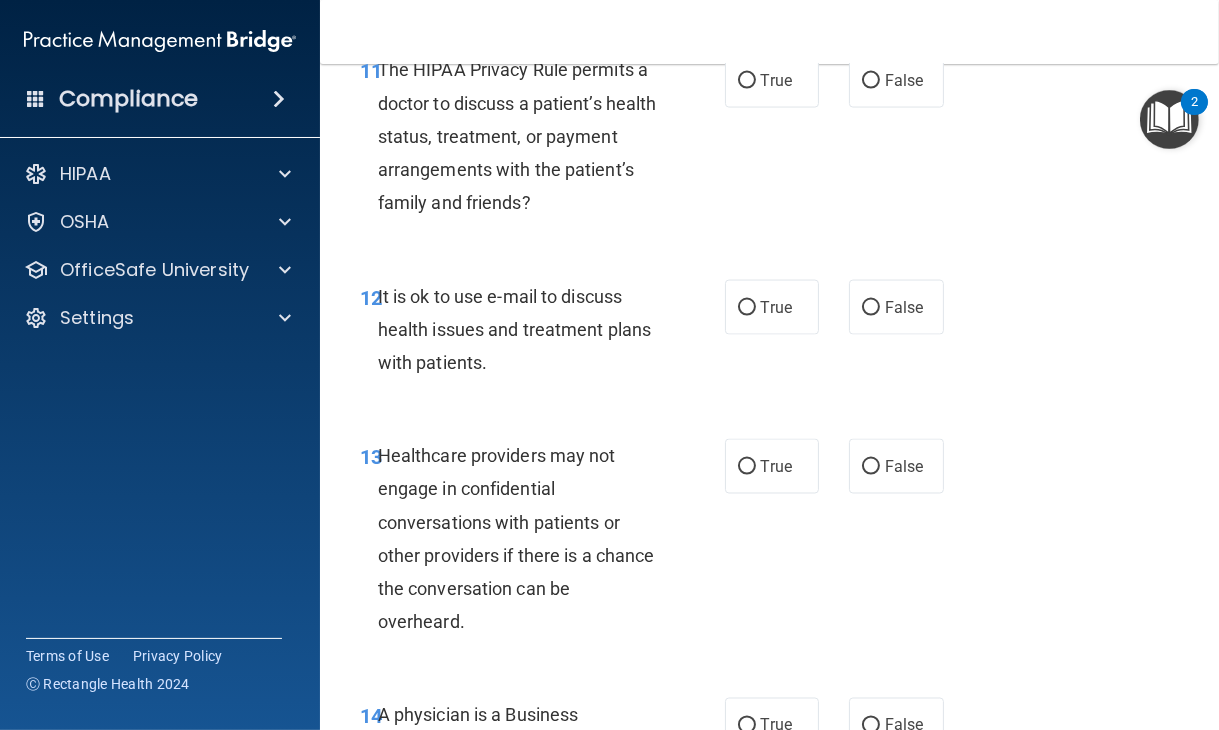 scroll, scrollTop: 2538, scrollLeft: 0, axis: vertical 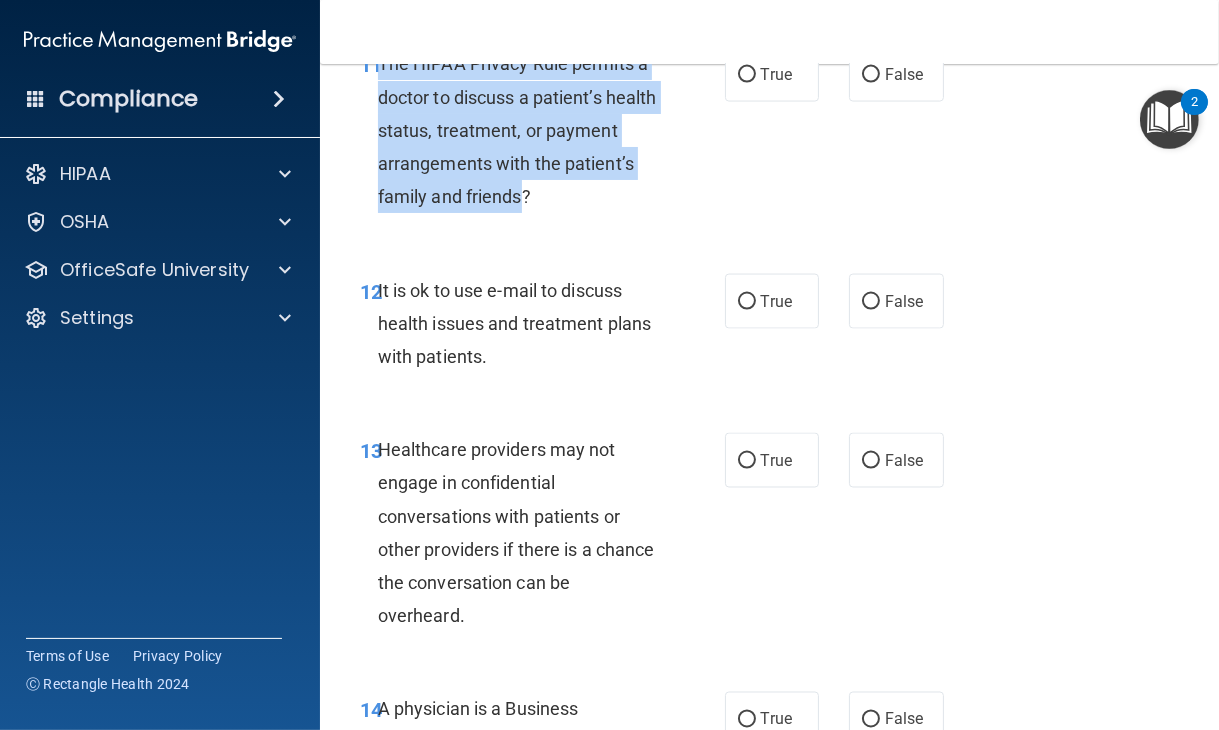drag, startPoint x: 600, startPoint y: 228, endPoint x: 380, endPoint y: 100, distance: 254.52701 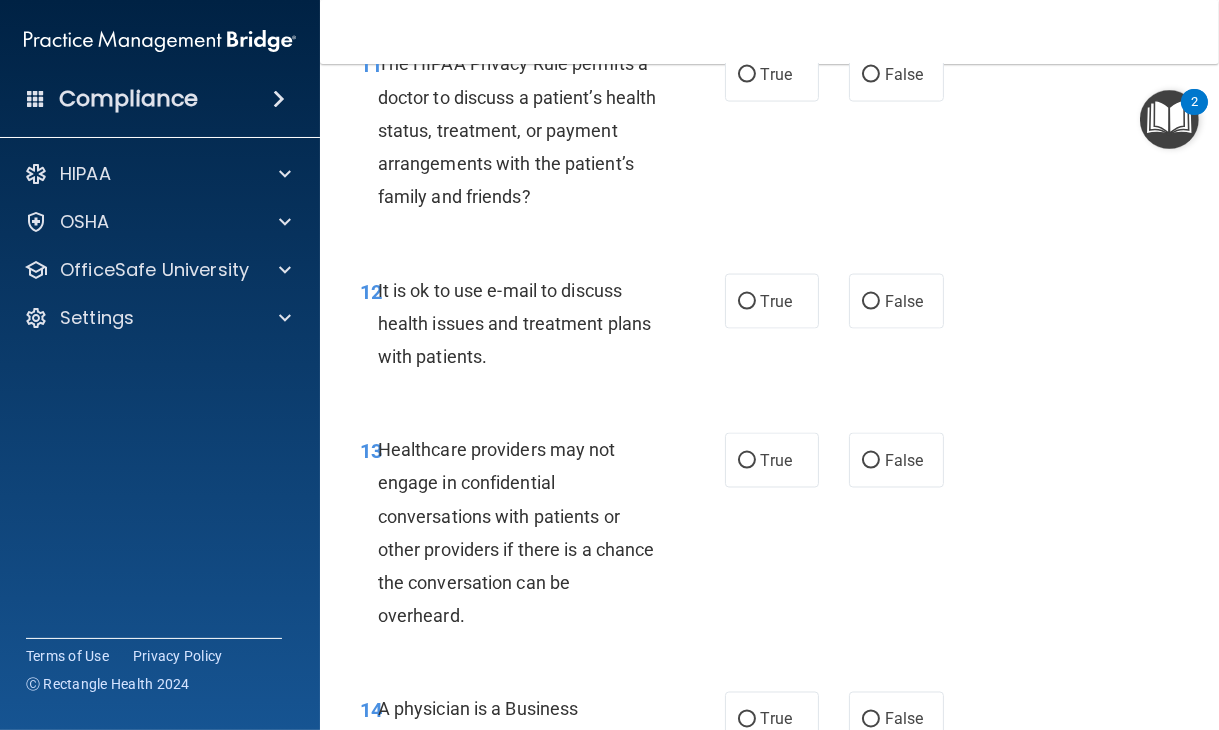 click on "12       It is ok to use e-mail to discuss health issues and treatment plans with patients.                 True           False" at bounding box center [769, 329] 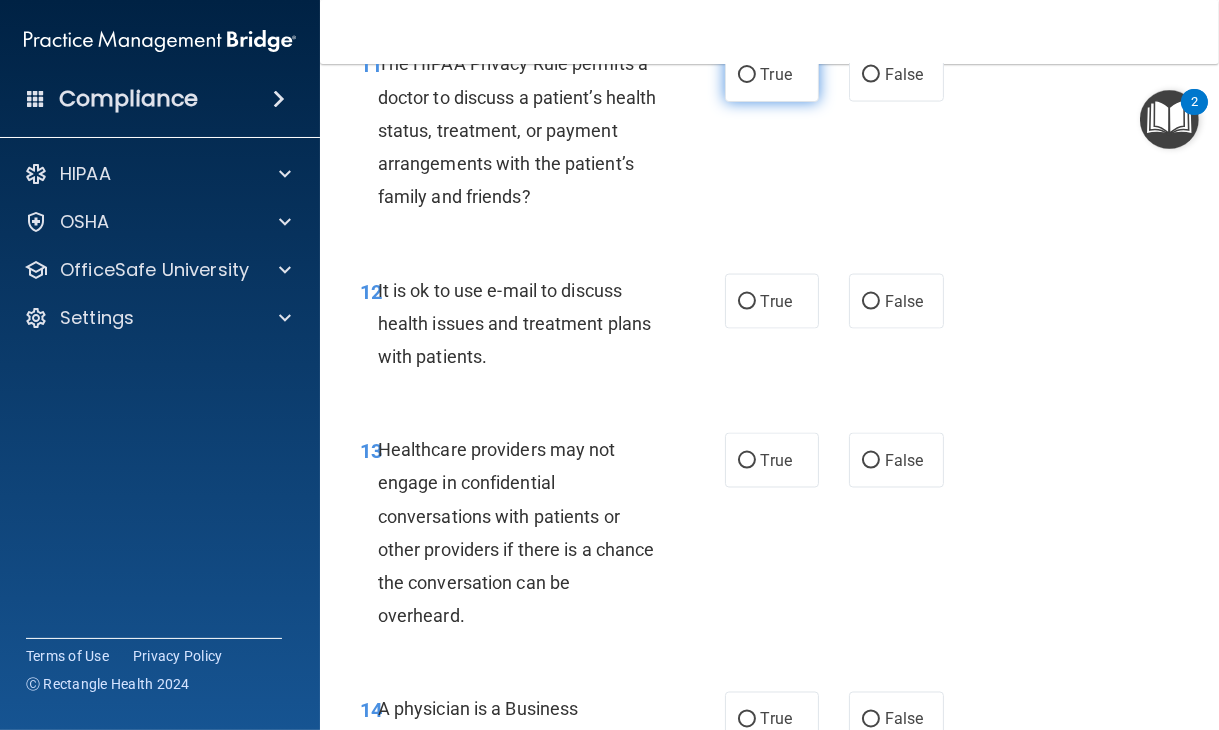 click on "True" at bounding box center (776, 74) 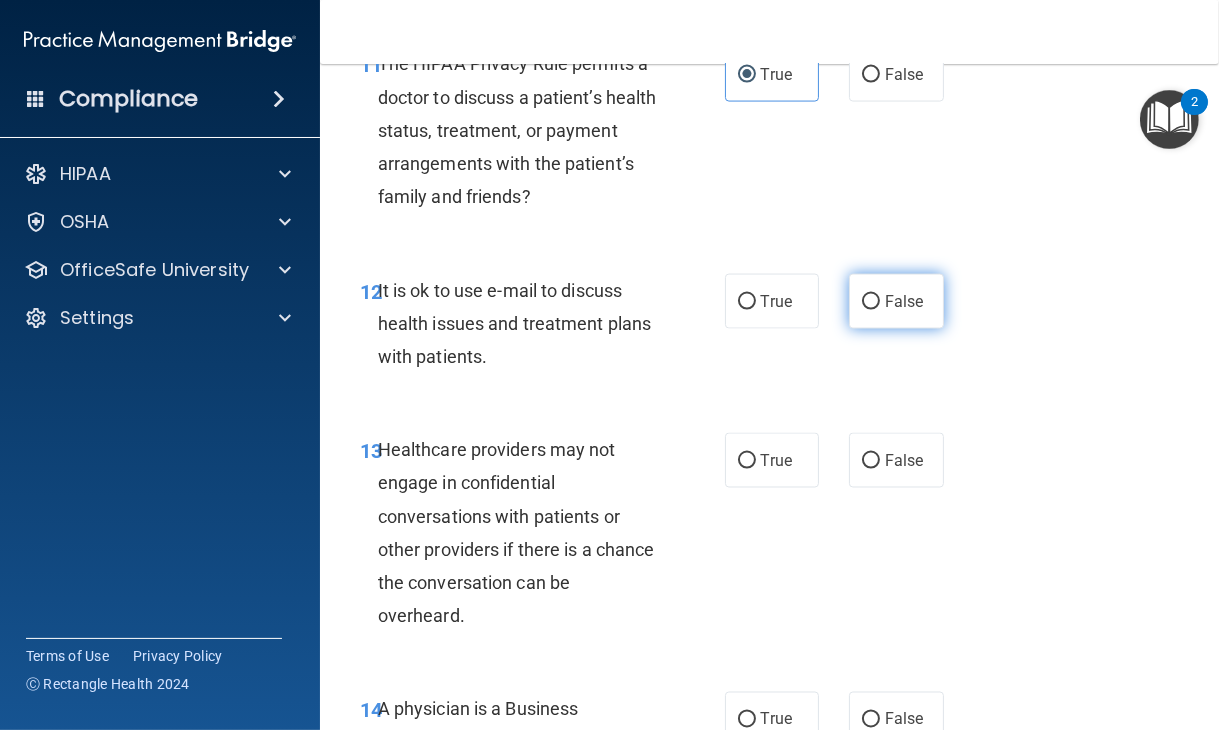 click on "False" at bounding box center [896, 301] 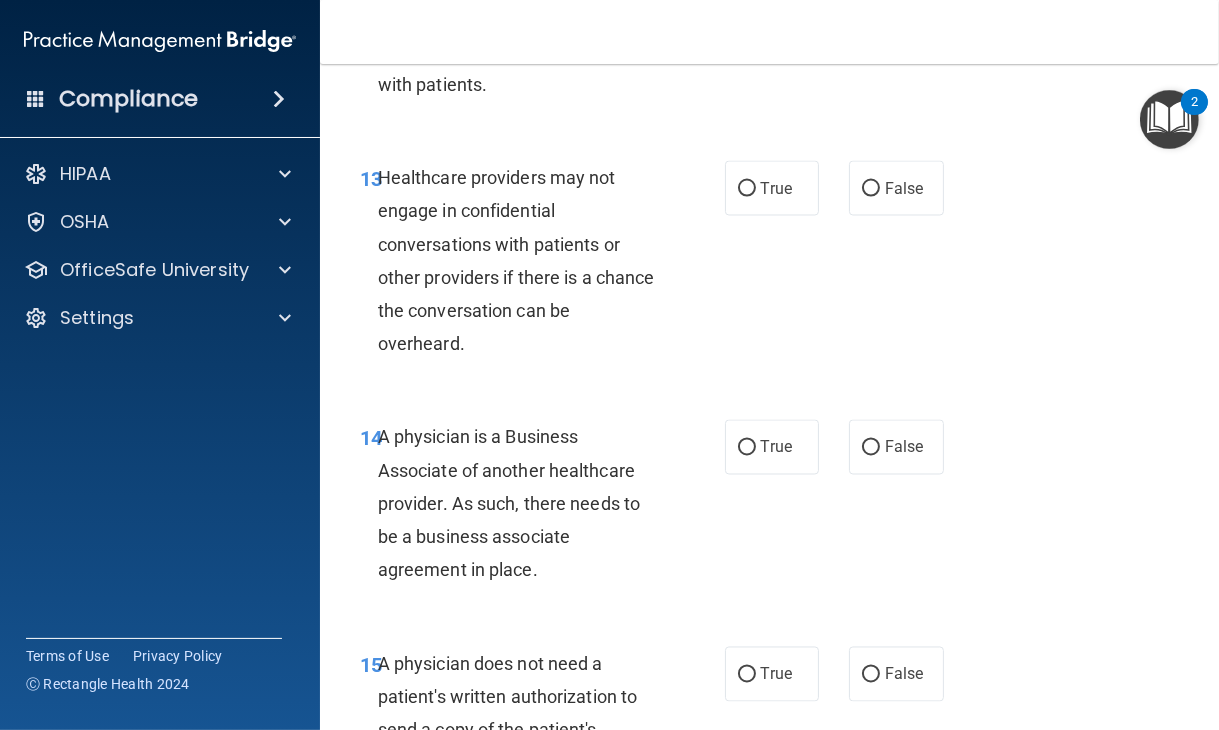 scroll, scrollTop: 2815, scrollLeft: 0, axis: vertical 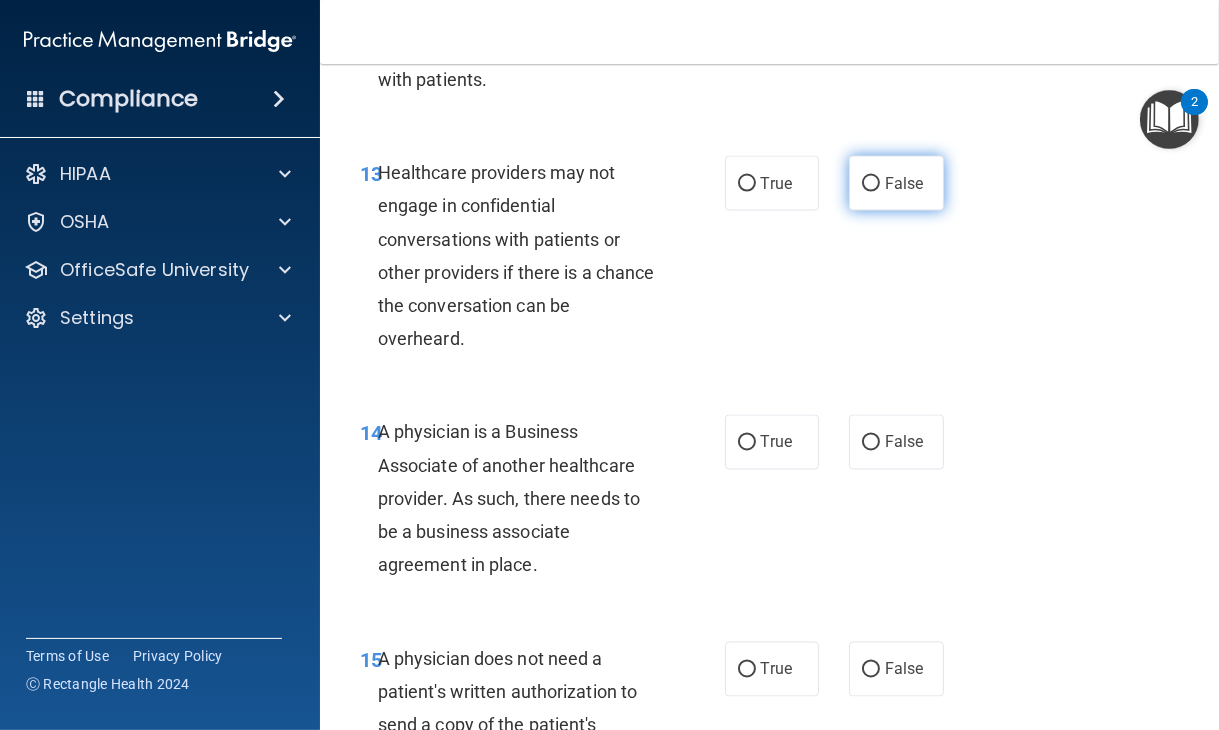 click on "False" at bounding box center [896, 183] 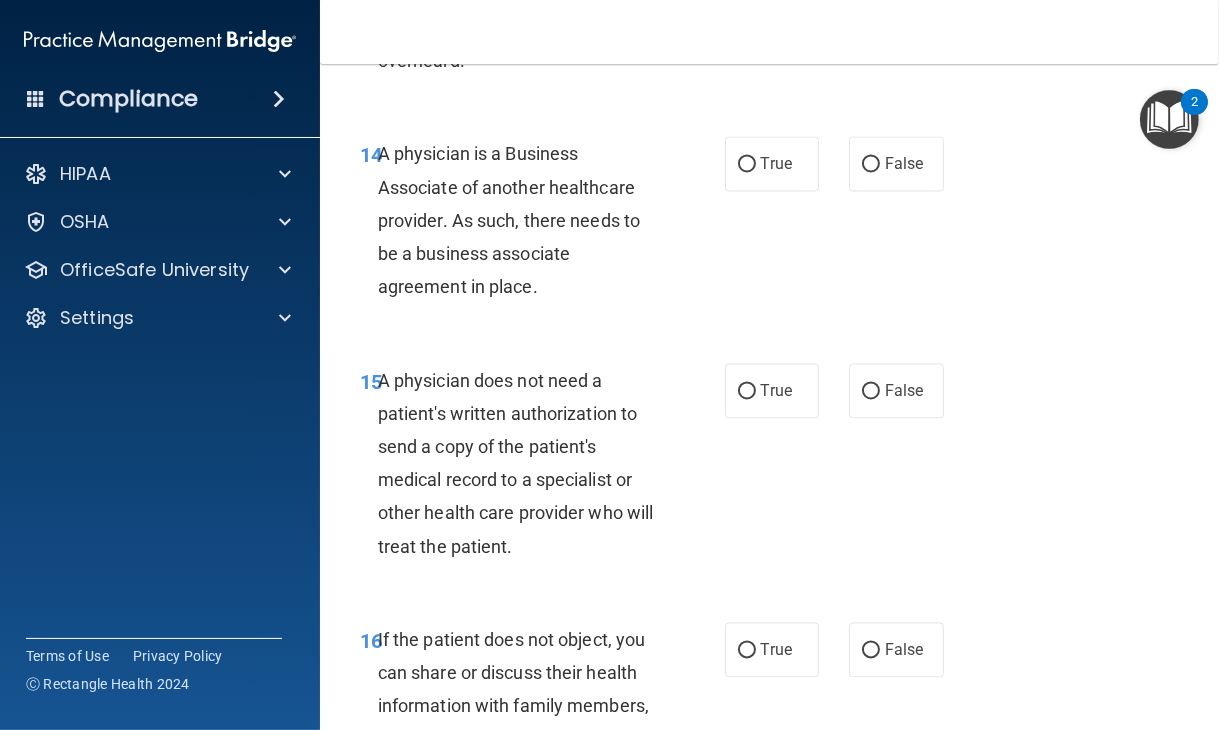 scroll, scrollTop: 3103, scrollLeft: 0, axis: vertical 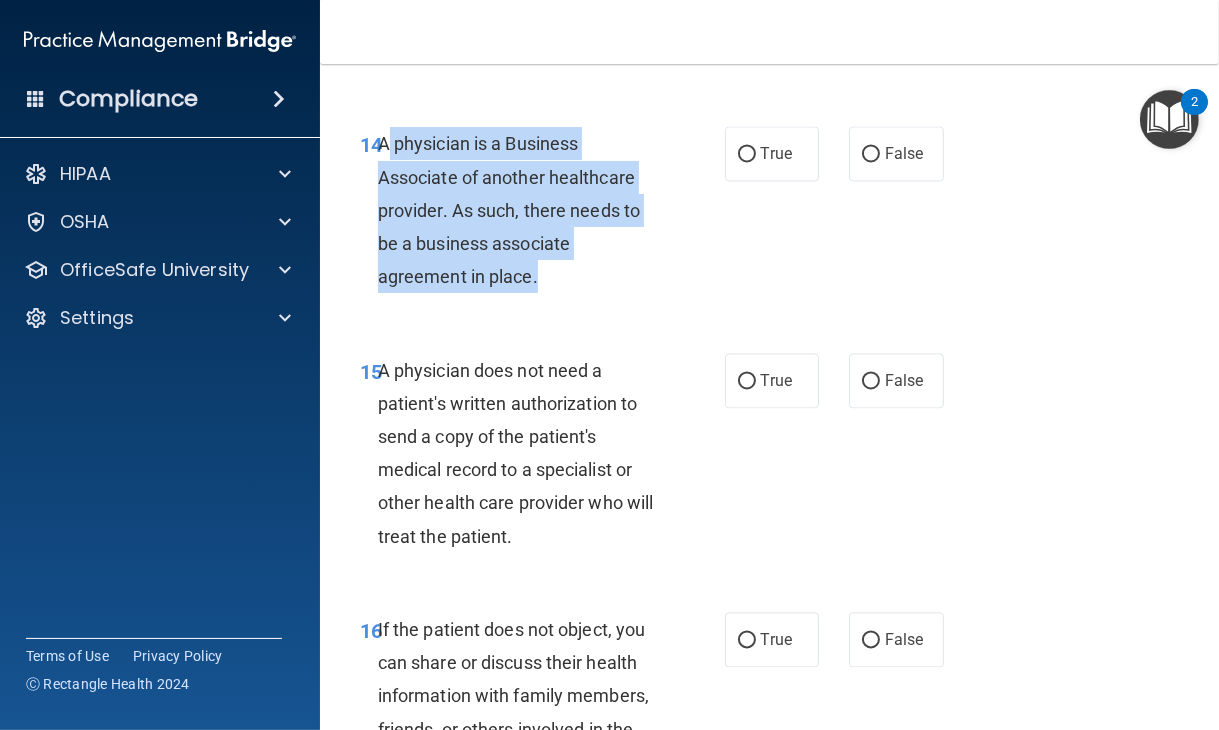 drag, startPoint x: 531, startPoint y: 305, endPoint x: 382, endPoint y: 177, distance: 196.43065 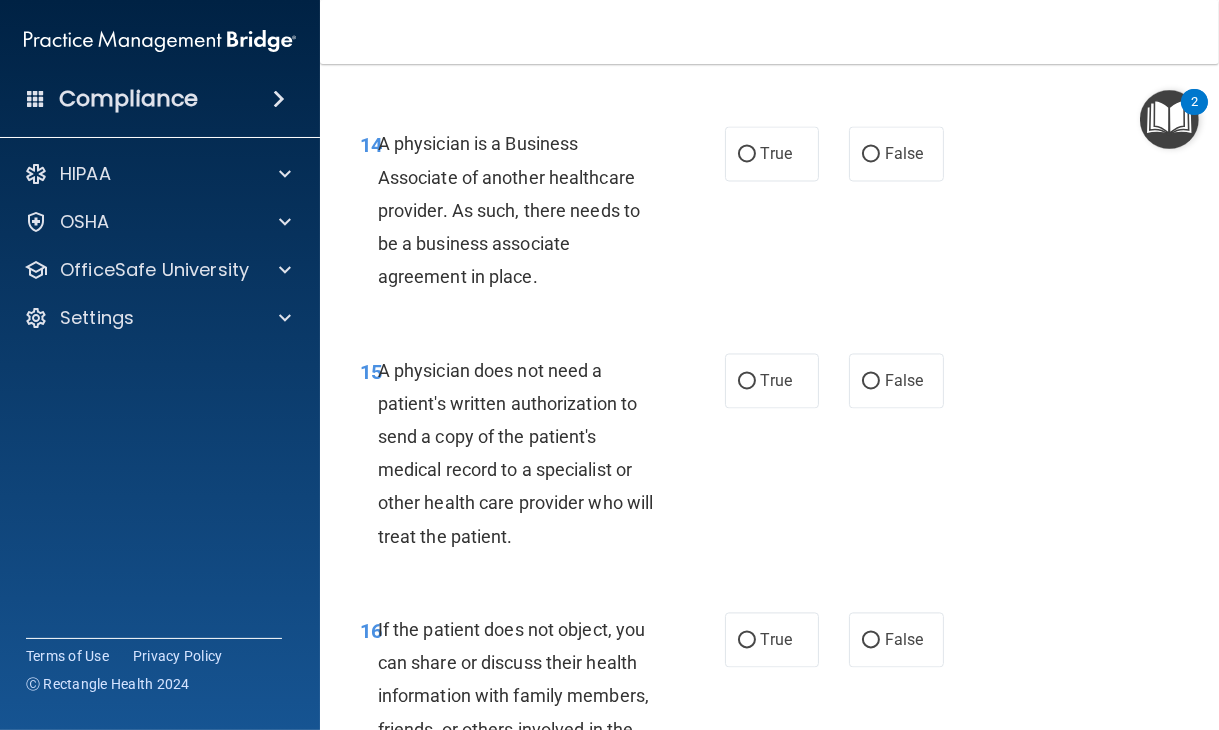 click on "14        A physician is a Business Associate of another healthcare provider.  As such, there needs to be a business associate agreement in place.                 True           False" at bounding box center [769, 215] 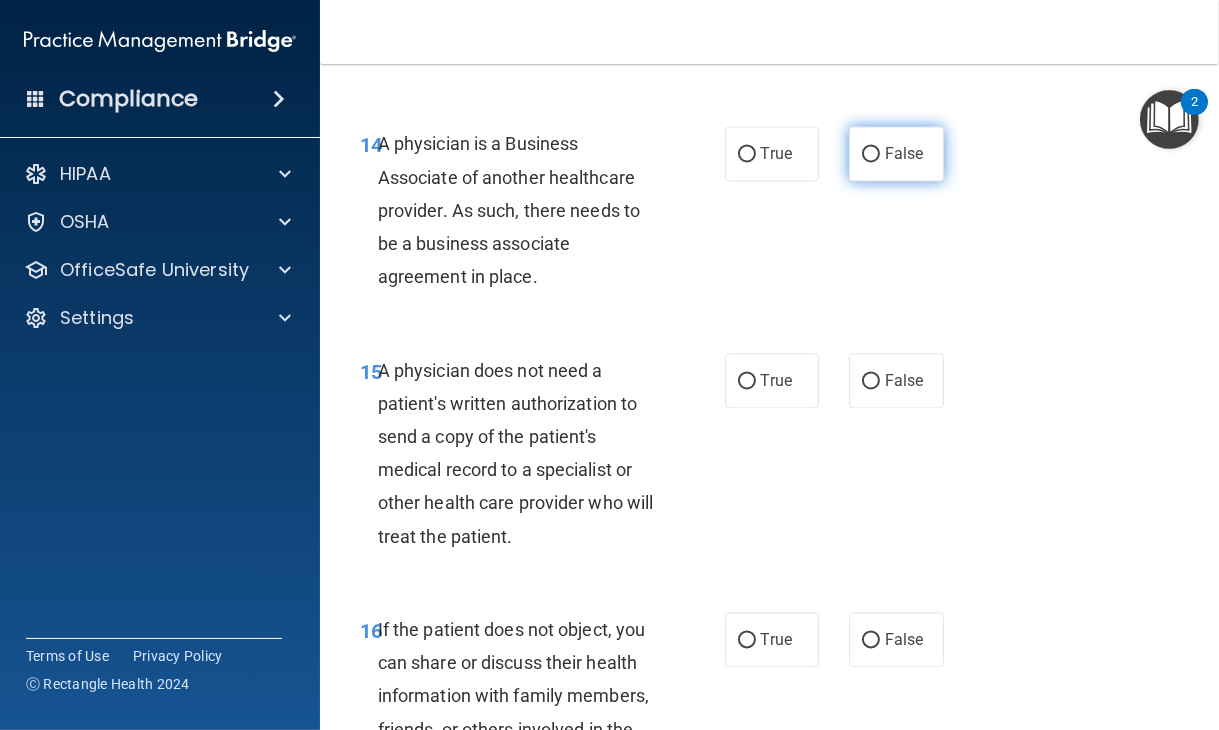 click on "False" at bounding box center (896, 154) 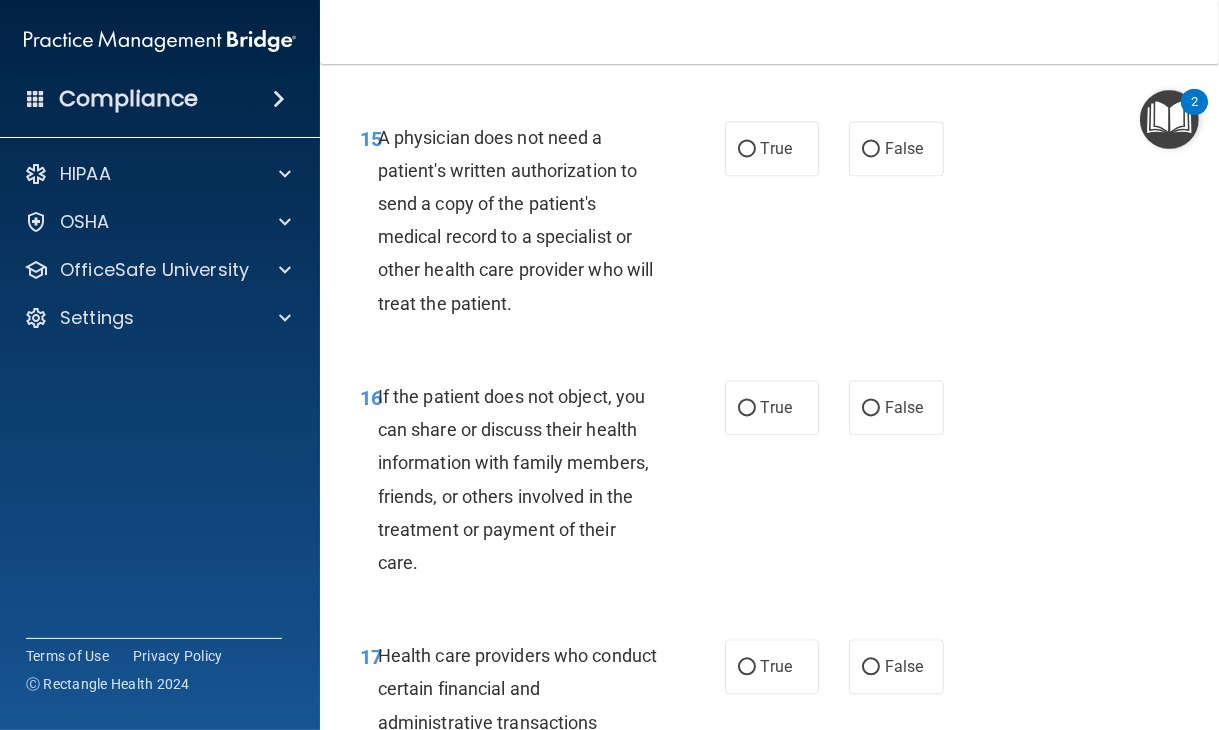 scroll, scrollTop: 3359, scrollLeft: 0, axis: vertical 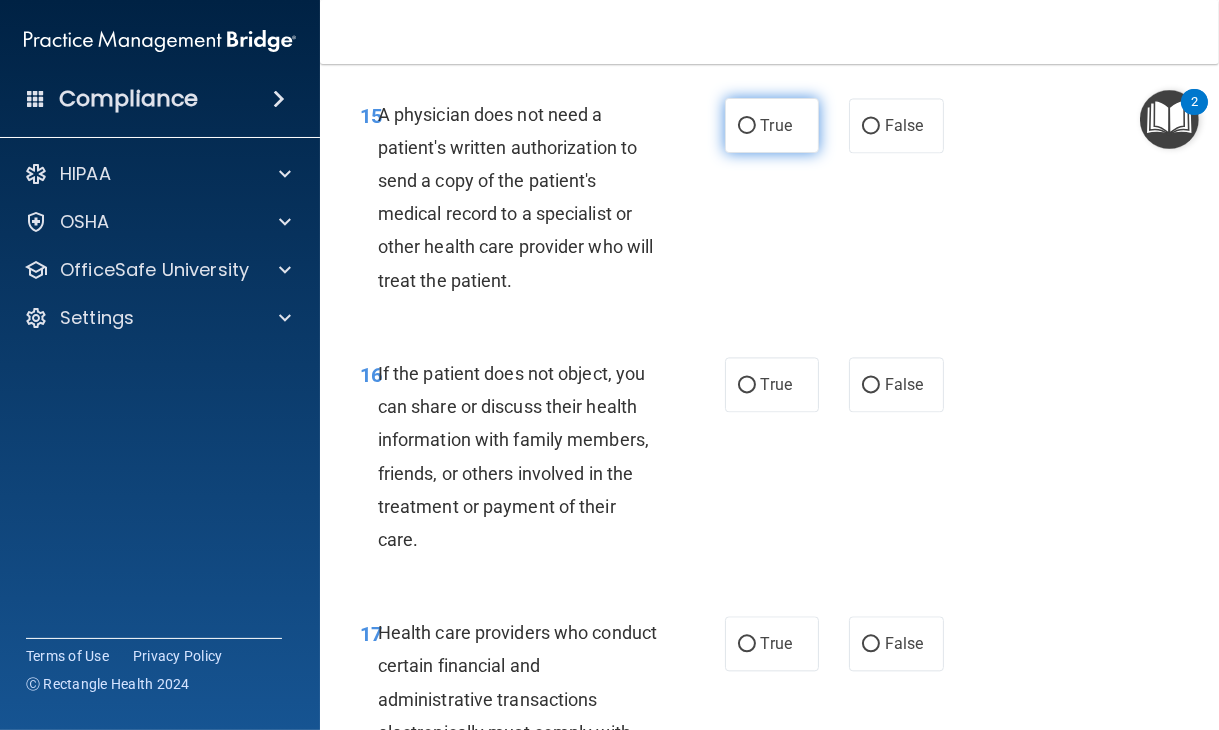 click on "True" at bounding box center (776, 125) 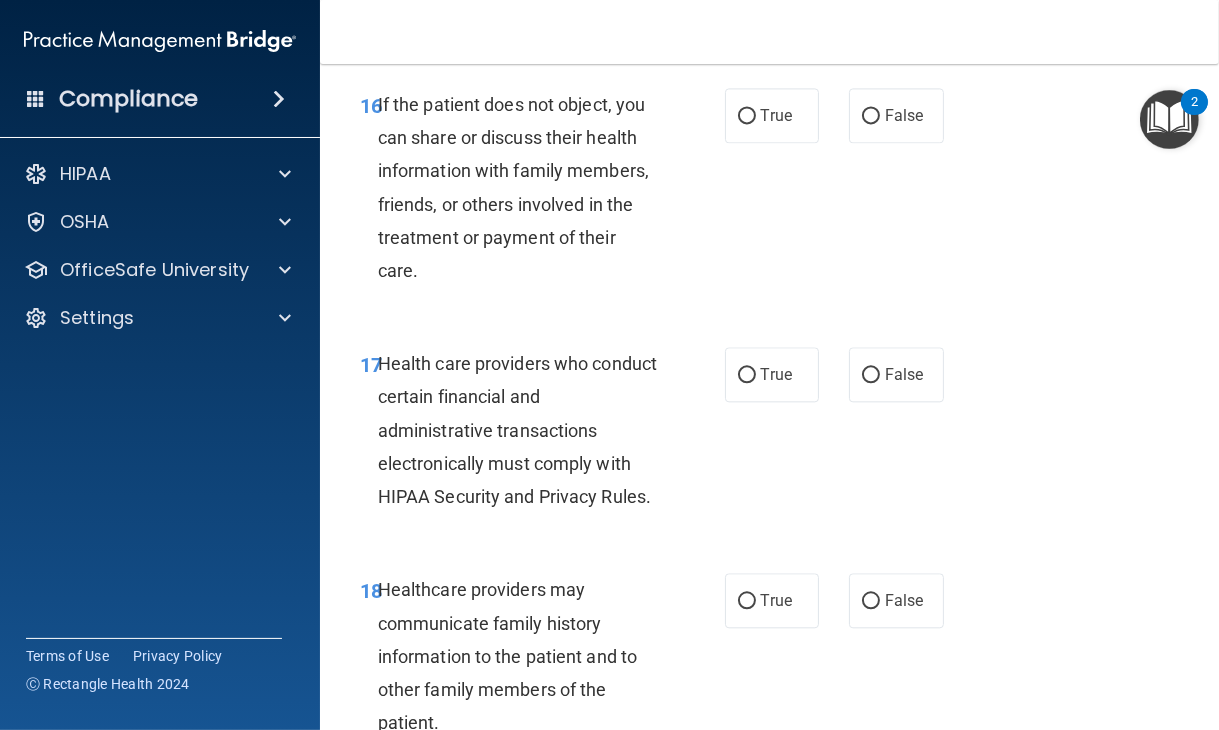 scroll, scrollTop: 3642, scrollLeft: 0, axis: vertical 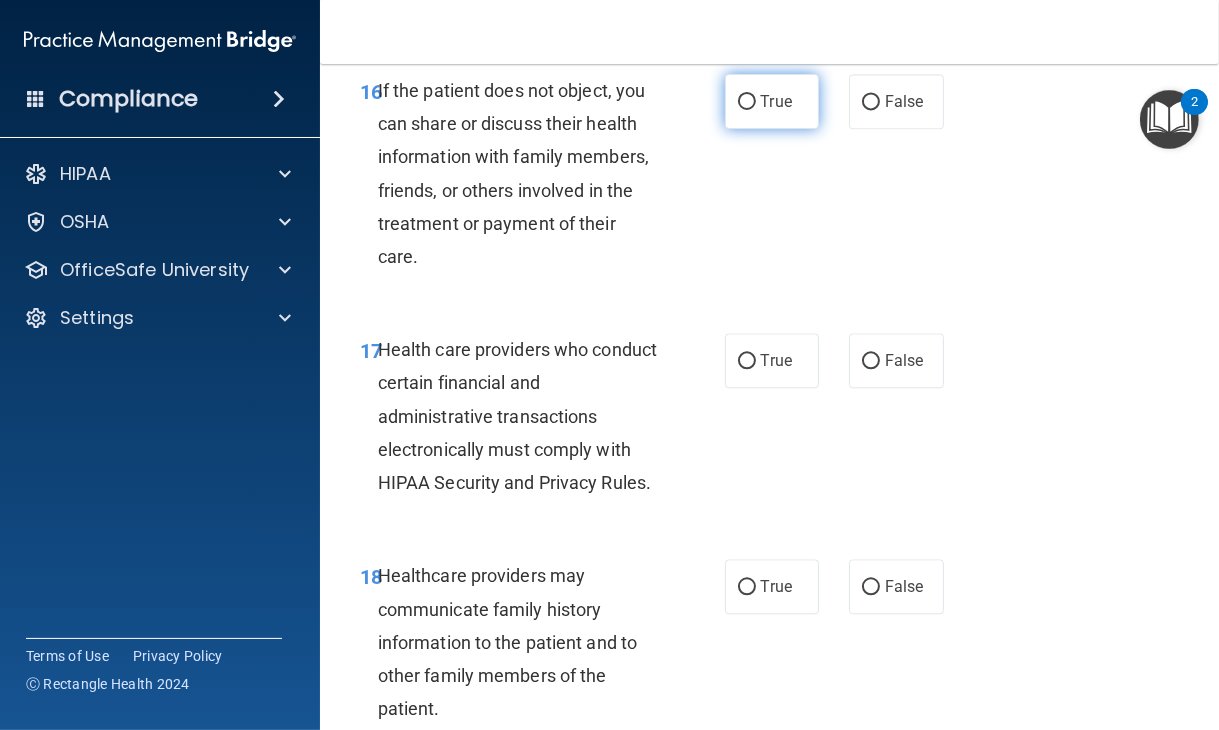 click on "True" at bounding box center [776, 101] 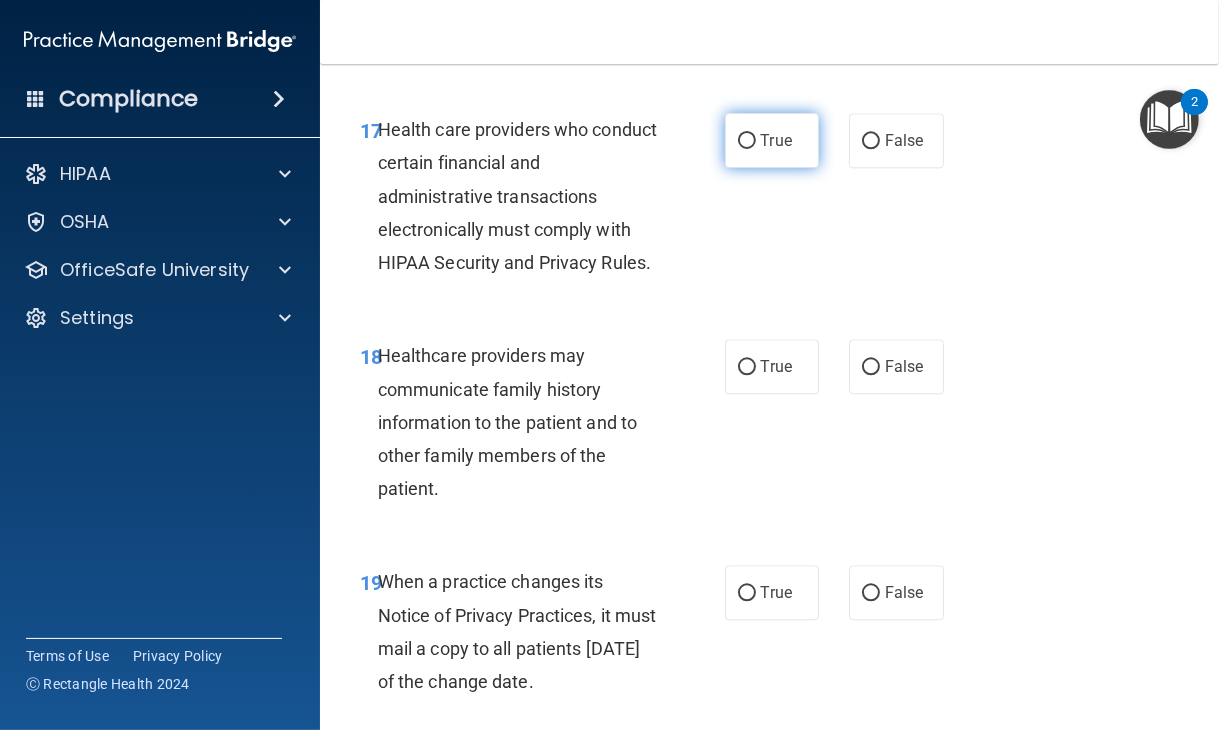 scroll, scrollTop: 3907, scrollLeft: 0, axis: vertical 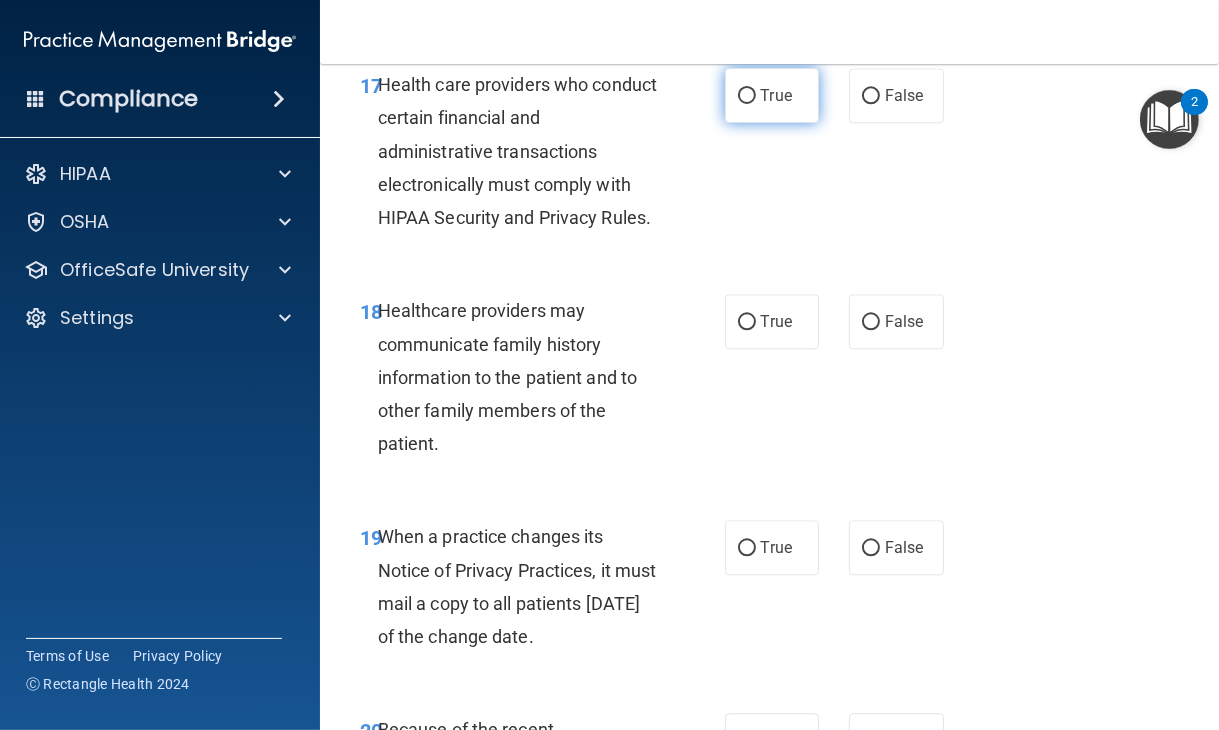 click on "True" at bounding box center (776, 95) 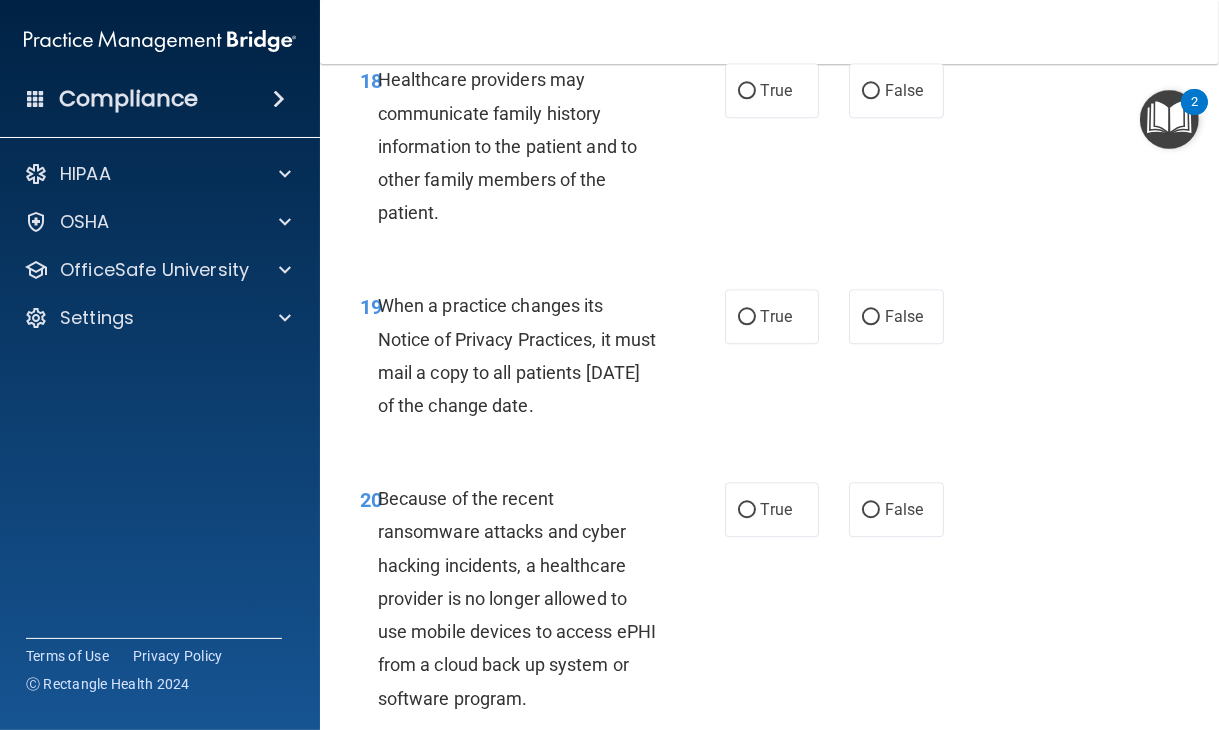 scroll, scrollTop: 4156, scrollLeft: 0, axis: vertical 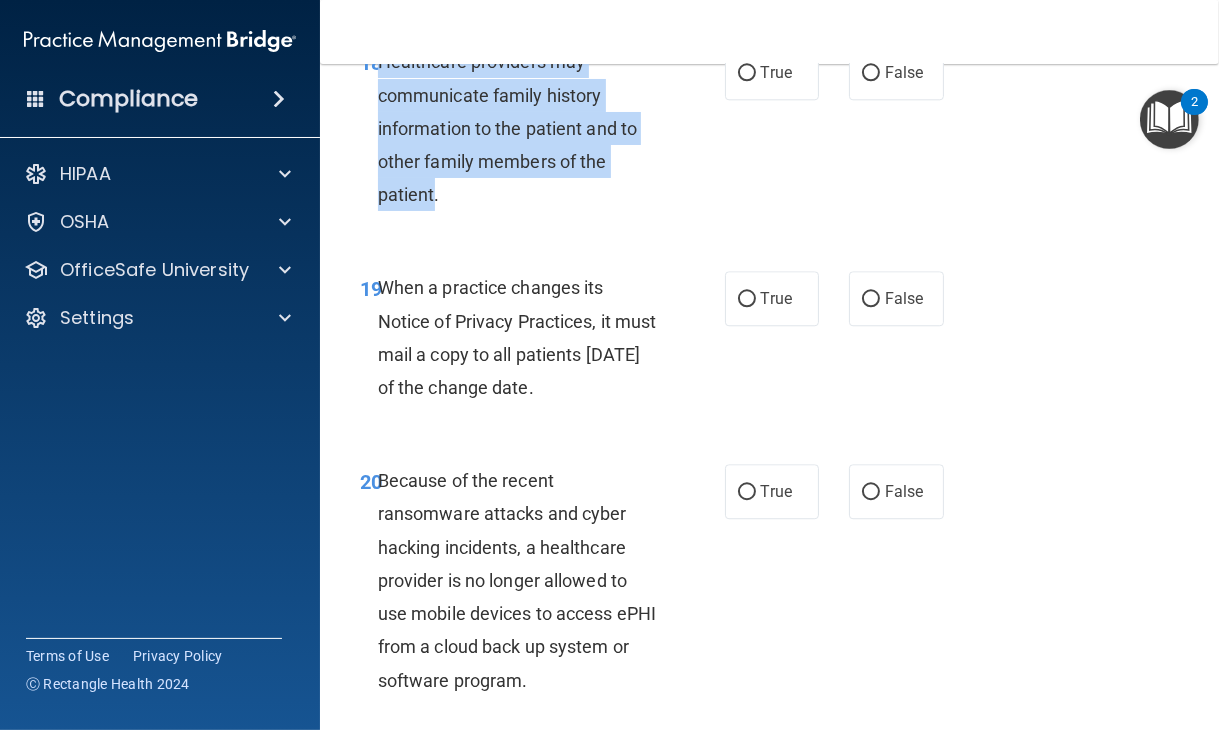 drag, startPoint x: 434, startPoint y: 232, endPoint x: 381, endPoint y: 100, distance: 142.24275 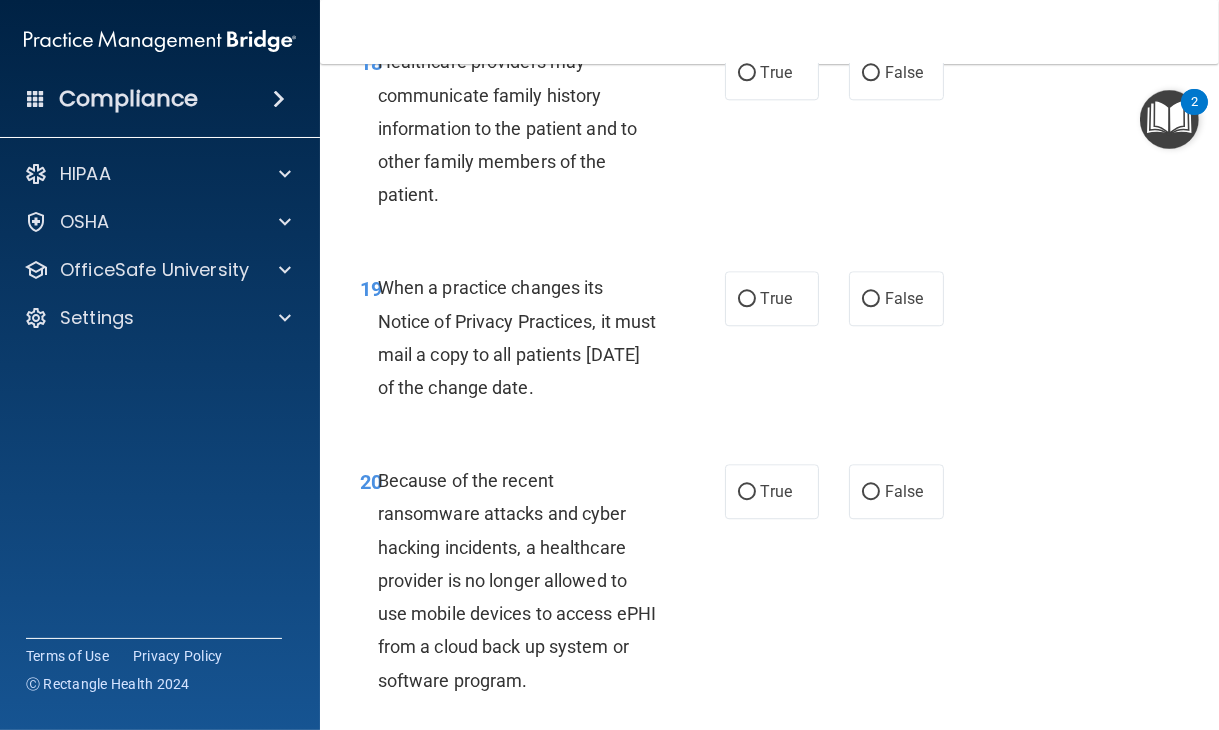 click on "18       Healthcare providers may communicate family history information to the patient and to other family members of the patient.                 True           False" at bounding box center [769, 133] 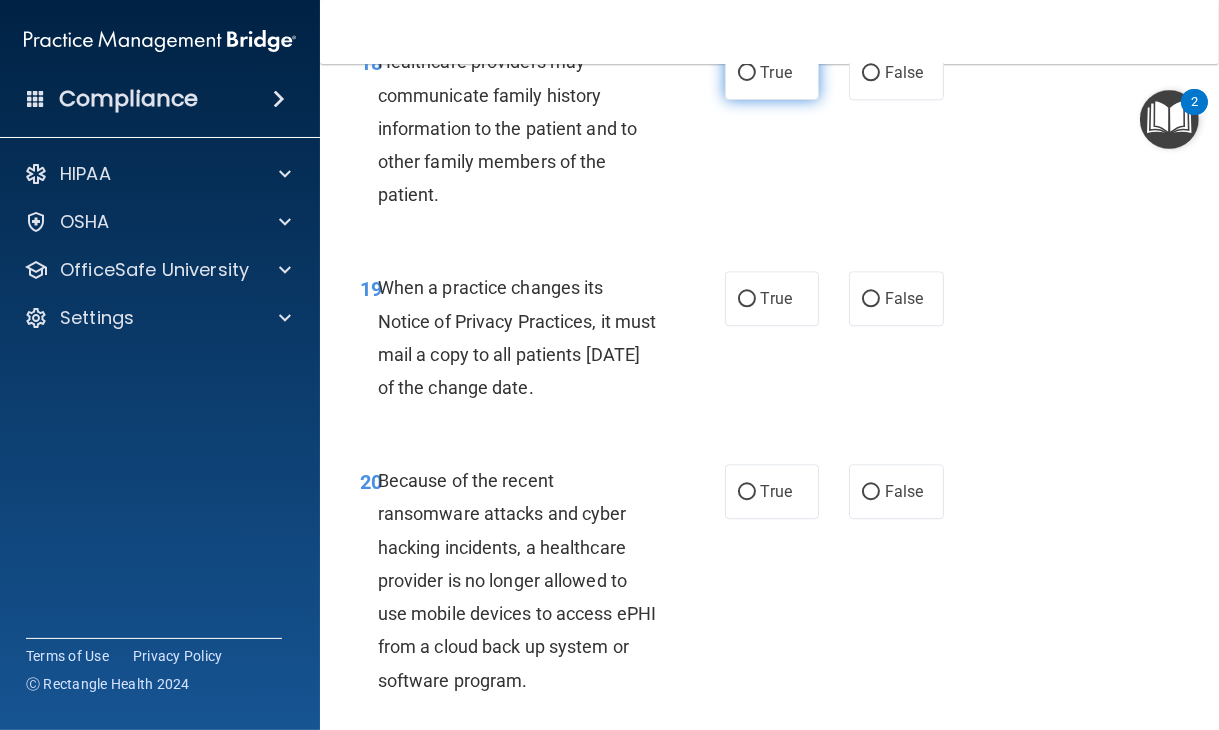 click on "True" at bounding box center (772, 72) 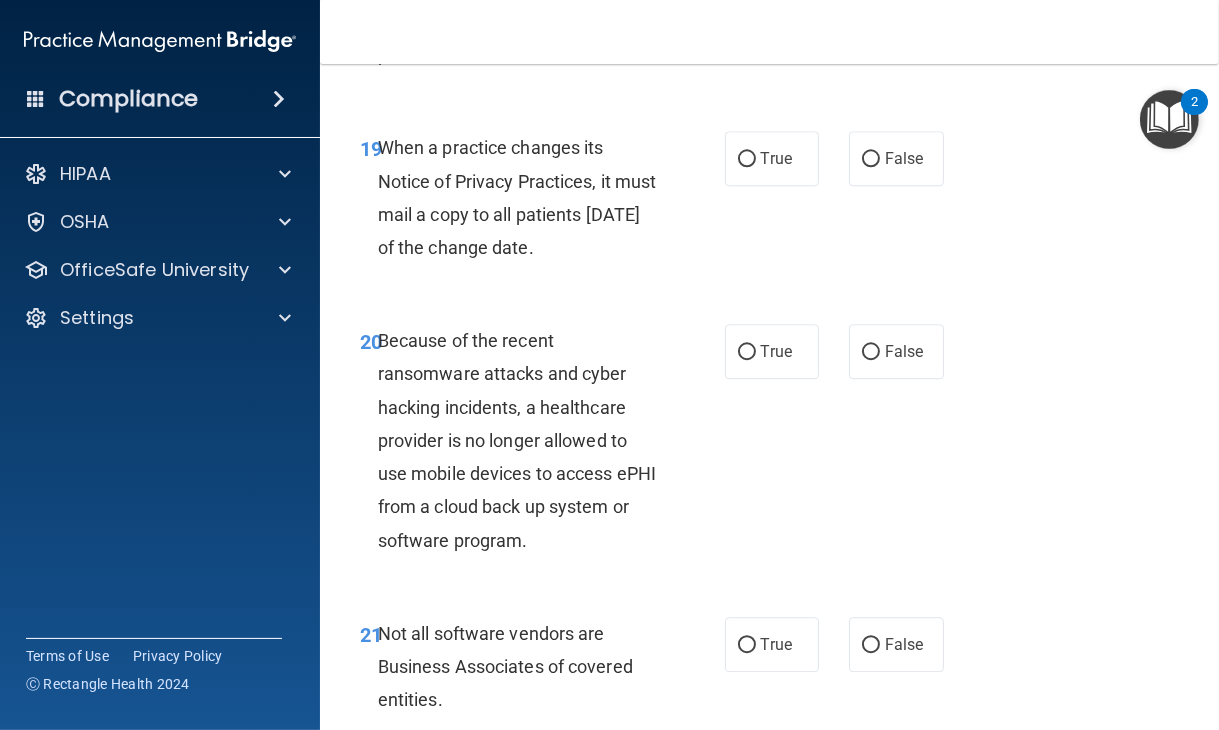 scroll, scrollTop: 4319, scrollLeft: 0, axis: vertical 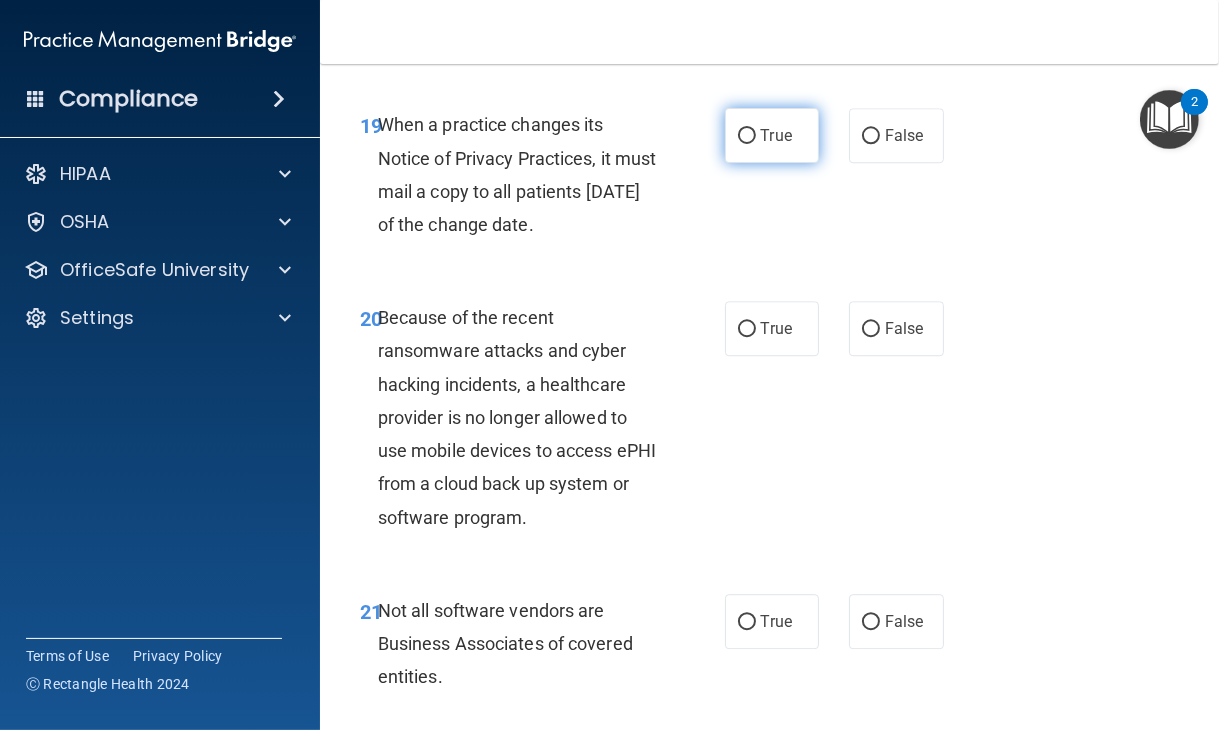 click on "True" at bounding box center (776, 135) 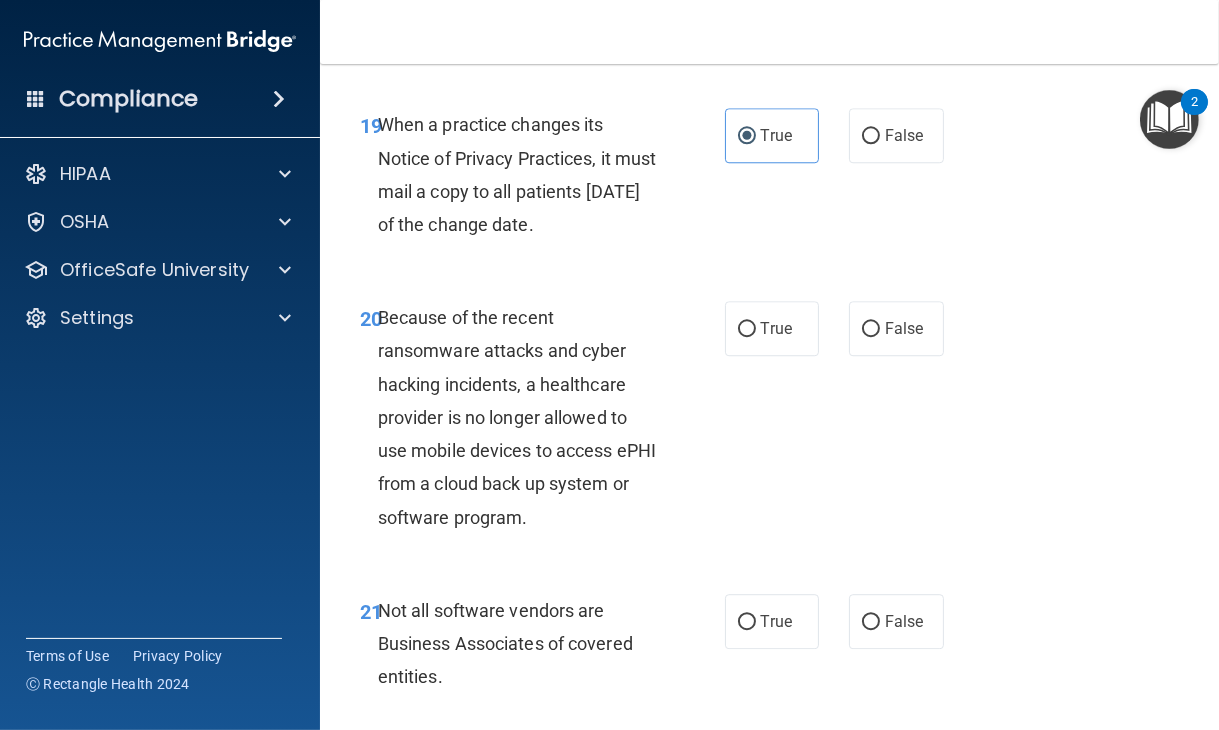 drag, startPoint x: 633, startPoint y: 247, endPoint x: 380, endPoint y: 161, distance: 267.21713 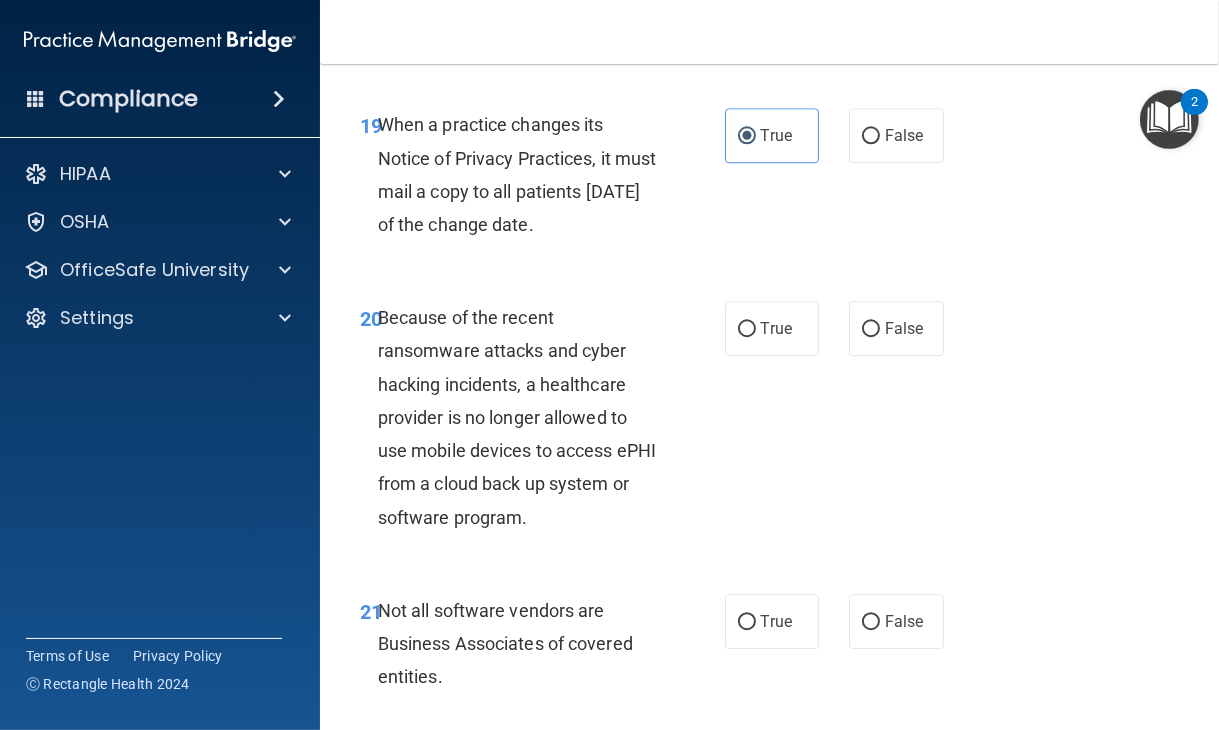 click on "19       When a practice changes its Notice of Privacy Practices, it must mail a copy to all patients within 30 days of the change date.                 True           False" at bounding box center [769, 179] 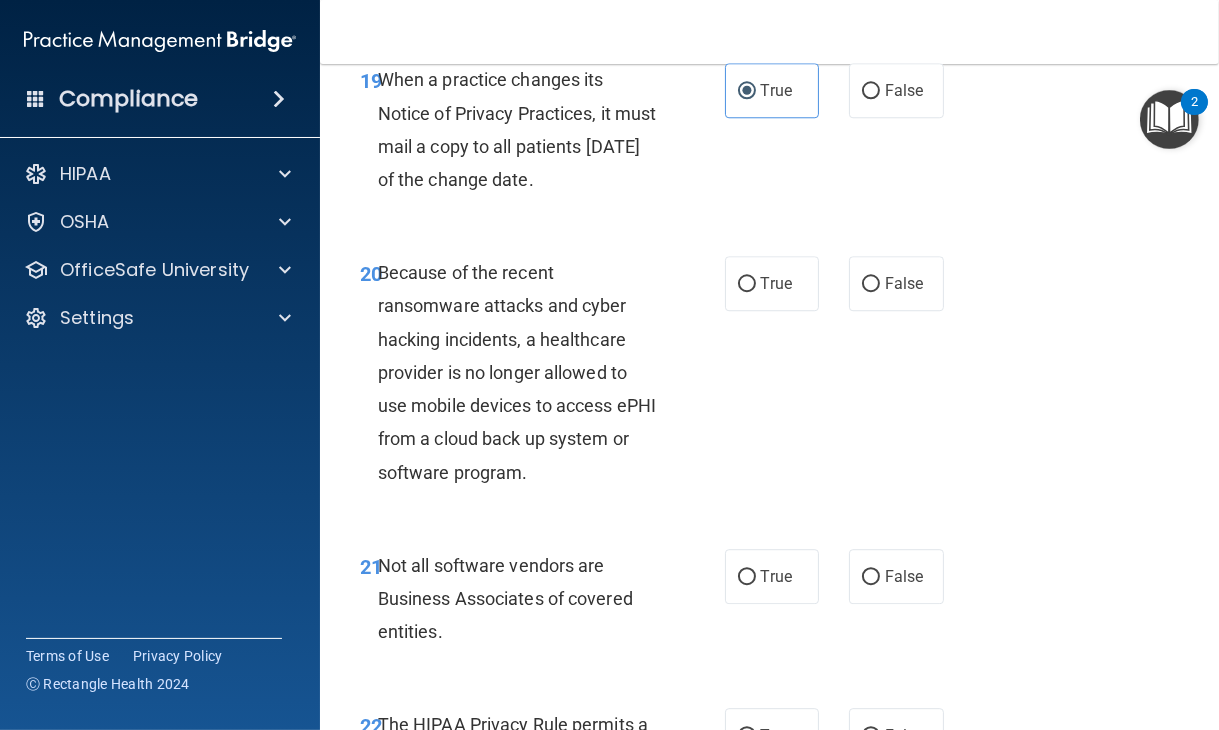 scroll, scrollTop: 4382, scrollLeft: 0, axis: vertical 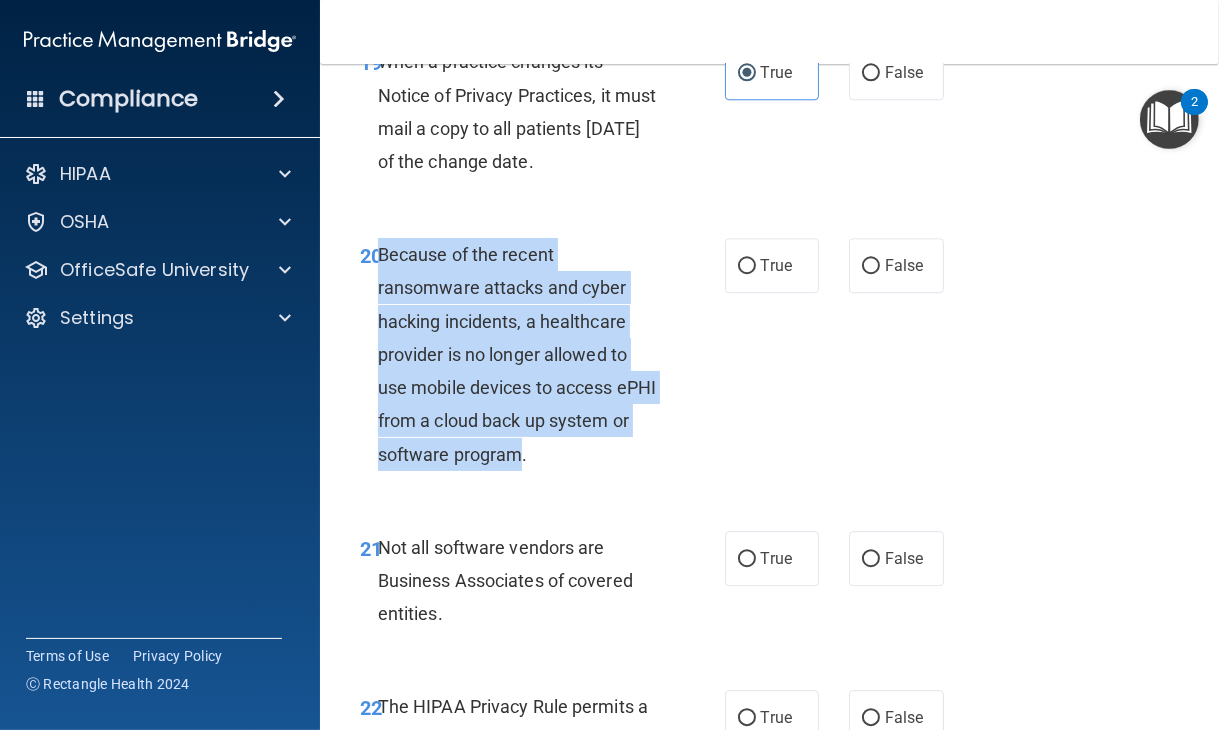drag, startPoint x: 536, startPoint y: 493, endPoint x: 382, endPoint y: 290, distance: 254.80385 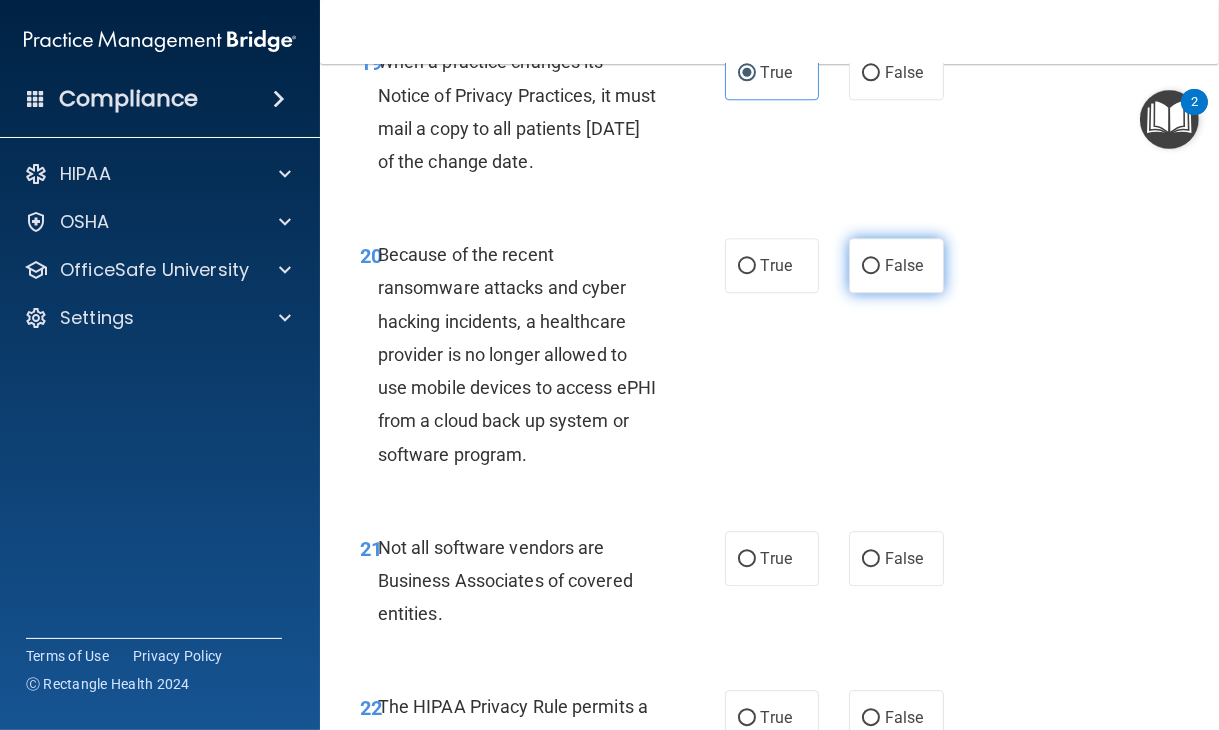 click on "False" at bounding box center (896, 265) 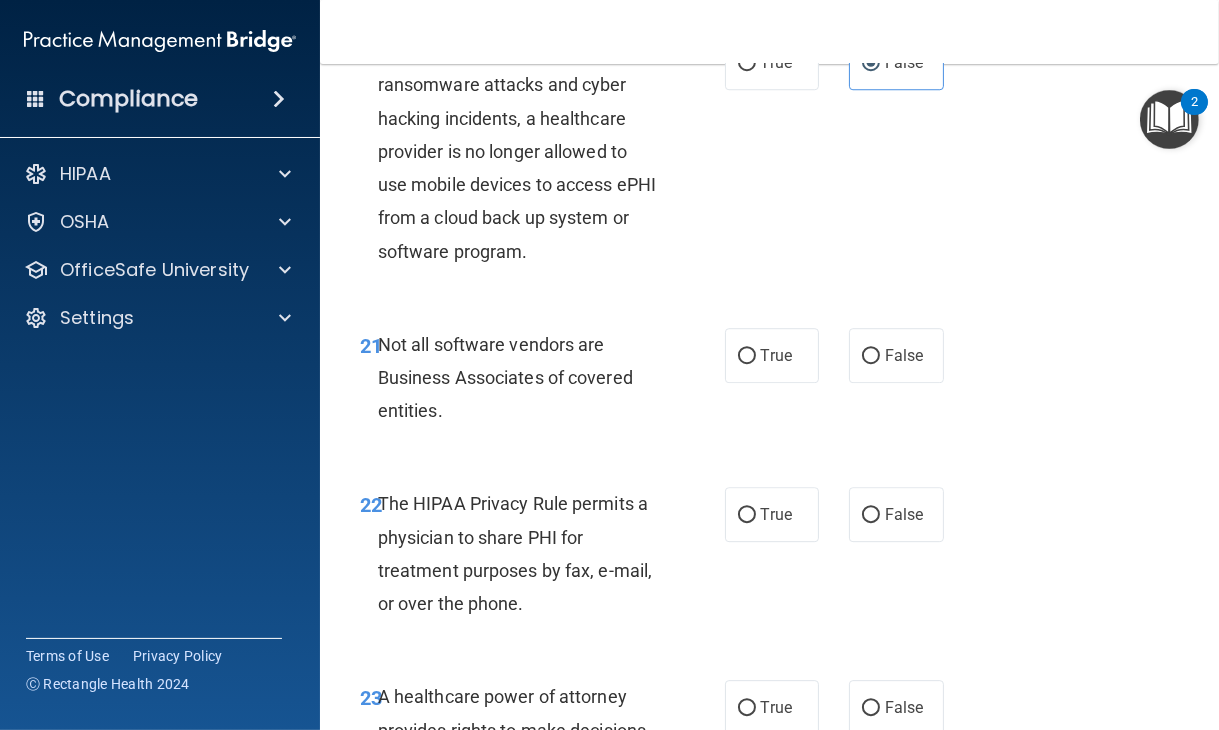 scroll, scrollTop: 4567, scrollLeft: 0, axis: vertical 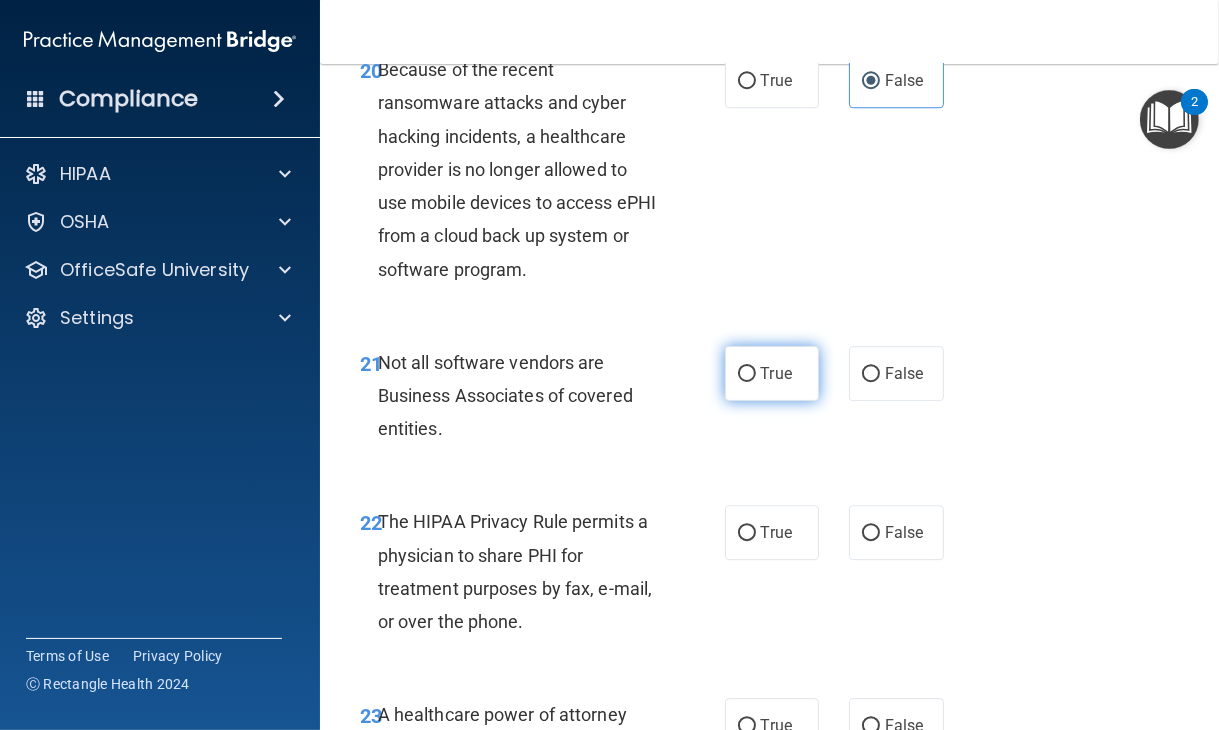 click on "True" at bounding box center [776, 373] 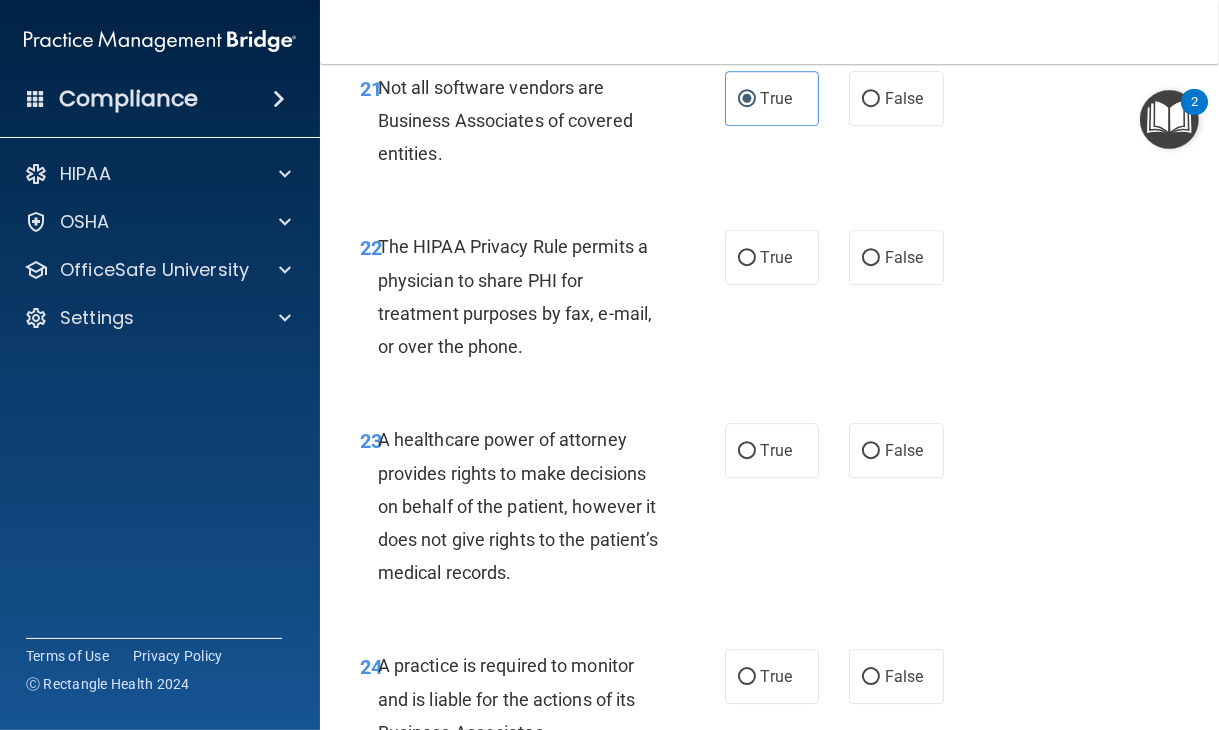 scroll, scrollTop: 4856, scrollLeft: 0, axis: vertical 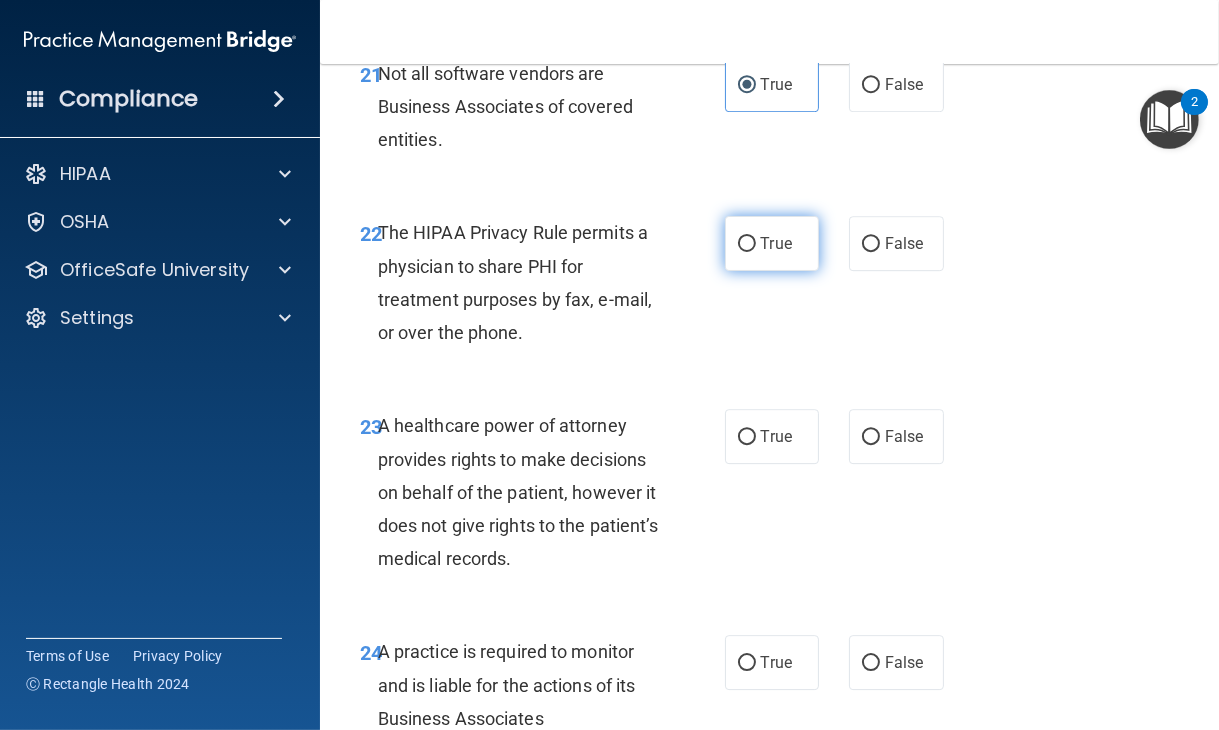 click on "True" at bounding box center [772, 243] 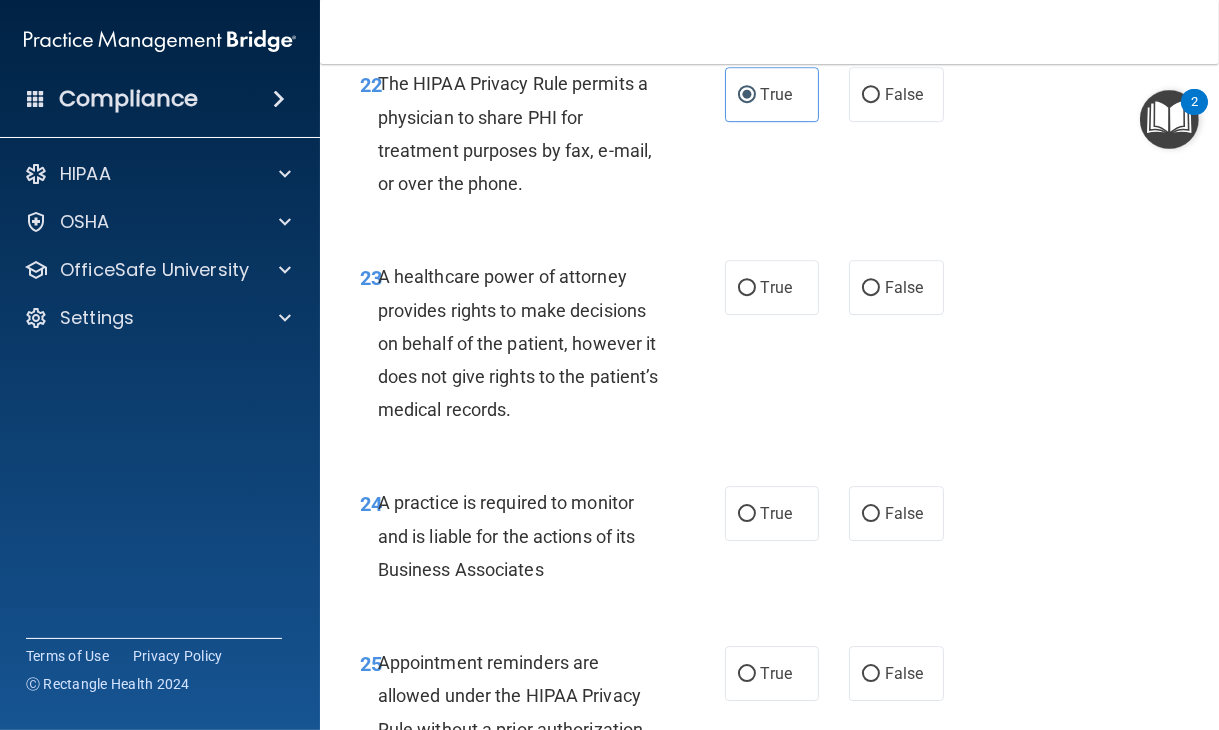 scroll, scrollTop: 5012, scrollLeft: 0, axis: vertical 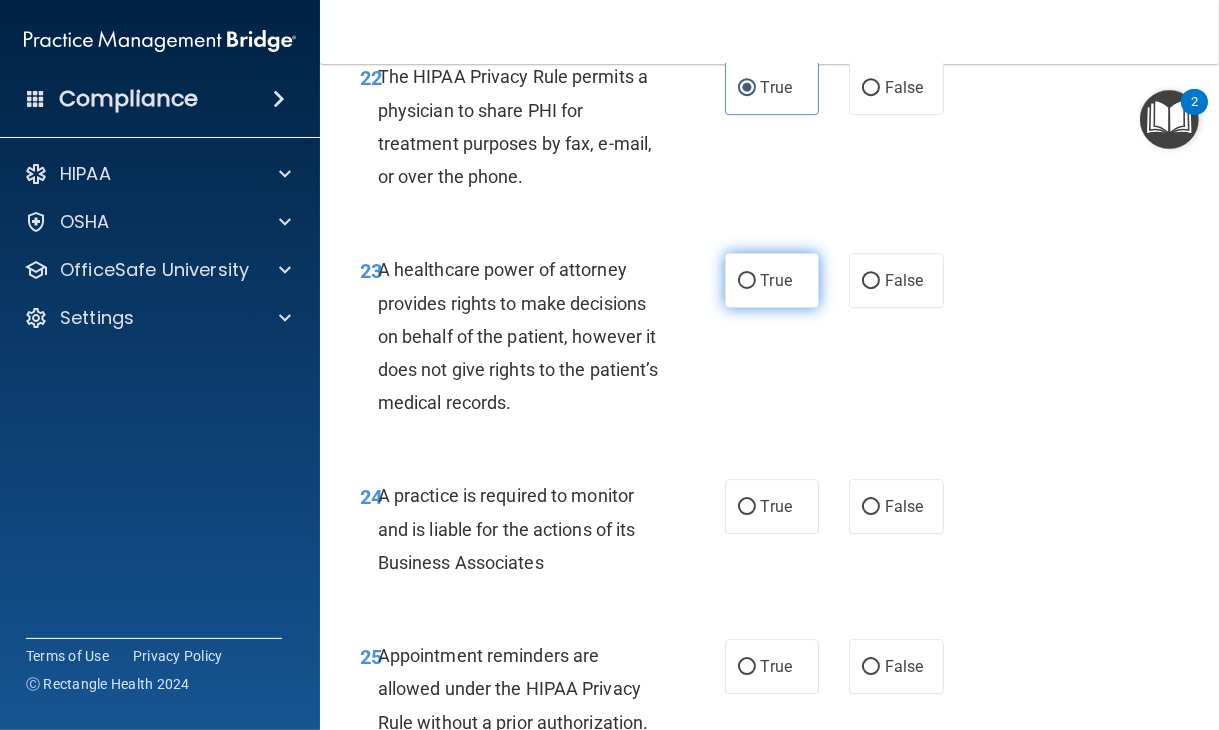 click on "True" at bounding box center [776, 280] 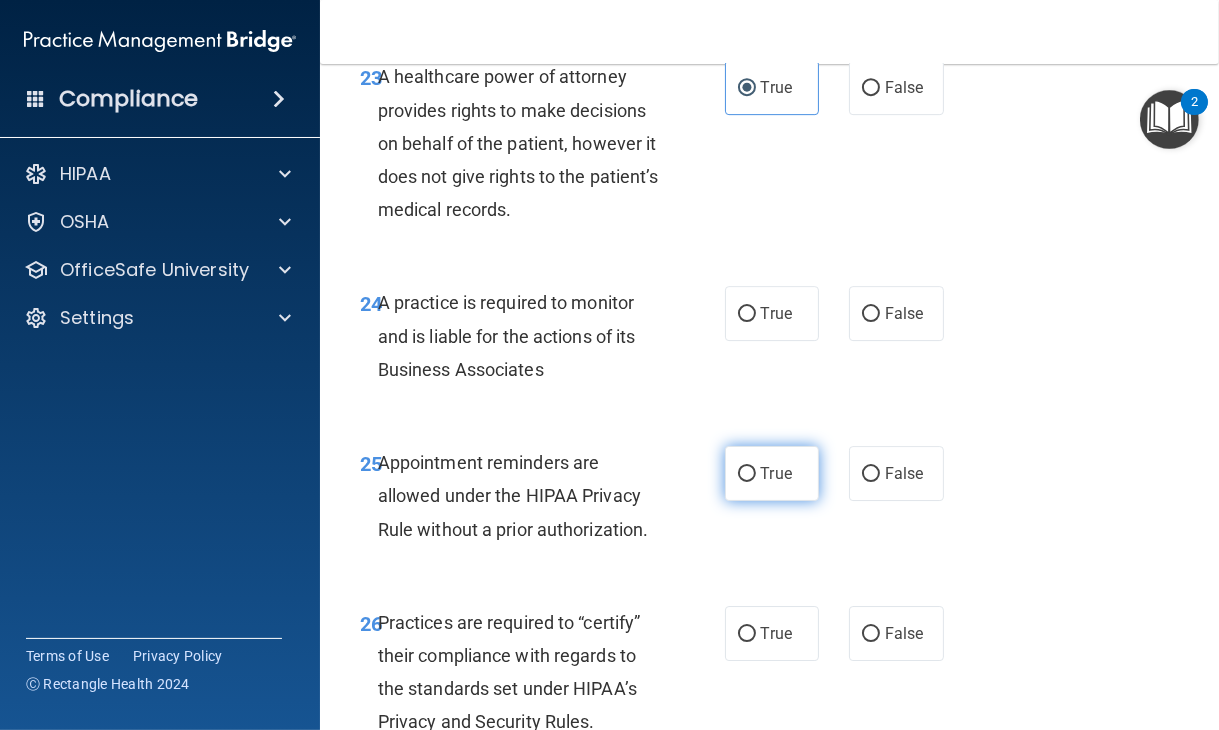 scroll, scrollTop: 5244, scrollLeft: 0, axis: vertical 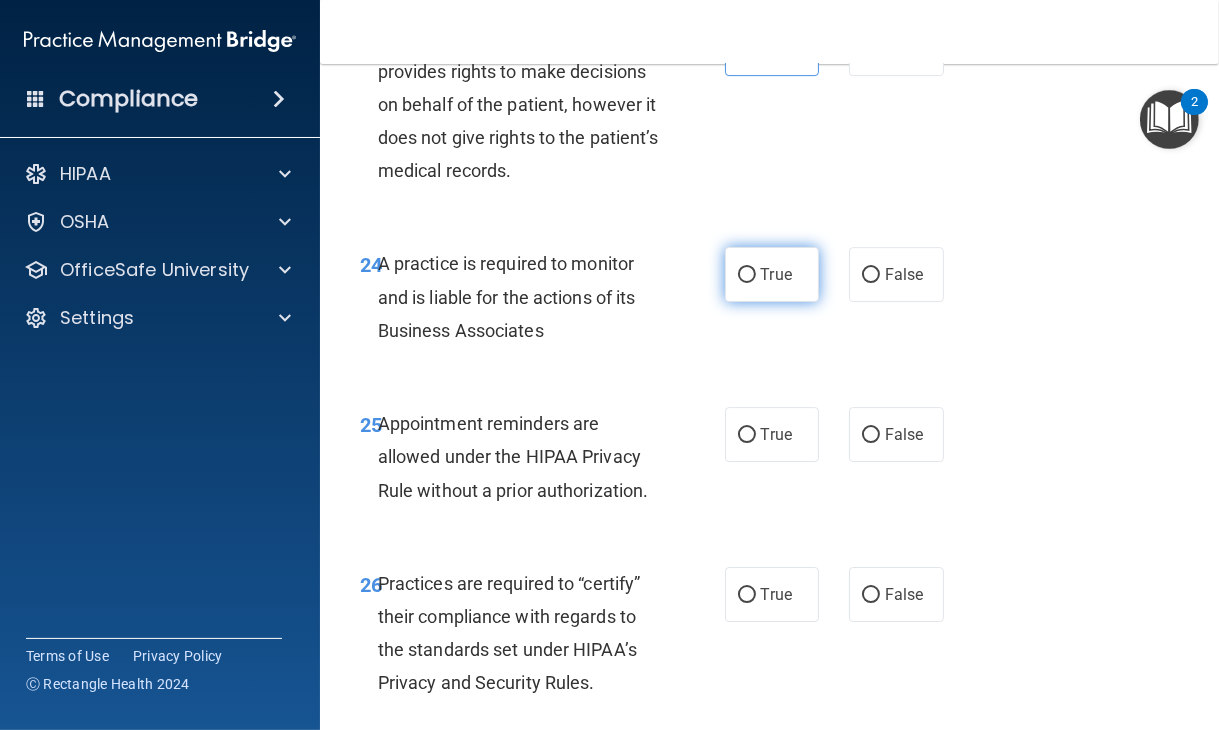 click on "True" at bounding box center (747, 275) 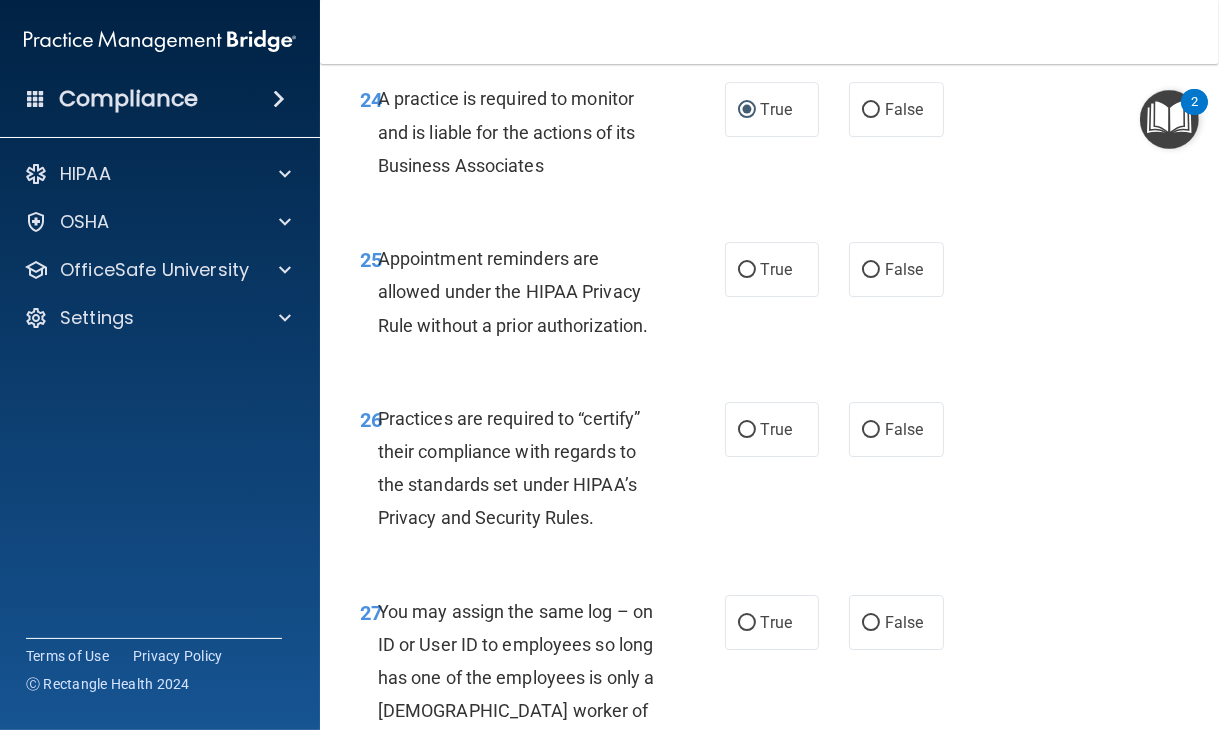 scroll, scrollTop: 5540, scrollLeft: 0, axis: vertical 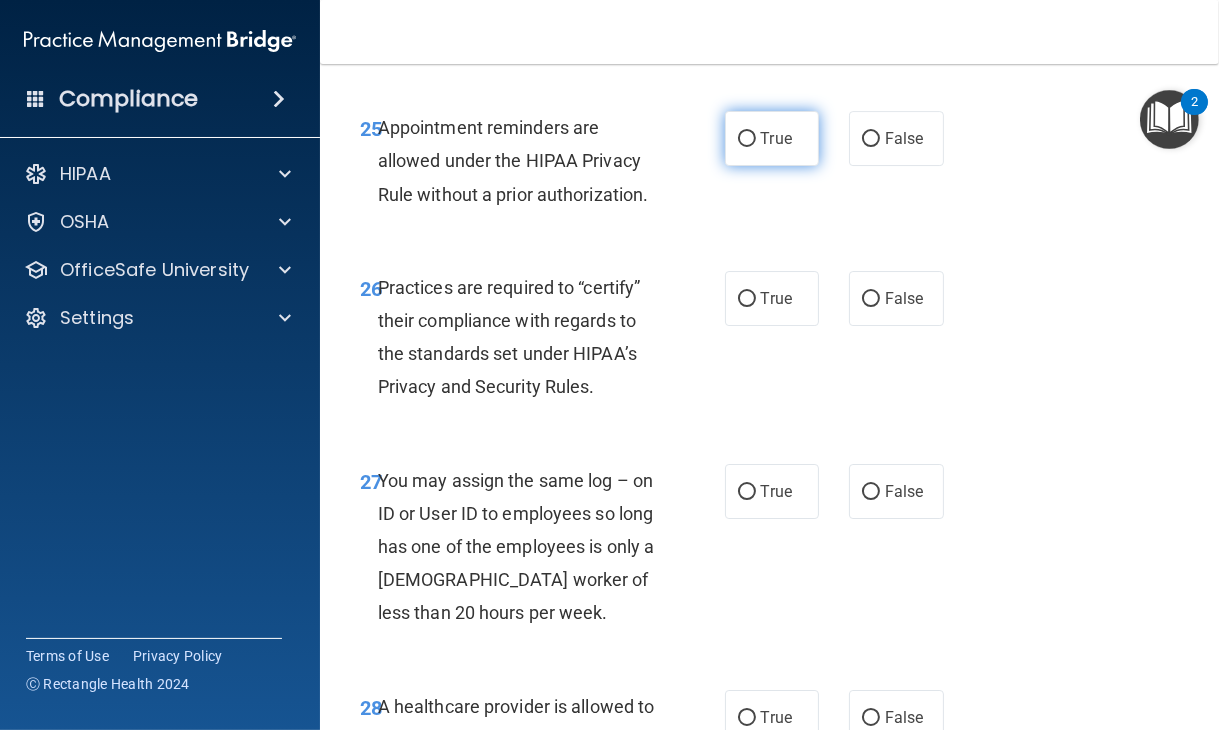 click on "True" at bounding box center [776, 138] 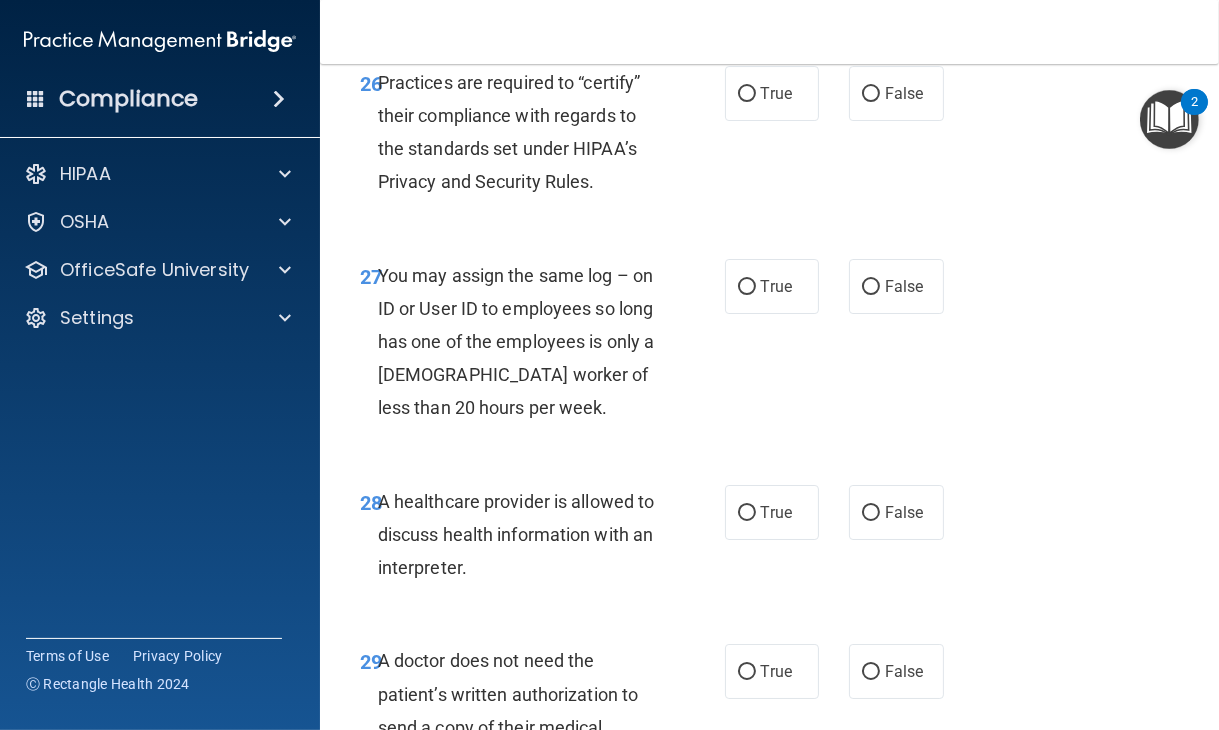 scroll, scrollTop: 5743, scrollLeft: 0, axis: vertical 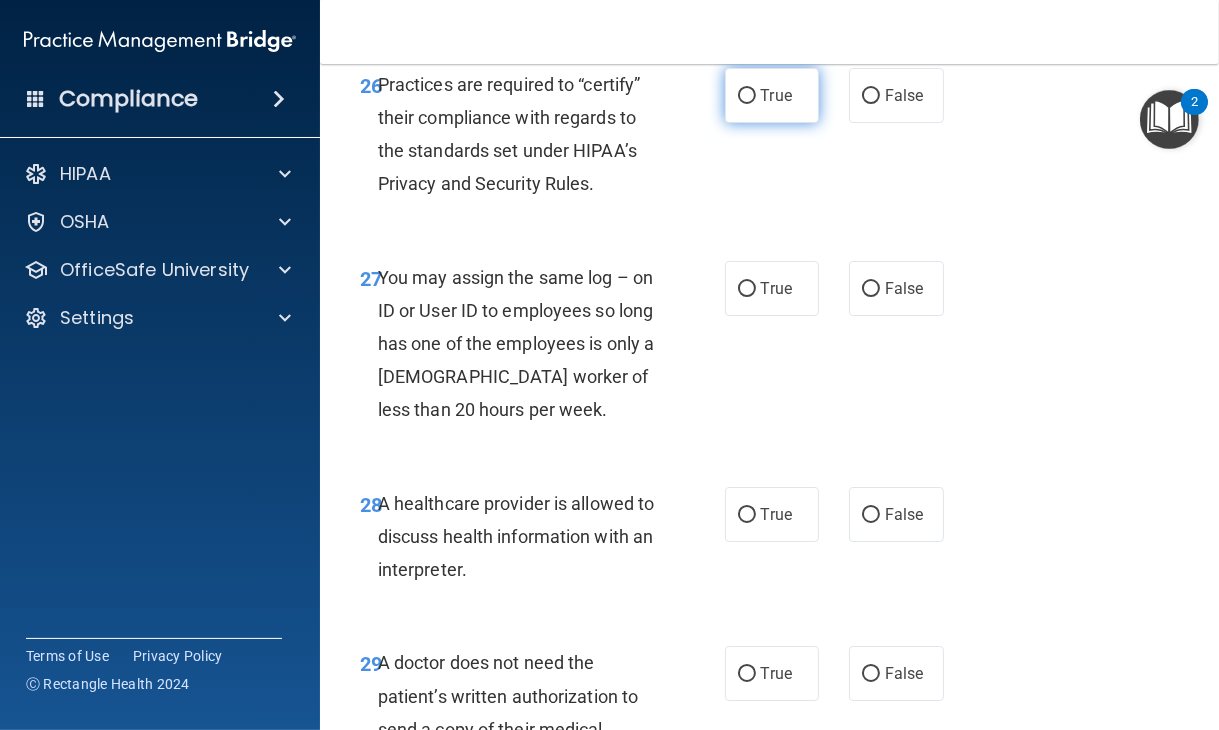 click on "True" at bounding box center (772, 95) 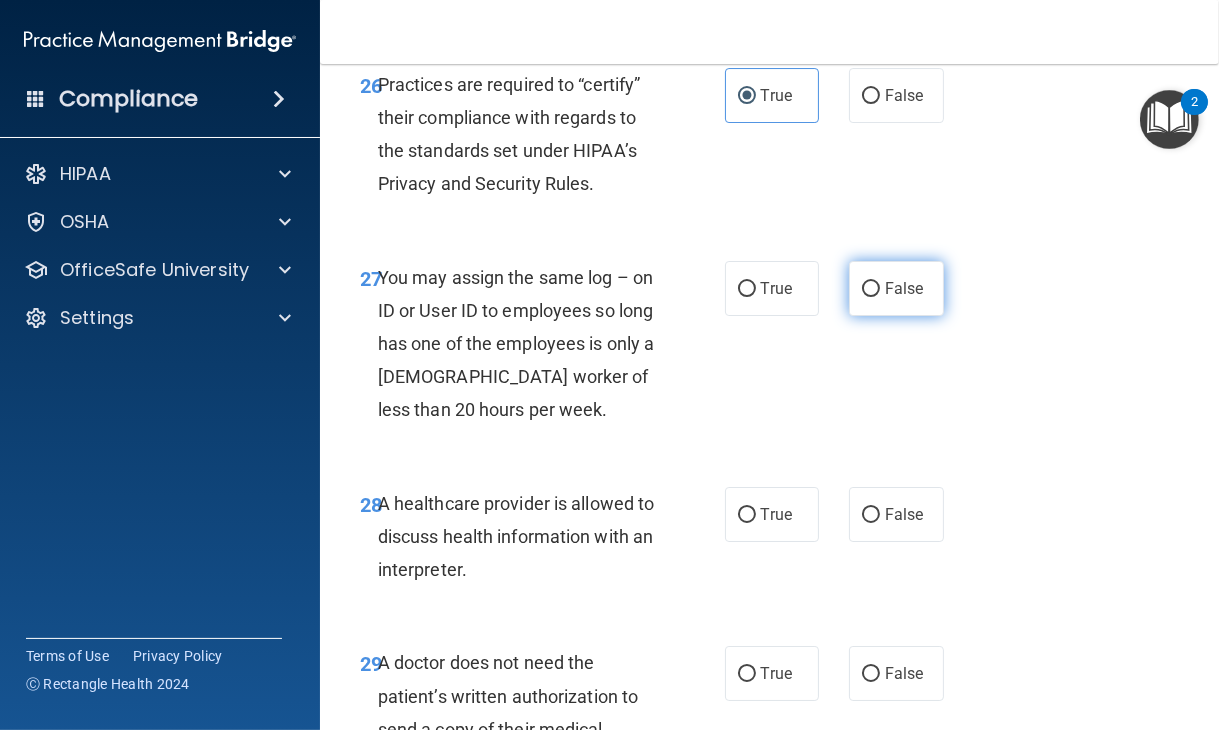 click on "False" at bounding box center [896, 288] 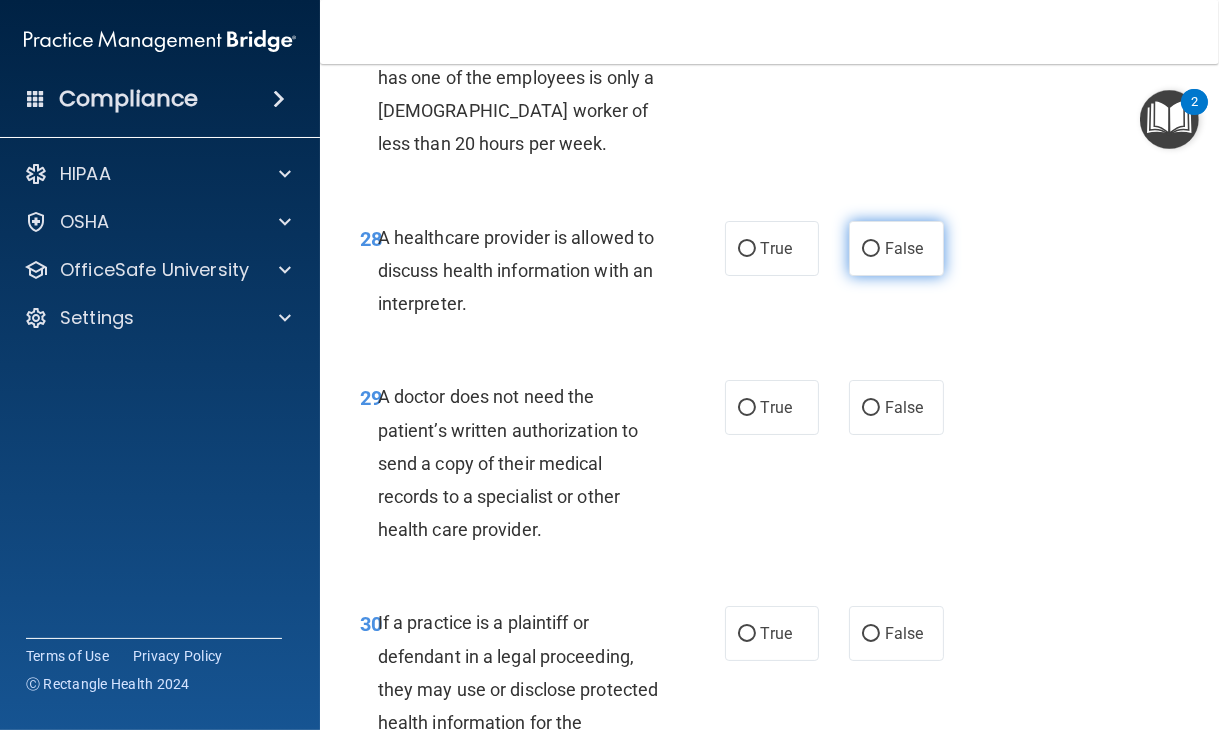 scroll, scrollTop: 6022, scrollLeft: 0, axis: vertical 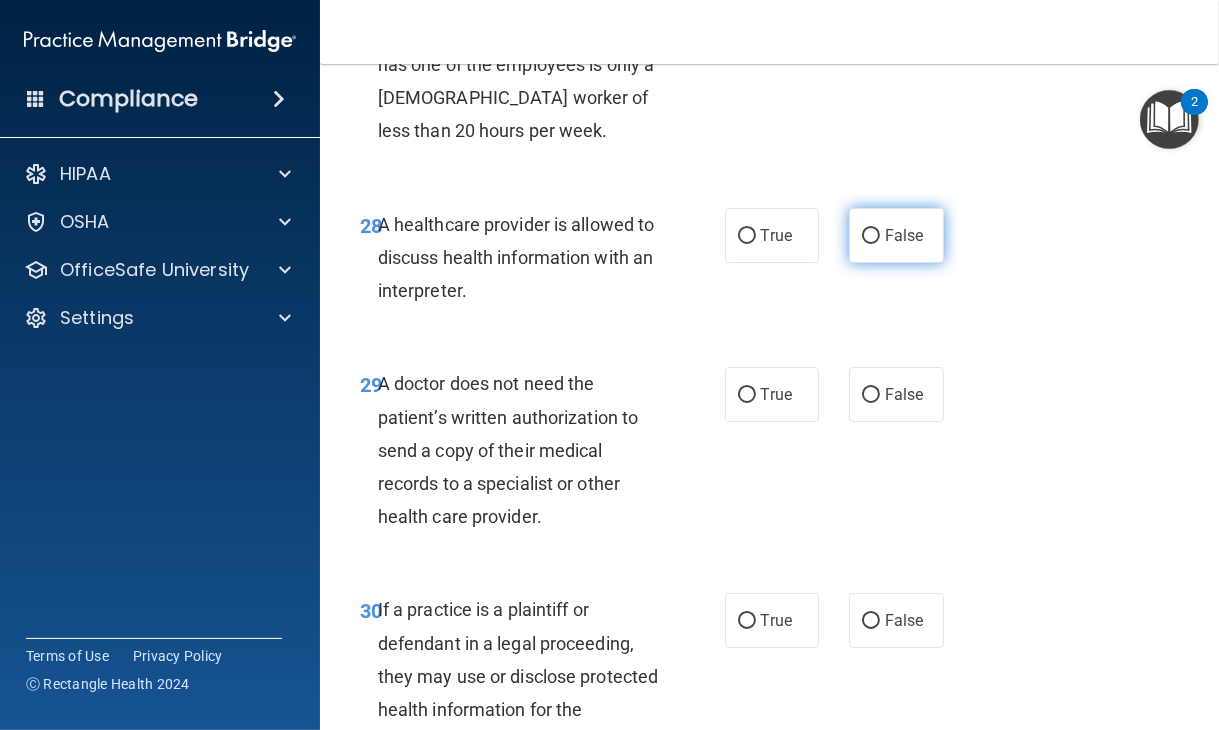 click on "False" at bounding box center (896, 235) 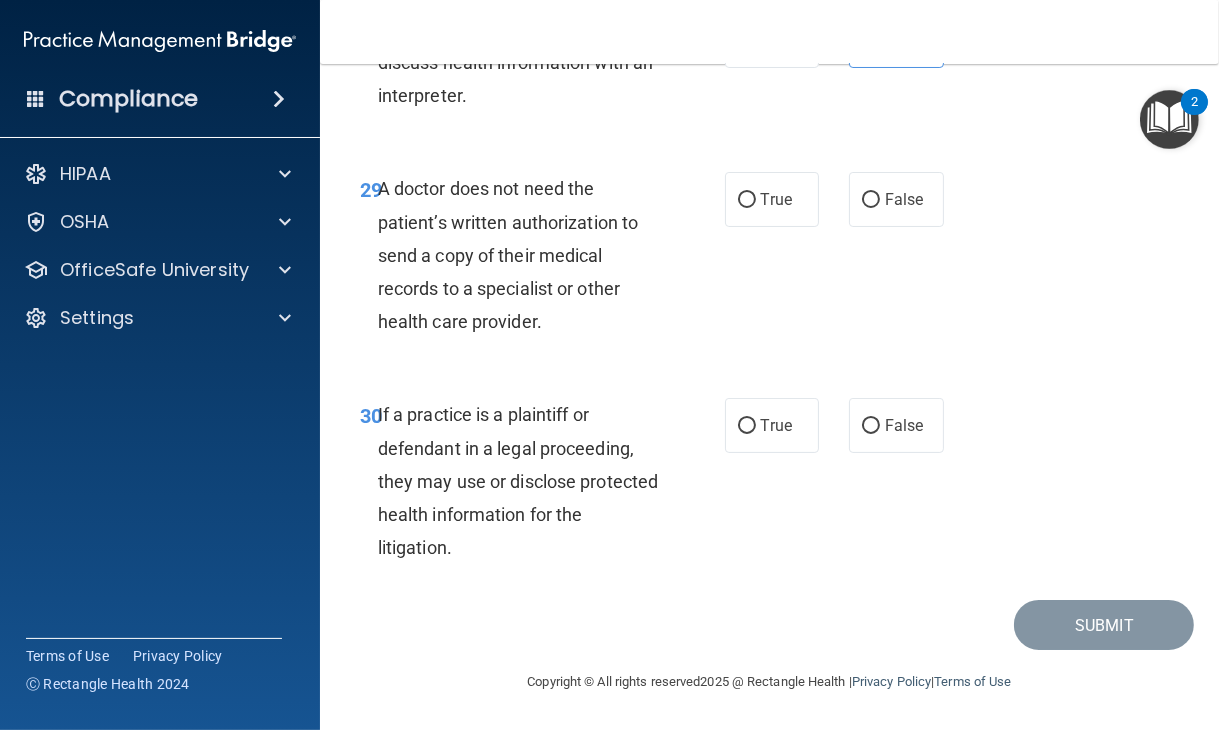 scroll, scrollTop: 6238, scrollLeft: 0, axis: vertical 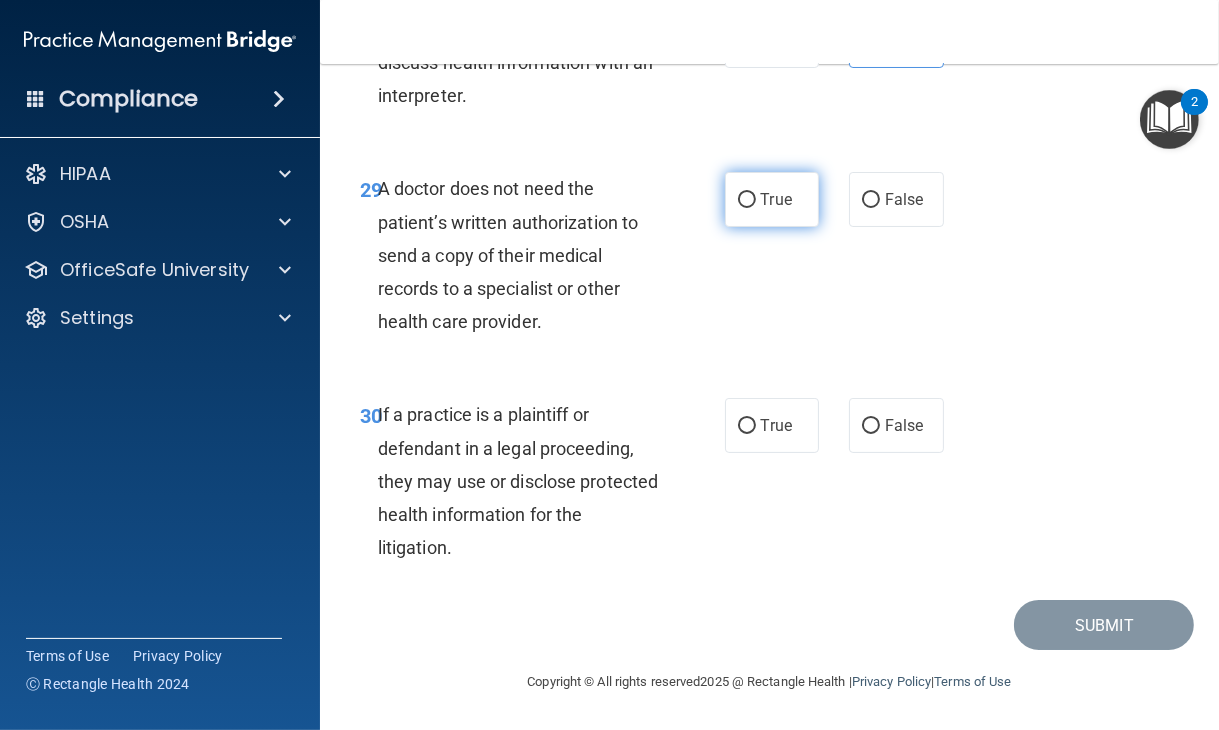 click on "True" at bounding box center [776, 199] 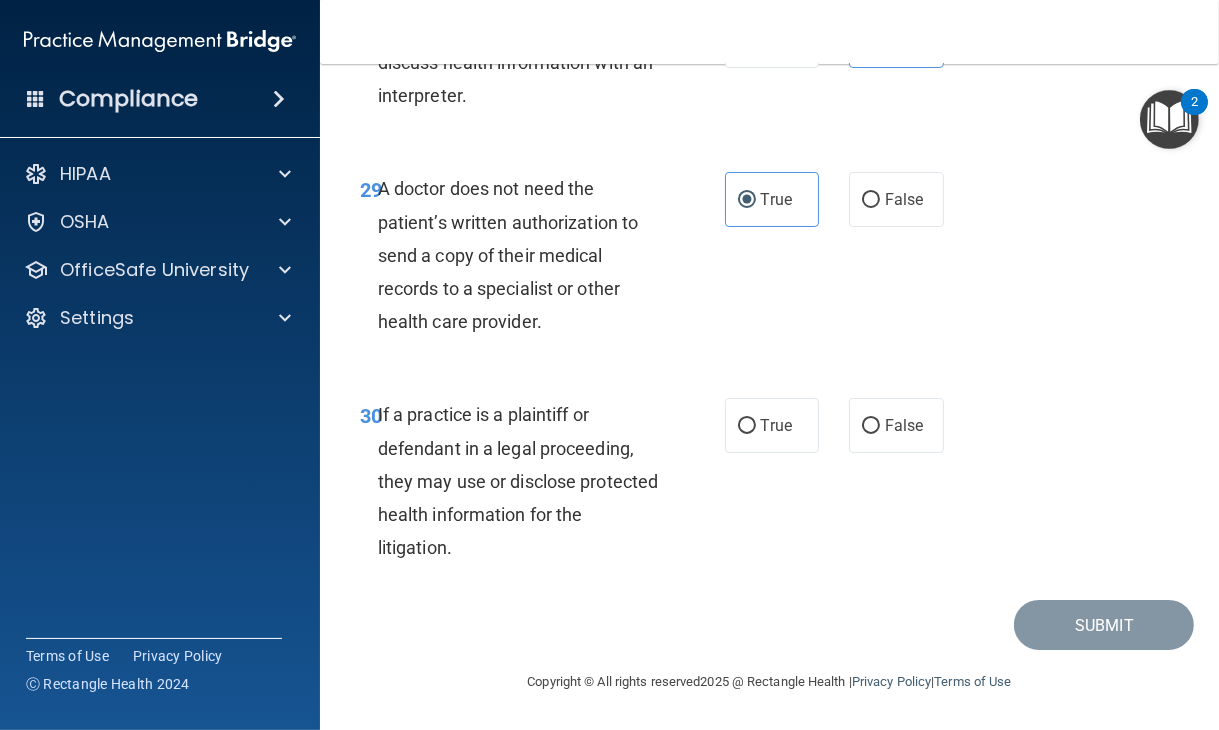 scroll, scrollTop: 6251, scrollLeft: 0, axis: vertical 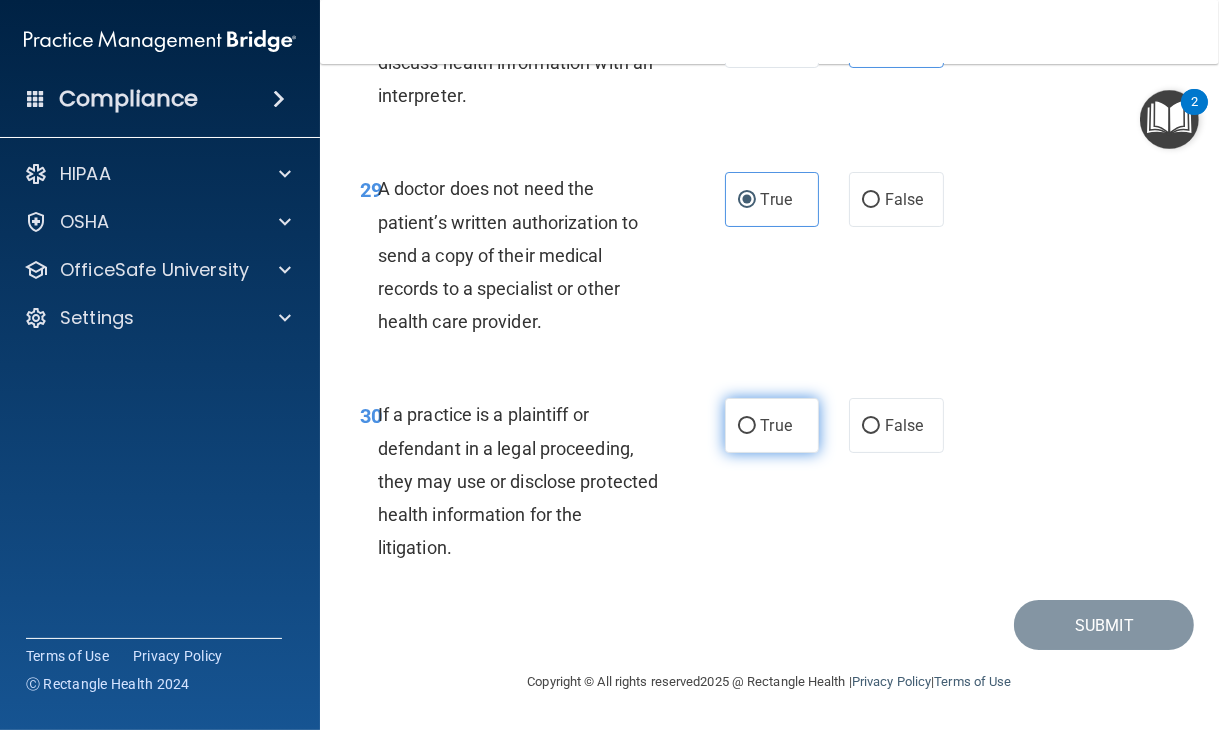 click on "True" at bounding box center [772, 425] 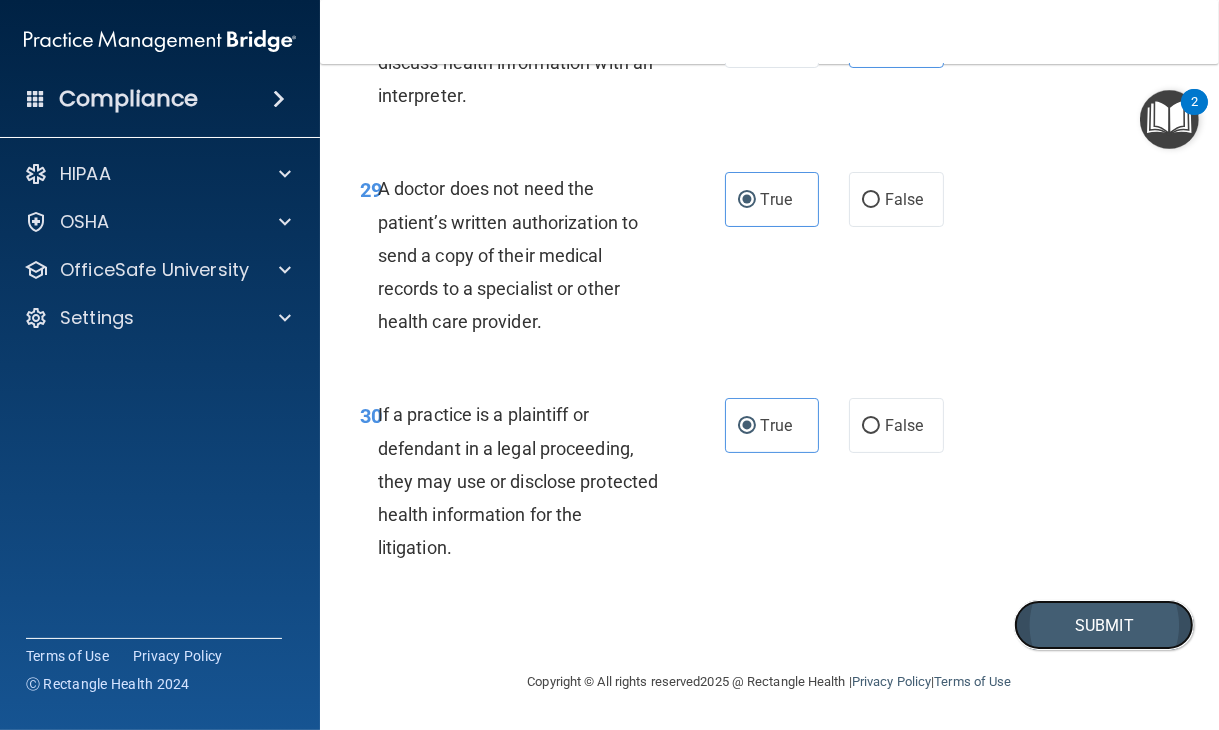 click on "Submit" at bounding box center (1104, 625) 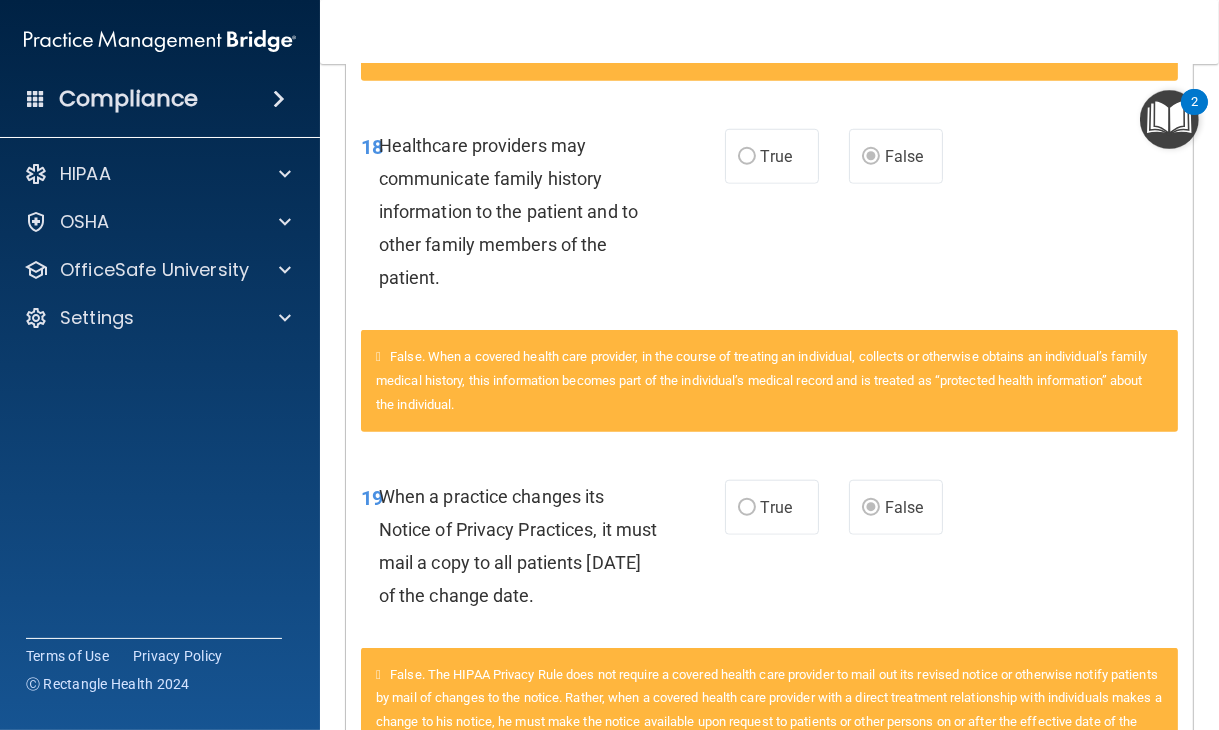 scroll, scrollTop: 0, scrollLeft: 0, axis: both 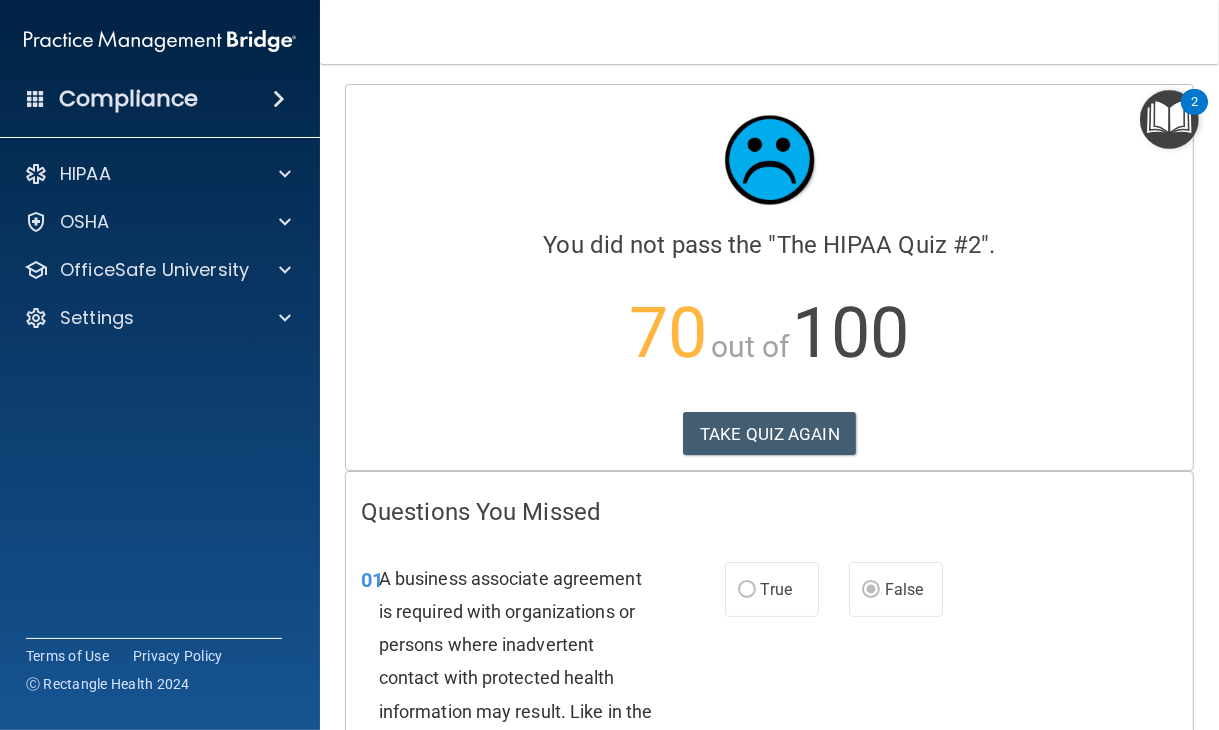 drag, startPoint x: 802, startPoint y: 388, endPoint x: 802, endPoint y: 406, distance: 18 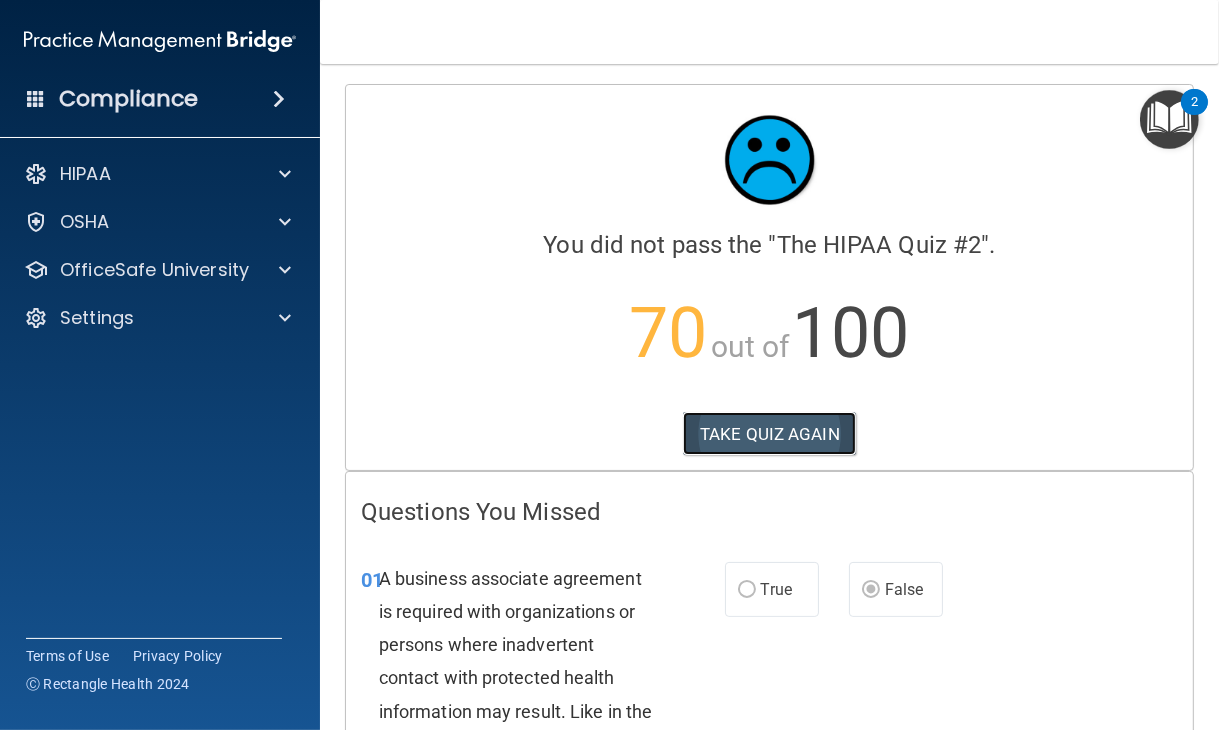 click on "TAKE QUIZ AGAIN" at bounding box center (769, 434) 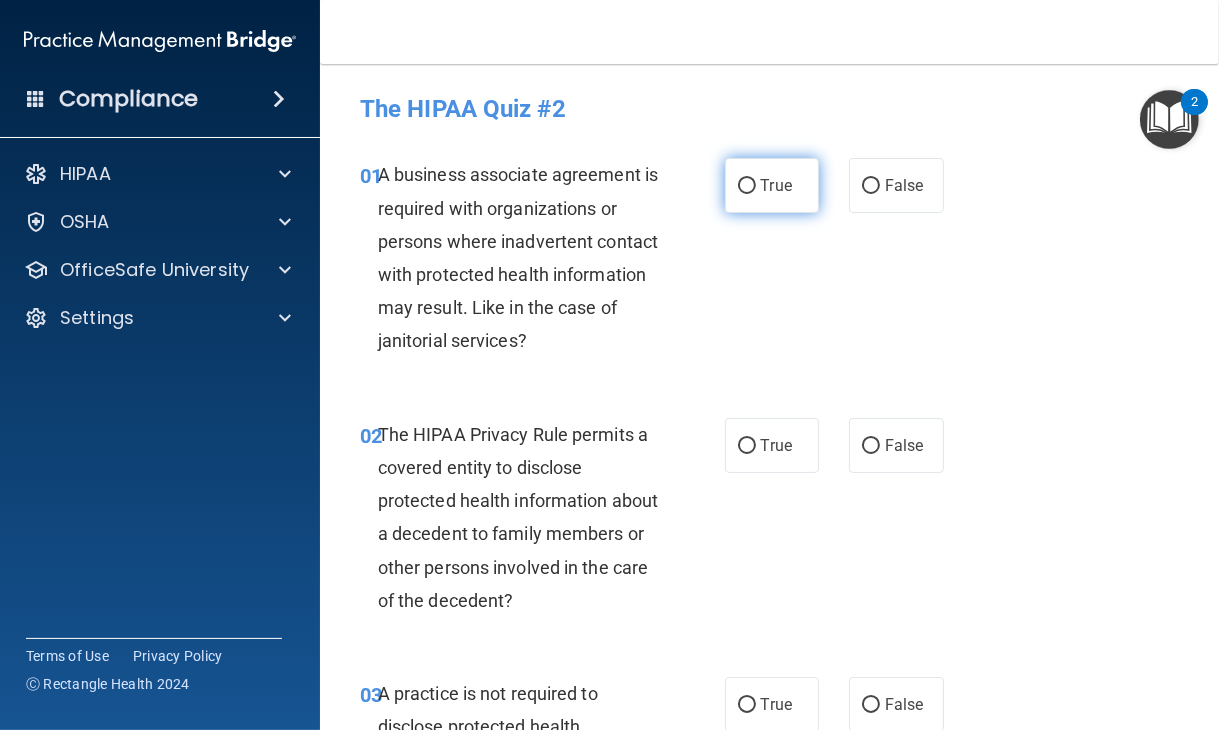 click on "True" at bounding box center (747, 186) 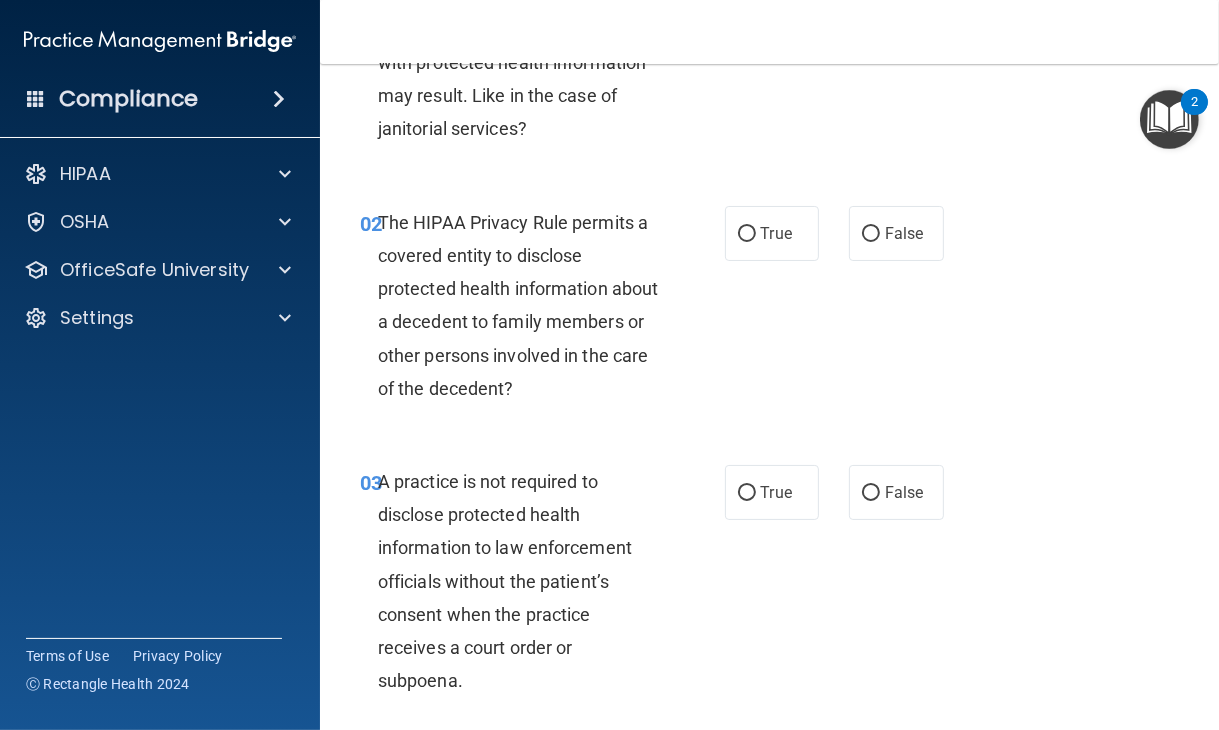 scroll, scrollTop: 244, scrollLeft: 0, axis: vertical 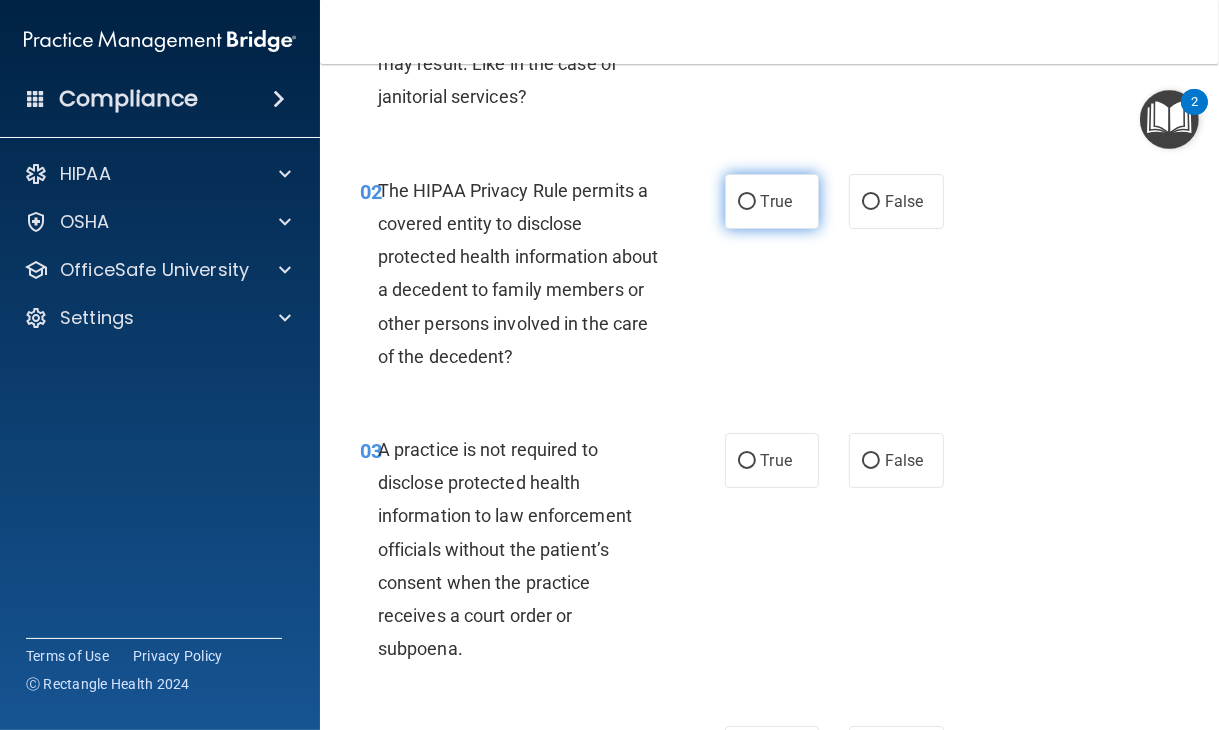 click on "True" at bounding box center [776, 201] 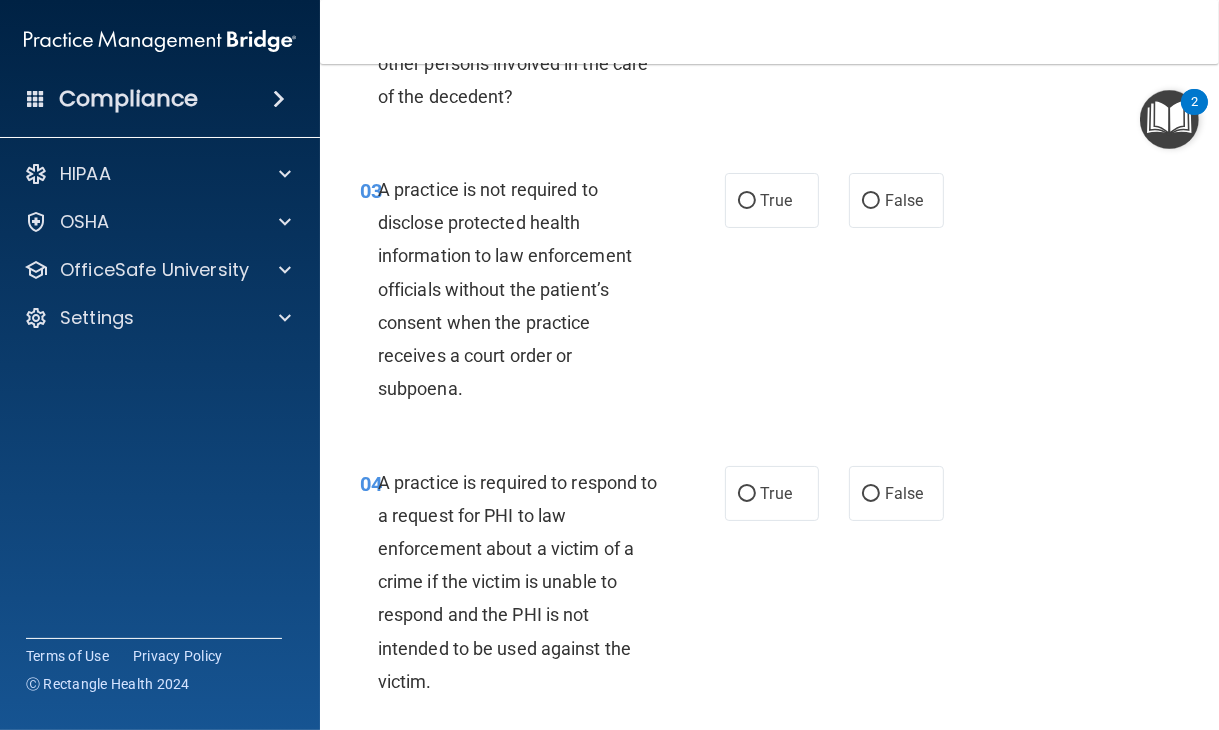 scroll, scrollTop: 523, scrollLeft: 0, axis: vertical 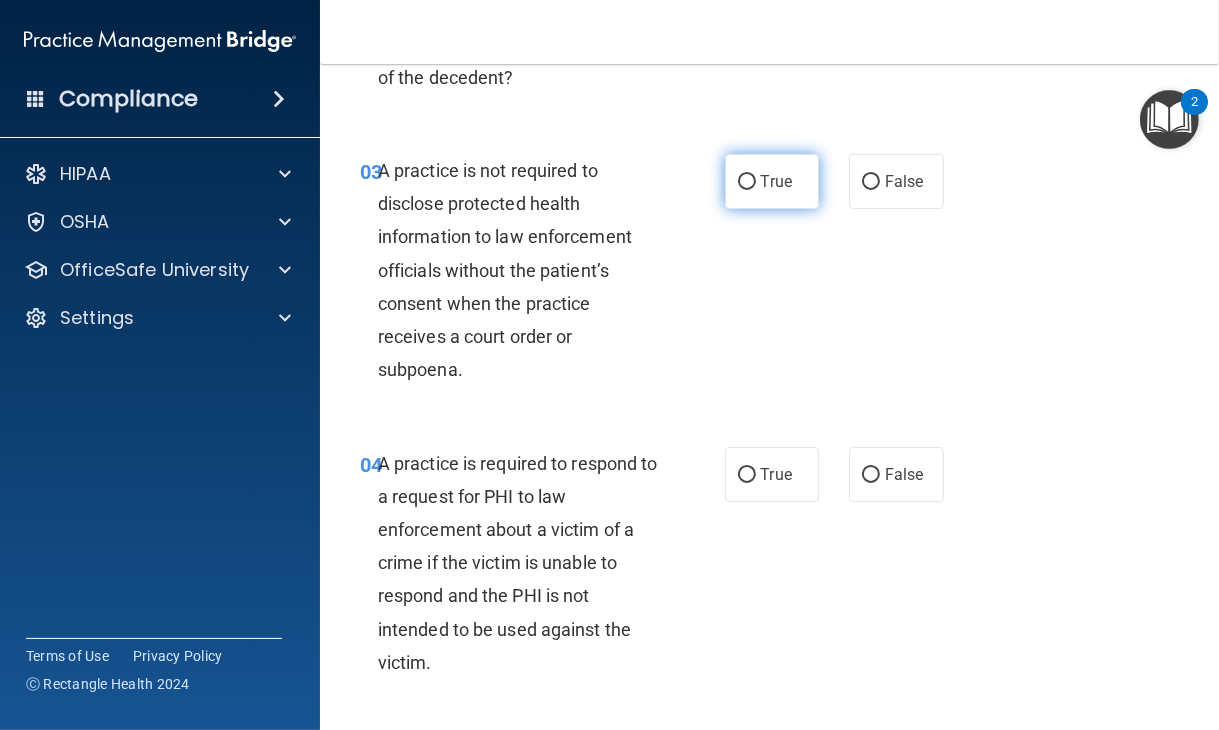 click on "True" at bounding box center (776, 181) 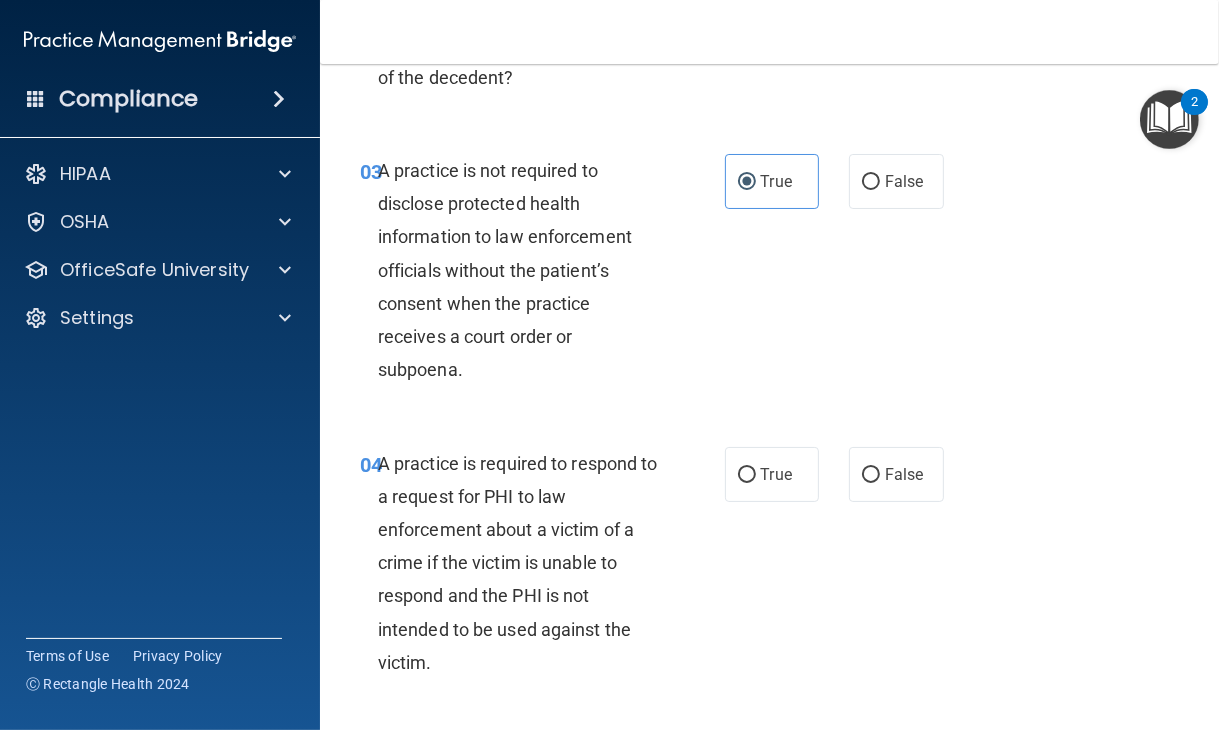 click on "True           False" at bounding box center (838, 181) 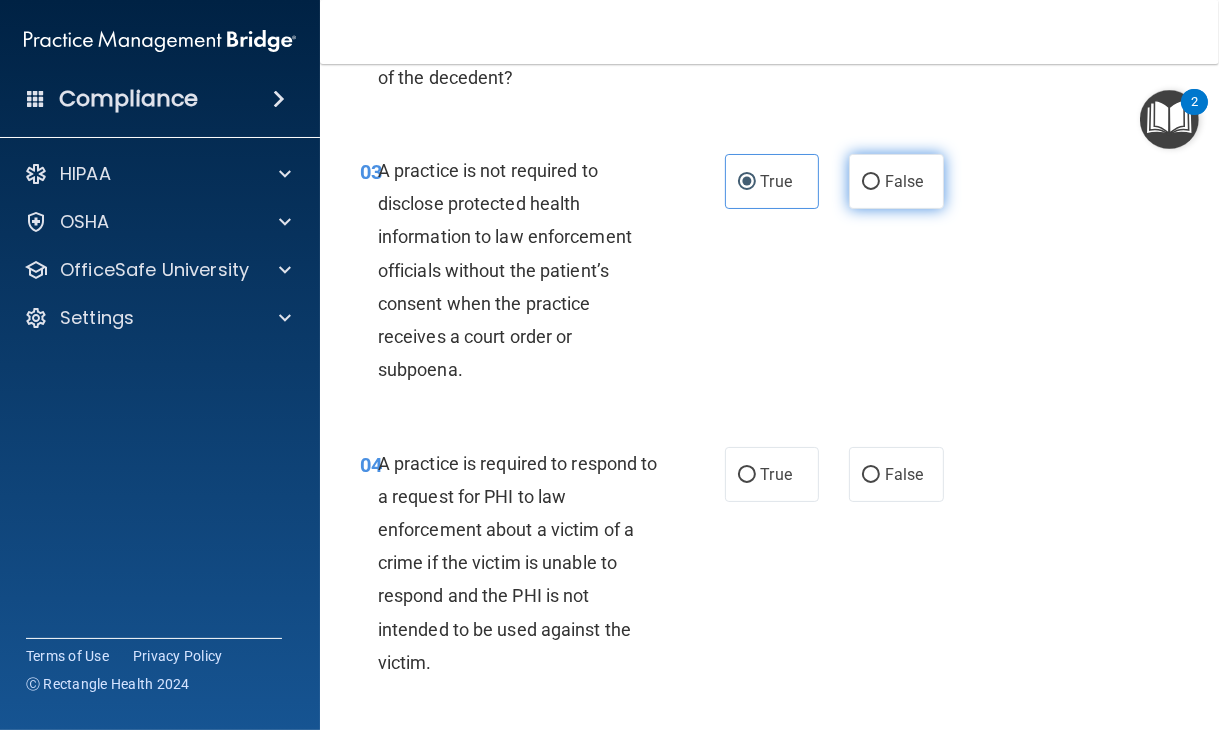 click on "False" at bounding box center (896, 181) 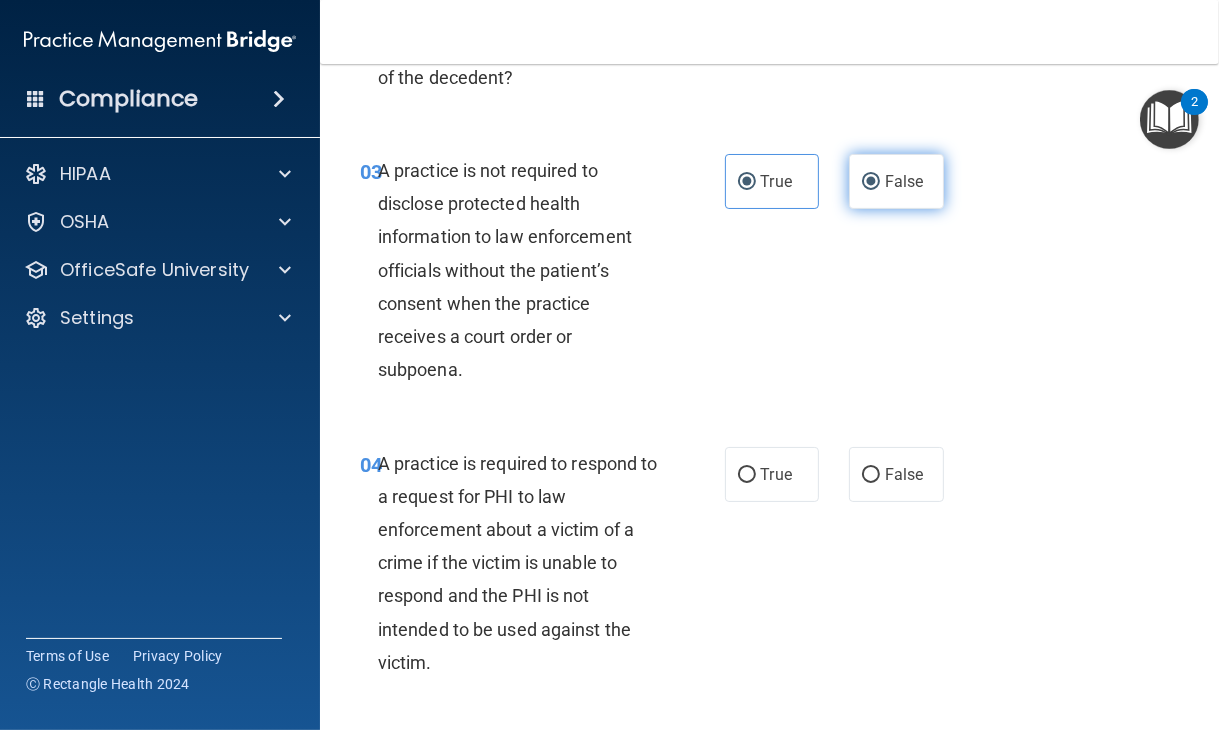 radio on "false" 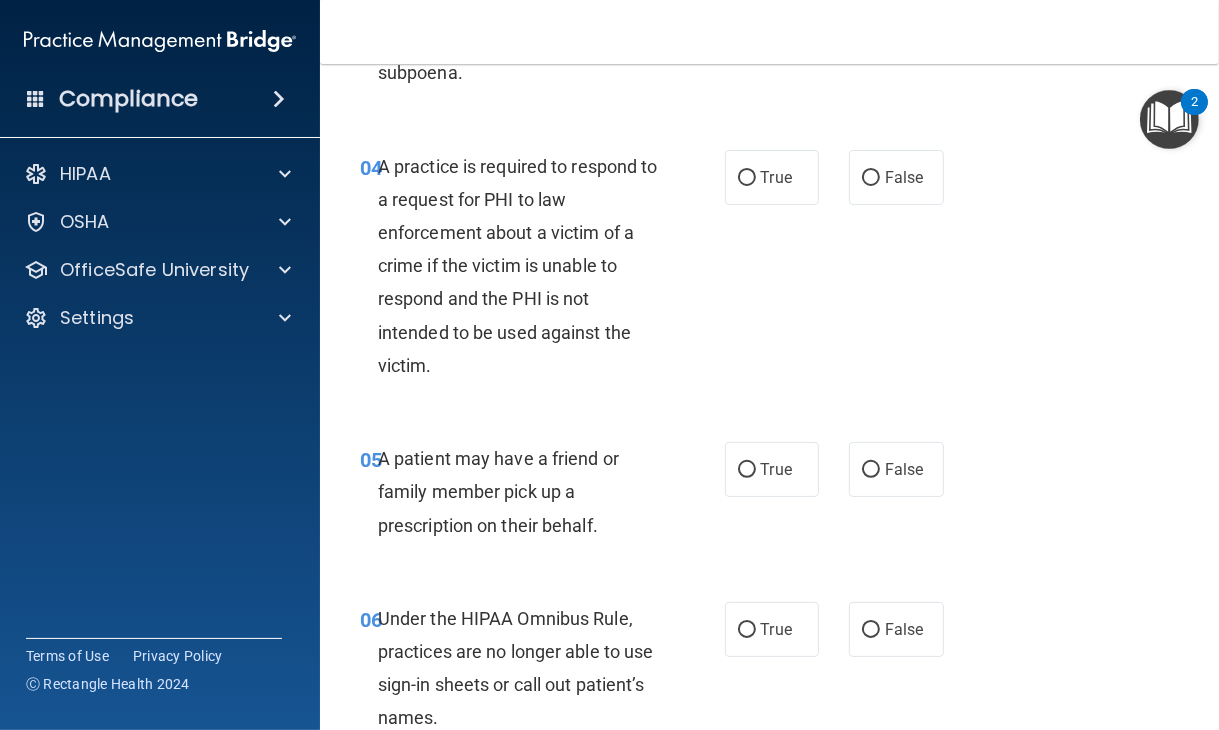 scroll, scrollTop: 844, scrollLeft: 0, axis: vertical 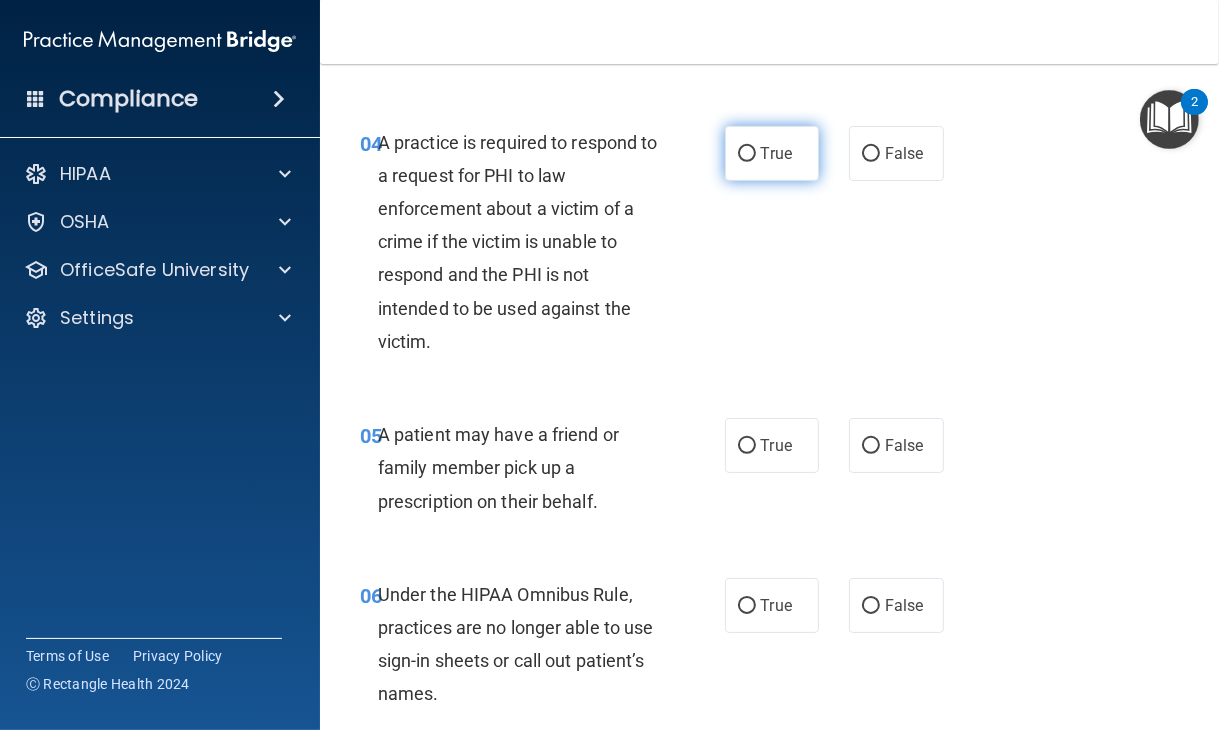 click on "True" at bounding box center [772, 153] 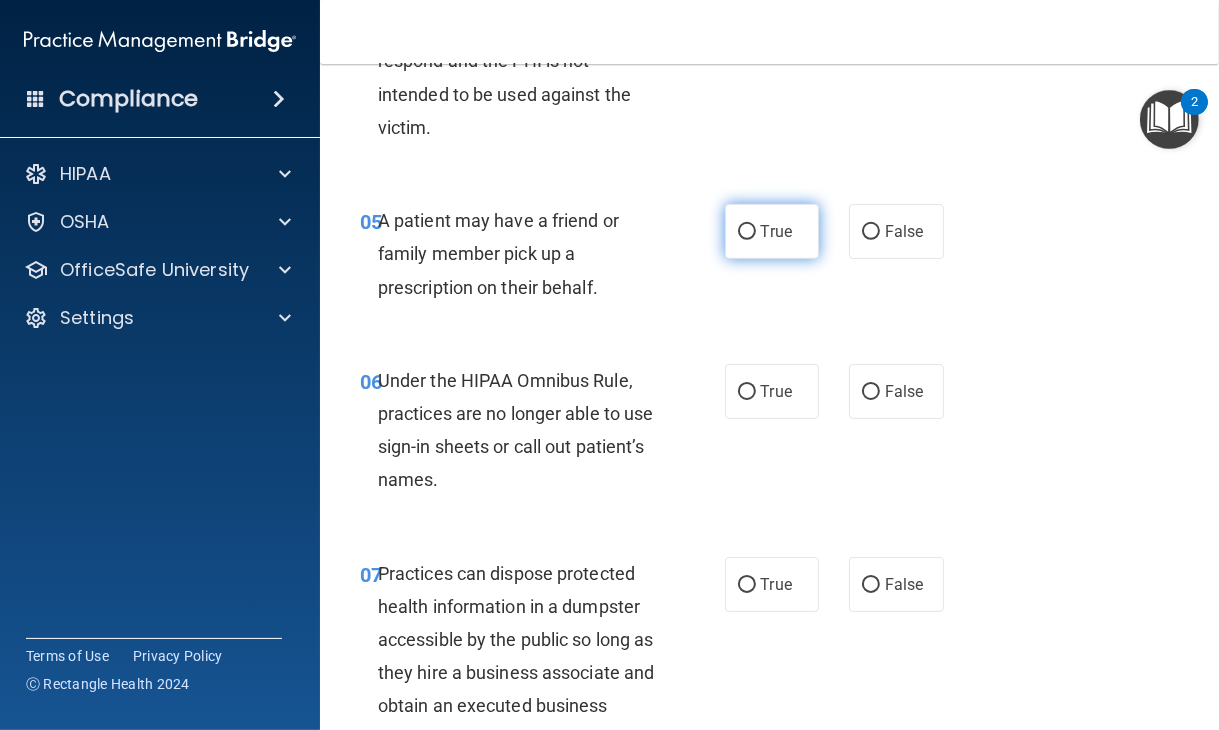 scroll, scrollTop: 1064, scrollLeft: 0, axis: vertical 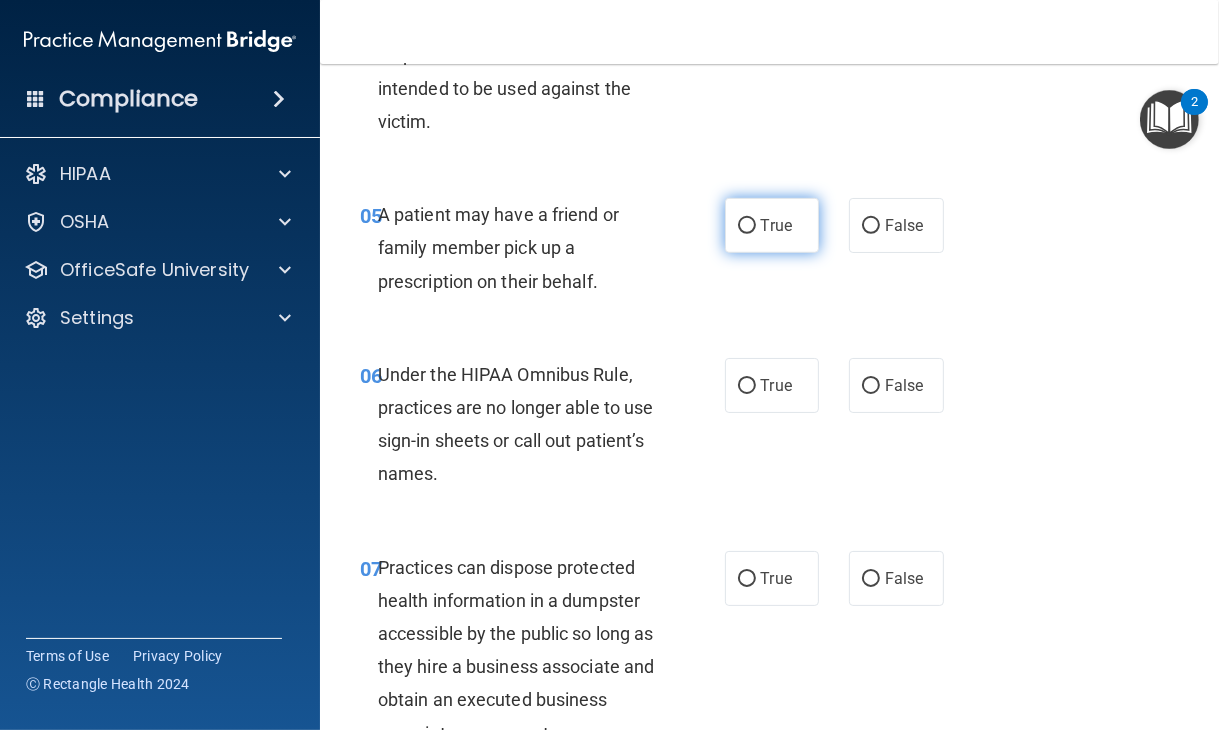 click on "True" at bounding box center [776, 225] 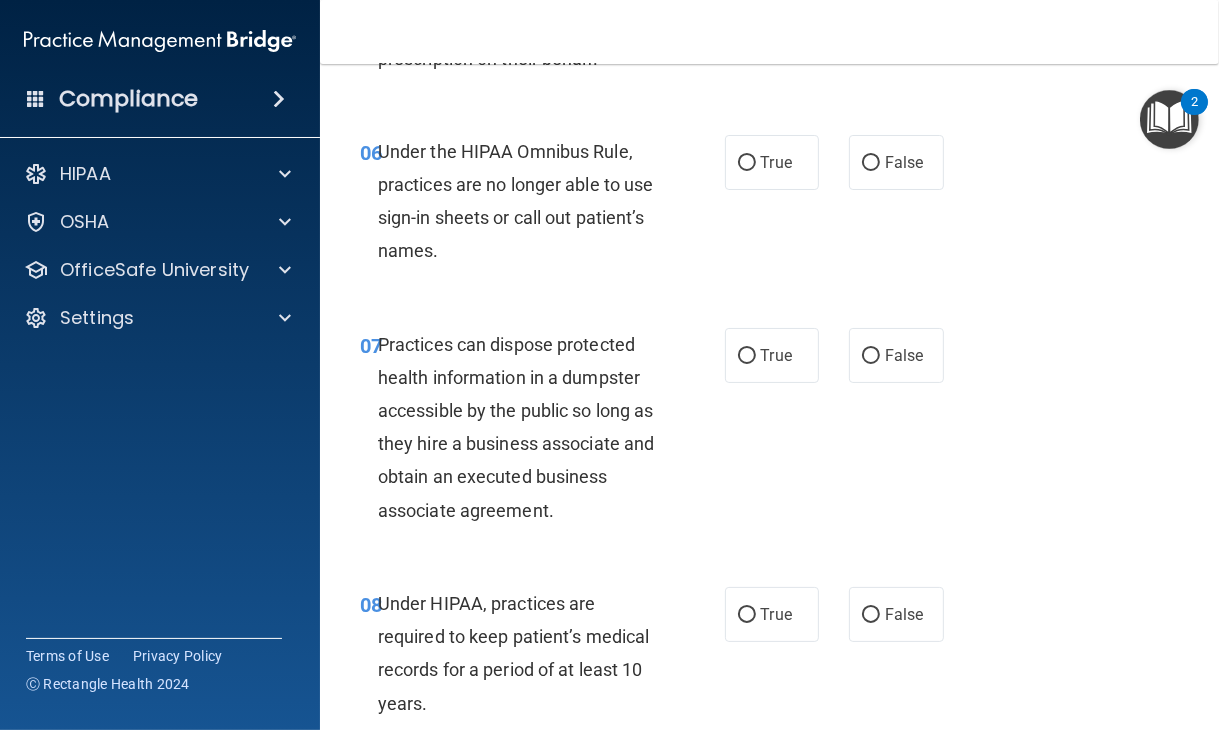 scroll, scrollTop: 1296, scrollLeft: 0, axis: vertical 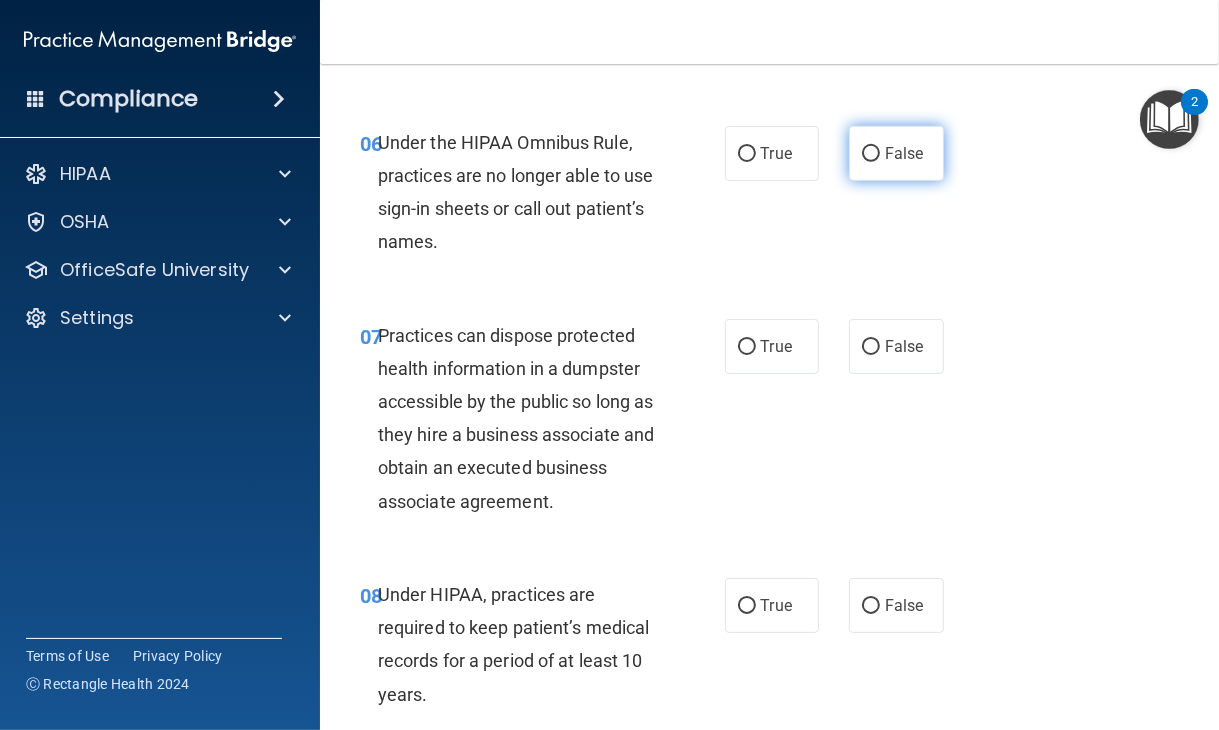 click on "False" at bounding box center (896, 153) 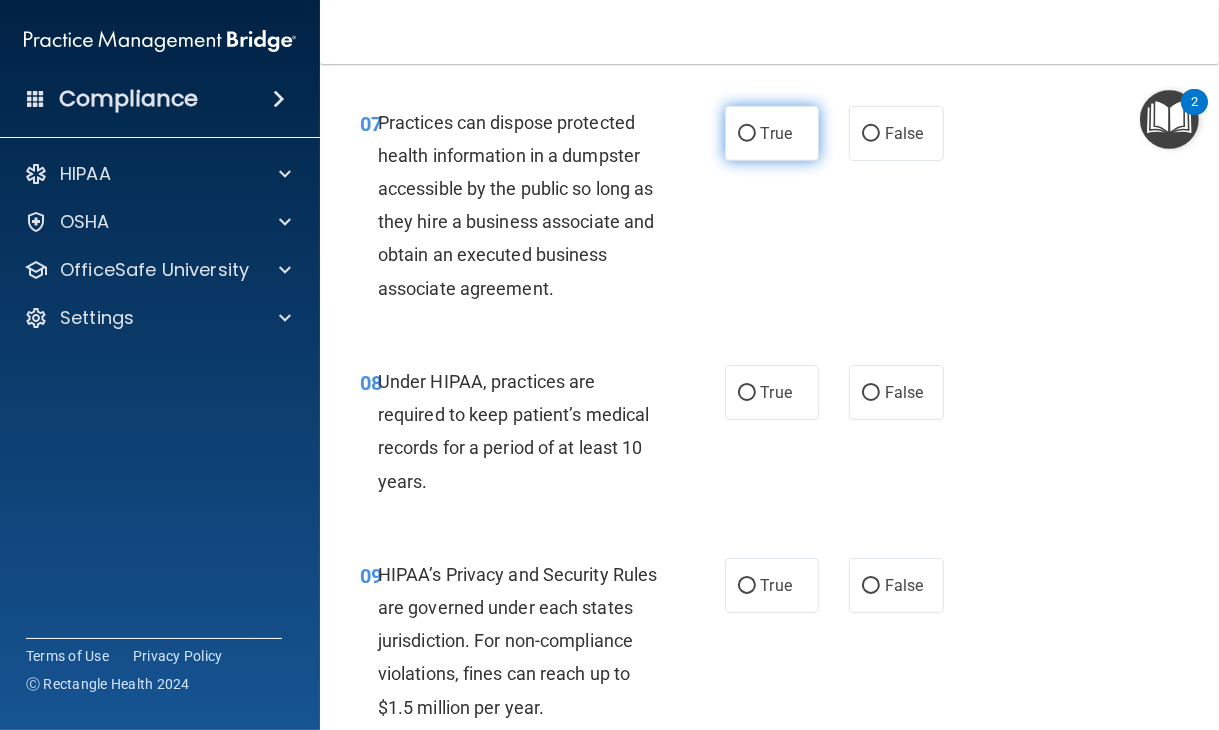 scroll, scrollTop: 1552, scrollLeft: 0, axis: vertical 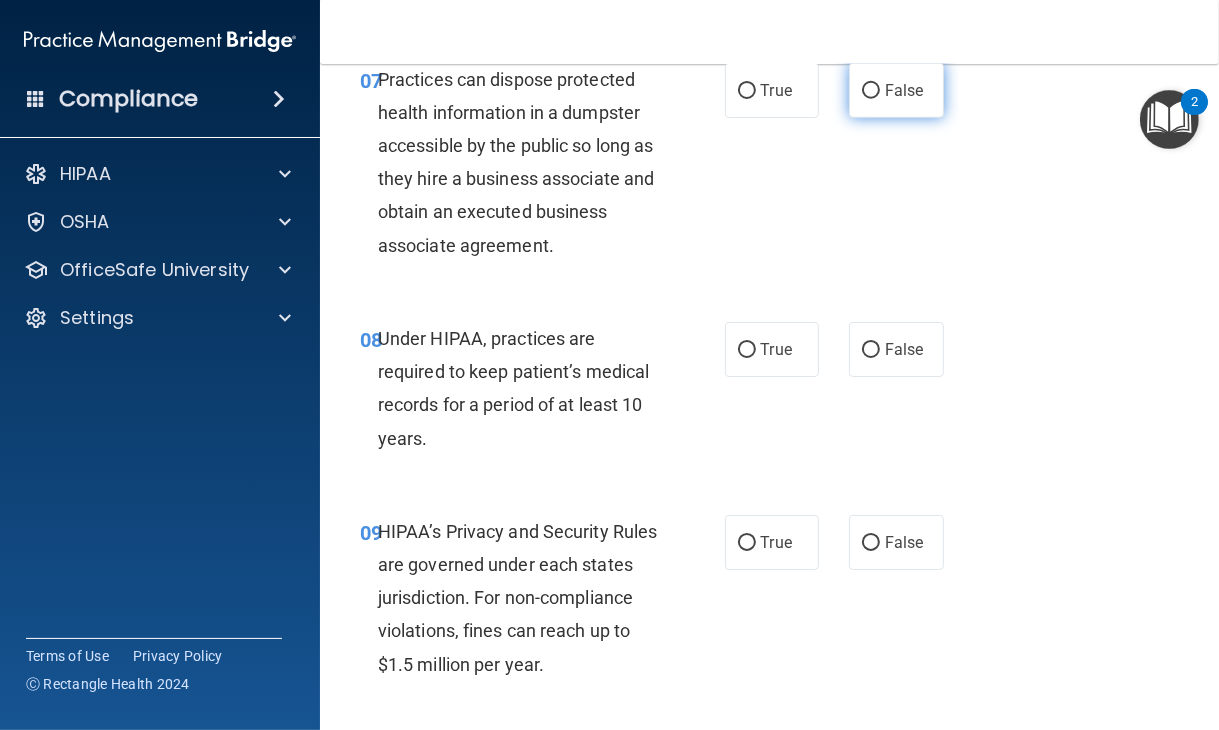 click on "False" at bounding box center [896, 90] 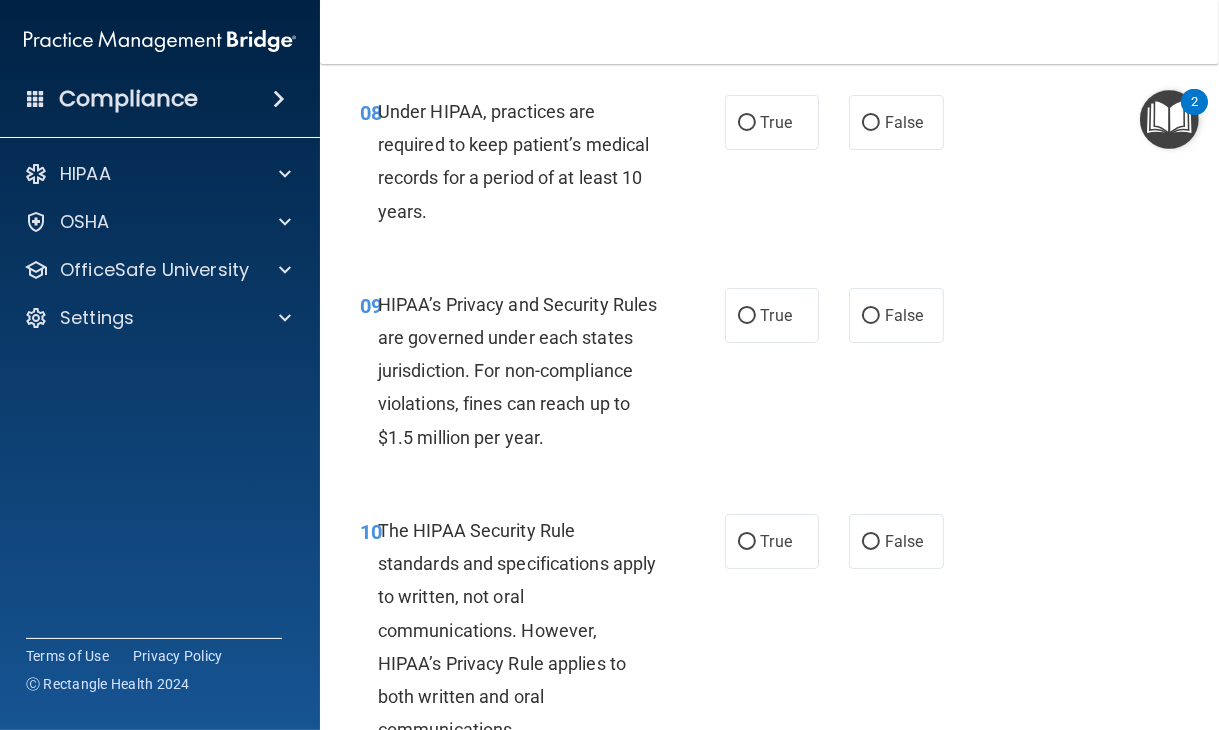 scroll, scrollTop: 1832, scrollLeft: 0, axis: vertical 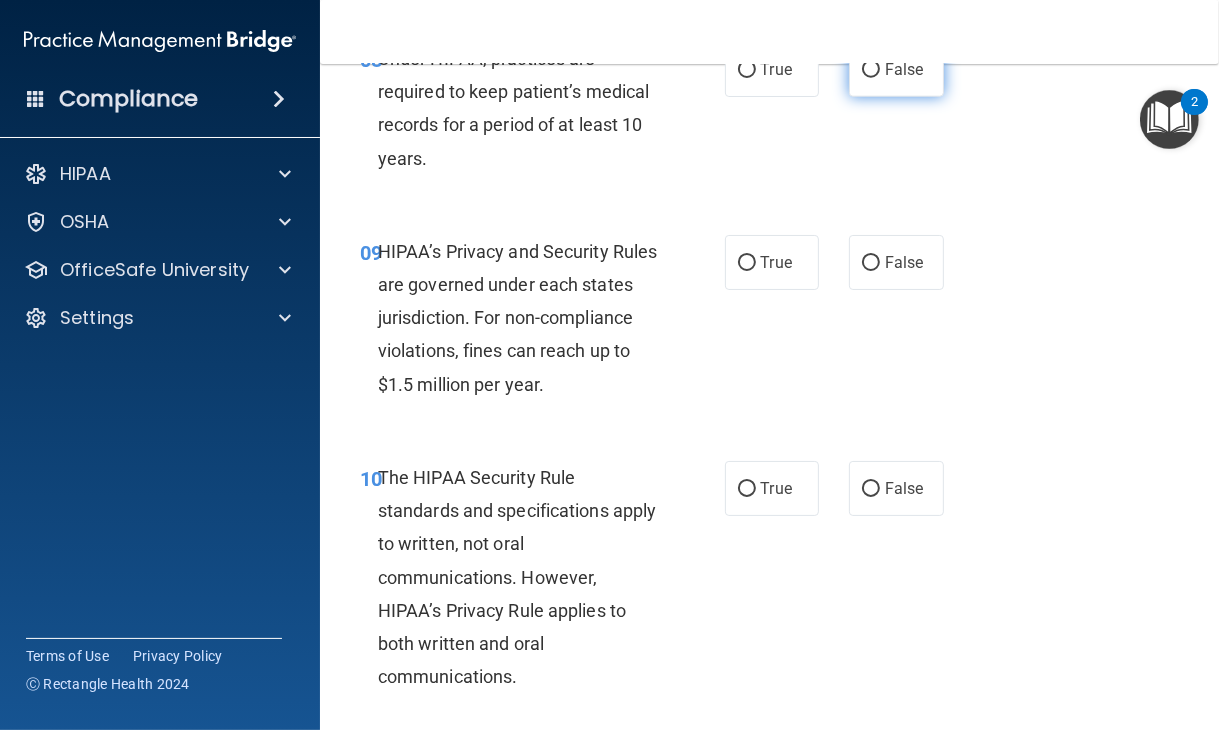 click on "False" at bounding box center (871, 70) 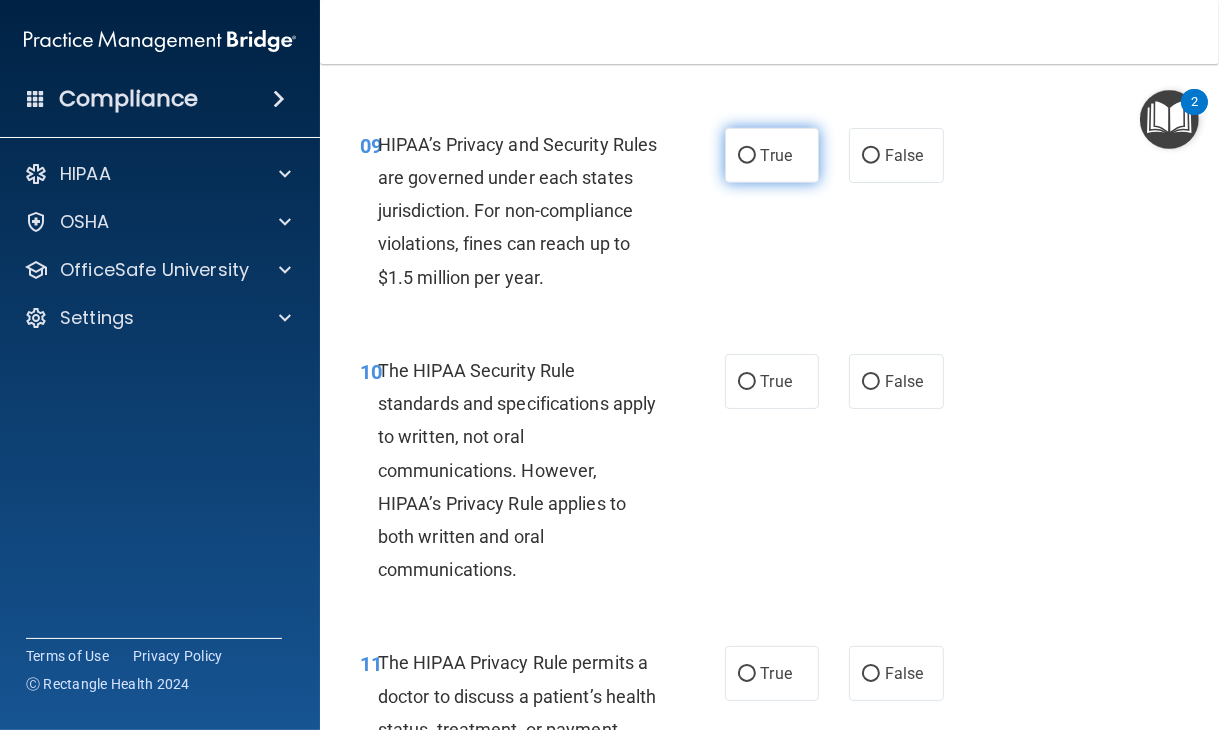 scroll, scrollTop: 1954, scrollLeft: 0, axis: vertical 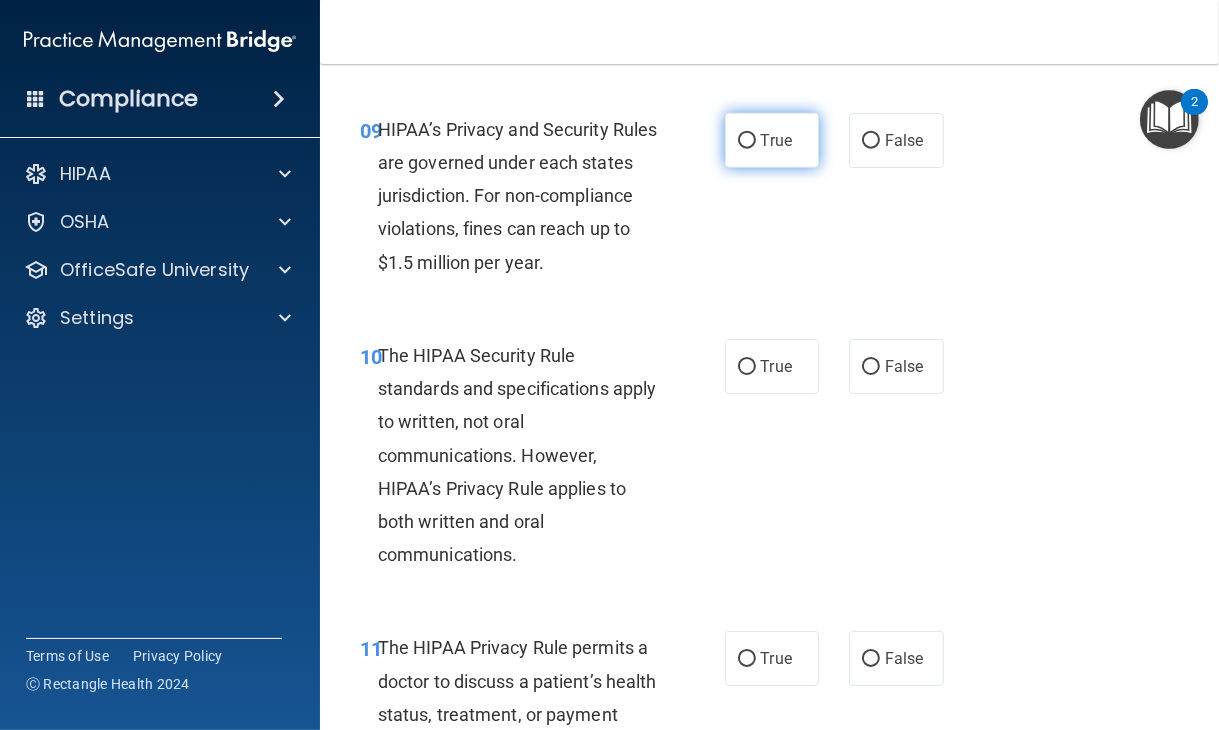 click on "True" at bounding box center [772, 140] 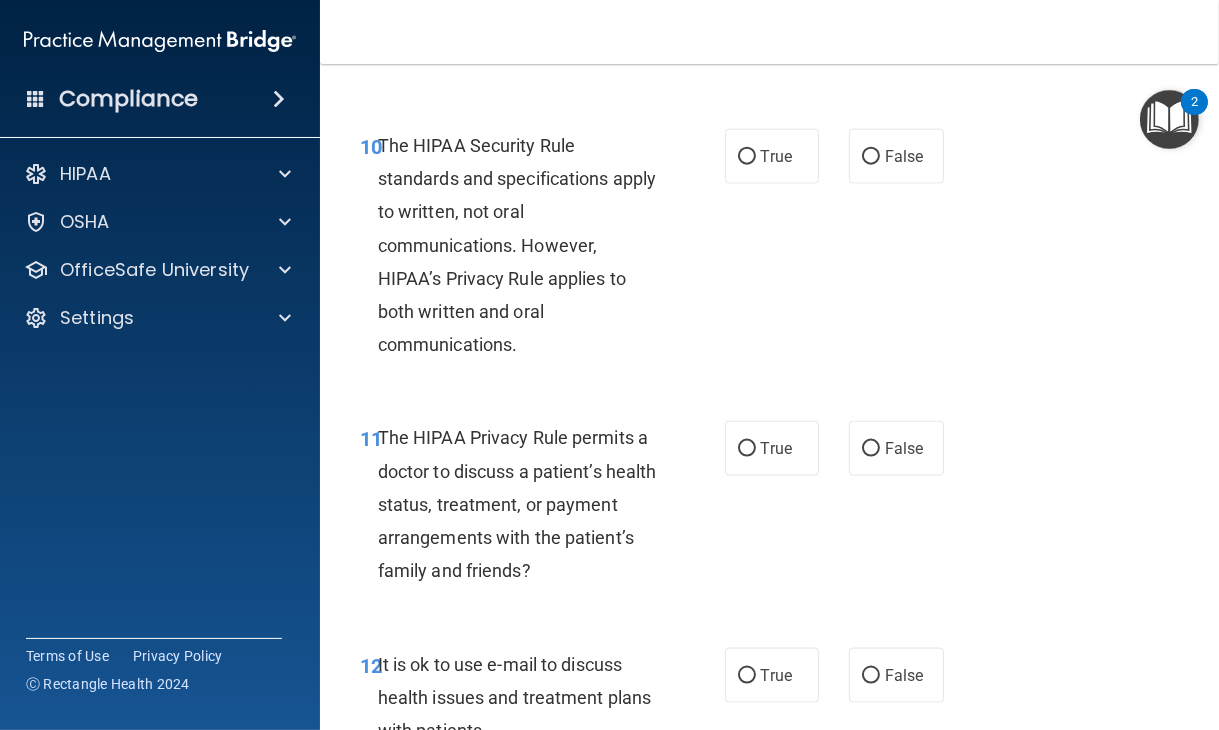 scroll, scrollTop: 2188, scrollLeft: 0, axis: vertical 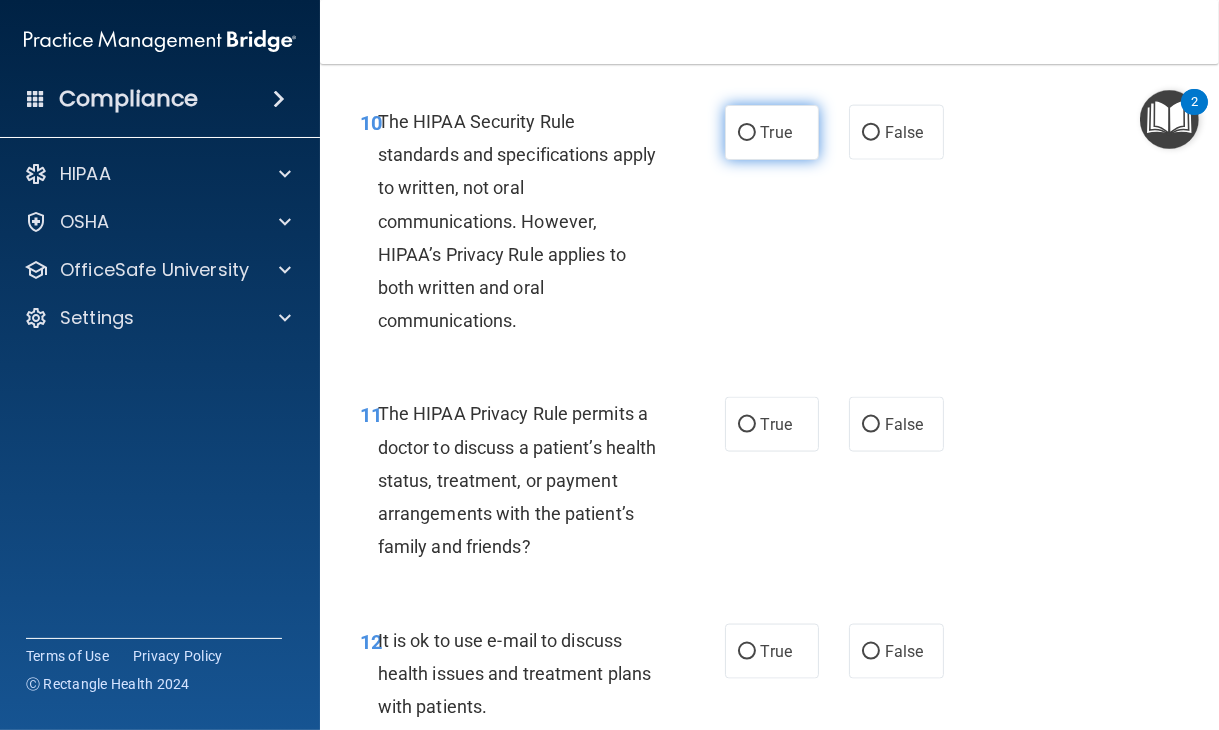 click on "True" at bounding box center (772, 132) 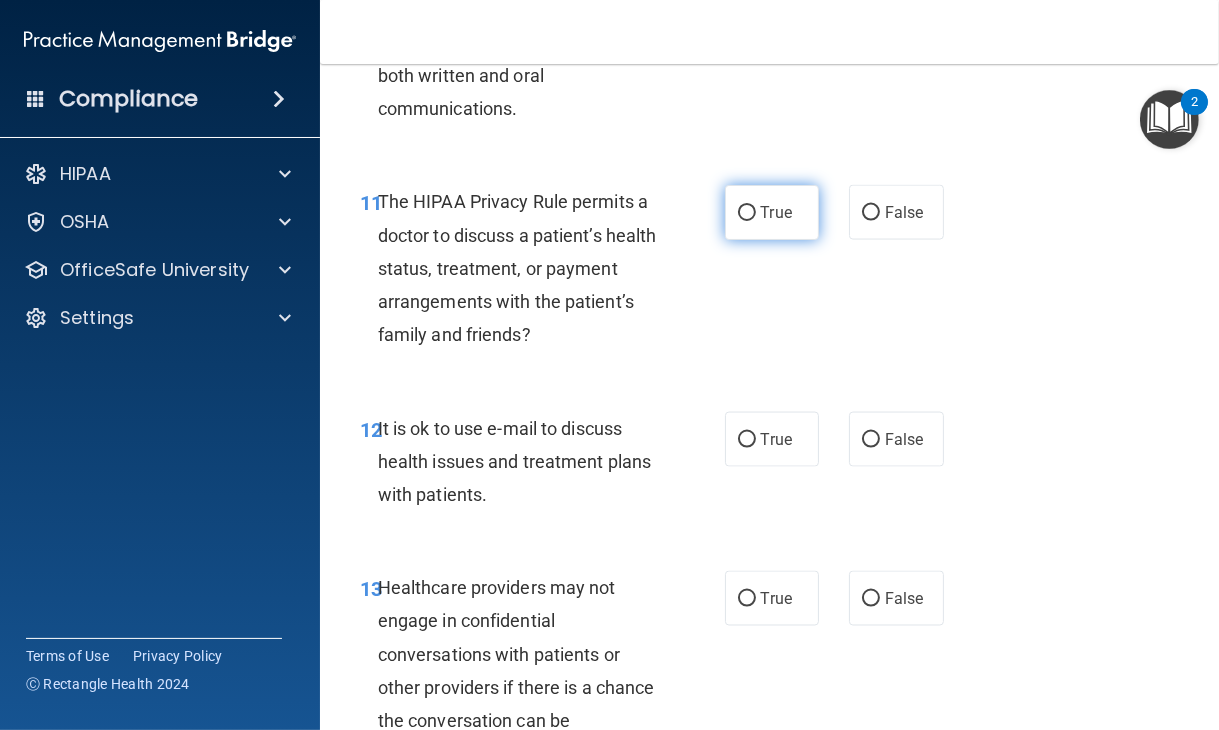 scroll, scrollTop: 2476, scrollLeft: 0, axis: vertical 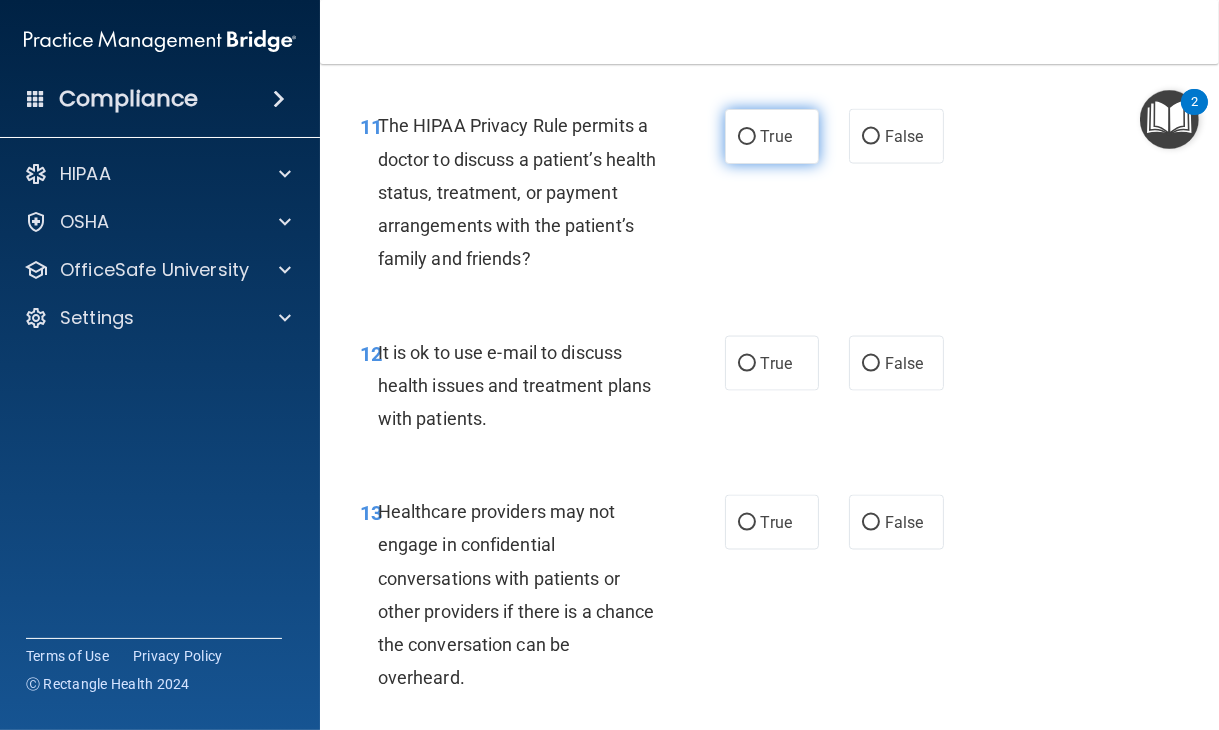 click on "True" at bounding box center (772, 136) 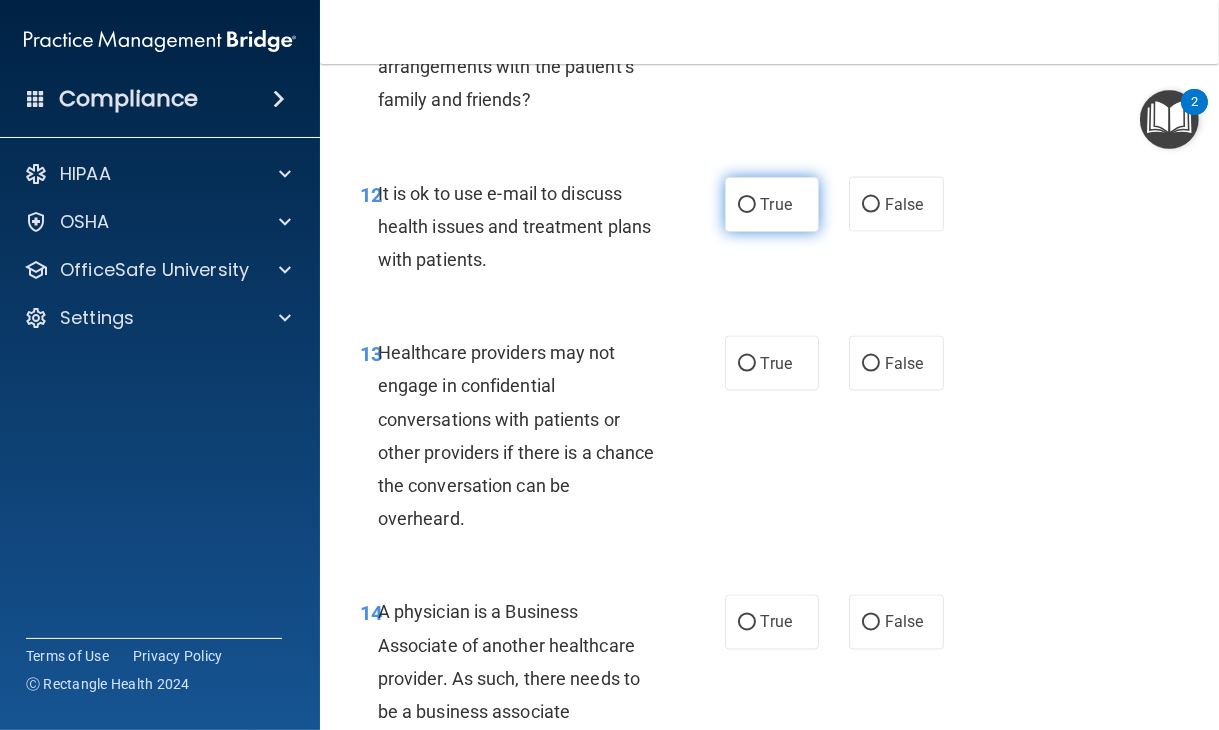 click on "True" at bounding box center [776, 204] 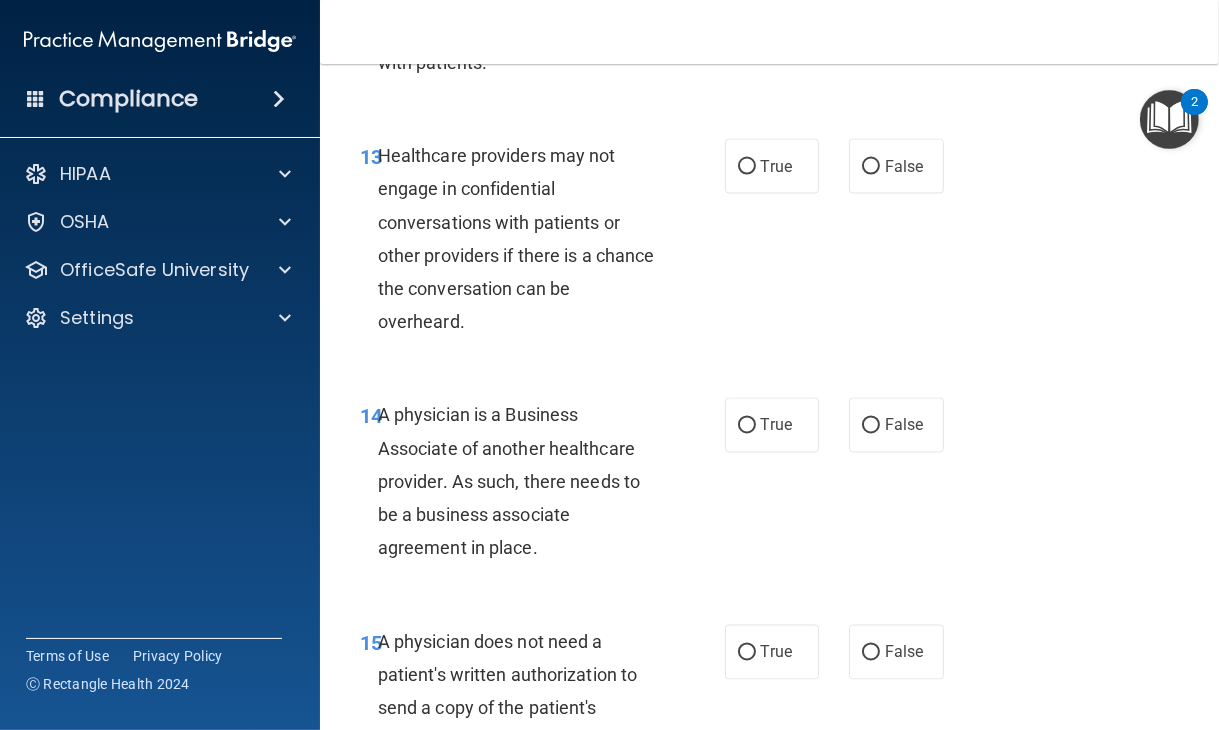scroll, scrollTop: 2880, scrollLeft: 0, axis: vertical 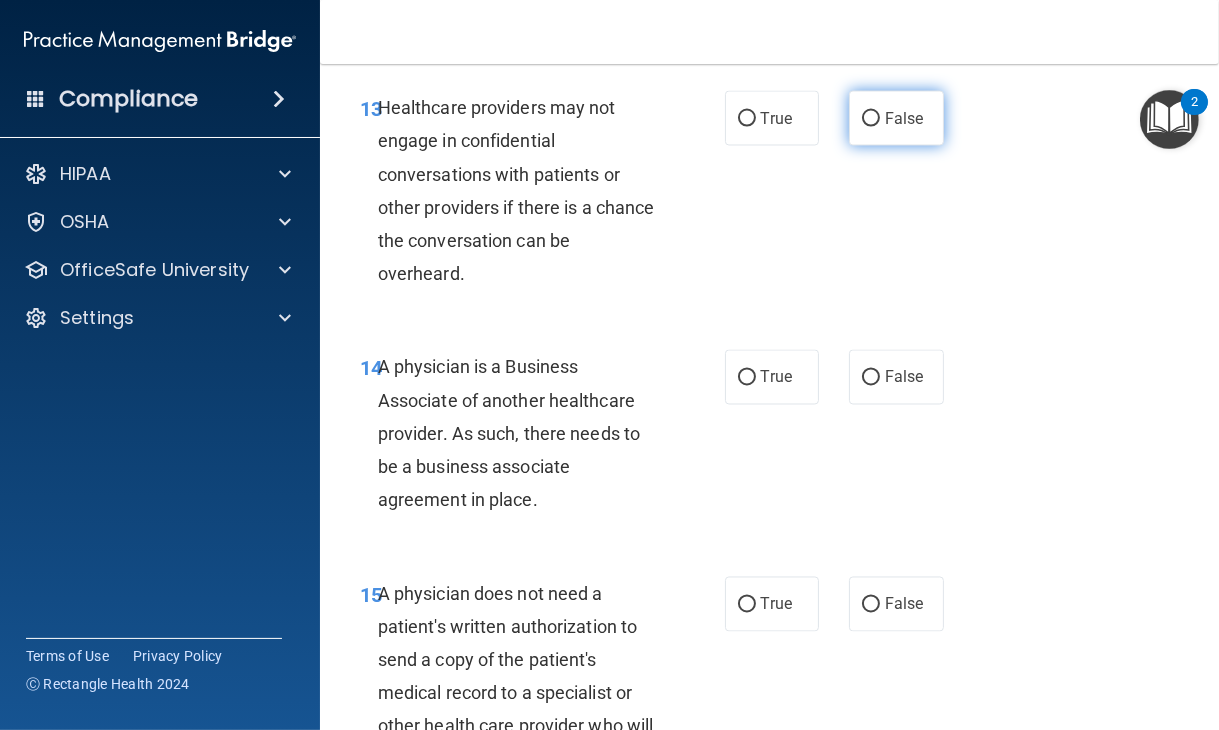 click on "False" at bounding box center (904, 118) 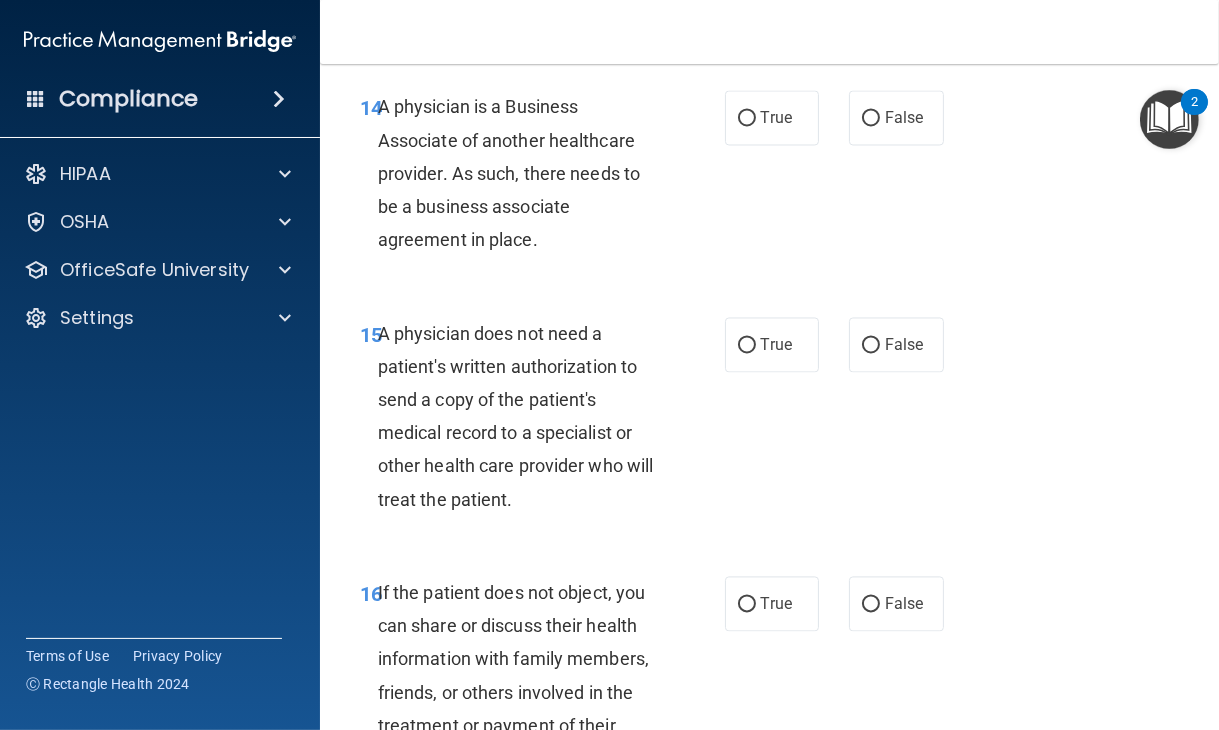 scroll, scrollTop: 3146, scrollLeft: 0, axis: vertical 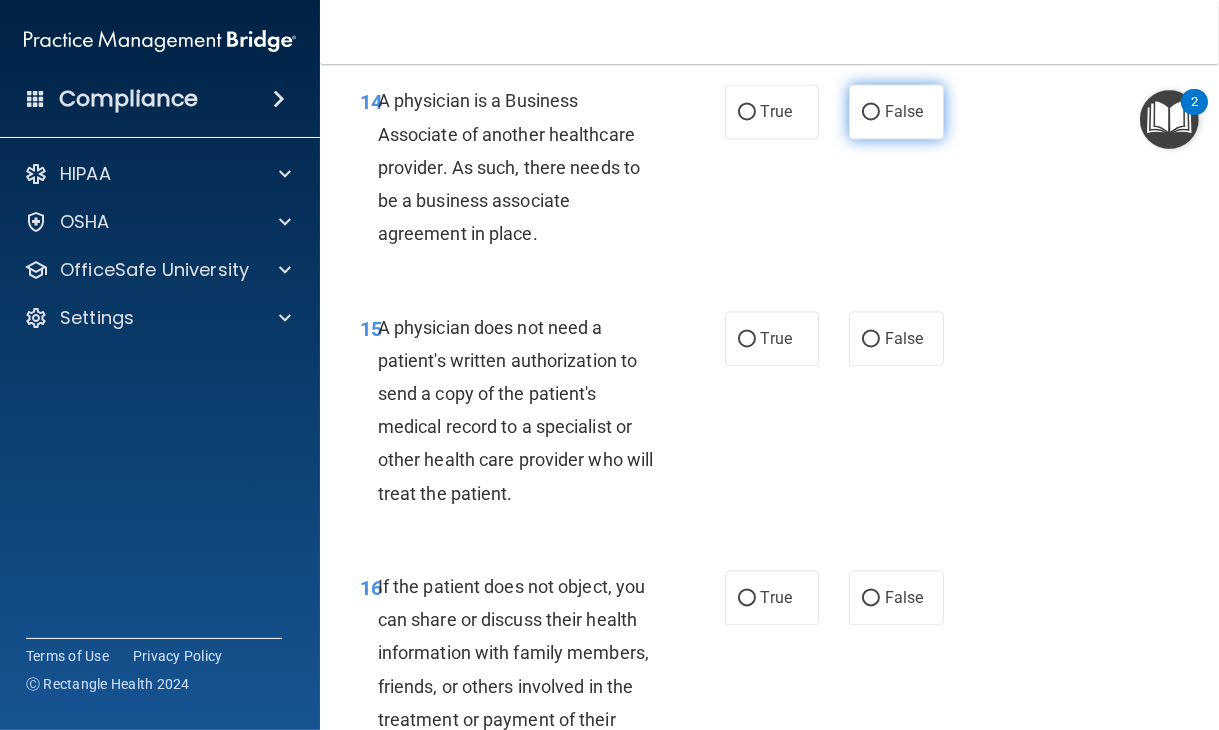 click on "False" at bounding box center [896, 111] 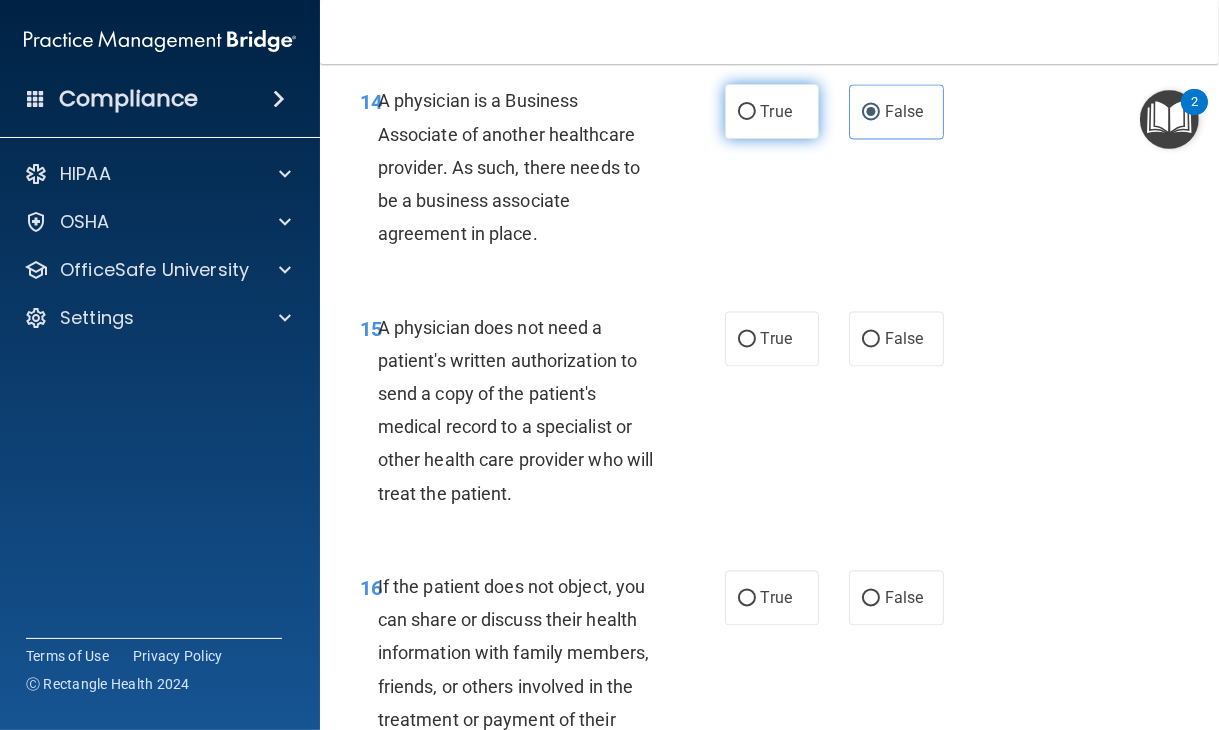click on "True" at bounding box center [776, 111] 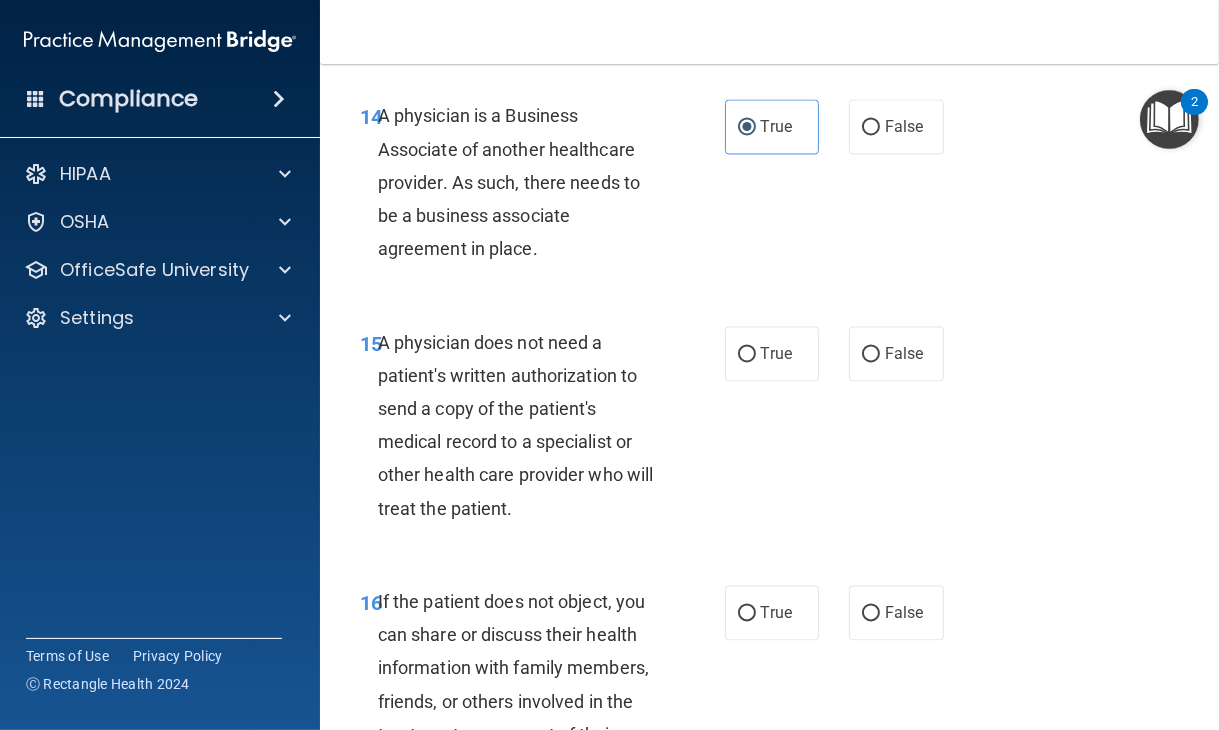 scroll, scrollTop: 2970, scrollLeft: 0, axis: vertical 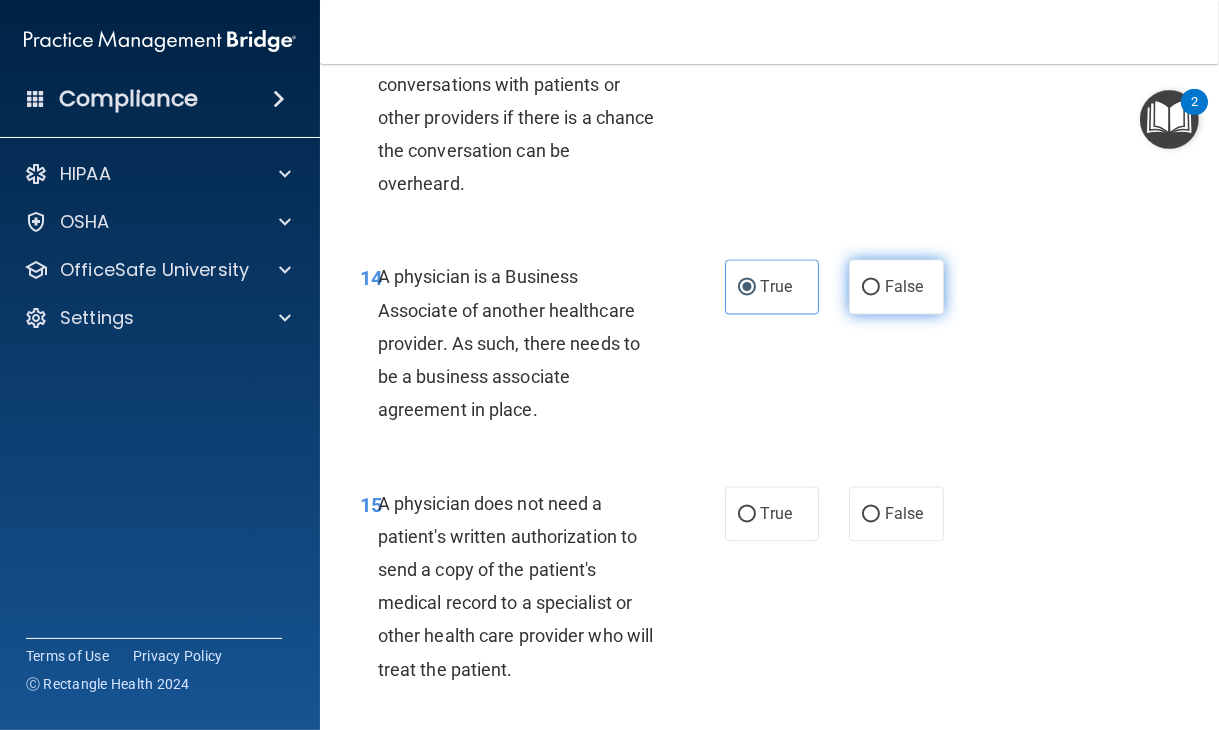 click on "False" at bounding box center [896, 287] 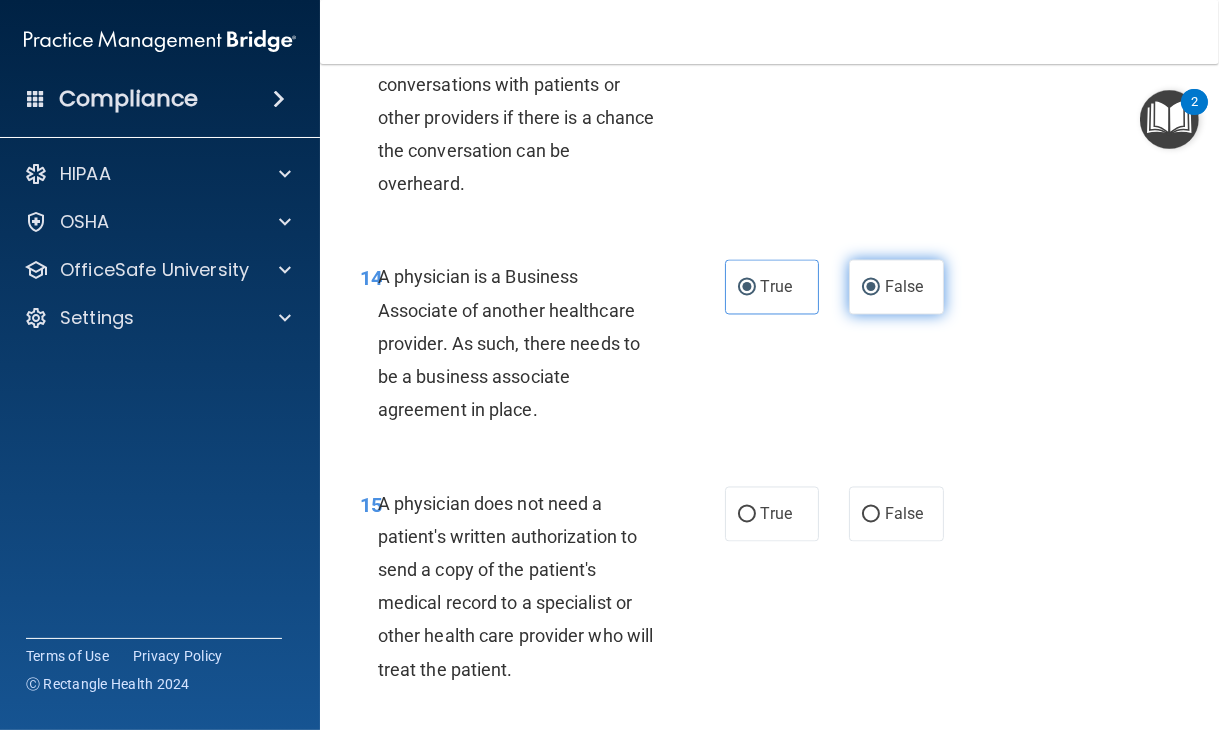 radio on "false" 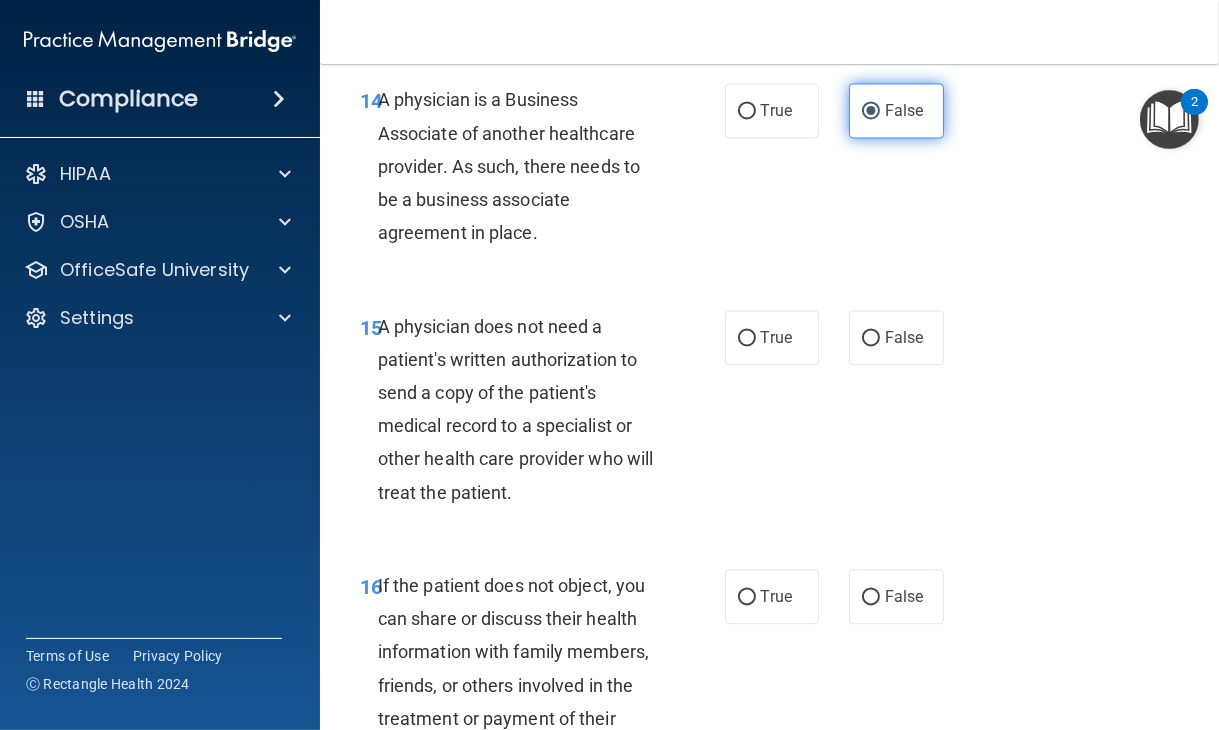 scroll, scrollTop: 3198, scrollLeft: 0, axis: vertical 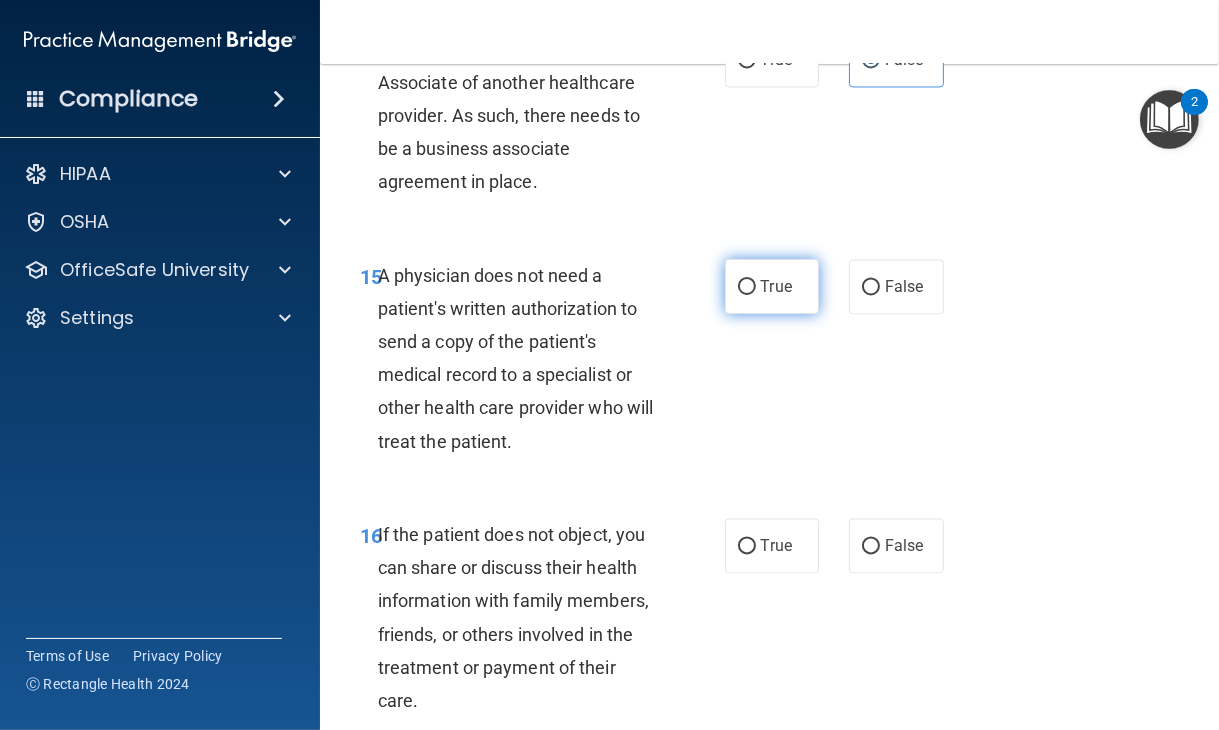 click on "True" at bounding box center (776, 286) 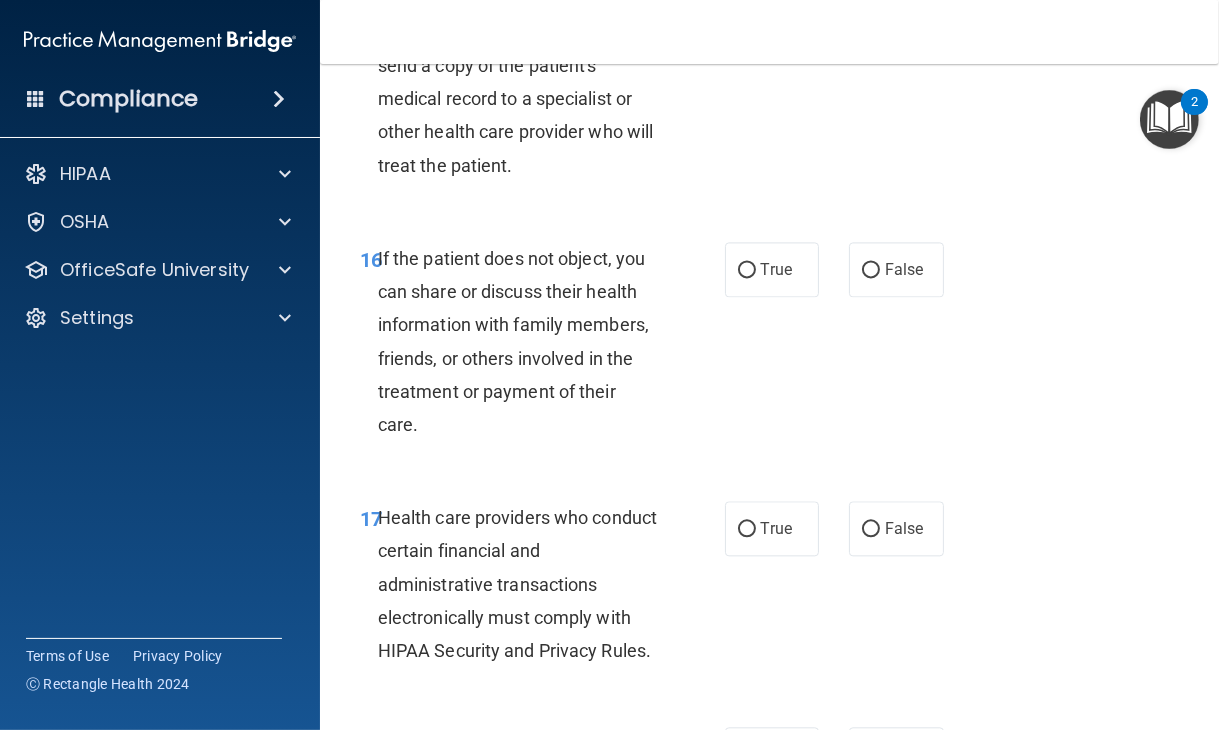 scroll, scrollTop: 3483, scrollLeft: 0, axis: vertical 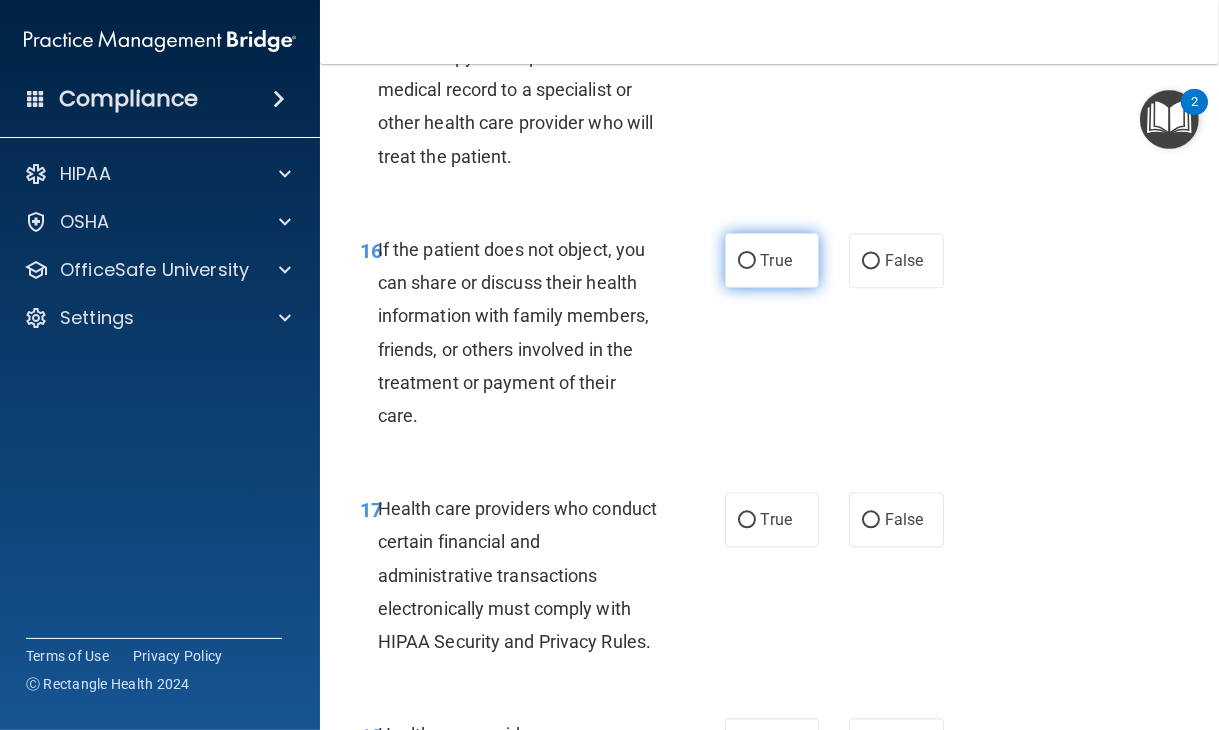 click on "True" at bounding box center (747, 261) 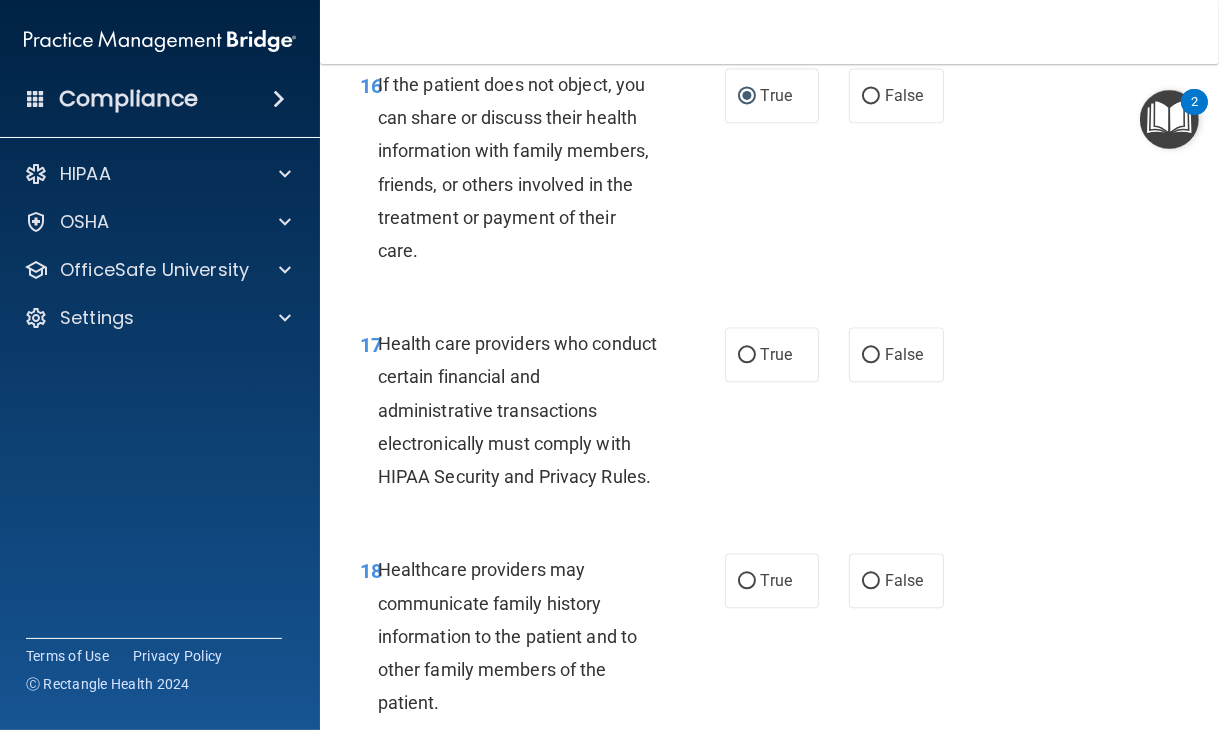 scroll, scrollTop: 3651, scrollLeft: 0, axis: vertical 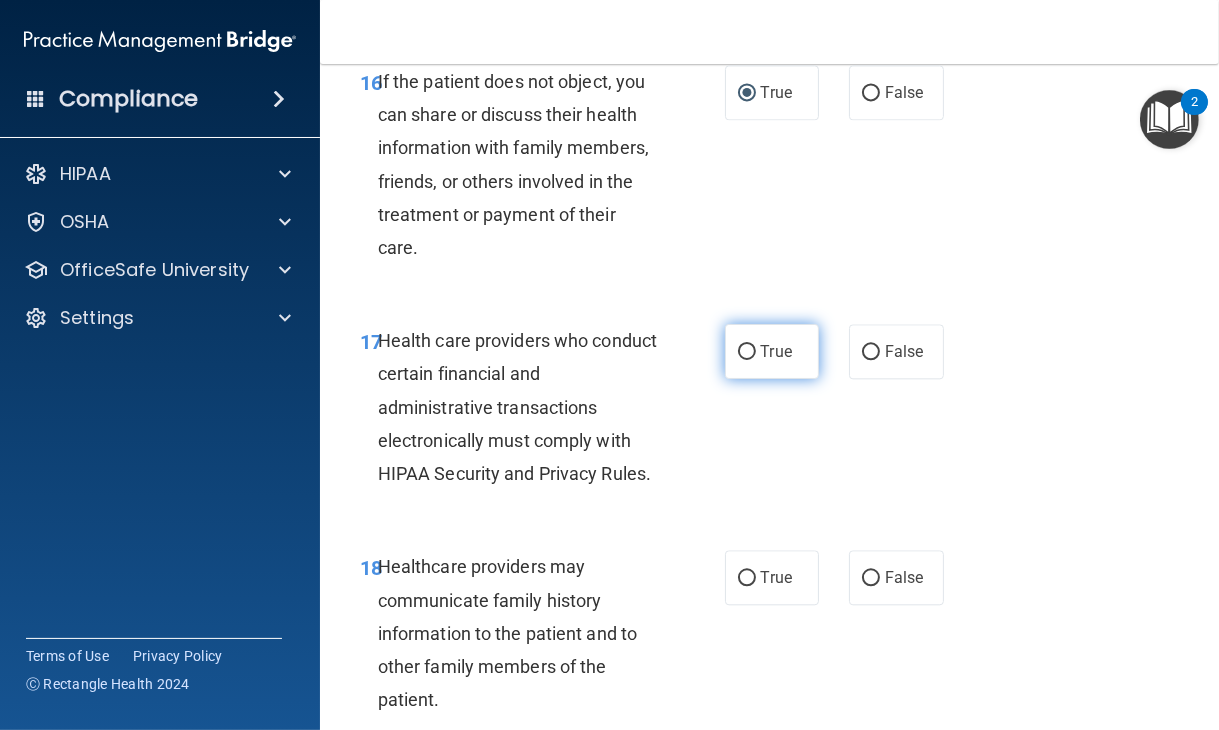 click on "True" at bounding box center (772, 351) 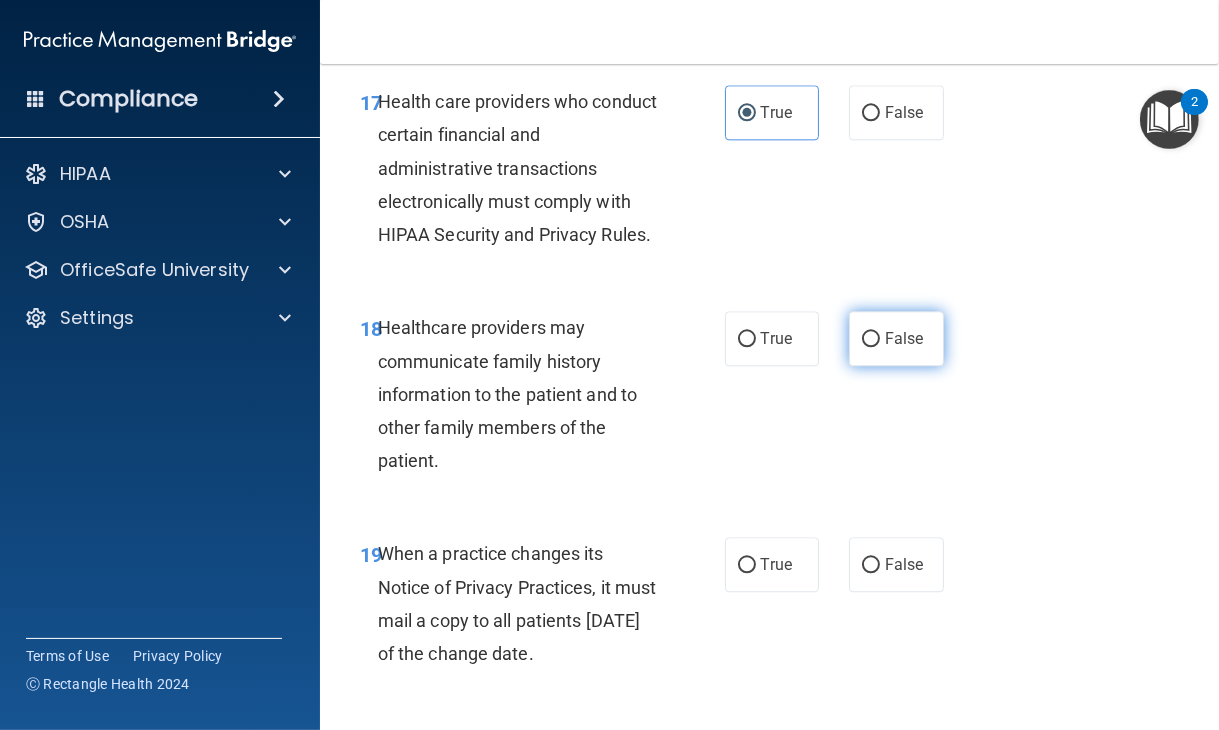 click on "False" at bounding box center (904, 338) 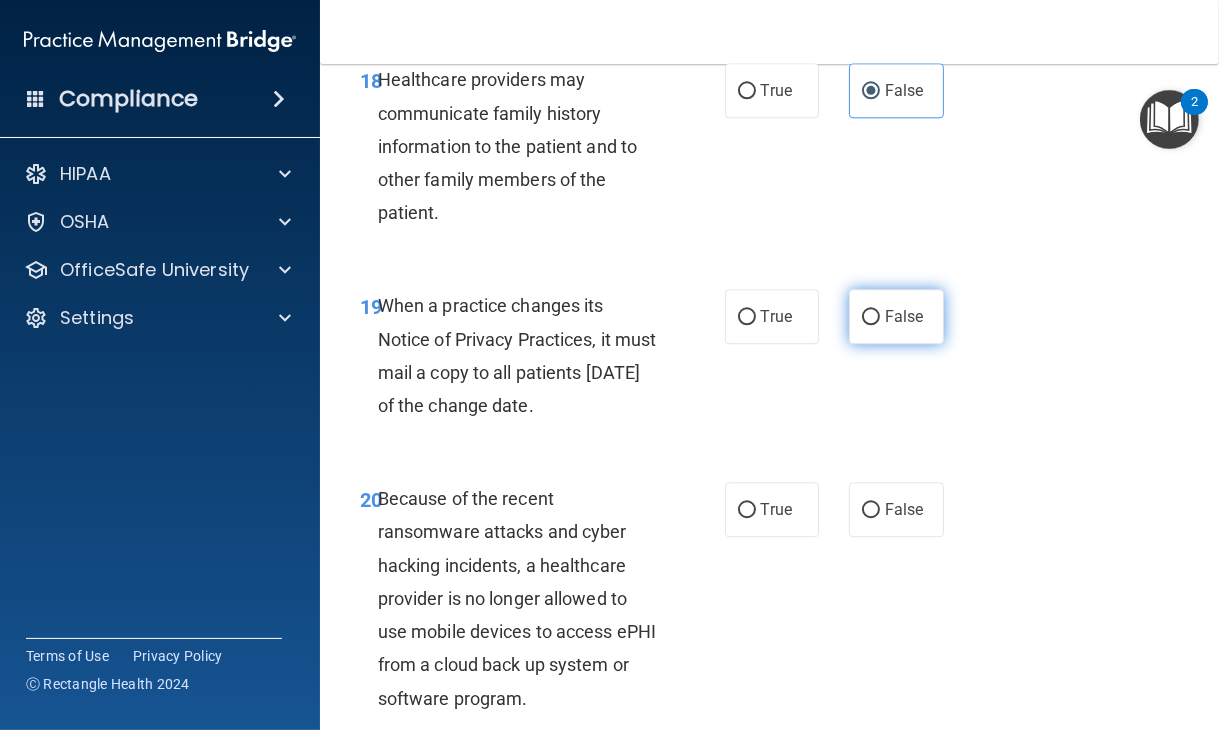 click on "False" at bounding box center (896, 316) 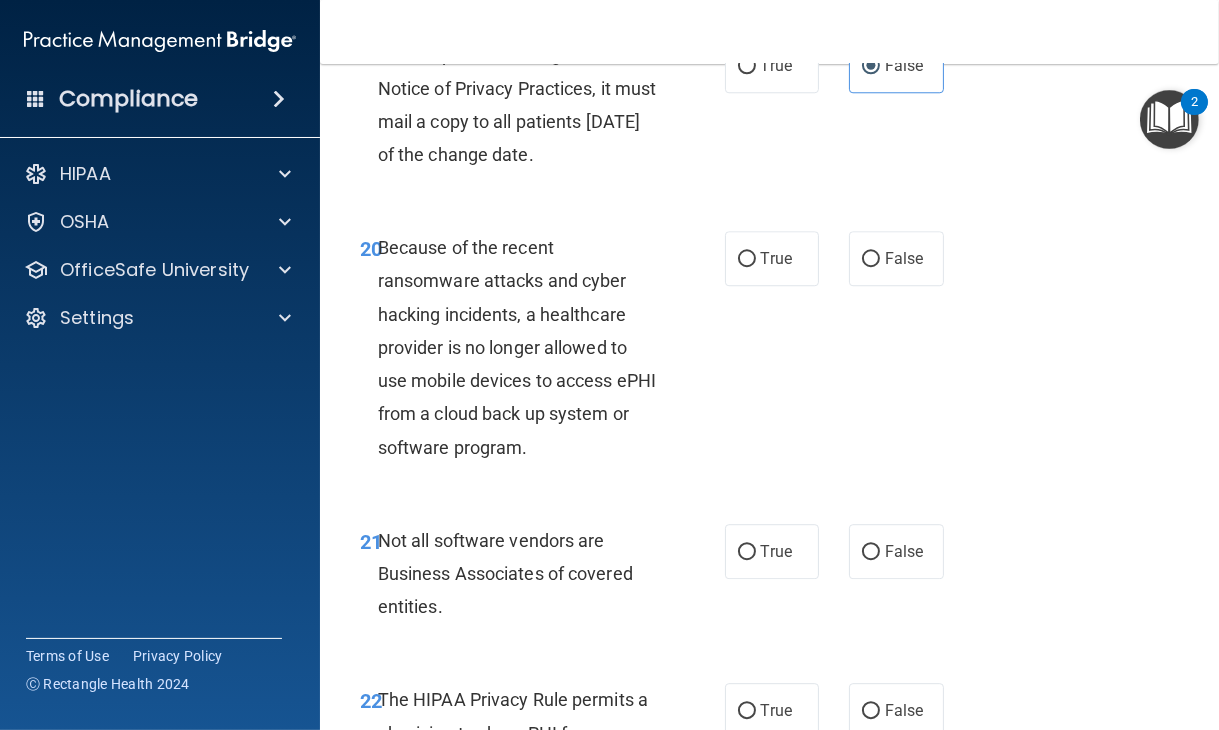 scroll, scrollTop: 4391, scrollLeft: 0, axis: vertical 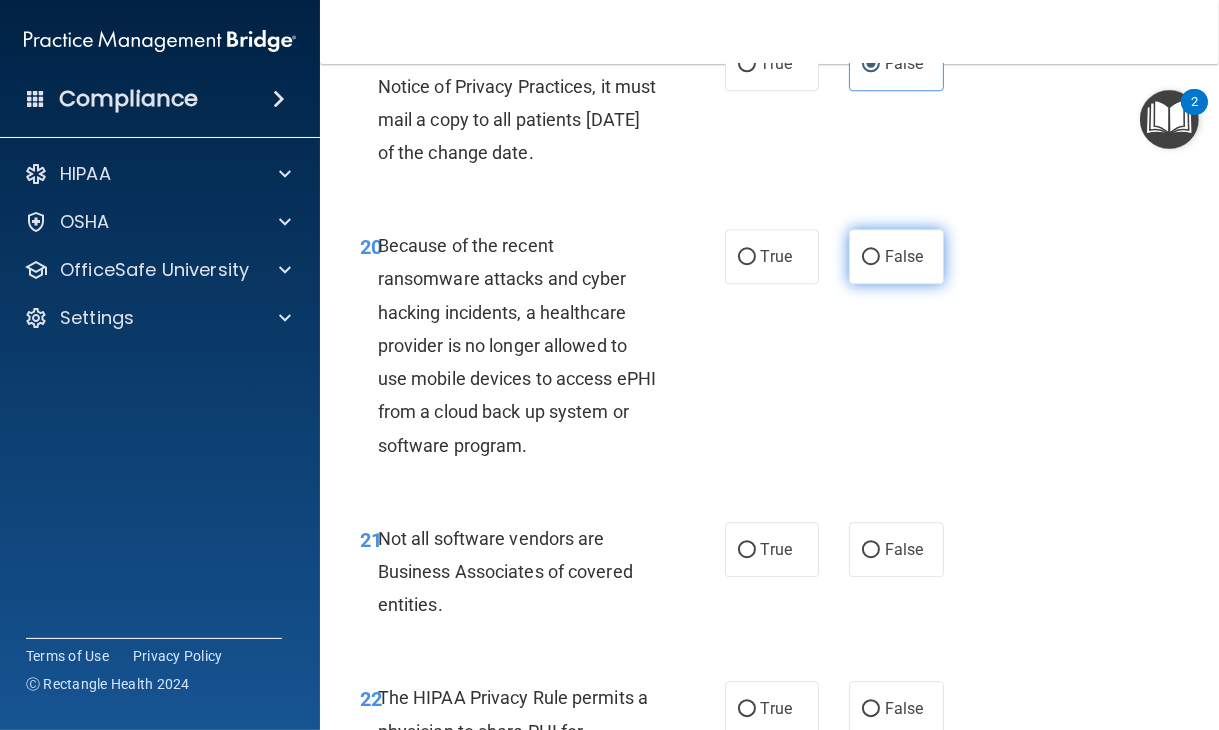click on "False" at bounding box center (871, 257) 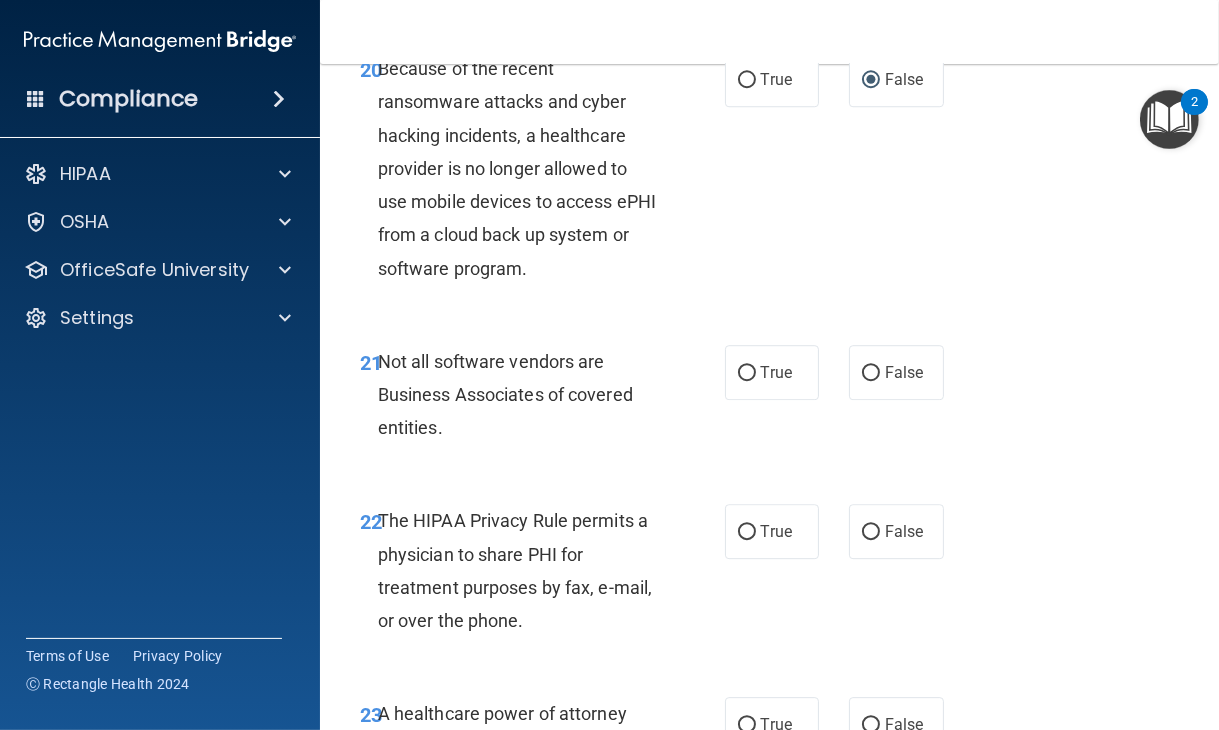 scroll, scrollTop: 4616, scrollLeft: 0, axis: vertical 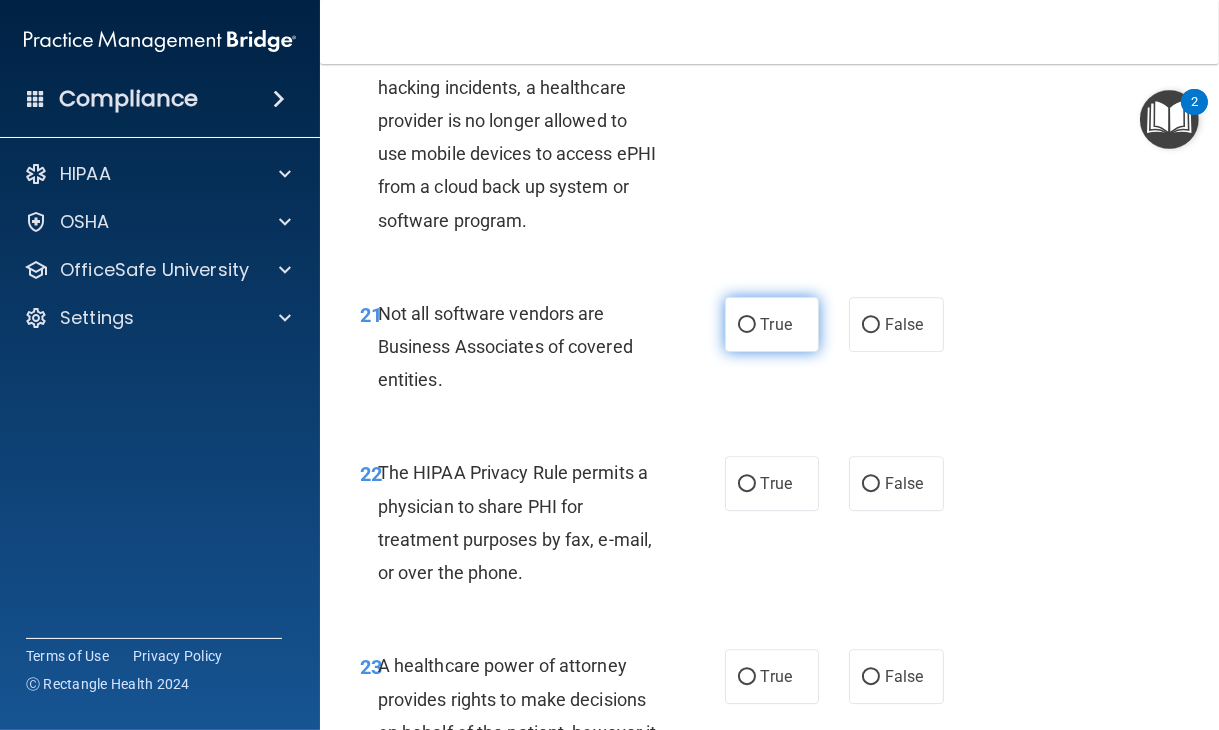 click on "True" at bounding box center [772, 324] 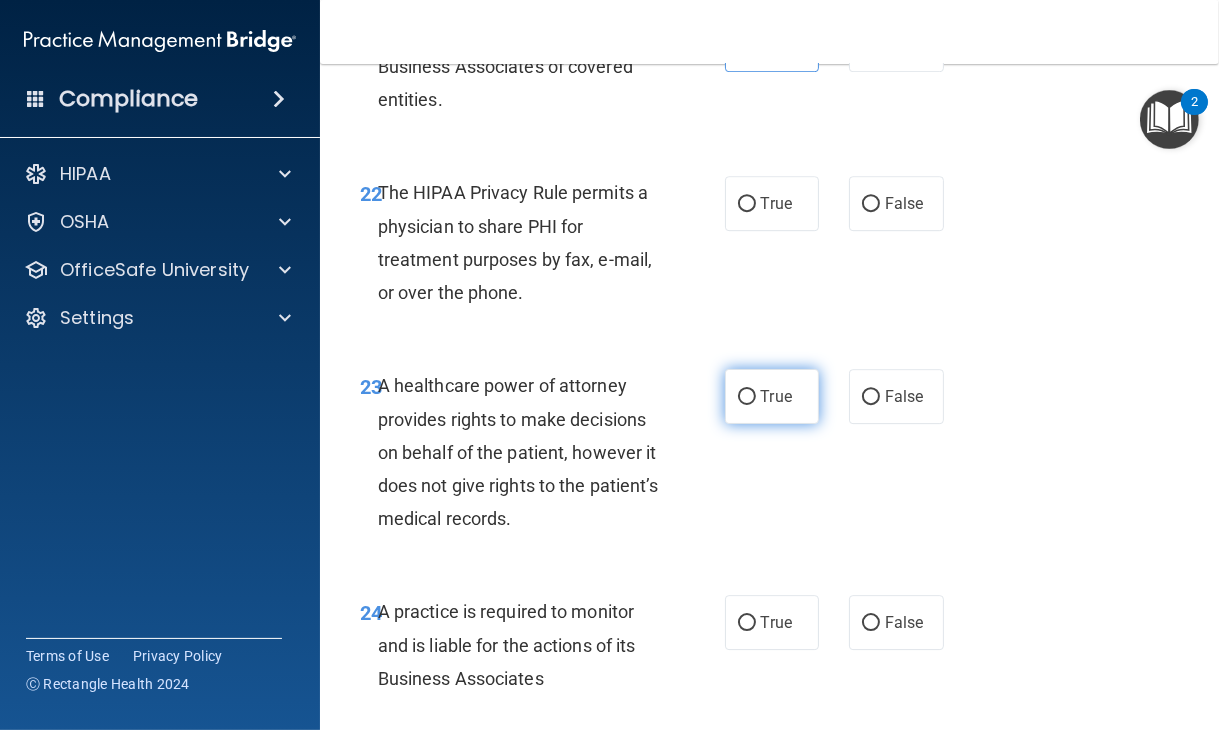 scroll, scrollTop: 4898, scrollLeft: 0, axis: vertical 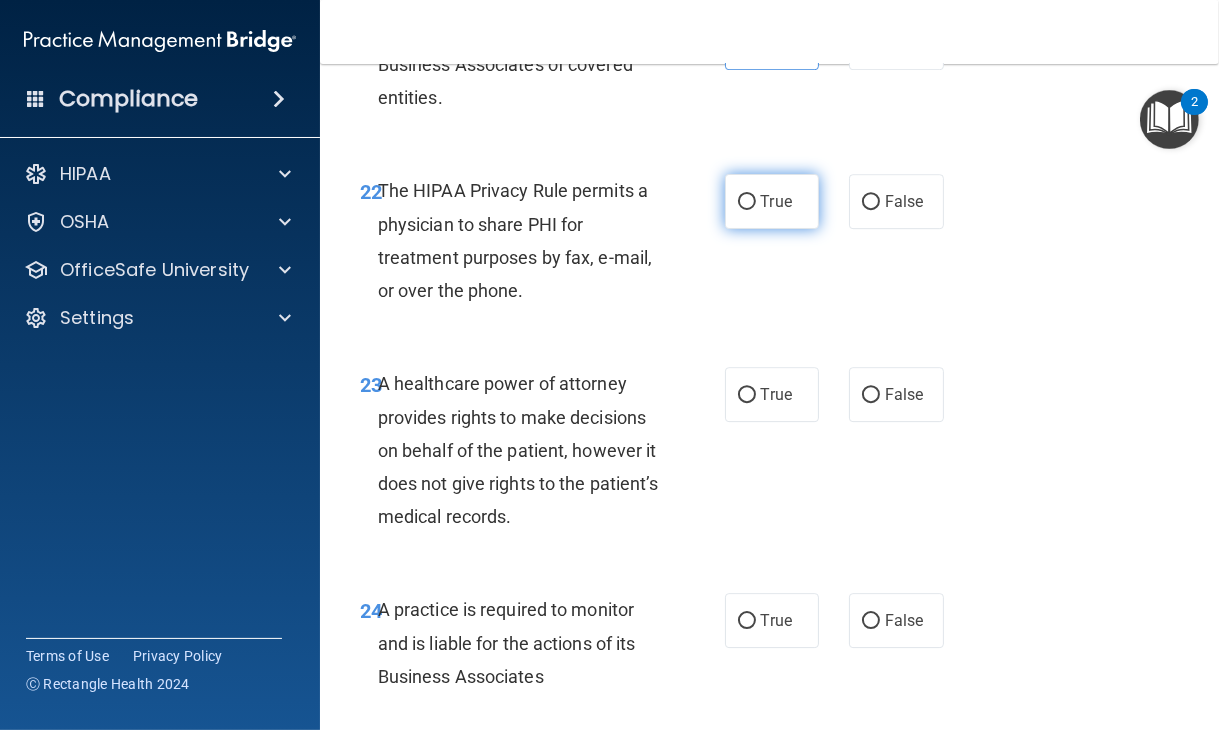 click on "True" at bounding box center [772, 201] 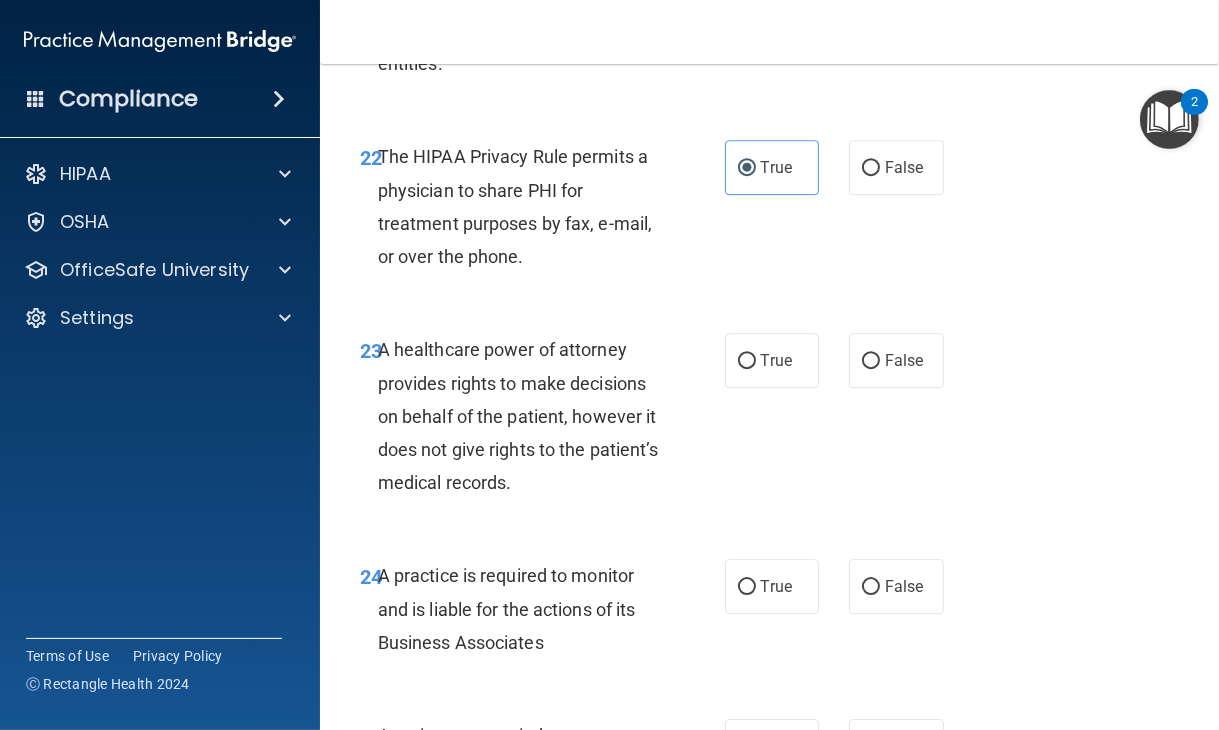 scroll, scrollTop: 4975, scrollLeft: 0, axis: vertical 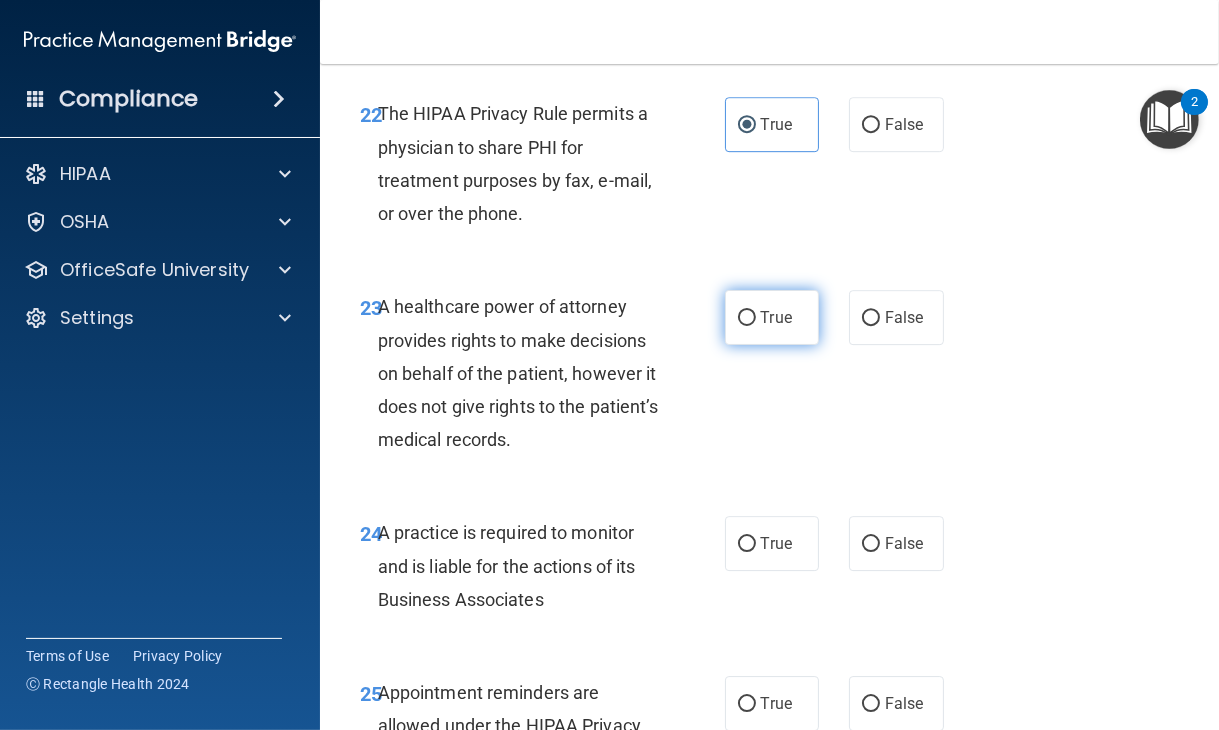 click on "True" at bounding box center (776, 317) 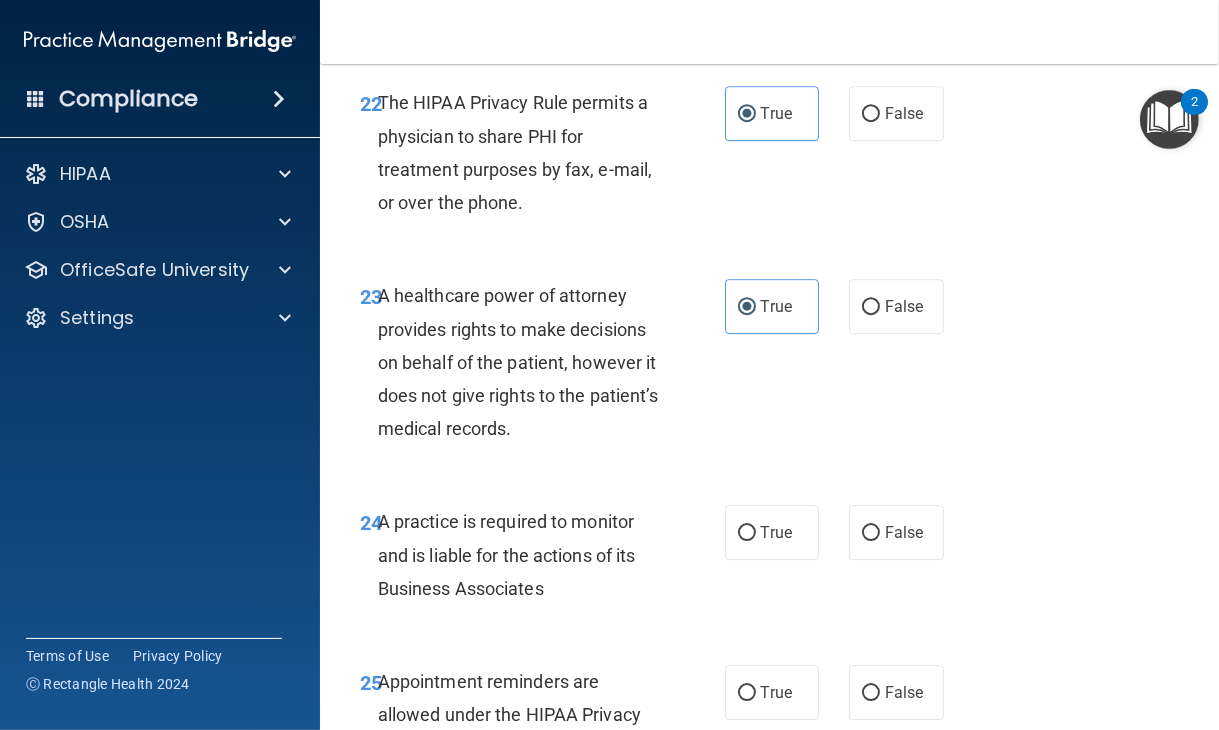 scroll, scrollTop: 4996, scrollLeft: 0, axis: vertical 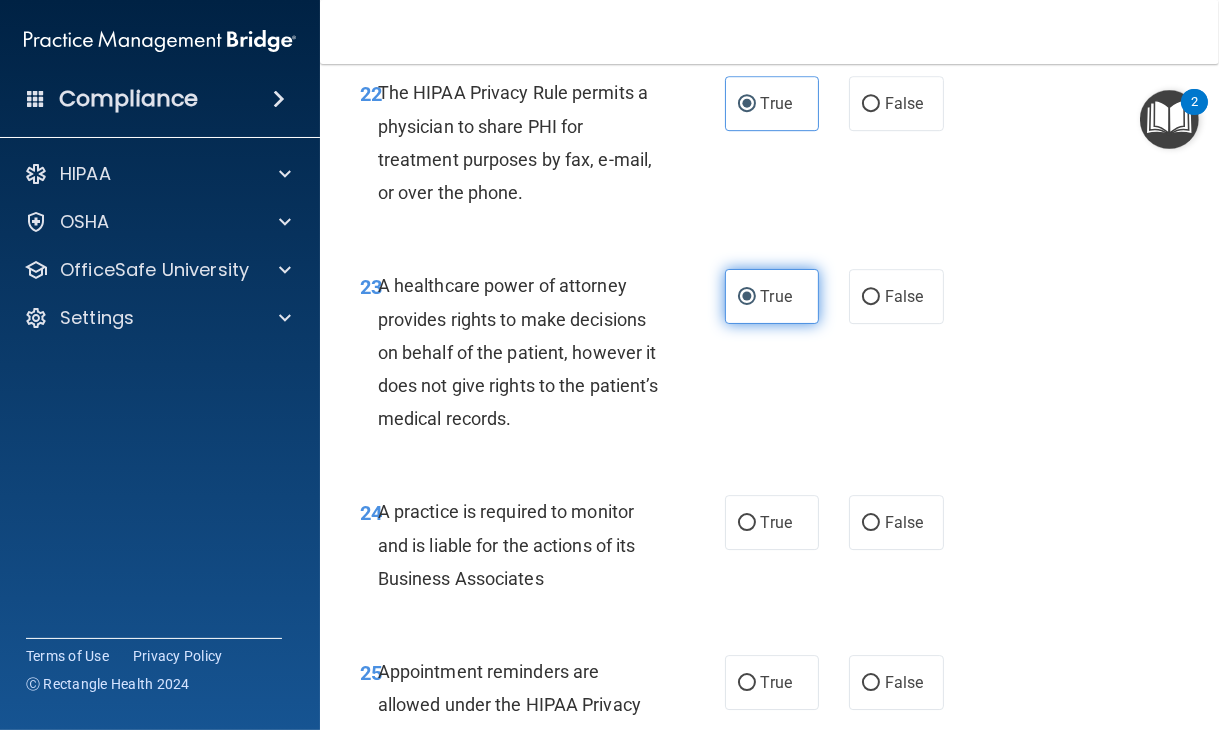 click on "True" at bounding box center [772, 296] 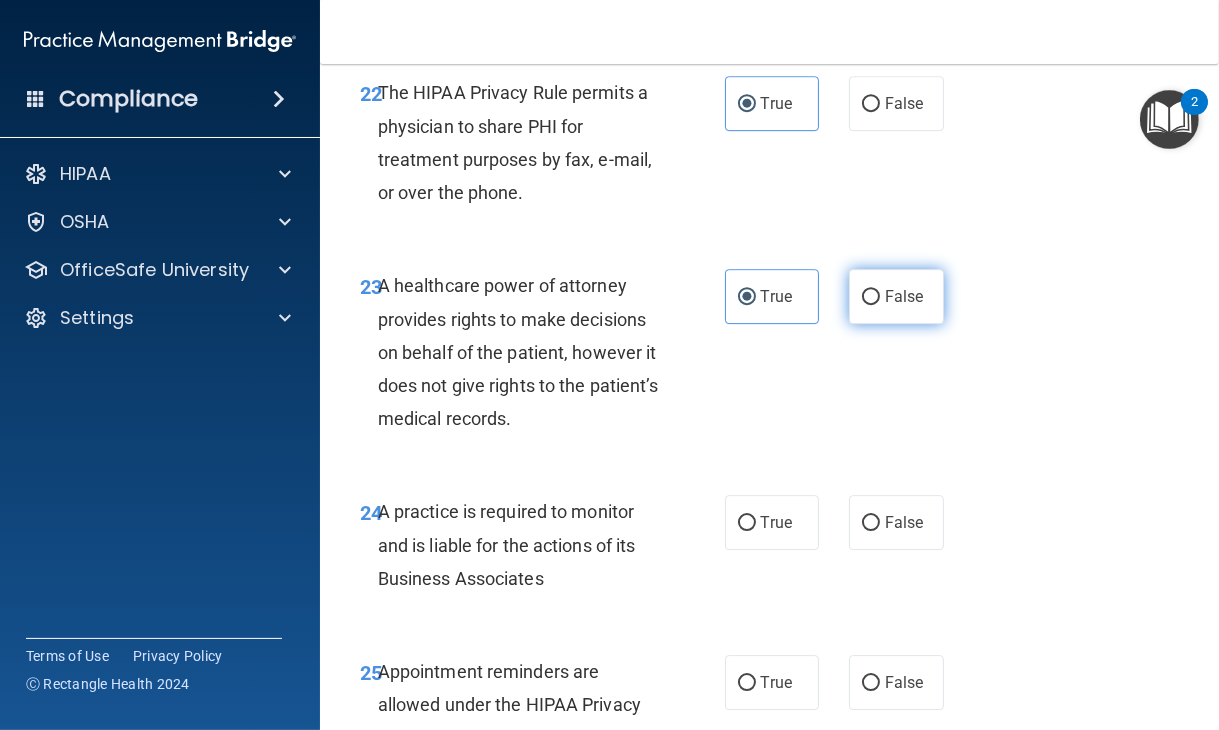 click on "False" at bounding box center (904, 296) 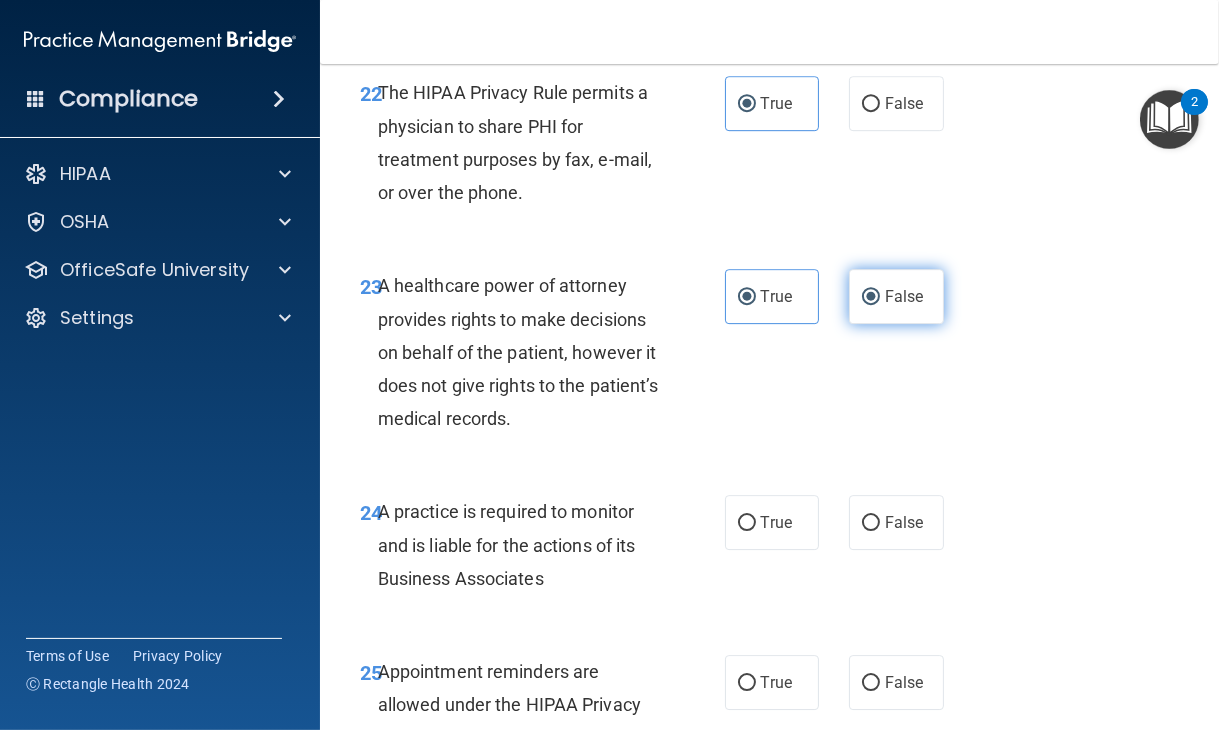 radio on "false" 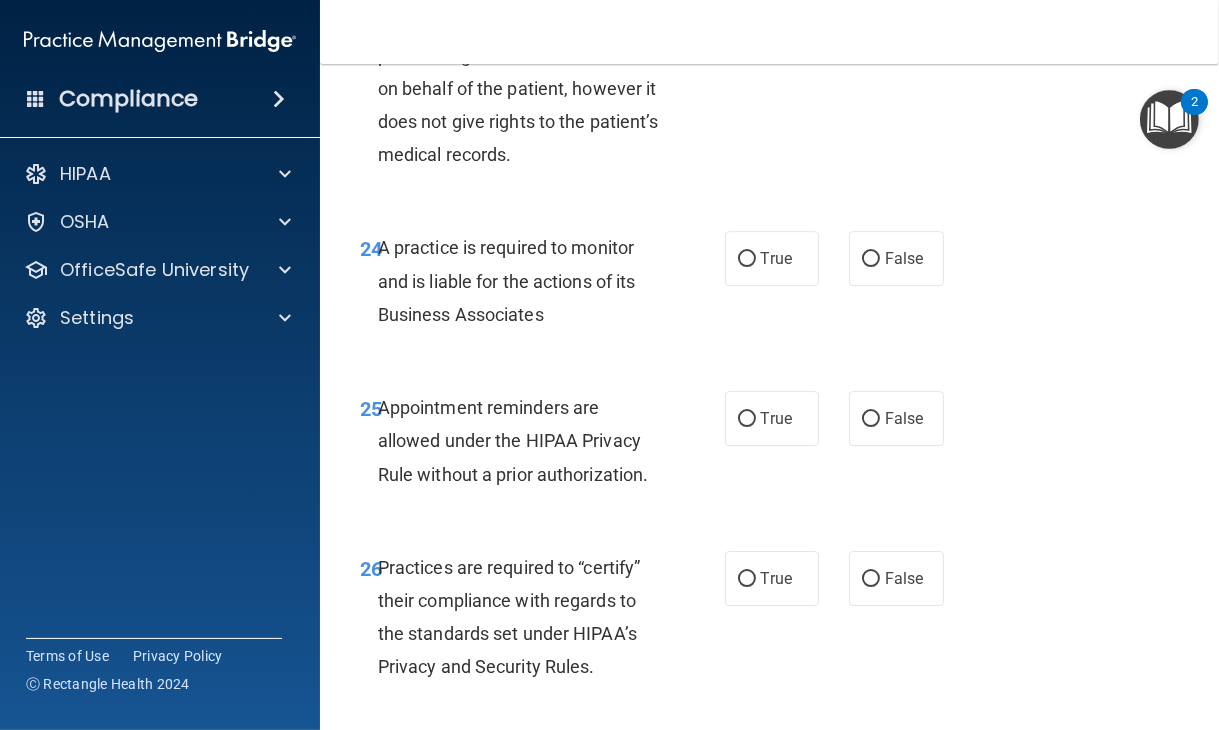 scroll, scrollTop: 5264, scrollLeft: 0, axis: vertical 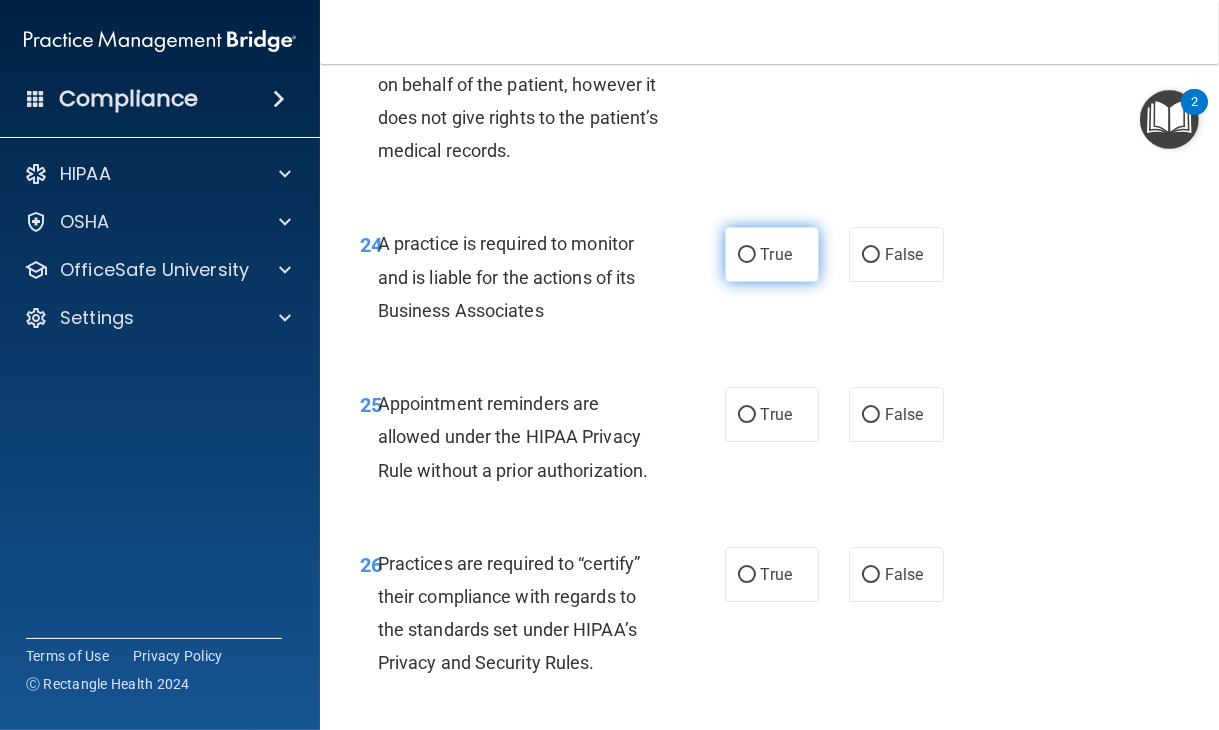 click on "True" at bounding box center (772, 254) 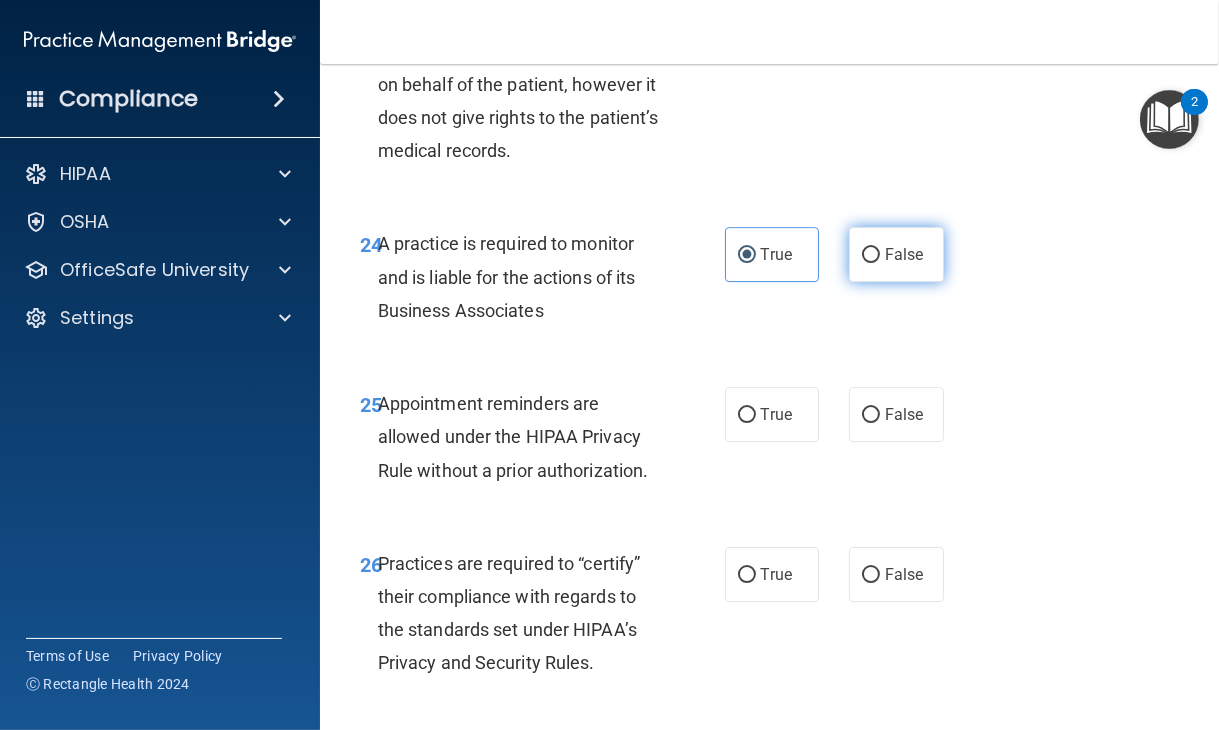 click on "False" at bounding box center [896, 254] 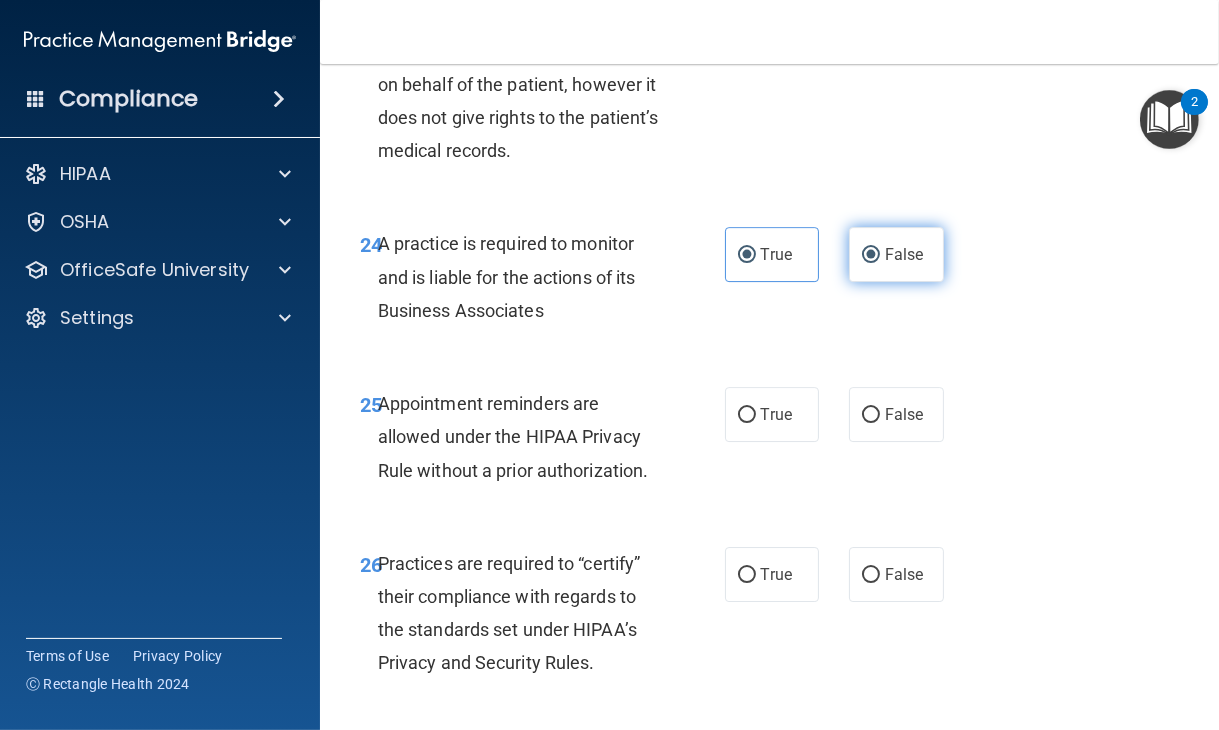 radio on "false" 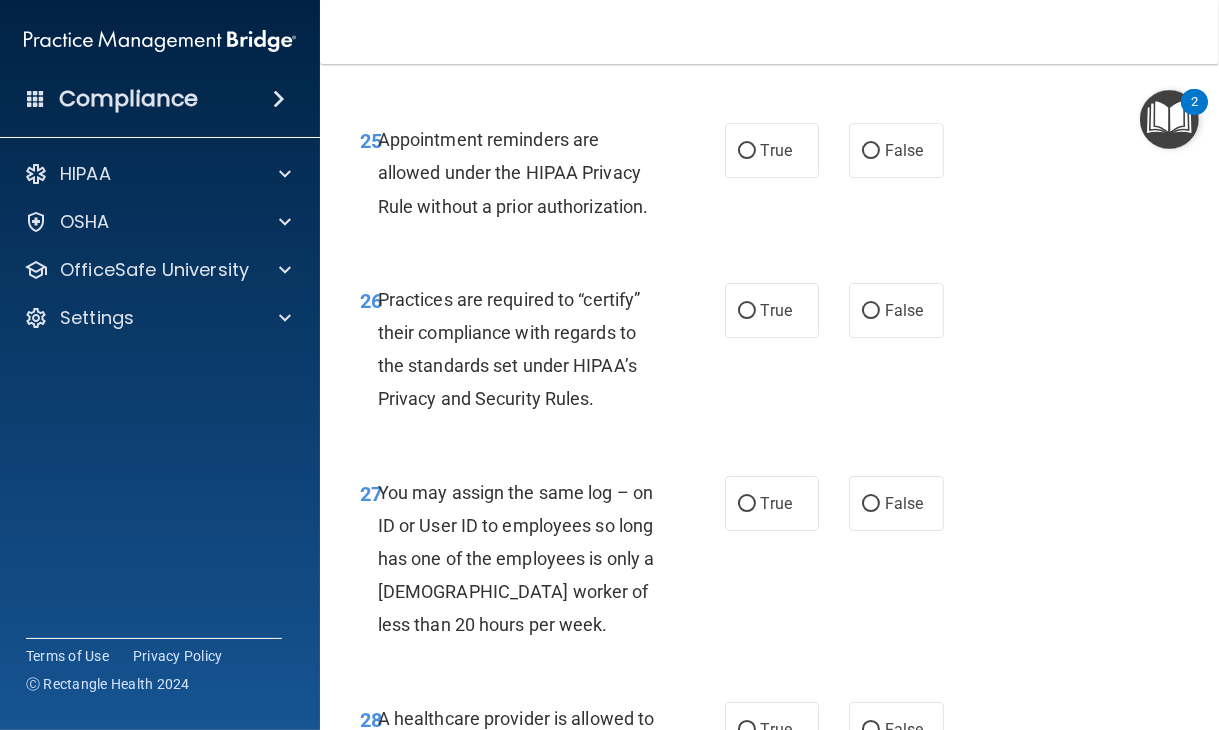 scroll, scrollTop: 5528, scrollLeft: 0, axis: vertical 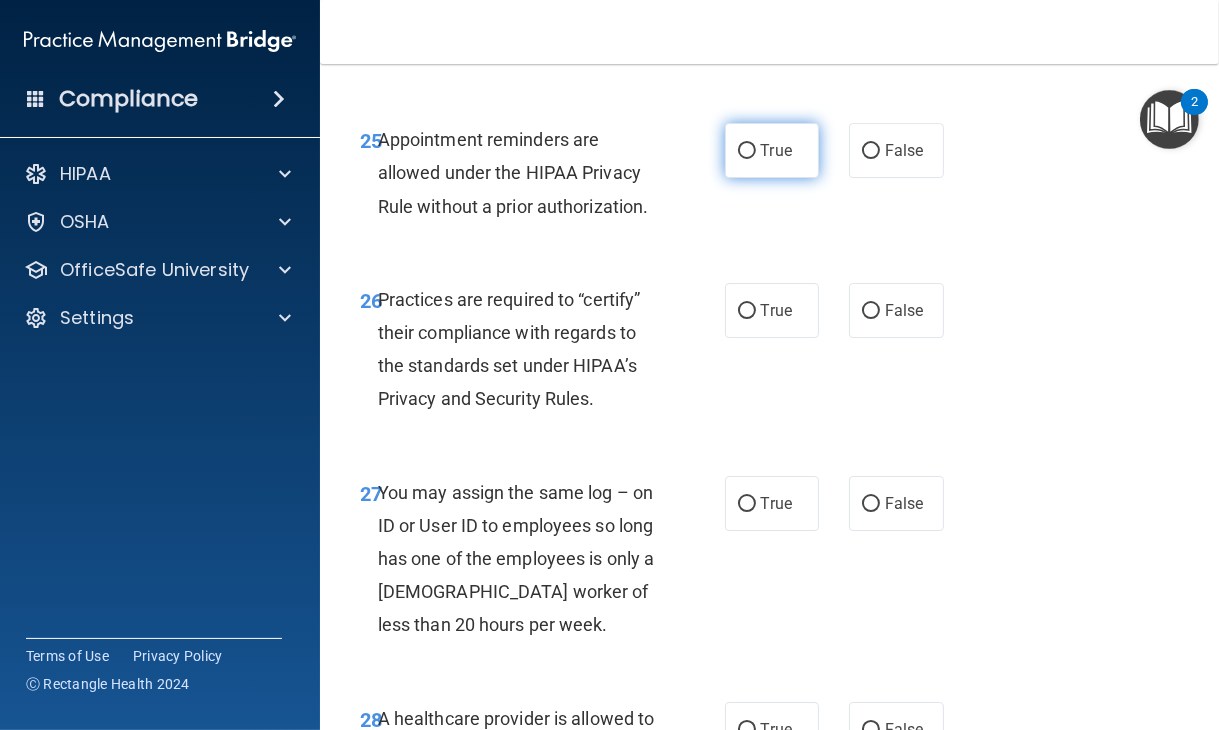 click on "True" at bounding box center (772, 150) 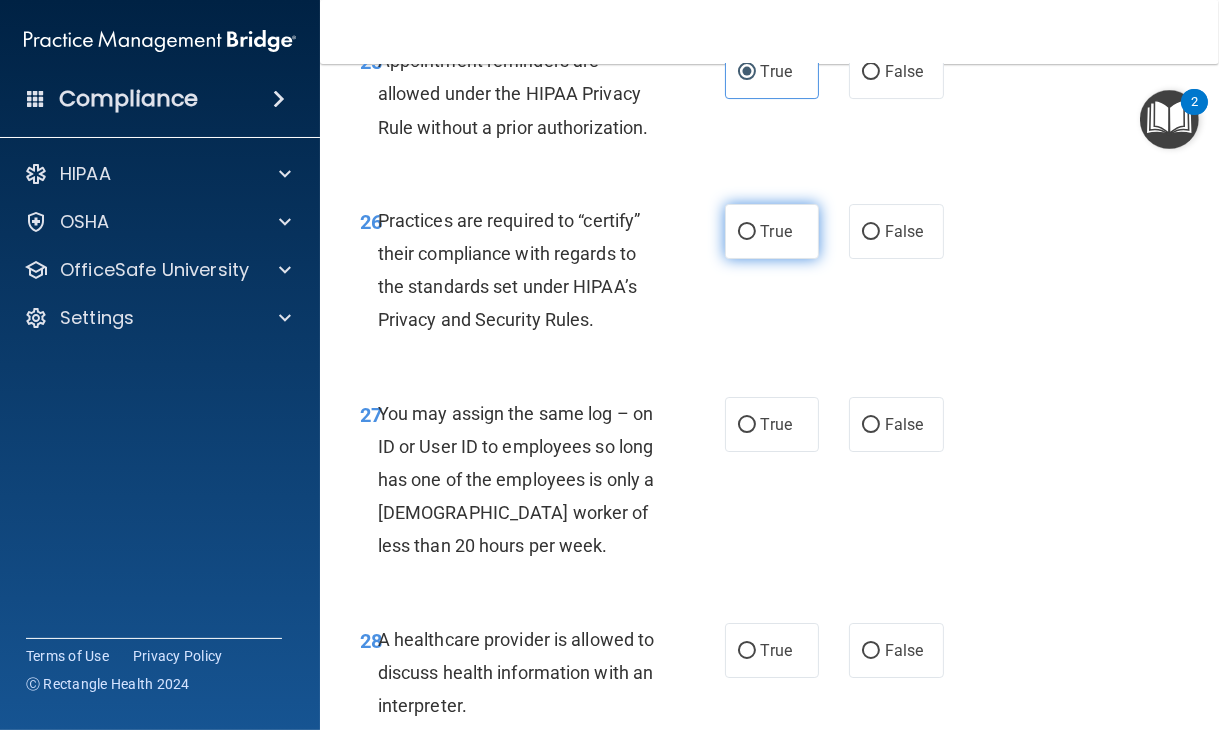 scroll, scrollTop: 5630, scrollLeft: 0, axis: vertical 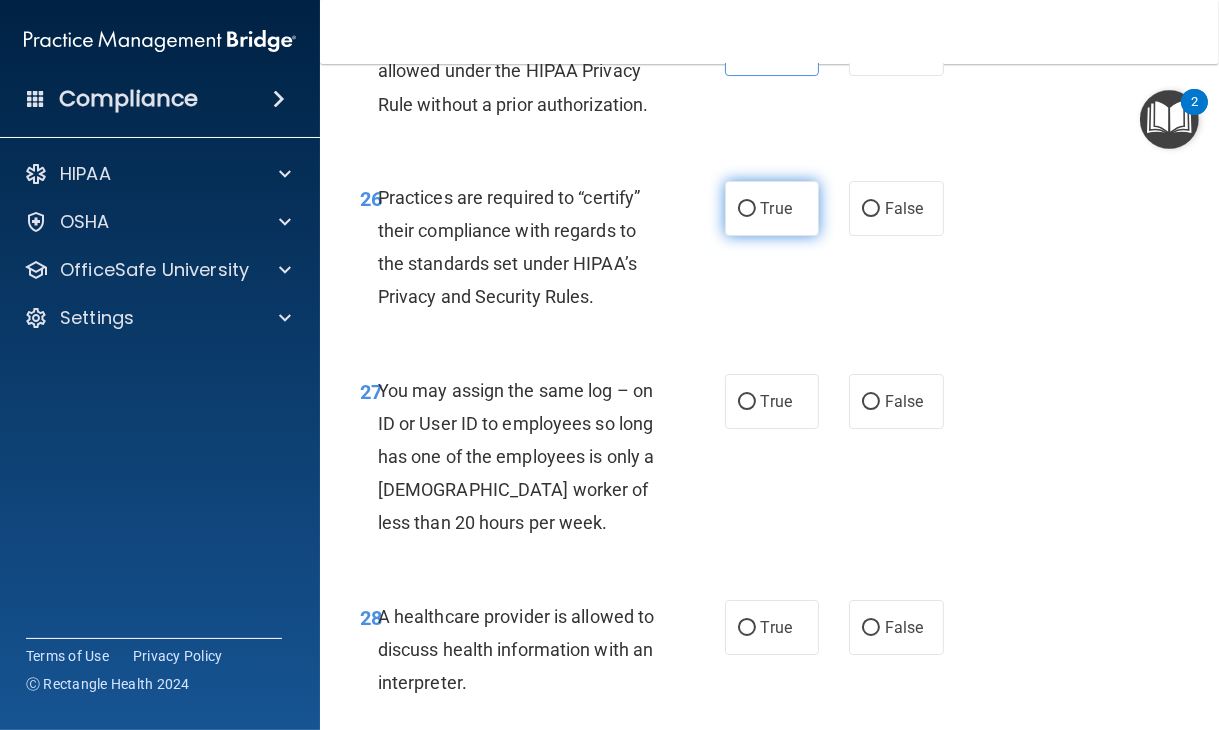 click on "True" at bounding box center (776, 208) 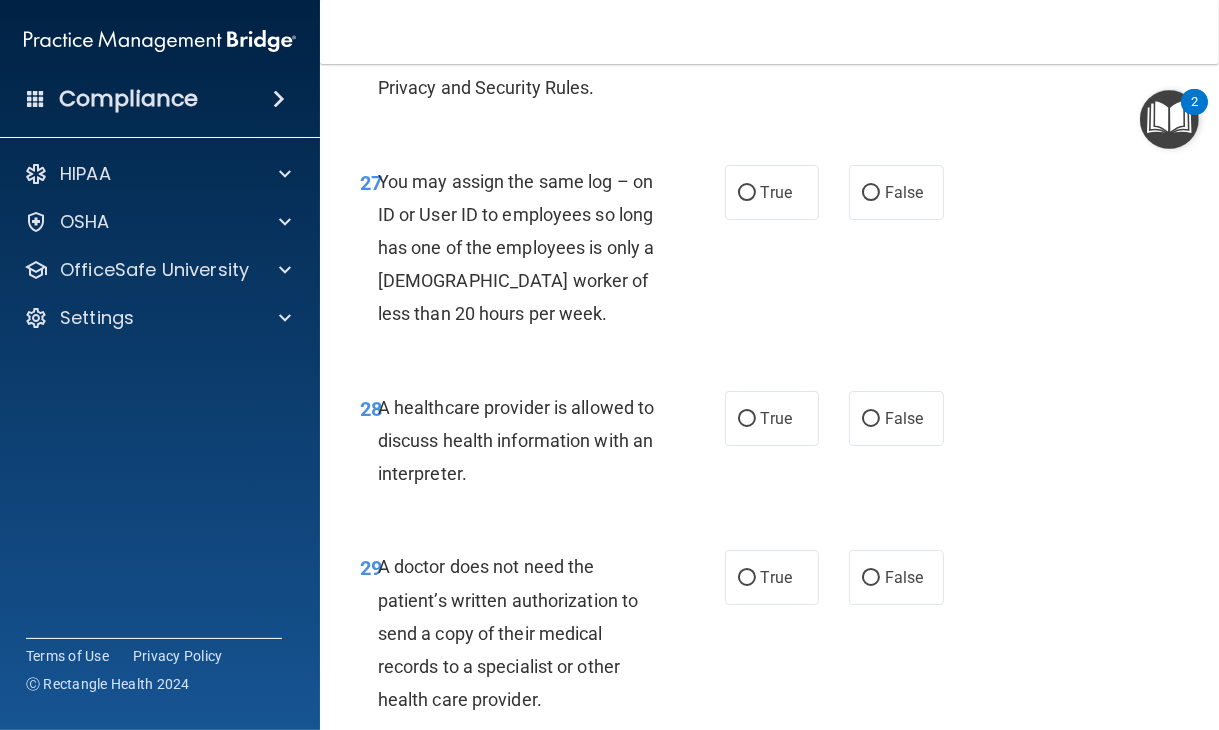 scroll, scrollTop: 5852, scrollLeft: 0, axis: vertical 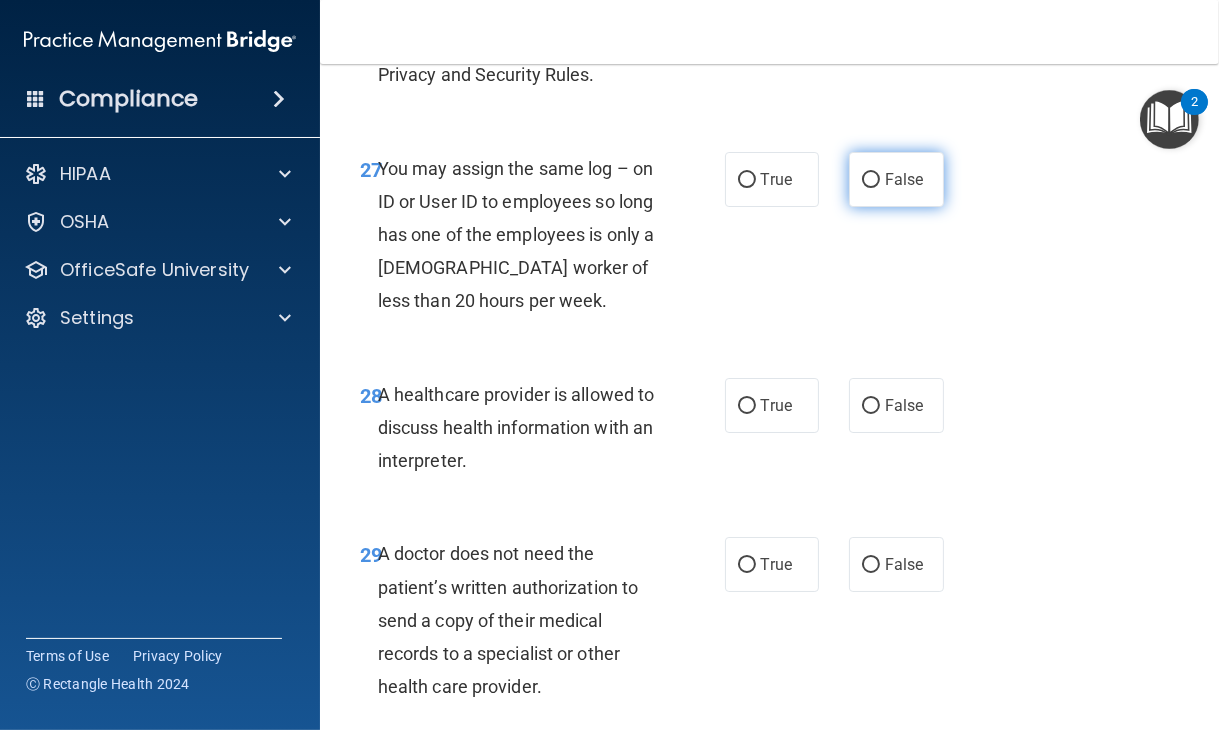 click on "False" at bounding box center (896, 179) 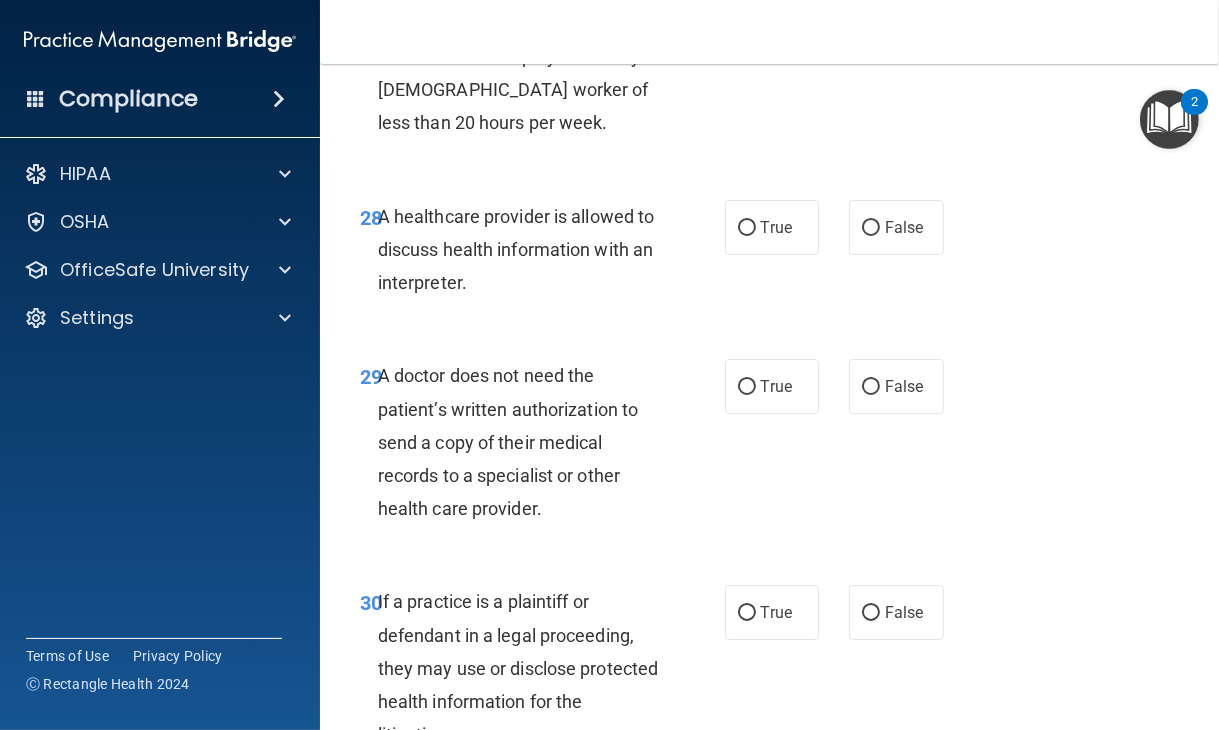 scroll, scrollTop: 6048, scrollLeft: 0, axis: vertical 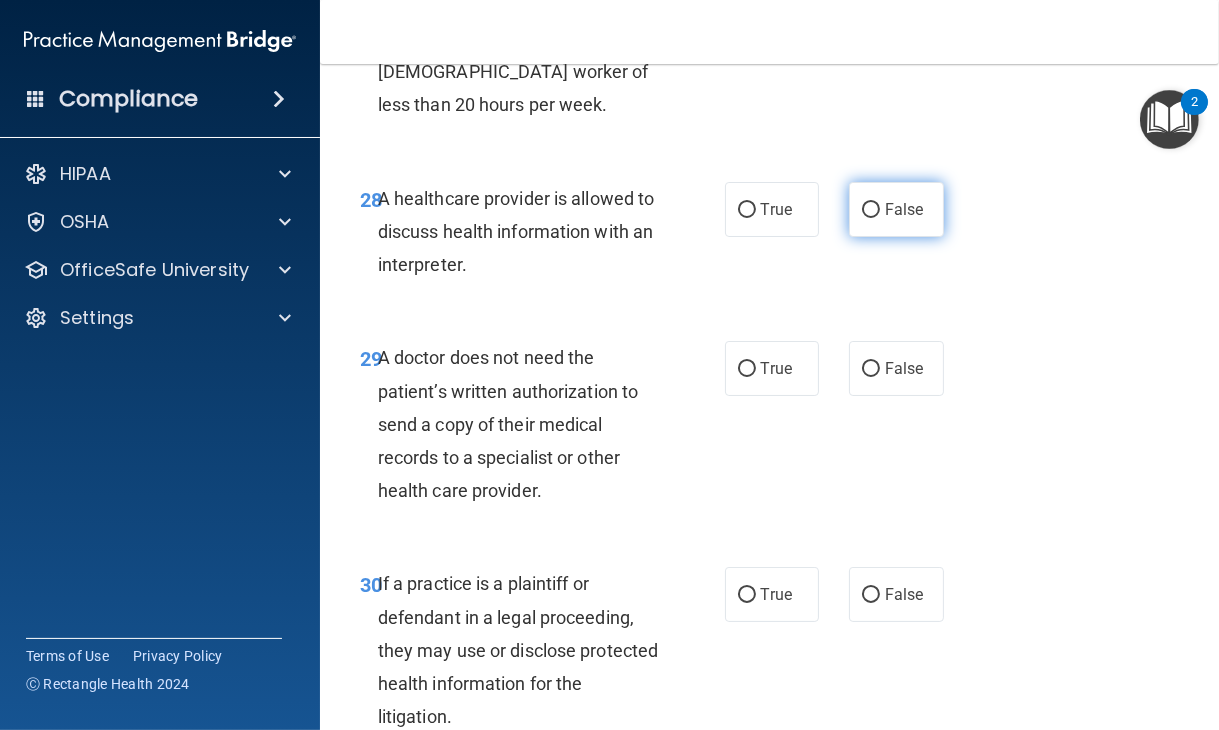 click on "False" at bounding box center [896, 209] 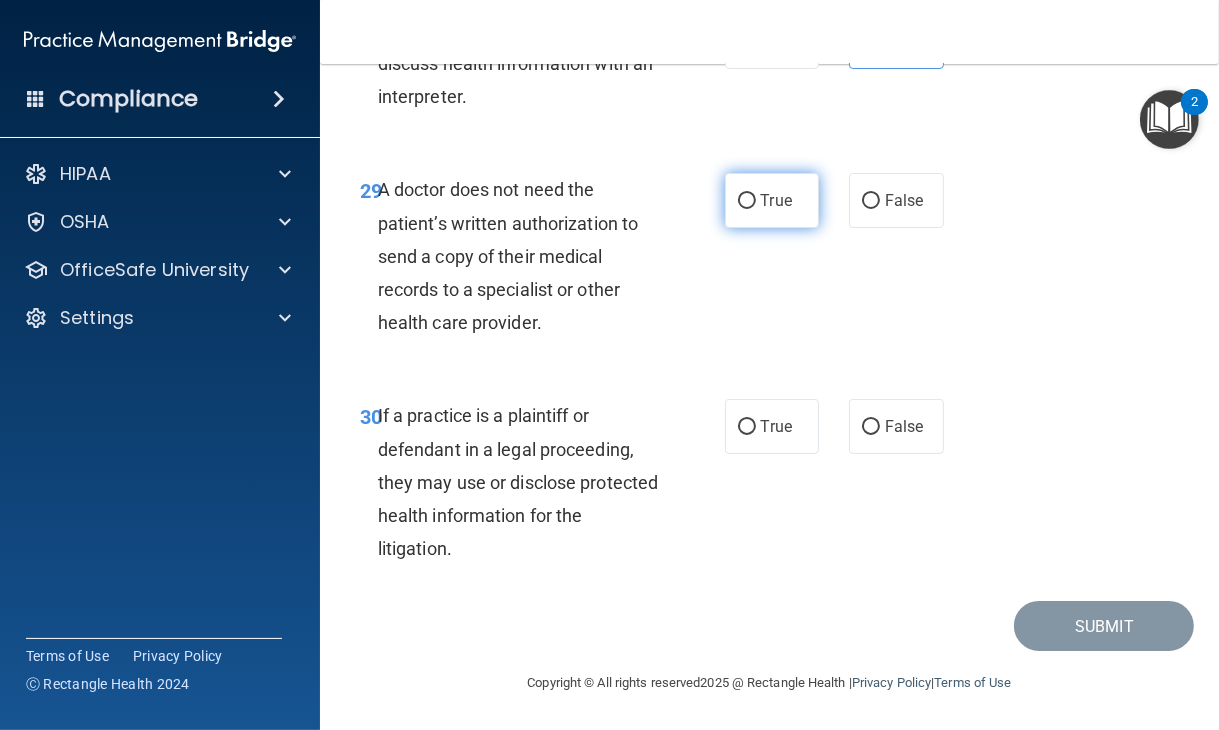 scroll, scrollTop: 6219, scrollLeft: 0, axis: vertical 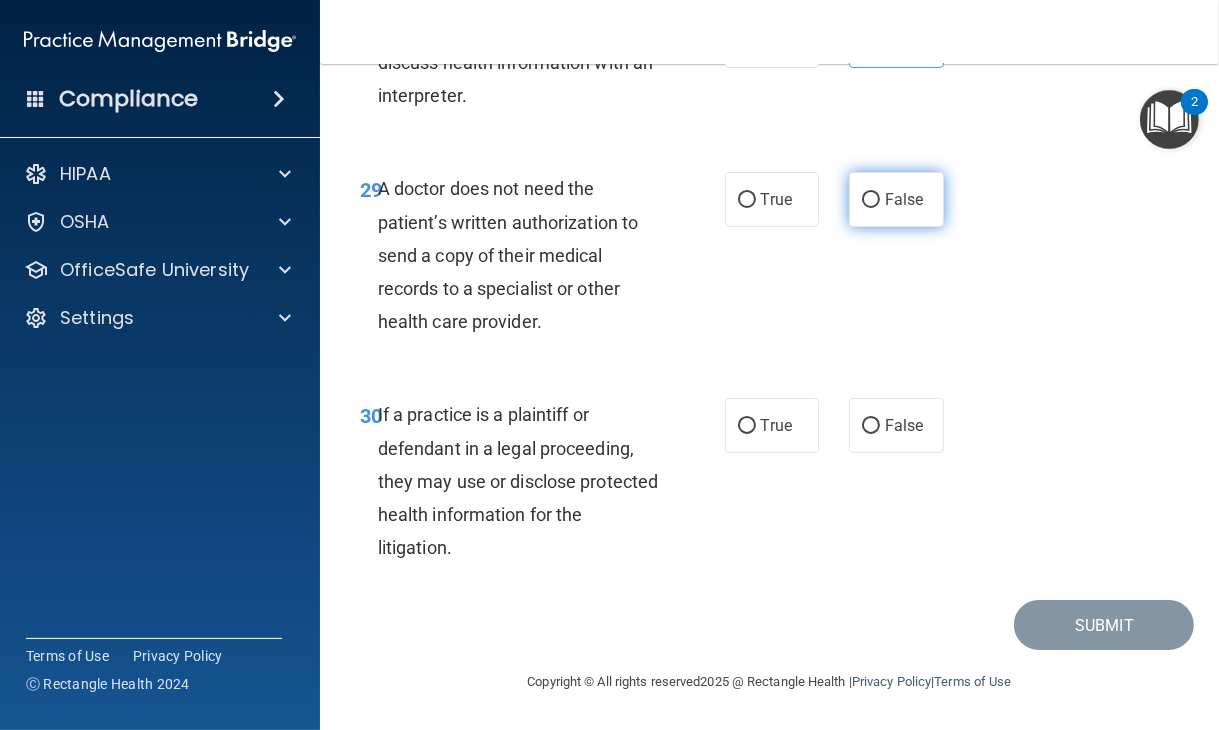 click on "False" at bounding box center (904, 199) 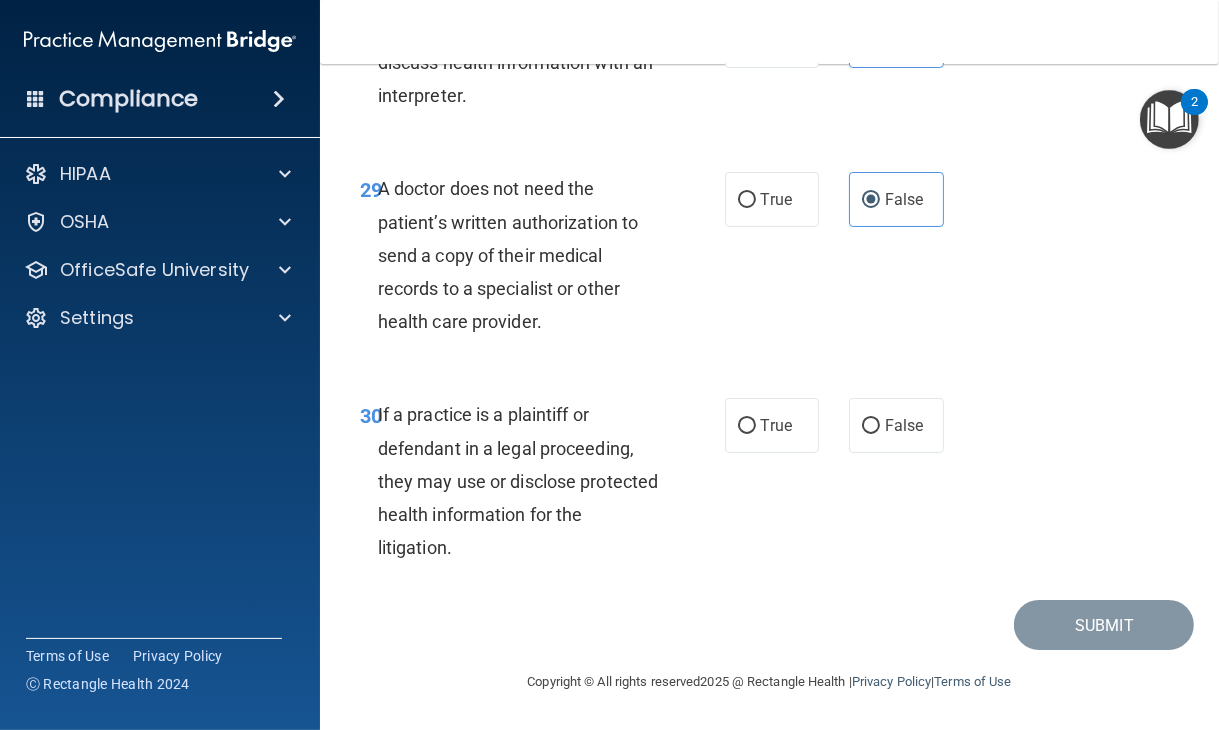 scroll, scrollTop: 6251, scrollLeft: 0, axis: vertical 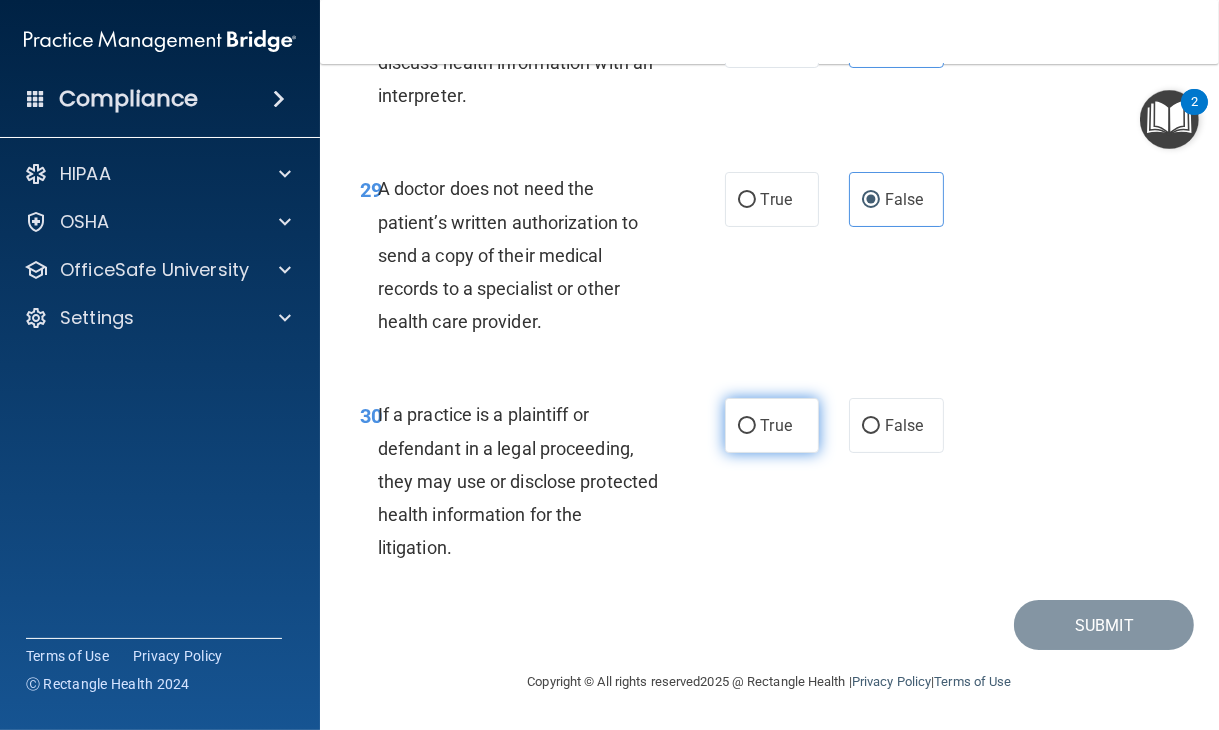 click on "True" at bounding box center (776, 425) 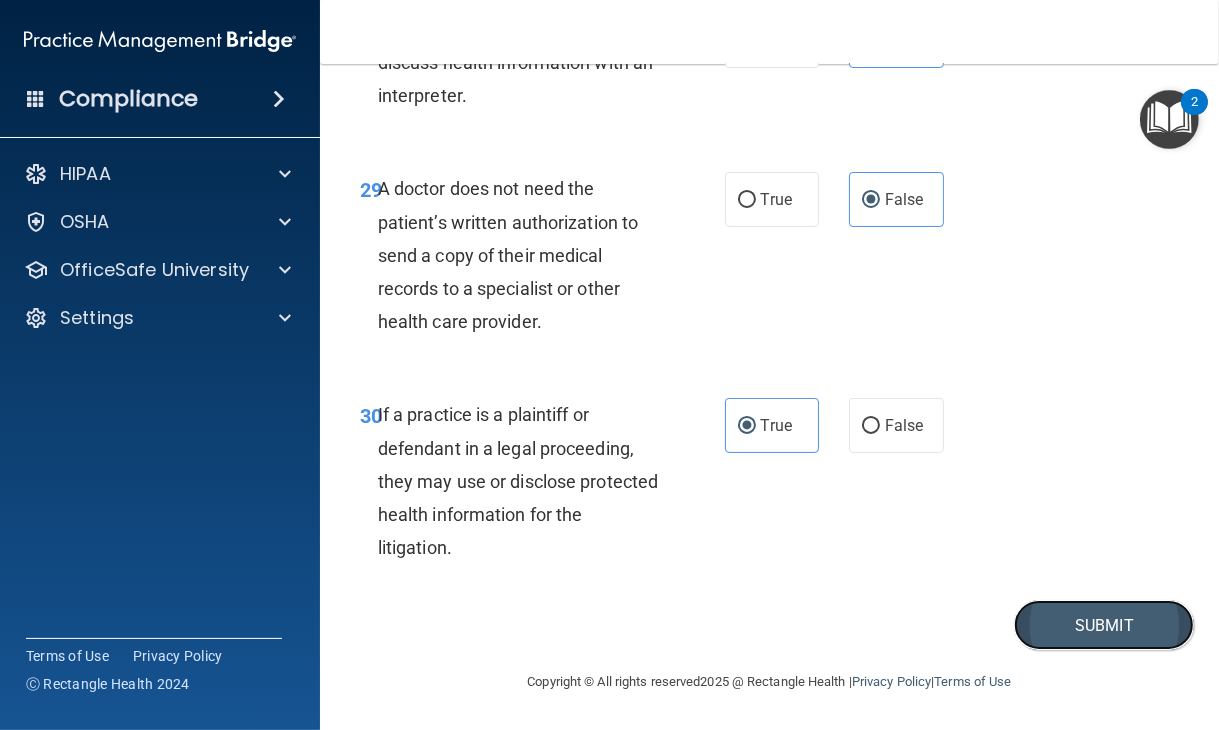 click on "Submit" at bounding box center [1104, 625] 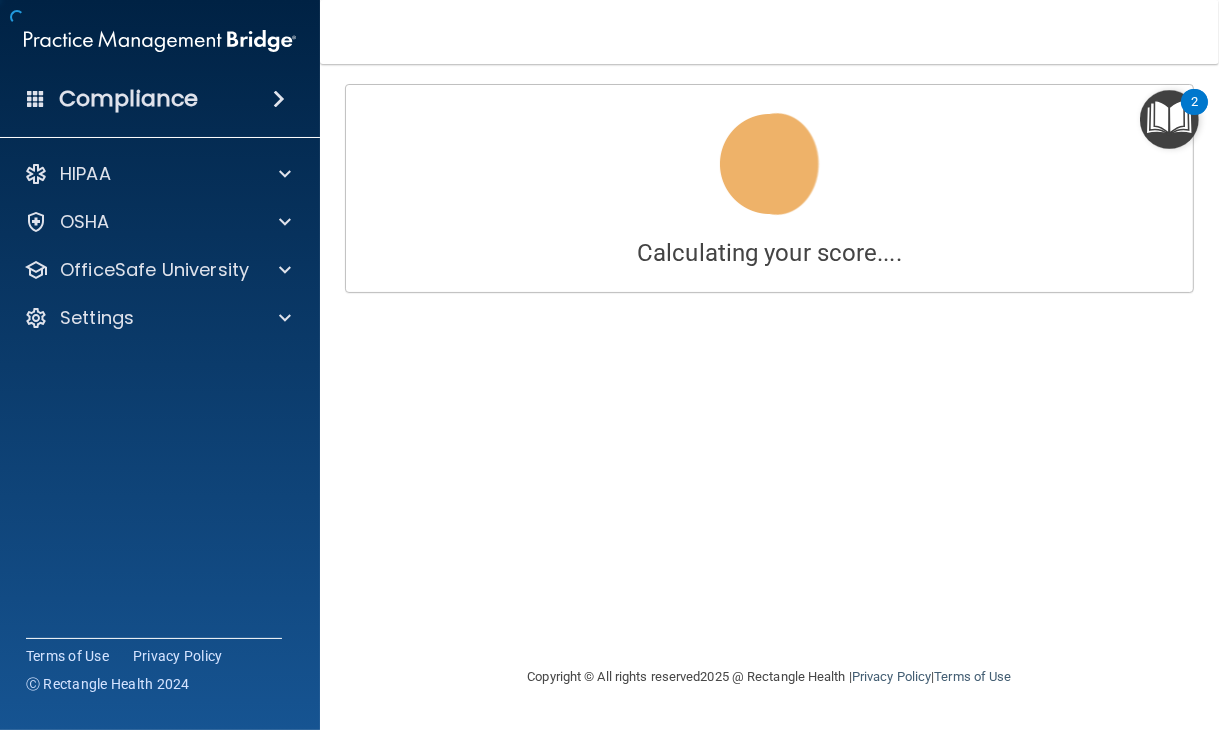 scroll, scrollTop: 0, scrollLeft: 0, axis: both 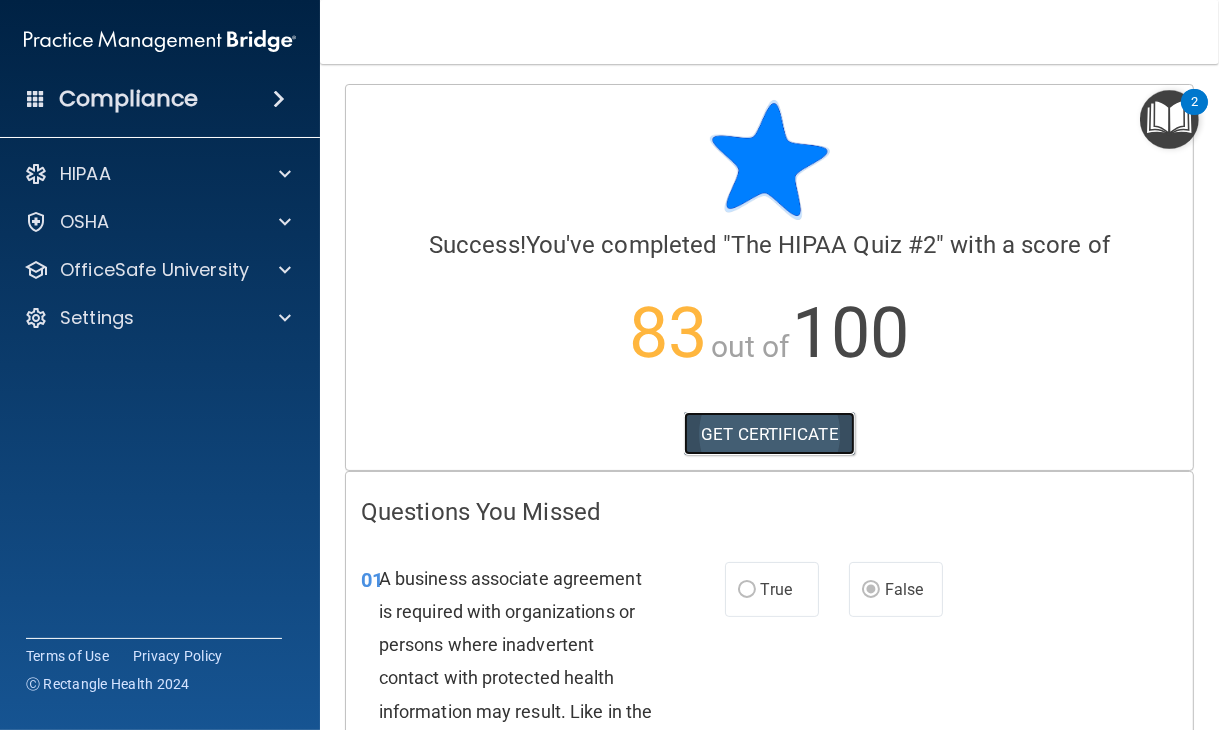 click on "GET CERTIFICATE" at bounding box center (769, 434) 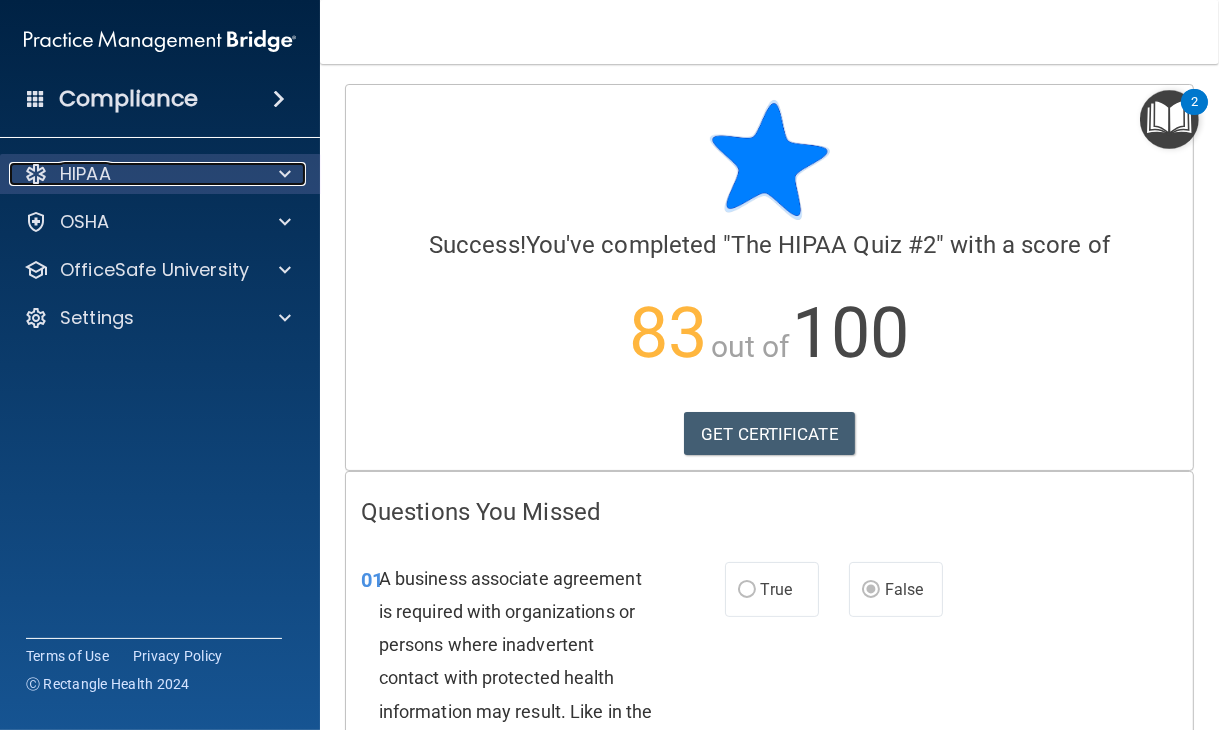 click at bounding box center [282, 174] 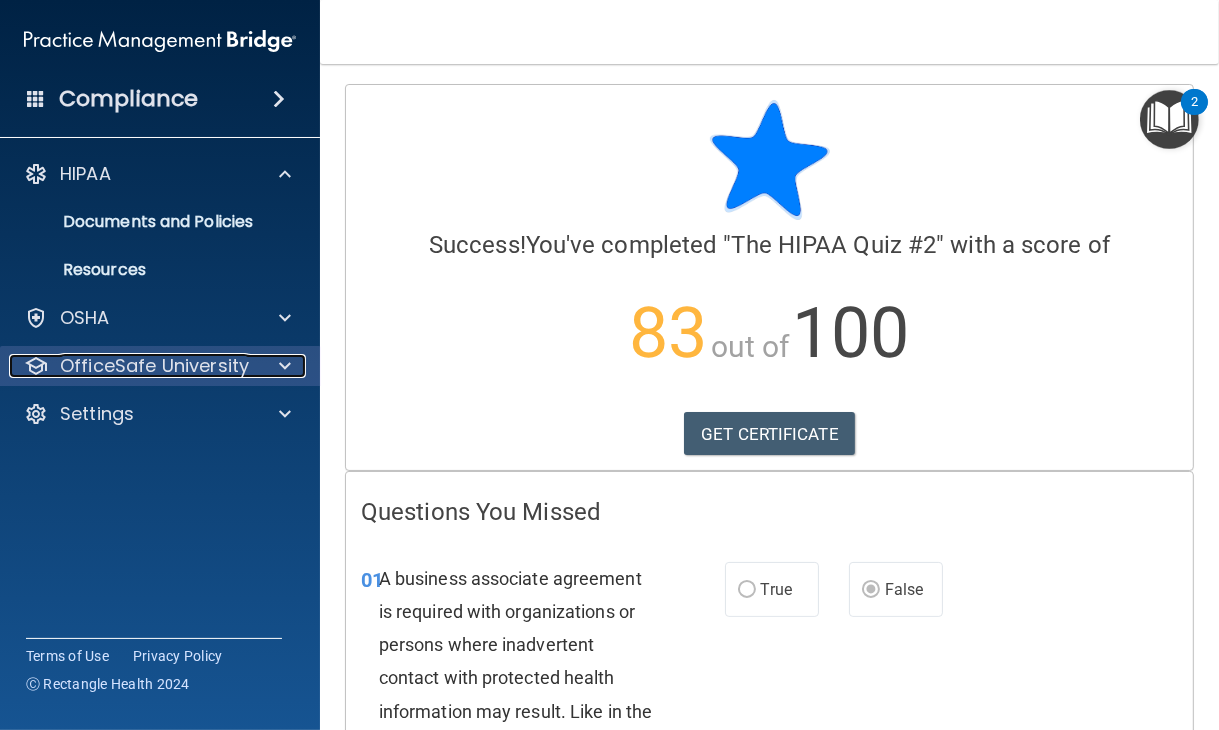 click on "OfficeSafe University" at bounding box center (154, 366) 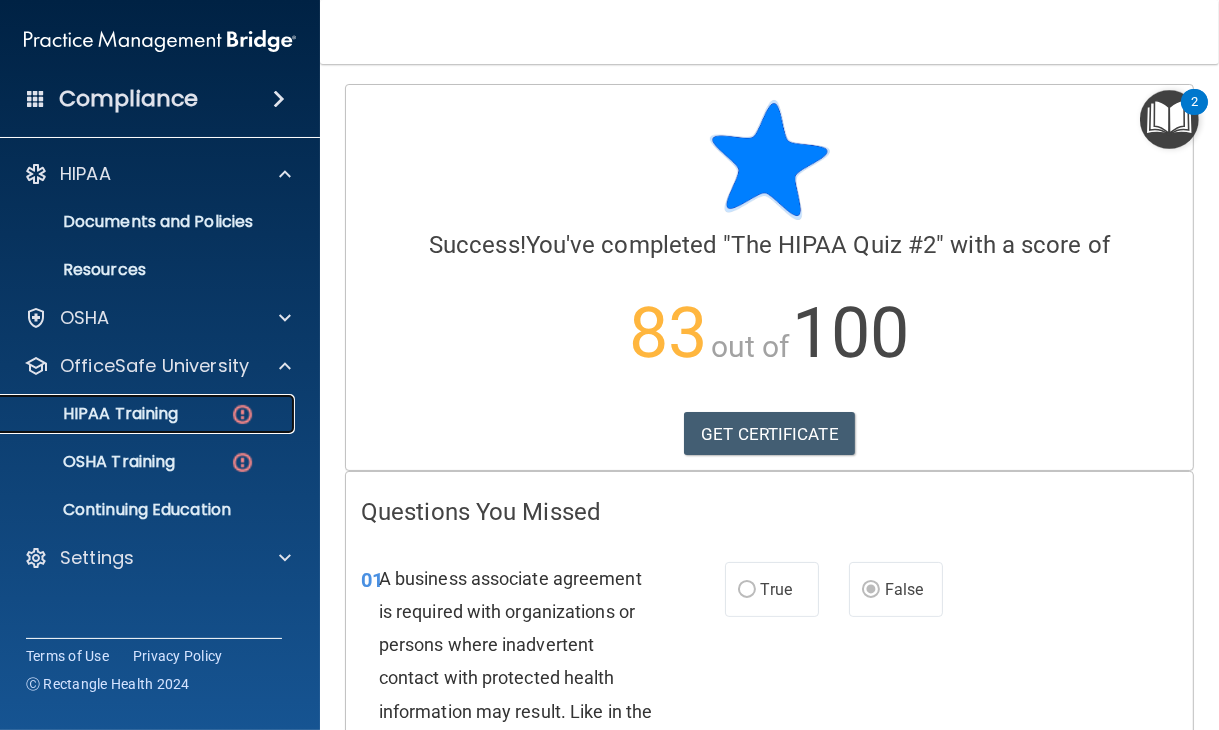 click at bounding box center [242, 414] 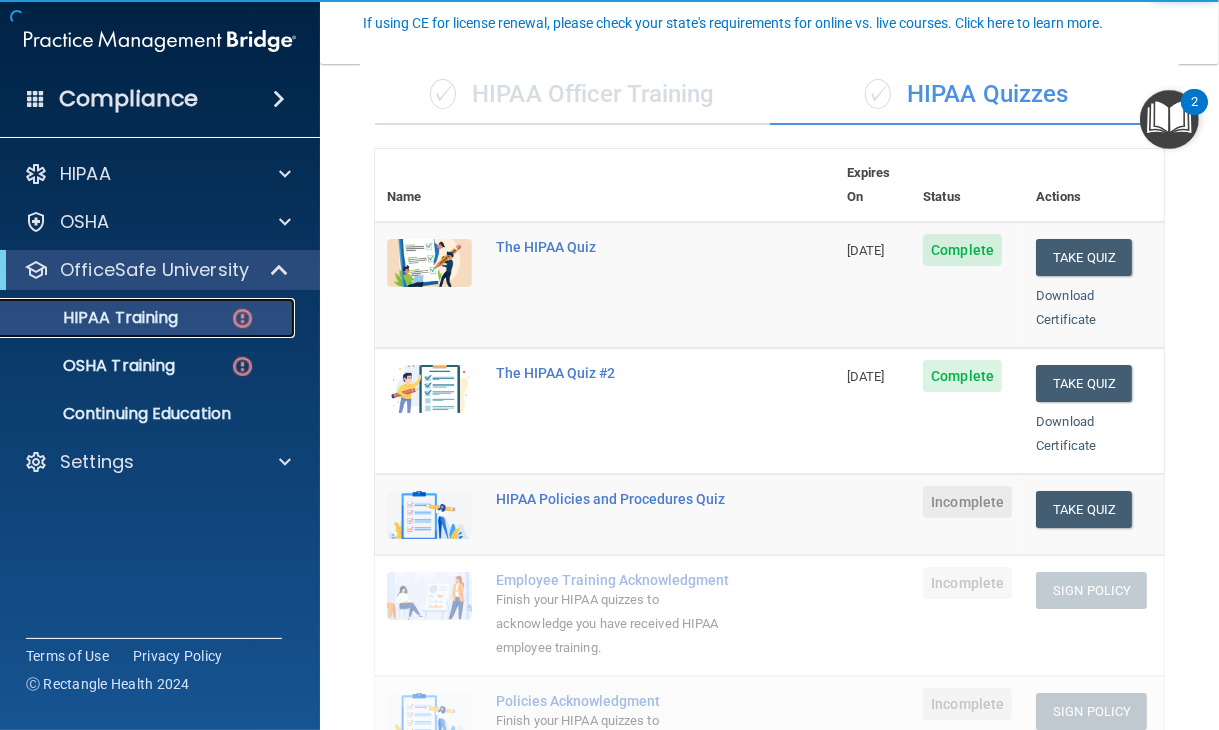 scroll, scrollTop: 192, scrollLeft: 0, axis: vertical 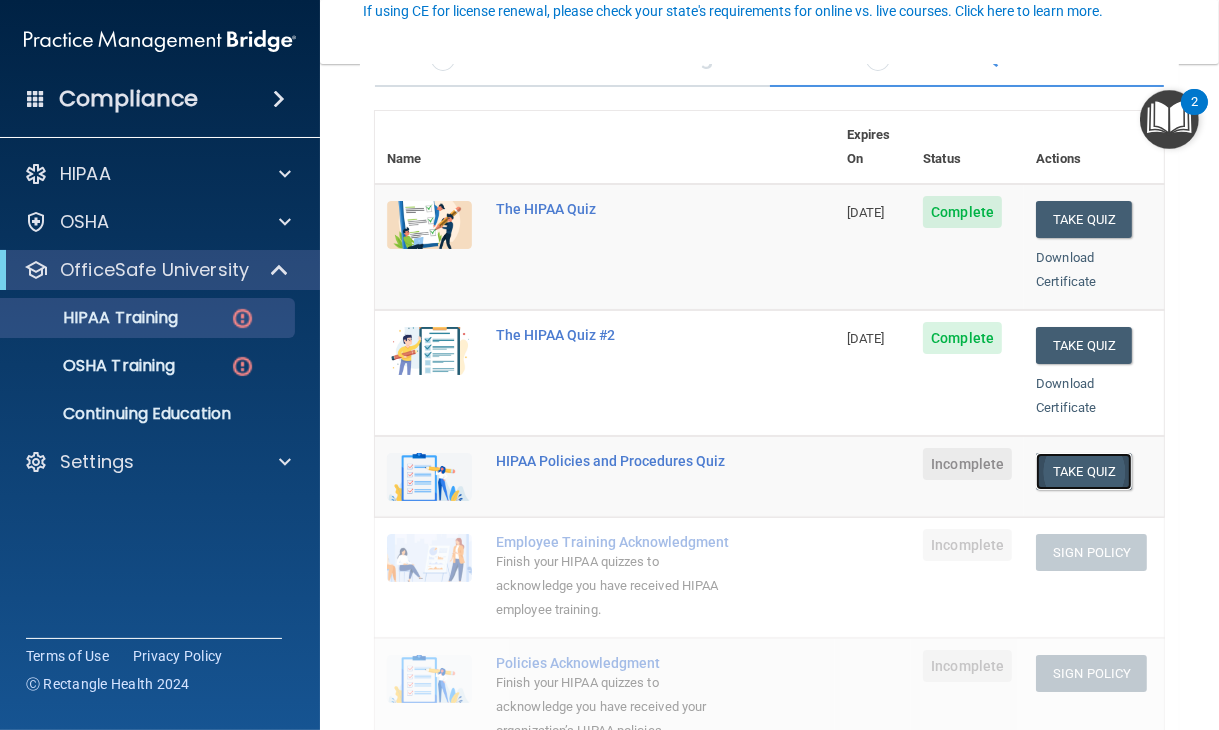 click on "Take Quiz" at bounding box center (1084, 471) 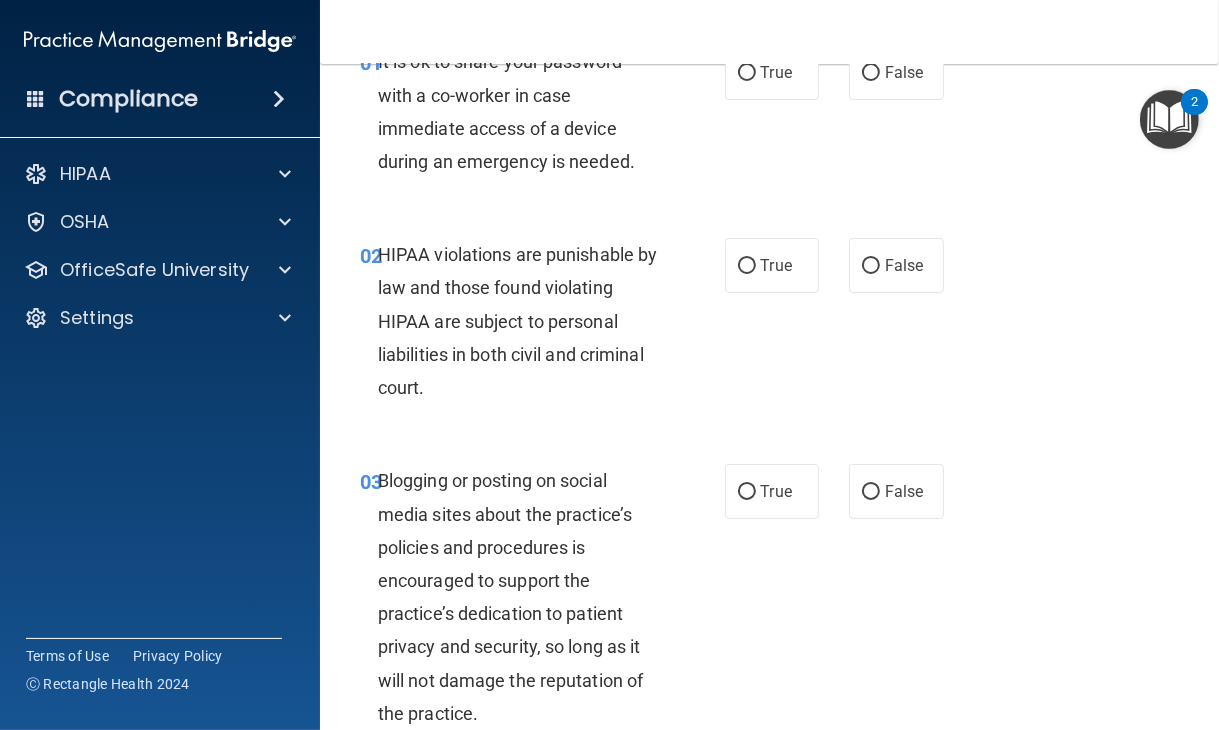 scroll, scrollTop: 0, scrollLeft: 0, axis: both 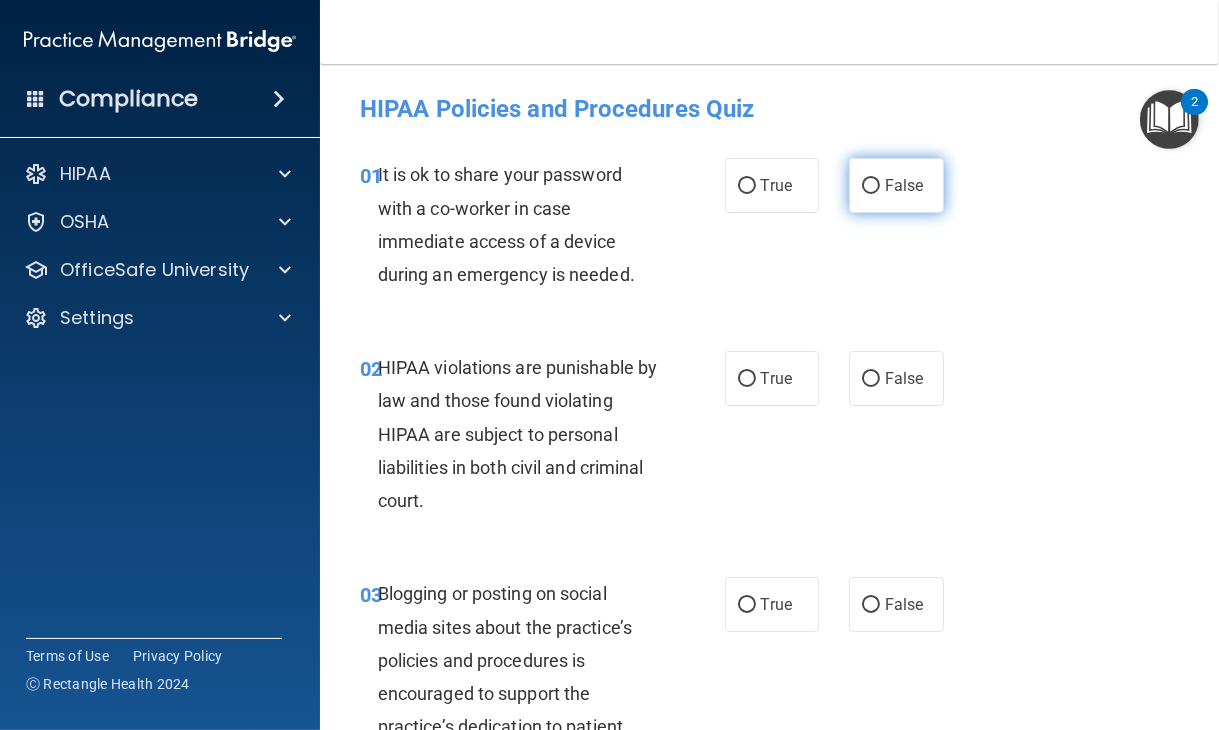 click on "False" at bounding box center (904, 185) 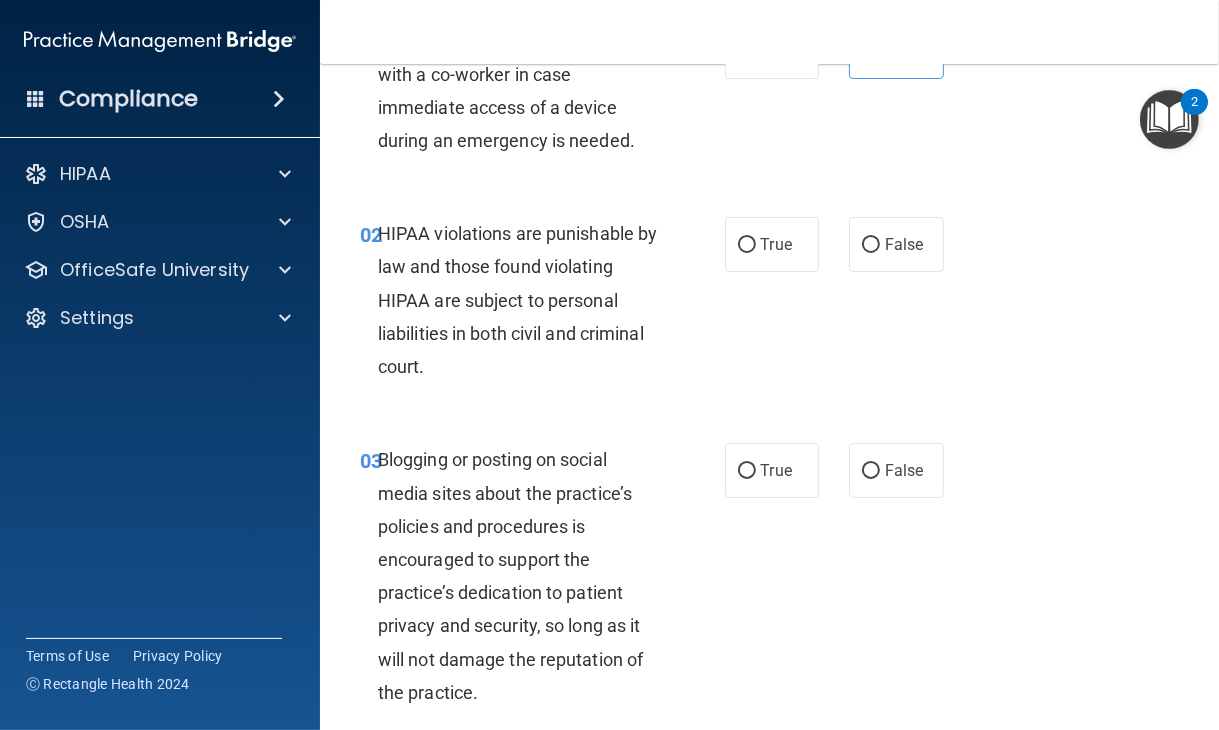 scroll, scrollTop: 158, scrollLeft: 0, axis: vertical 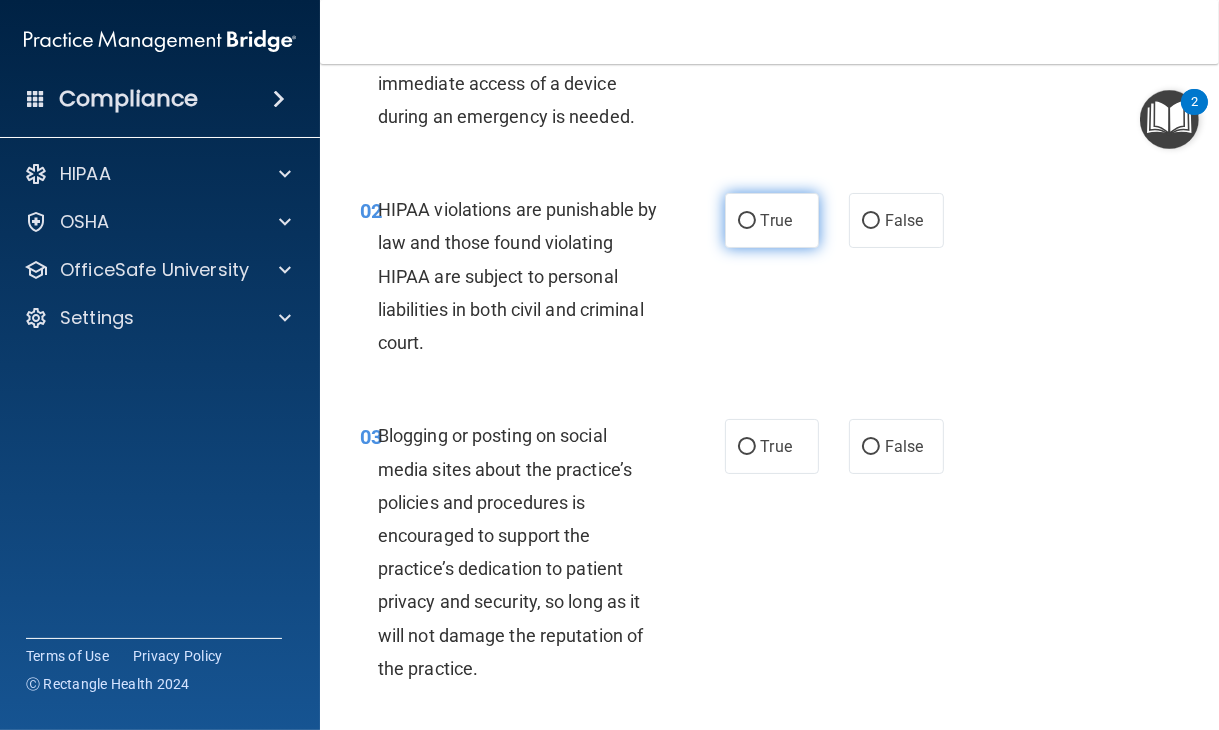 click on "True" at bounding box center (772, 220) 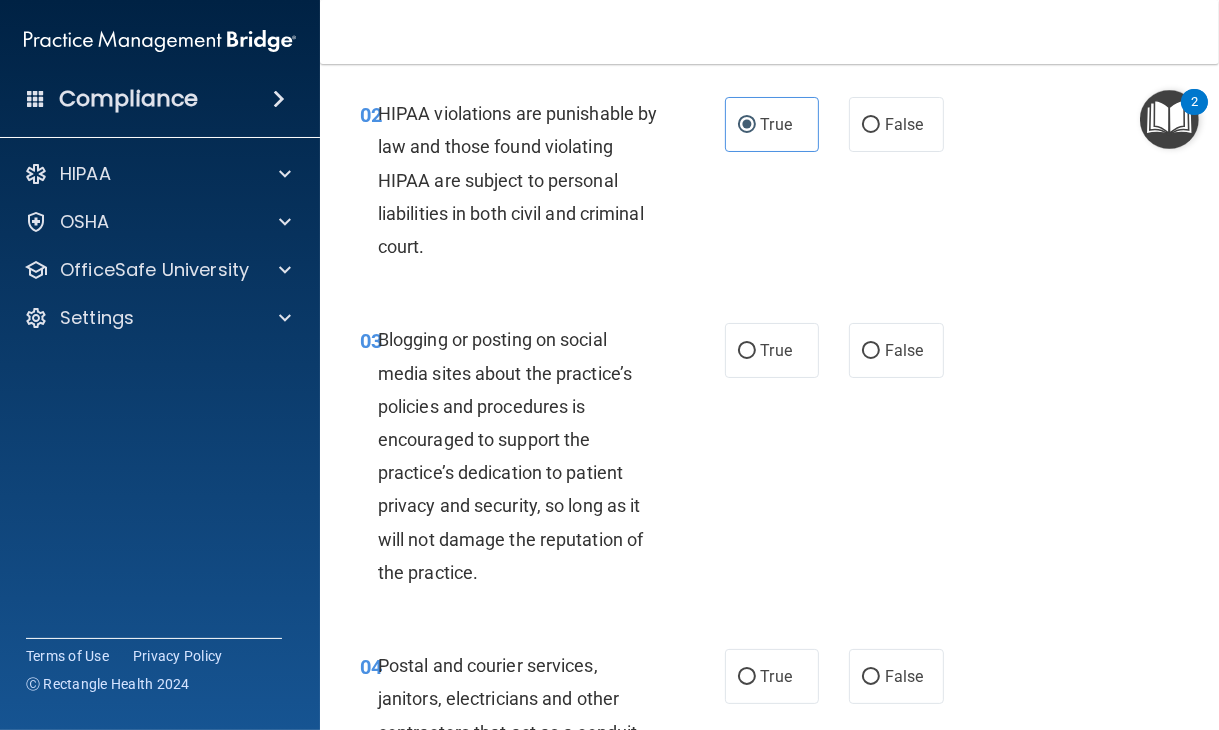 scroll, scrollTop: 368, scrollLeft: 0, axis: vertical 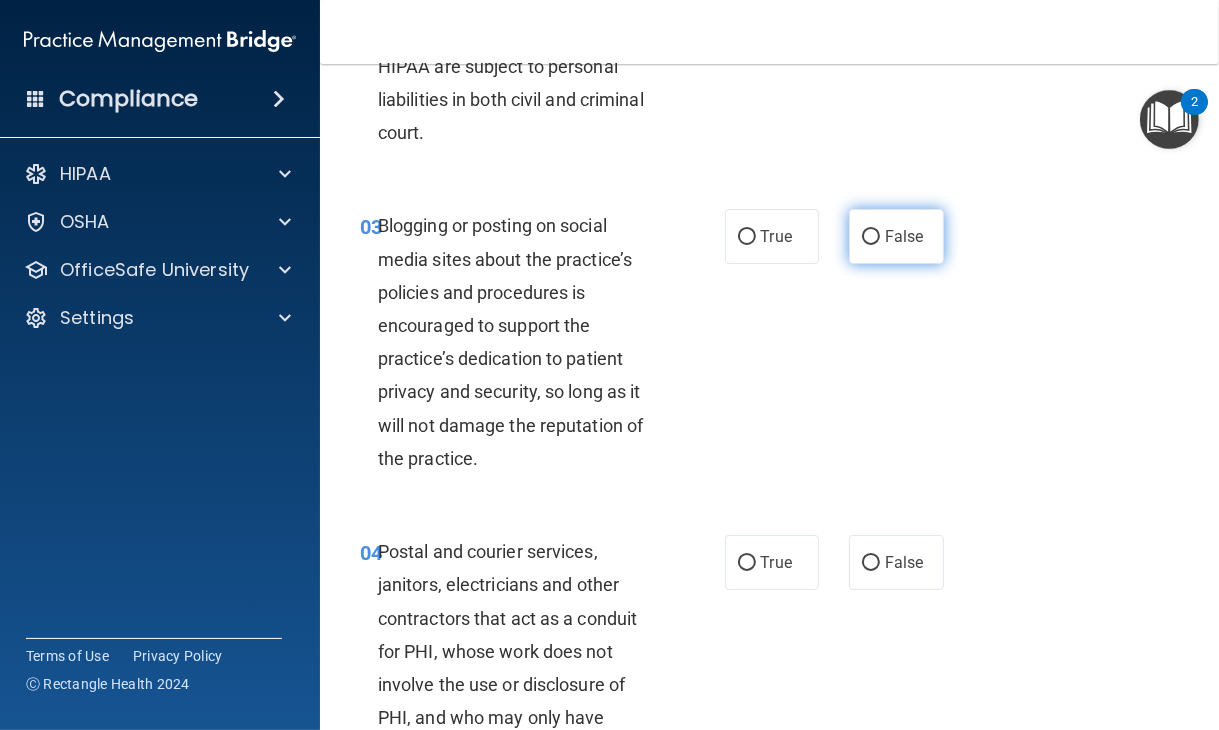 click on "False" at bounding box center [896, 236] 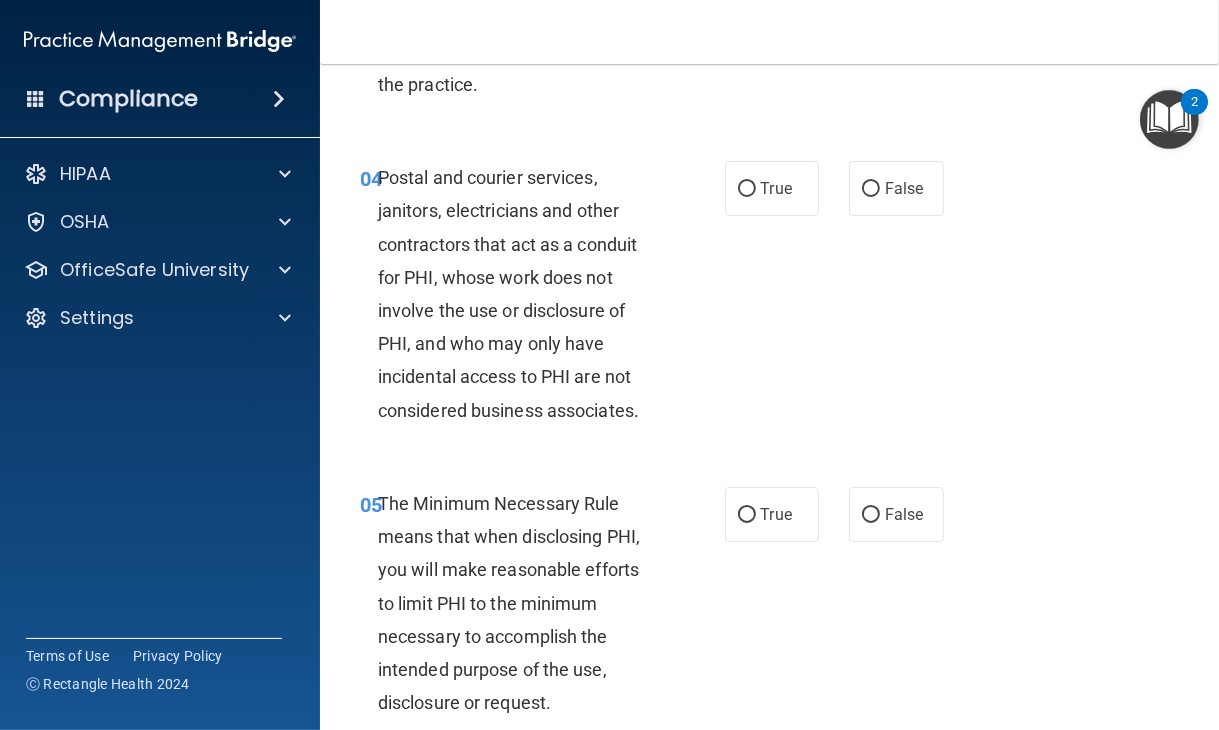 scroll, scrollTop: 744, scrollLeft: 0, axis: vertical 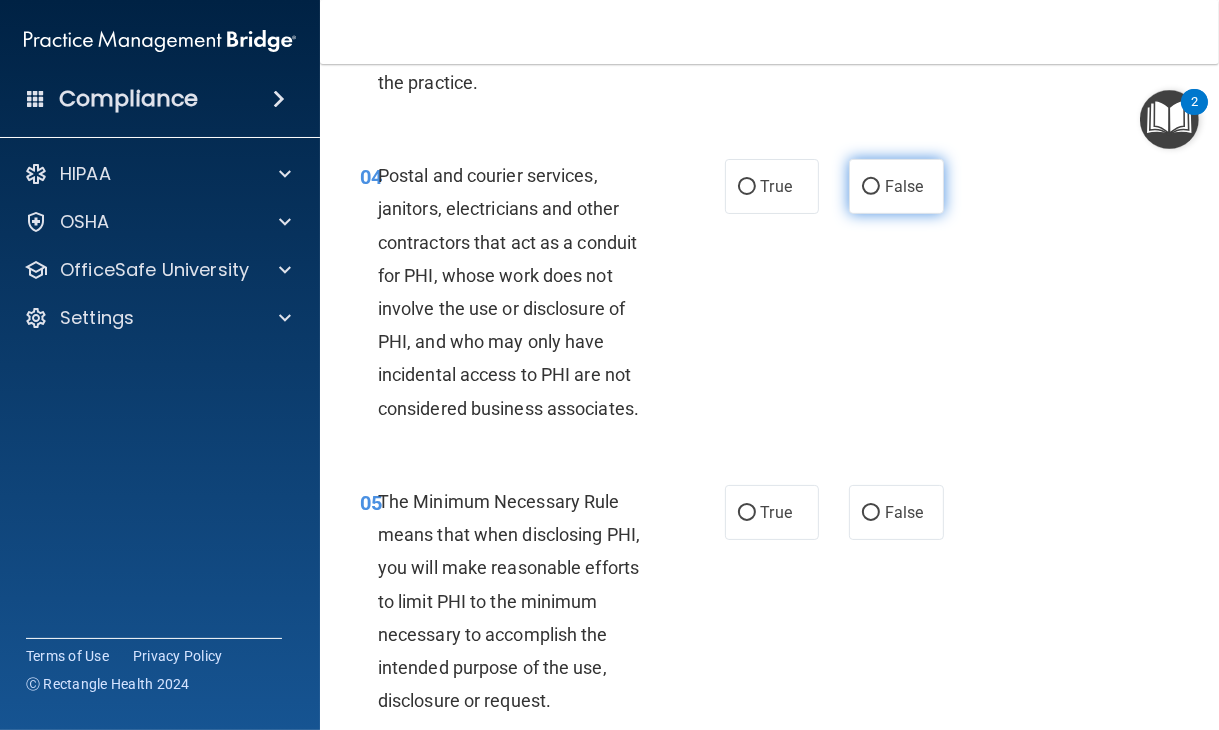 click on "False" at bounding box center (896, 186) 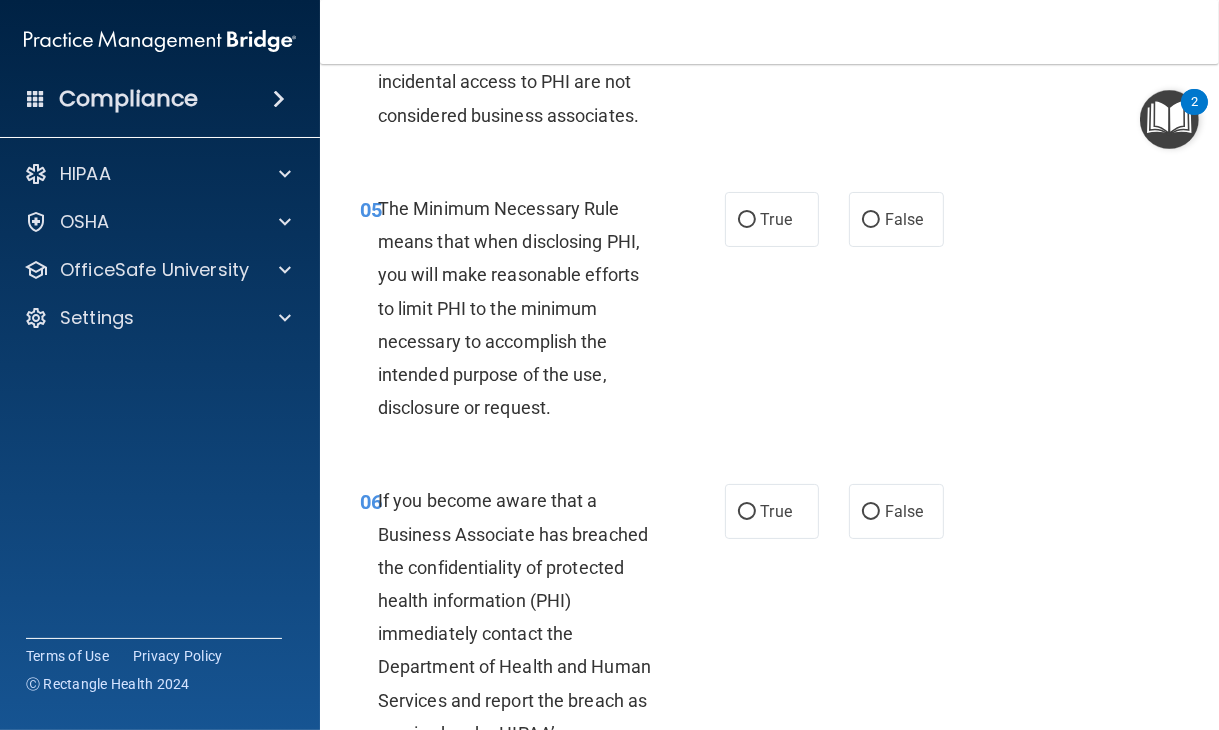 scroll, scrollTop: 1047, scrollLeft: 0, axis: vertical 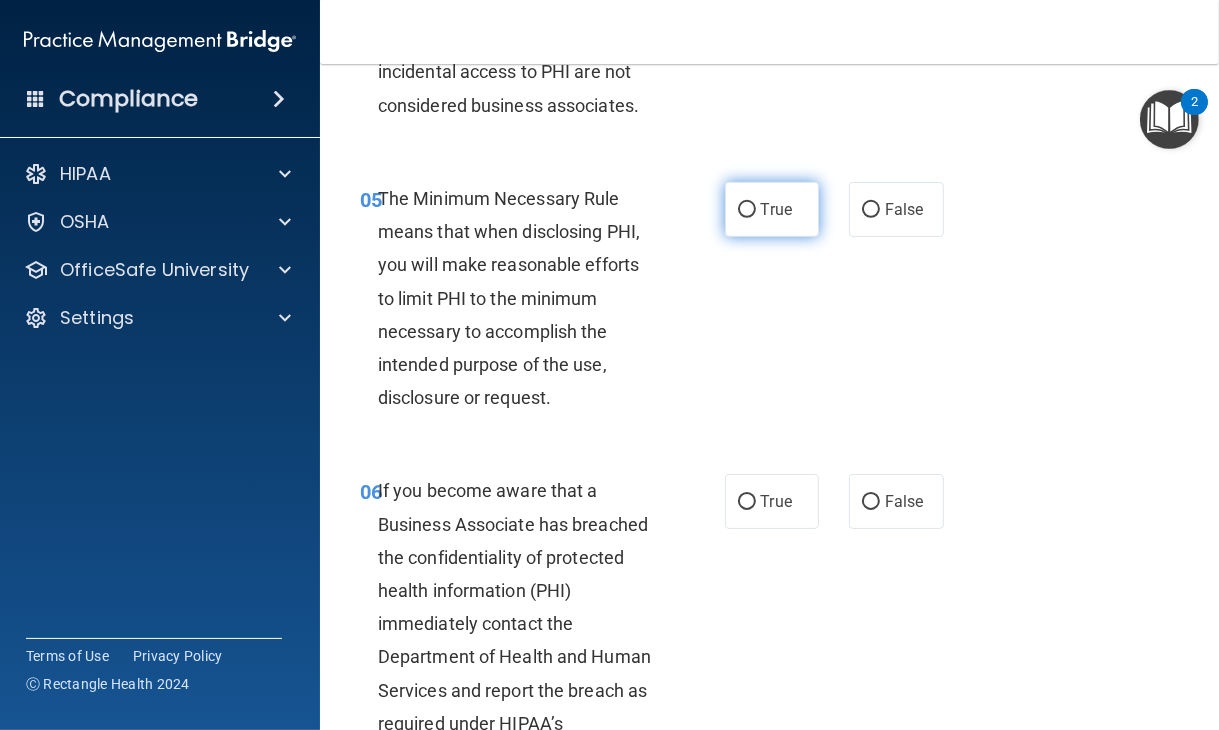 click on "True" at bounding box center (772, 209) 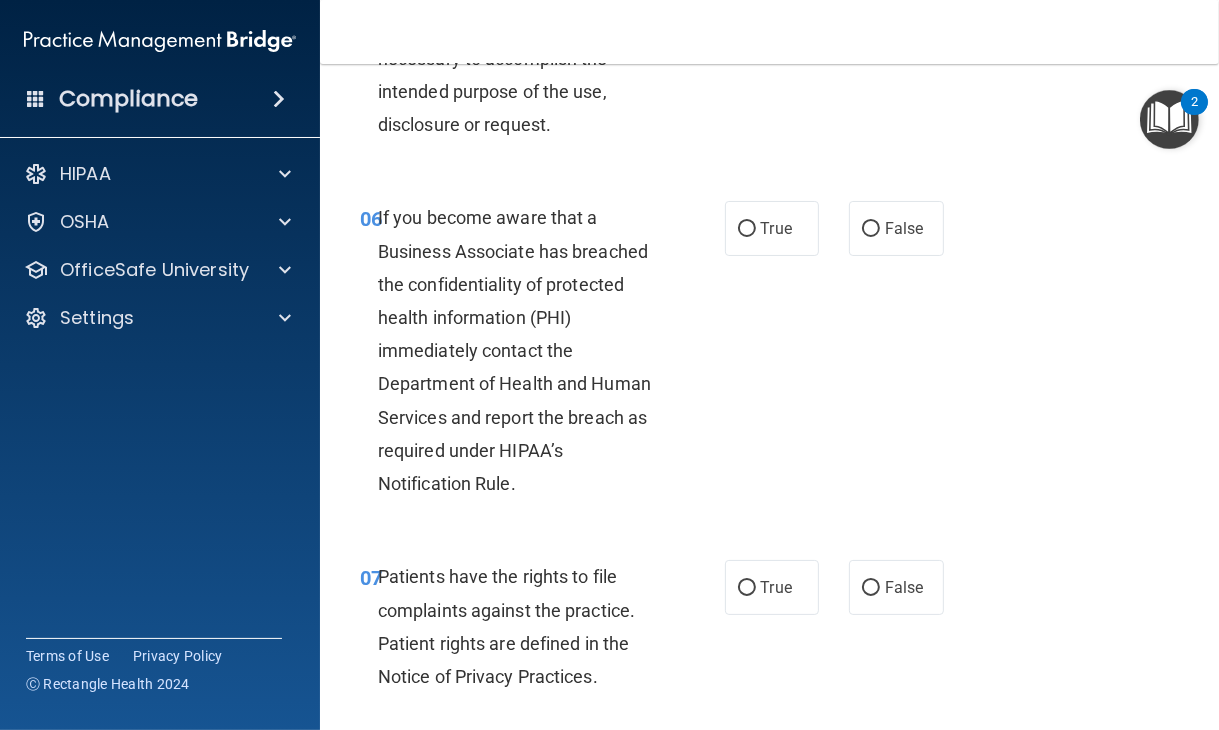 scroll, scrollTop: 1324, scrollLeft: 0, axis: vertical 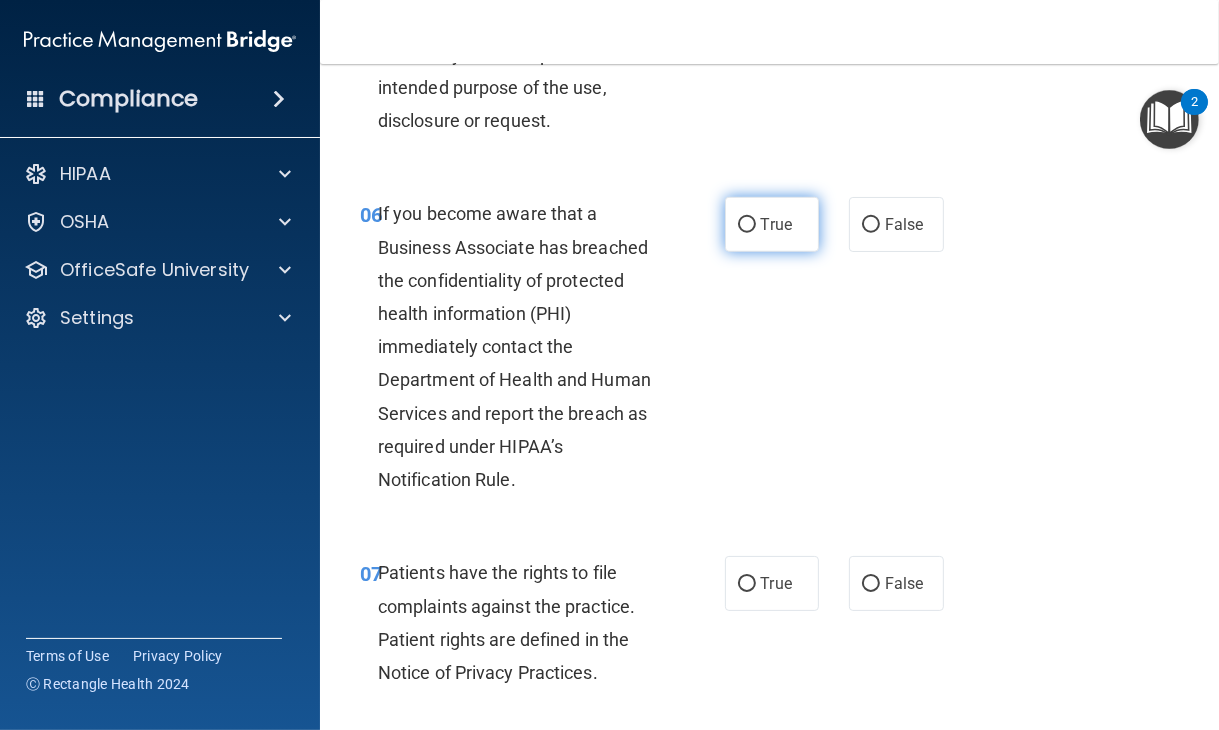 click on "True" at bounding box center (772, 224) 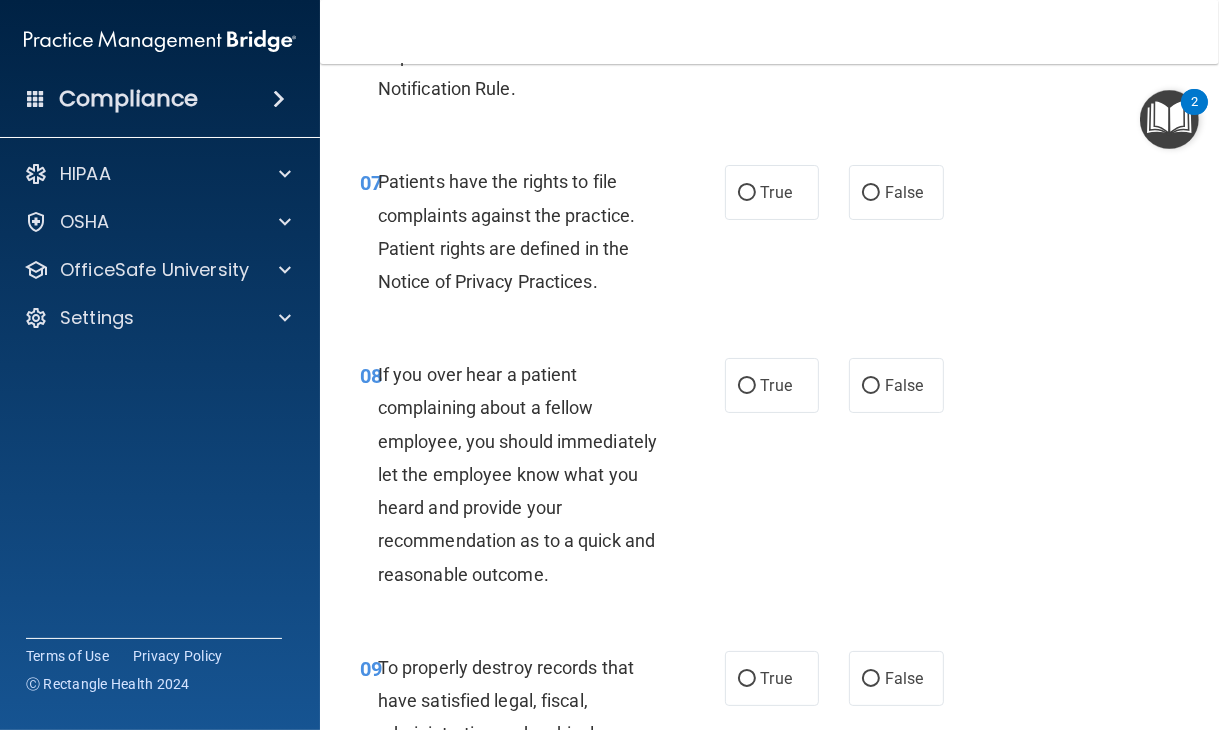 scroll, scrollTop: 1716, scrollLeft: 0, axis: vertical 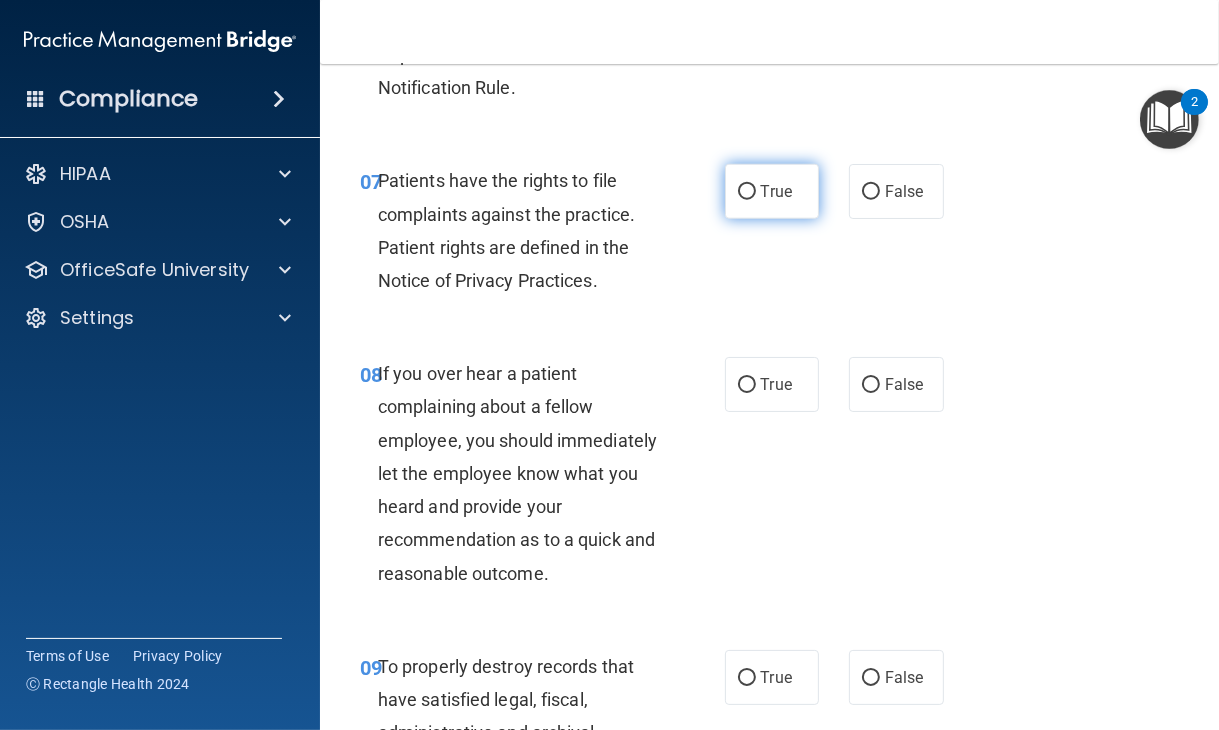 click on "True" at bounding box center (776, 191) 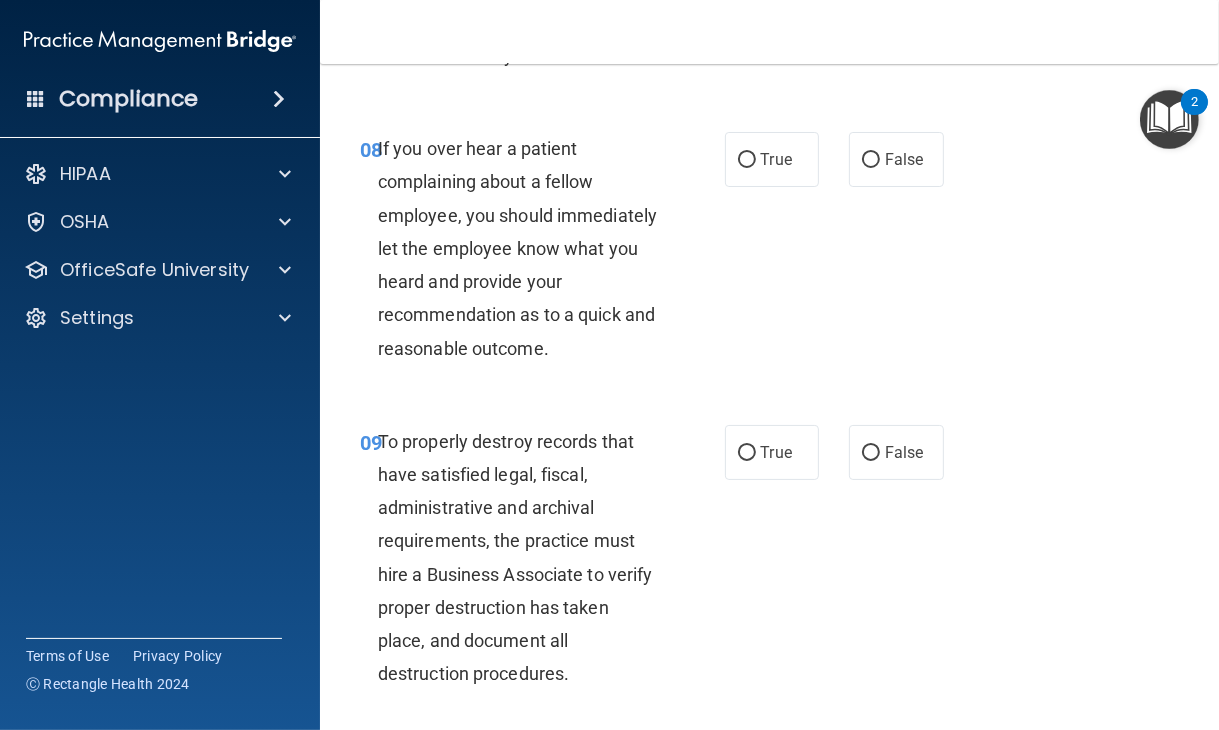 scroll, scrollTop: 1948, scrollLeft: 0, axis: vertical 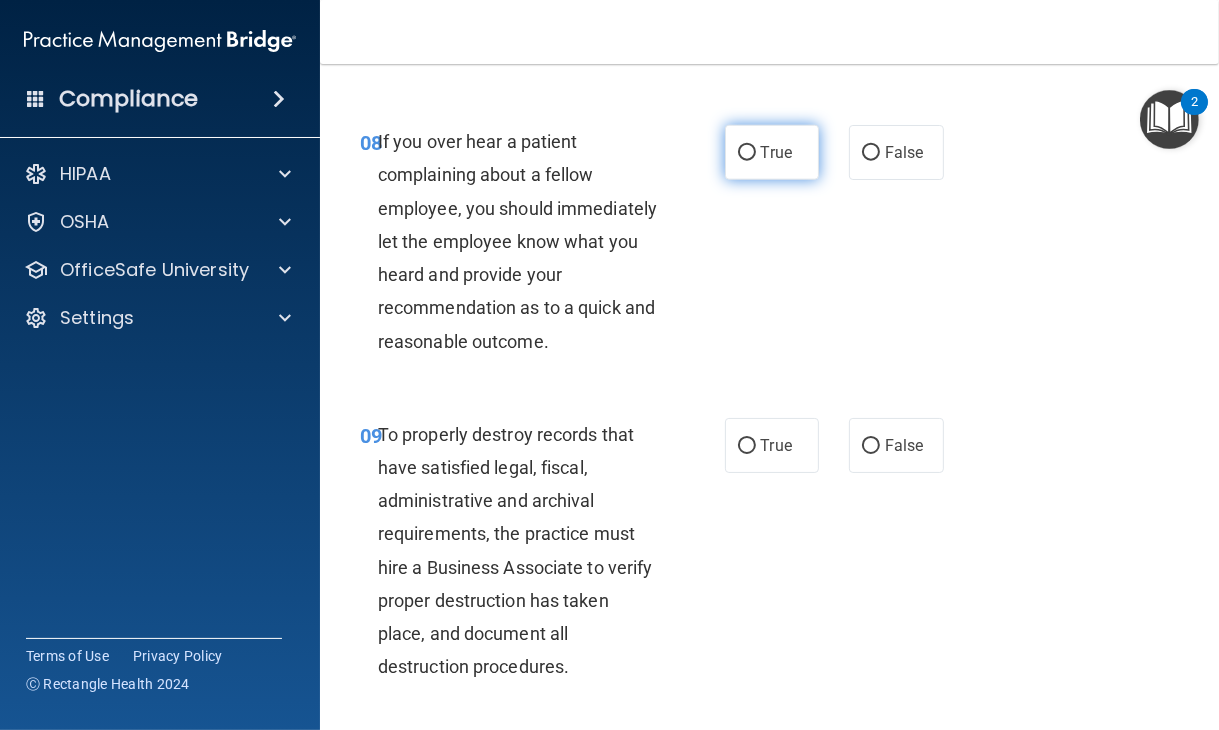 click on "True" at bounding box center [776, 152] 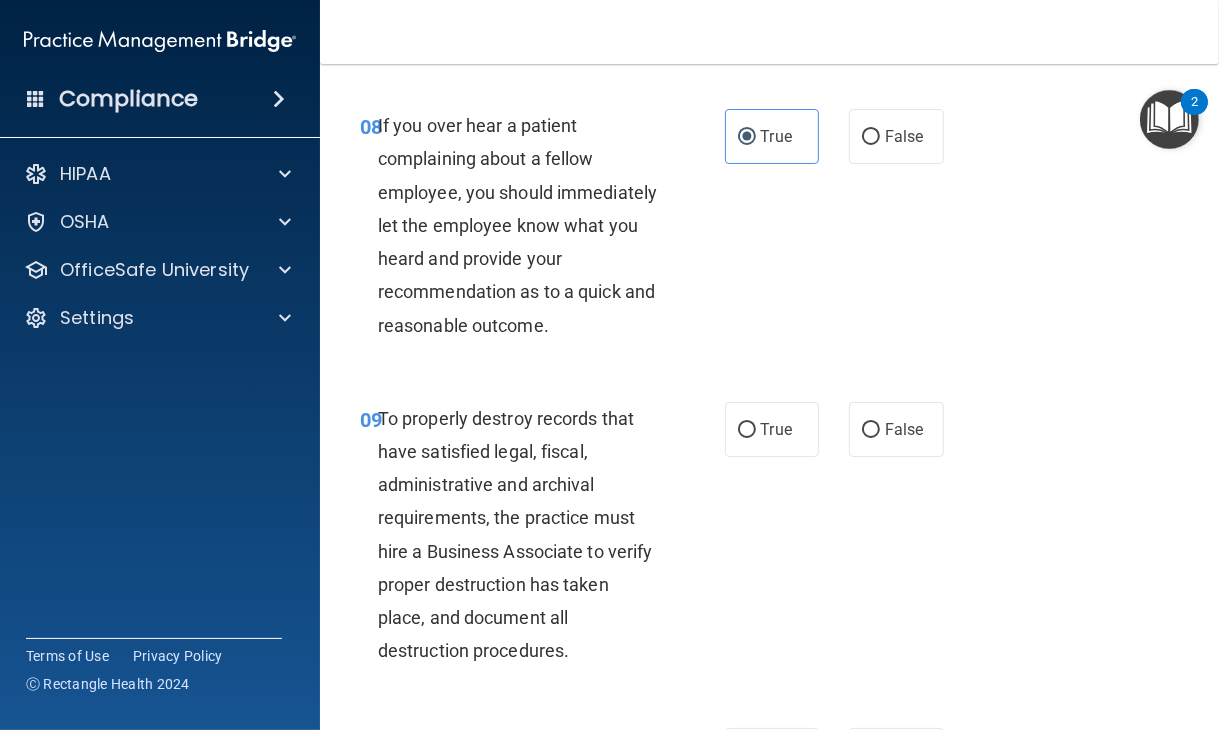 scroll, scrollTop: 1979, scrollLeft: 0, axis: vertical 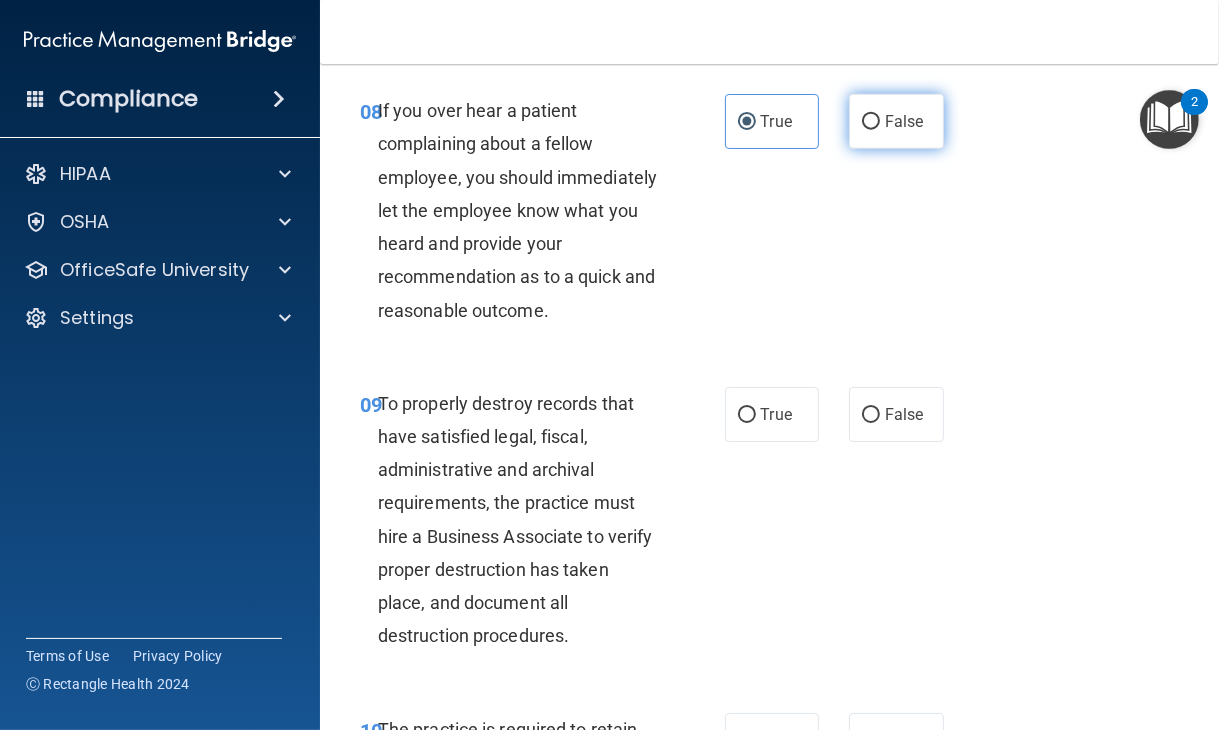 click on "False" at bounding box center [904, 121] 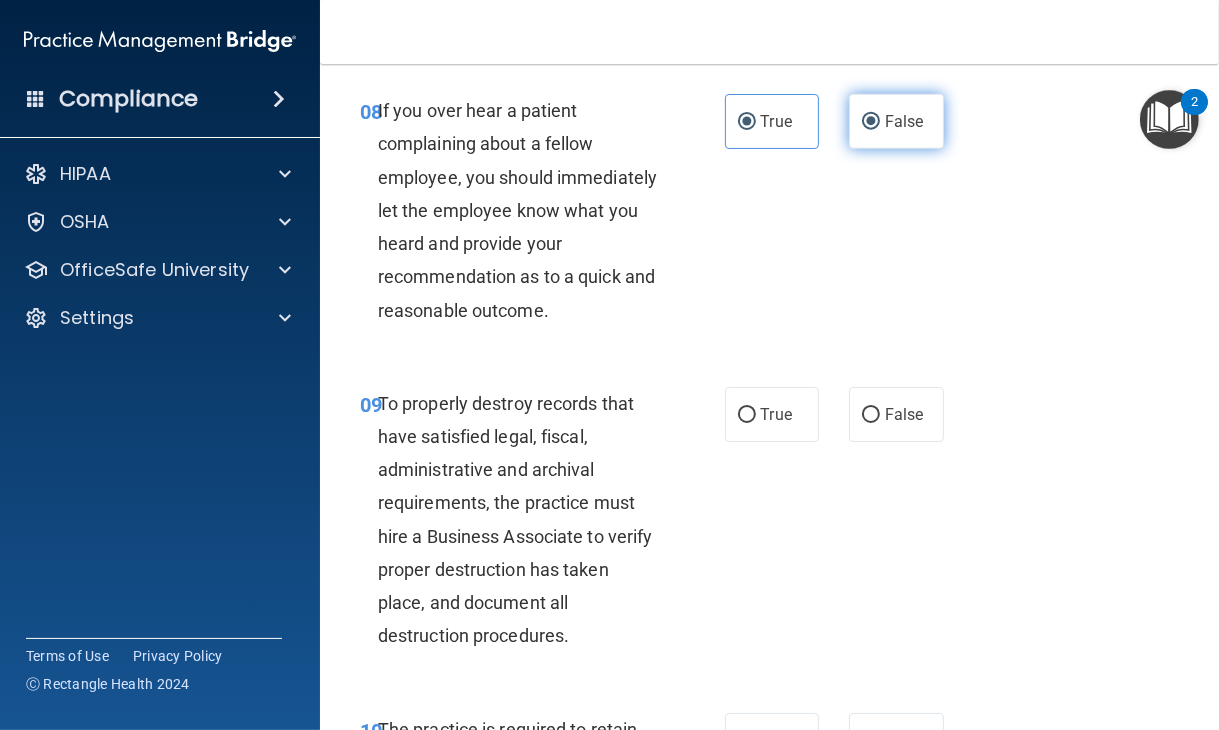 radio on "false" 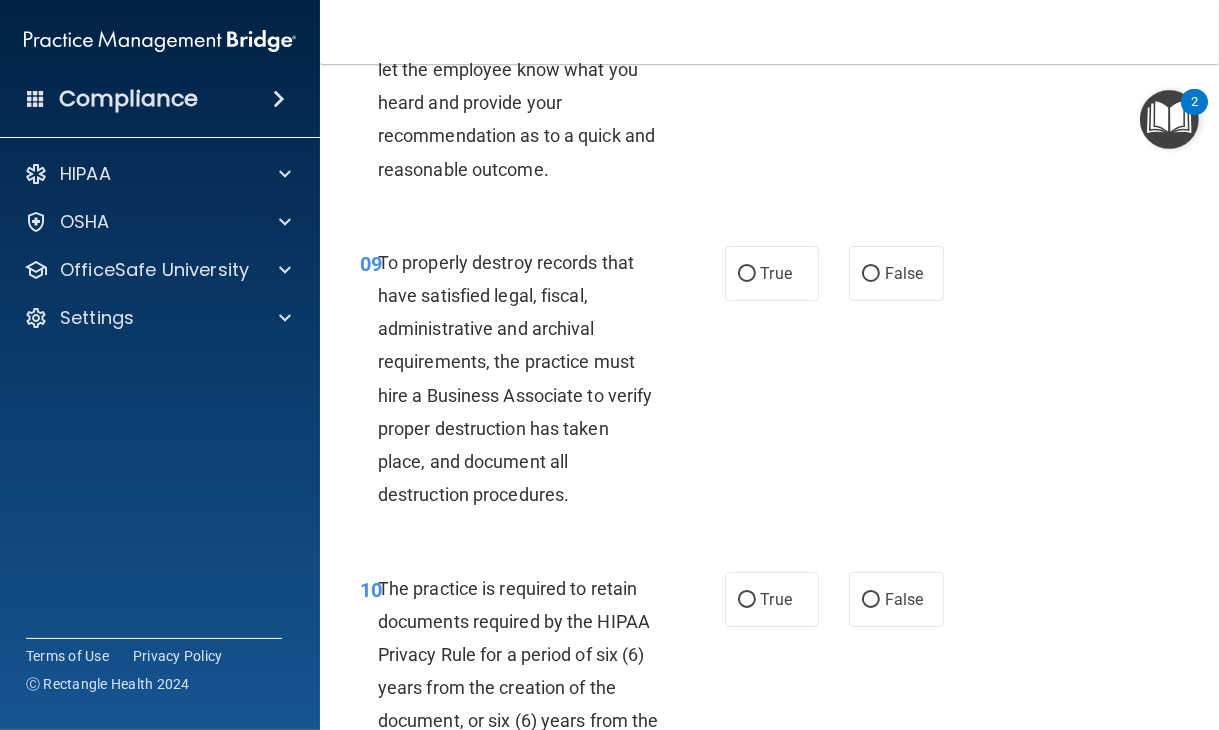 scroll, scrollTop: 2183, scrollLeft: 0, axis: vertical 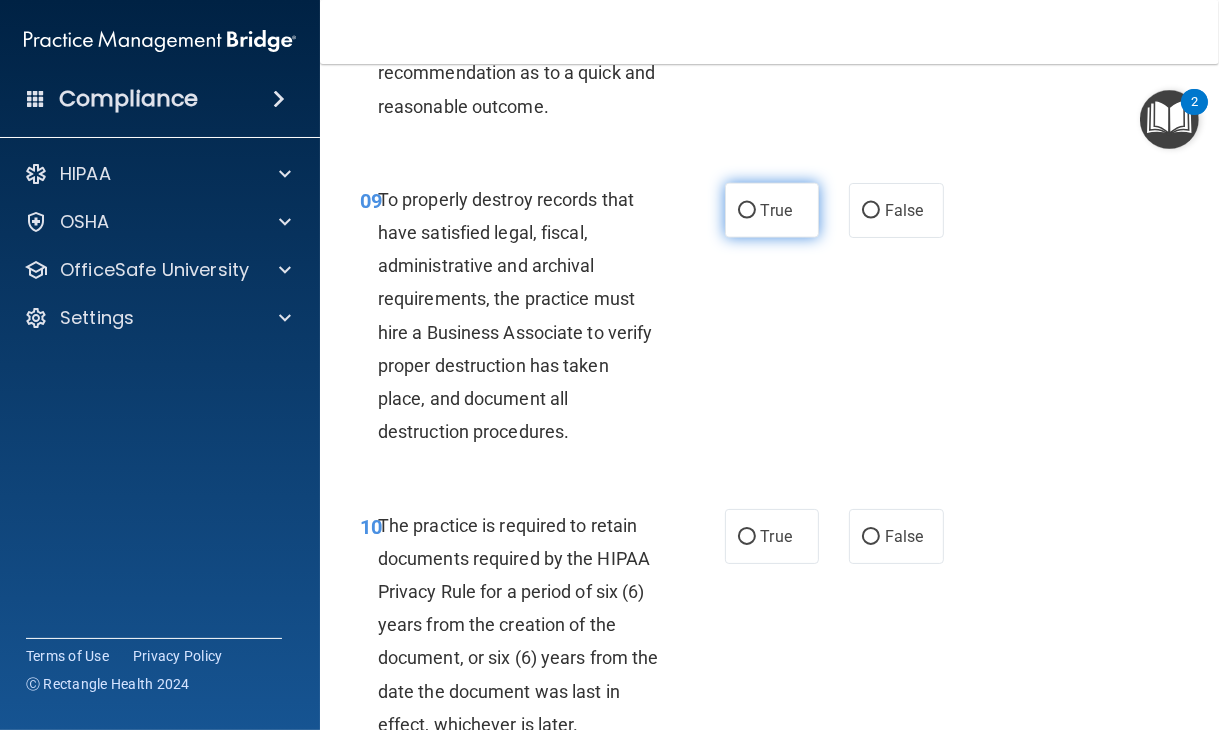 click on "True" at bounding box center [776, 210] 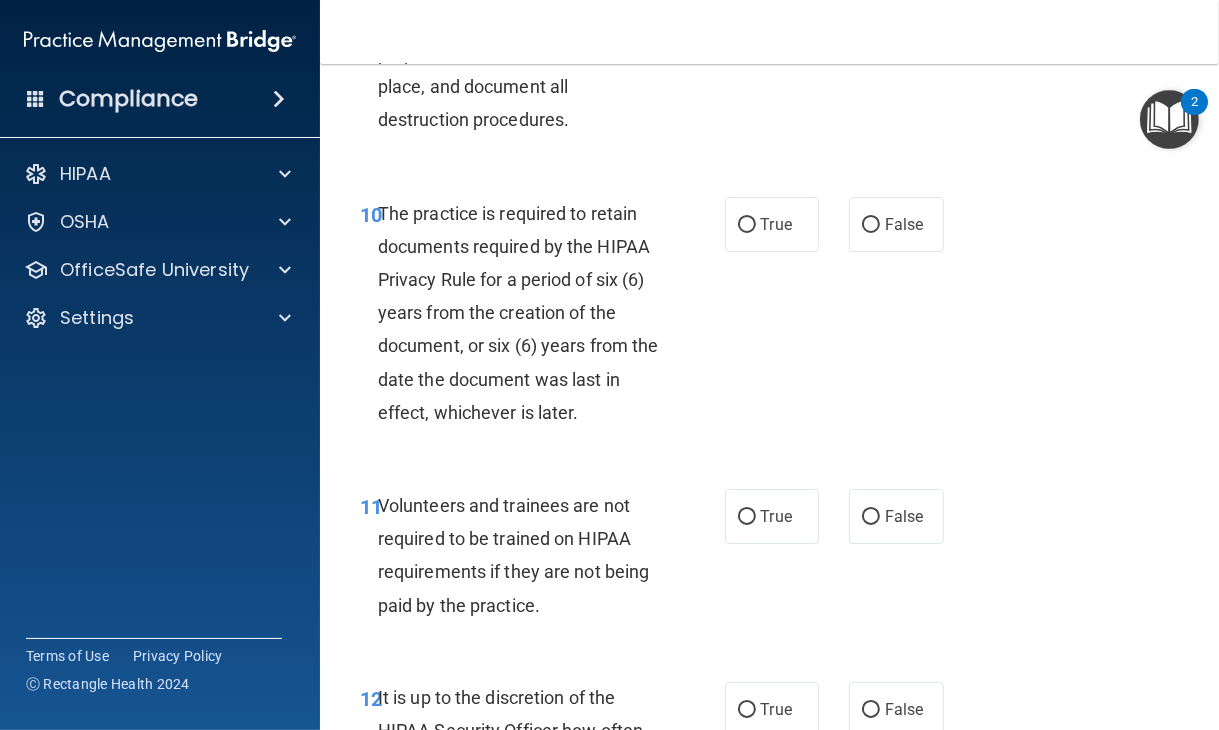scroll, scrollTop: 2498, scrollLeft: 0, axis: vertical 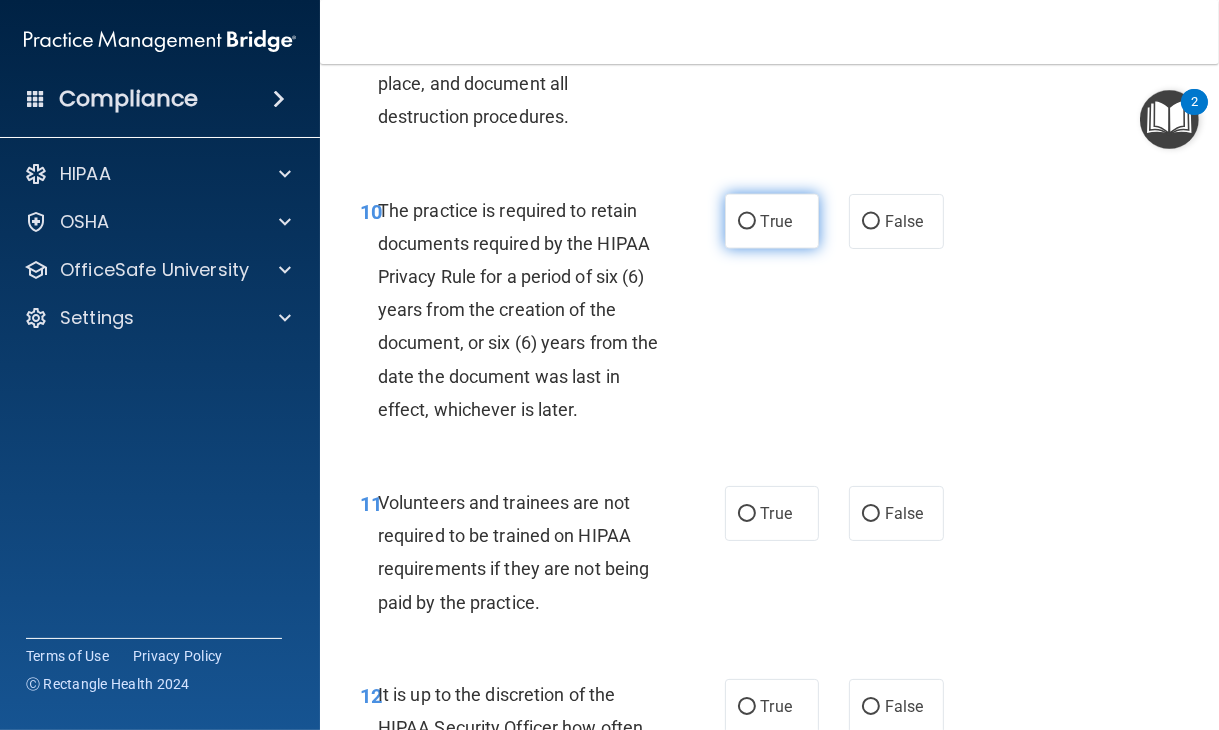 click on "True" at bounding box center (776, 221) 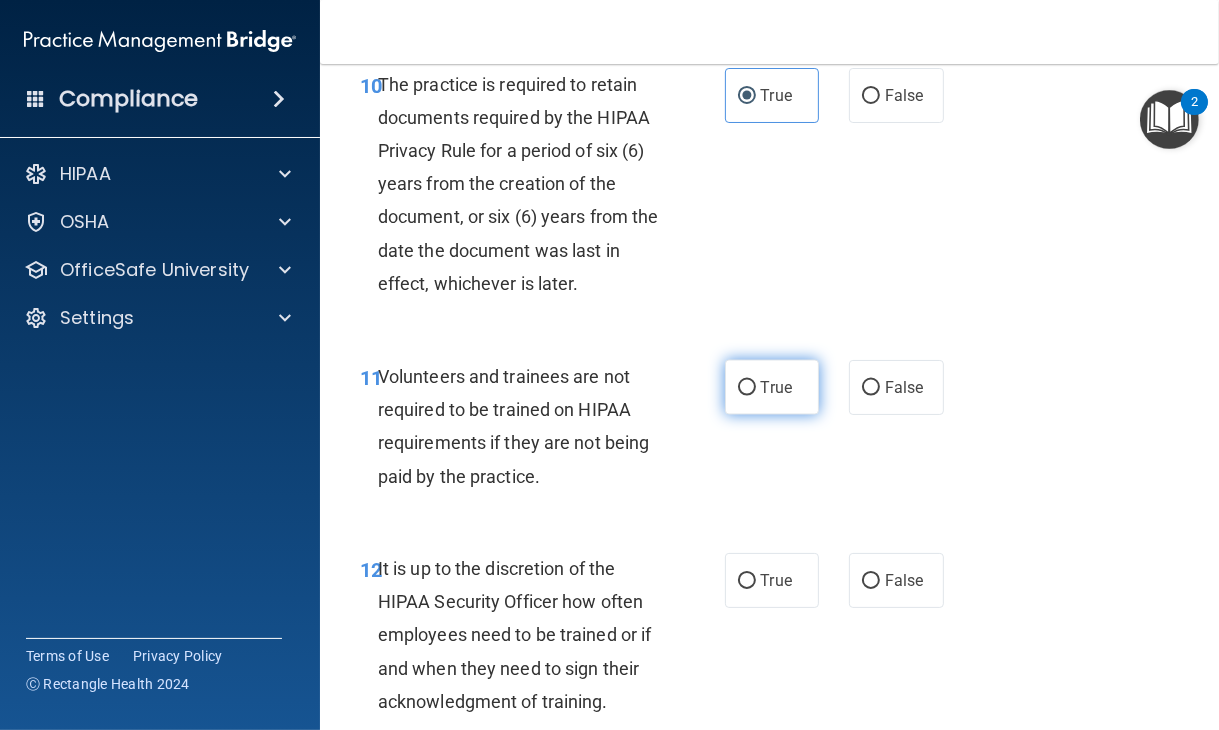 scroll, scrollTop: 2744, scrollLeft: 0, axis: vertical 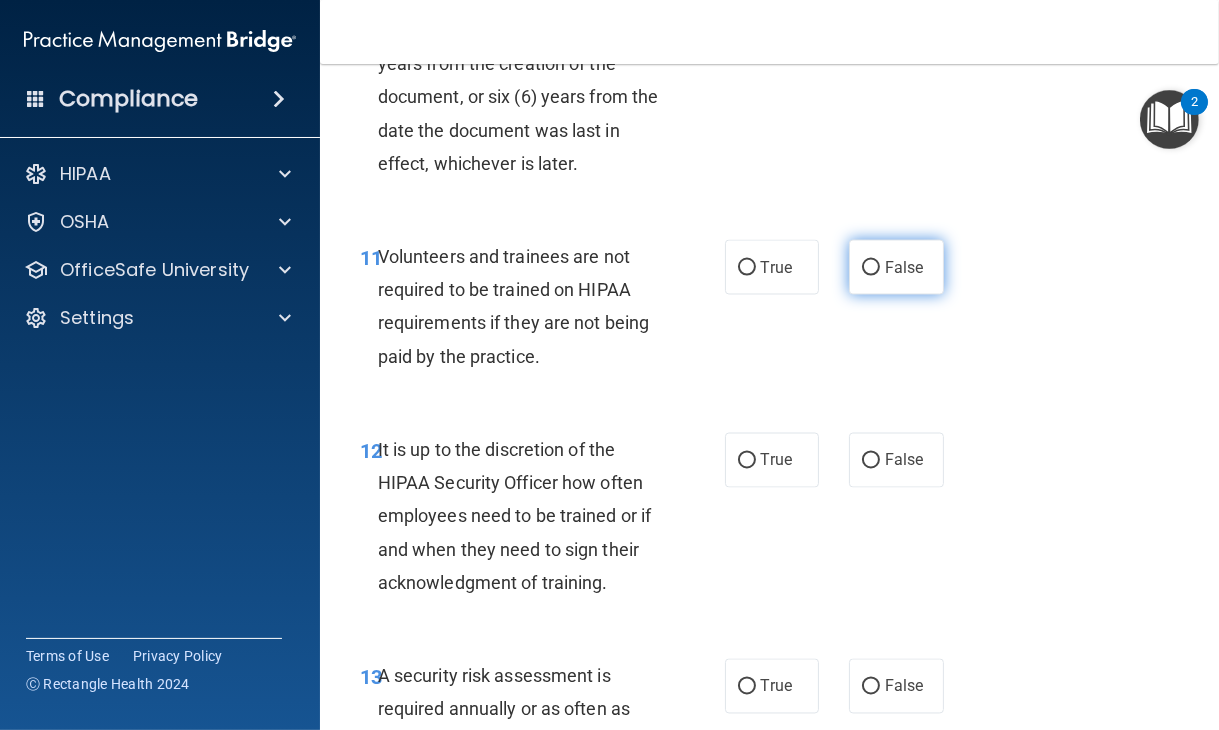 click on "False" at bounding box center (871, 268) 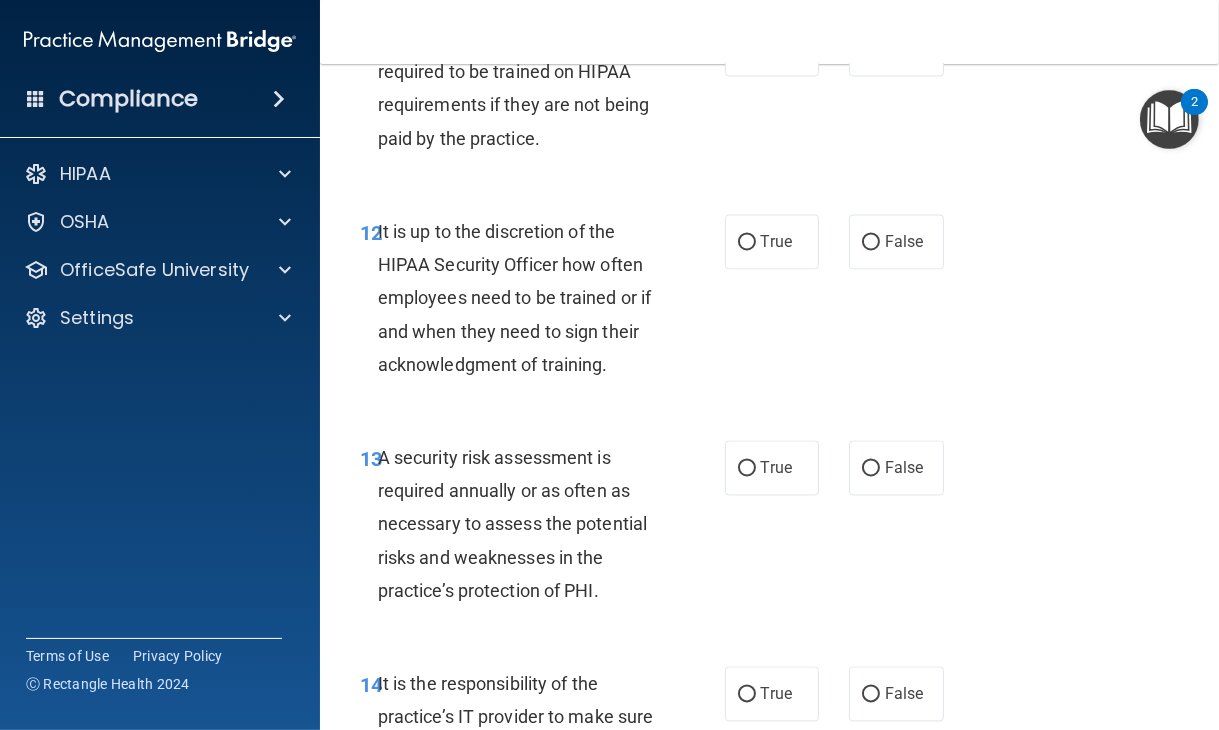 scroll, scrollTop: 2990, scrollLeft: 0, axis: vertical 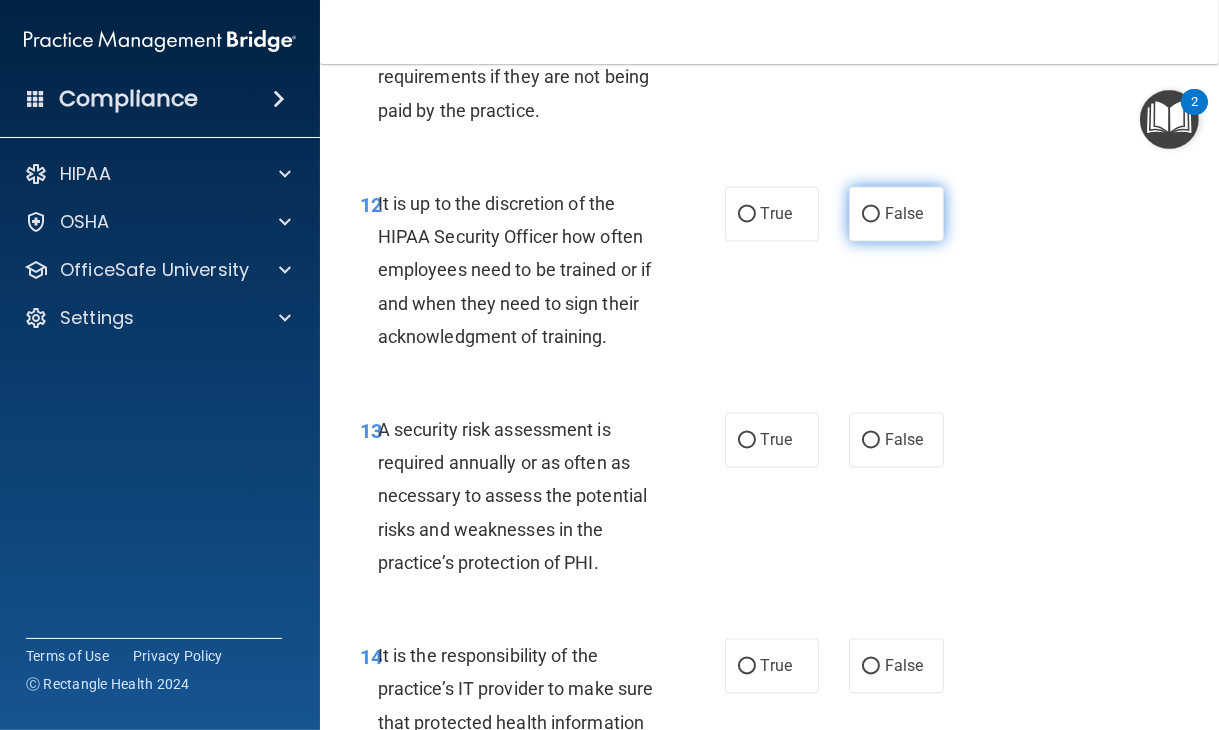 click on "False" at bounding box center [896, 214] 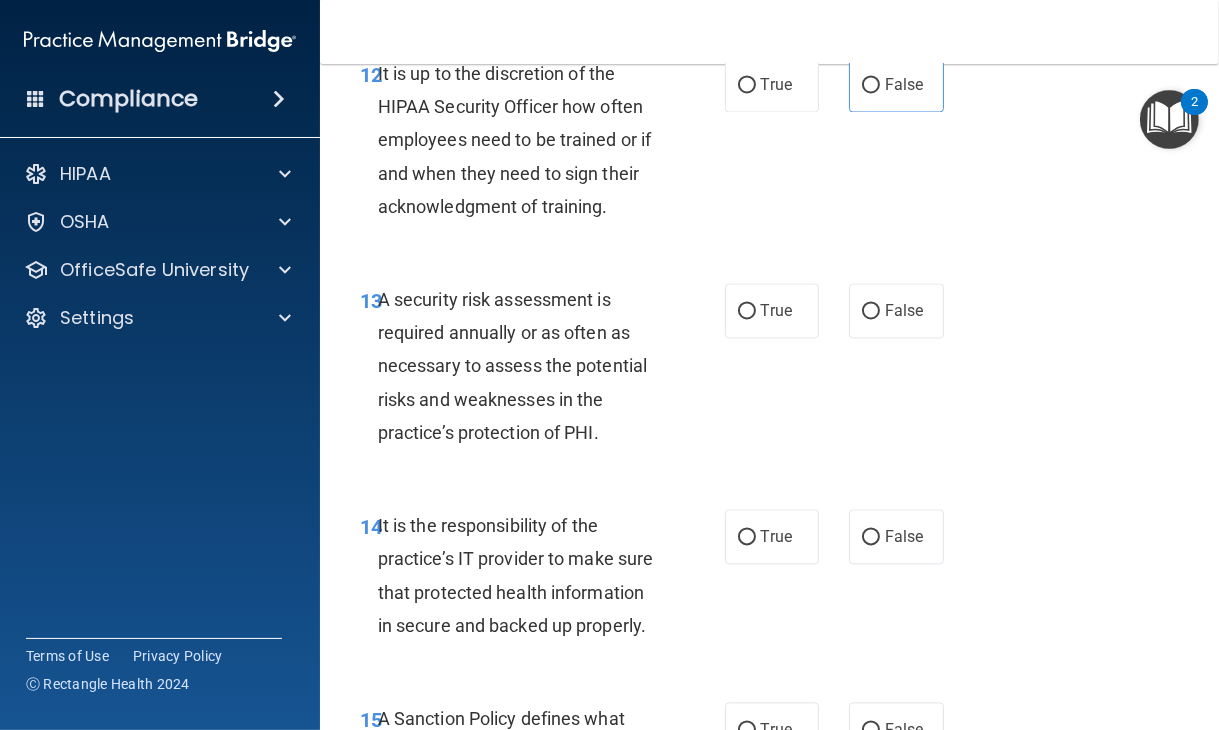 scroll, scrollTop: 3132, scrollLeft: 0, axis: vertical 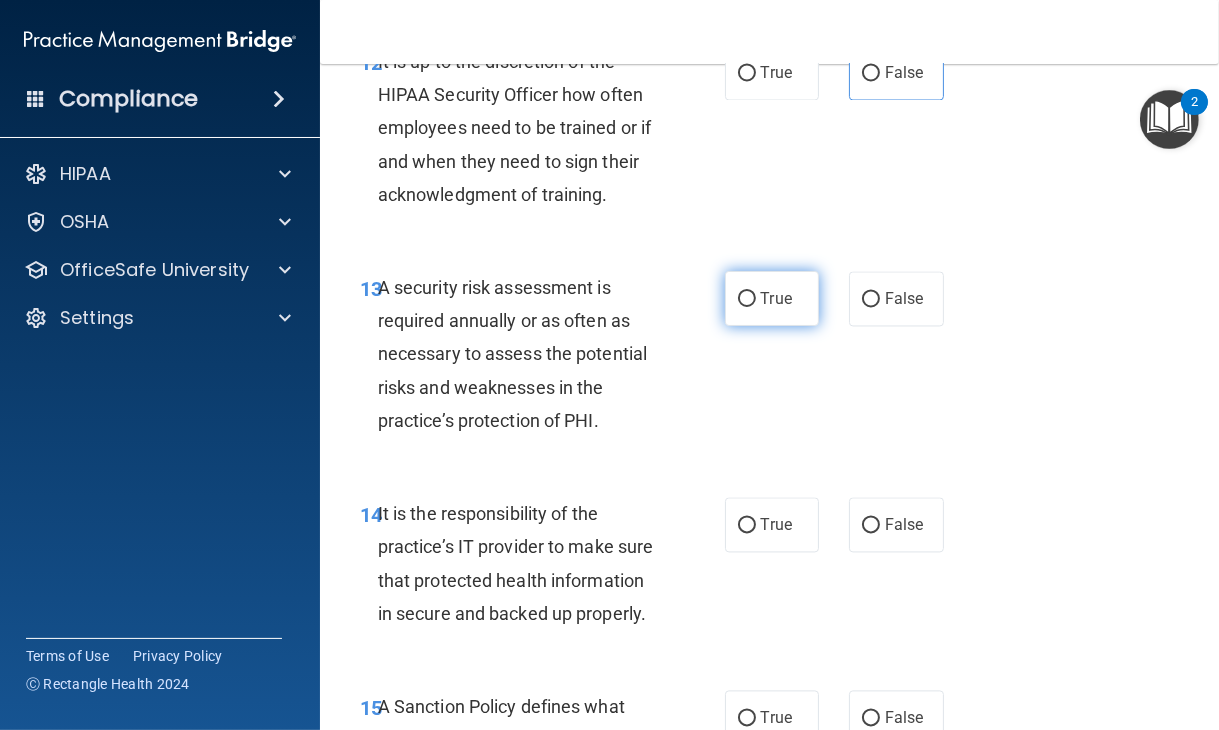 click on "True" at bounding box center [772, 298] 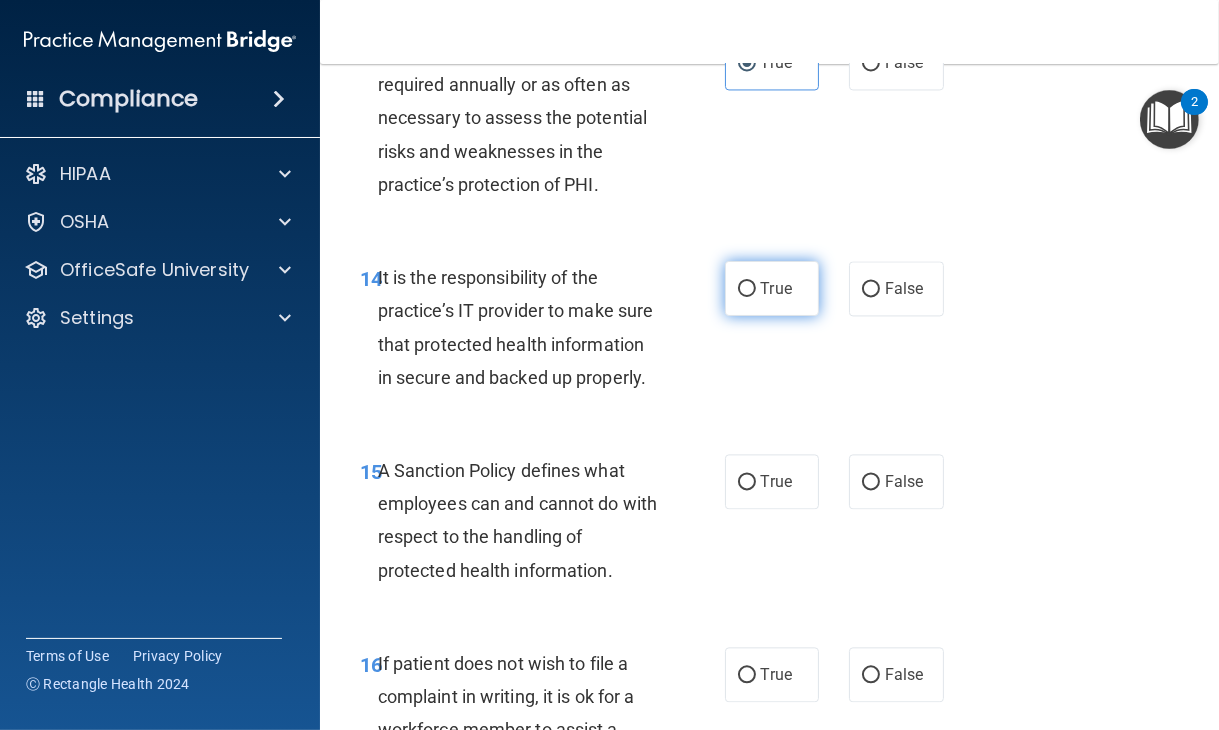 scroll, scrollTop: 3380, scrollLeft: 0, axis: vertical 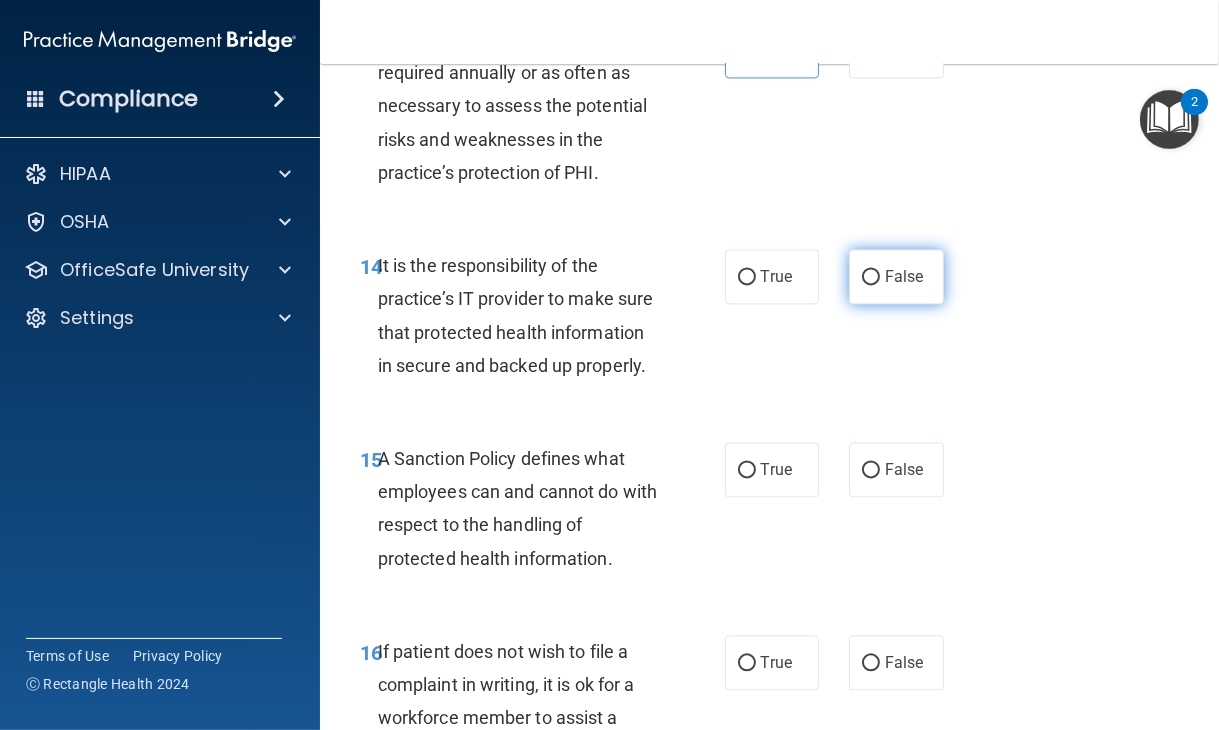 click on "False" at bounding box center [871, 277] 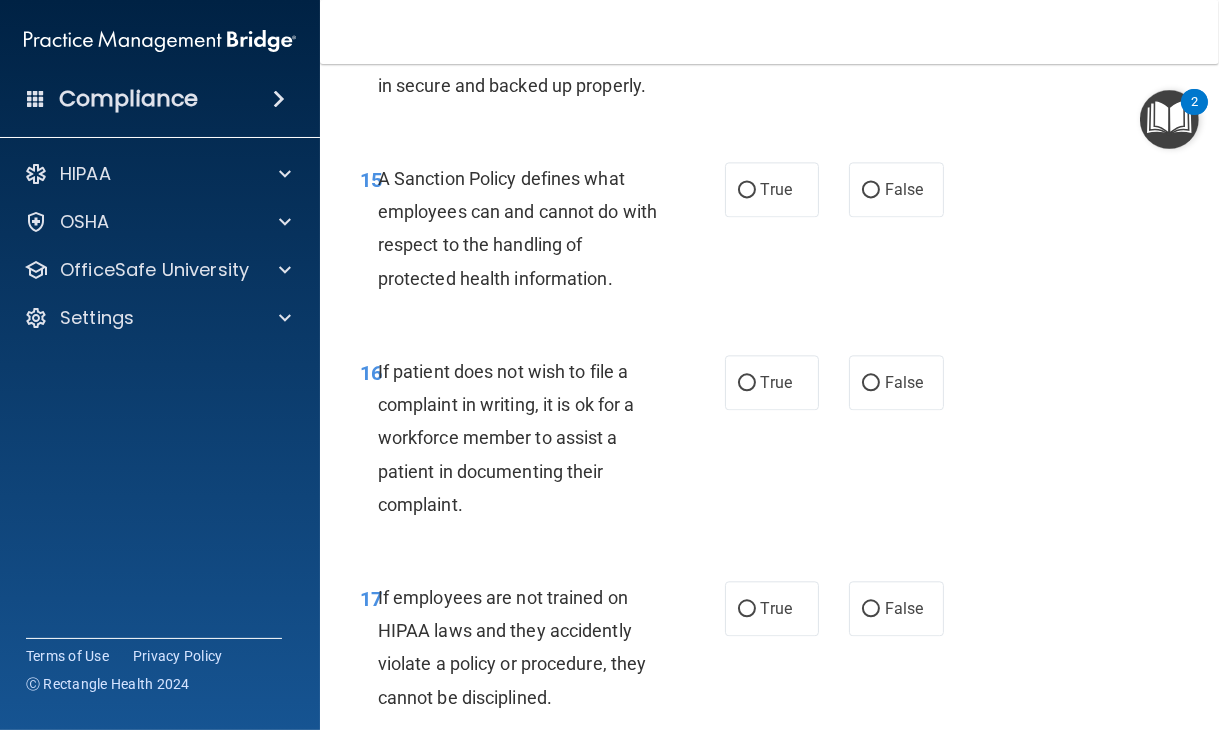 scroll, scrollTop: 3687, scrollLeft: 0, axis: vertical 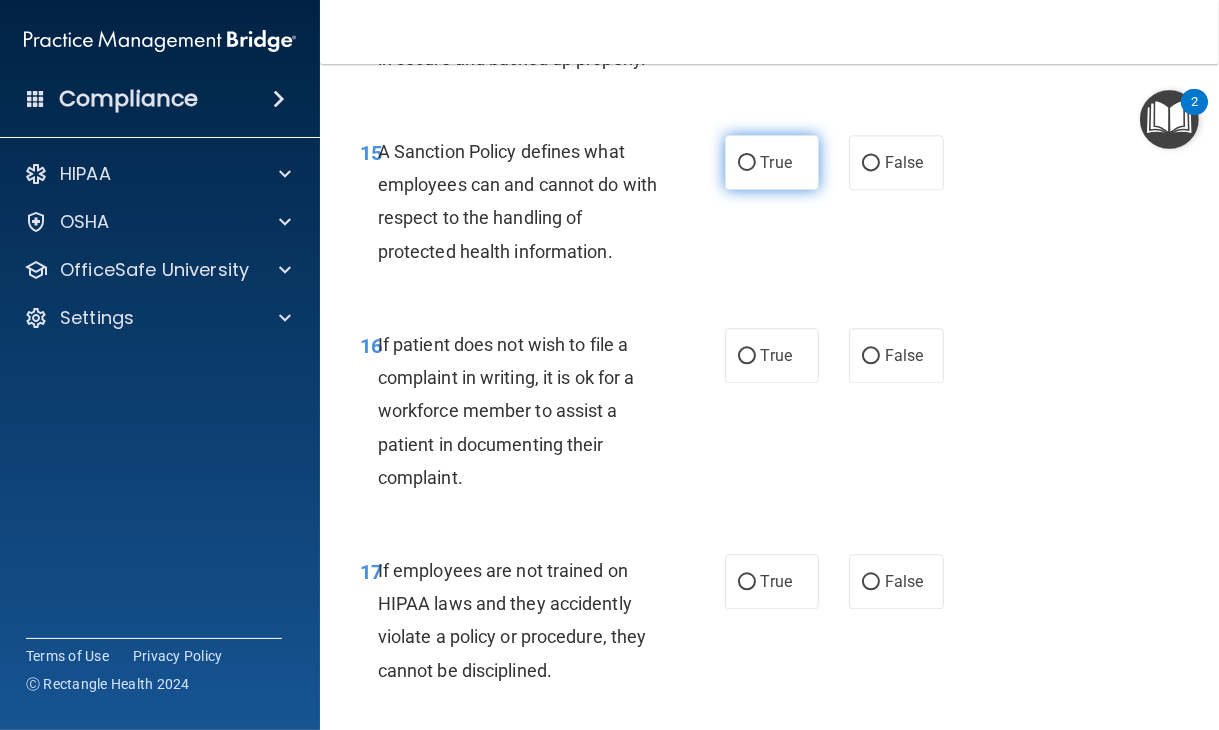 click on "True" at bounding box center [772, 162] 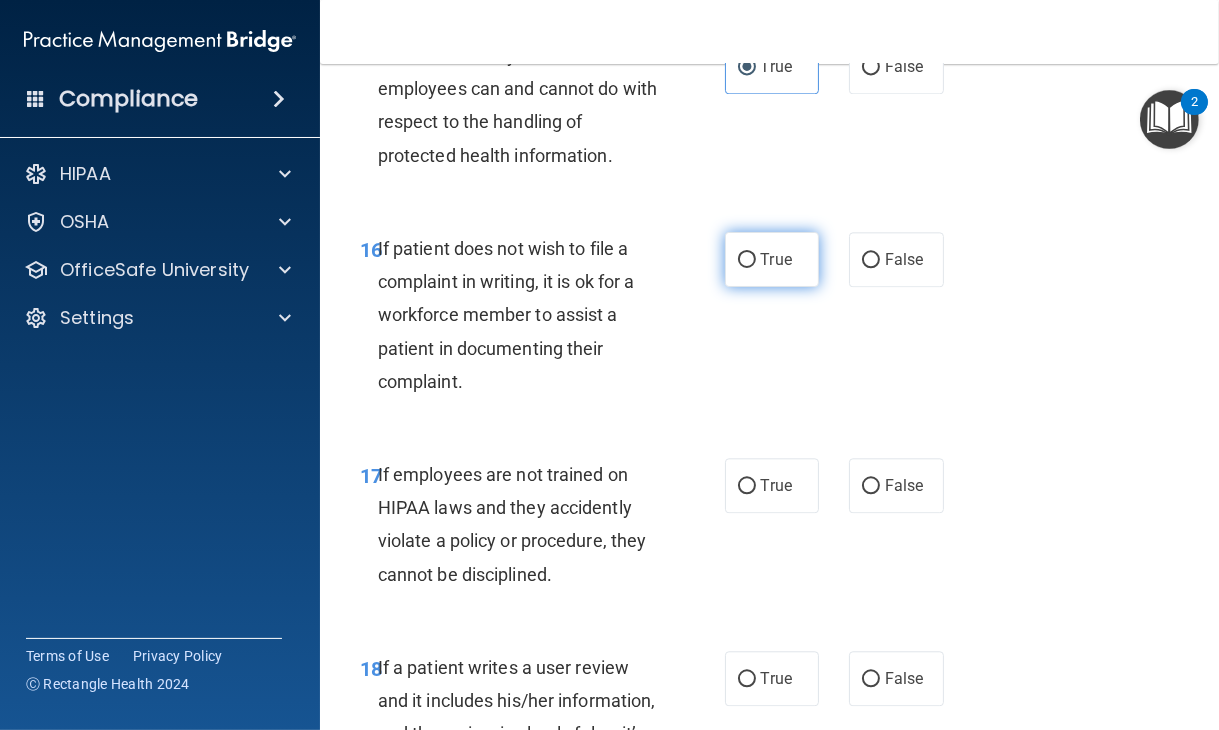 scroll, scrollTop: 3794, scrollLeft: 0, axis: vertical 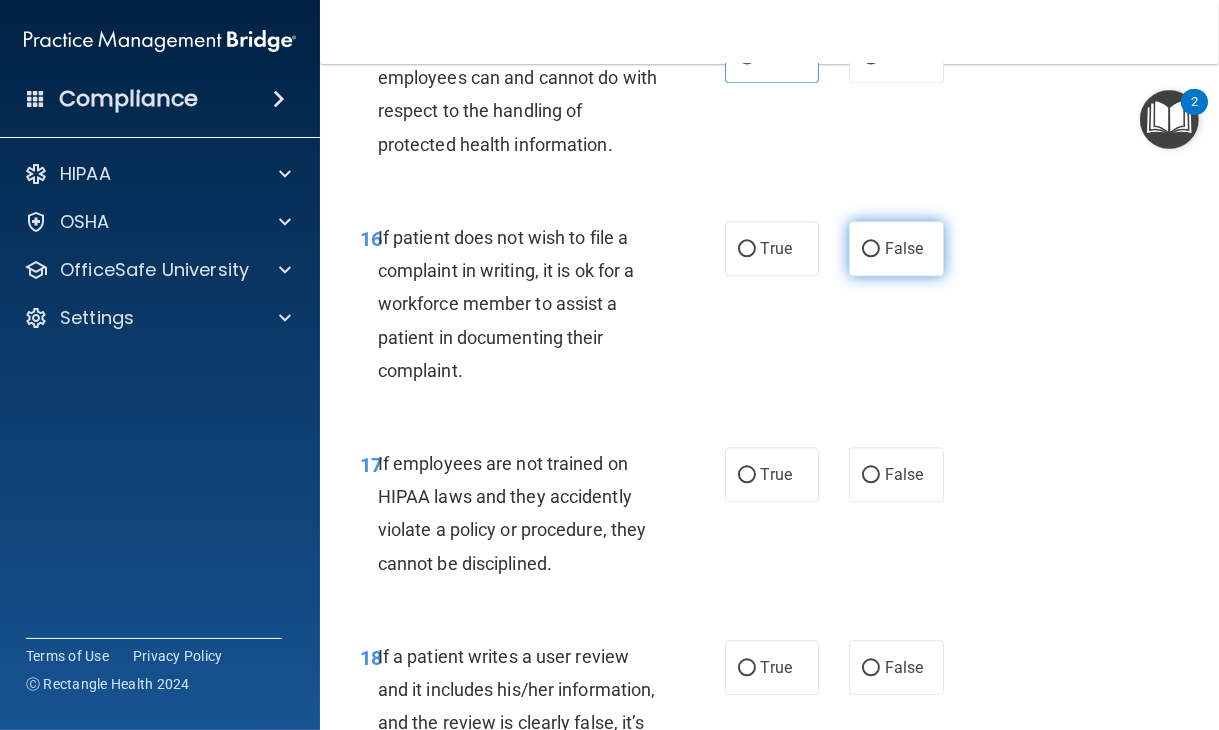 click on "False" at bounding box center [904, 248] 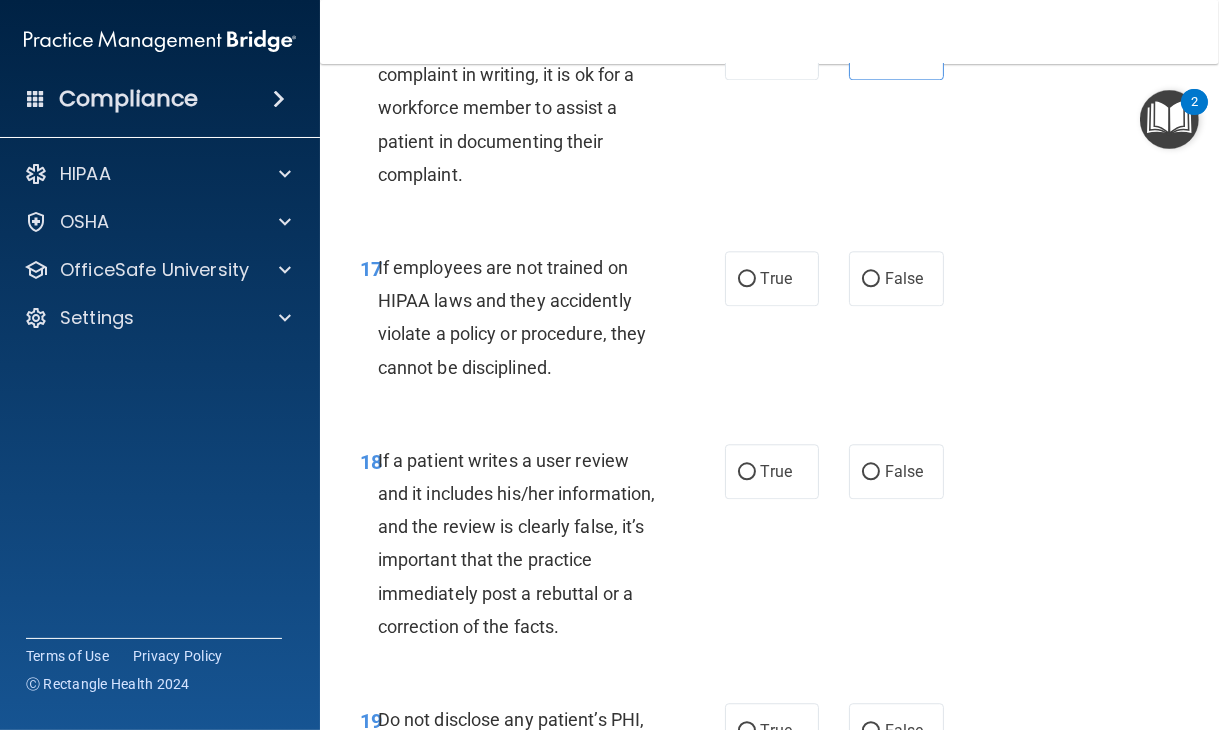 scroll, scrollTop: 3991, scrollLeft: 0, axis: vertical 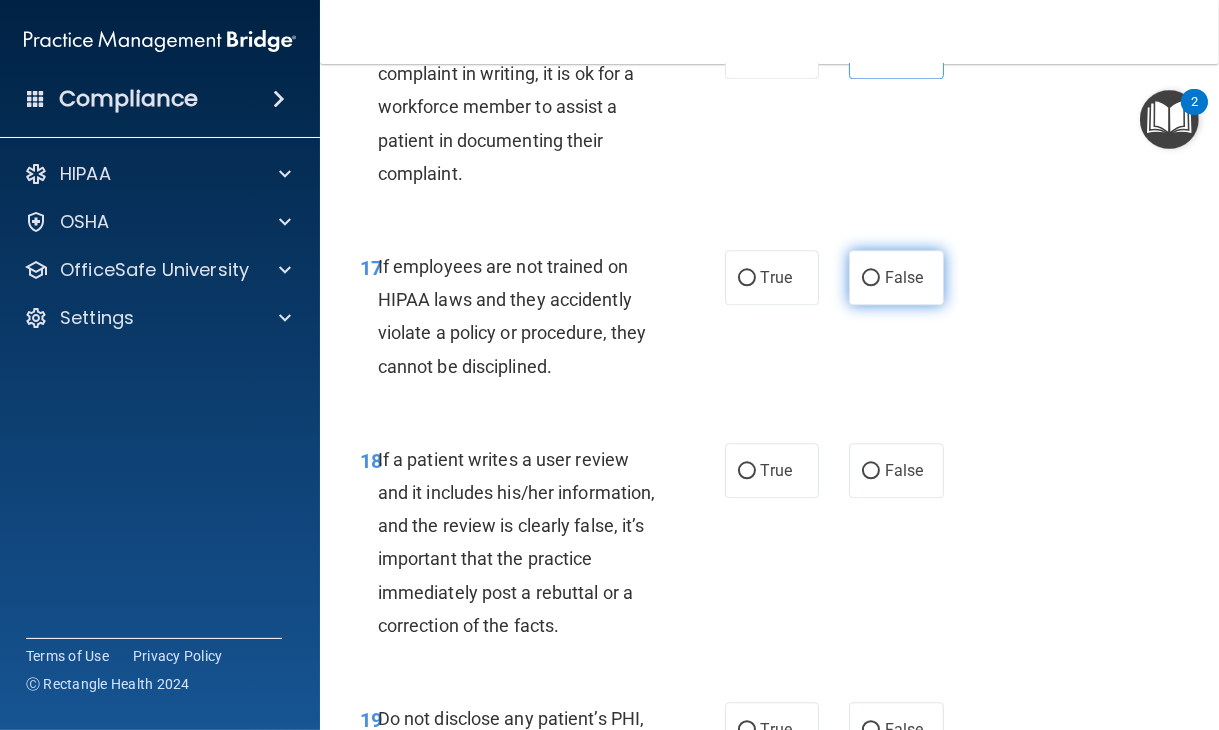 click on "False" at bounding box center [904, 277] 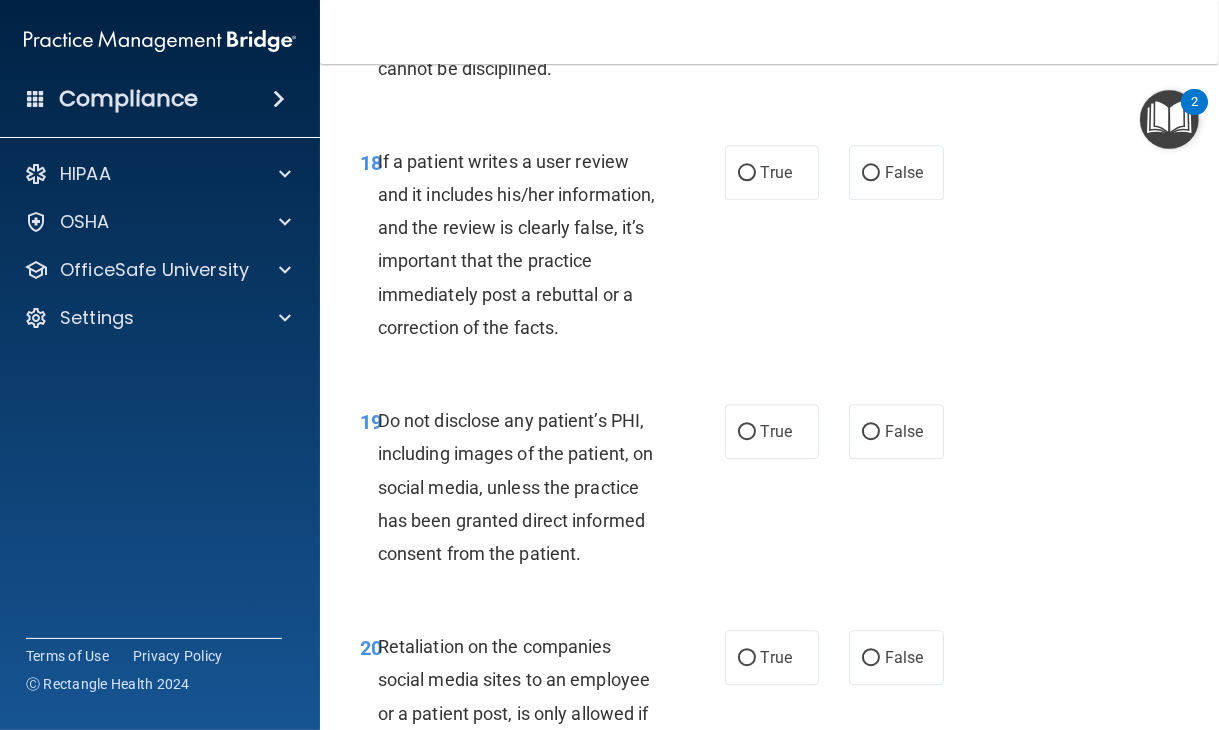 scroll, scrollTop: 4351, scrollLeft: 0, axis: vertical 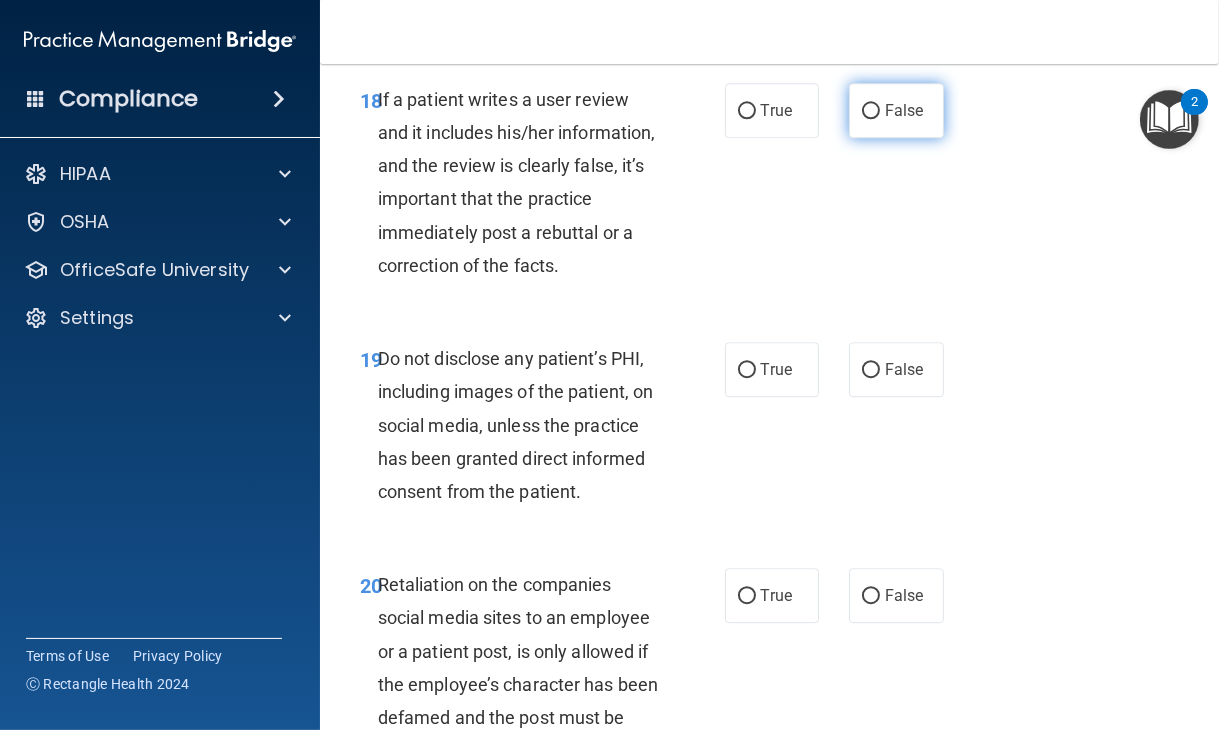 click on "False" at bounding box center (896, 110) 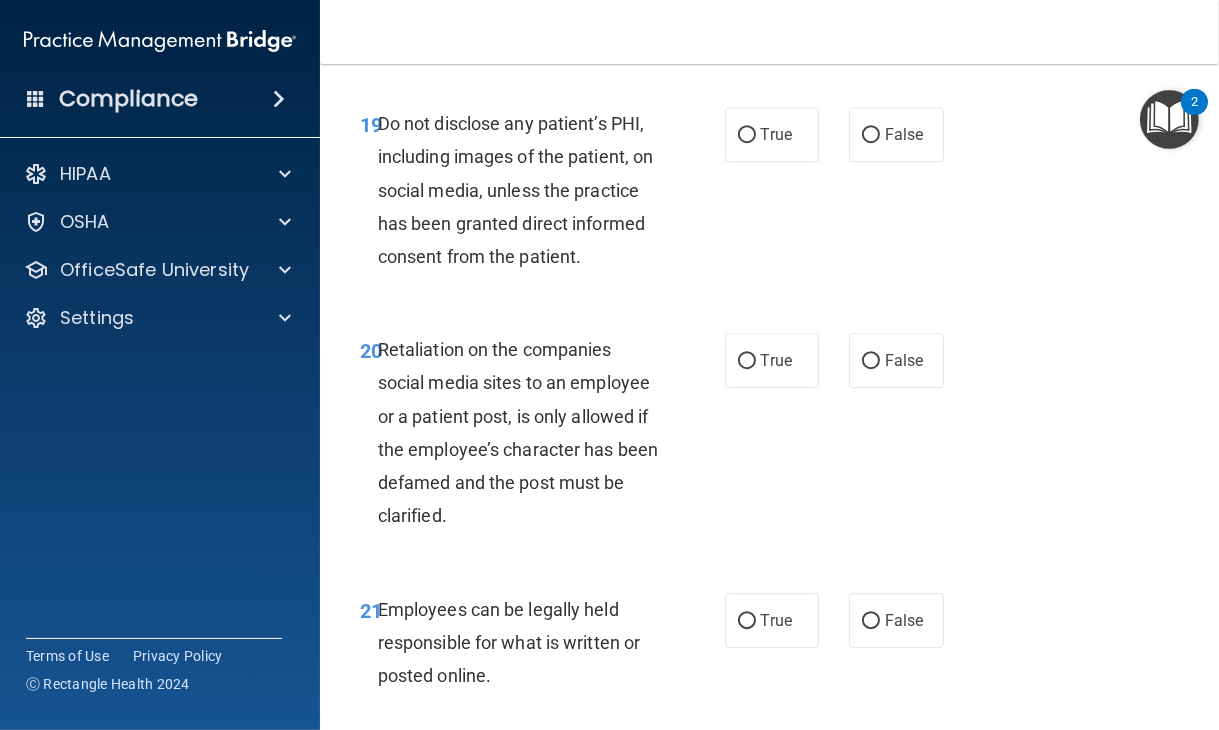 scroll, scrollTop: 4624, scrollLeft: 0, axis: vertical 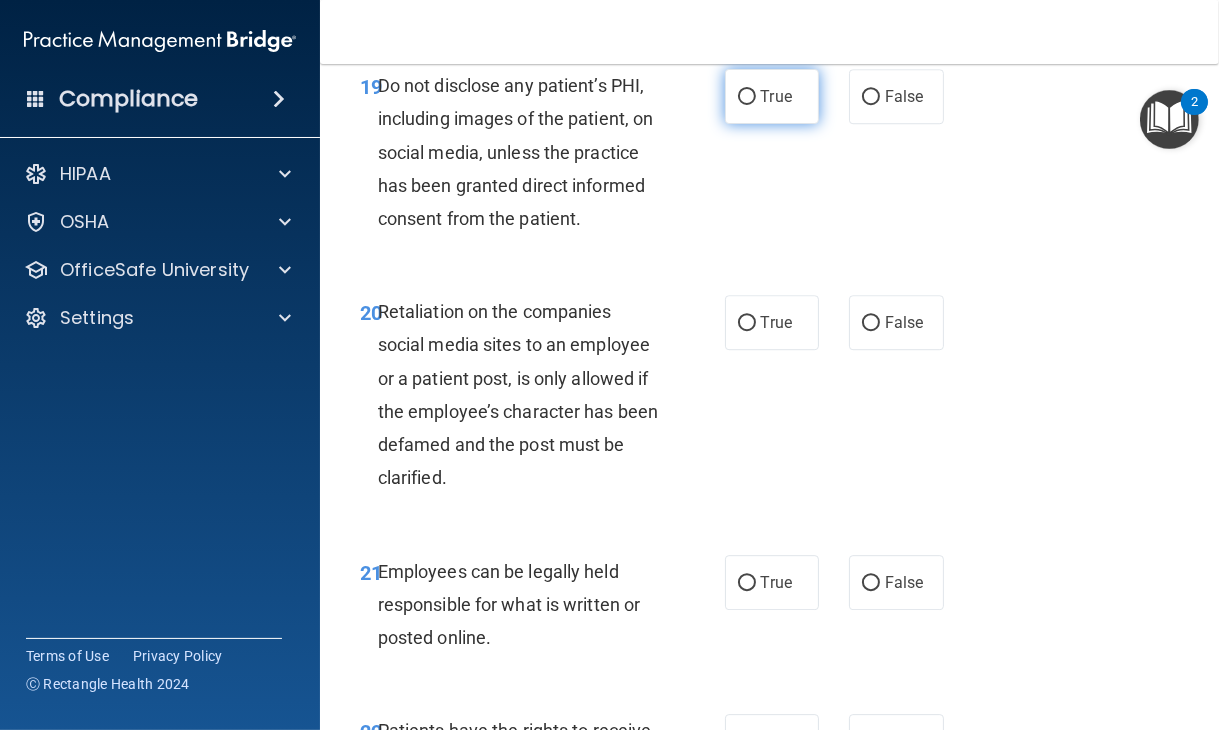 click on "True" at bounding box center (776, 96) 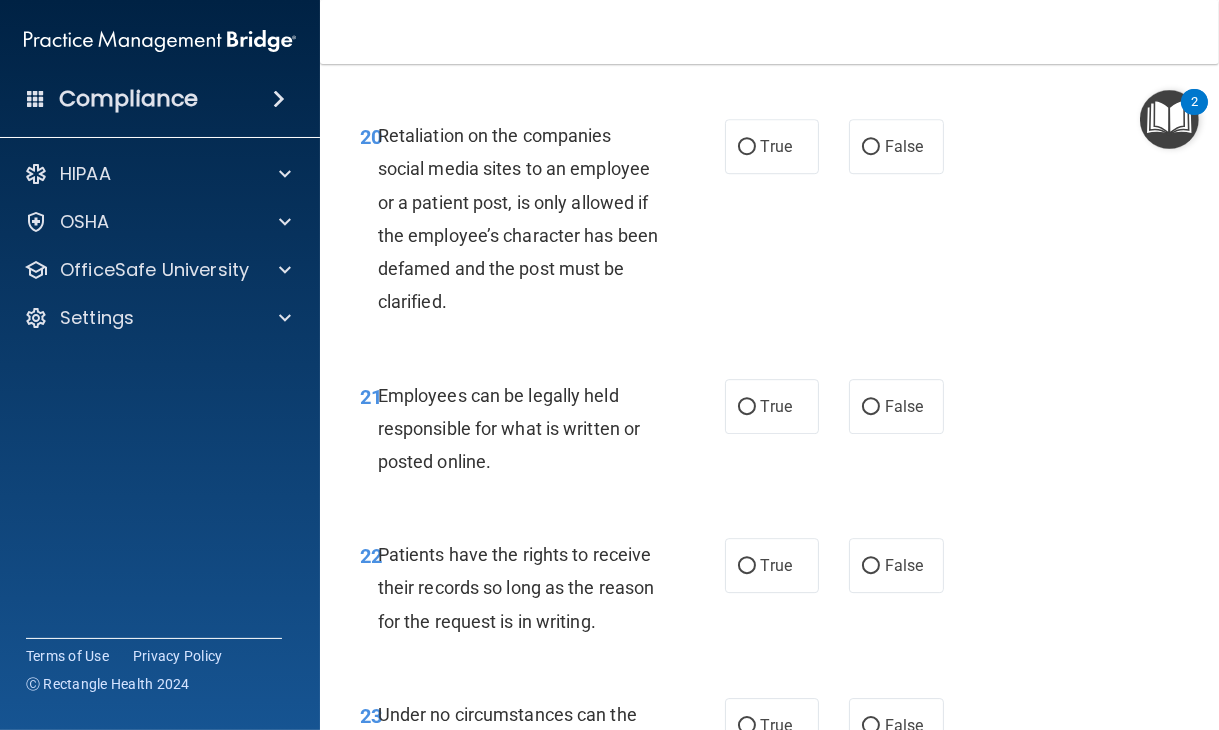 scroll, scrollTop: 4824, scrollLeft: 0, axis: vertical 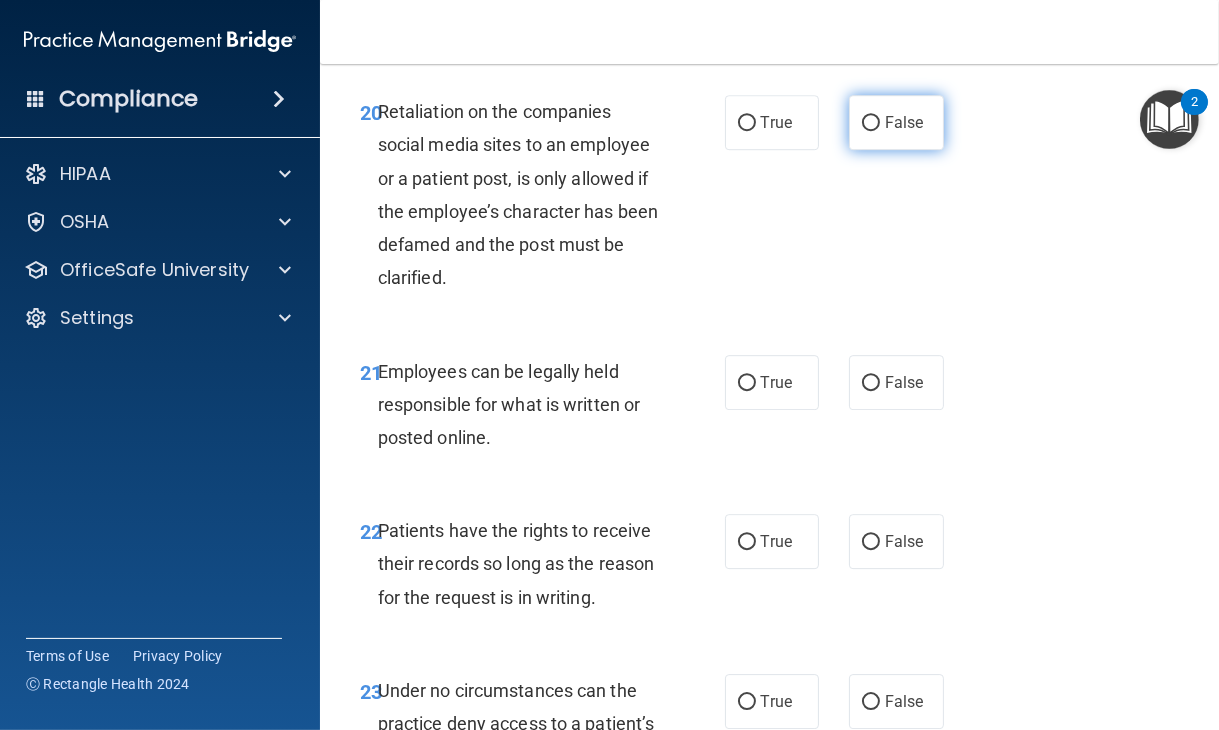 click on "False" at bounding box center (896, 122) 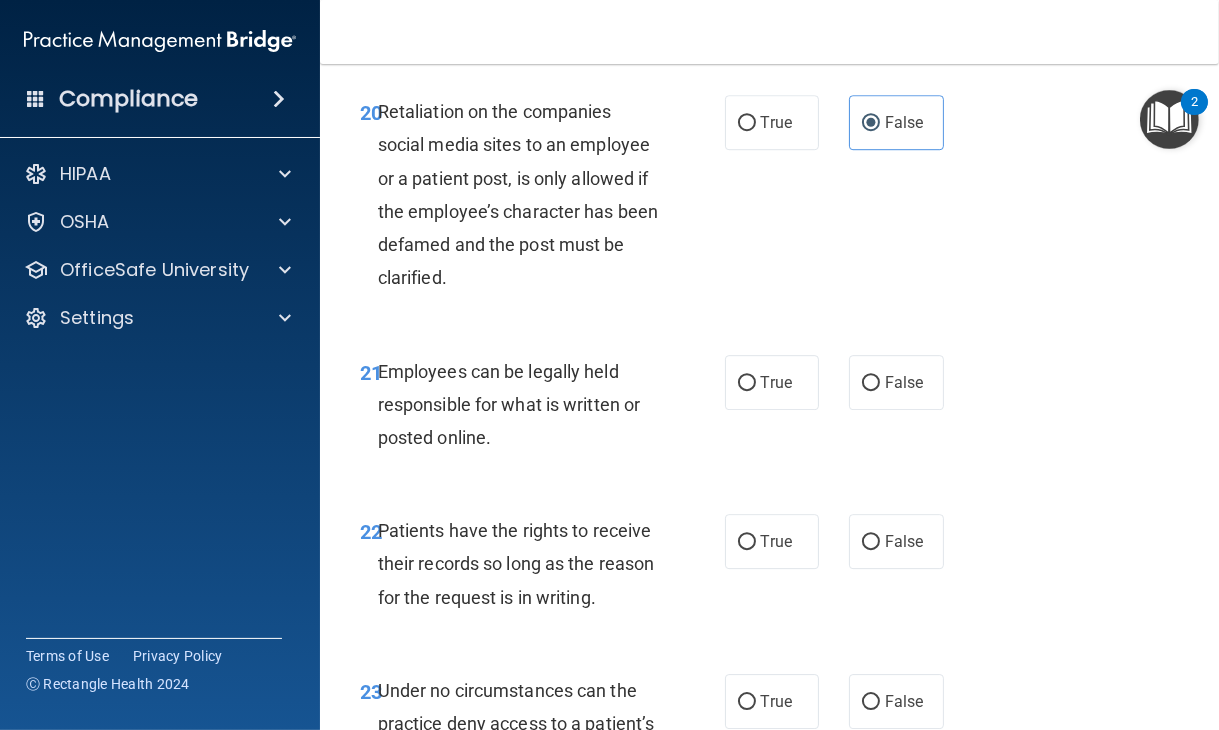 scroll, scrollTop: 5068, scrollLeft: 0, axis: vertical 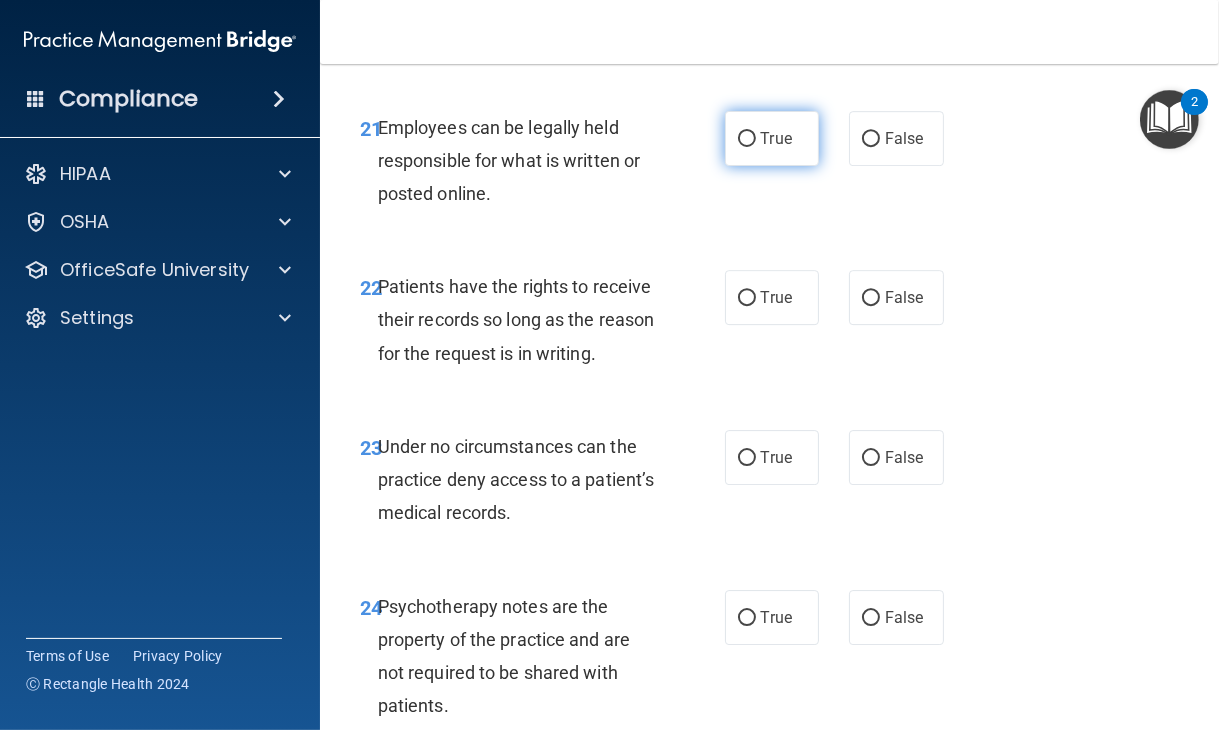 click on "True" at bounding box center [776, 138] 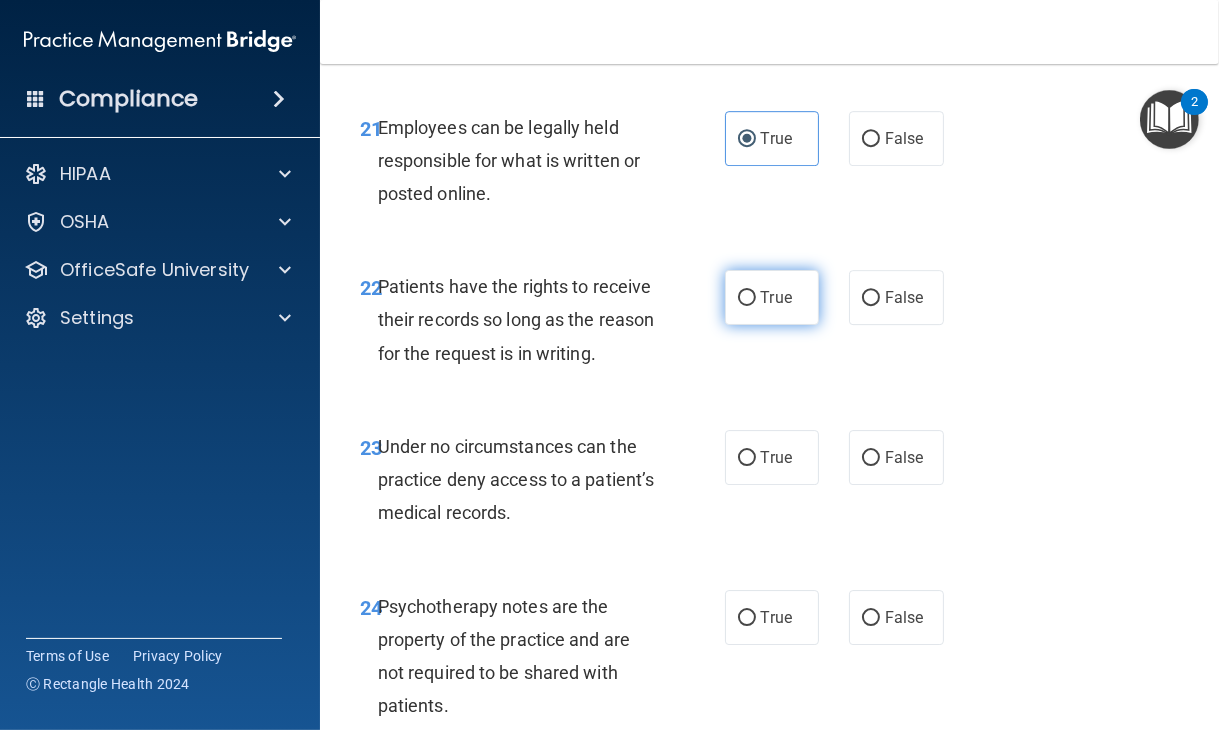 click on "True" at bounding box center (772, 297) 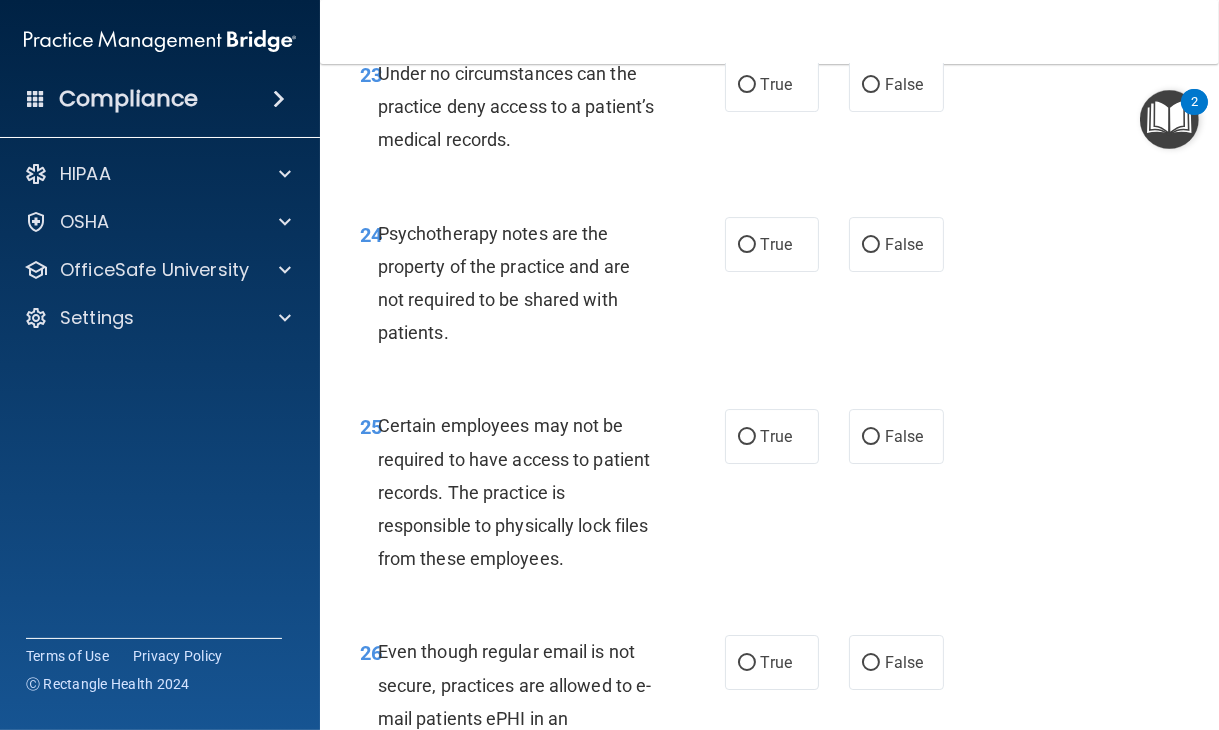 scroll, scrollTop: 5452, scrollLeft: 0, axis: vertical 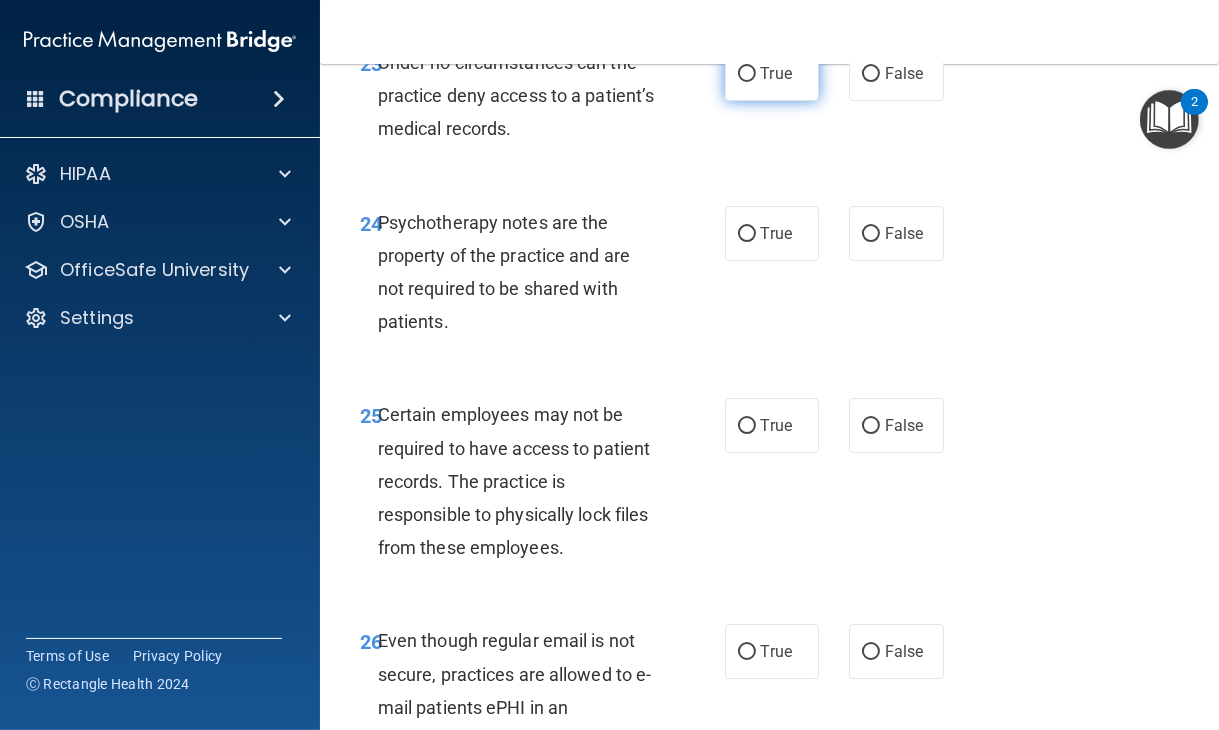 click on "True" at bounding box center (772, 73) 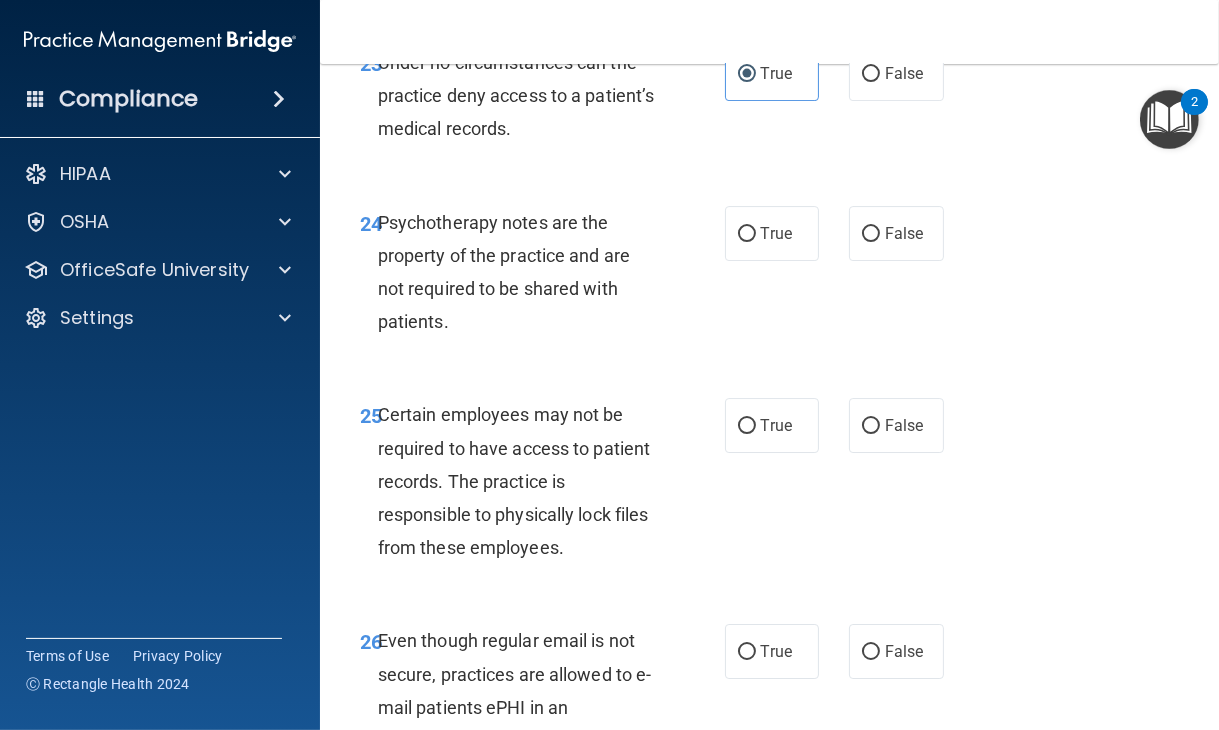 click on "True           False" at bounding box center [838, 233] 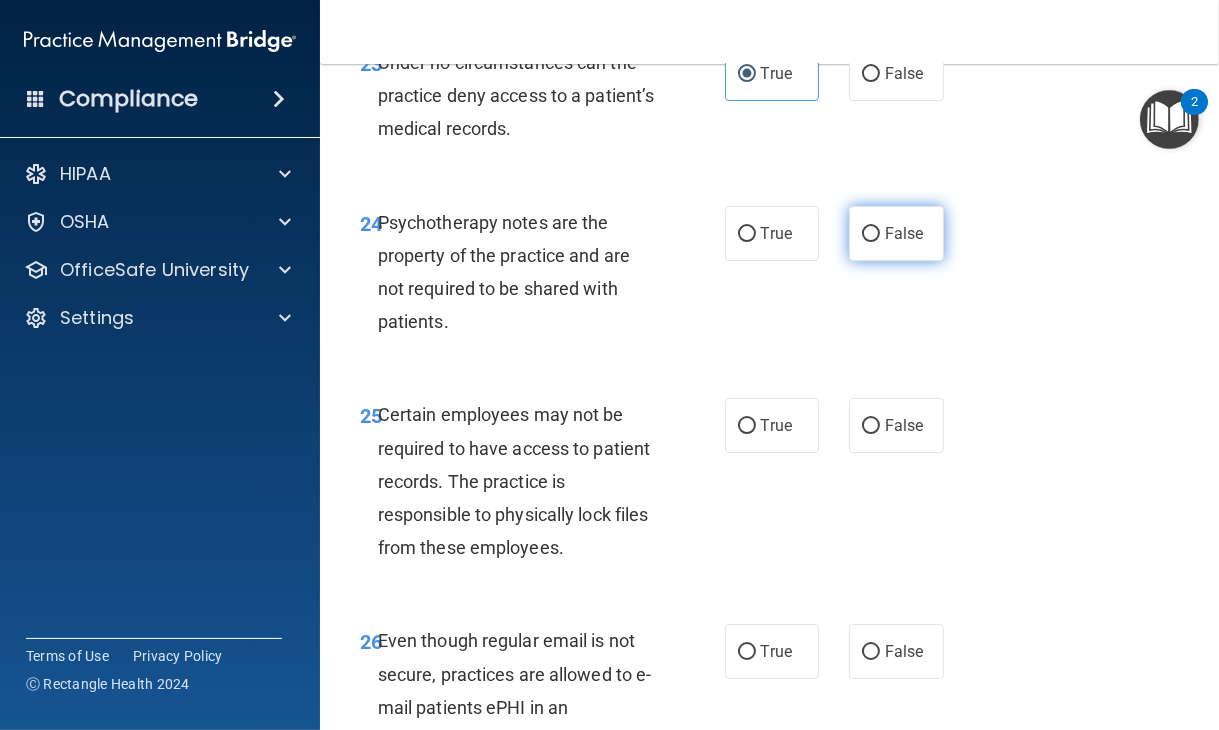 click on "False" at bounding box center [896, 233] 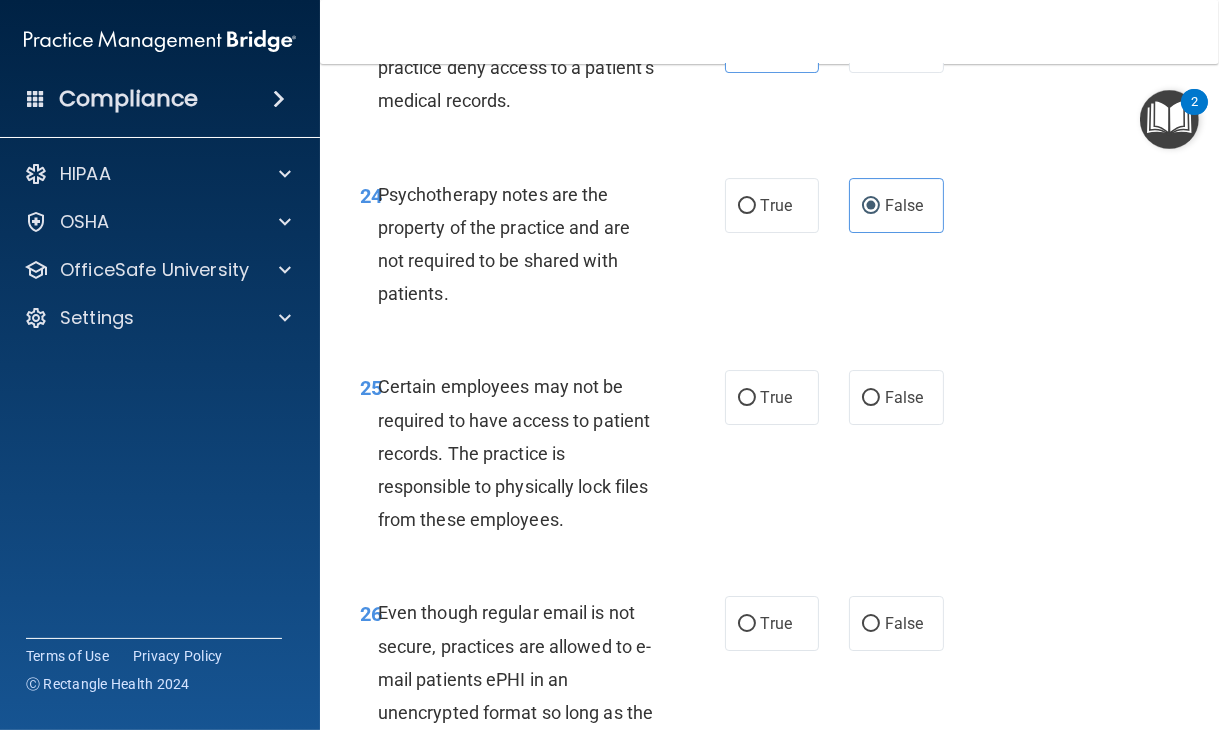 scroll, scrollTop: 5614, scrollLeft: 0, axis: vertical 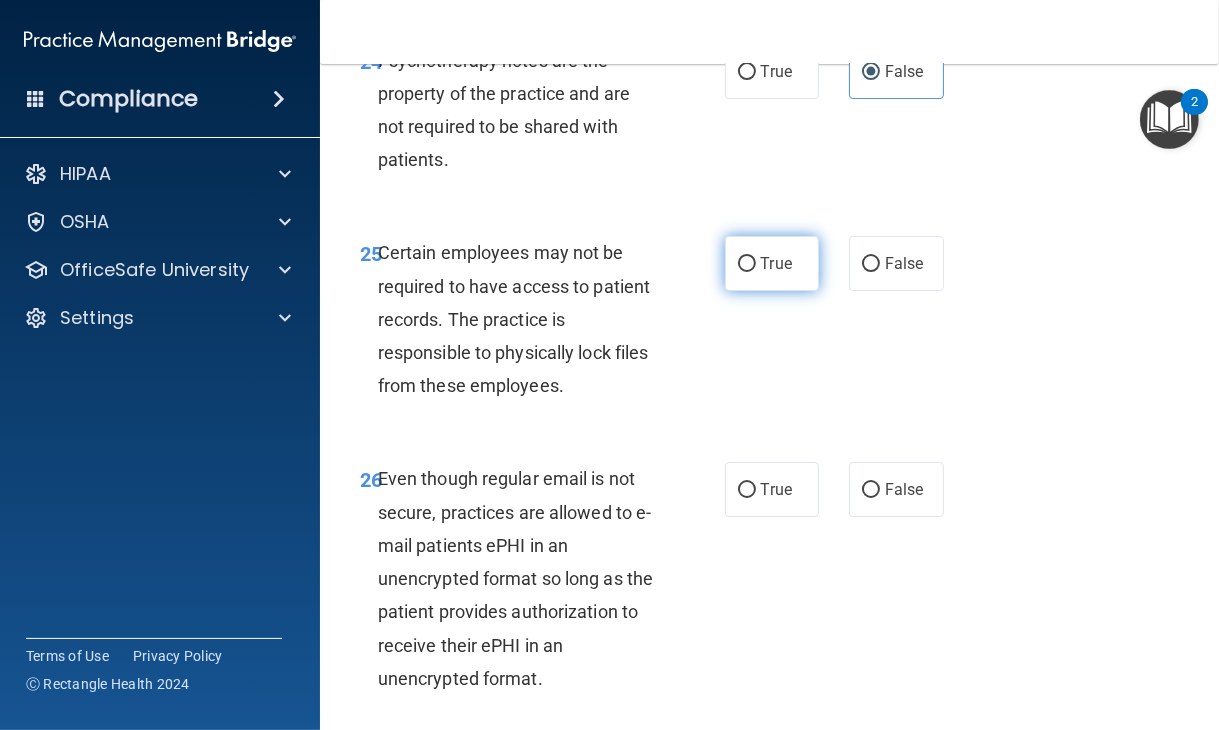 click on "True" at bounding box center (776, 263) 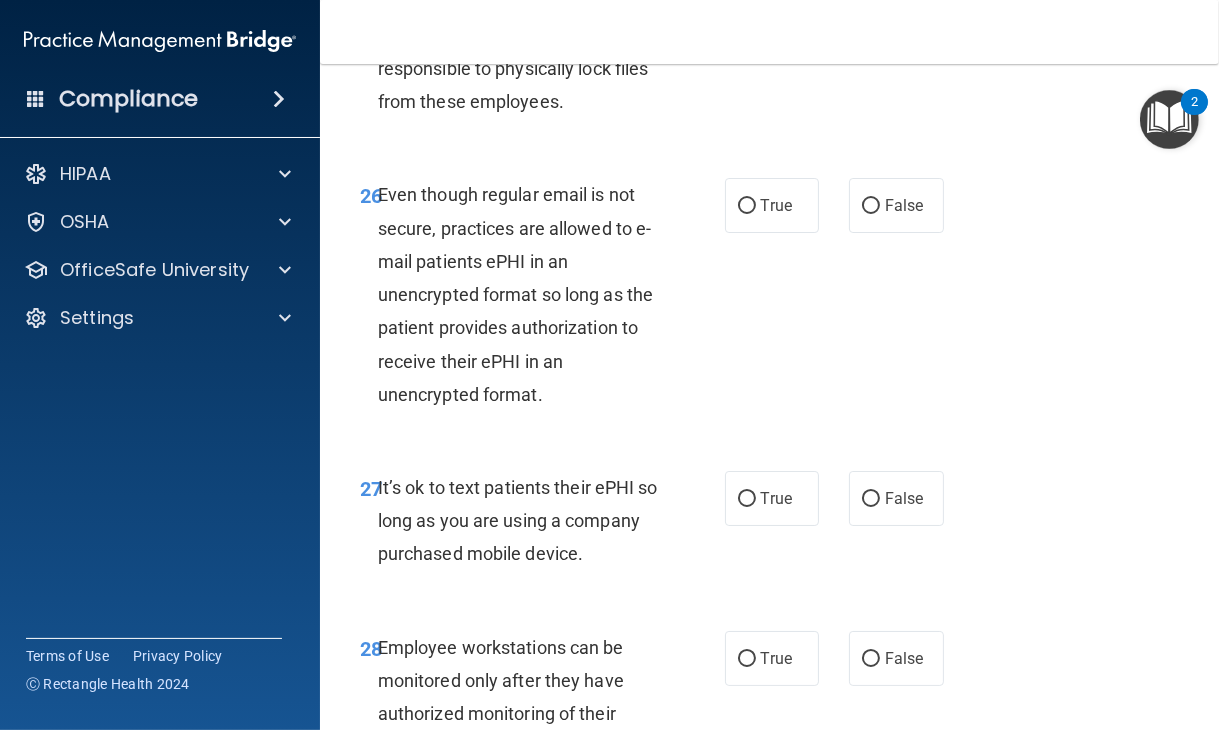 scroll, scrollTop: 5910, scrollLeft: 0, axis: vertical 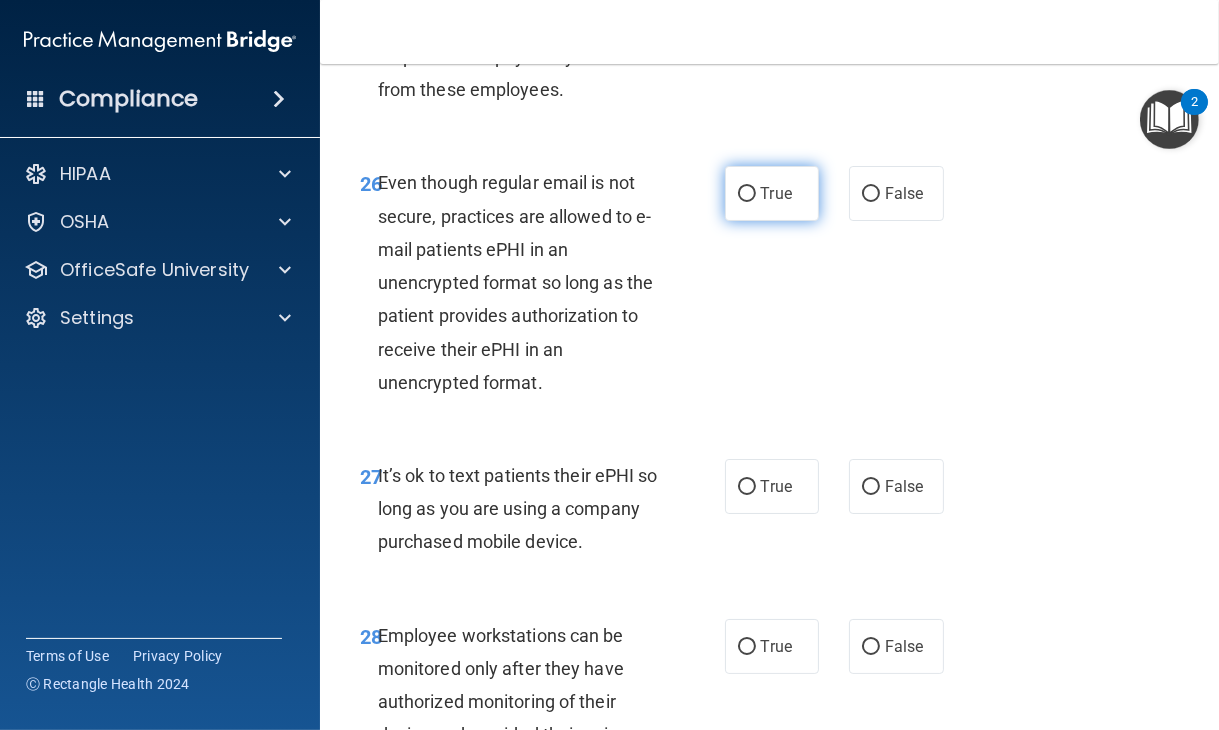 click on "True" at bounding box center [776, 193] 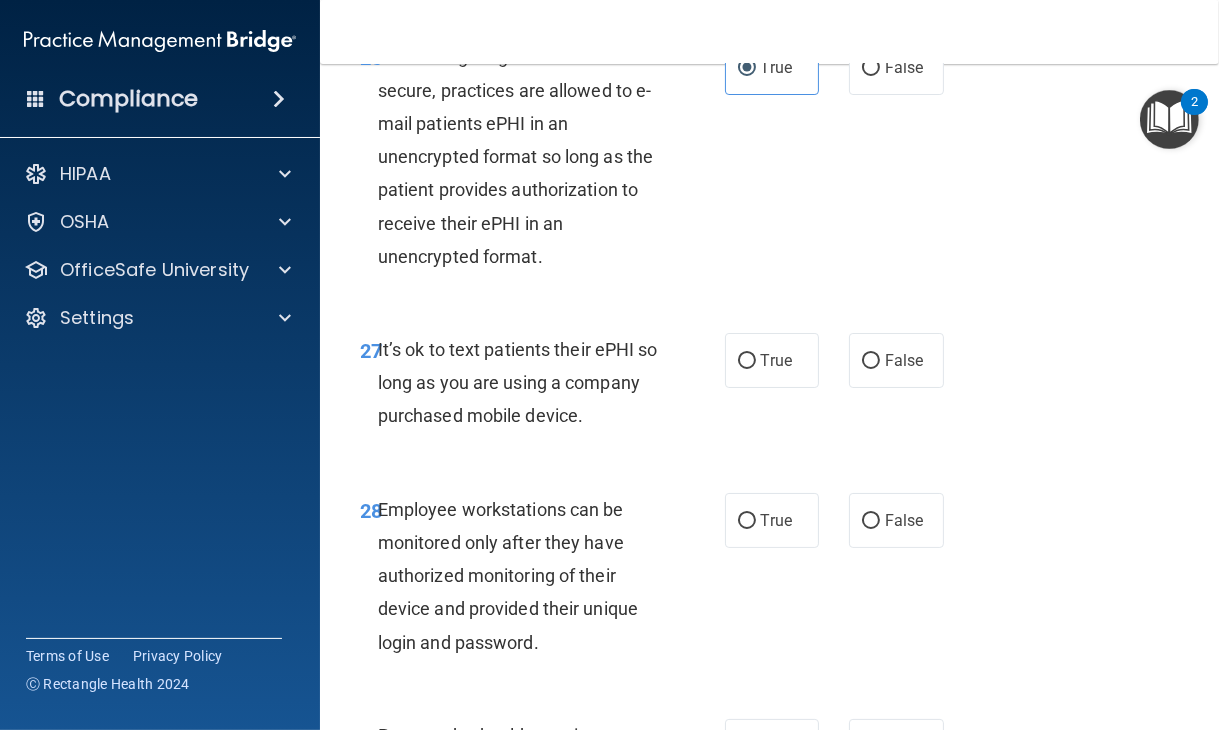 scroll, scrollTop: 6044, scrollLeft: 0, axis: vertical 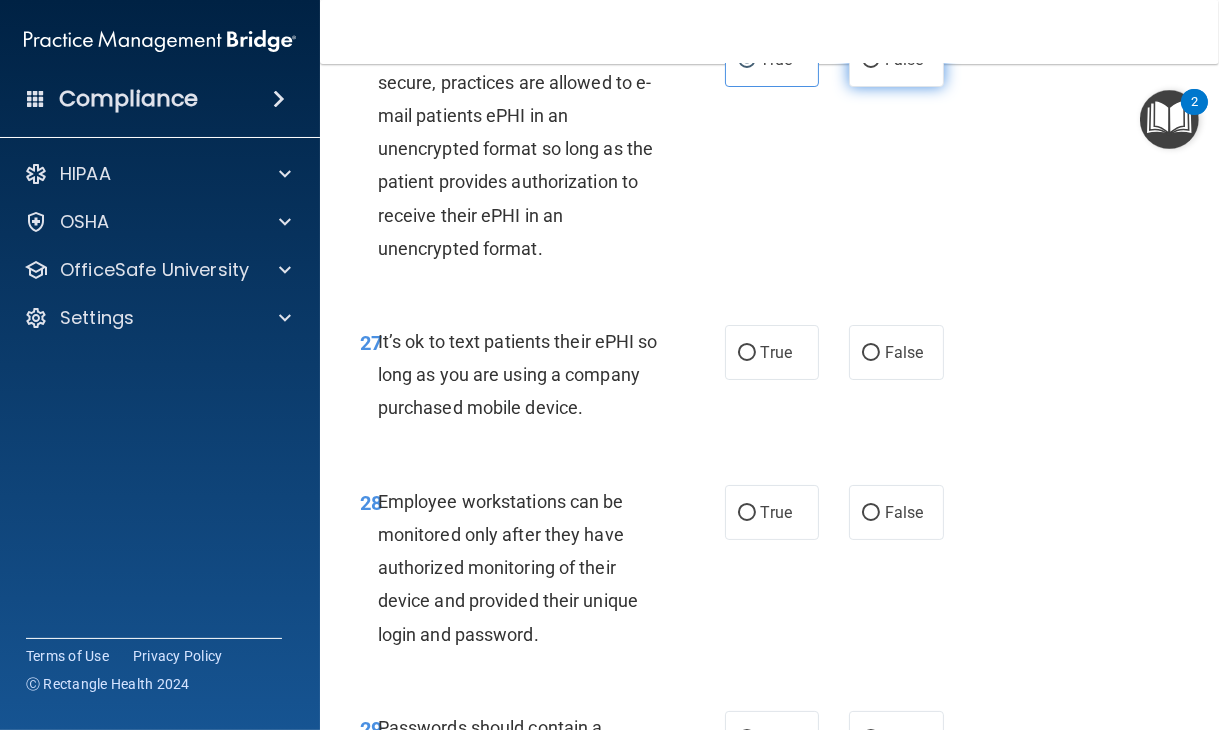 click on "False" at bounding box center [871, 60] 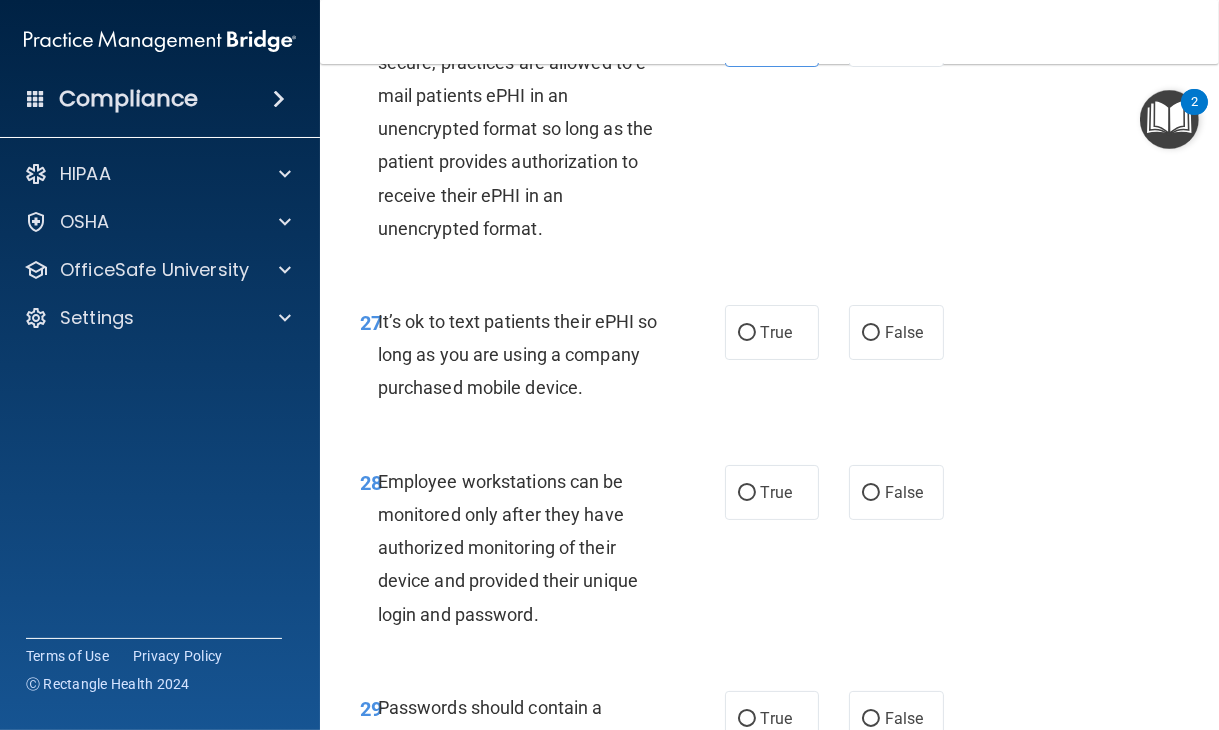 scroll, scrollTop: 6044, scrollLeft: 0, axis: vertical 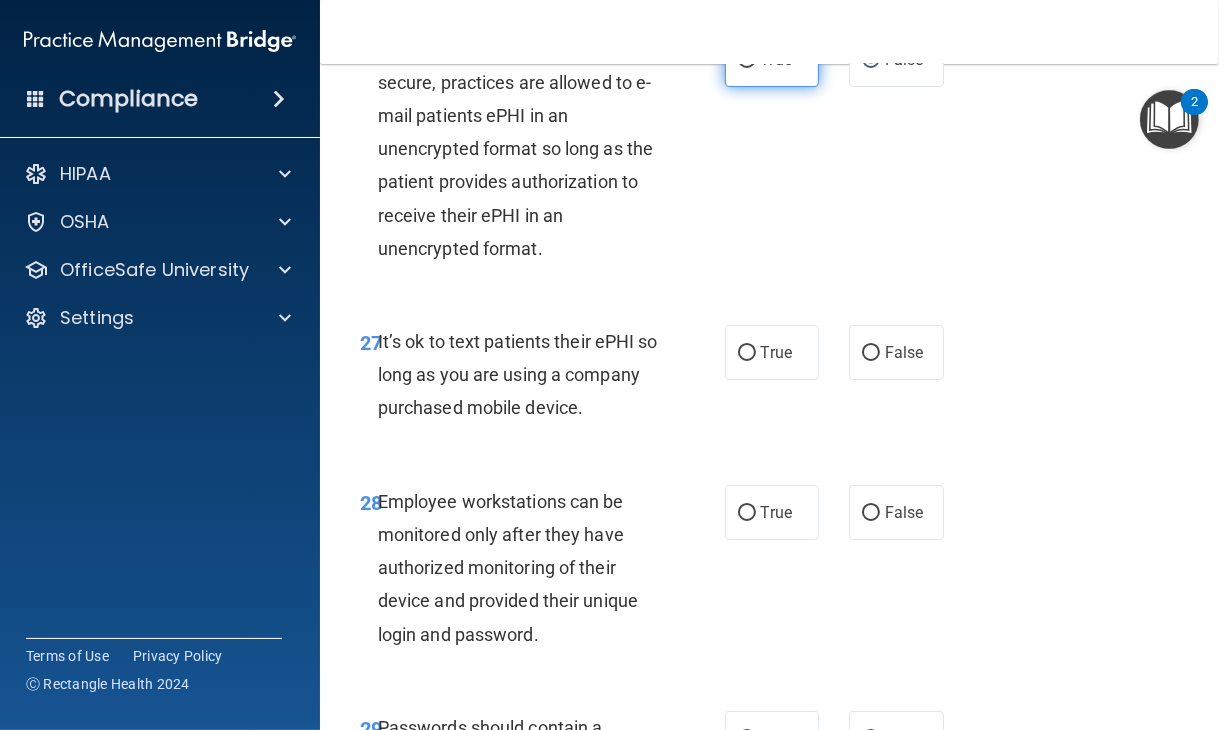click on "True" at bounding box center (772, 59) 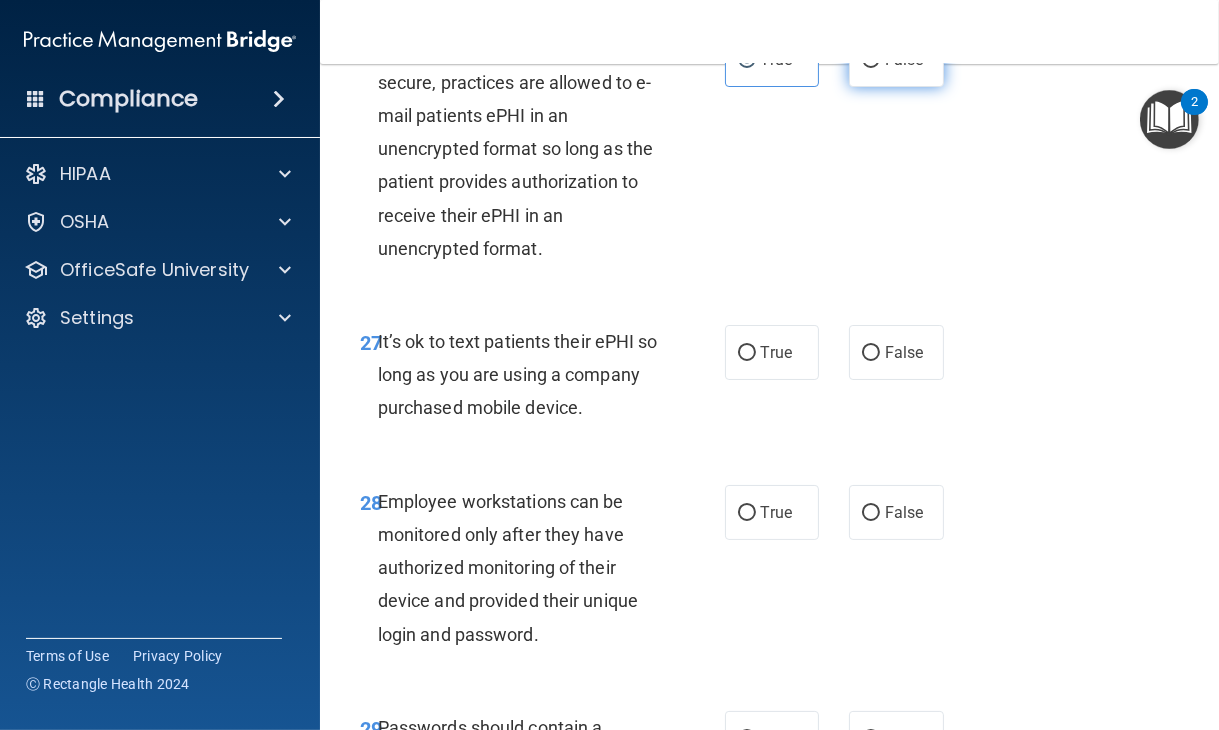 click on "False" at bounding box center [896, 59] 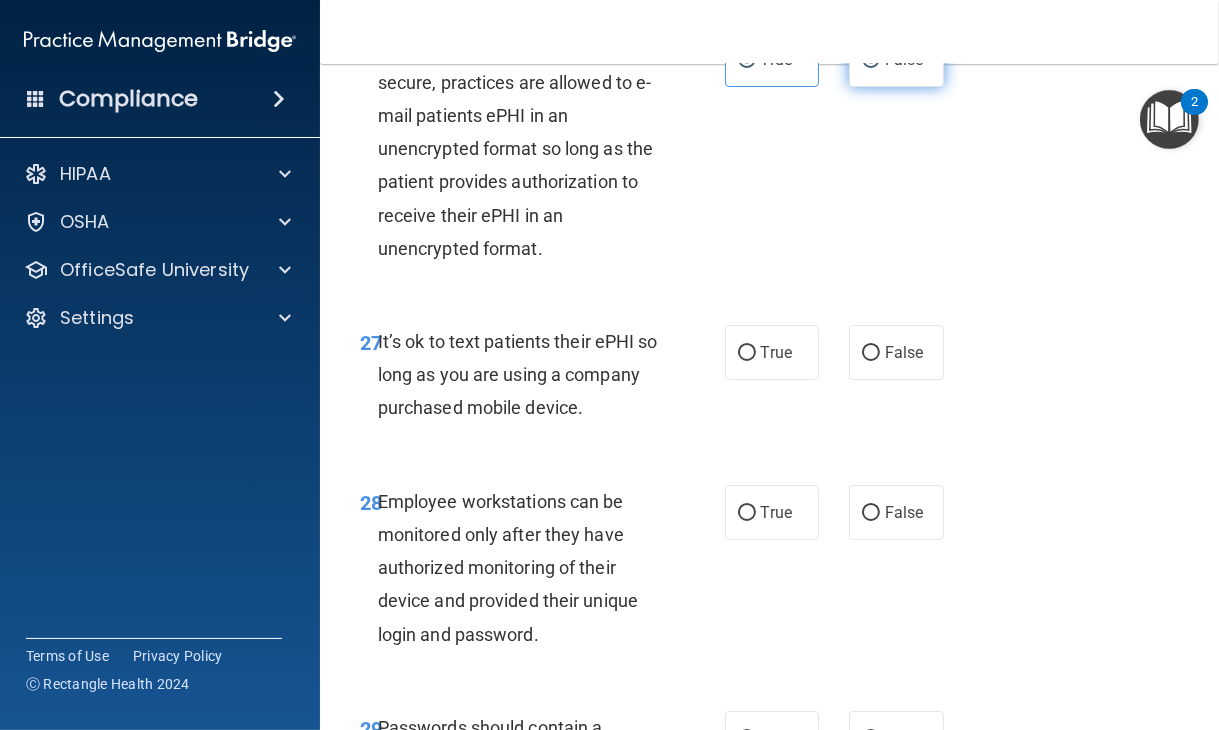 radio on "false" 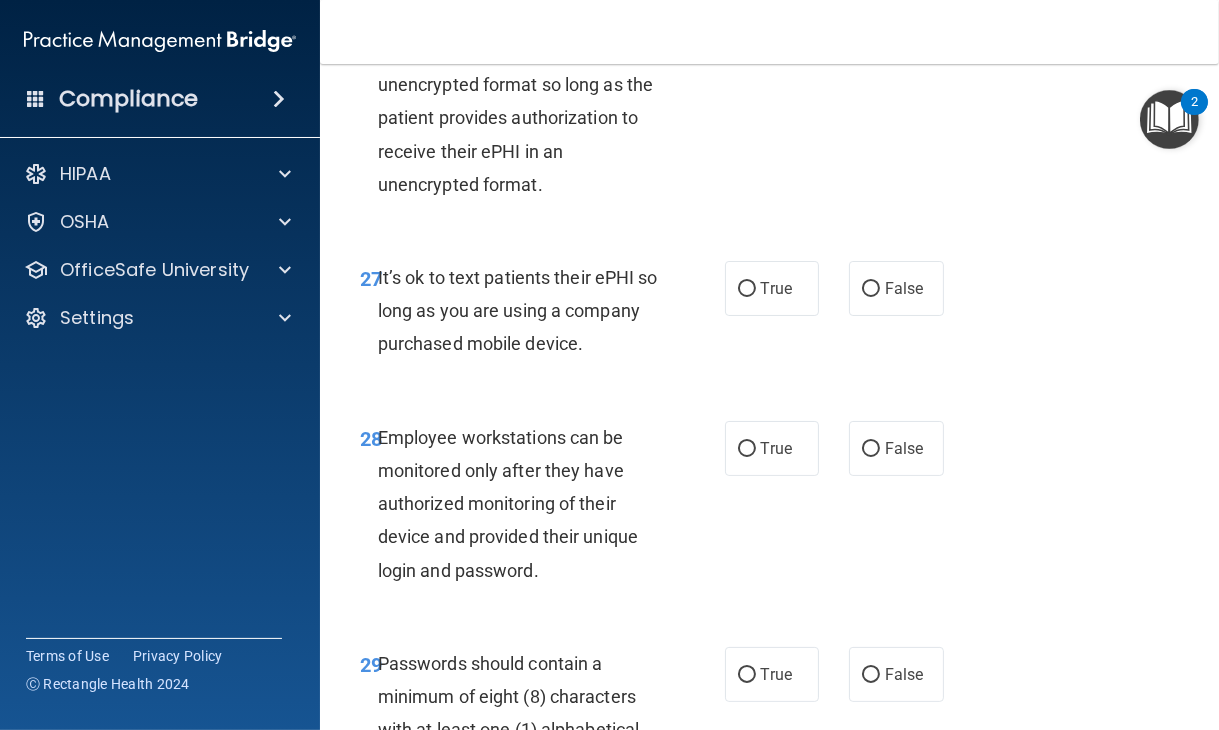 scroll, scrollTop: 6118, scrollLeft: 0, axis: vertical 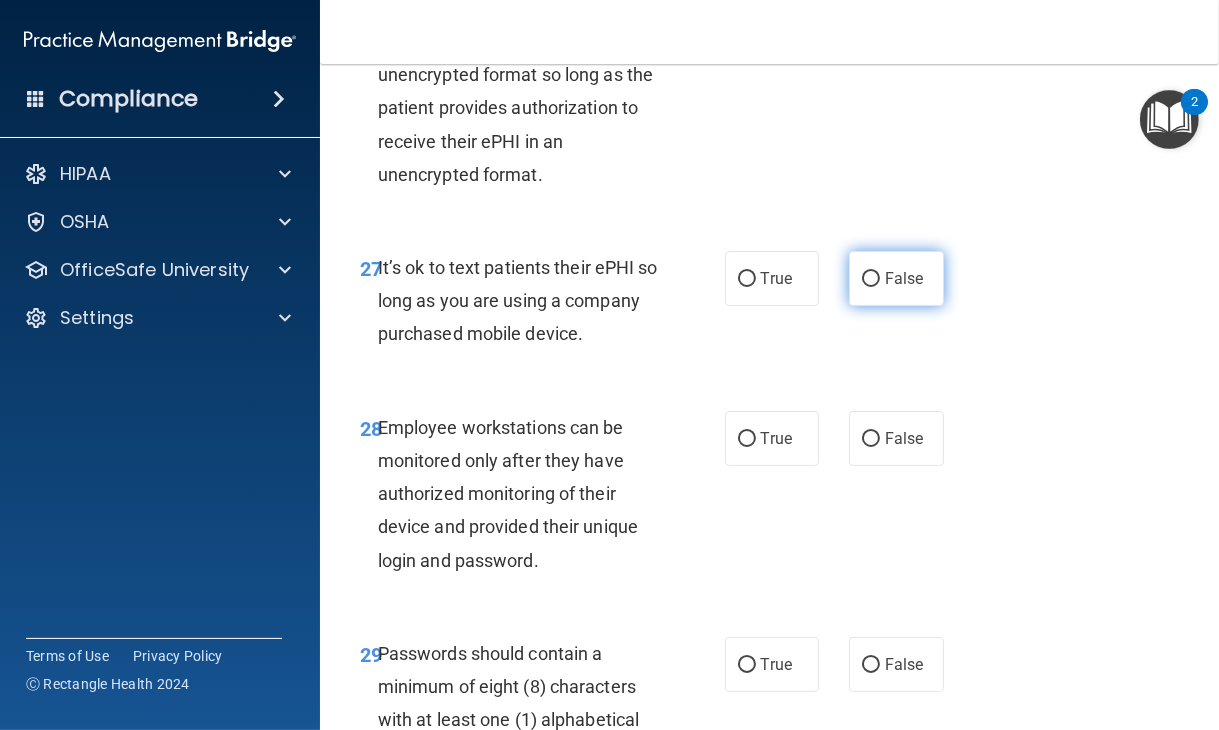click on "False" at bounding box center (896, 278) 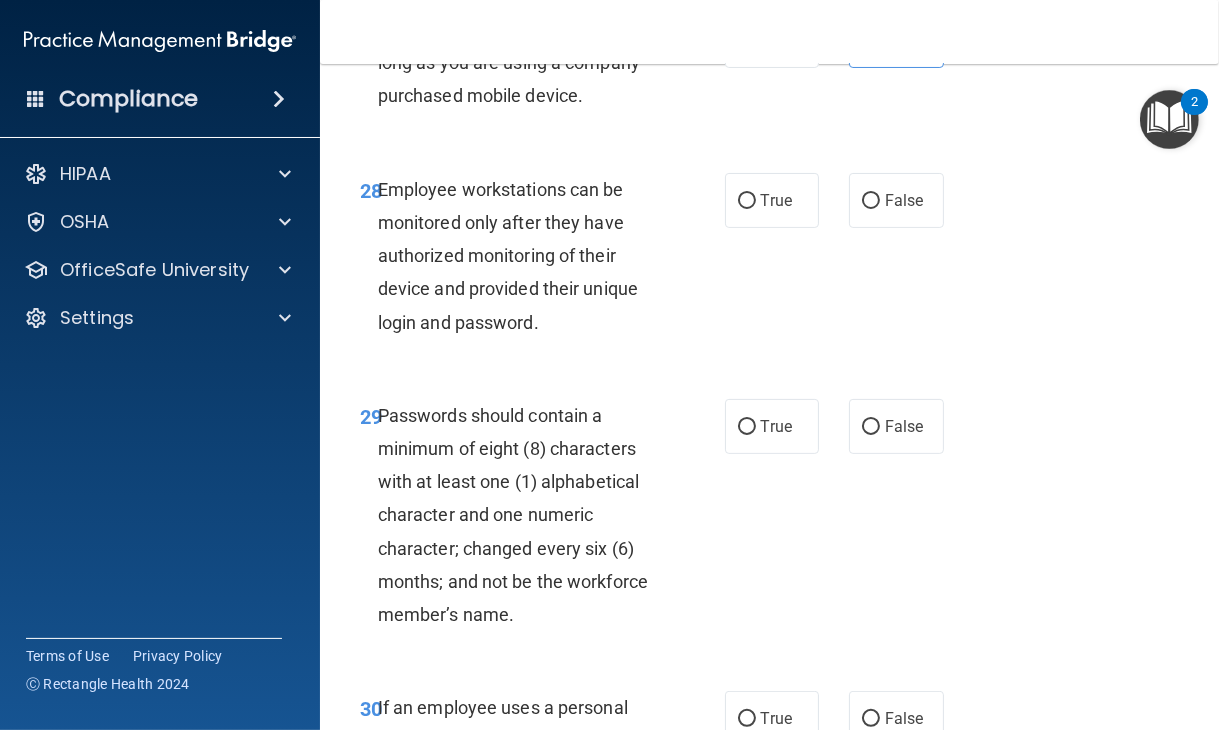scroll, scrollTop: 6359, scrollLeft: 0, axis: vertical 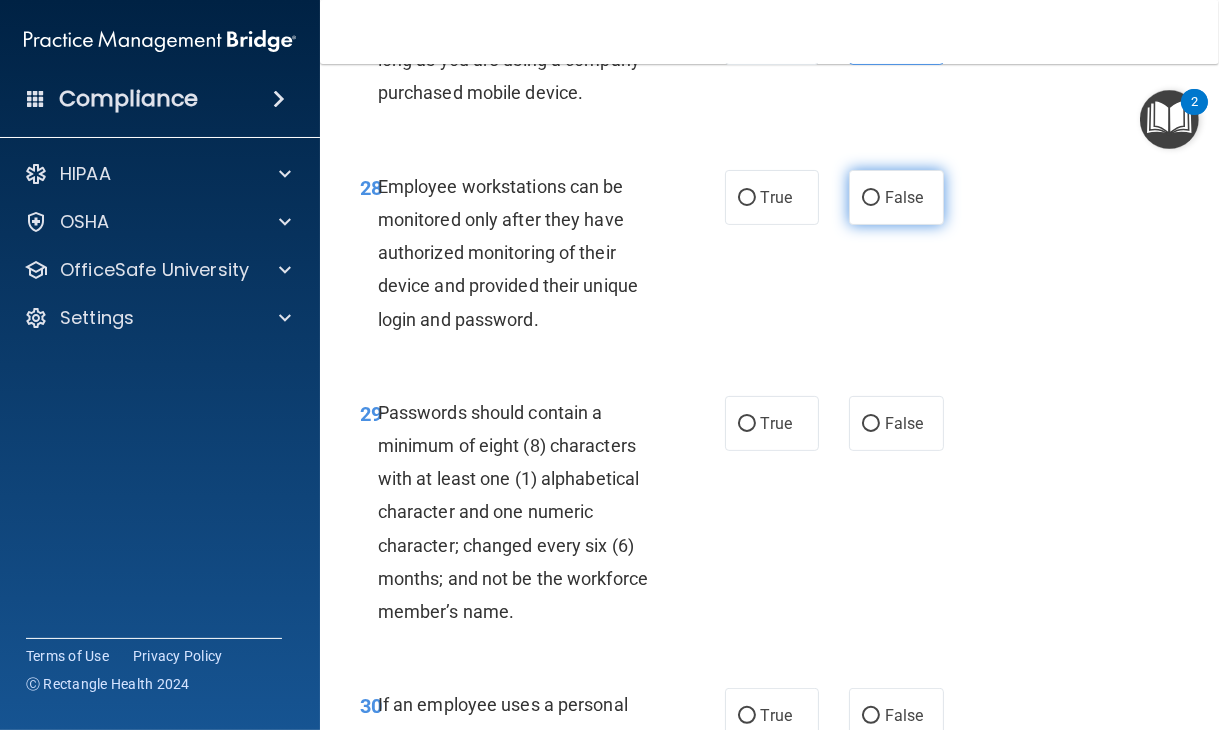 click on "False" at bounding box center (896, 197) 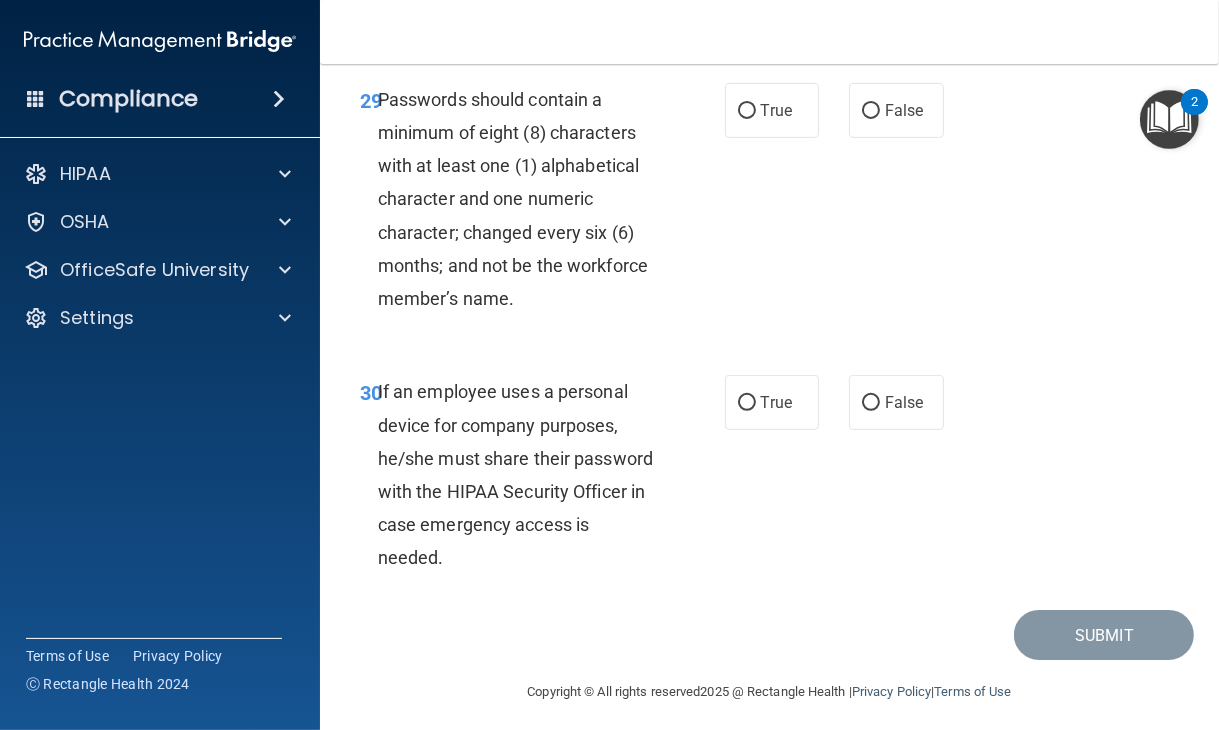 scroll, scrollTop: 6687, scrollLeft: 0, axis: vertical 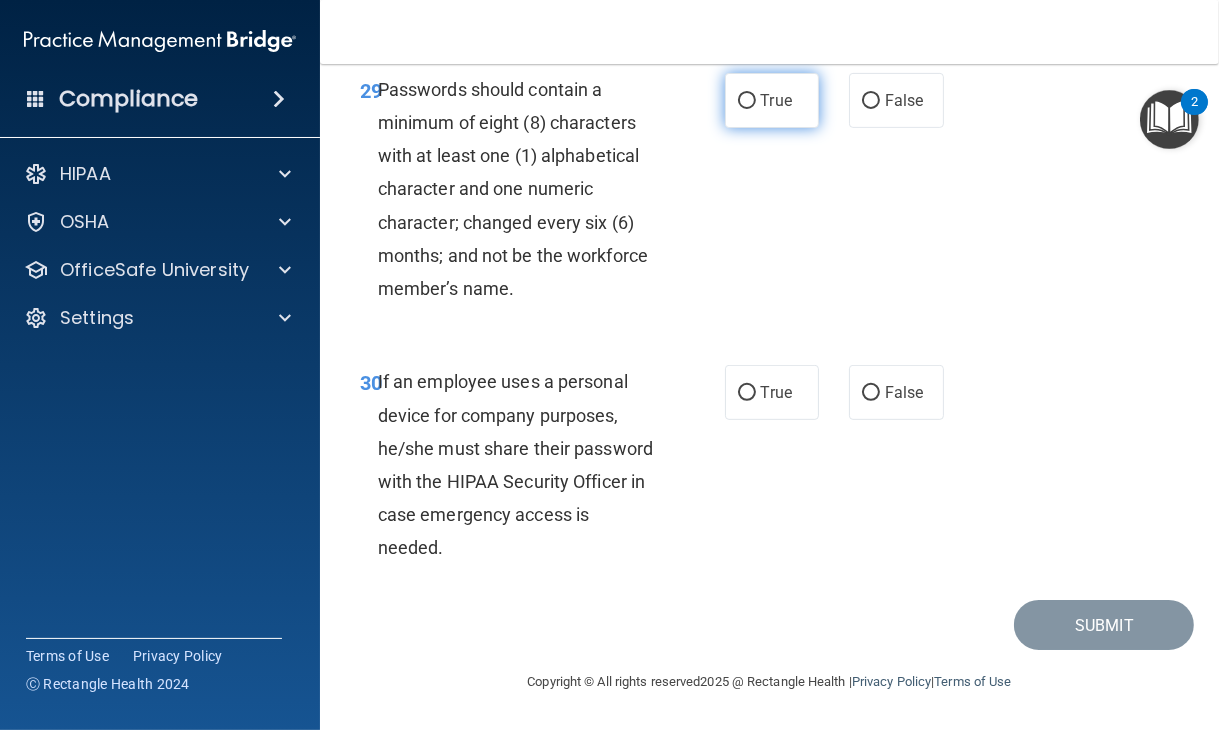 click on "True" at bounding box center [772, 100] 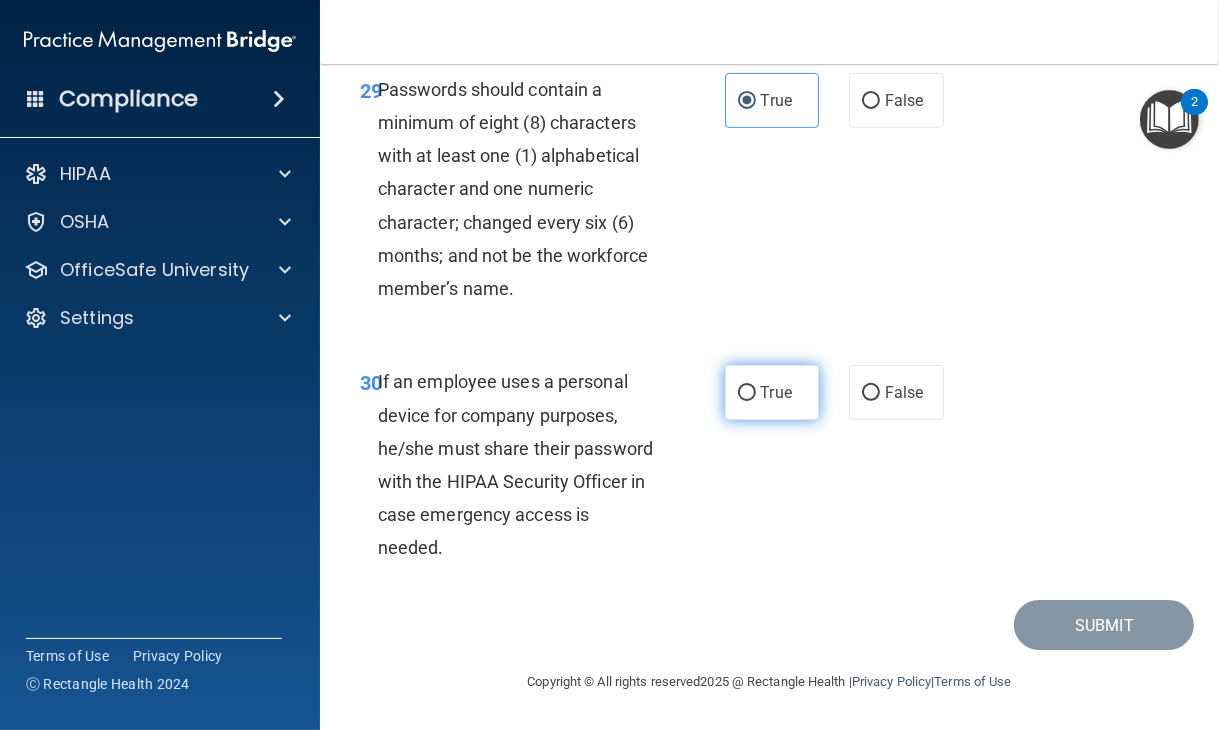 scroll, scrollTop: 6749, scrollLeft: 0, axis: vertical 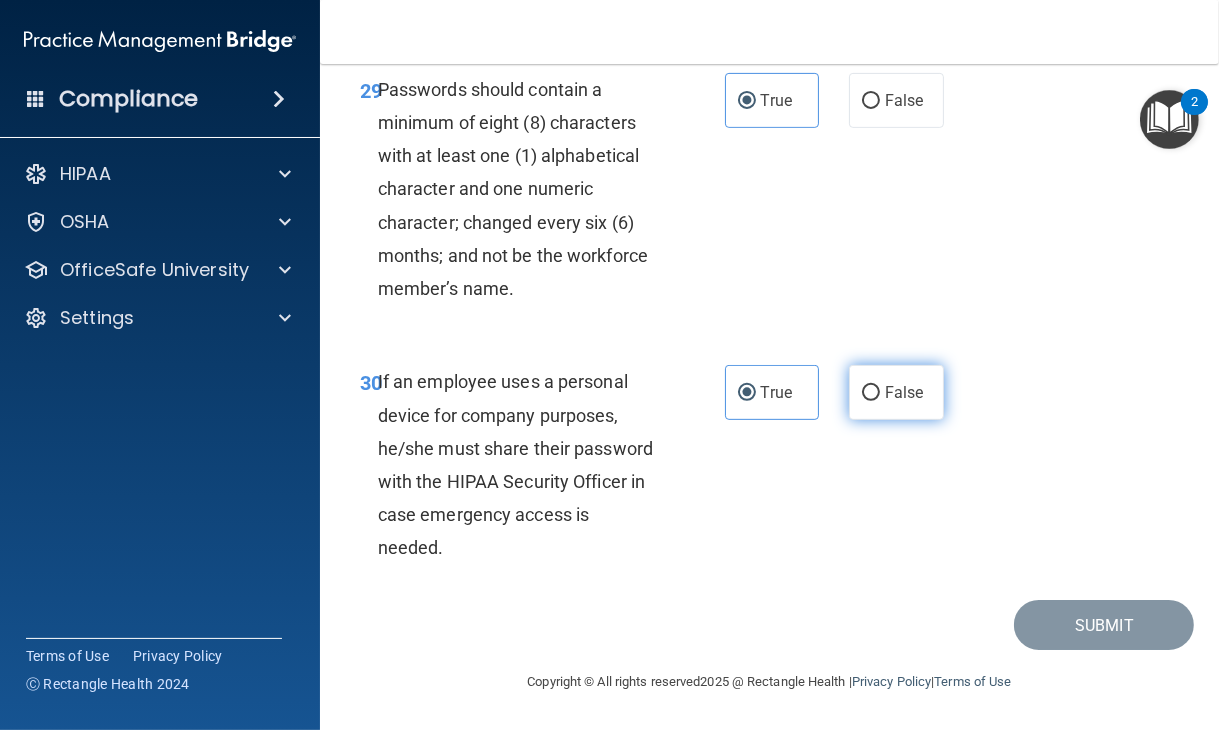 click on "False" at bounding box center (896, 392) 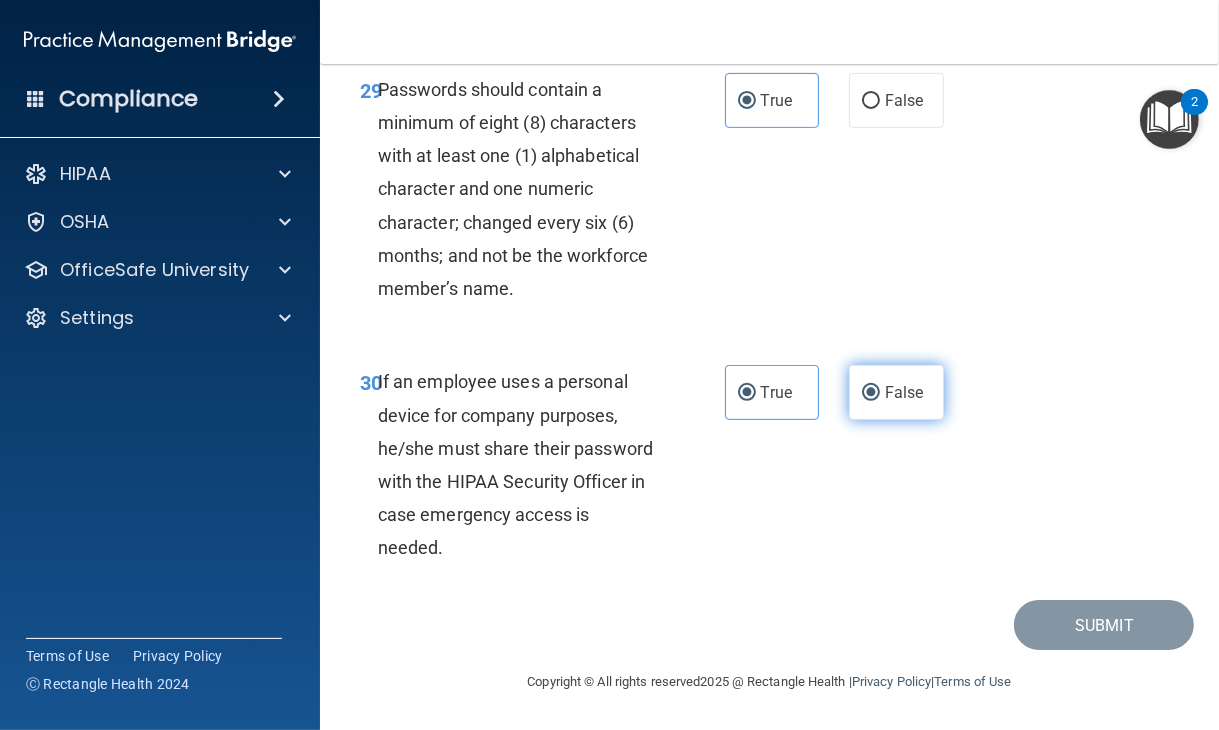 radio on "false" 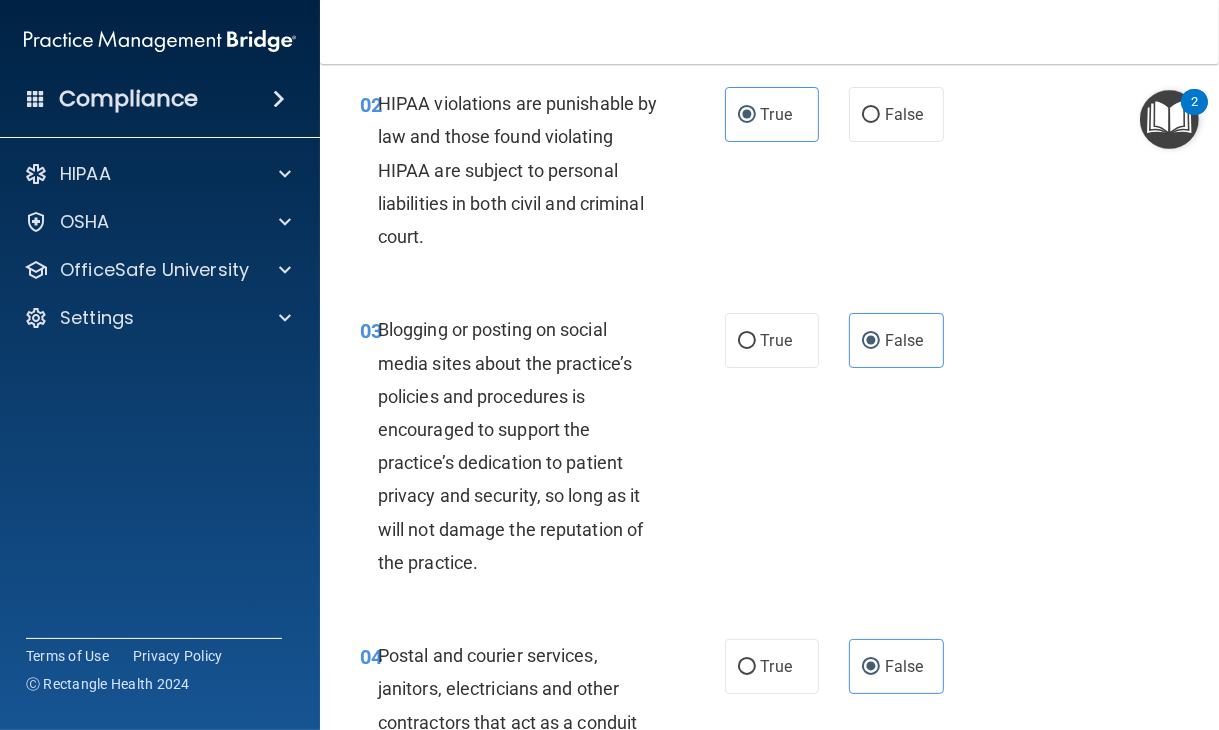 scroll, scrollTop: 0, scrollLeft: 0, axis: both 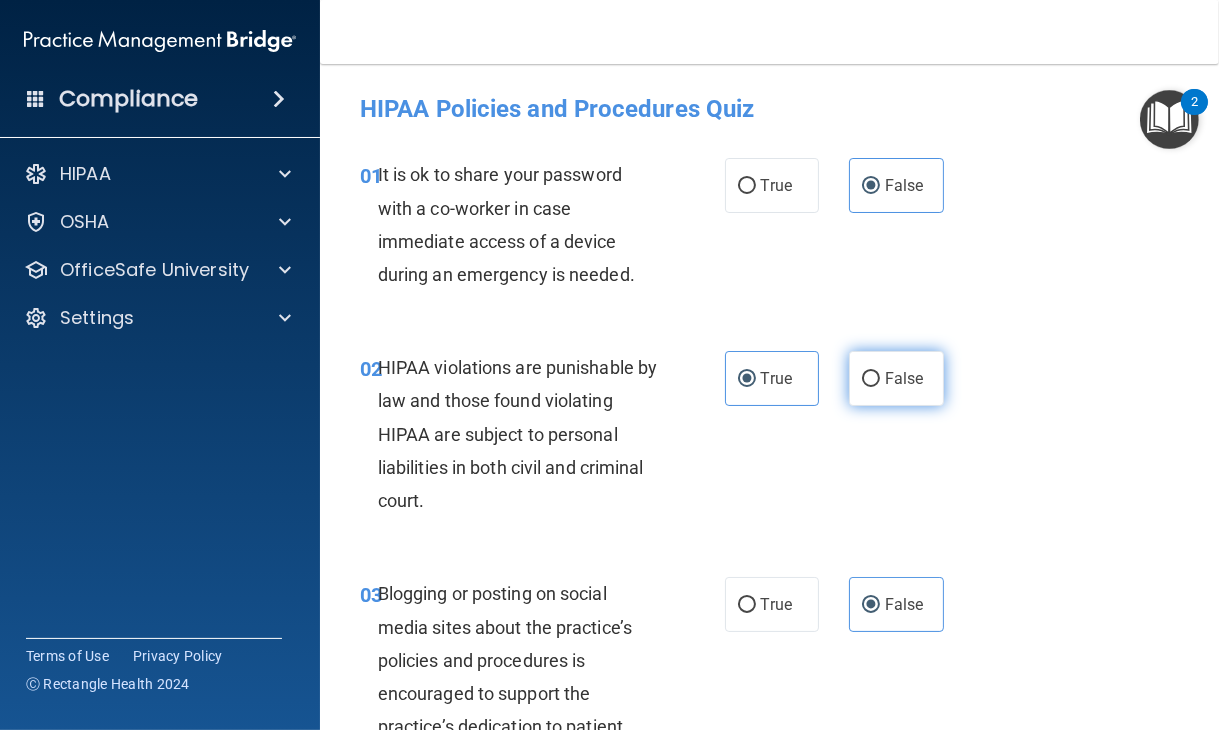 click on "False" at bounding box center (896, 378) 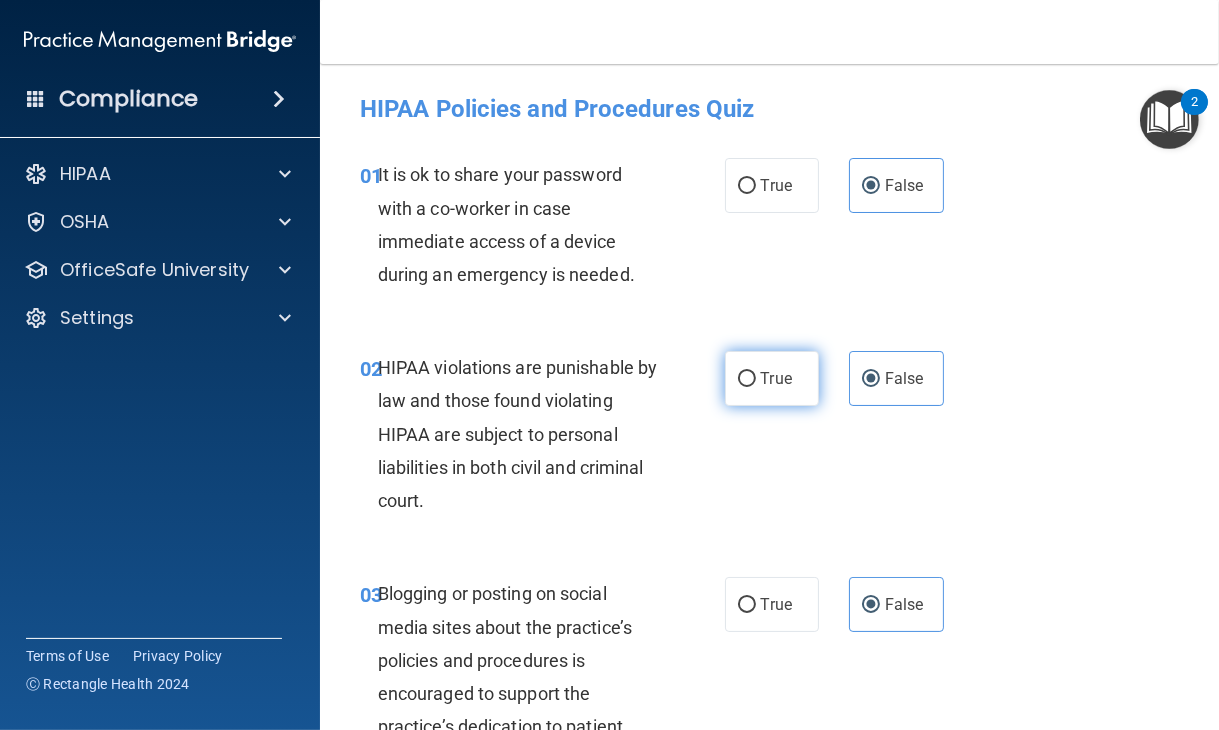 click on "True" at bounding box center (772, 378) 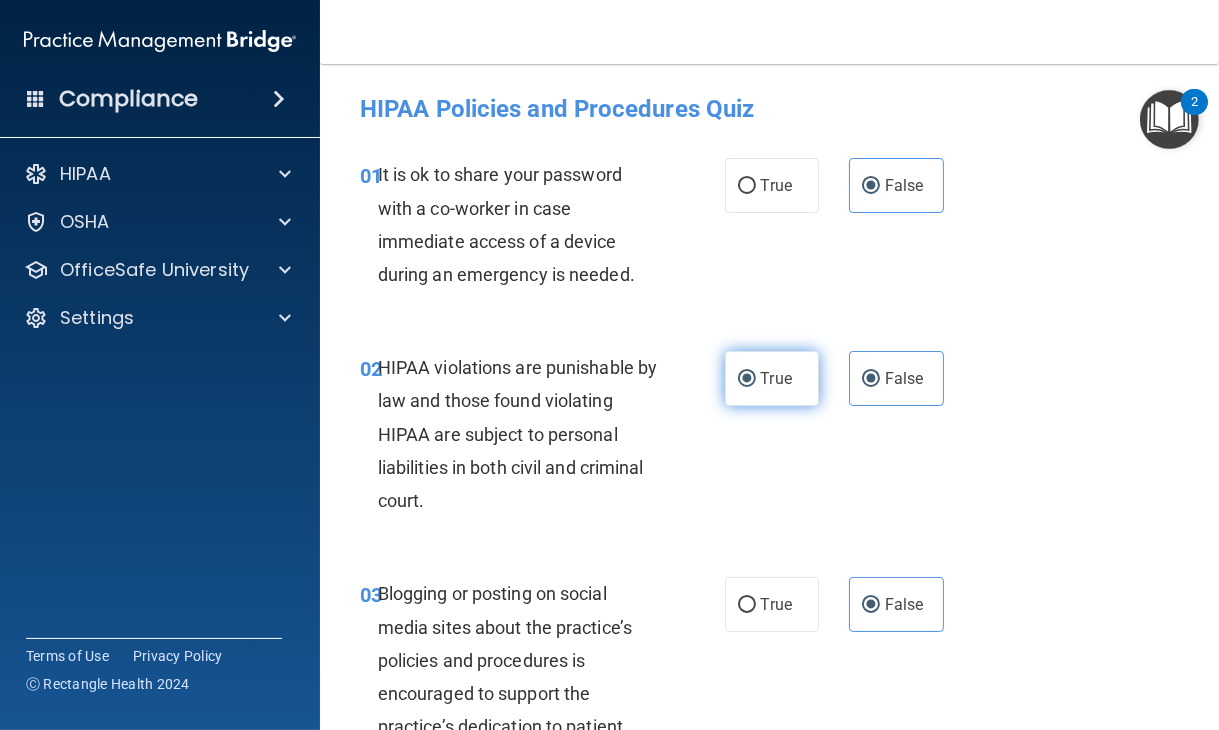 radio on "false" 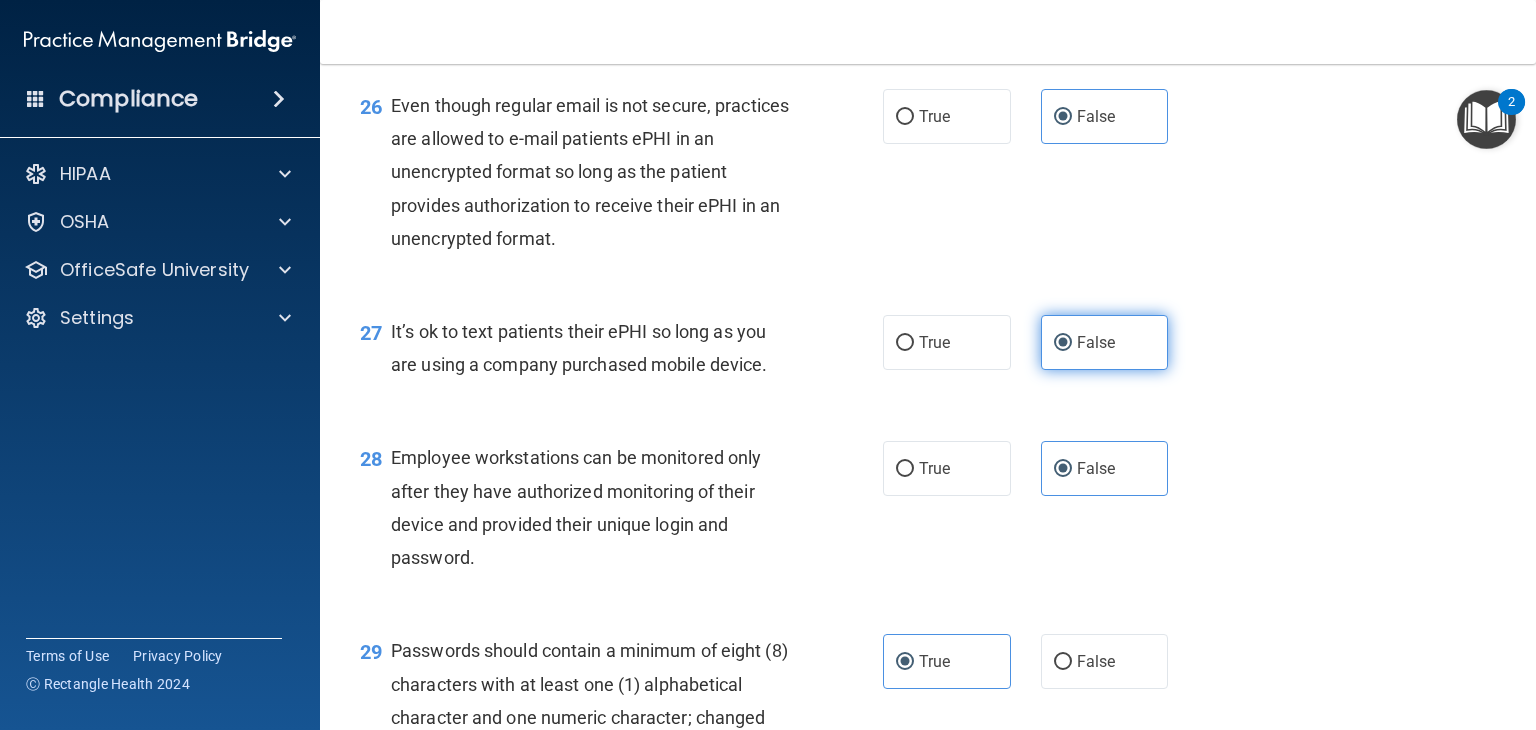 scroll, scrollTop: 4680, scrollLeft: 0, axis: vertical 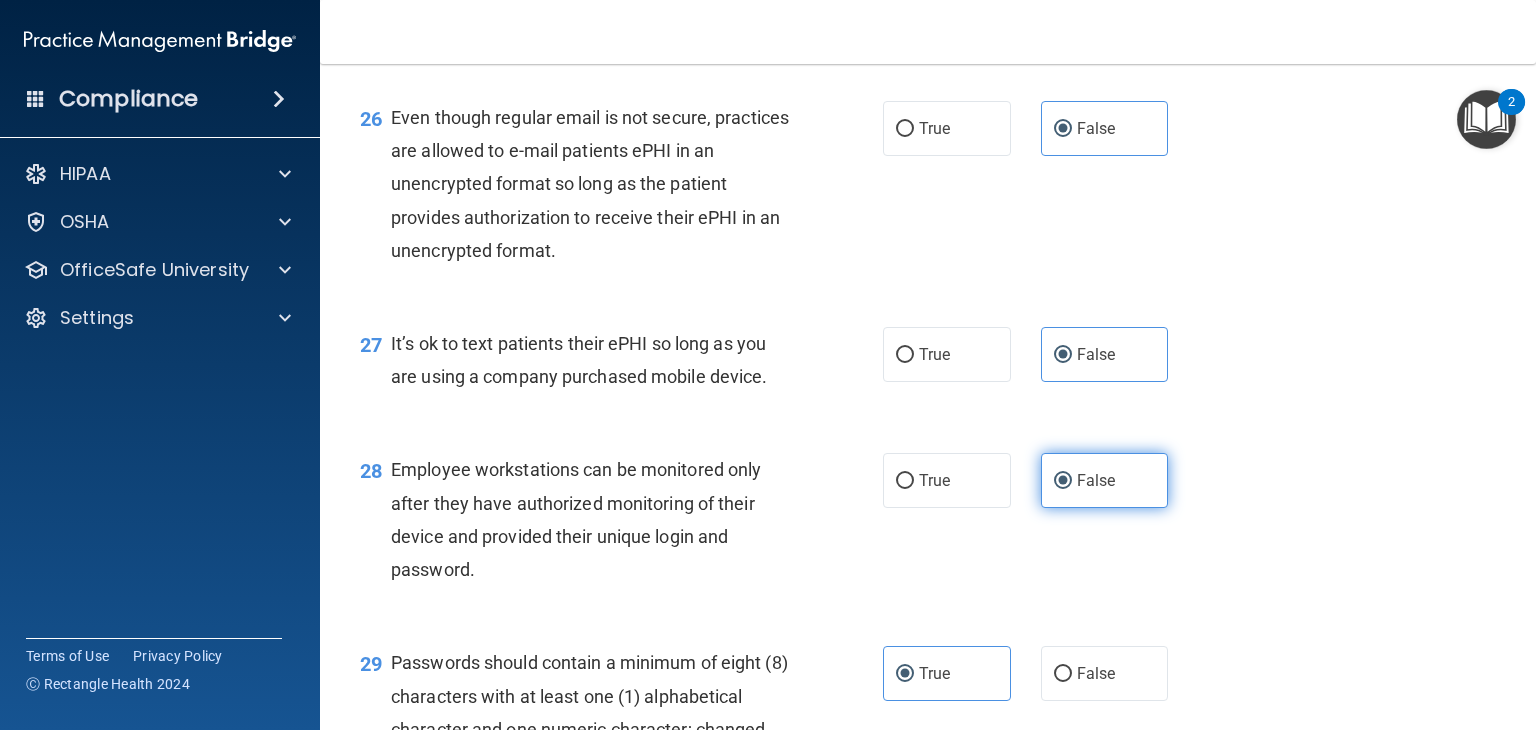 click on "False" at bounding box center [1105, 480] 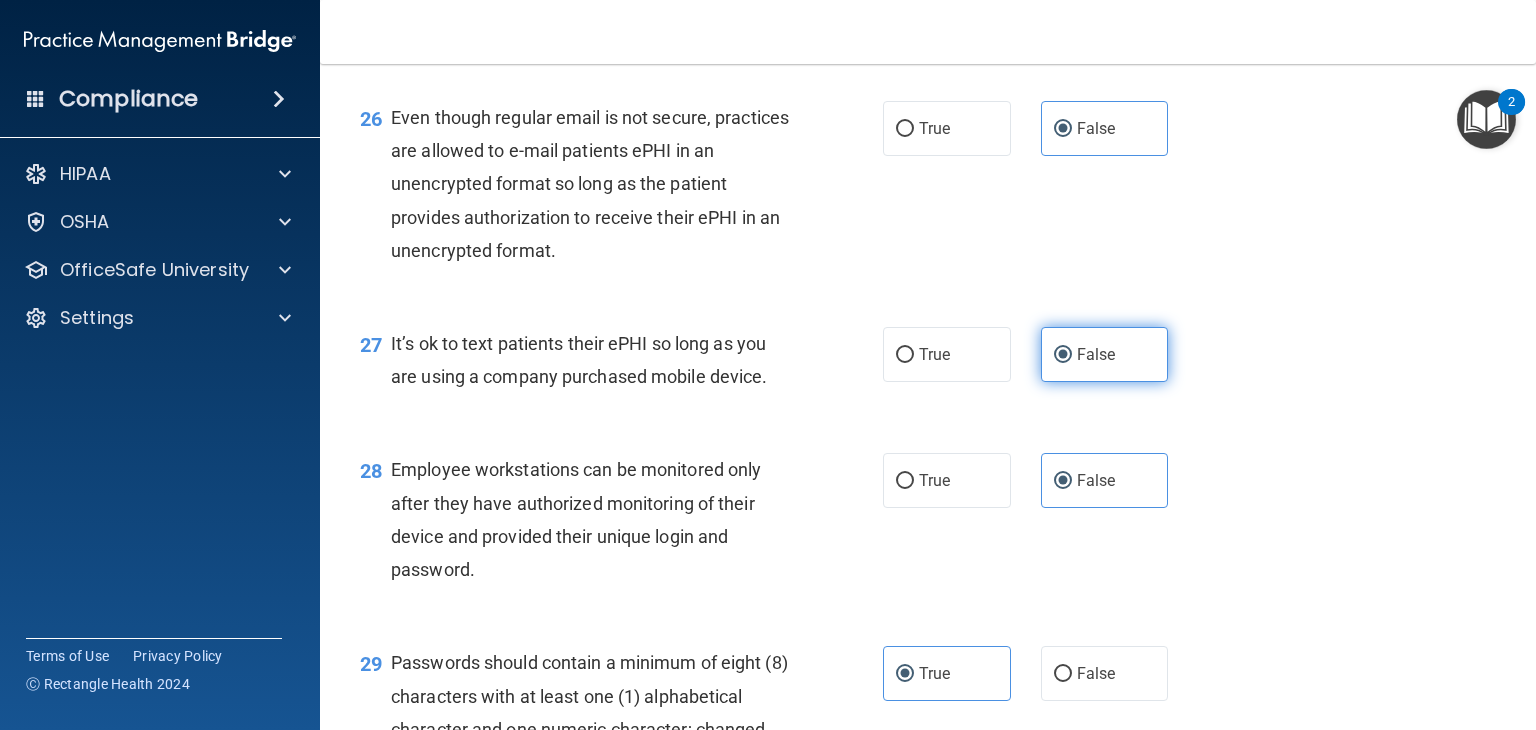click on "False" at bounding box center (1096, 354) 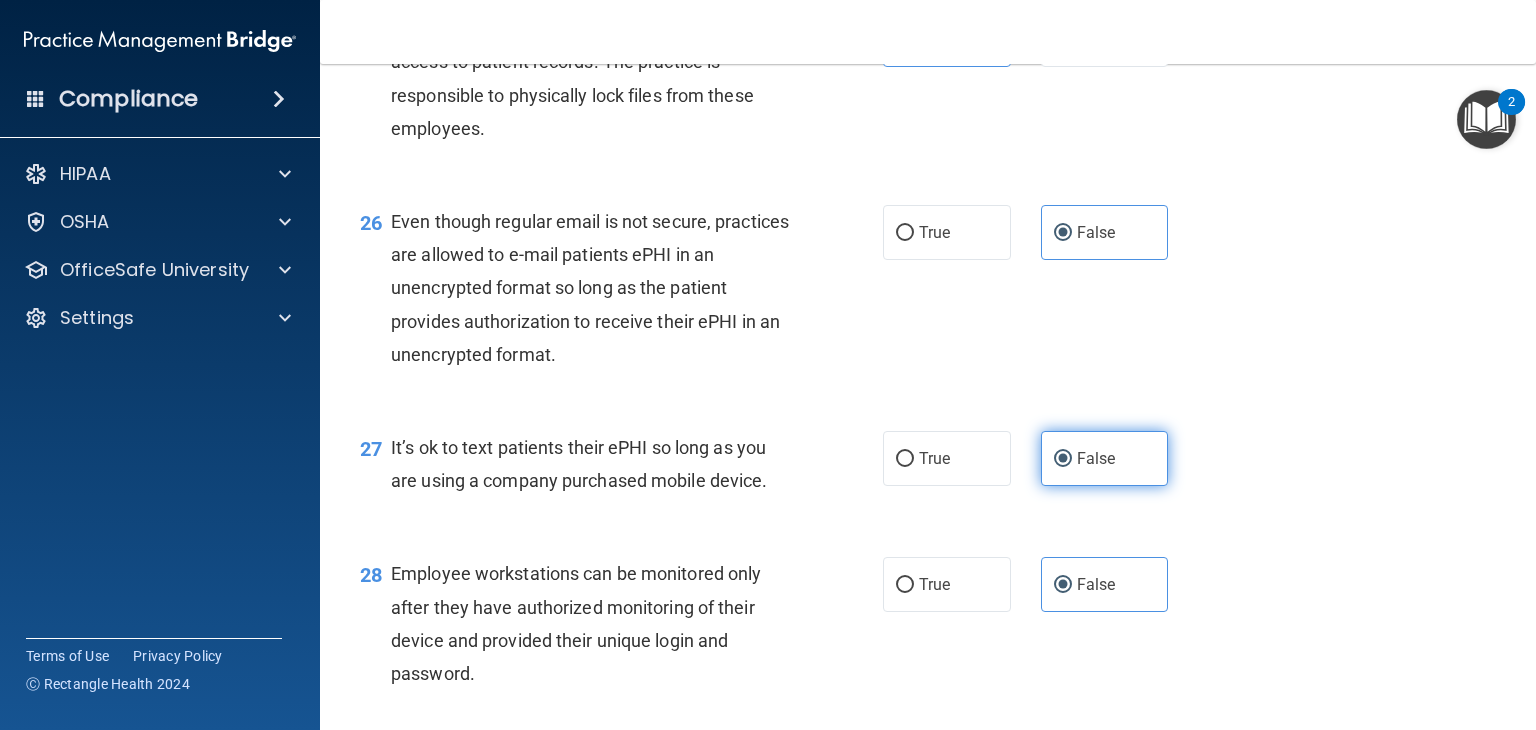 scroll, scrollTop: 4536, scrollLeft: 0, axis: vertical 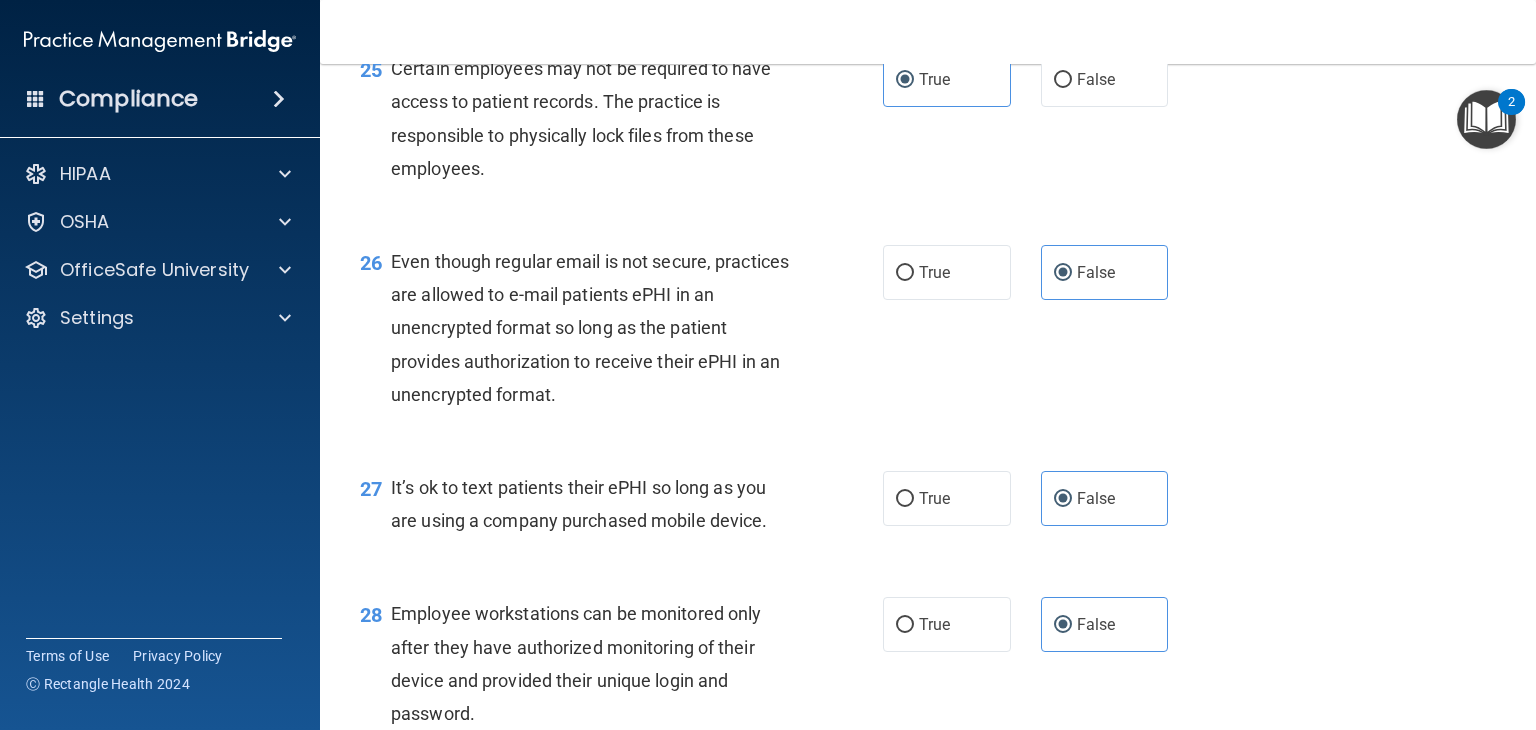 click on "26       Even though regular email is not secure, practices are allowed to e-mail patients ePHI in an unencrypted format so long as the patient provides authorization to receive their ePHI in an unencrypted format.                  True           False" at bounding box center [928, 333] 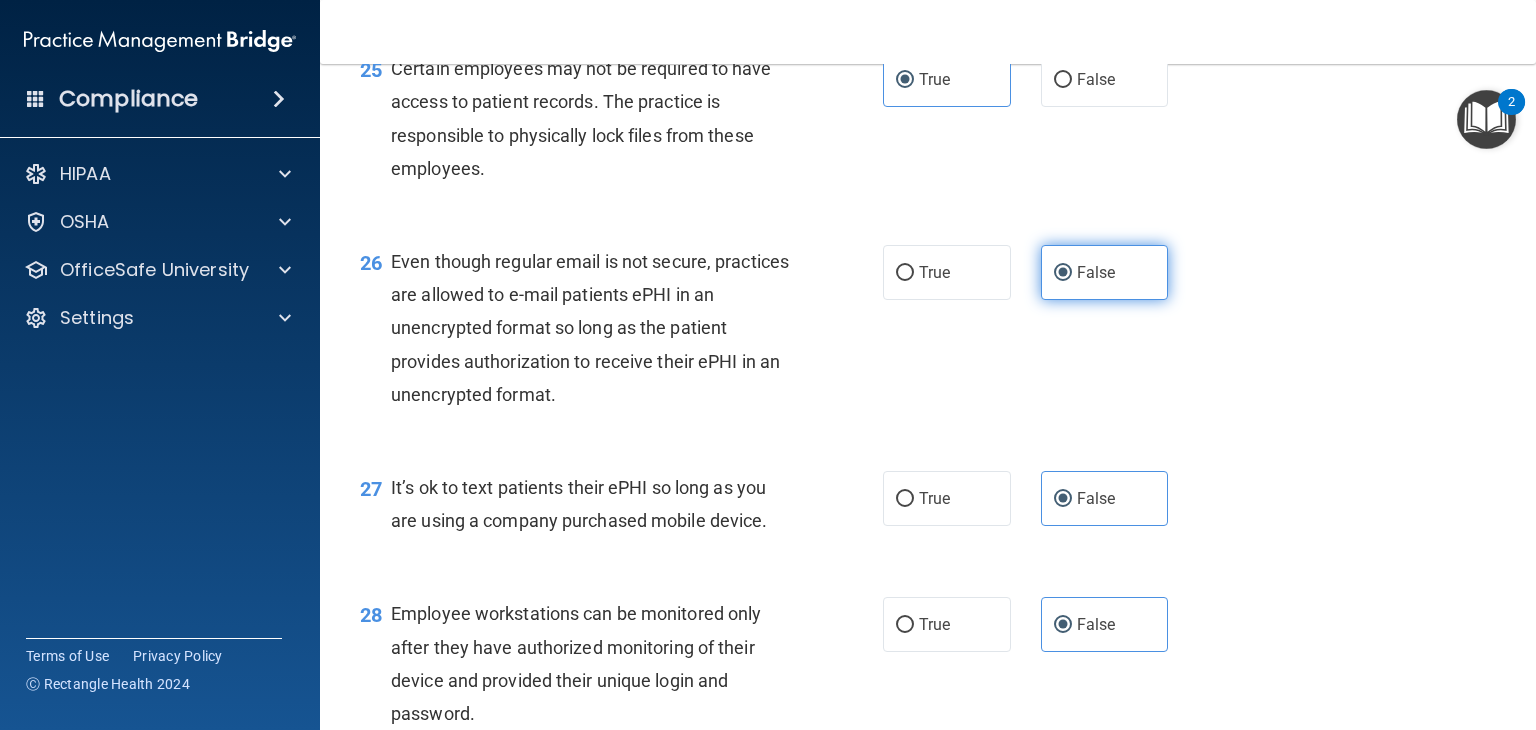 click on "False" at bounding box center [1105, 272] 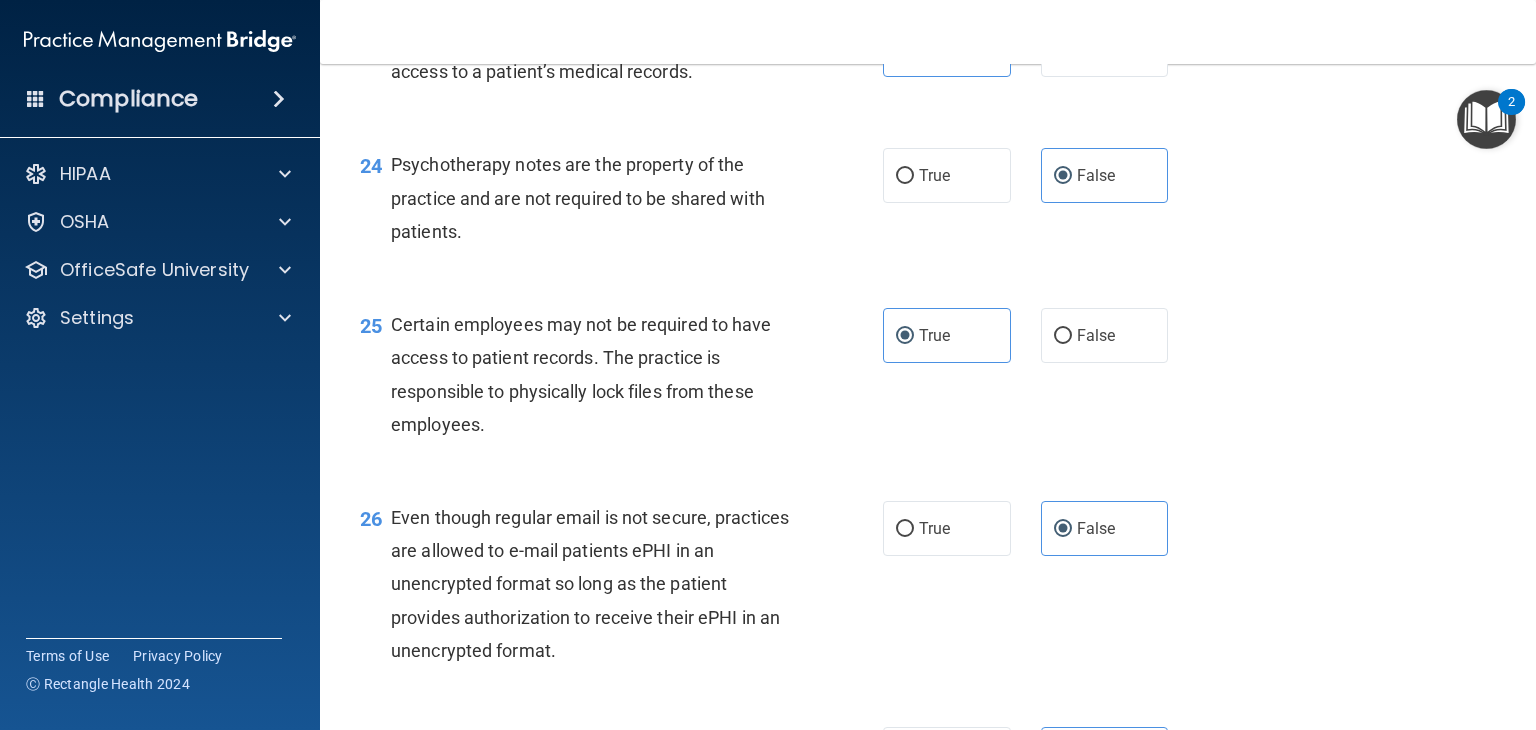 scroll, scrollTop: 4256, scrollLeft: 0, axis: vertical 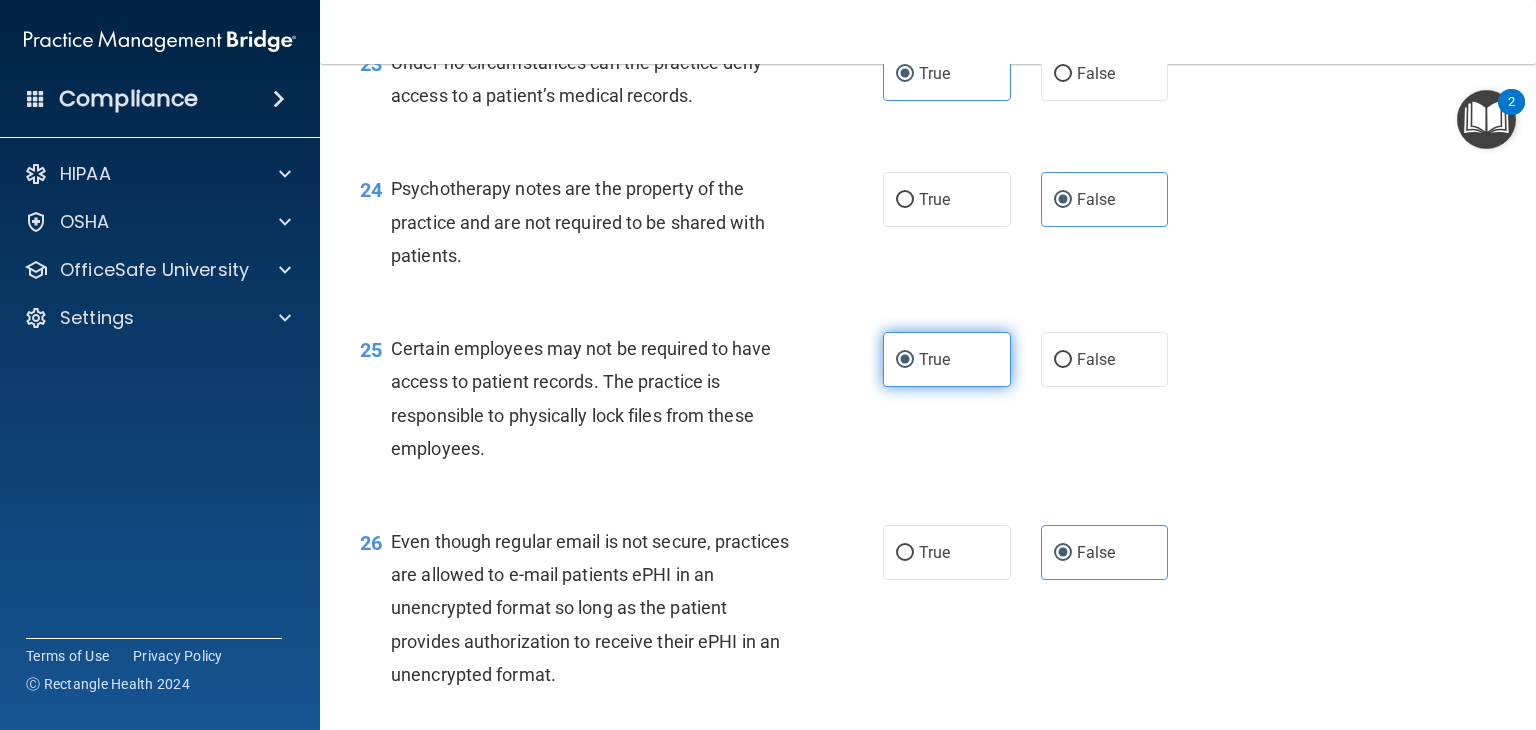 click on "True" at bounding box center [947, 359] 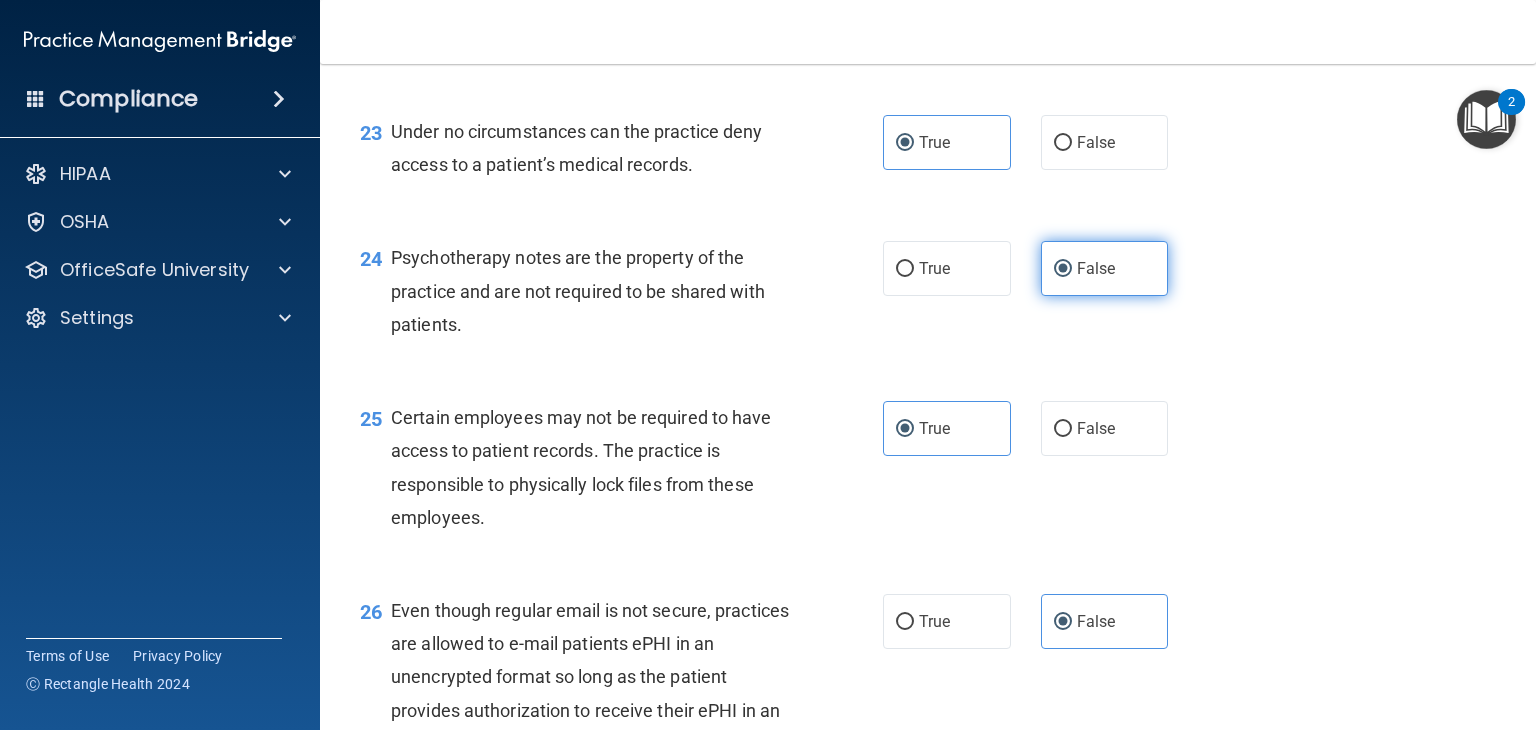 scroll, scrollTop: 4180, scrollLeft: 0, axis: vertical 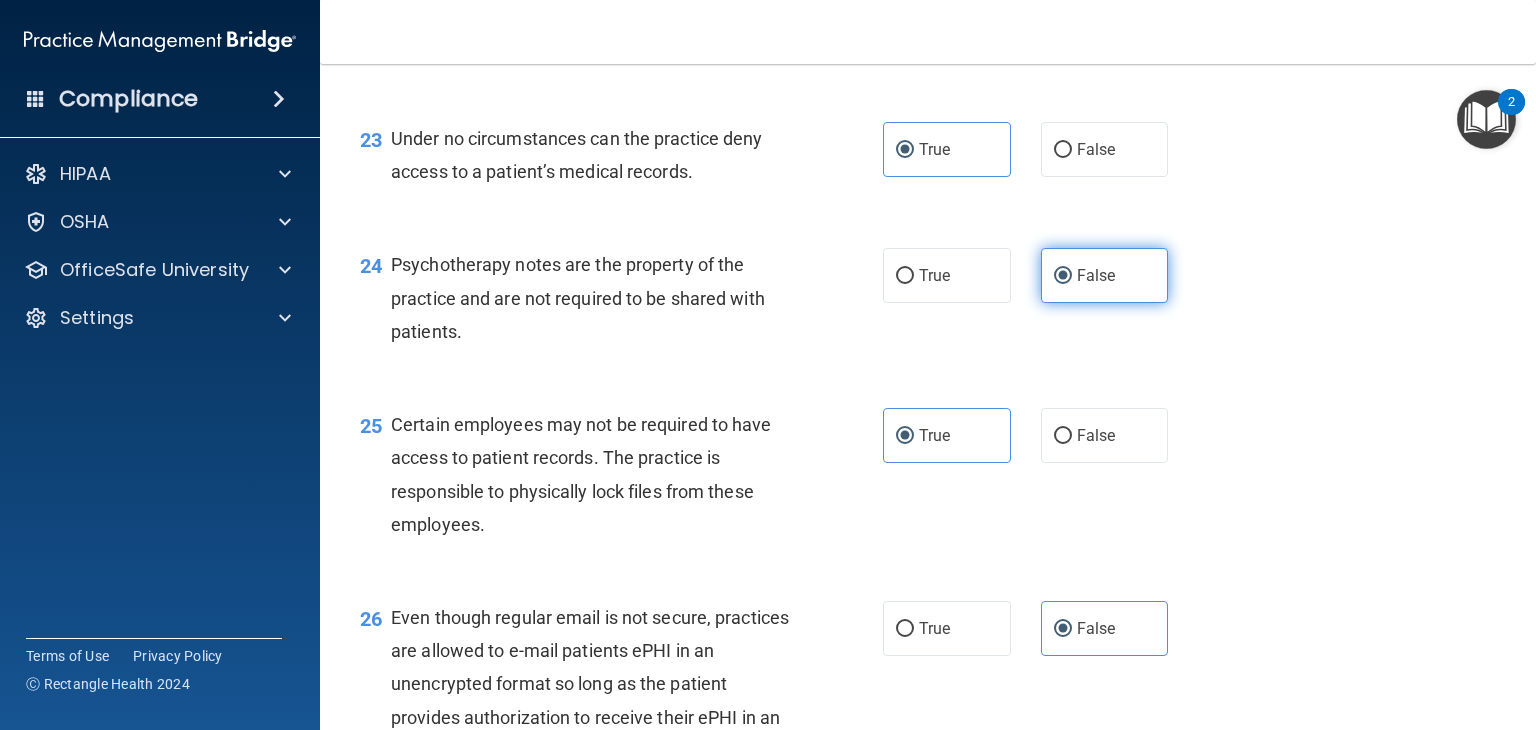 click on "False" at bounding box center (1096, 275) 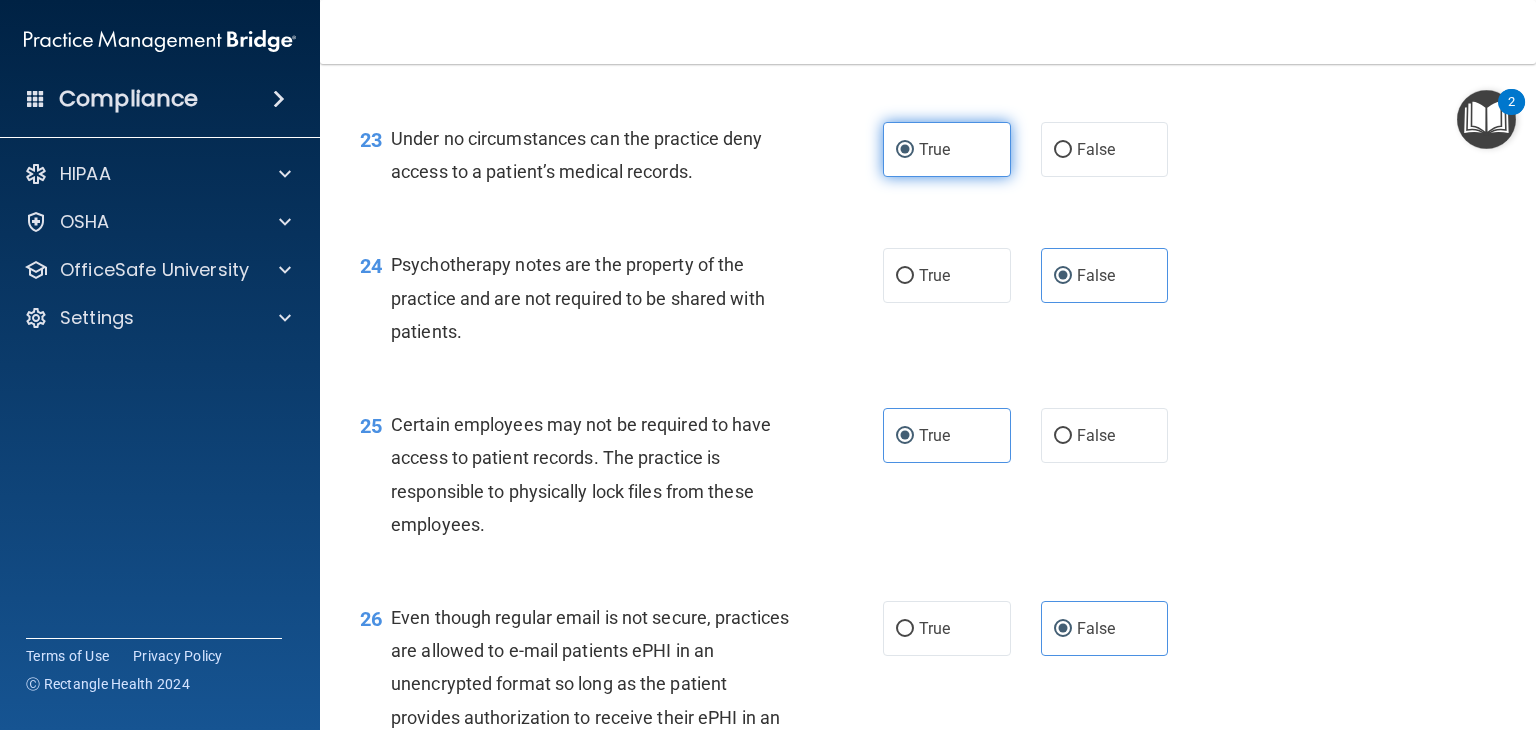 click on "True" at bounding box center (947, 149) 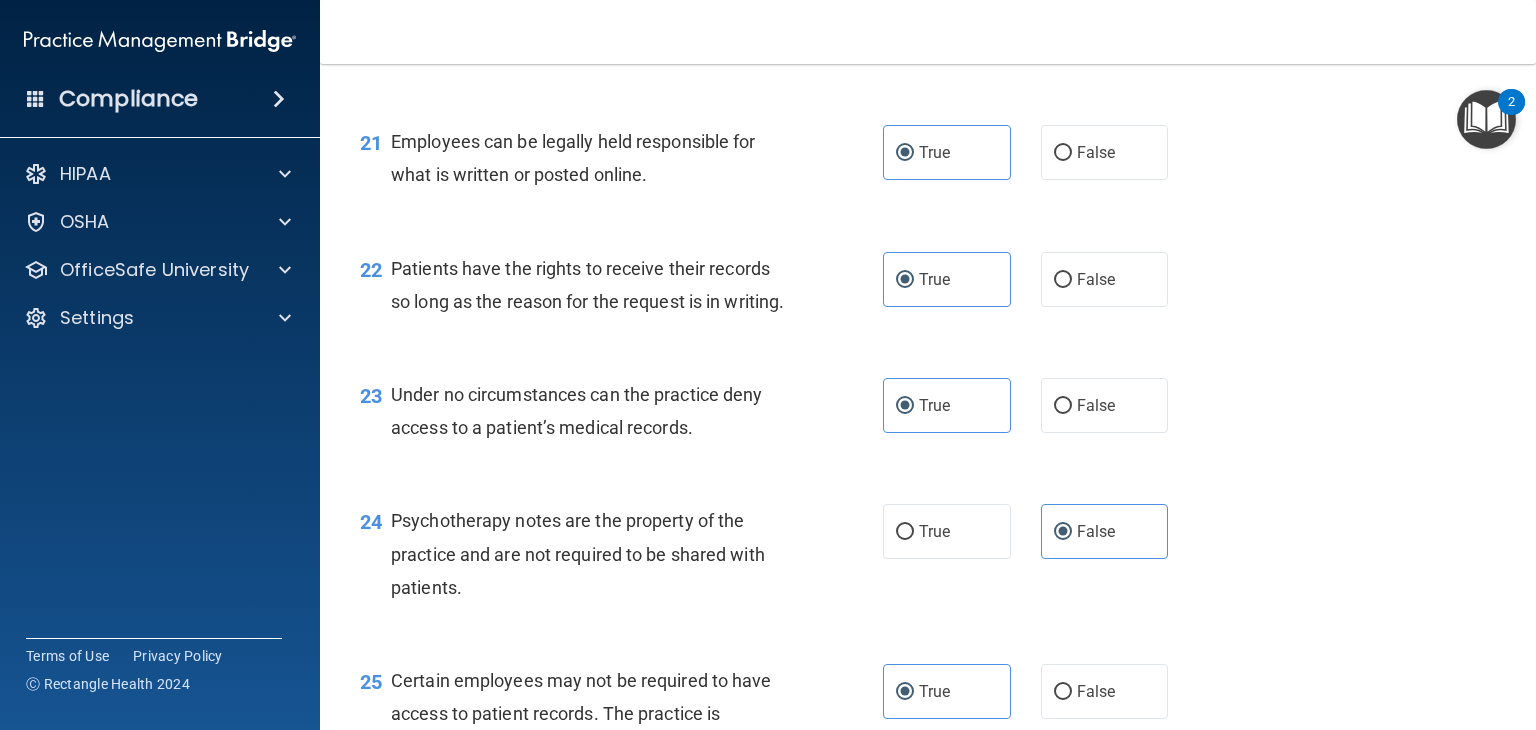 scroll, scrollTop: 3900, scrollLeft: 0, axis: vertical 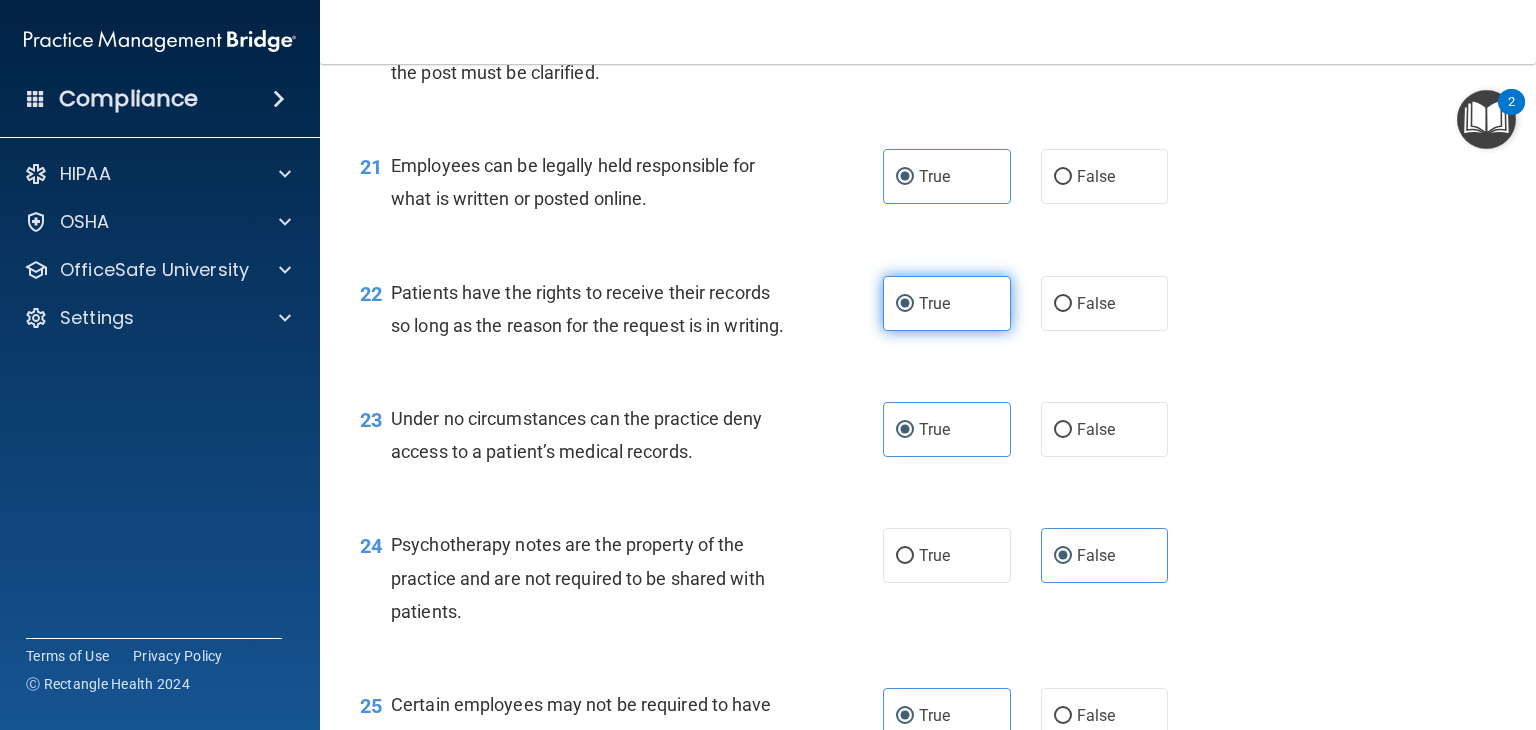 click on "True" at bounding box center [947, 303] 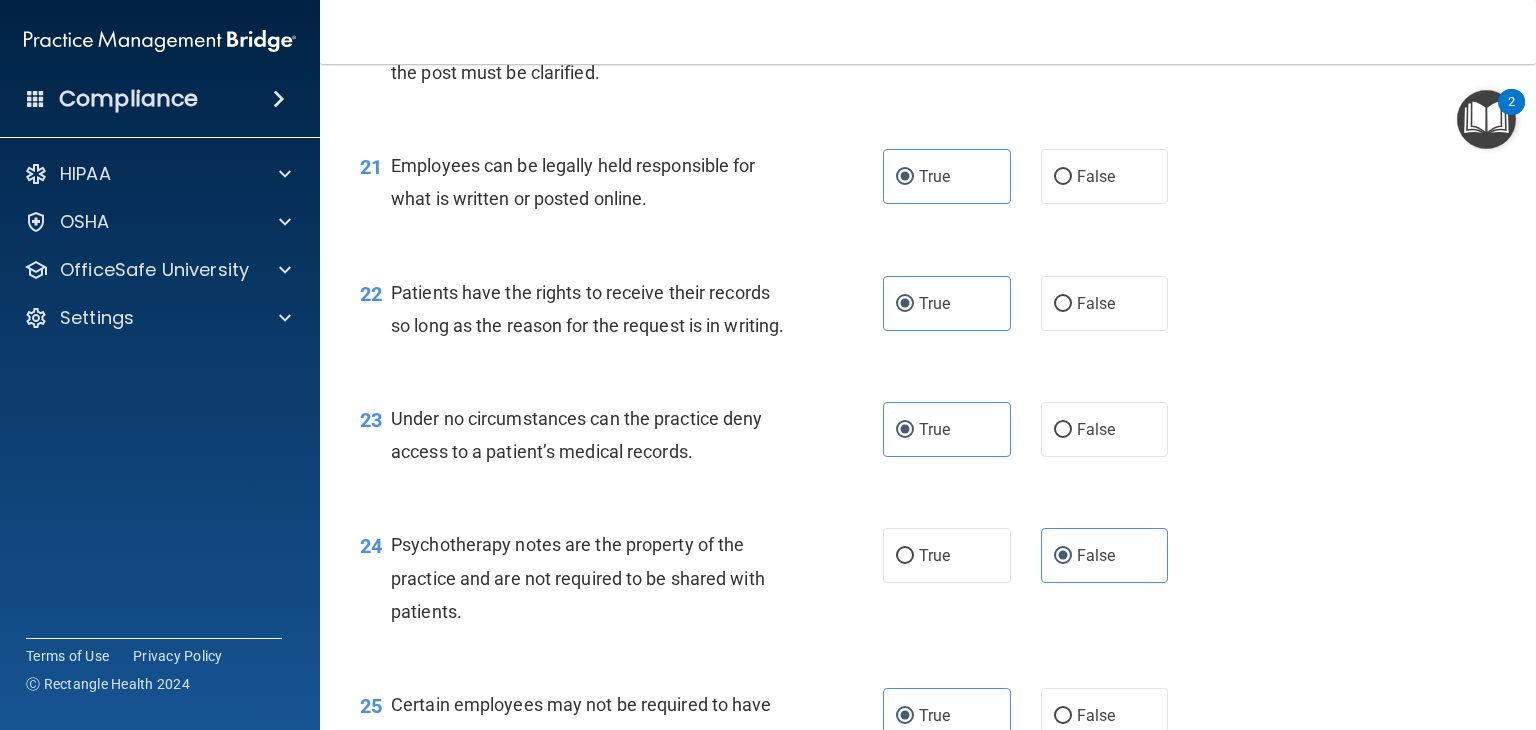 click on "21       Employees can be legally held responsible for what is written or posted online.                 True           False" at bounding box center [928, 187] 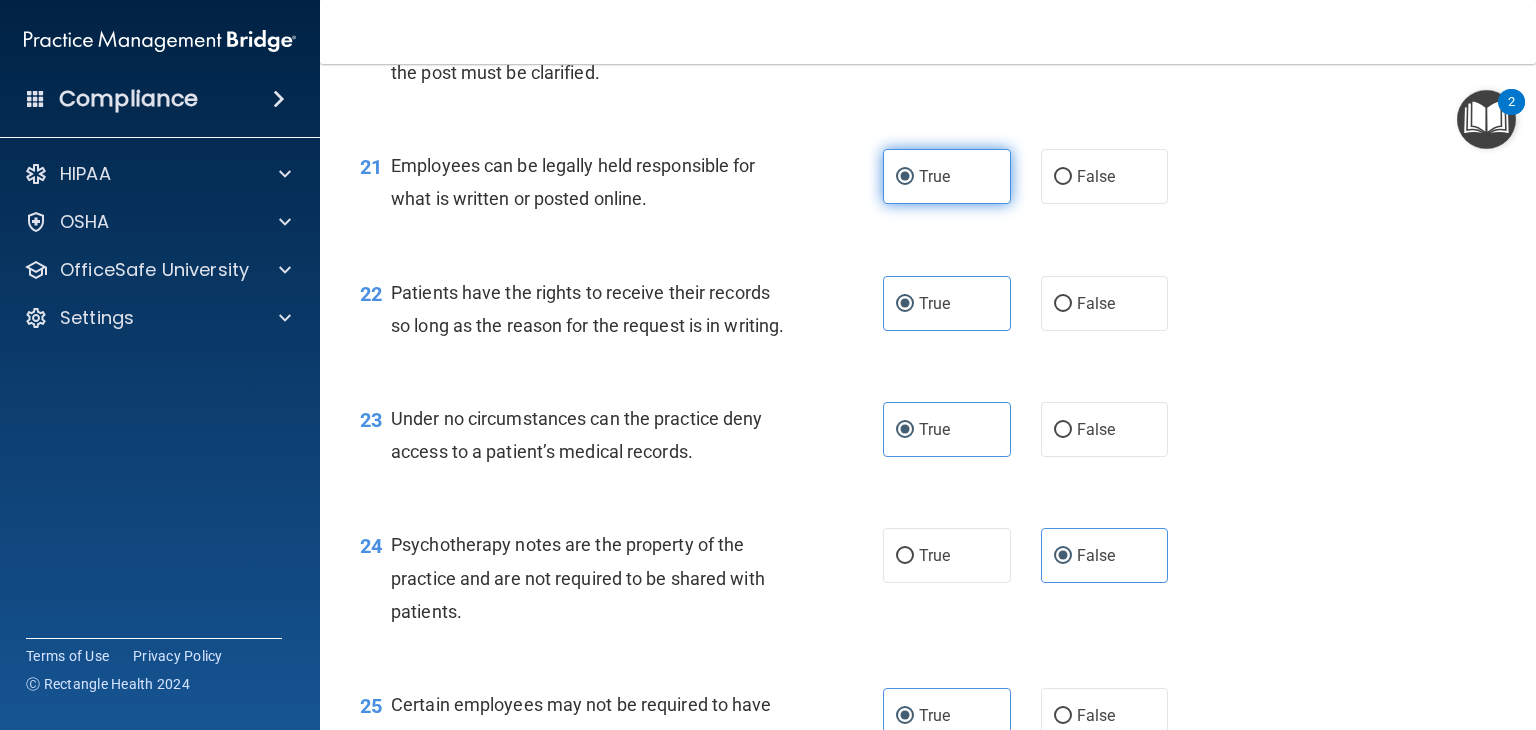 click on "True" at bounding box center [947, 176] 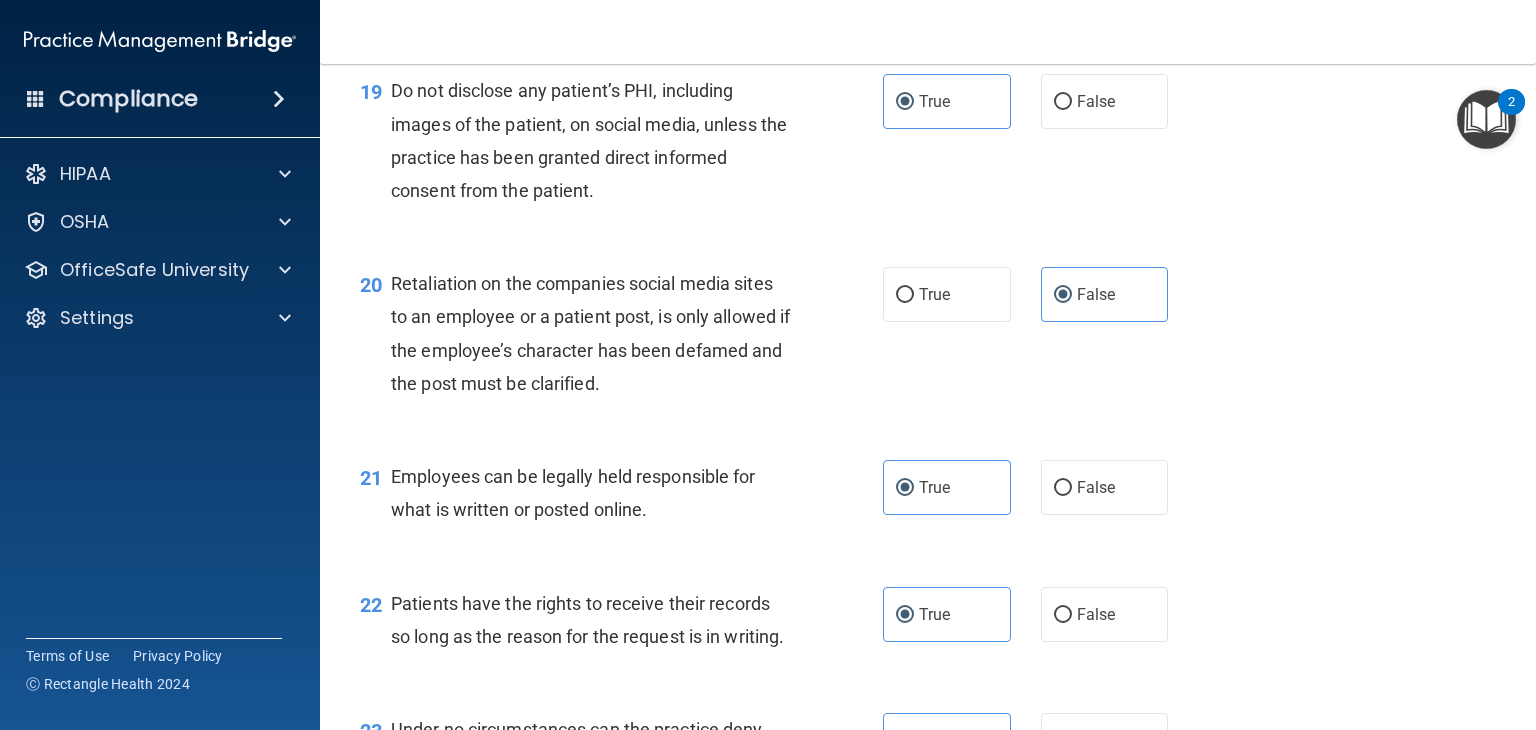 drag, startPoint x: 1110, startPoint y: 294, endPoint x: 1089, endPoint y: 257, distance: 42.544094 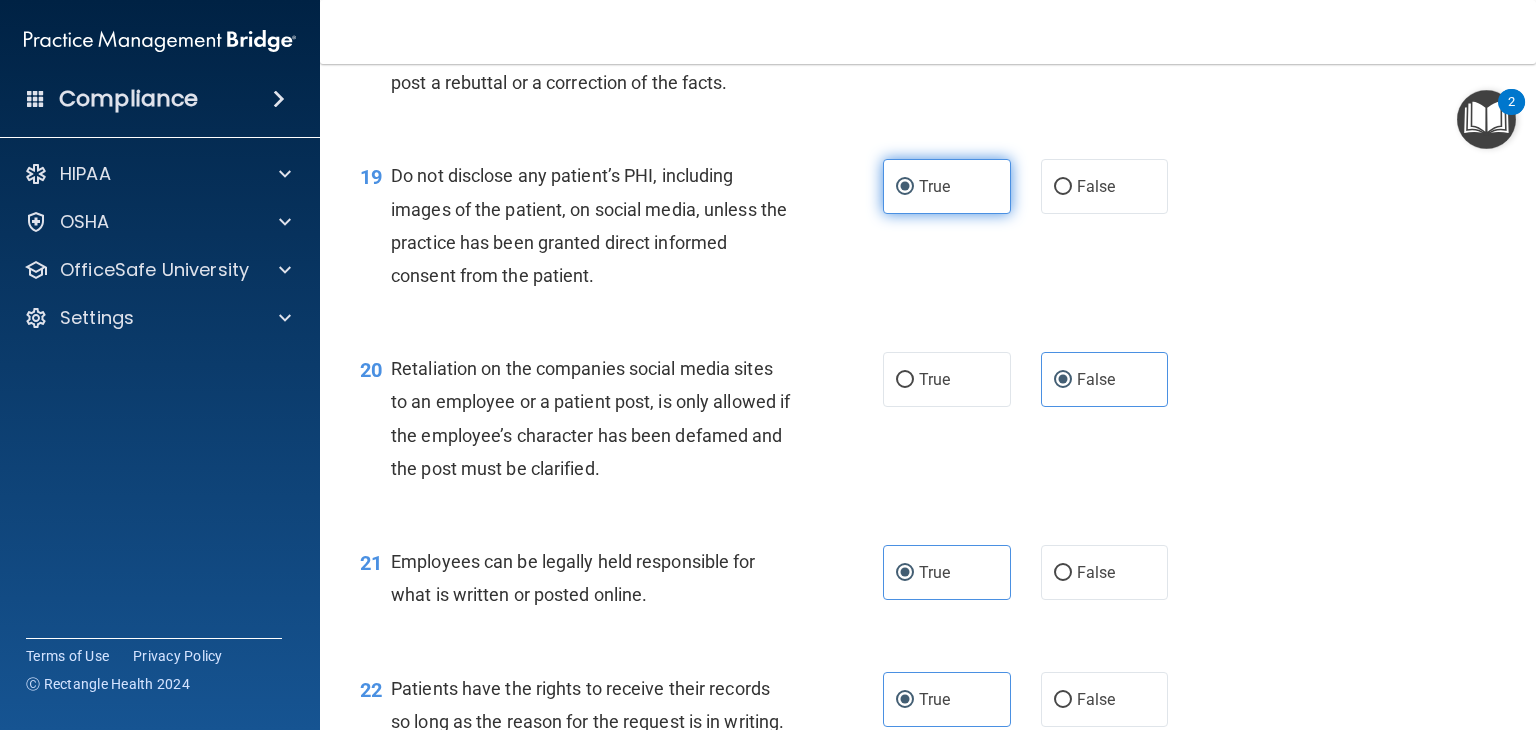 click on "True" at bounding box center (947, 186) 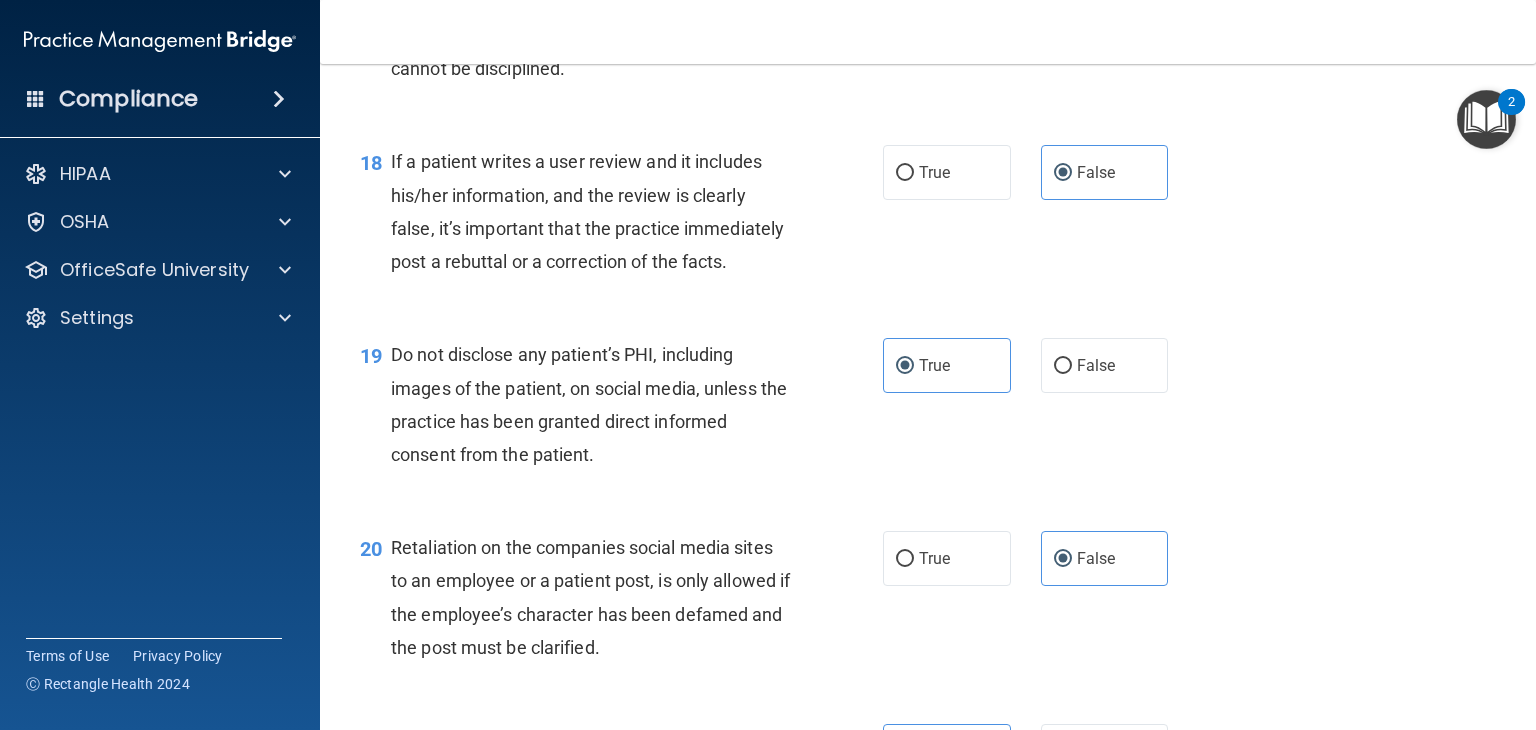 scroll, scrollTop: 3176, scrollLeft: 0, axis: vertical 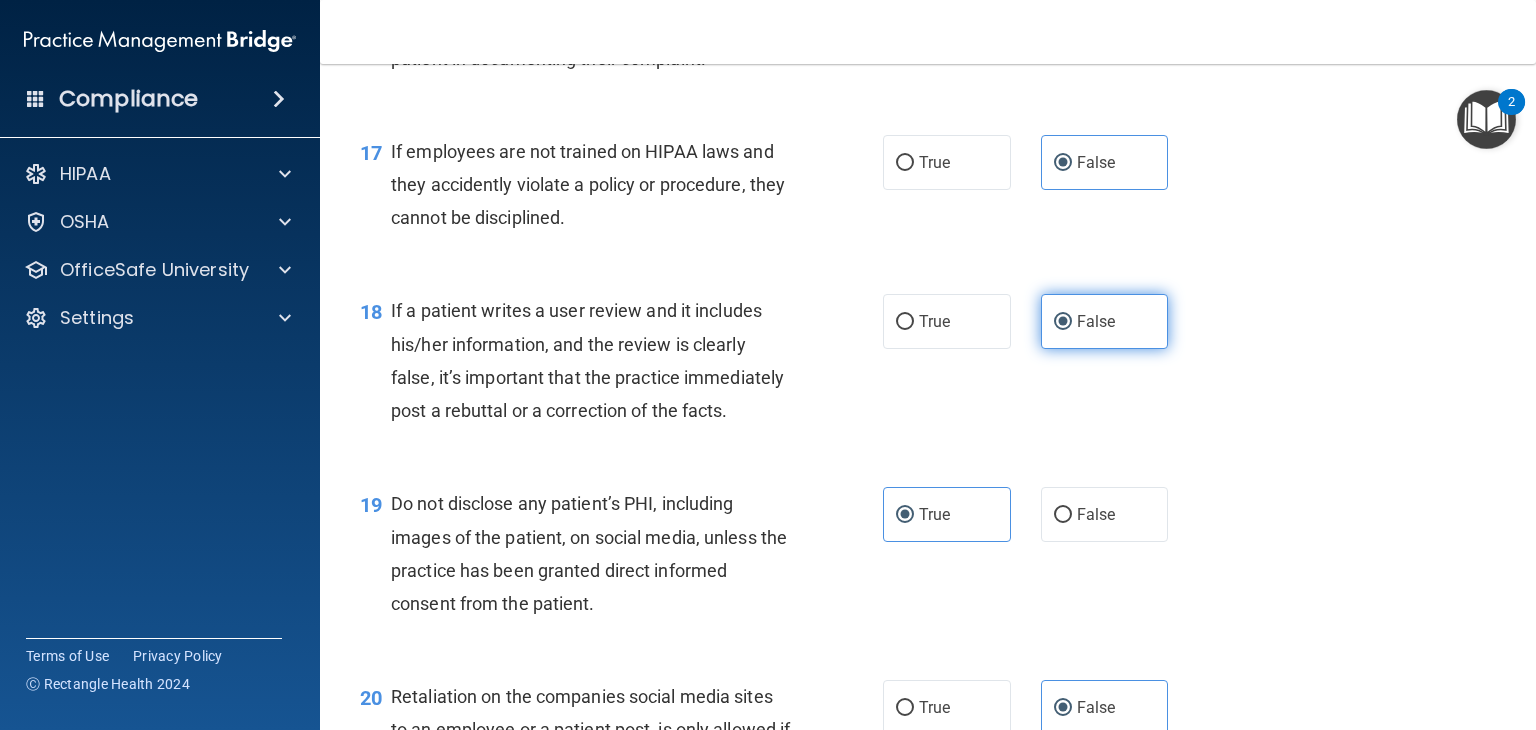 click on "False" at bounding box center [1096, 321] 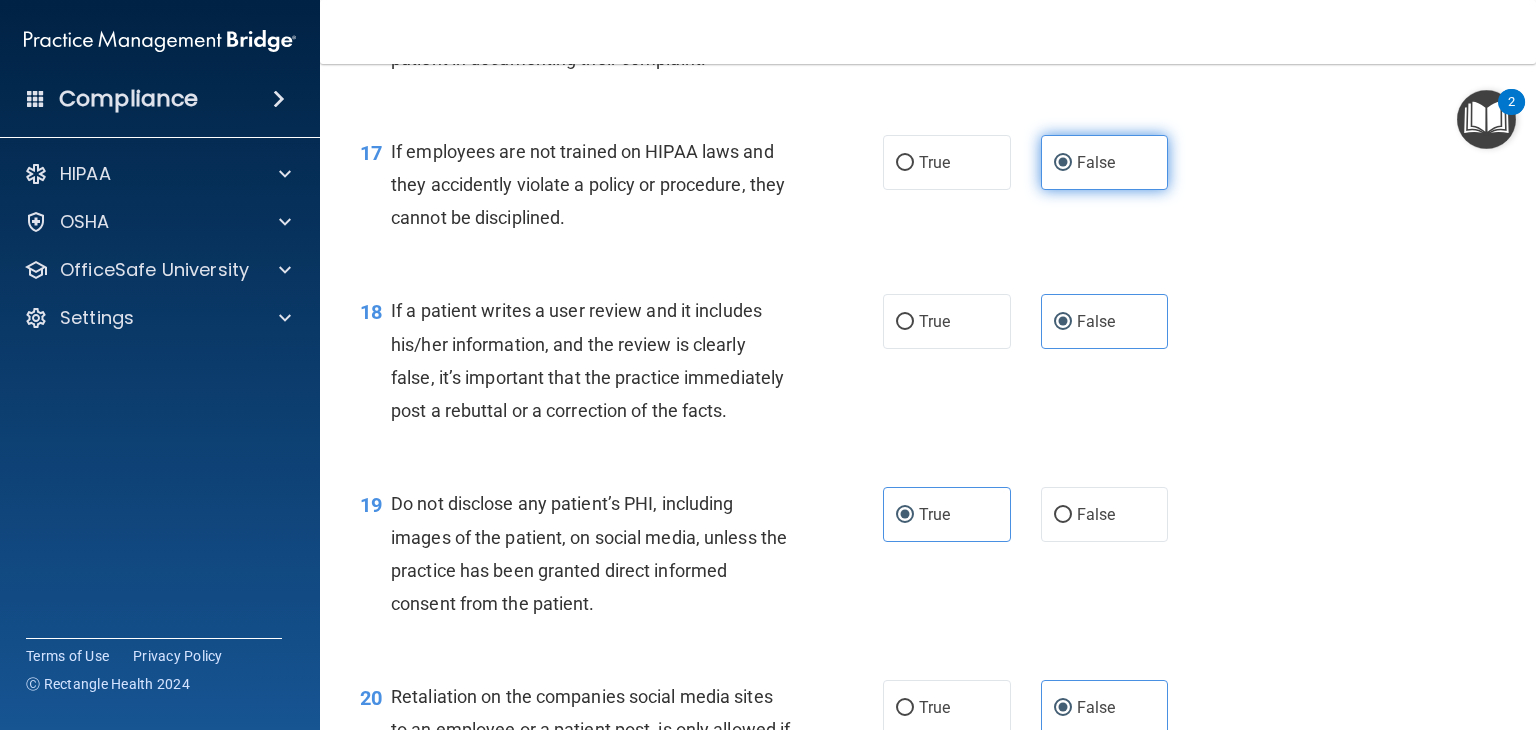 drag, startPoint x: 1112, startPoint y: 100, endPoint x: 1118, endPoint y: 142, distance: 42.426407 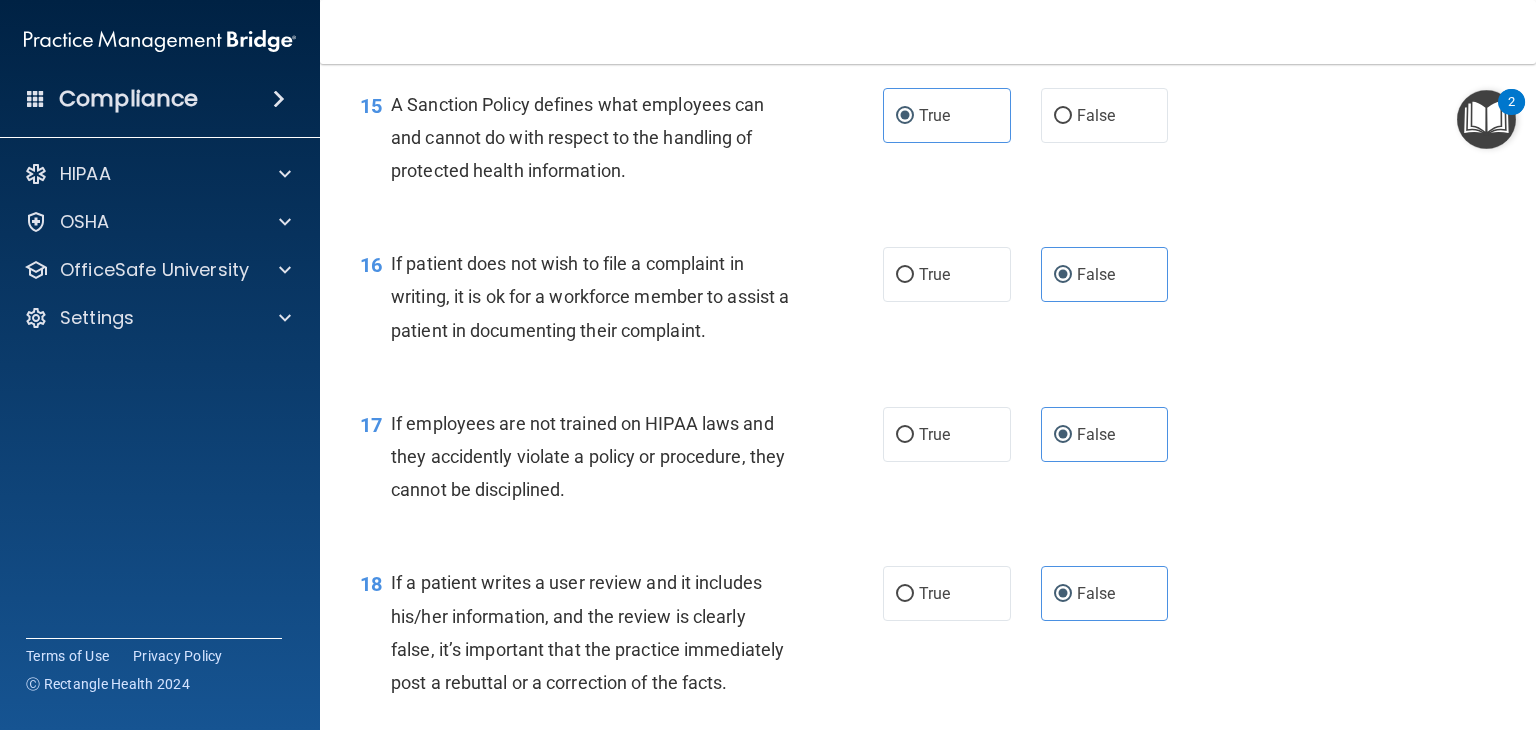 scroll, scrollTop: 2881, scrollLeft: 0, axis: vertical 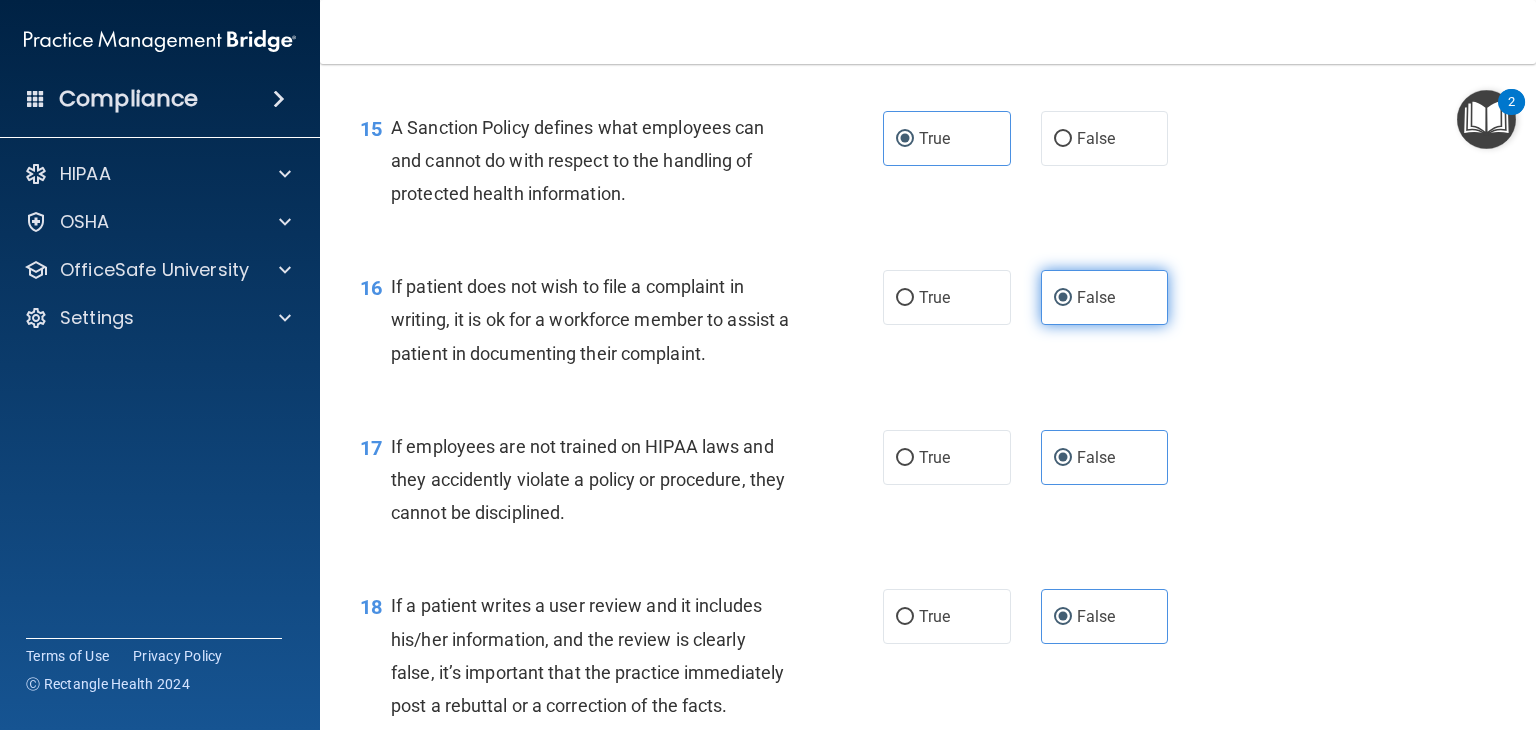 click on "False" at bounding box center [1096, 297] 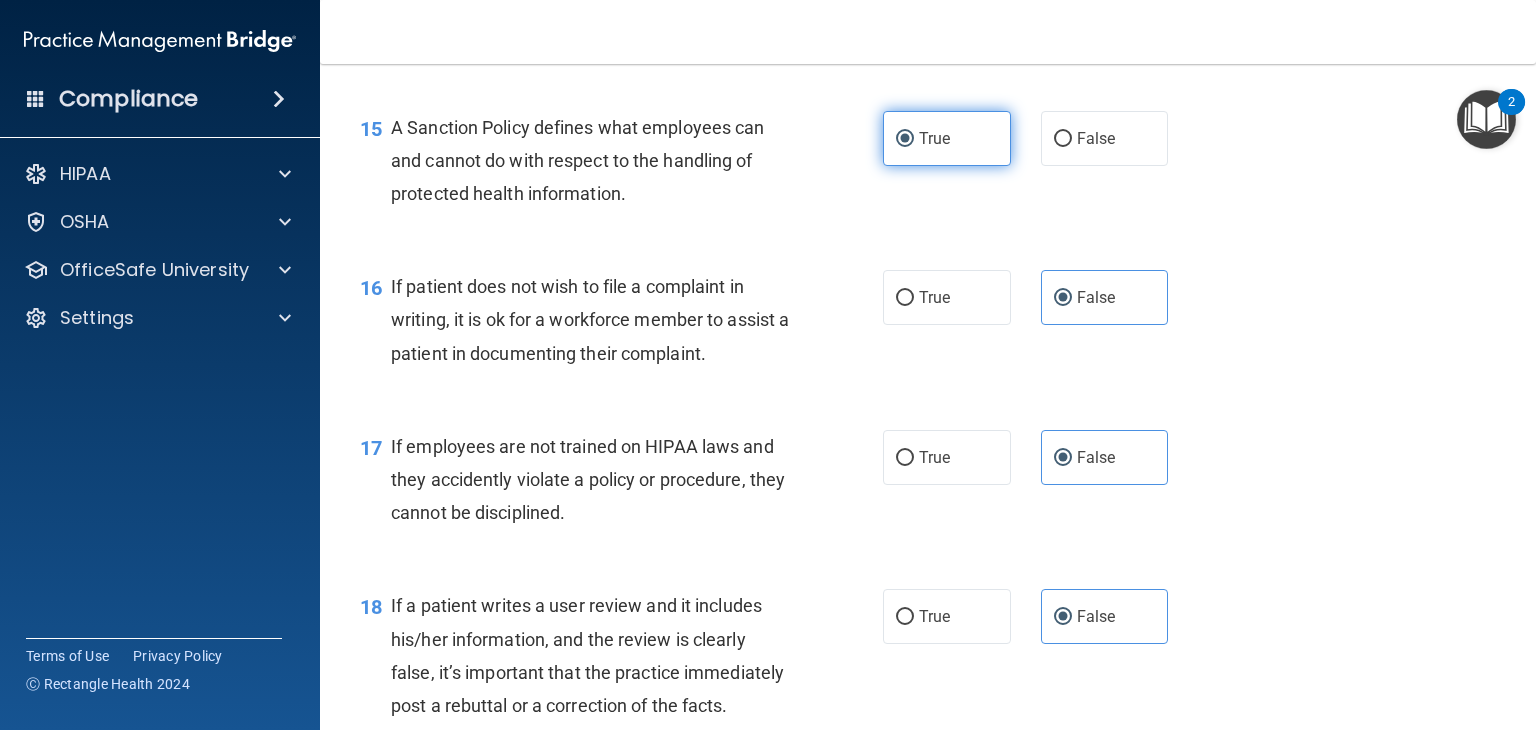 click on "True" at bounding box center (947, 138) 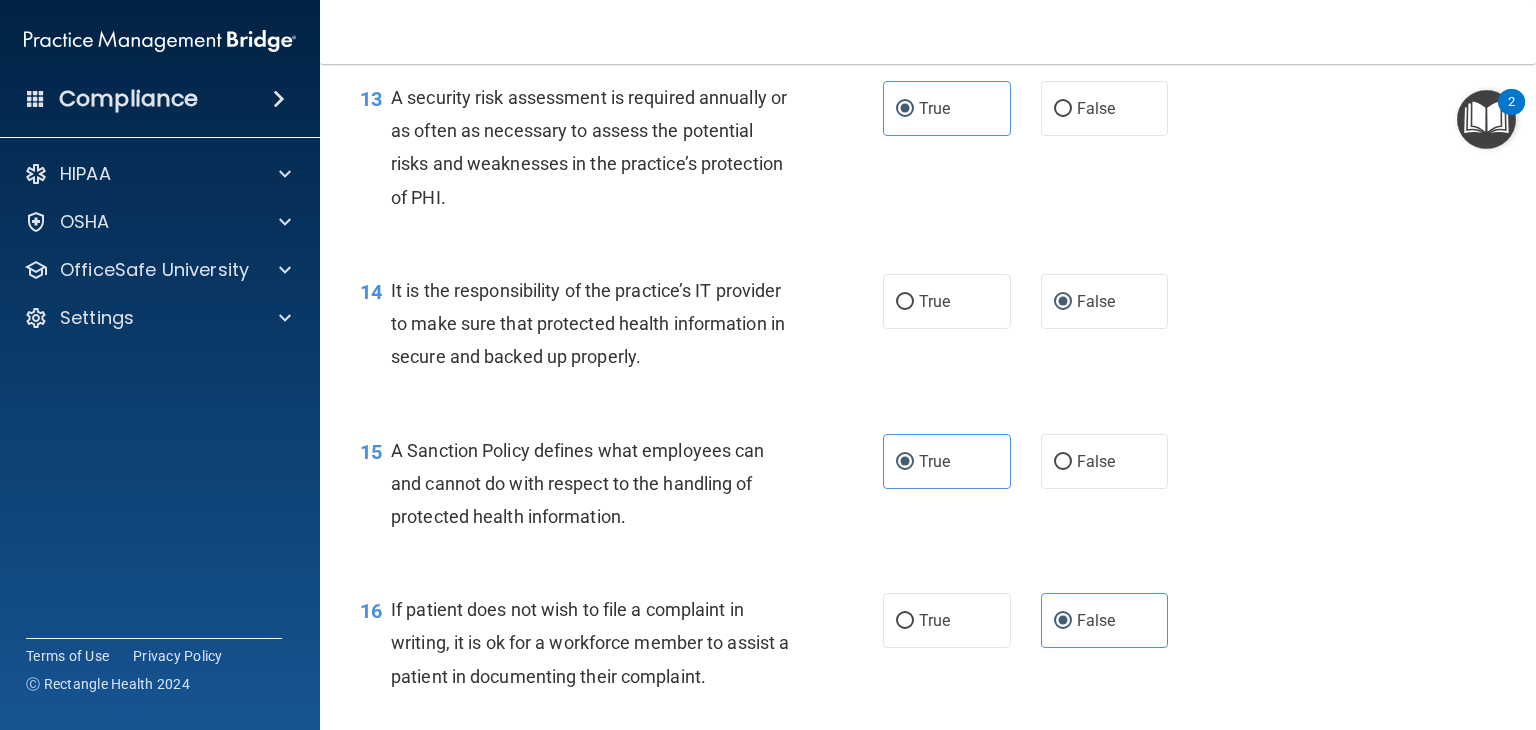 scroll, scrollTop: 2557, scrollLeft: 0, axis: vertical 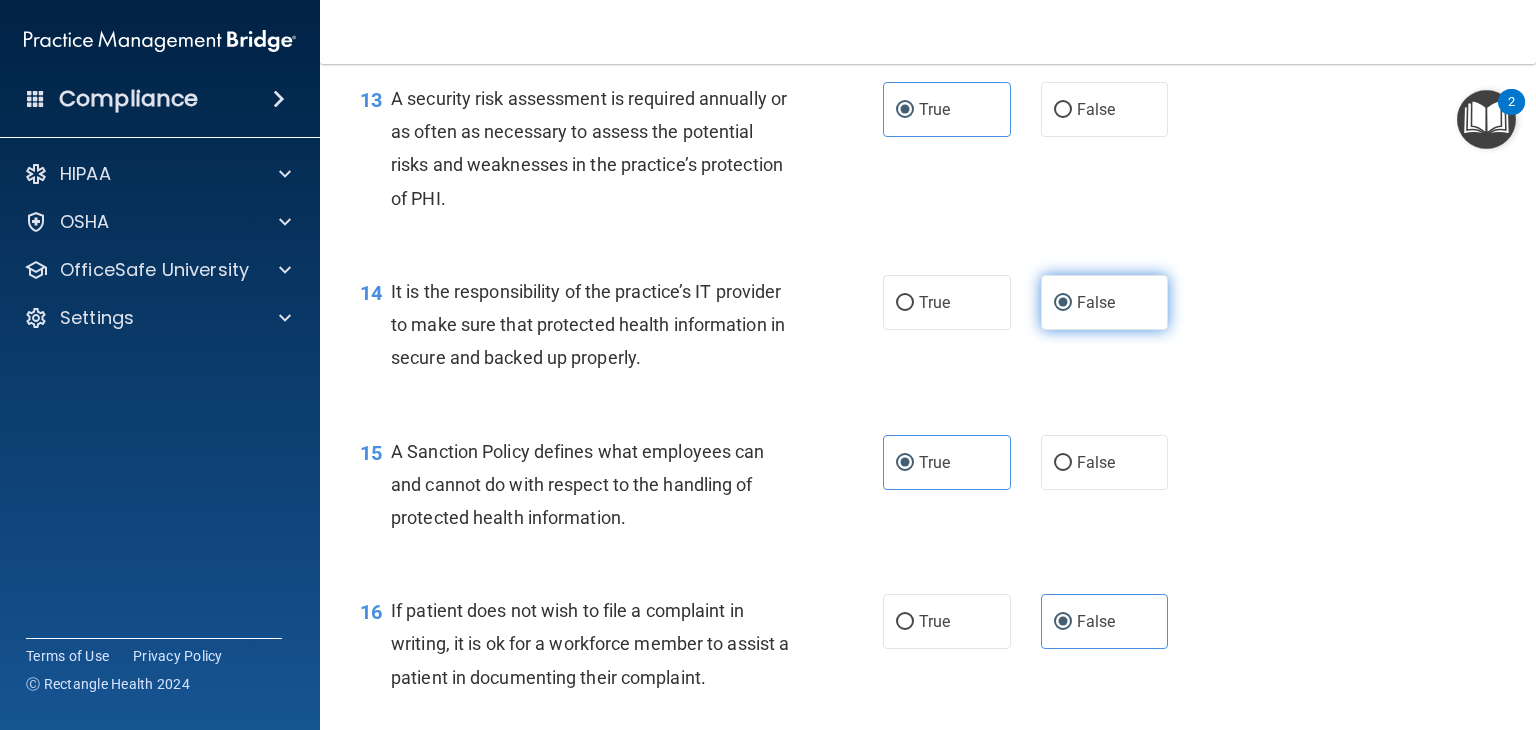 drag, startPoint x: 1094, startPoint y: 298, endPoint x: 1072, endPoint y: 276, distance: 31.112698 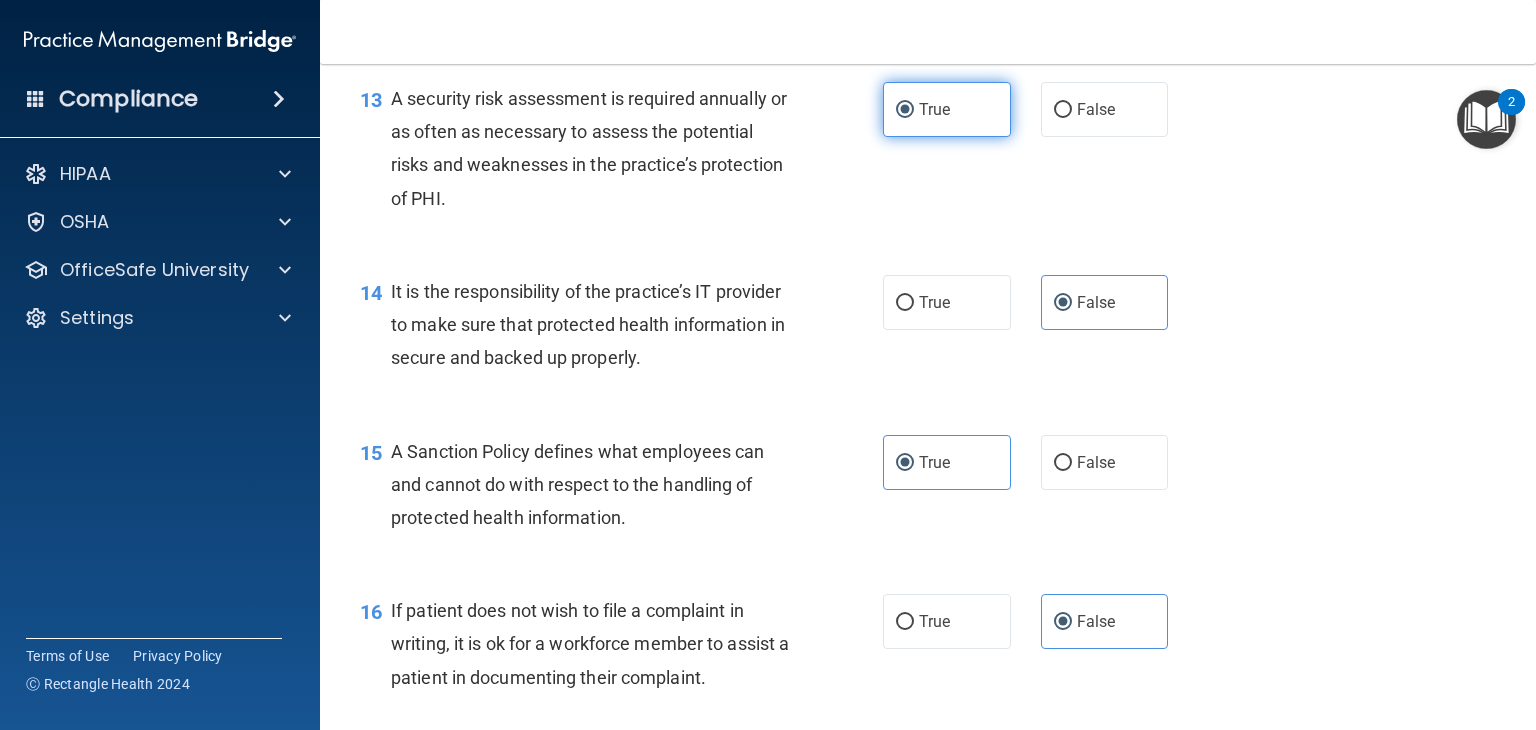 click on "True" at bounding box center [947, 109] 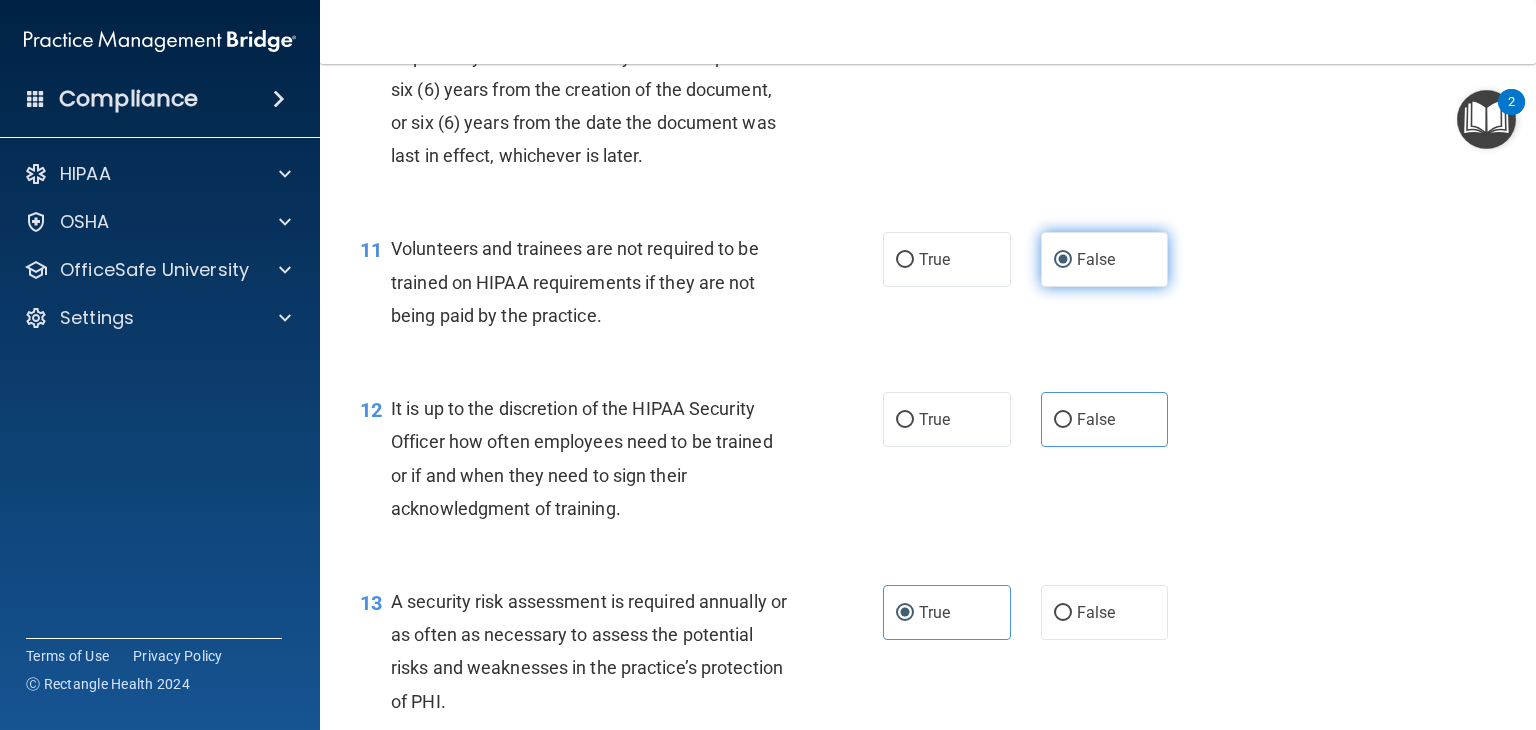 scroll, scrollTop: 2021, scrollLeft: 0, axis: vertical 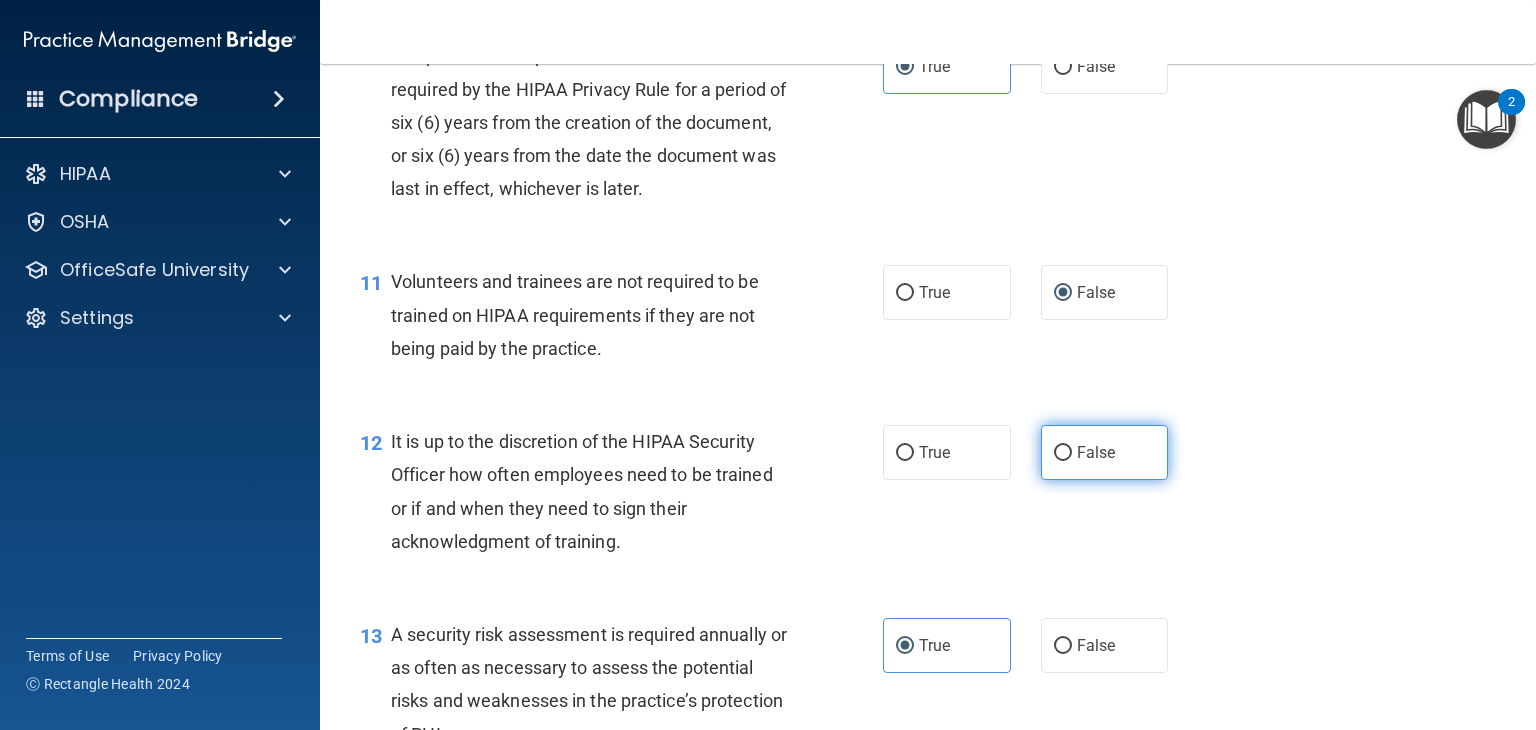 click on "False" at bounding box center (1105, 452) 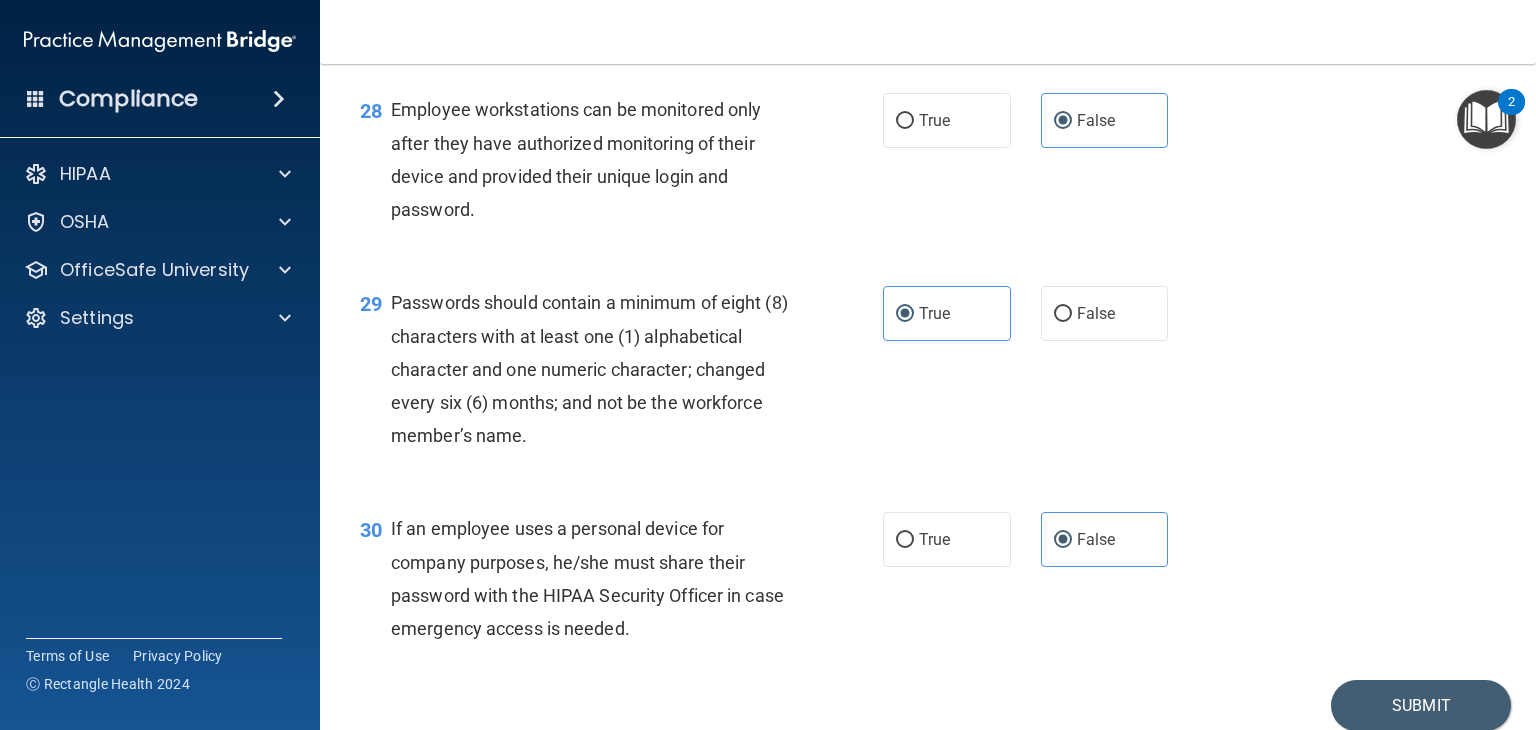 scroll, scrollTop: 5121, scrollLeft: 0, axis: vertical 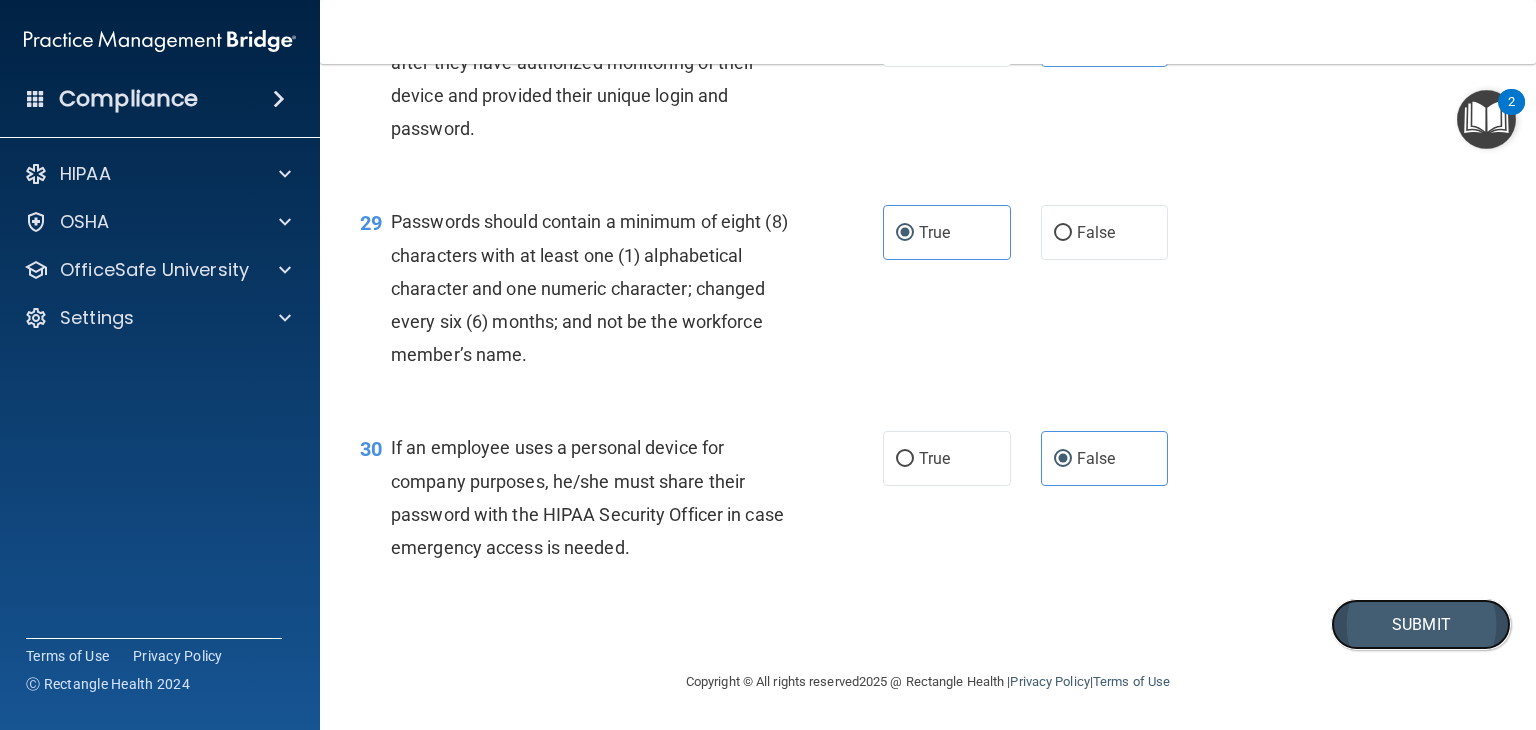 click on "Submit" at bounding box center (1421, 624) 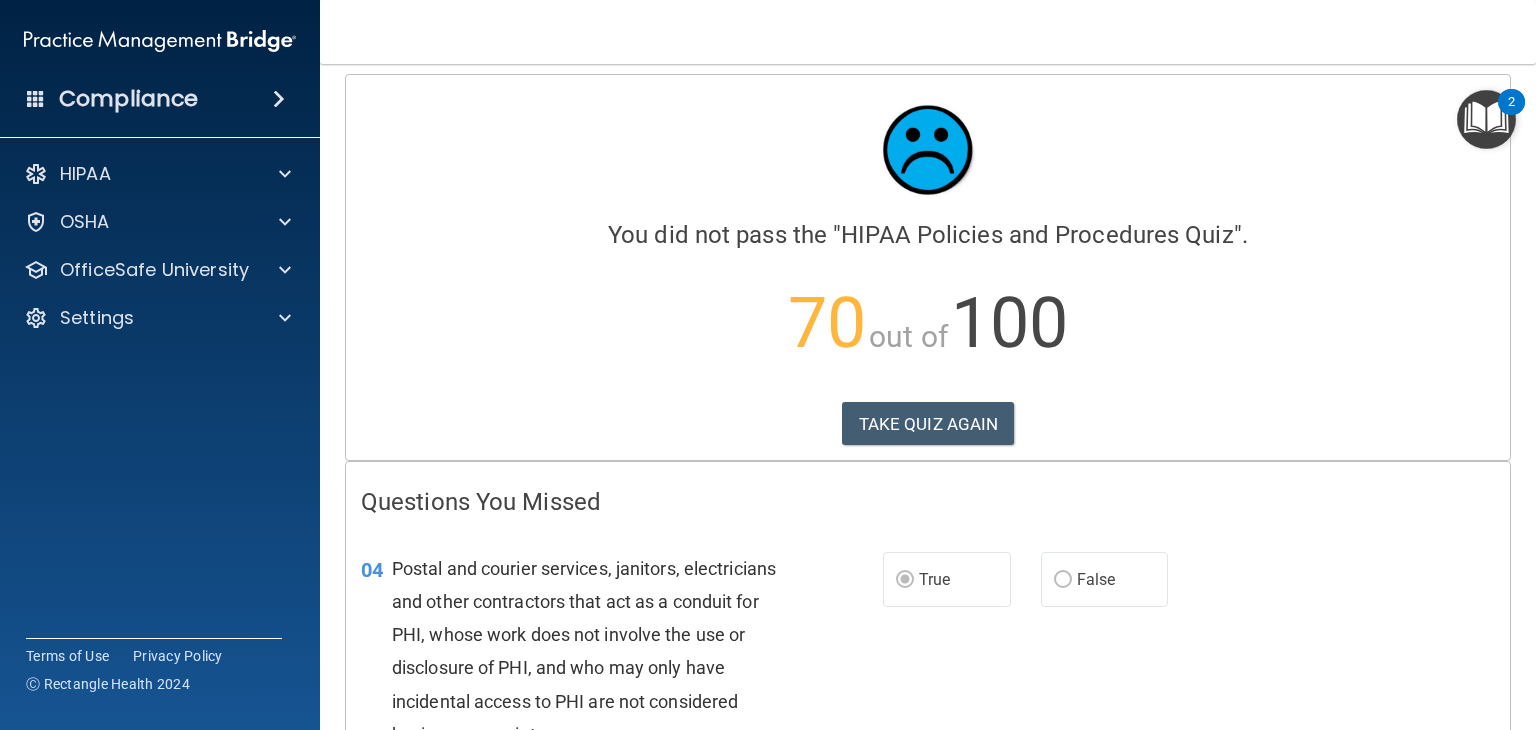 scroll, scrollTop: 0, scrollLeft: 0, axis: both 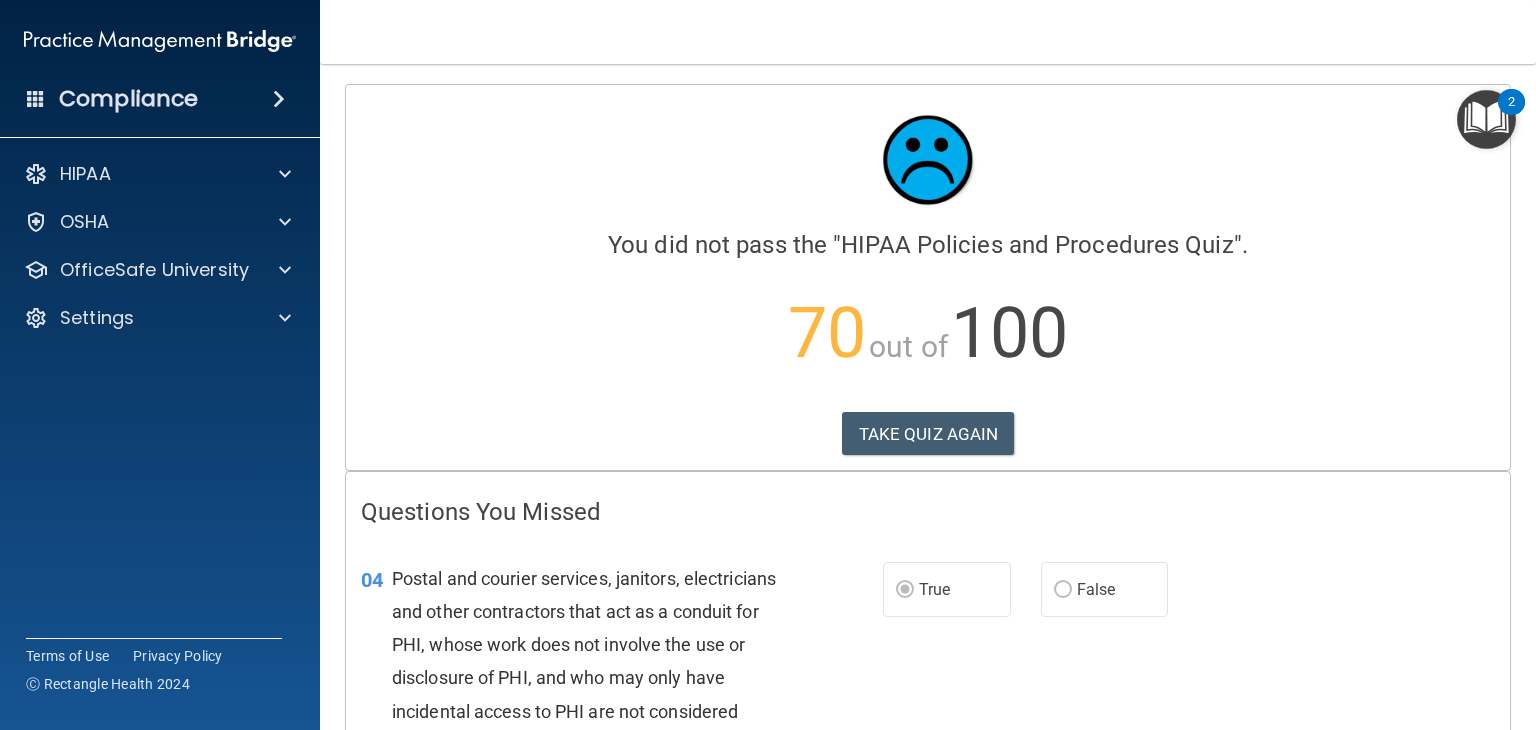 click on "Calculating your score....                      You did not pass the " HIPAA Policies and Procedures Quiz ".        70     out of     100         TAKE QUIZ AGAIN" at bounding box center [928, 277] 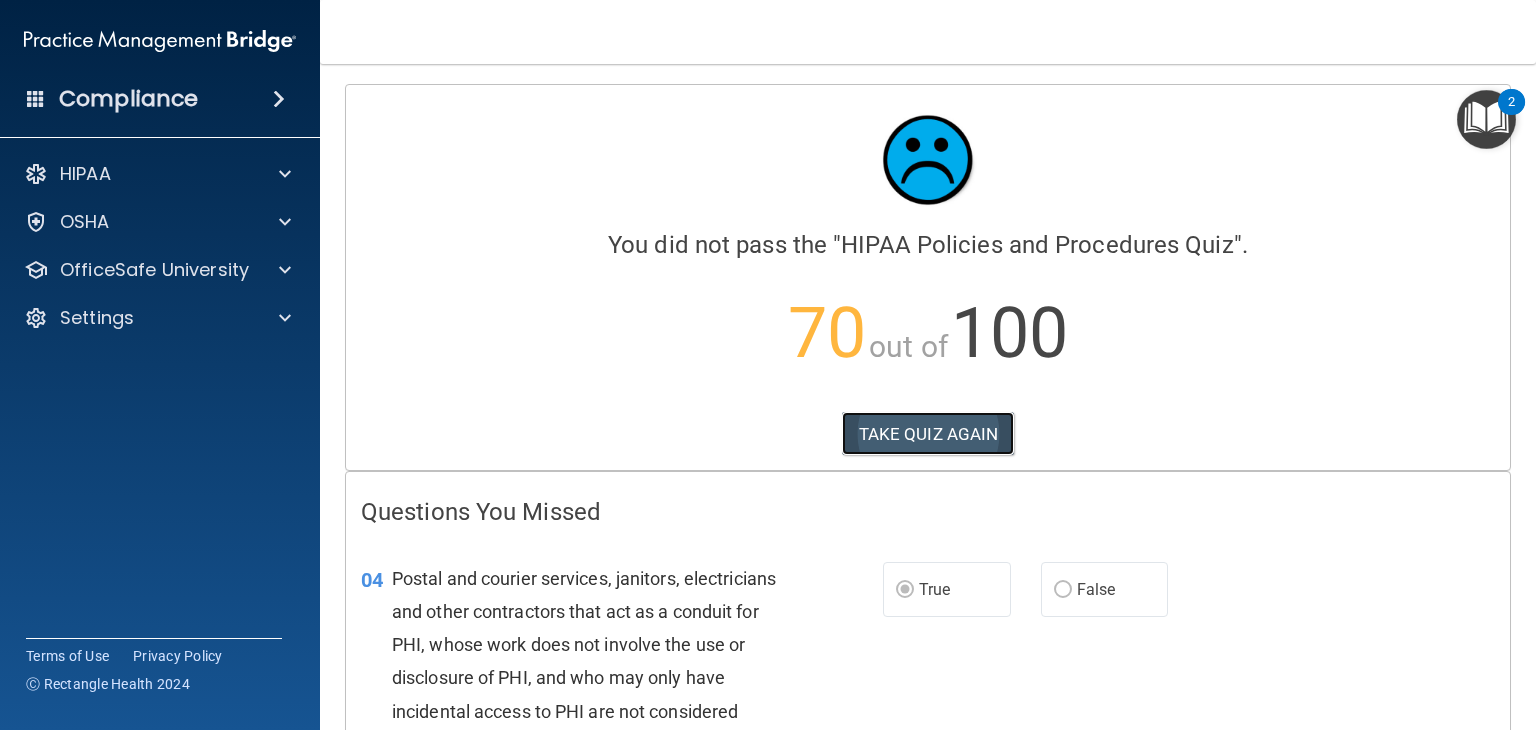 click on "TAKE QUIZ AGAIN" at bounding box center [928, 434] 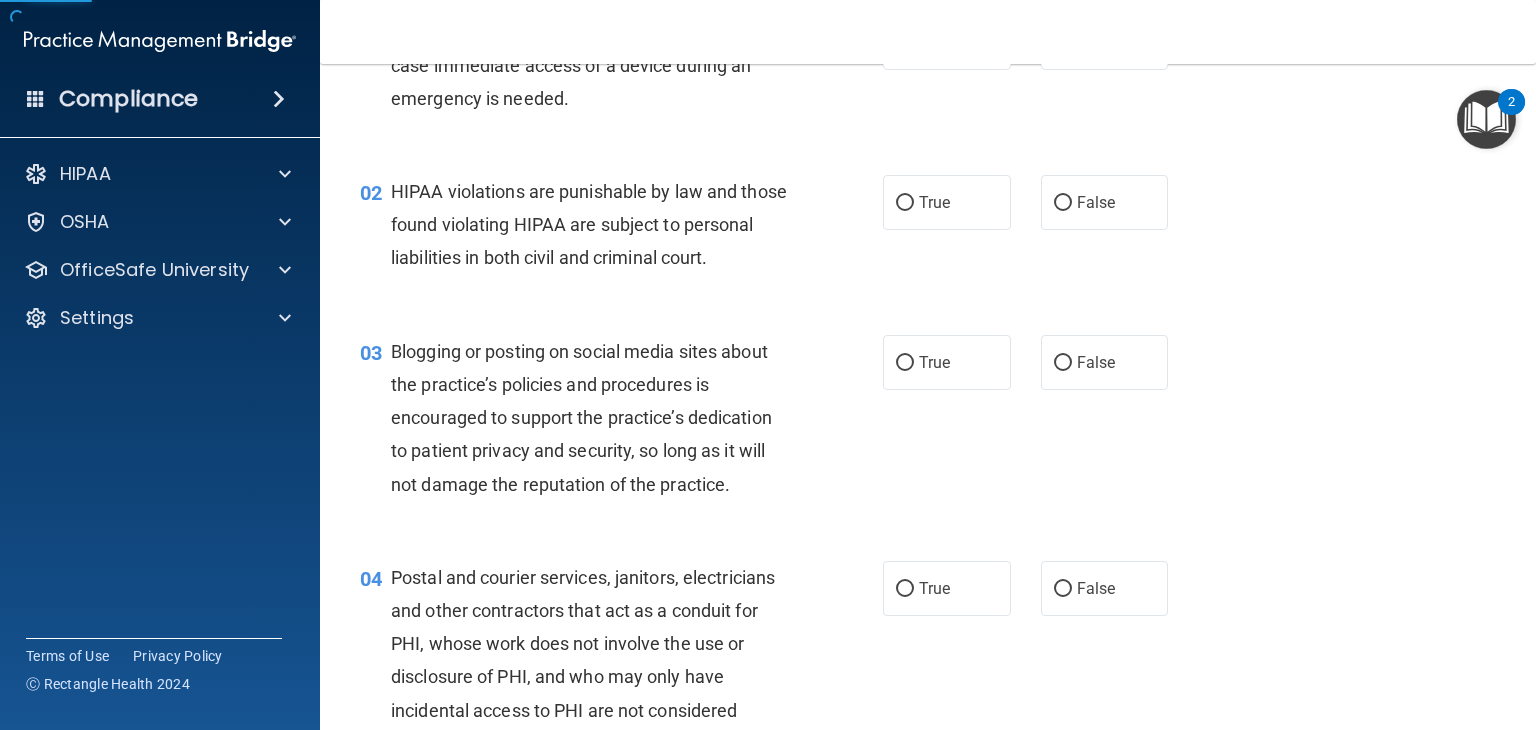 scroll, scrollTop: 0, scrollLeft: 0, axis: both 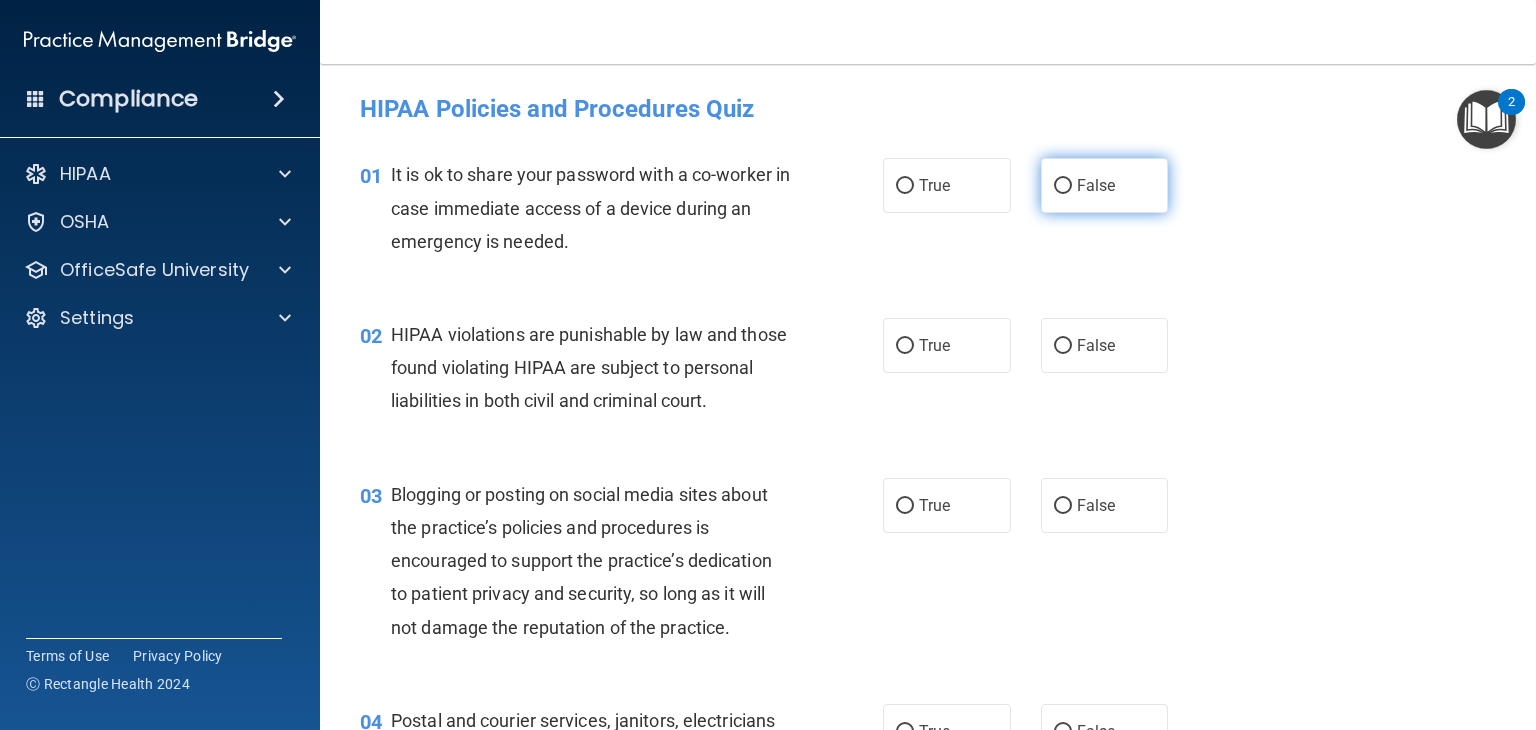 click on "False" at bounding box center [1063, 186] 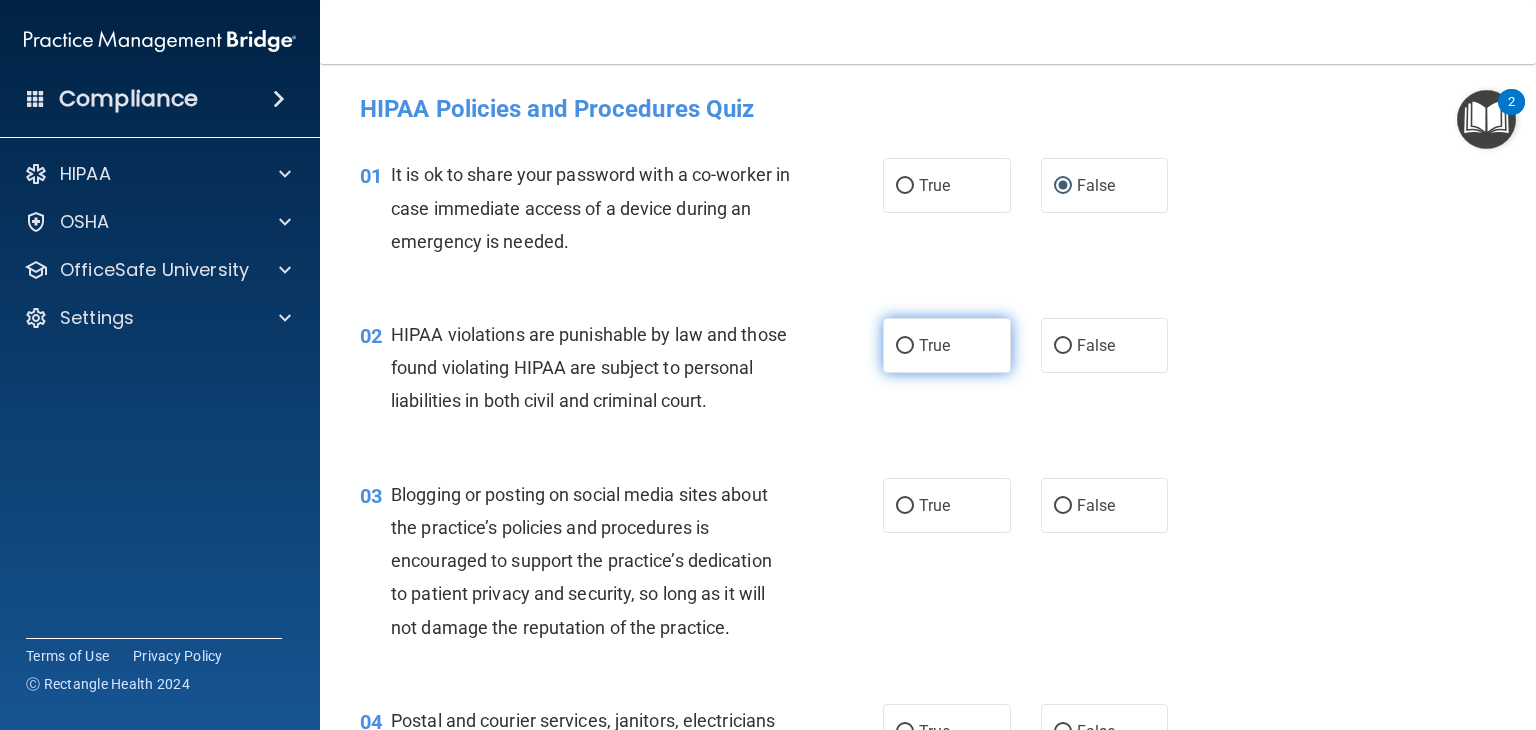 click on "True" at bounding box center (947, 345) 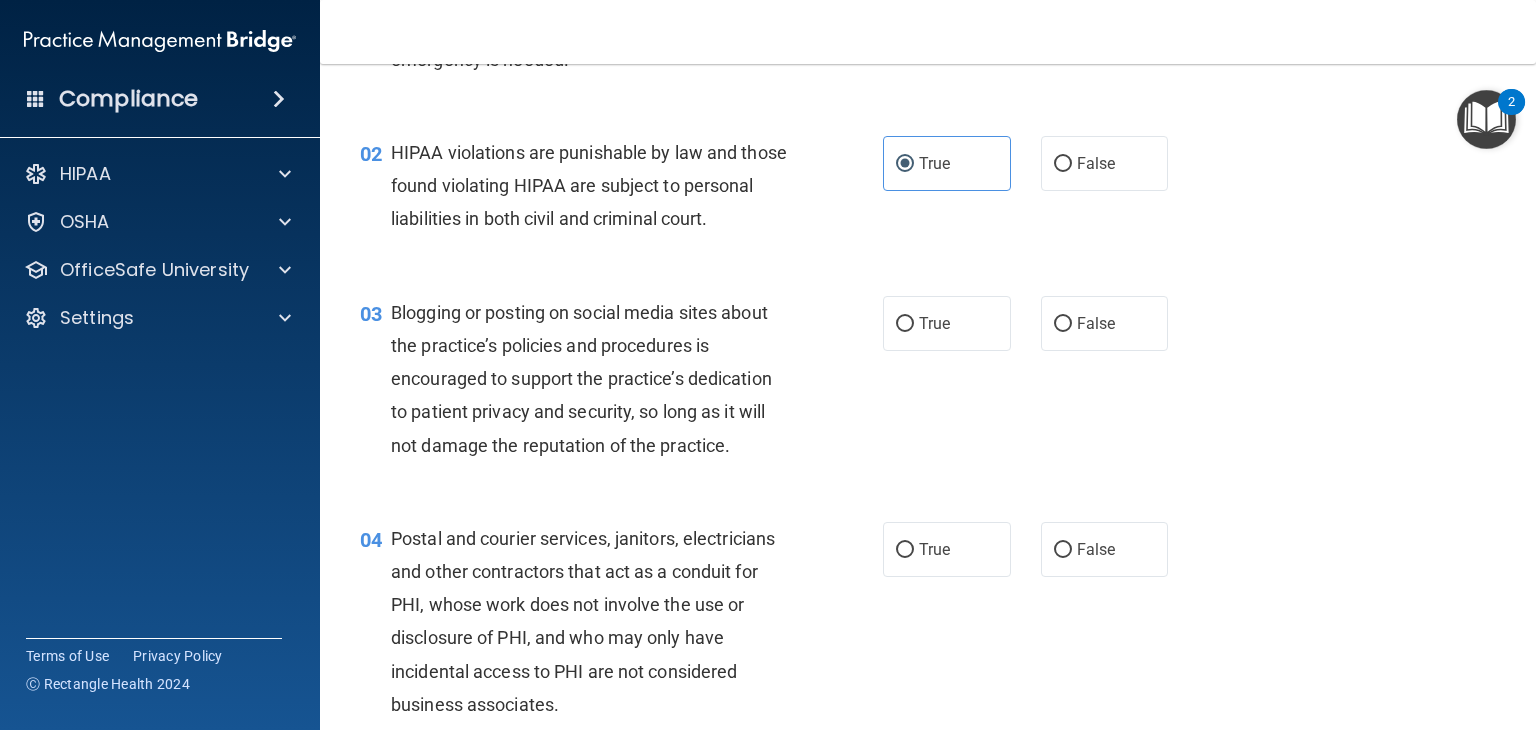 scroll, scrollTop: 183, scrollLeft: 0, axis: vertical 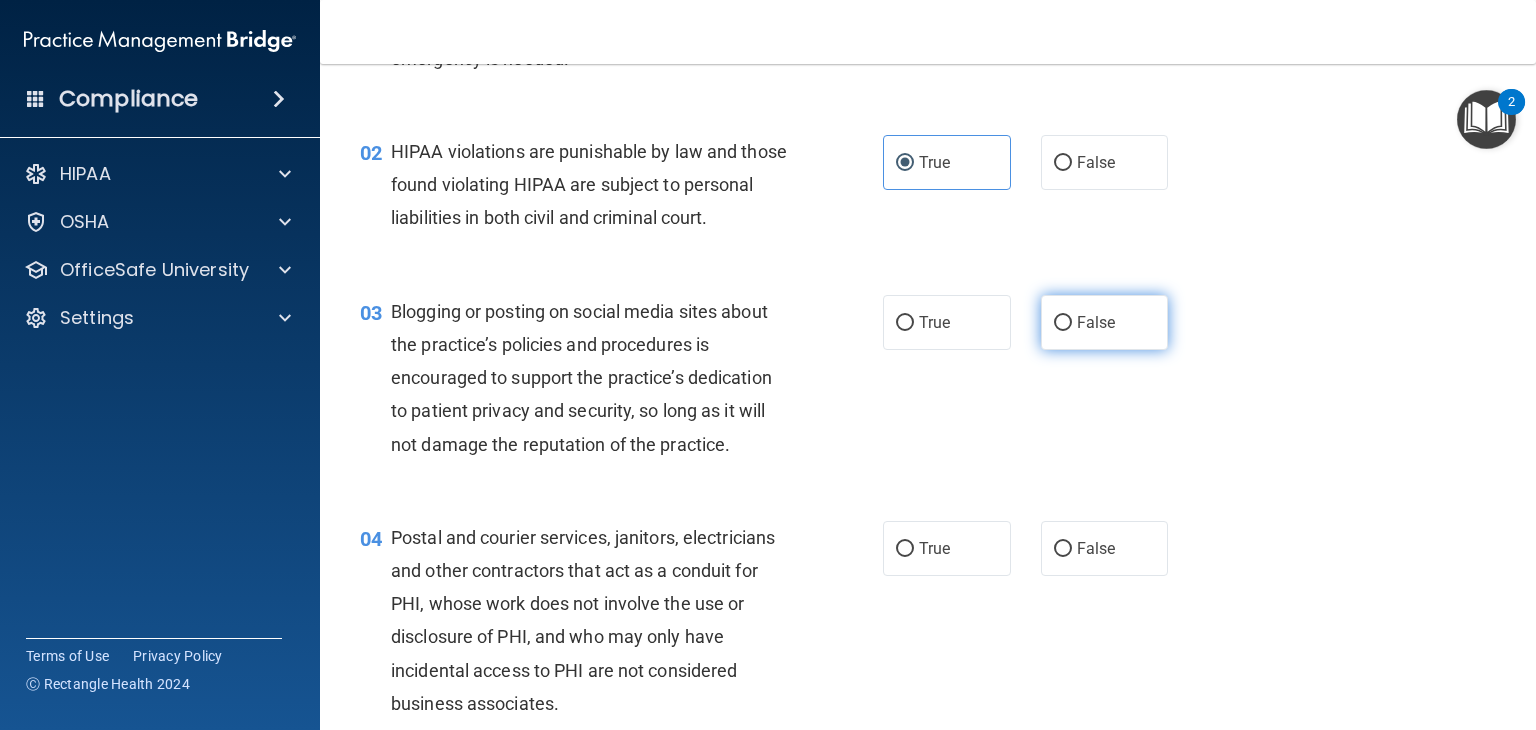 click on "False" at bounding box center (1105, 322) 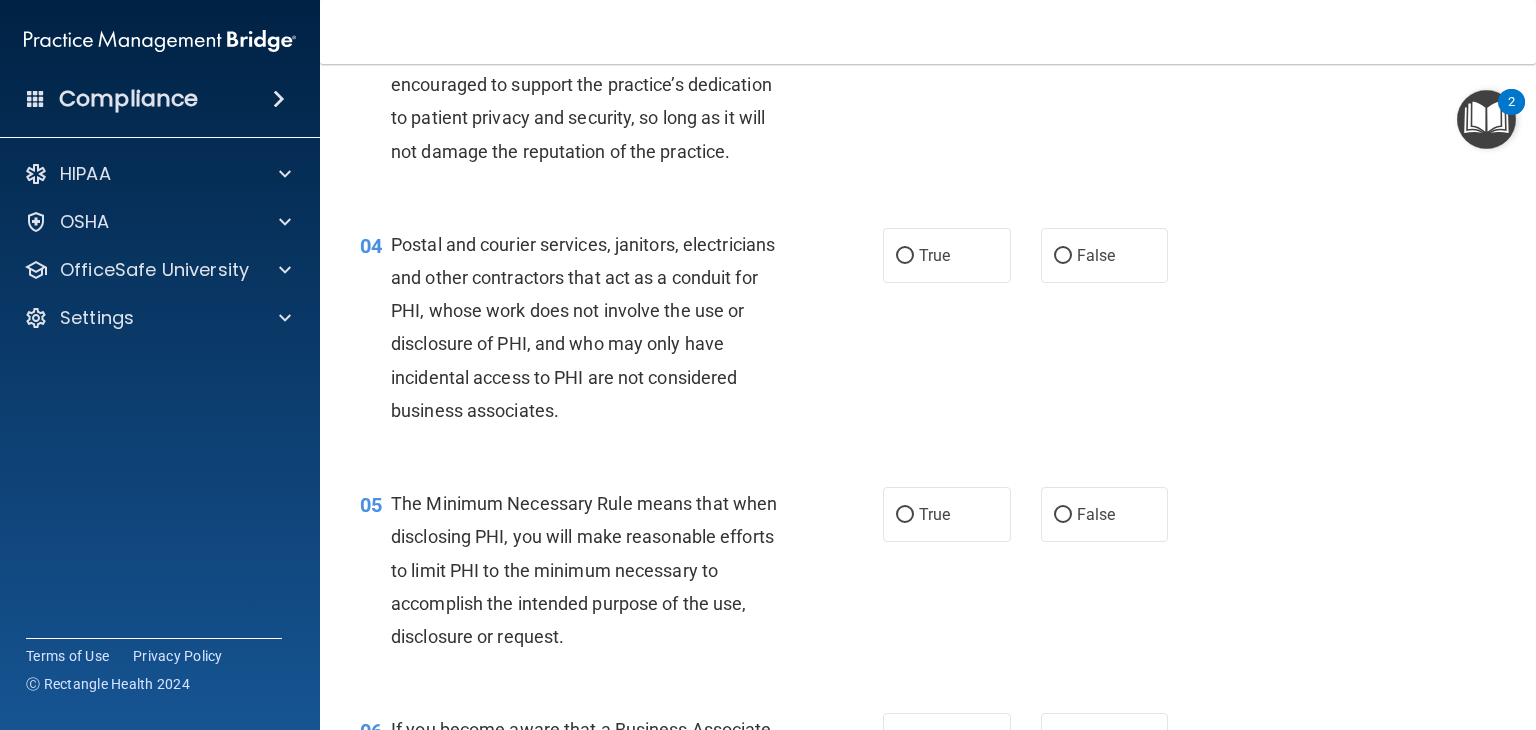 scroll, scrollTop: 530, scrollLeft: 0, axis: vertical 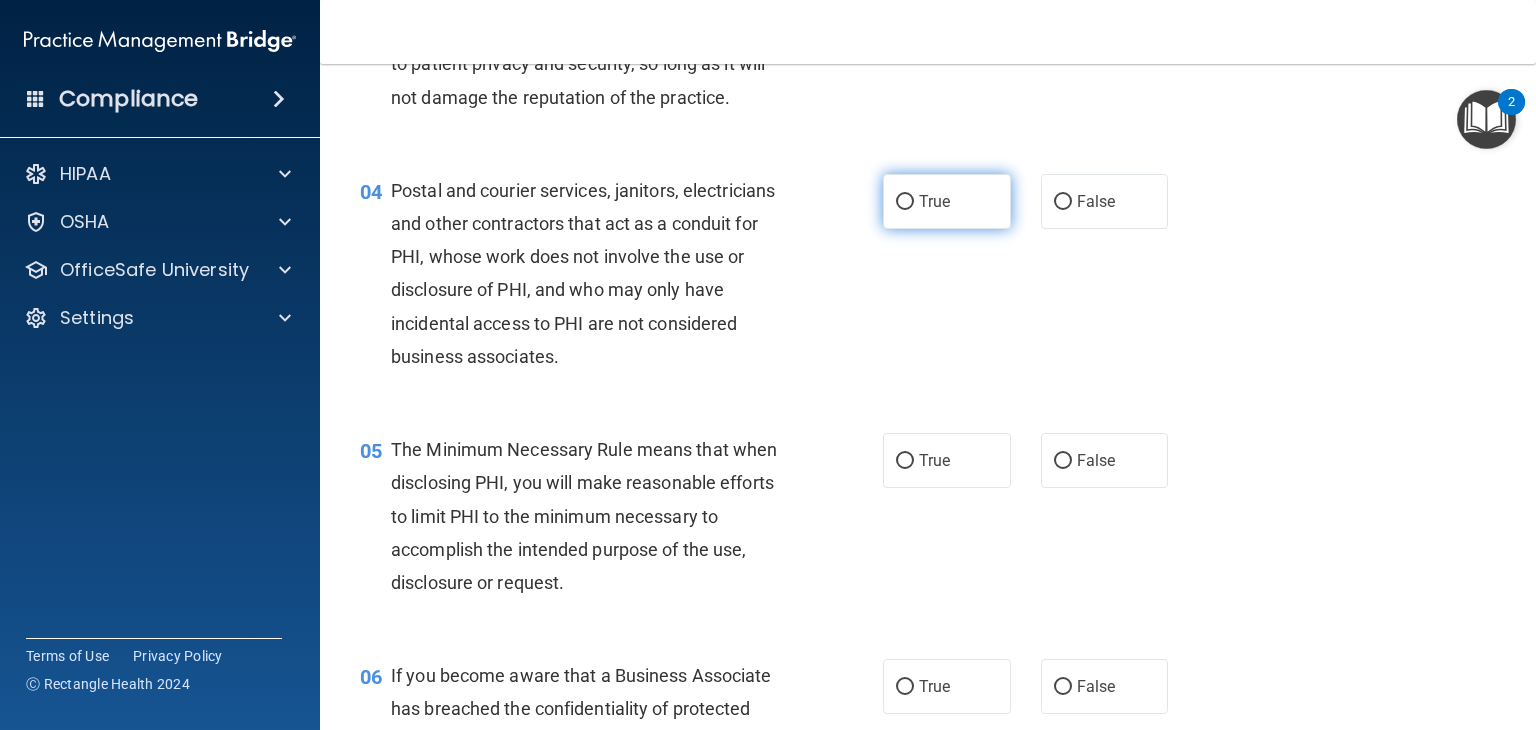 click on "True" at bounding box center [934, 201] 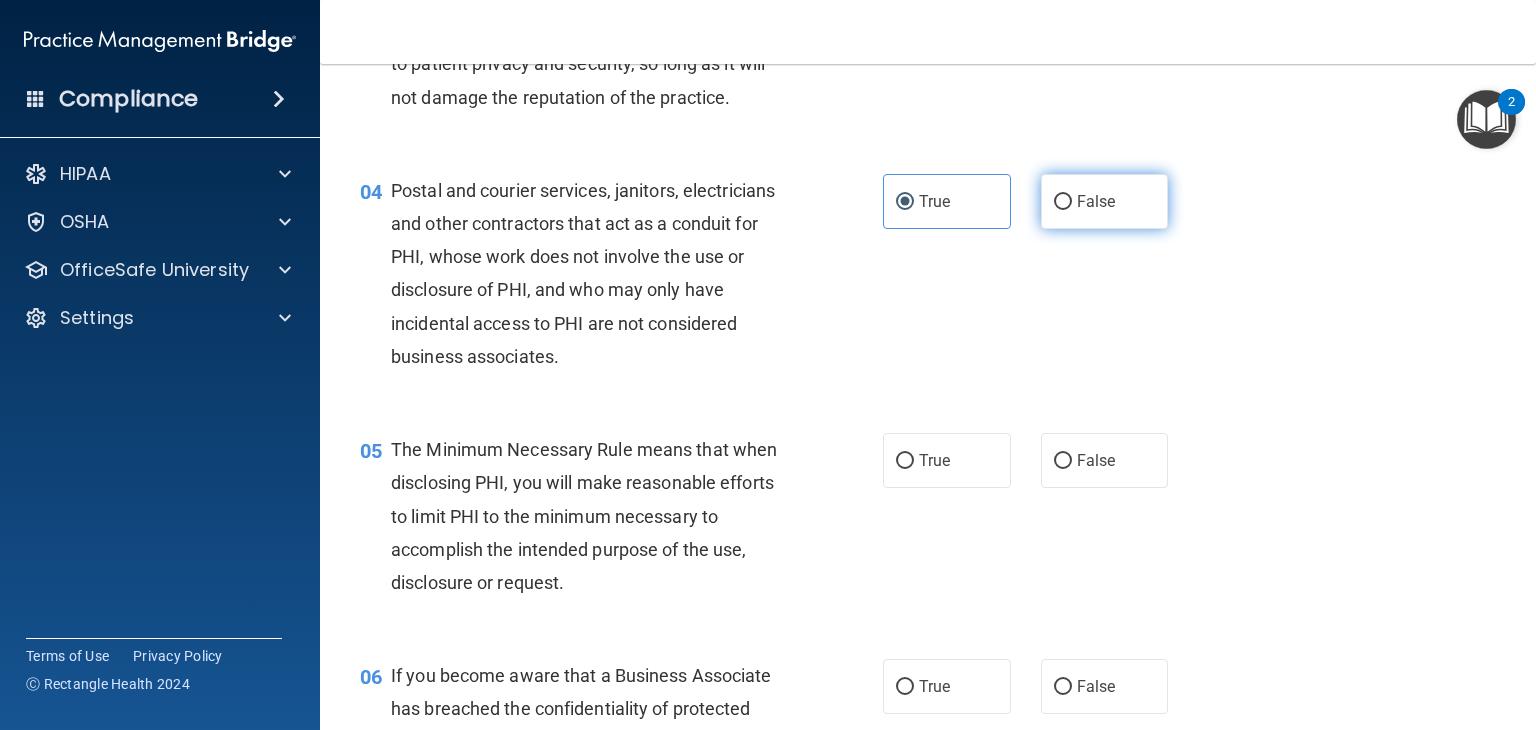 click on "False" at bounding box center (1105, 201) 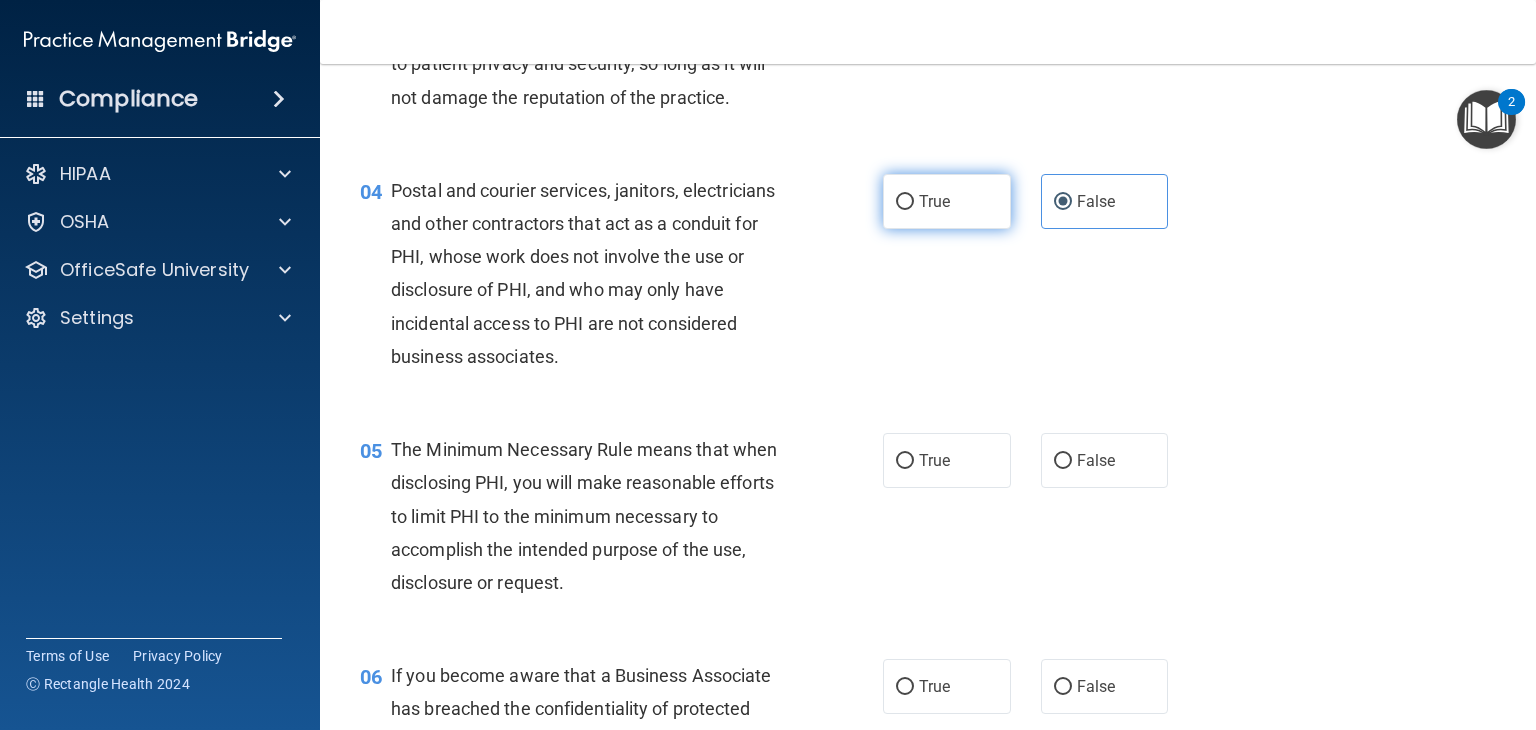 click on "True" at bounding box center [947, 201] 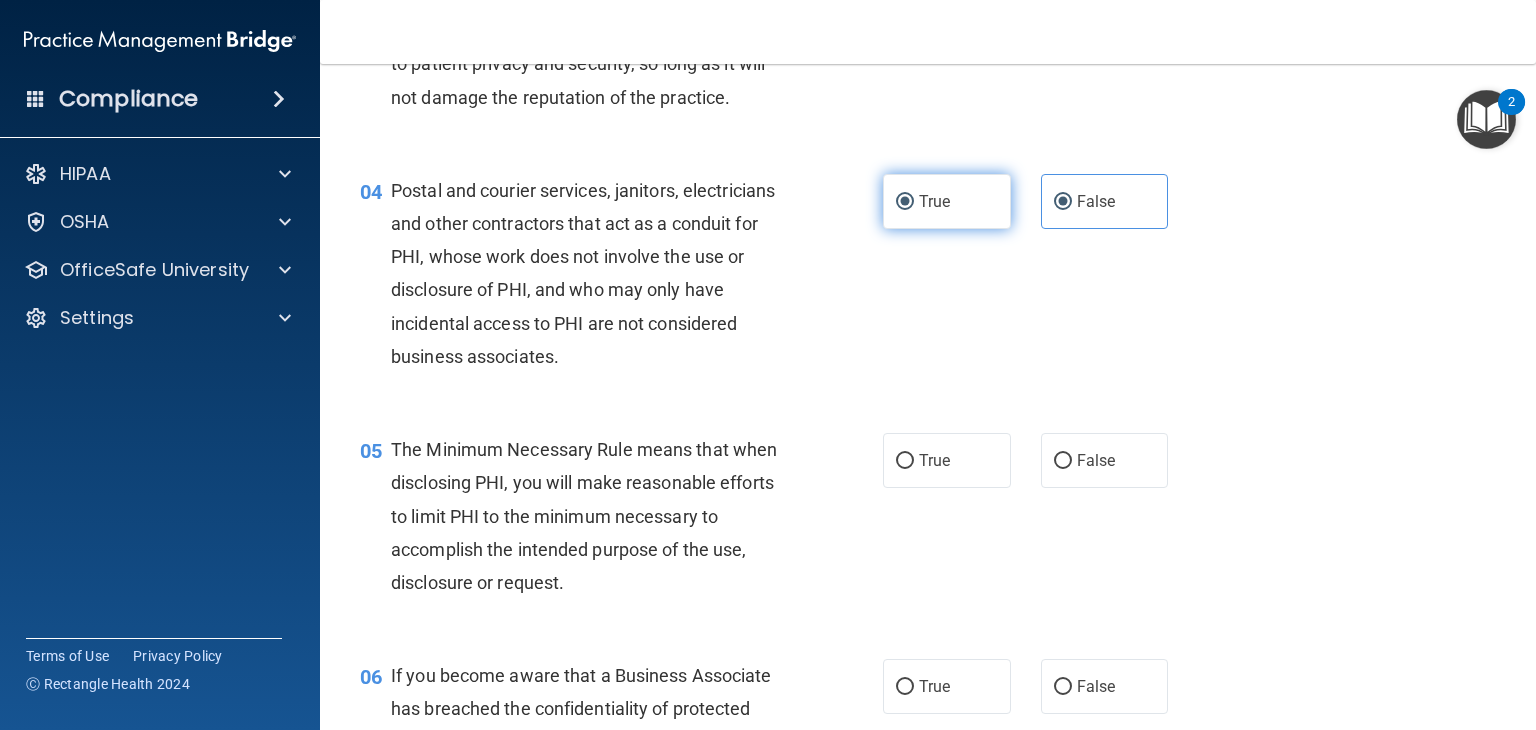 radio on "false" 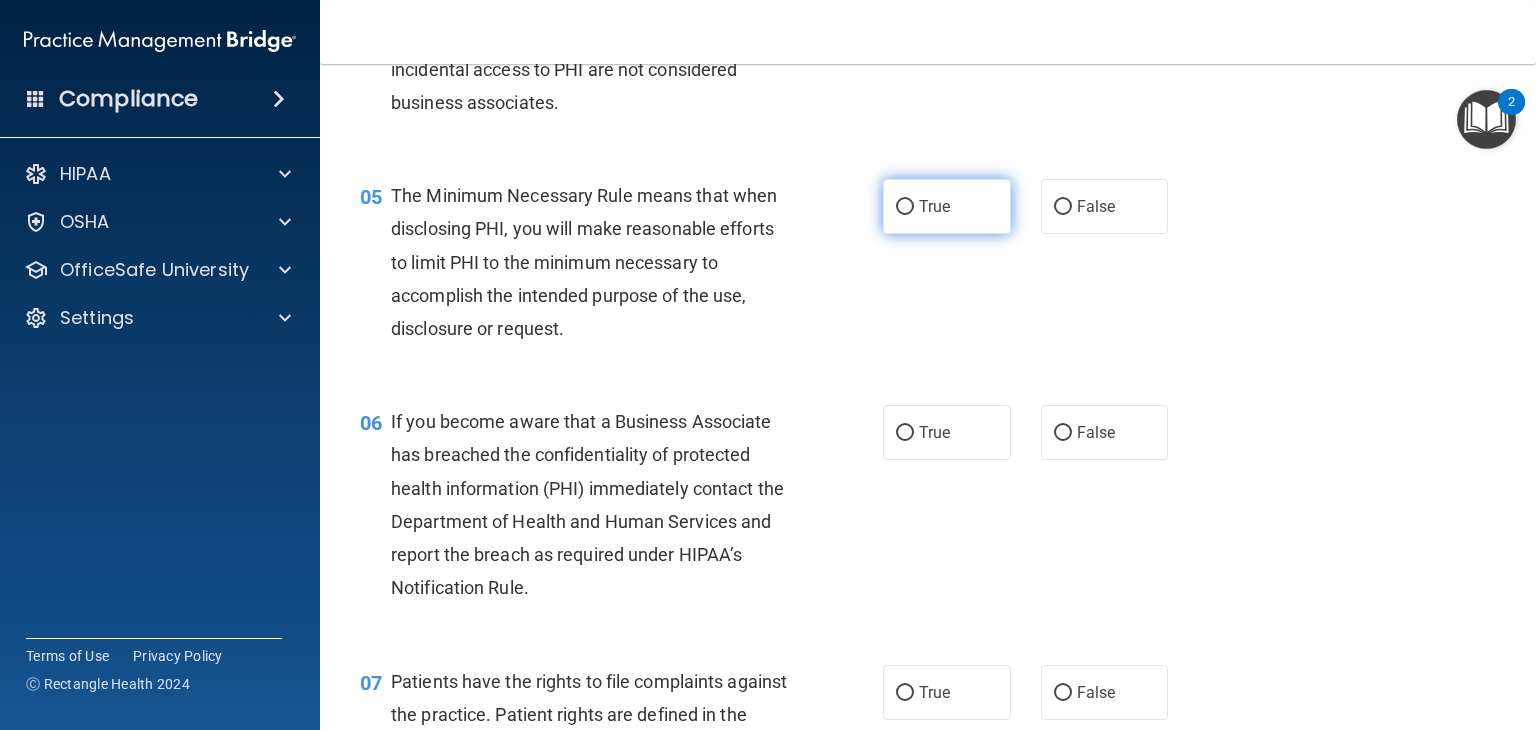 scroll, scrollTop: 796, scrollLeft: 0, axis: vertical 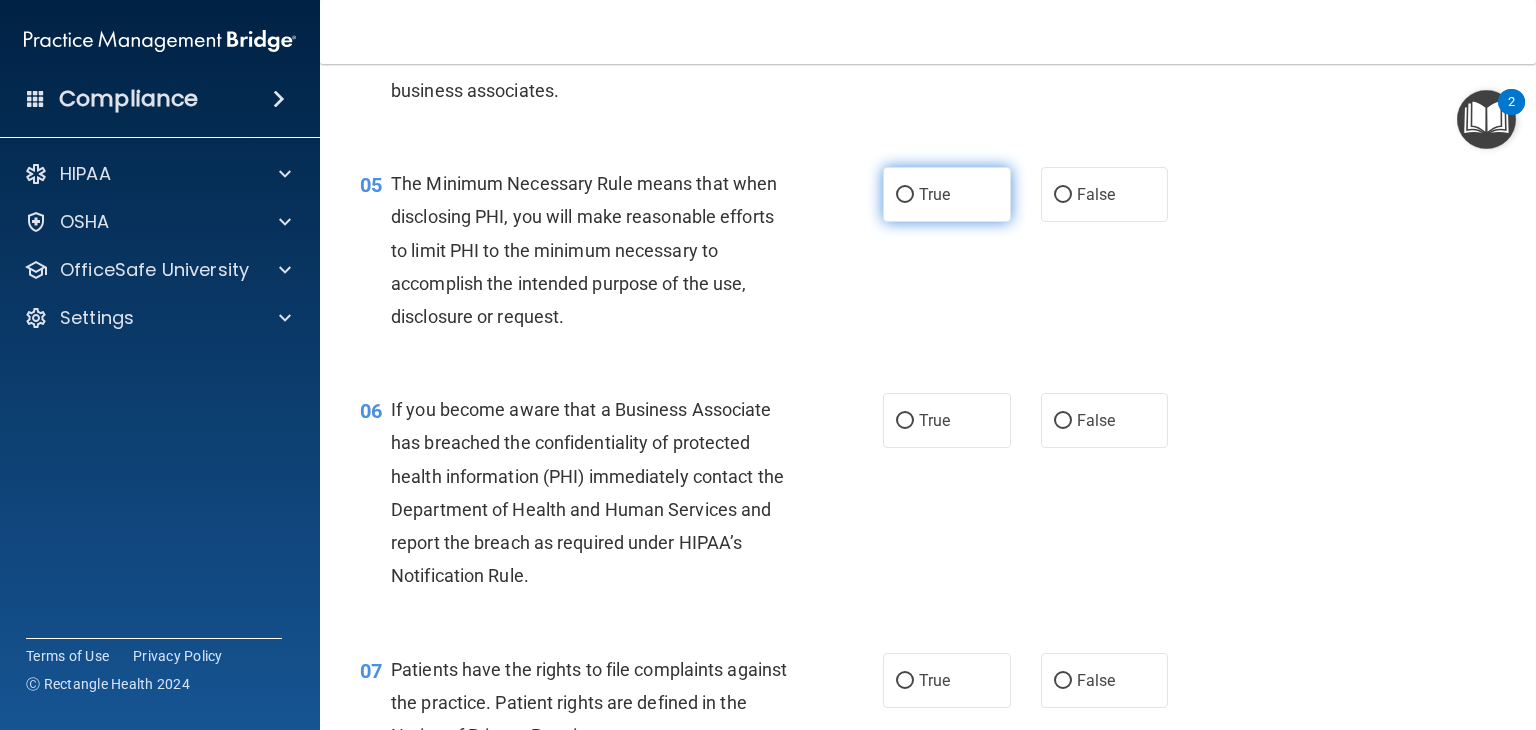 click on "True" at bounding box center [947, 194] 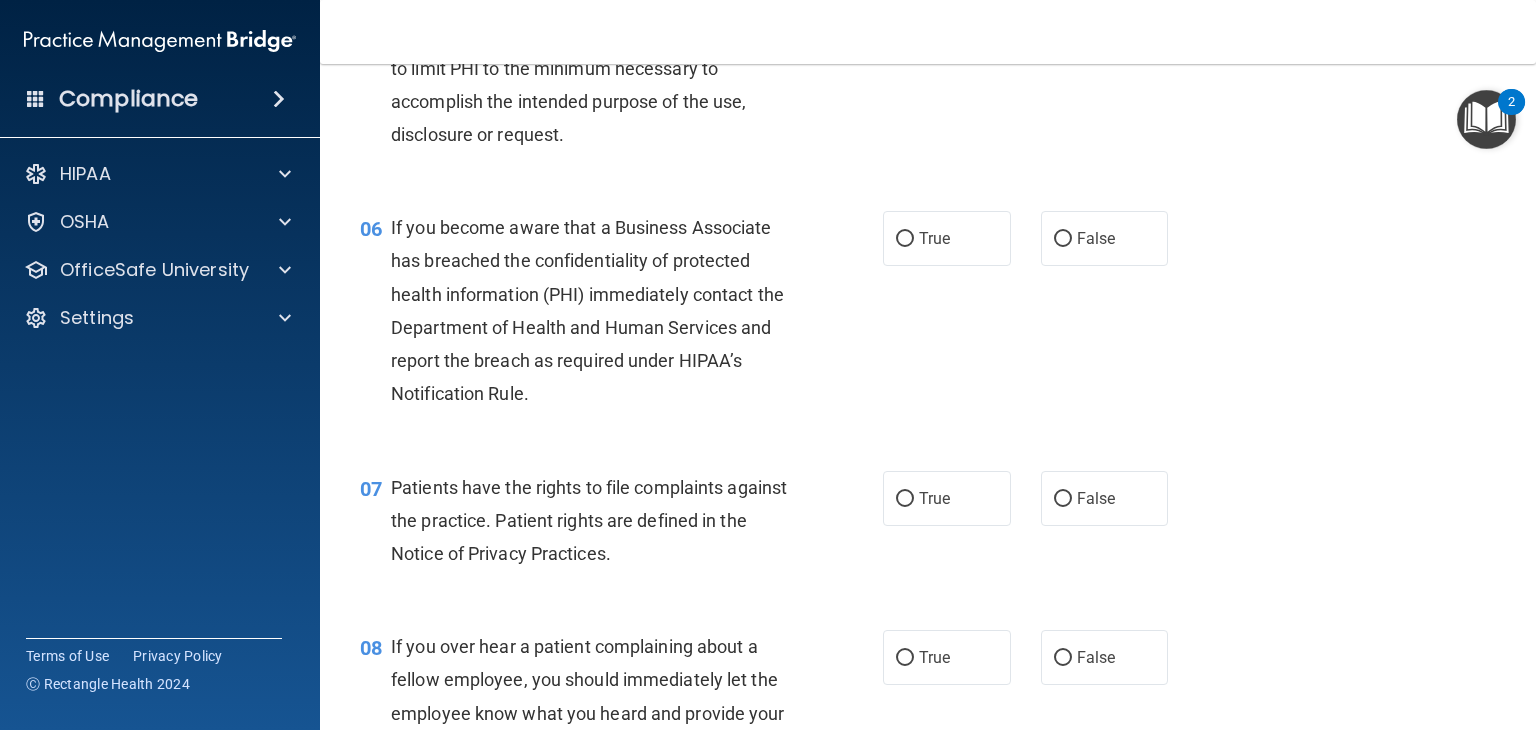 scroll, scrollTop: 1058, scrollLeft: 0, axis: vertical 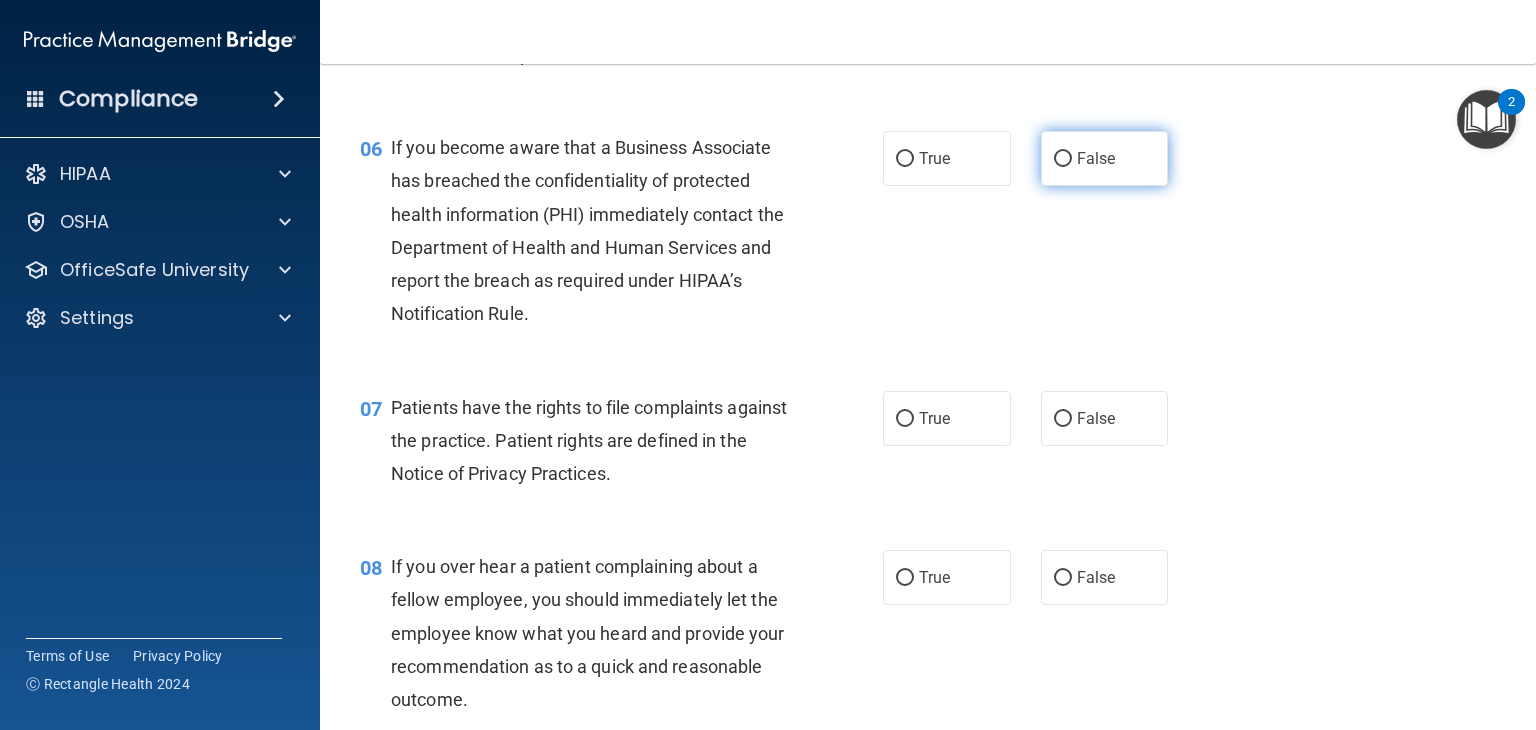 click on "False" at bounding box center (1096, 158) 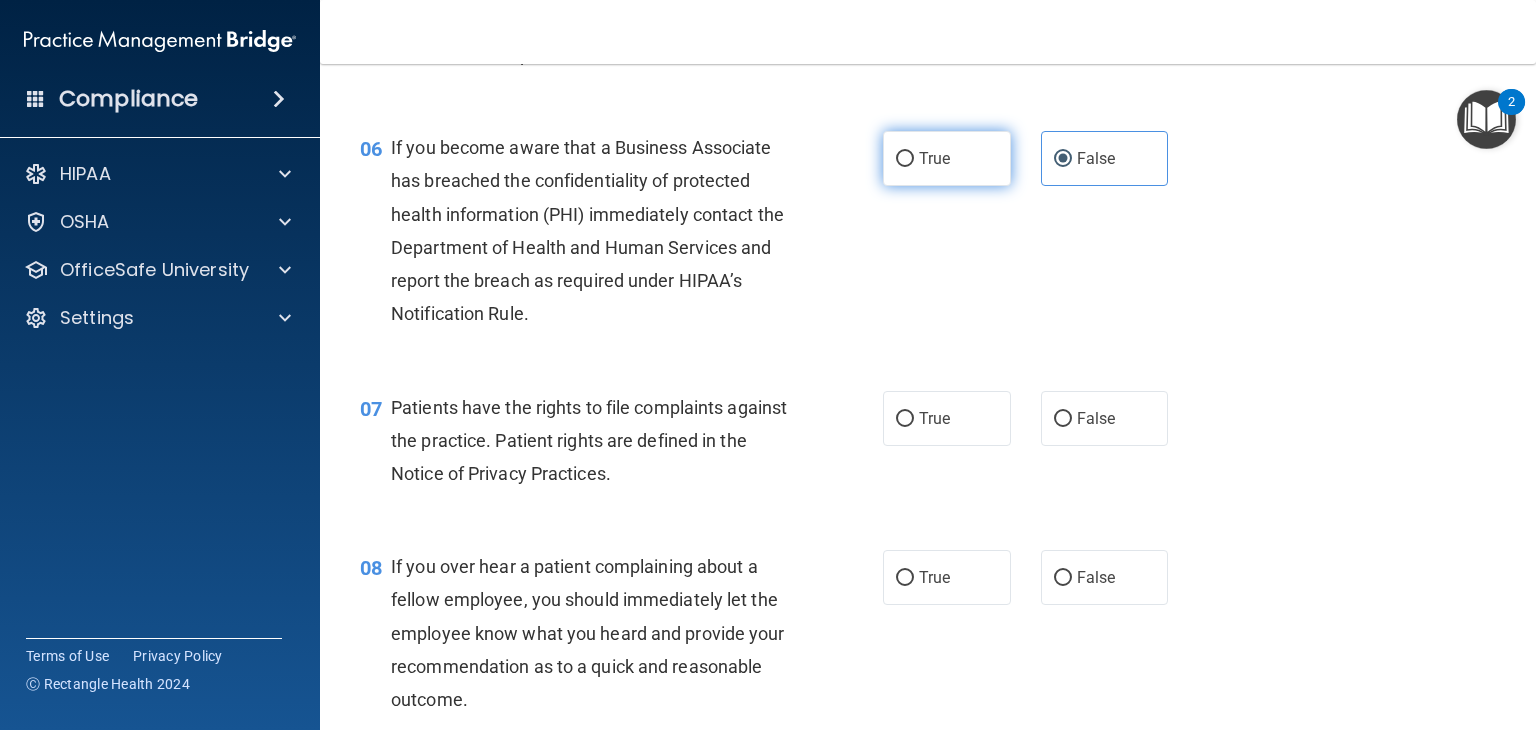 click on "True" at bounding box center (947, 158) 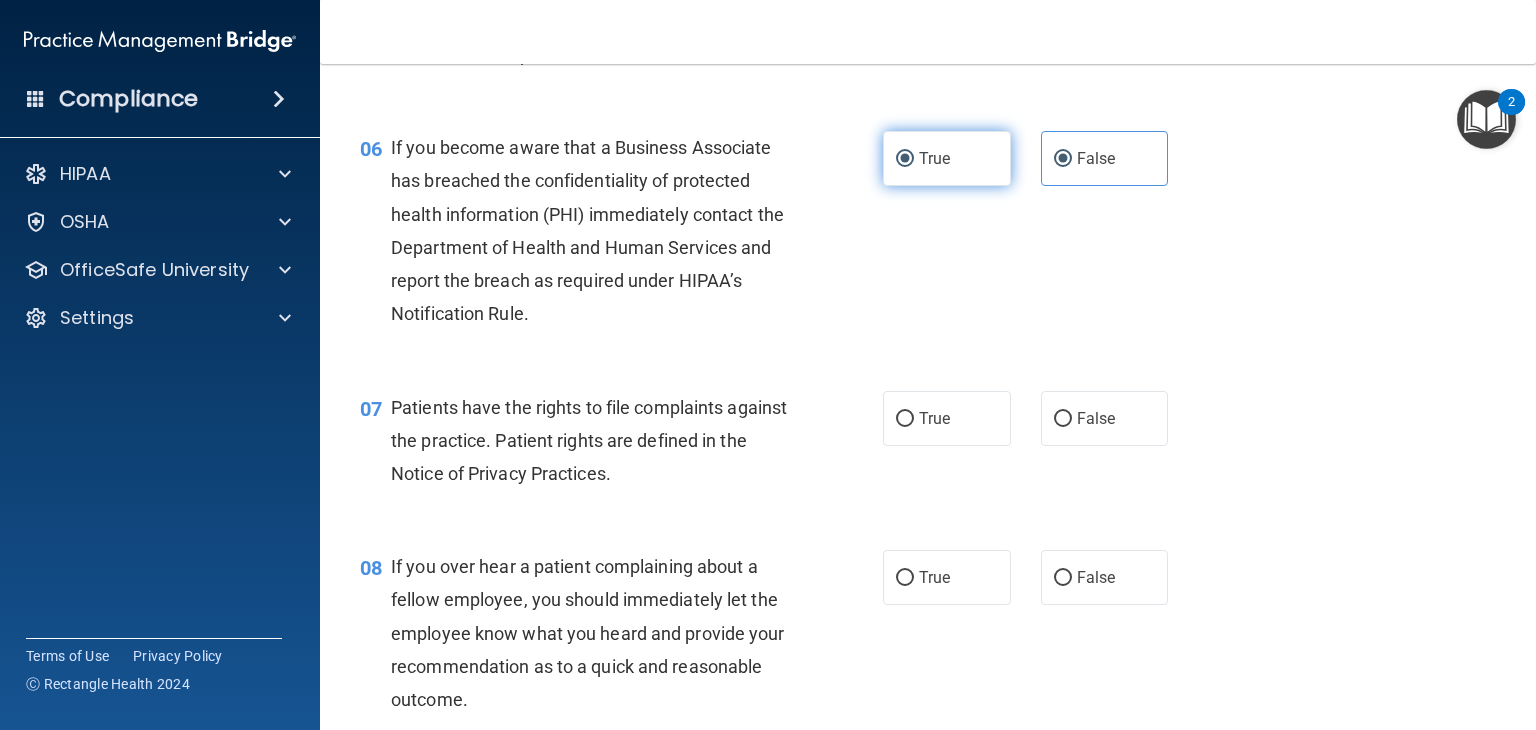 radio on "false" 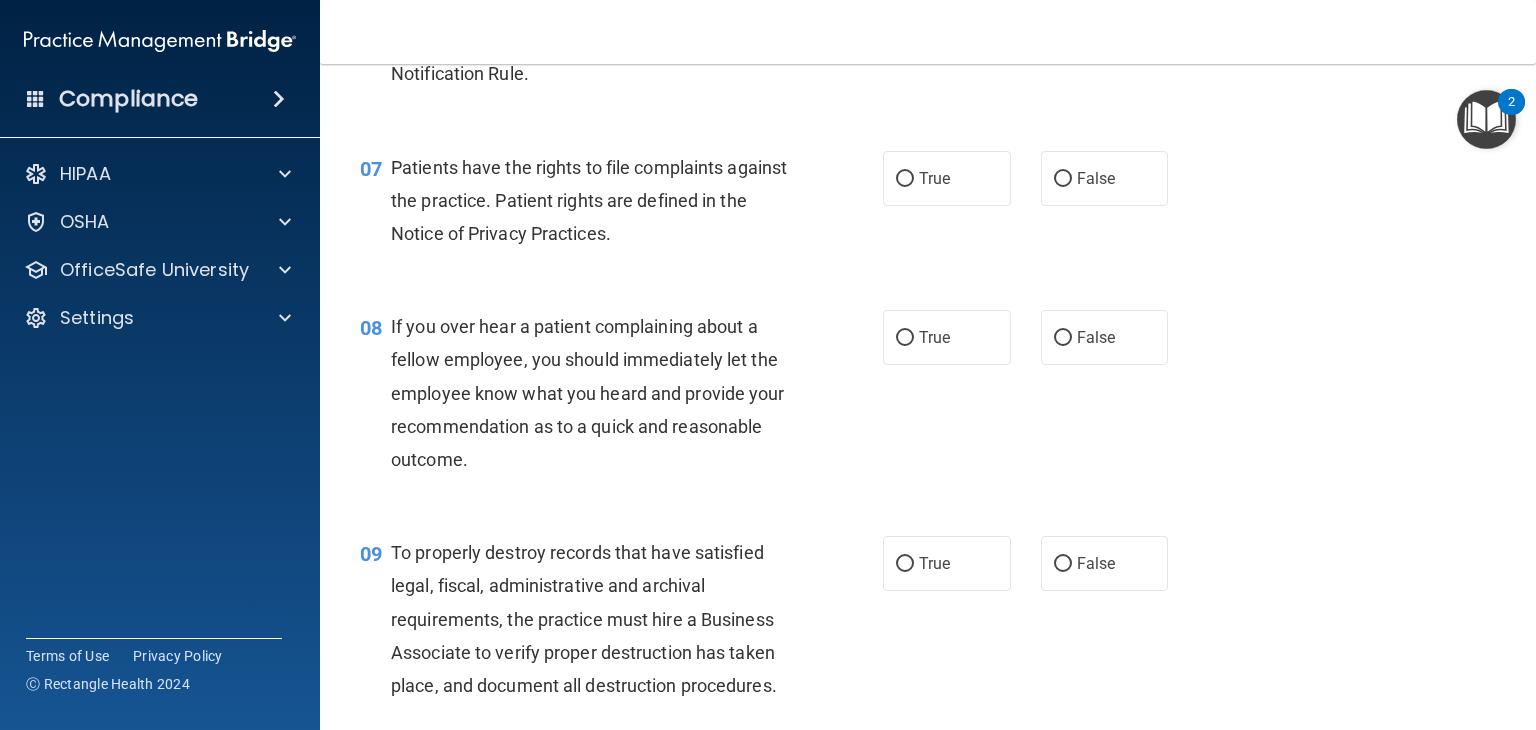 scroll, scrollTop: 1320, scrollLeft: 0, axis: vertical 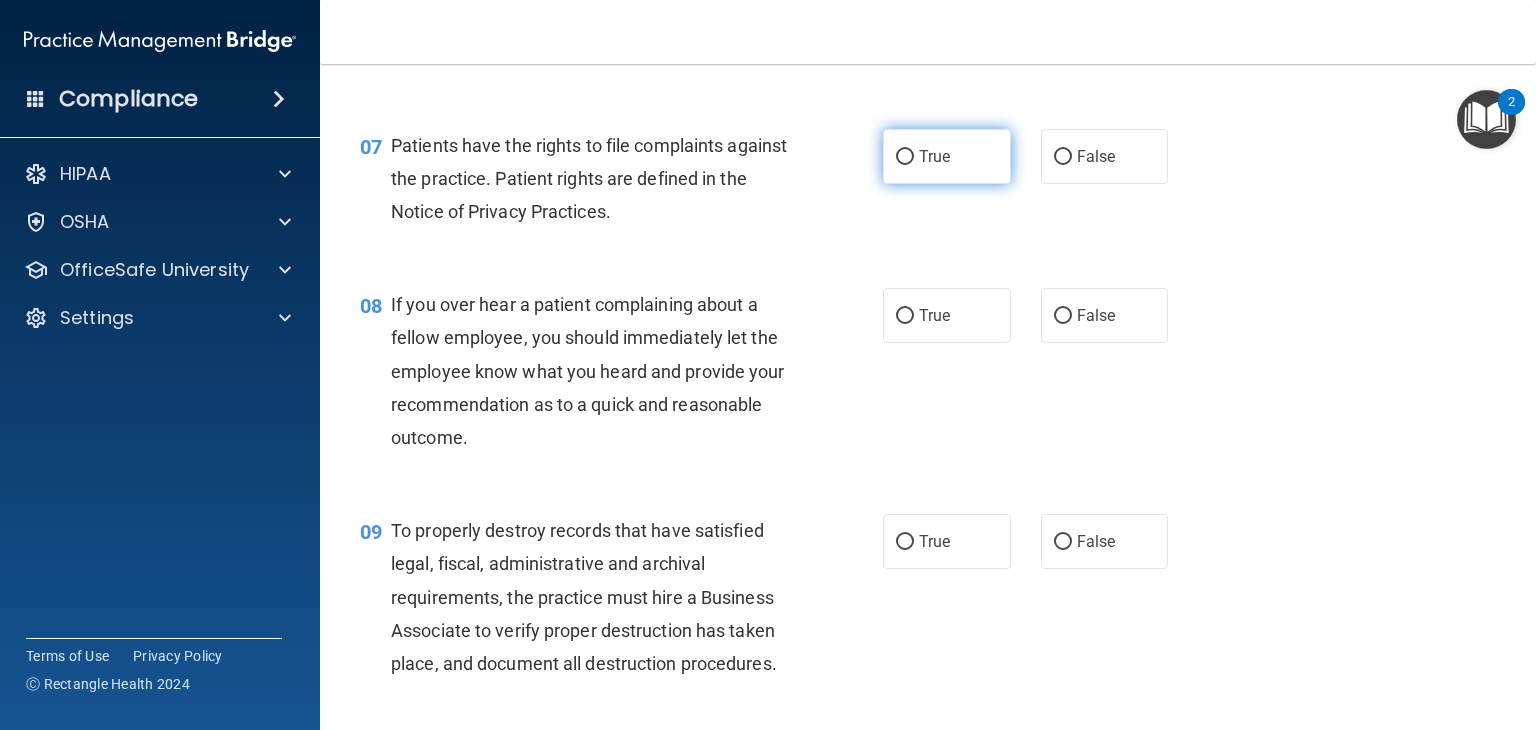 click on "True" at bounding box center (947, 156) 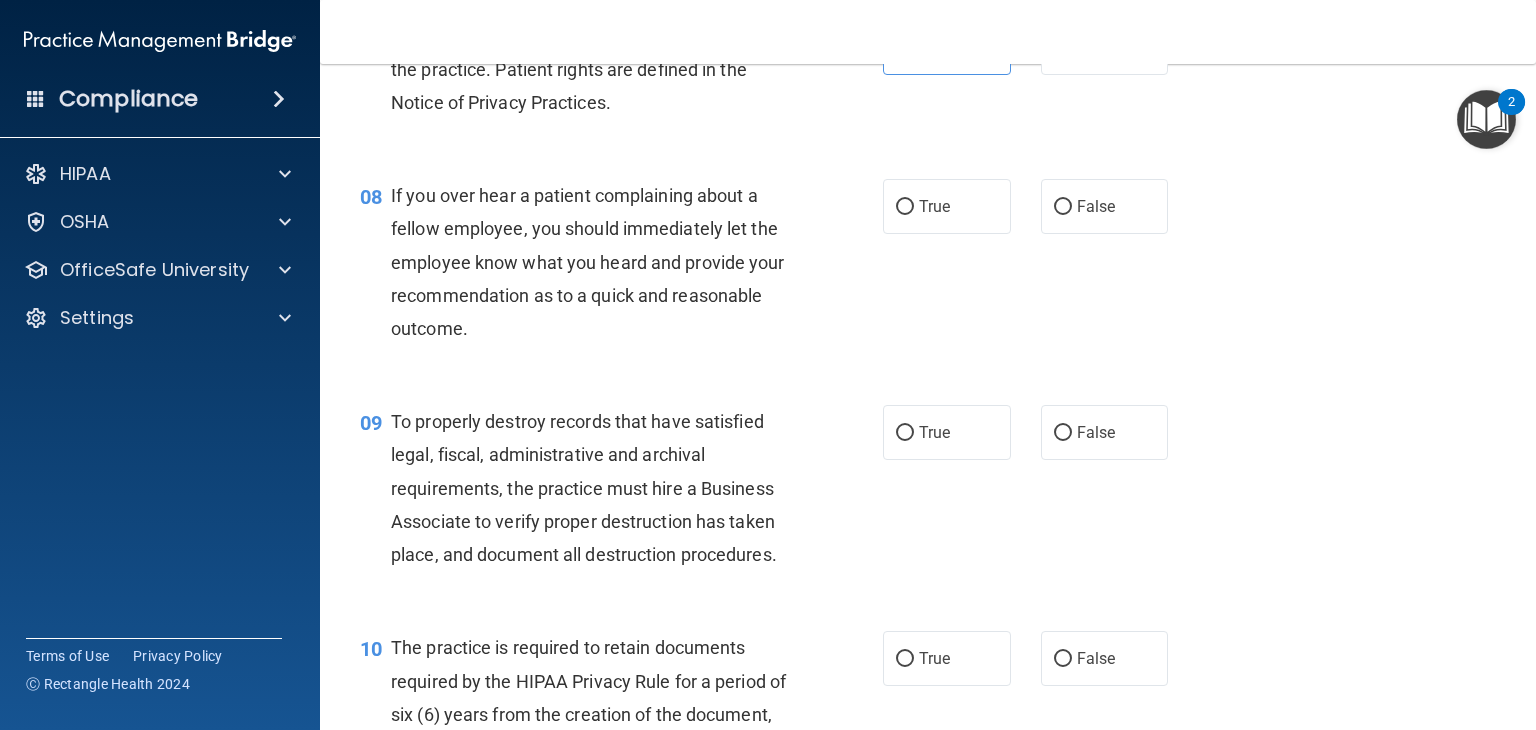 scroll, scrollTop: 1431, scrollLeft: 0, axis: vertical 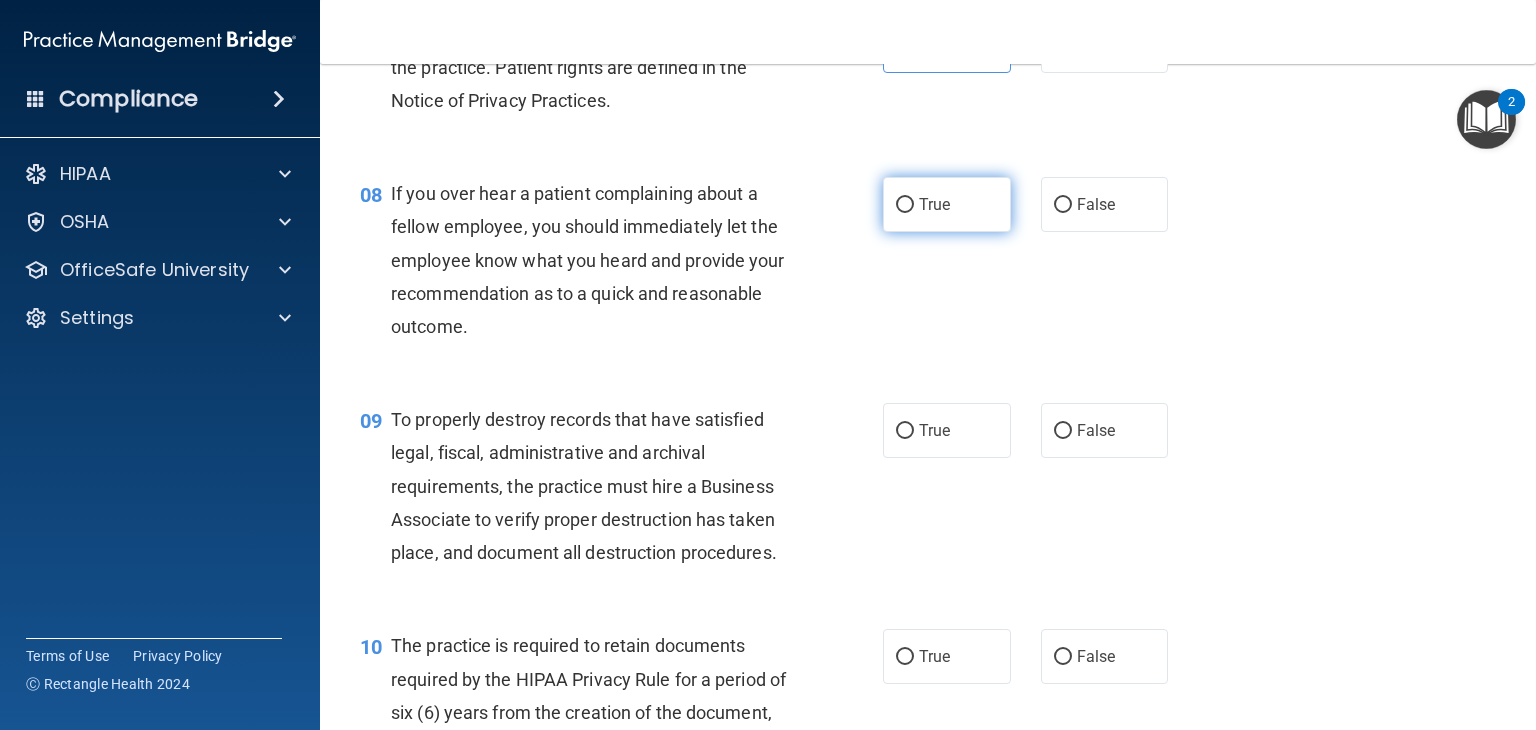 click on "True" at bounding box center (934, 204) 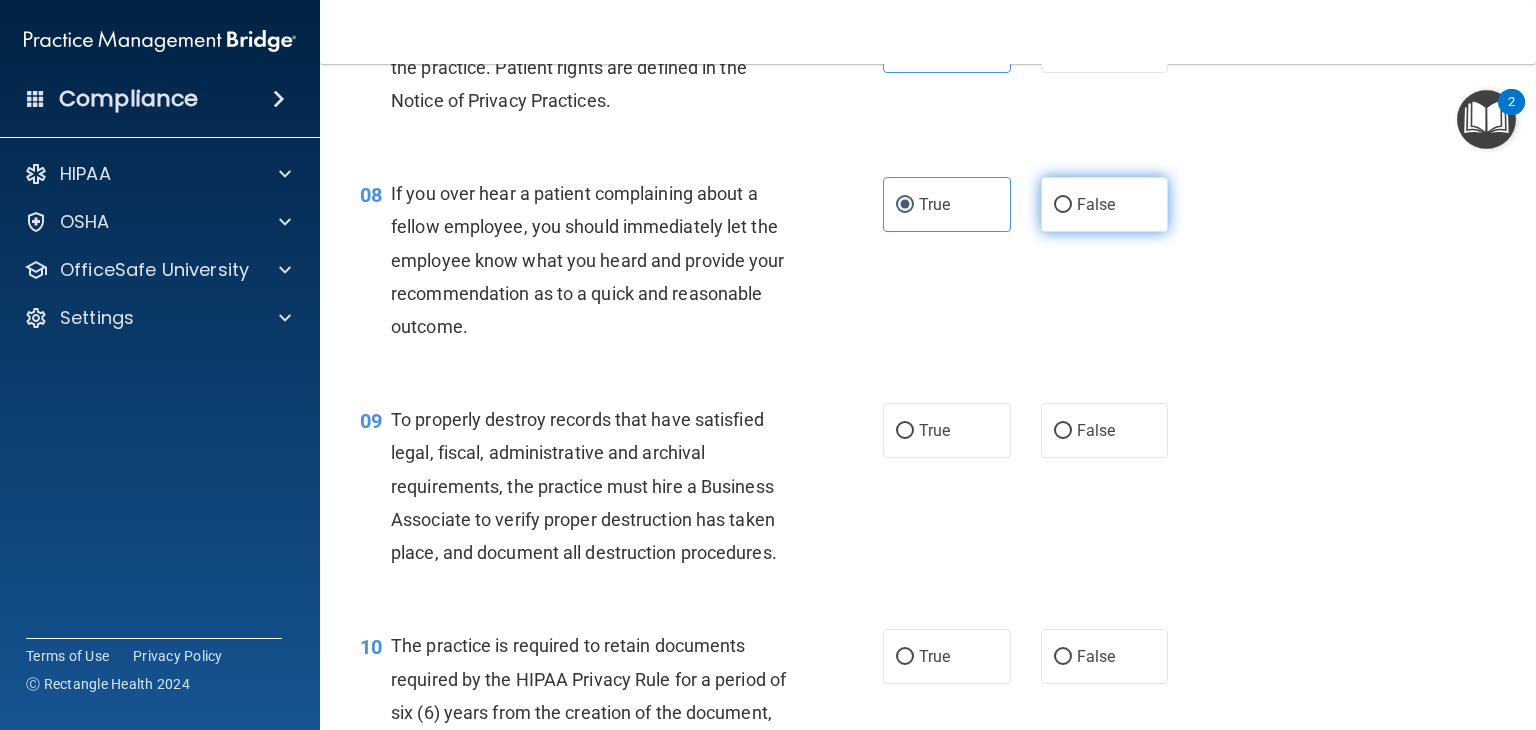 click on "False" at bounding box center (1105, 204) 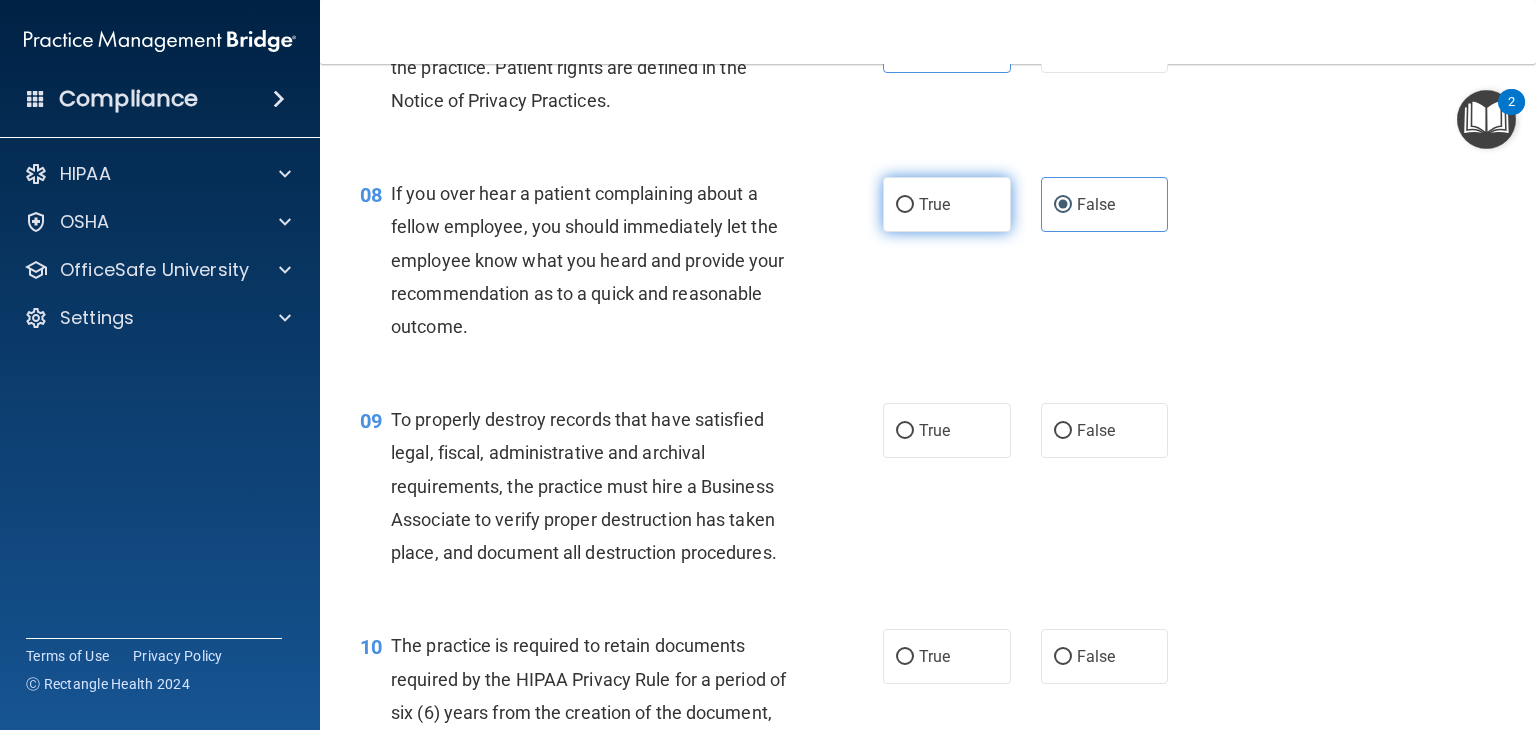 click on "True" at bounding box center [947, 204] 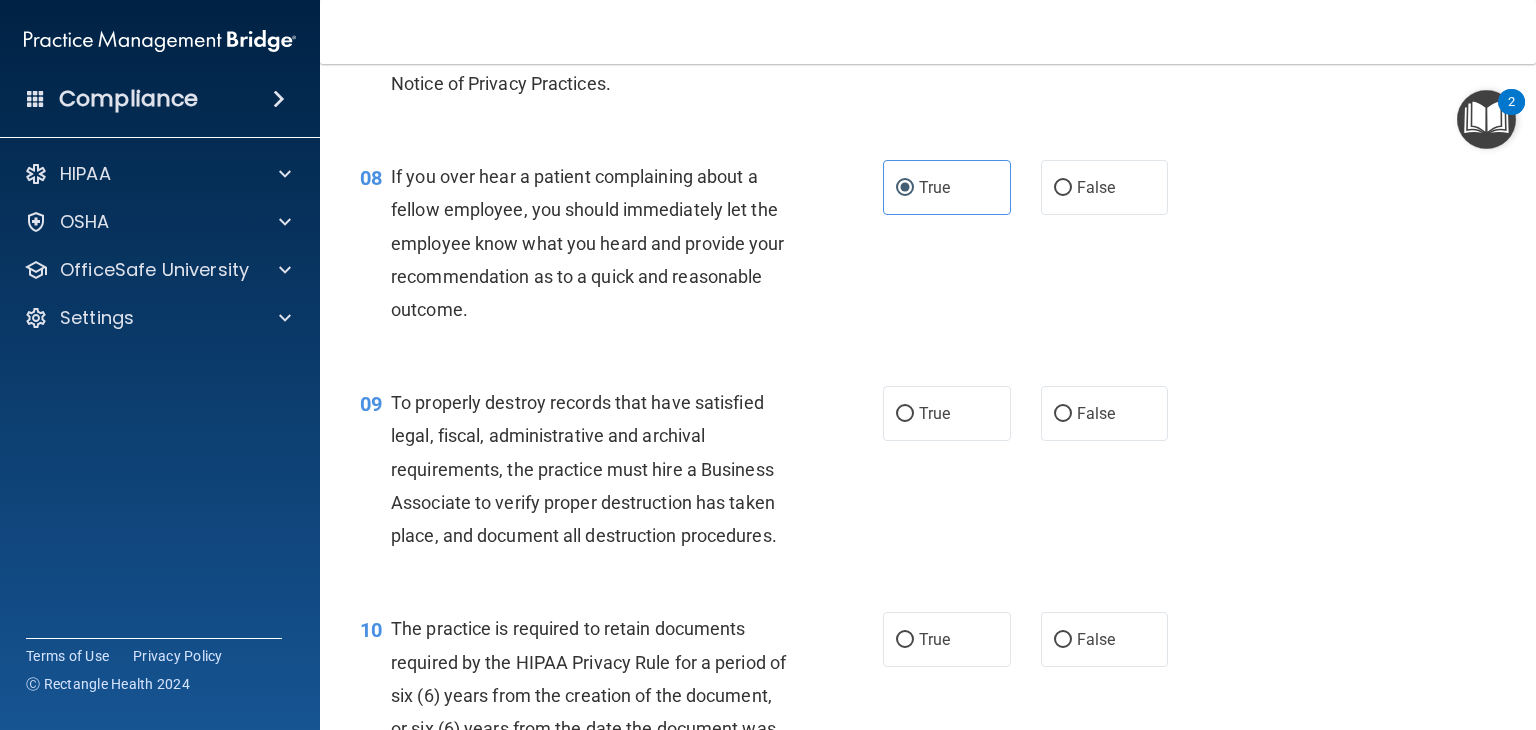 scroll, scrollTop: 1480, scrollLeft: 0, axis: vertical 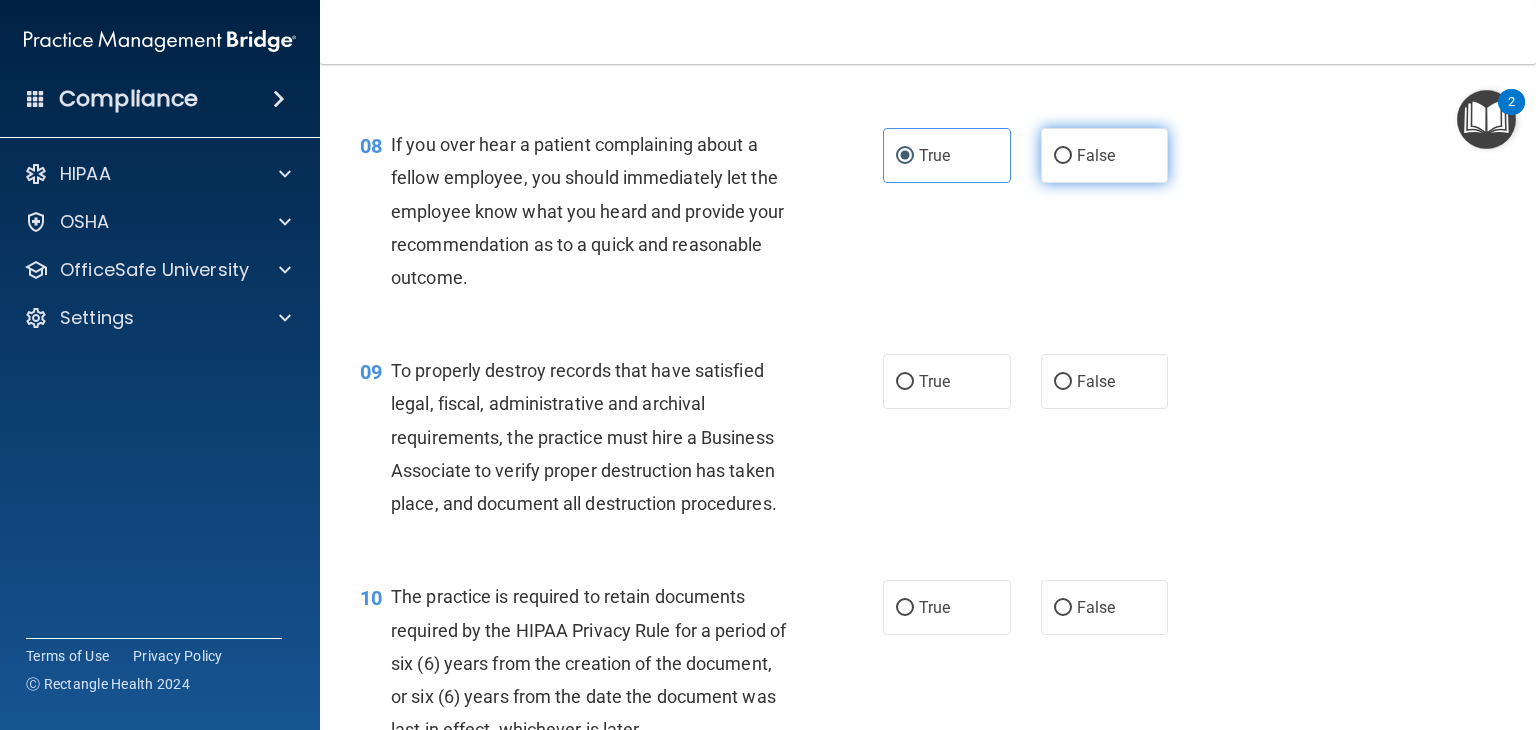 click on "False" at bounding box center (1105, 155) 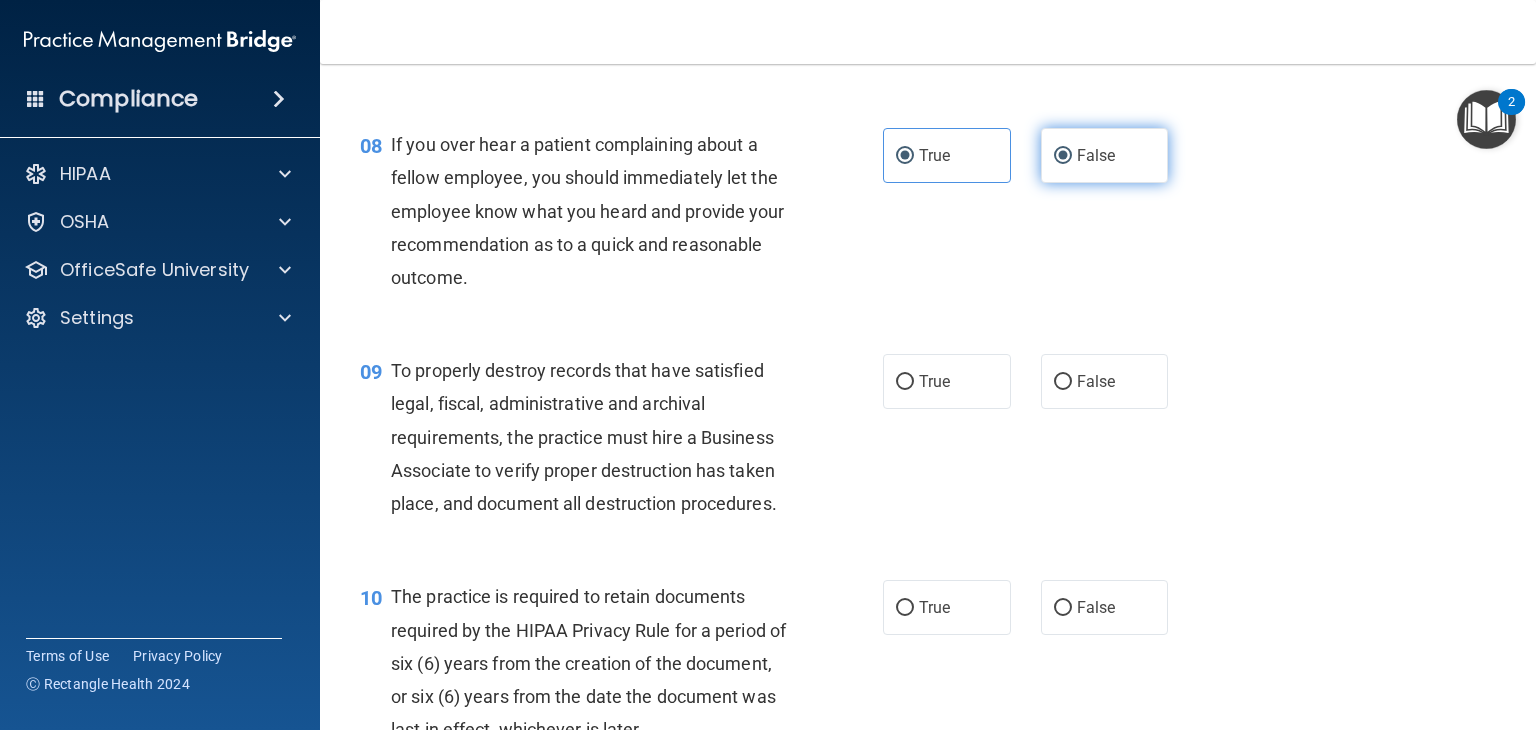 radio on "false" 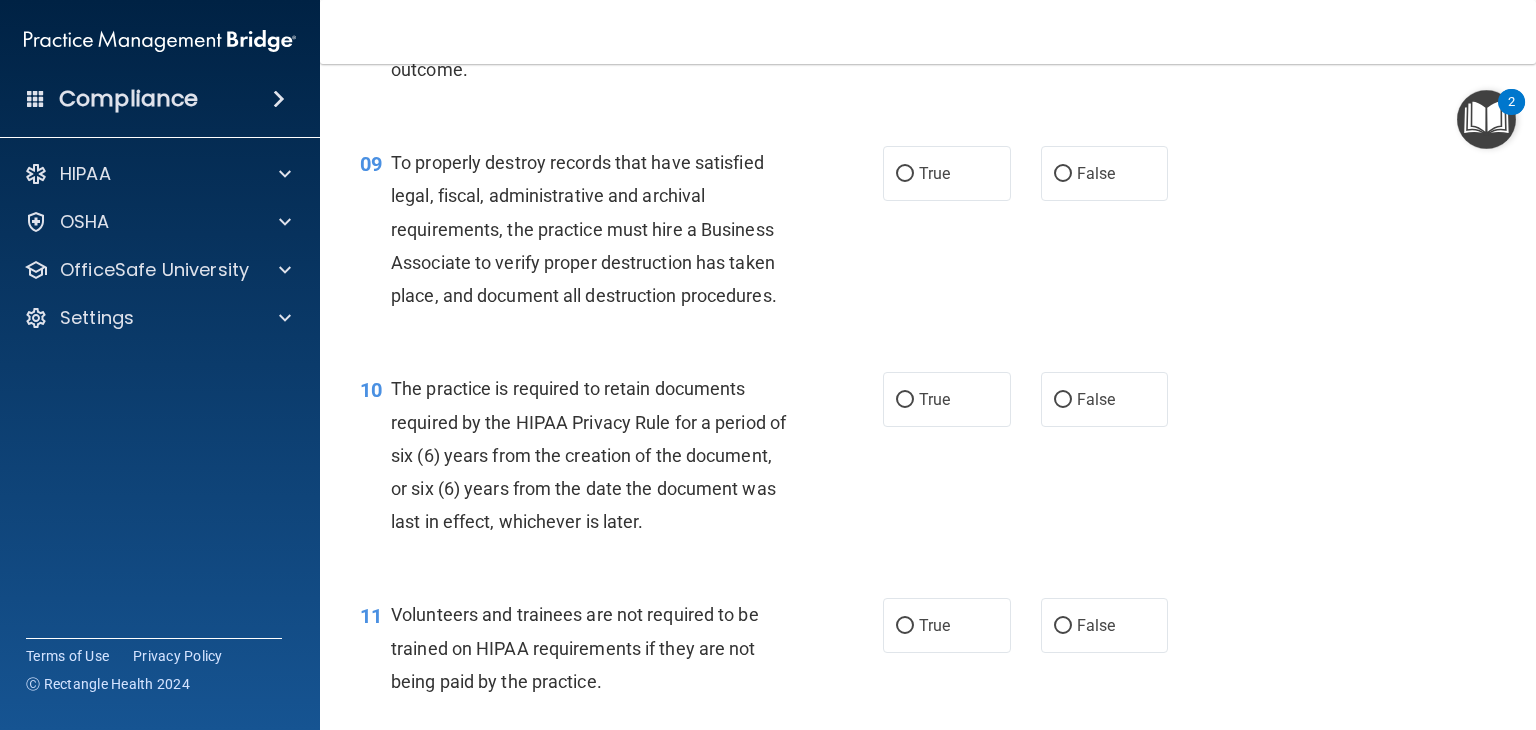 scroll, scrollTop: 1692, scrollLeft: 0, axis: vertical 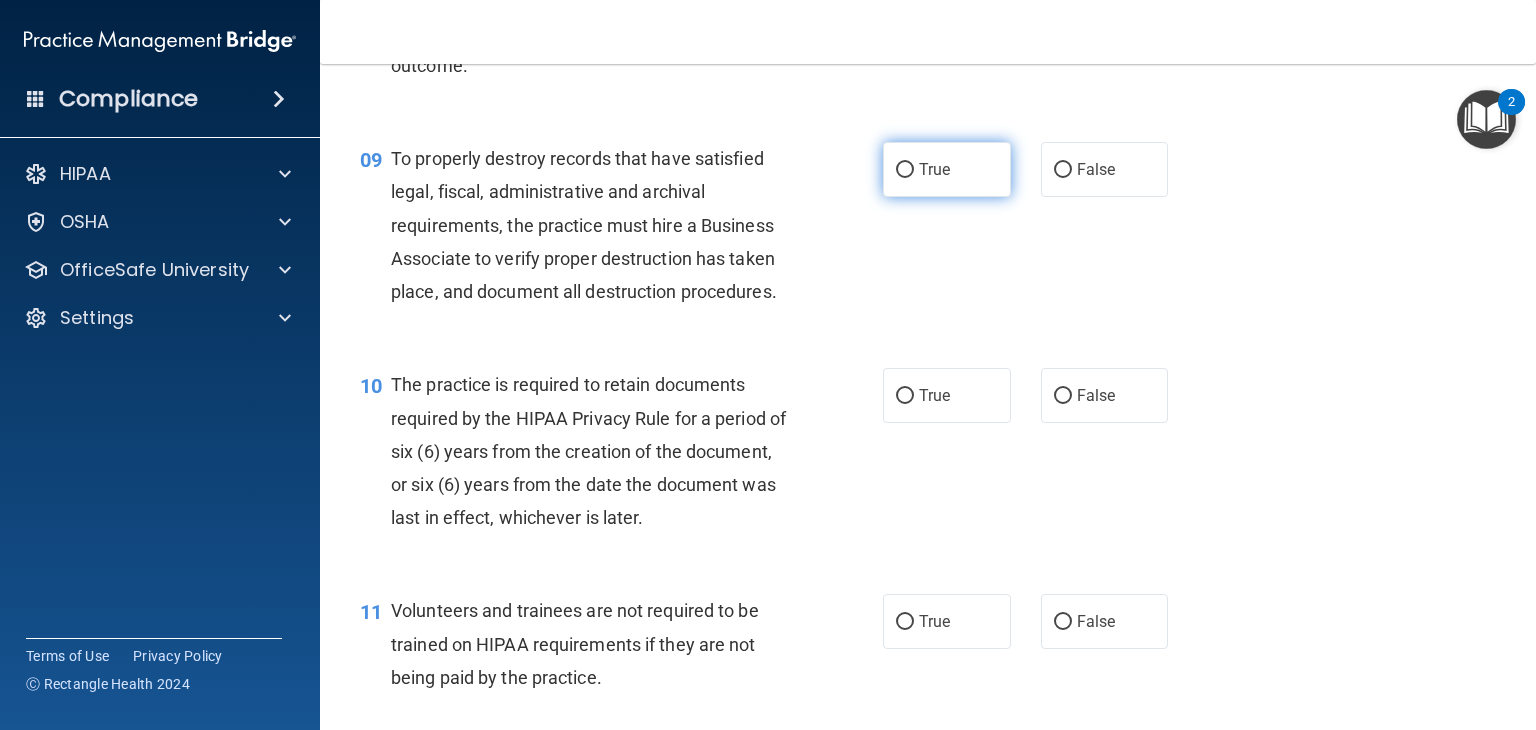 click on "True" at bounding box center (934, 169) 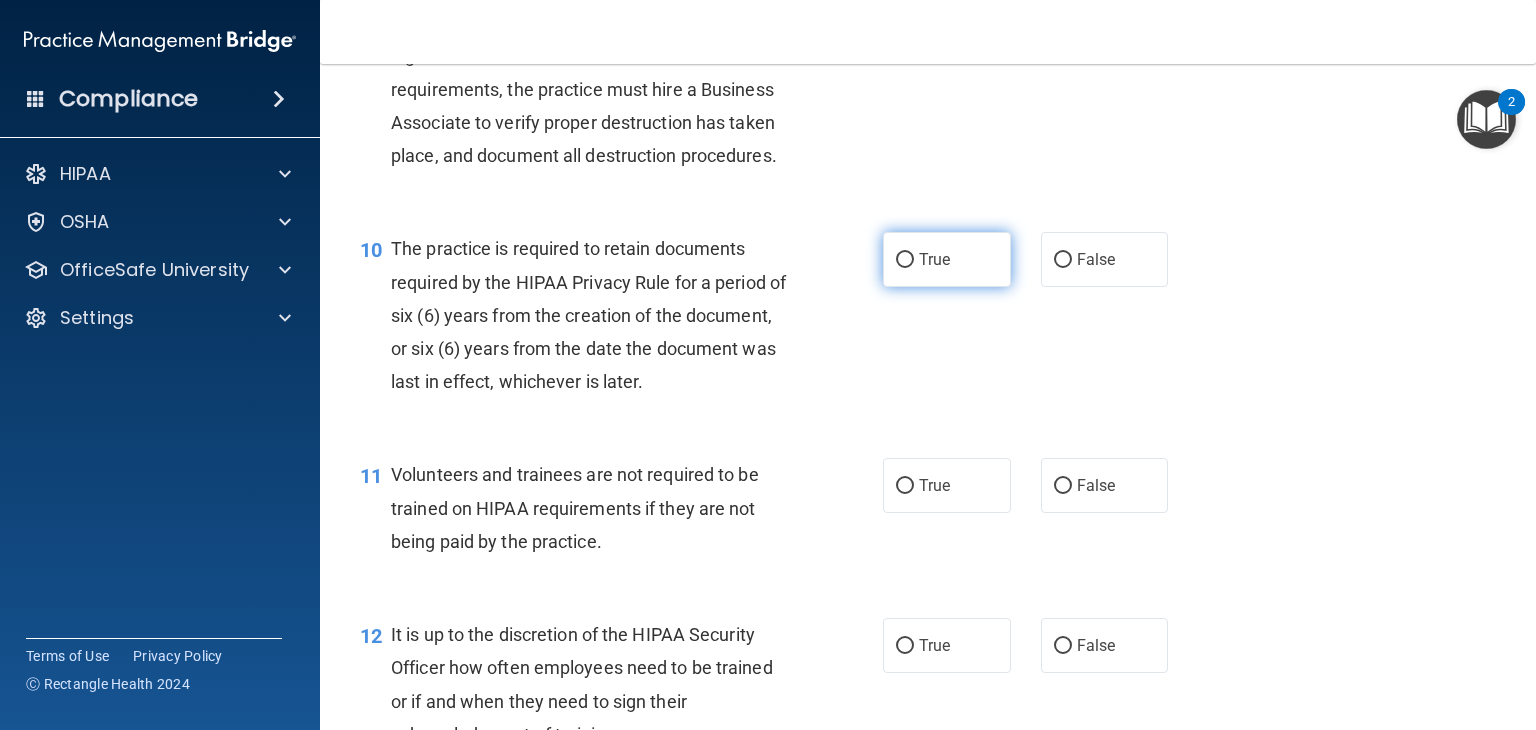 scroll, scrollTop: 1944, scrollLeft: 0, axis: vertical 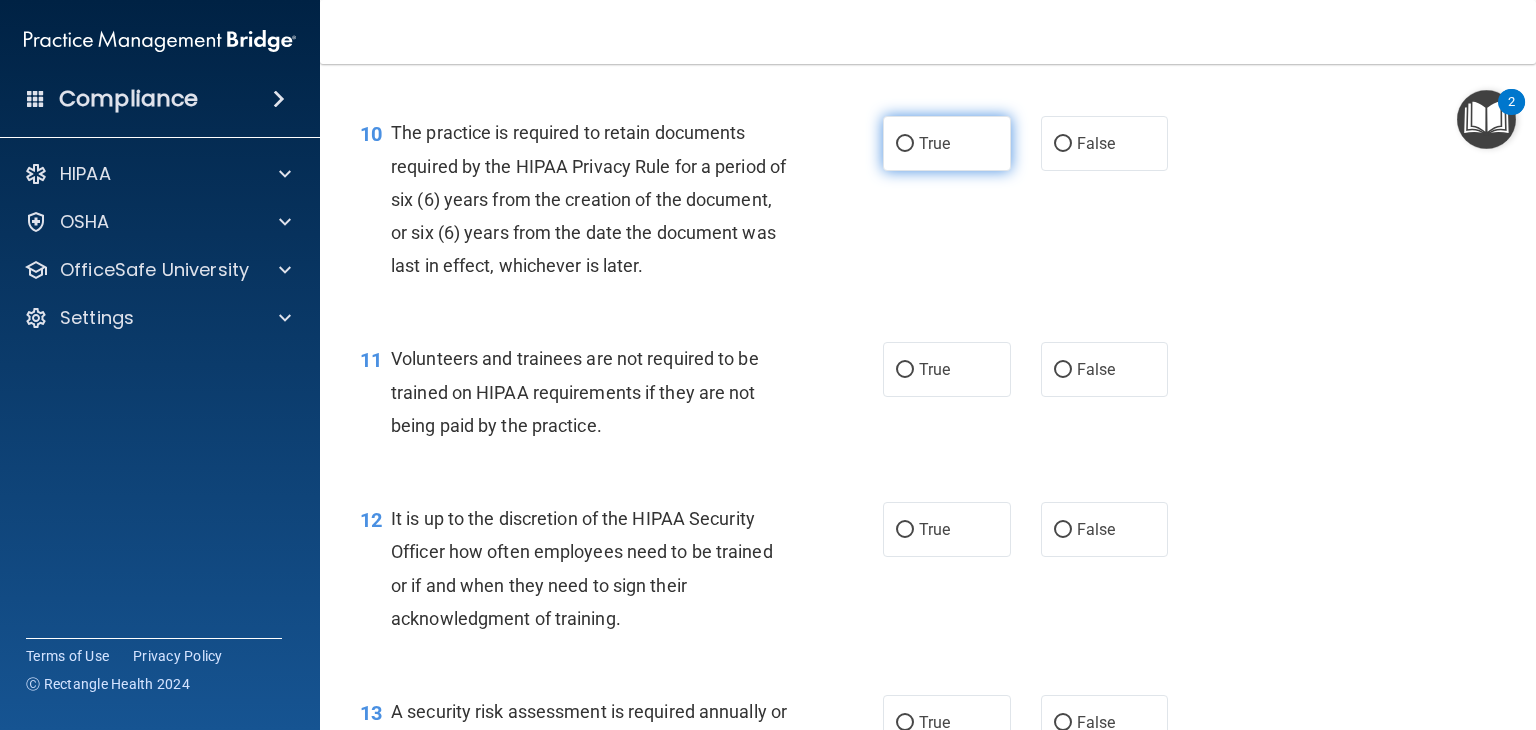click on "True" at bounding box center (934, 143) 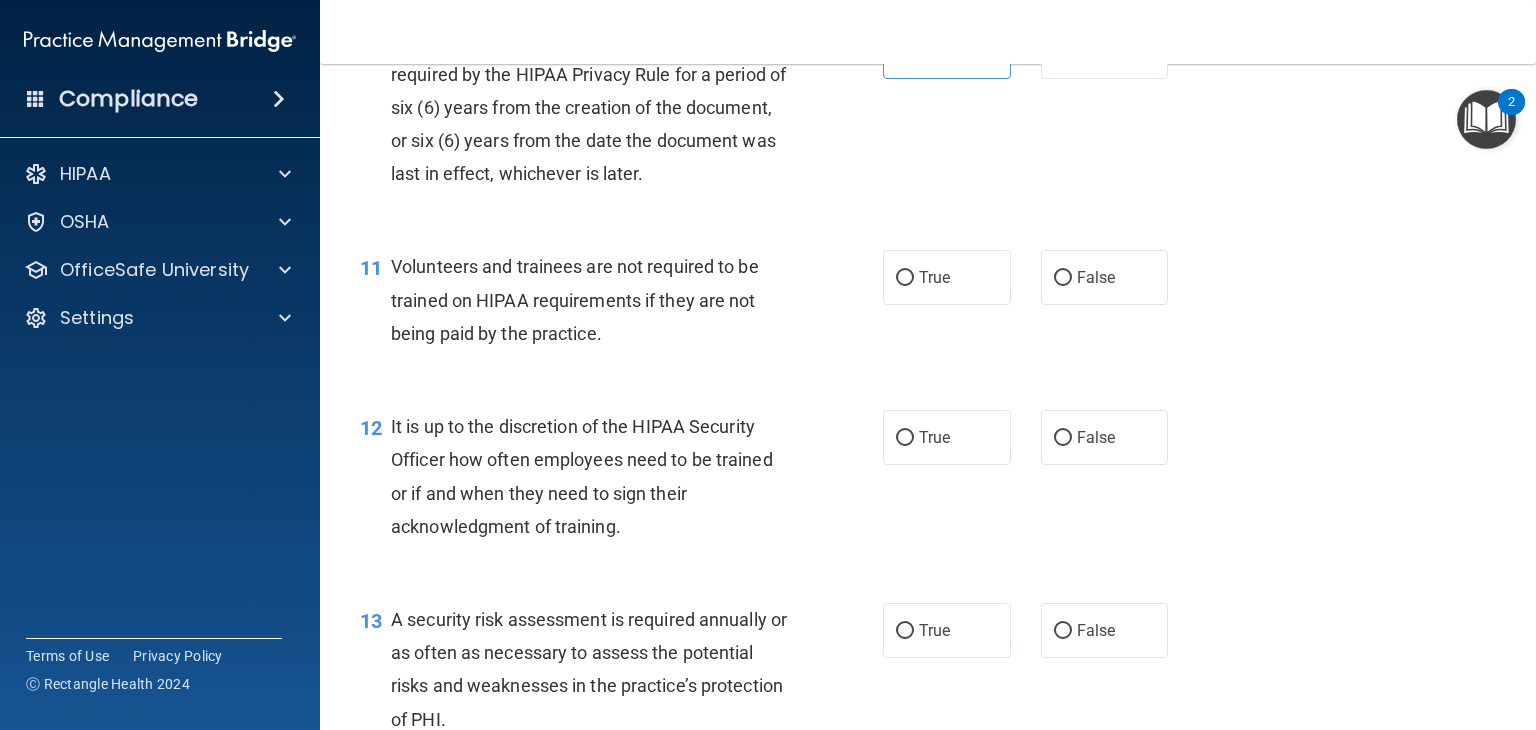 scroll, scrollTop: 2038, scrollLeft: 0, axis: vertical 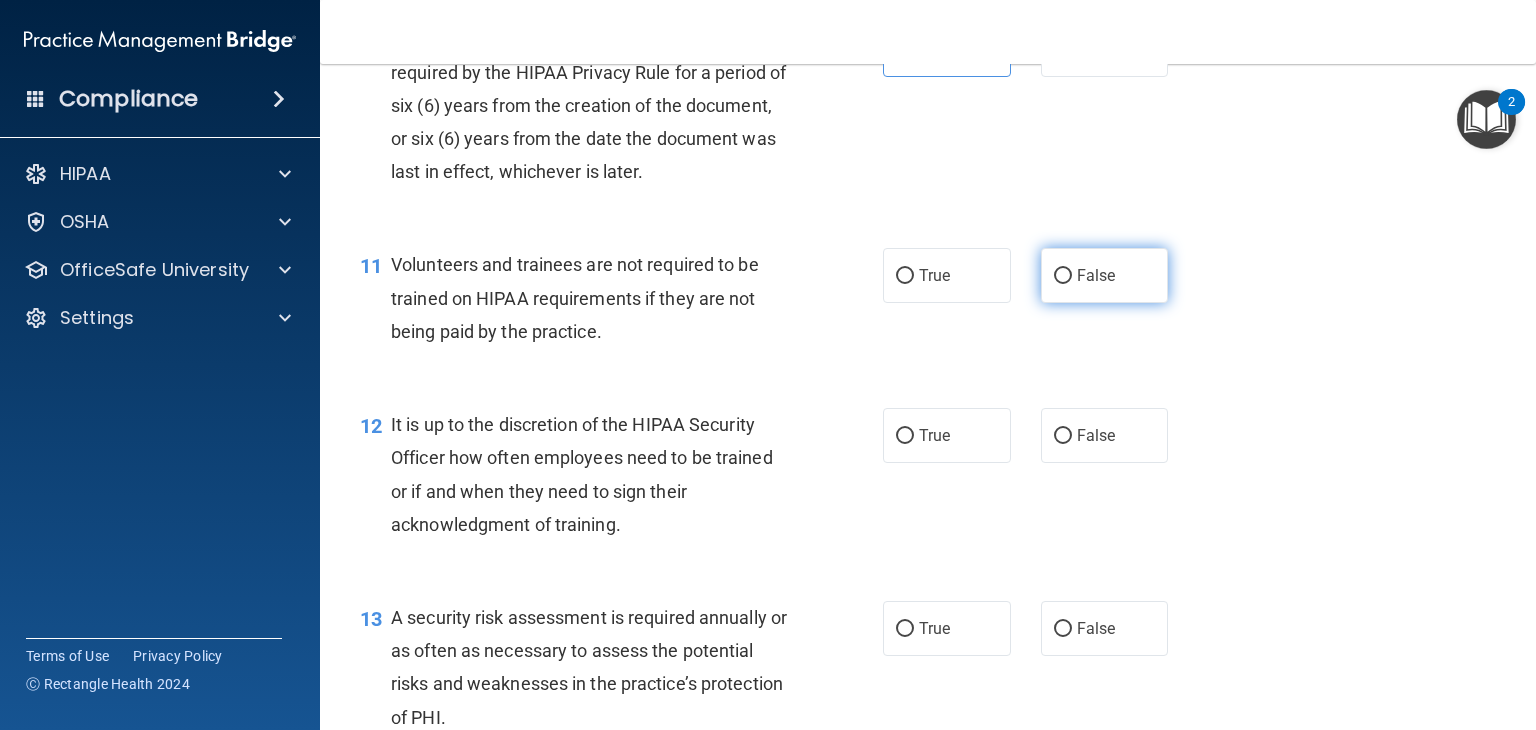 click on "False" at bounding box center [1105, 275] 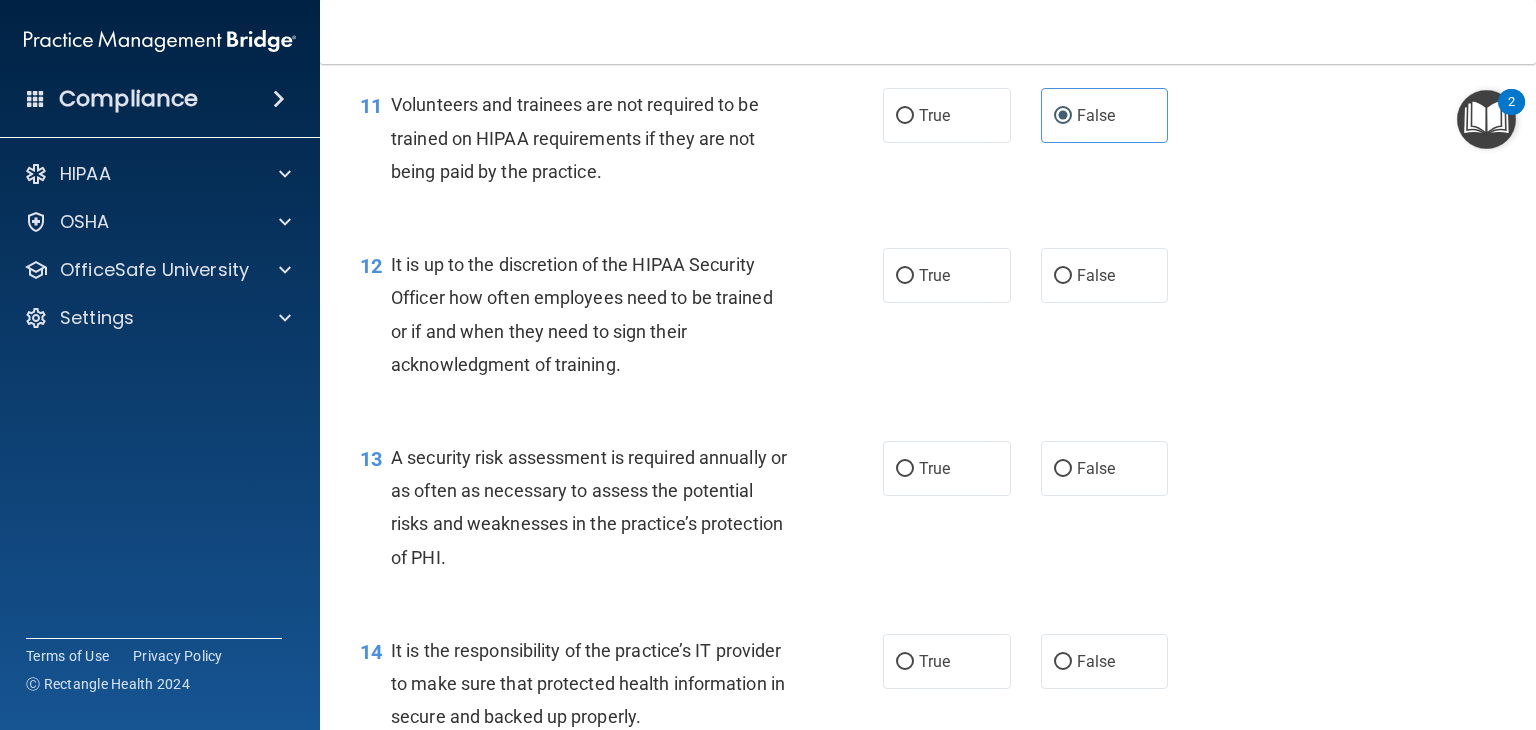 scroll, scrollTop: 2204, scrollLeft: 0, axis: vertical 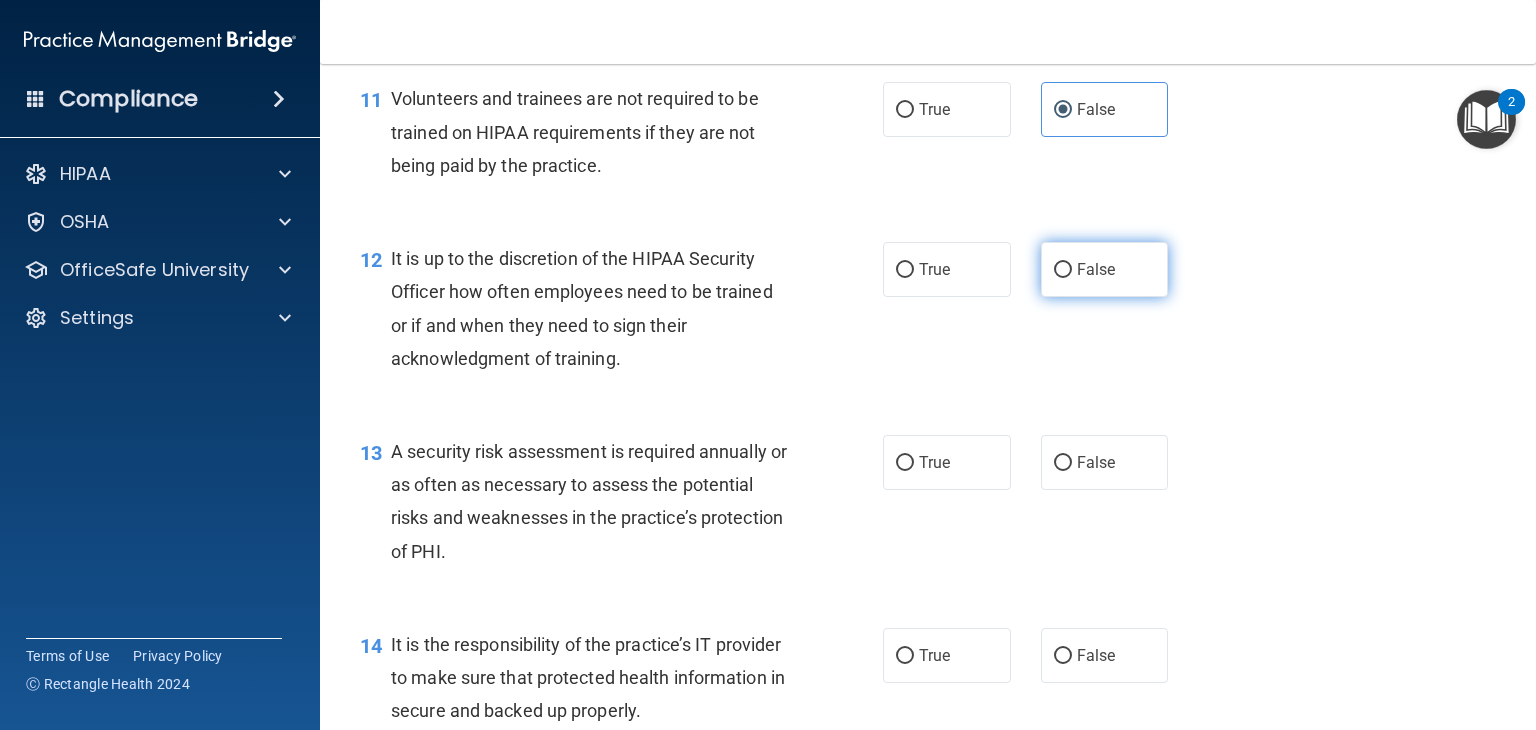 click on "False" at bounding box center (1063, 270) 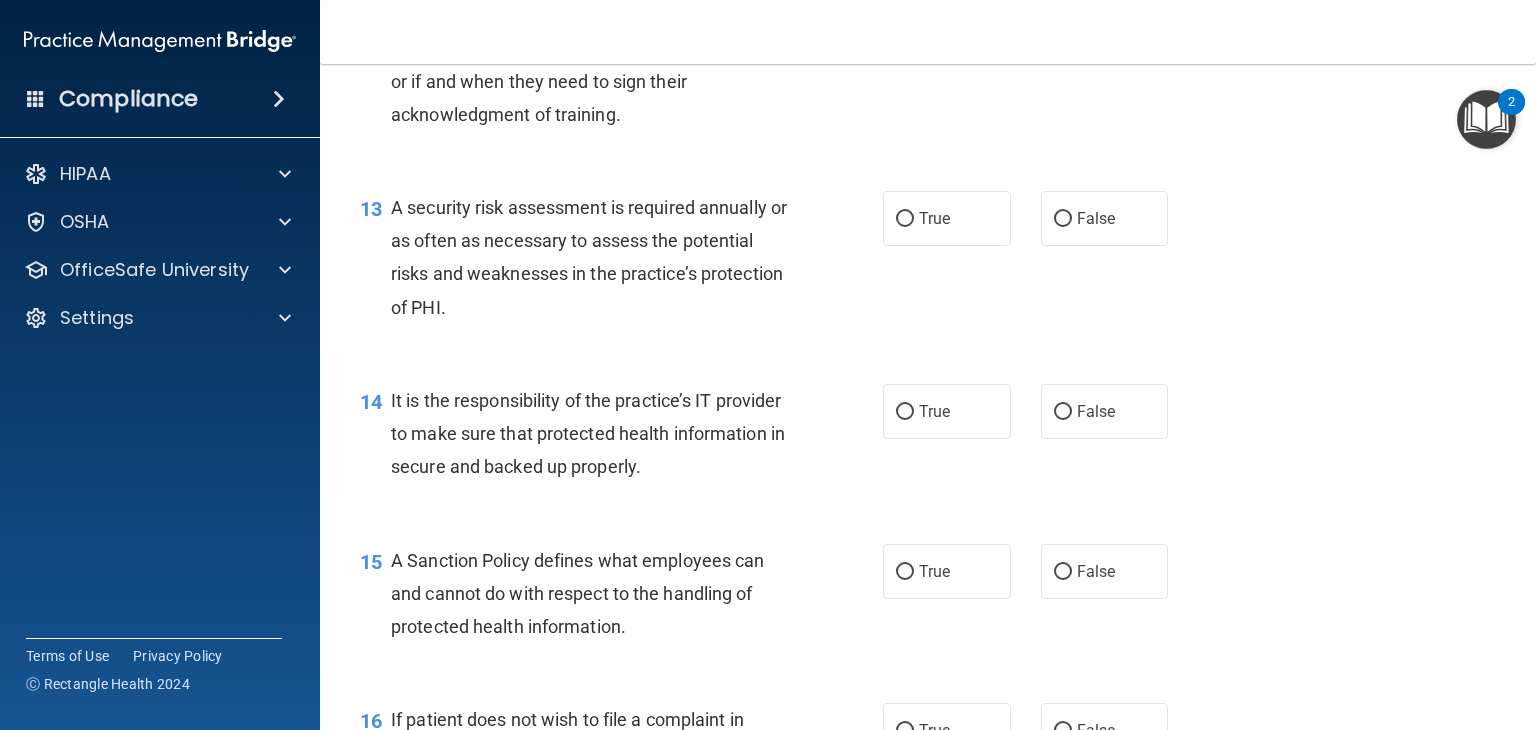 scroll, scrollTop: 2460, scrollLeft: 0, axis: vertical 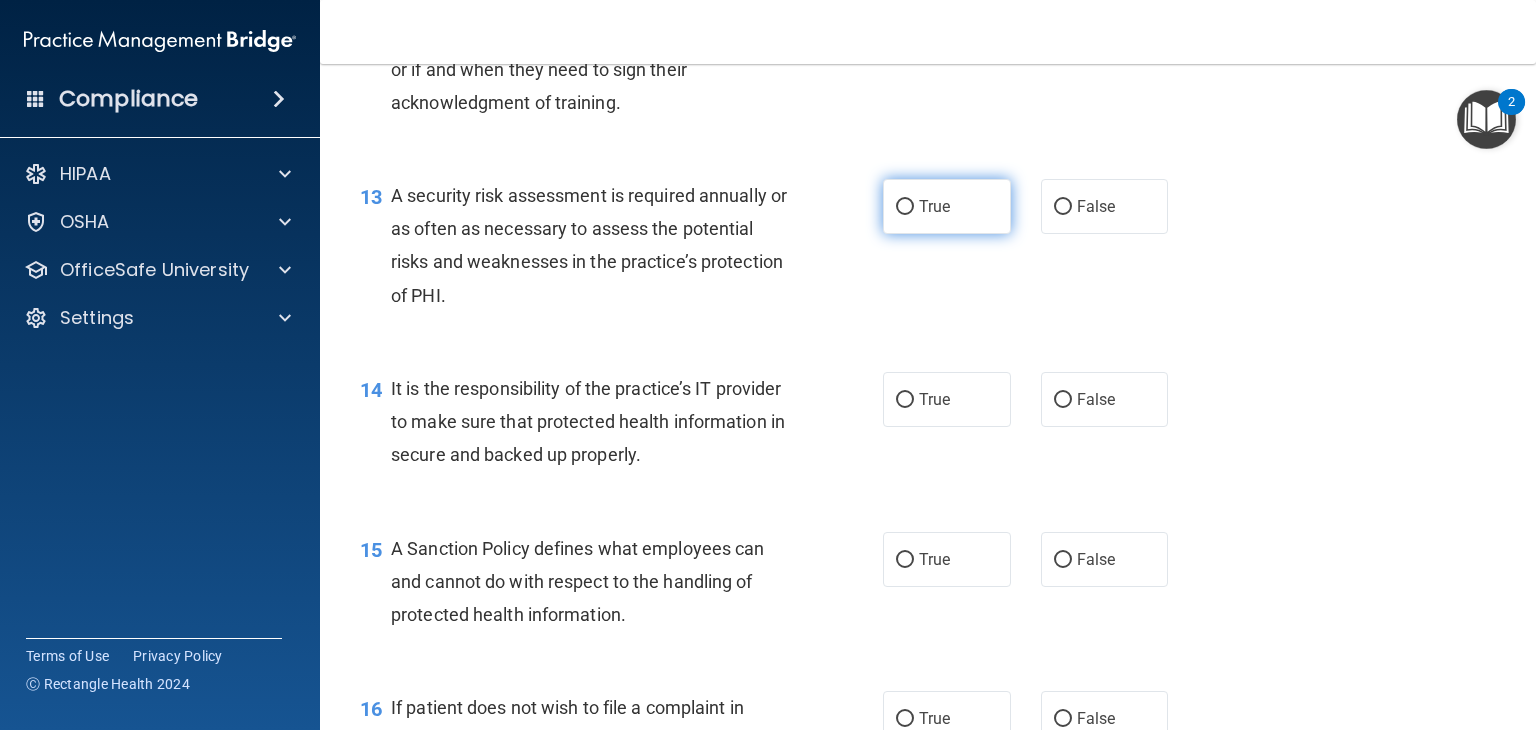 click on "True" at bounding box center (947, 206) 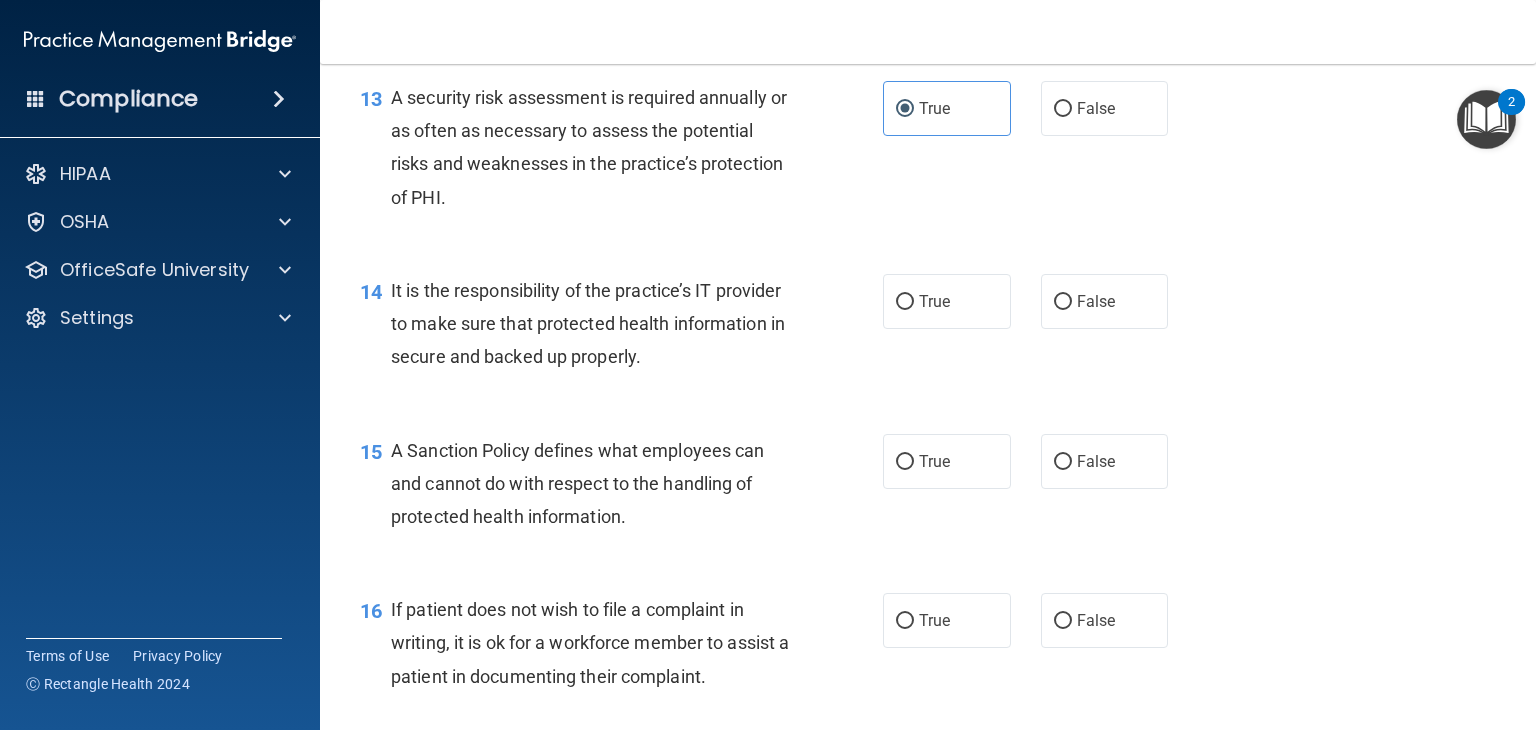 scroll, scrollTop: 2560, scrollLeft: 0, axis: vertical 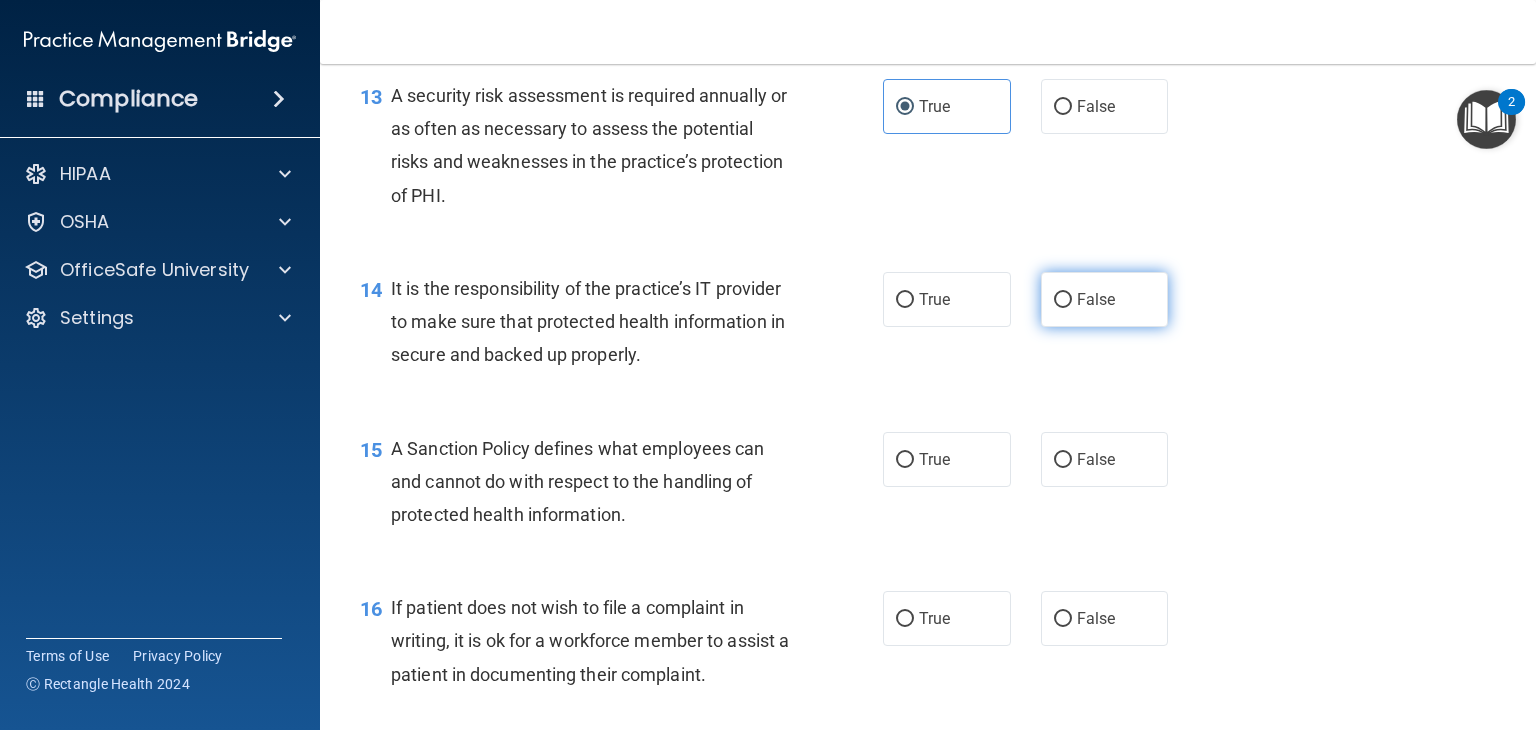 click on "False" at bounding box center (1096, 299) 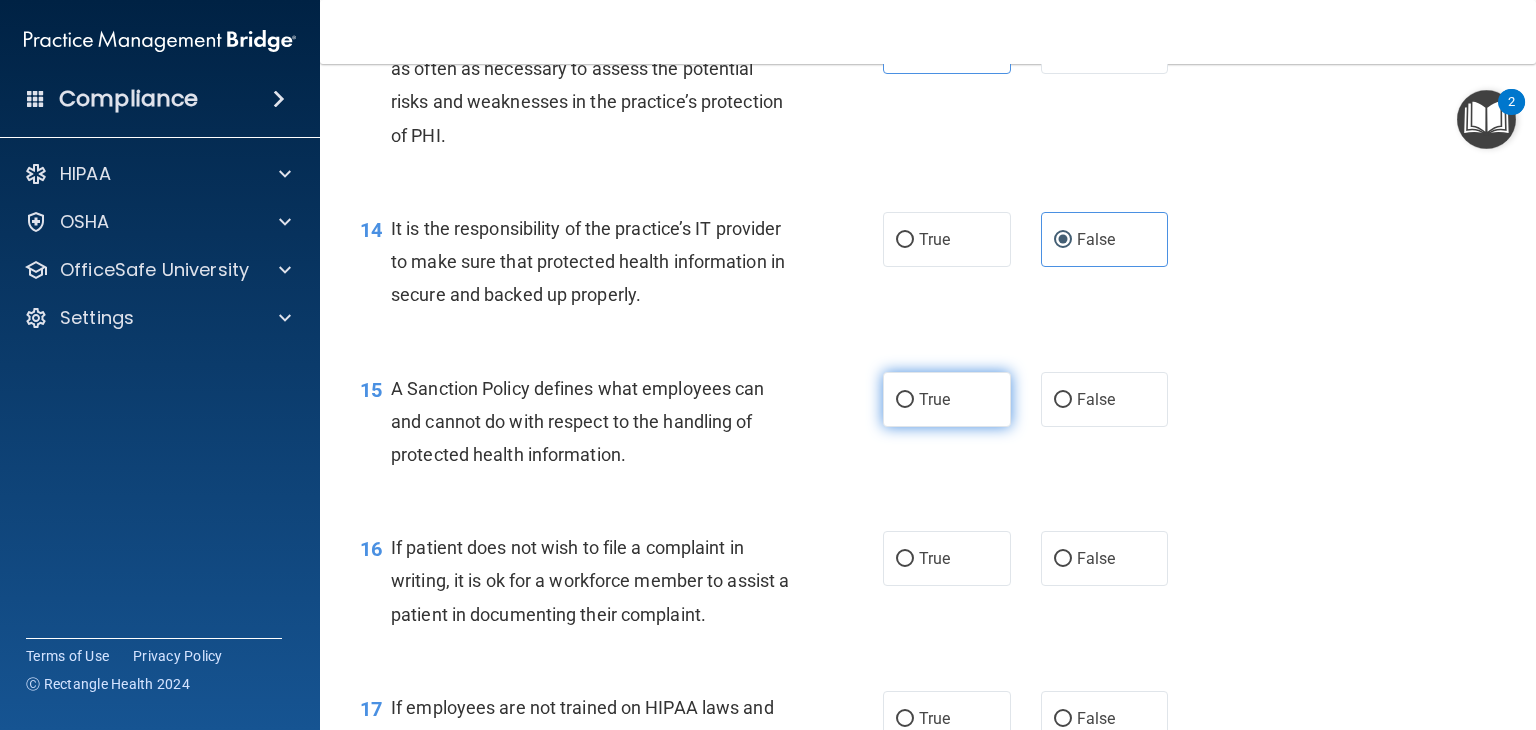 scroll, scrollTop: 2636, scrollLeft: 0, axis: vertical 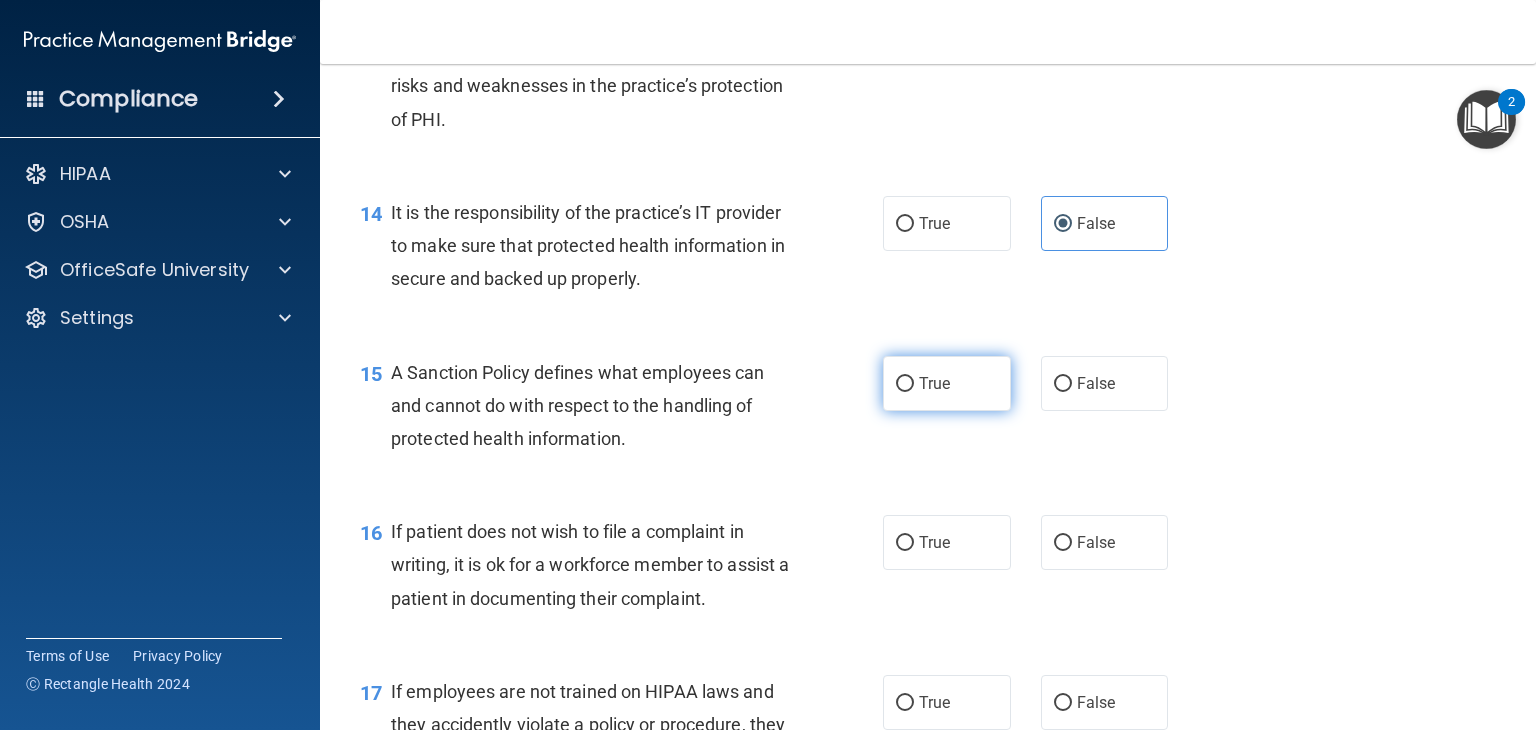 click on "True" at bounding box center [947, 383] 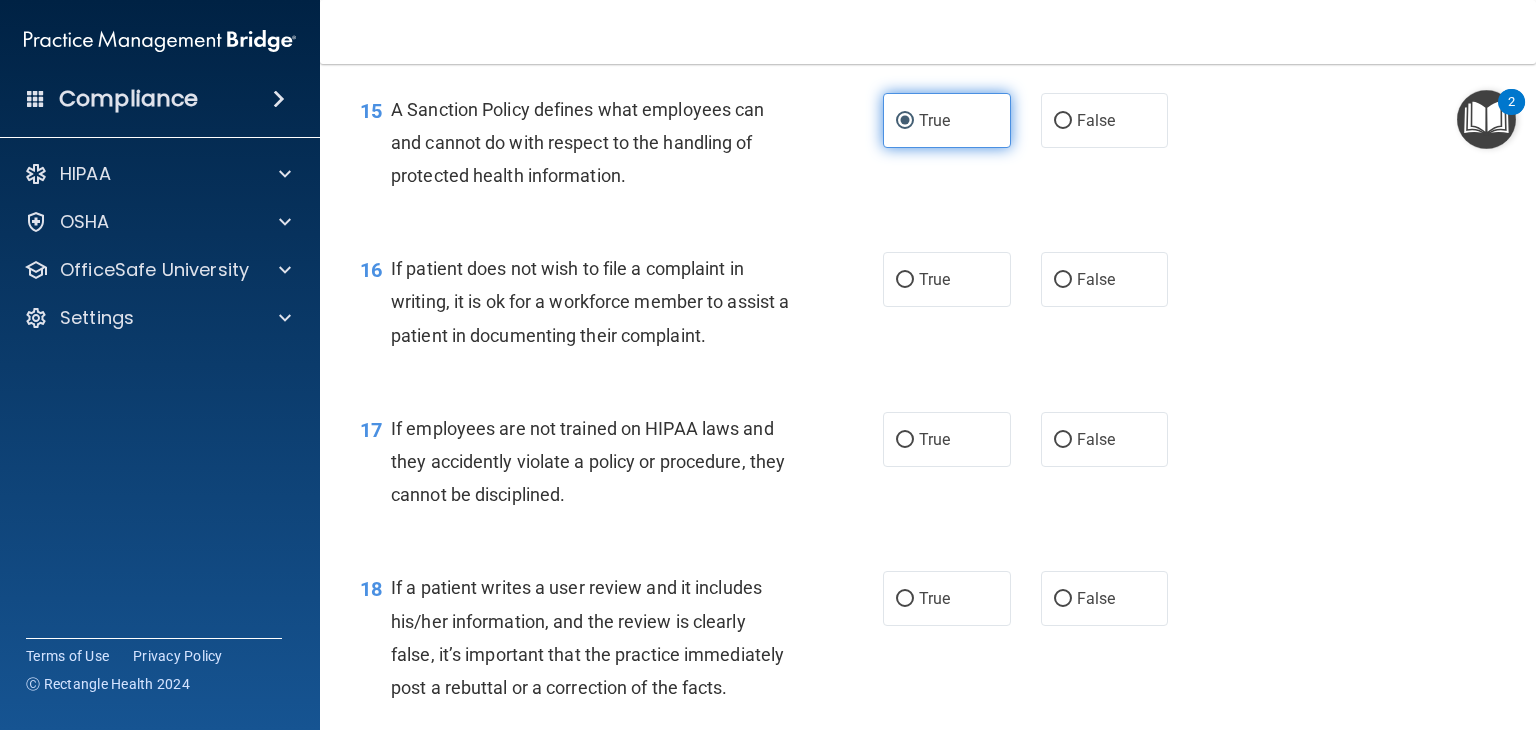 scroll, scrollTop: 2940, scrollLeft: 0, axis: vertical 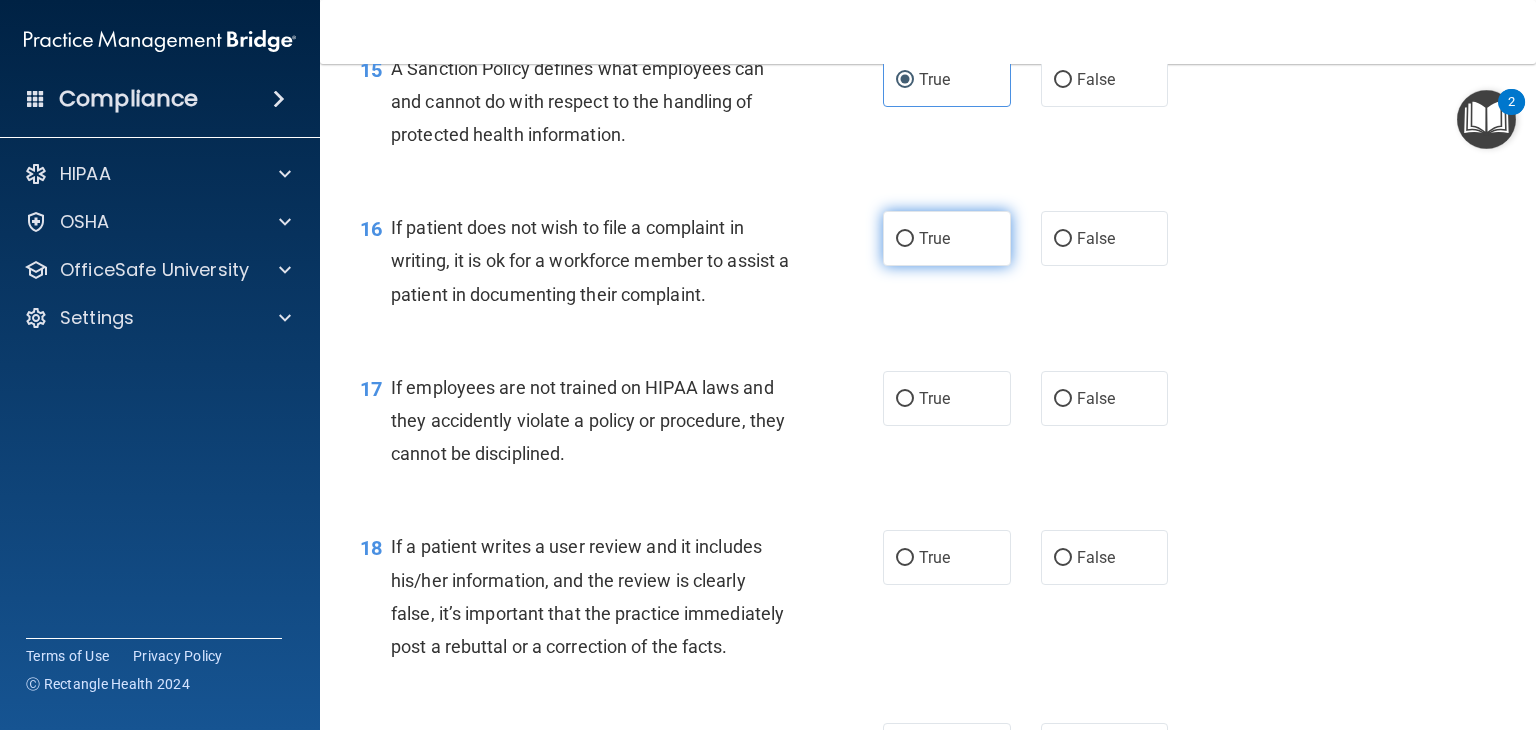 click on "True" at bounding box center (947, 238) 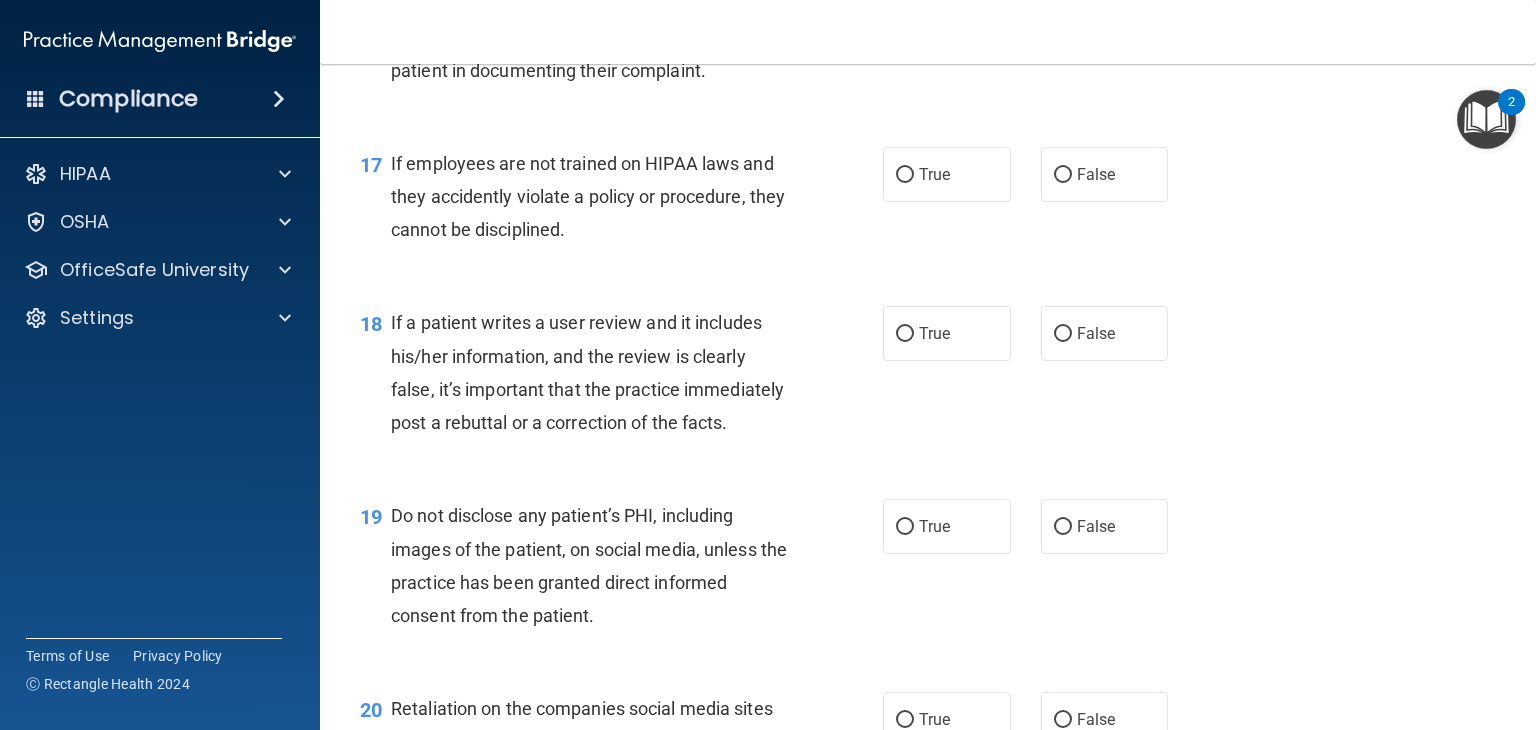scroll, scrollTop: 3172, scrollLeft: 0, axis: vertical 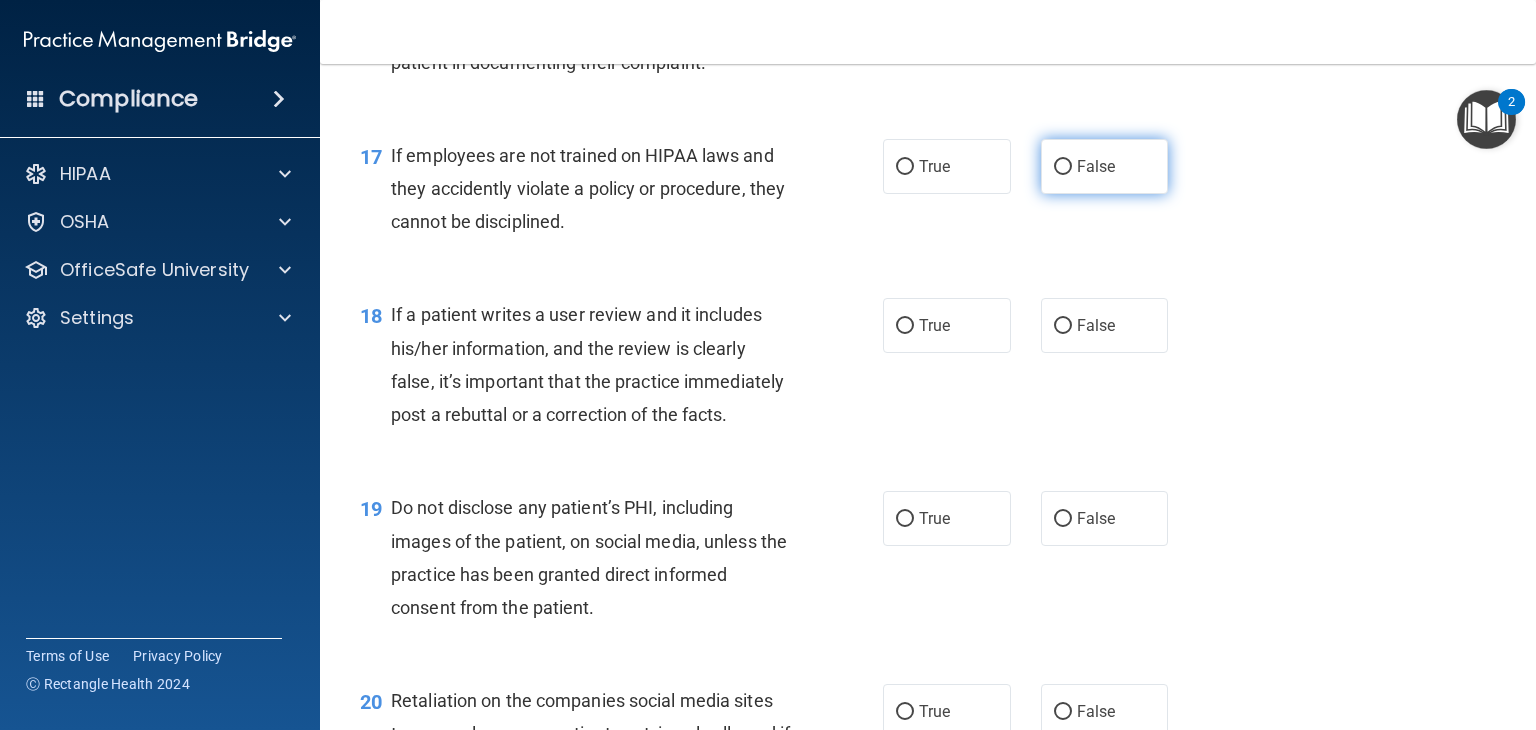 click on "False" at bounding box center (1105, 166) 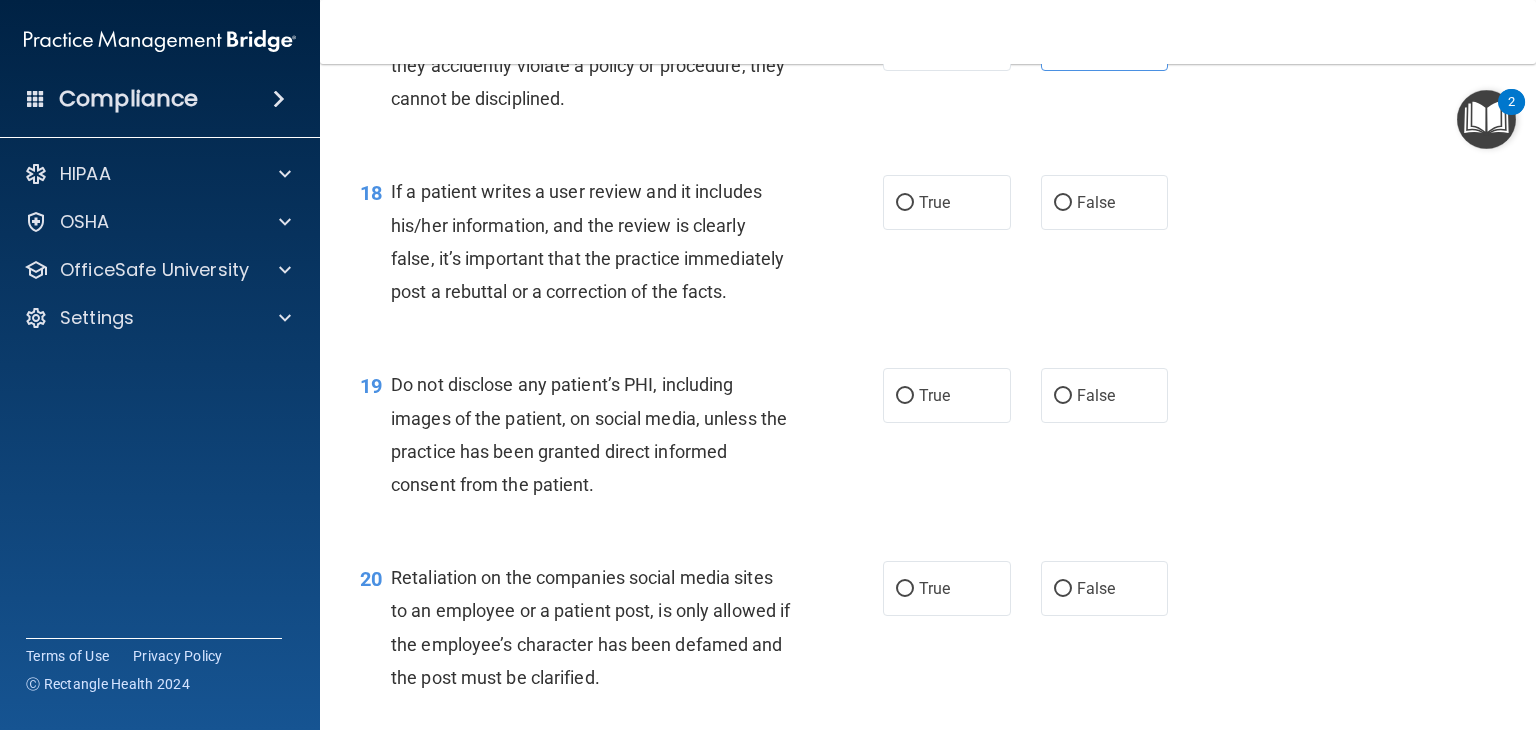 scroll, scrollTop: 3310, scrollLeft: 0, axis: vertical 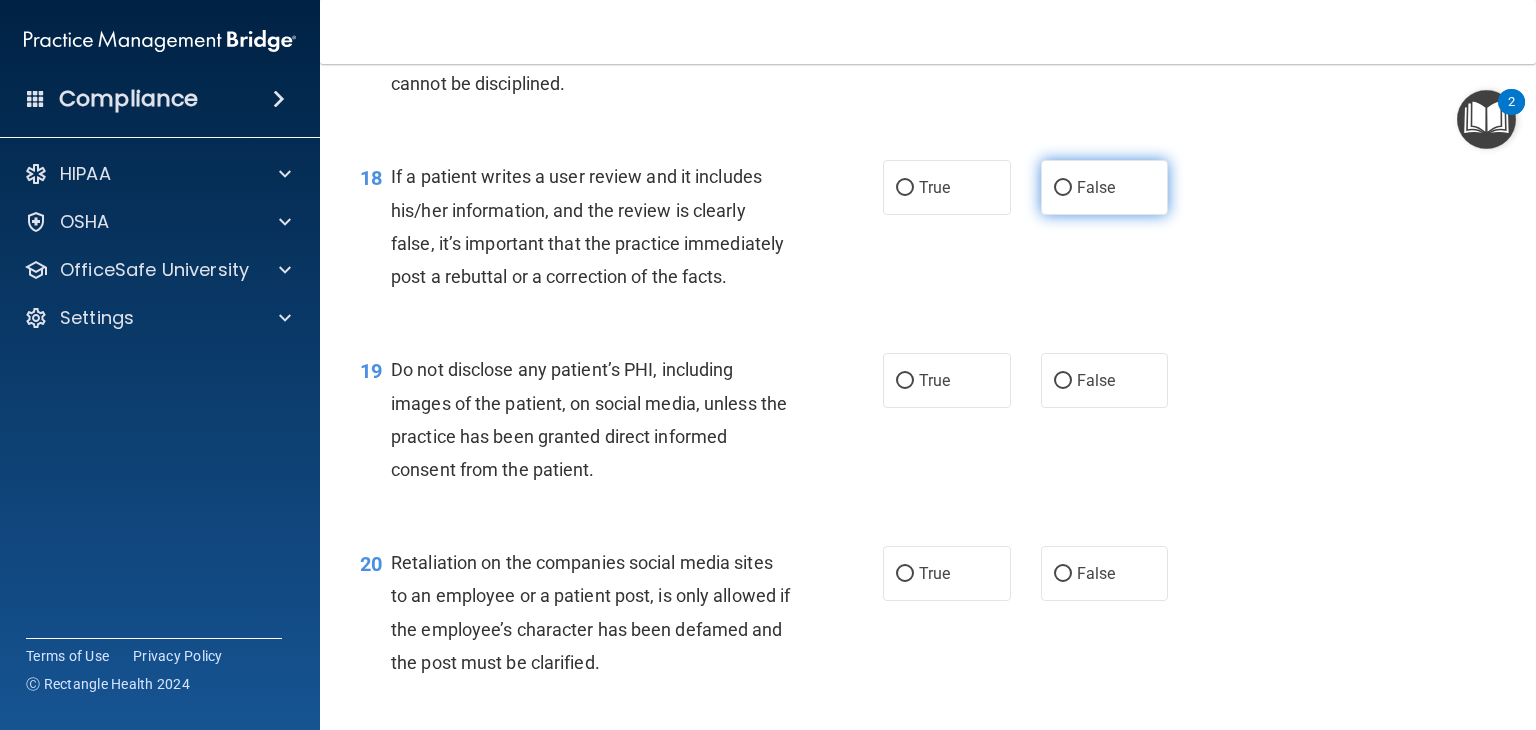 click on "False" at bounding box center (1063, 188) 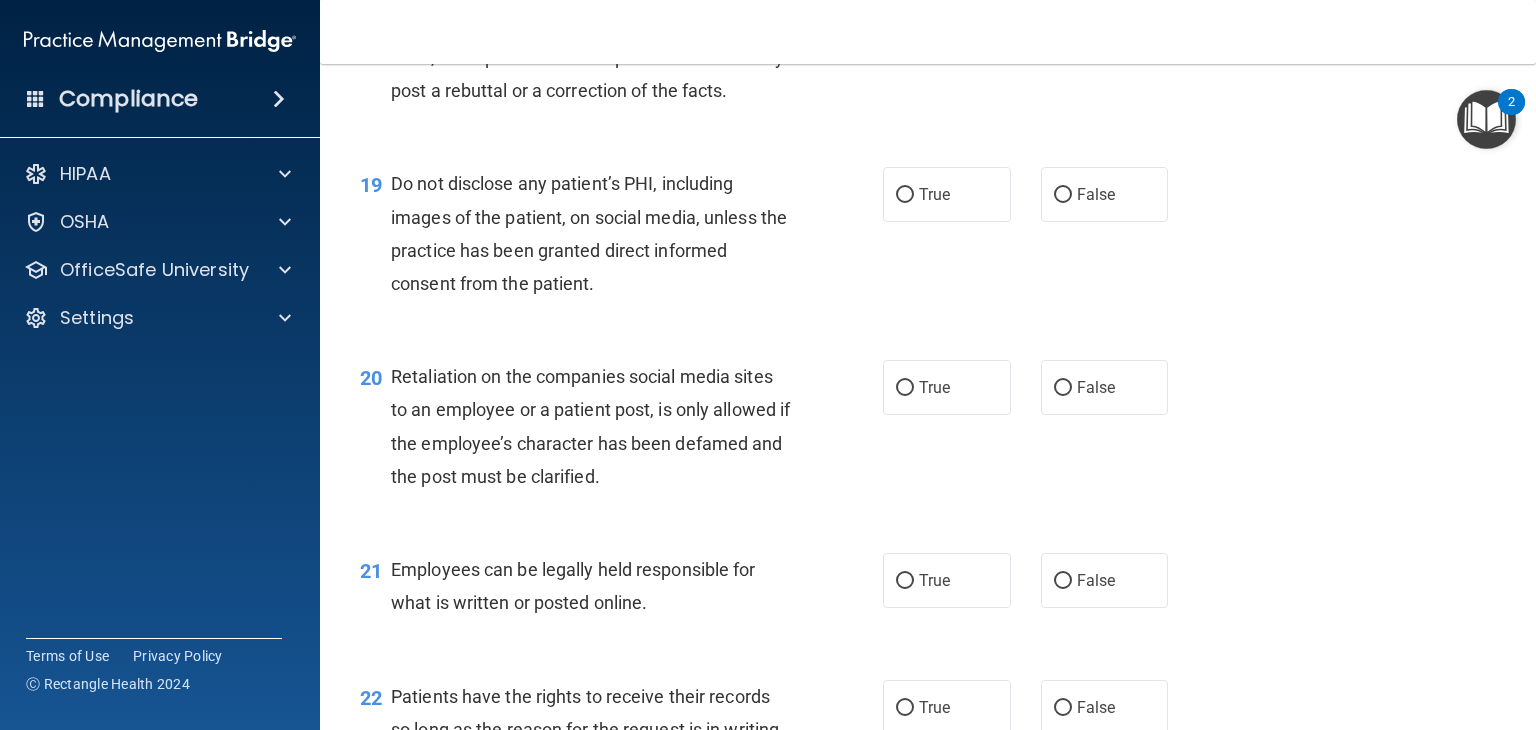 scroll, scrollTop: 3510, scrollLeft: 0, axis: vertical 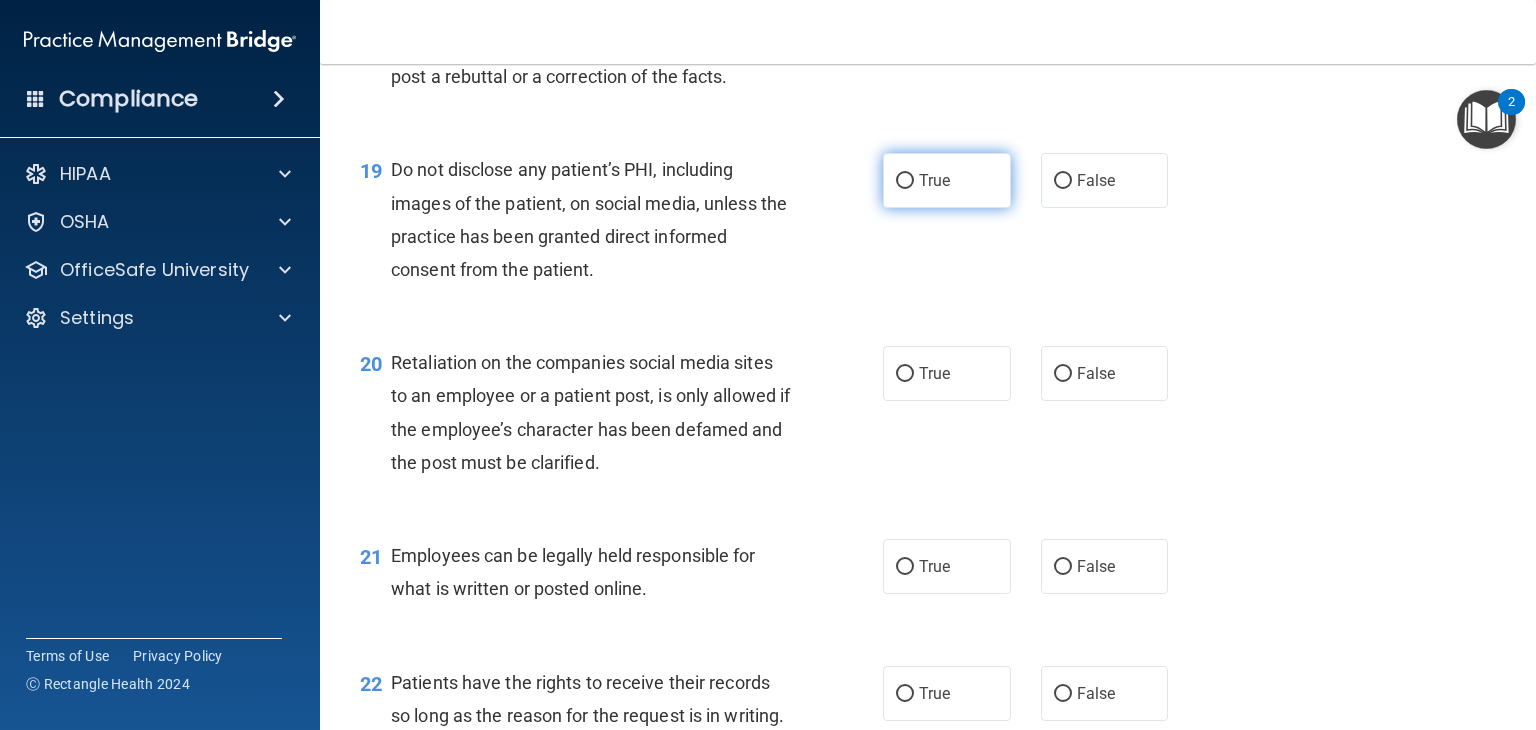 click on "True" at bounding box center (934, 180) 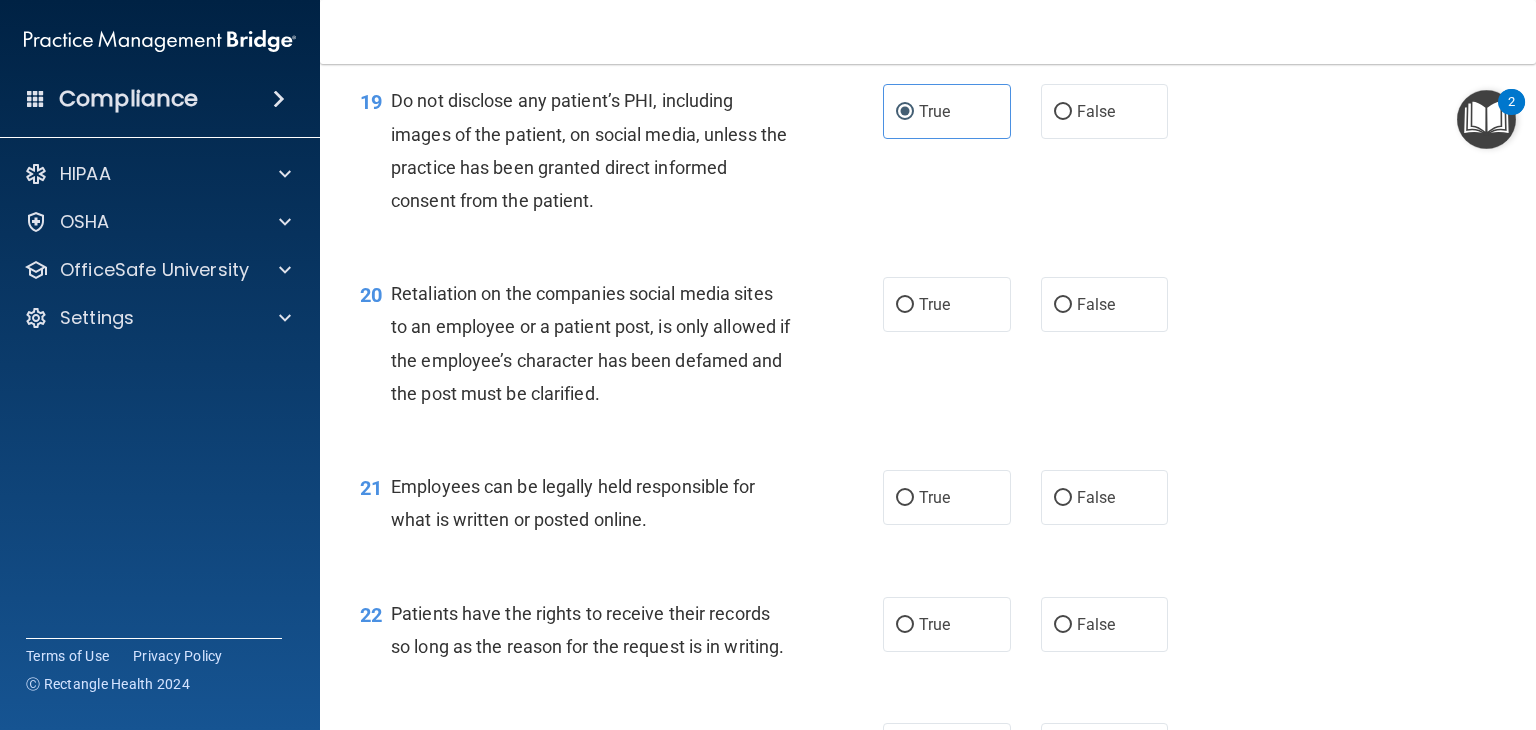 scroll, scrollTop: 3608, scrollLeft: 0, axis: vertical 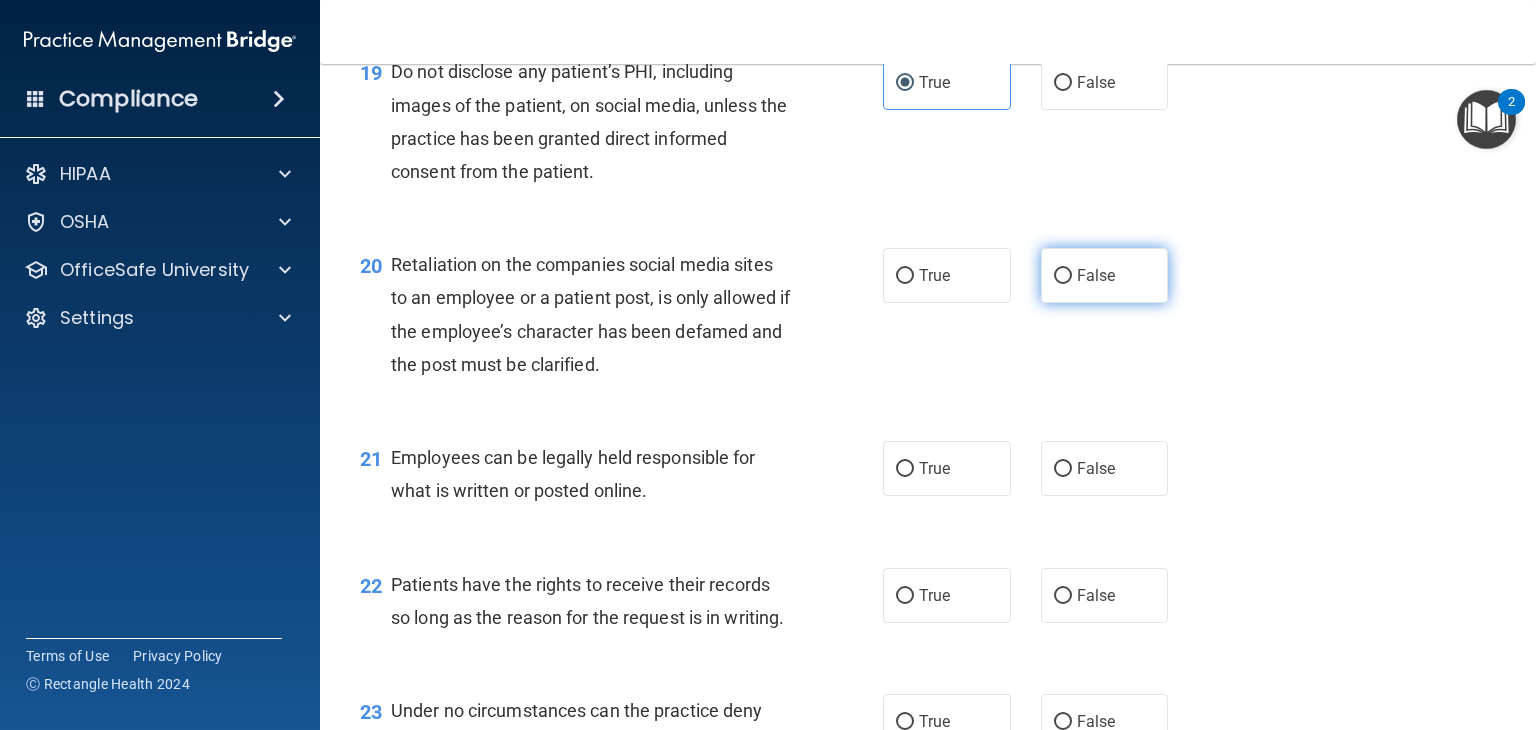 click on "False" at bounding box center [1105, 275] 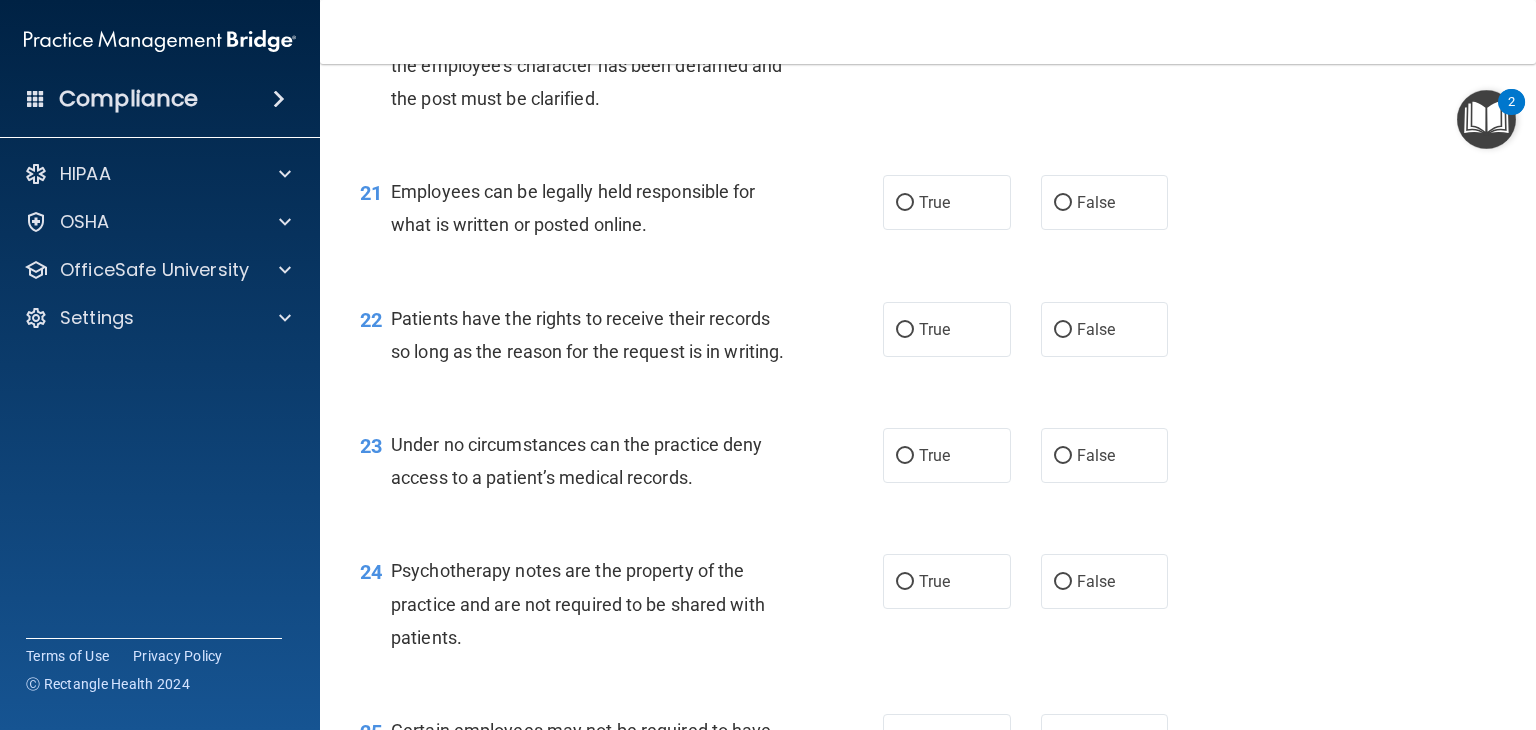 scroll, scrollTop: 3886, scrollLeft: 0, axis: vertical 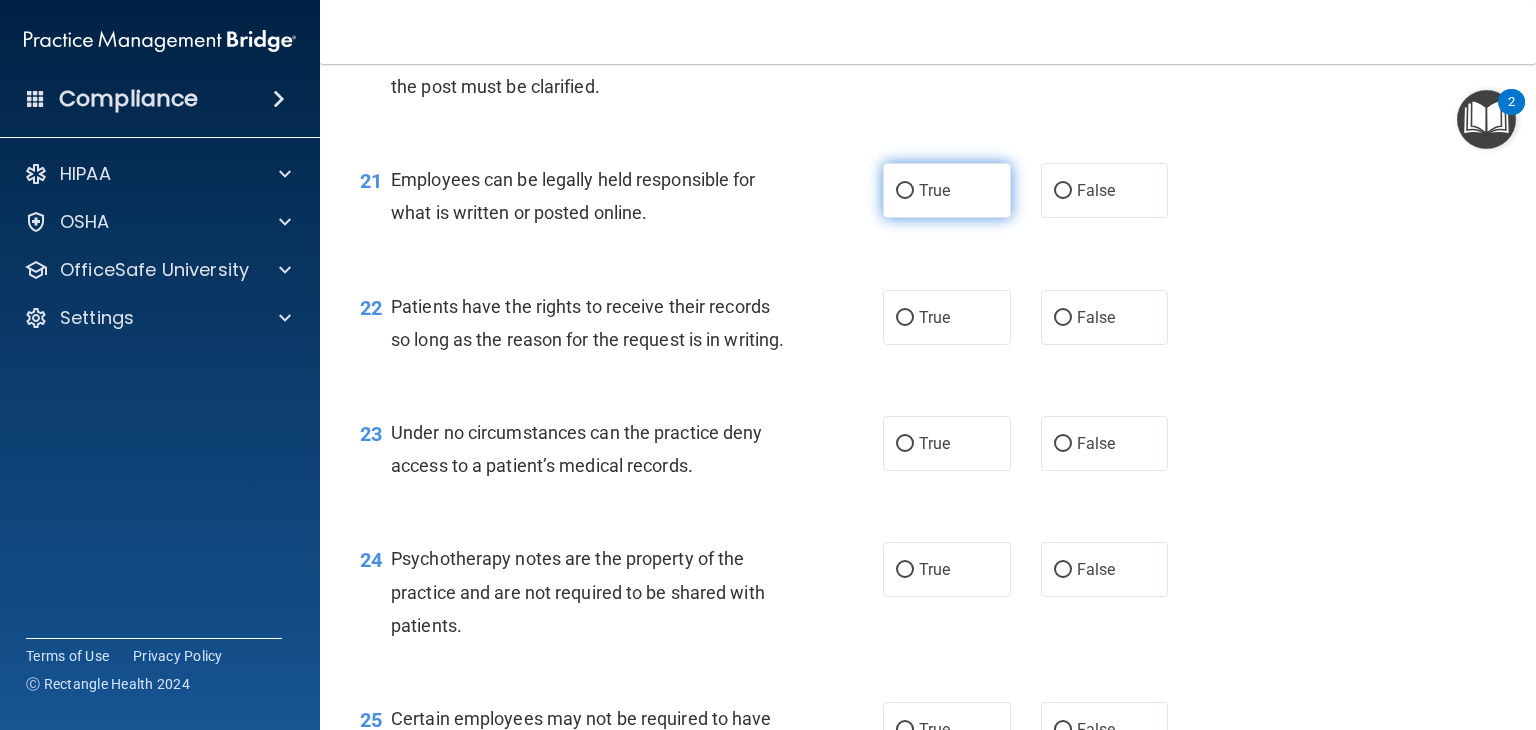 click on "True" at bounding box center (934, 190) 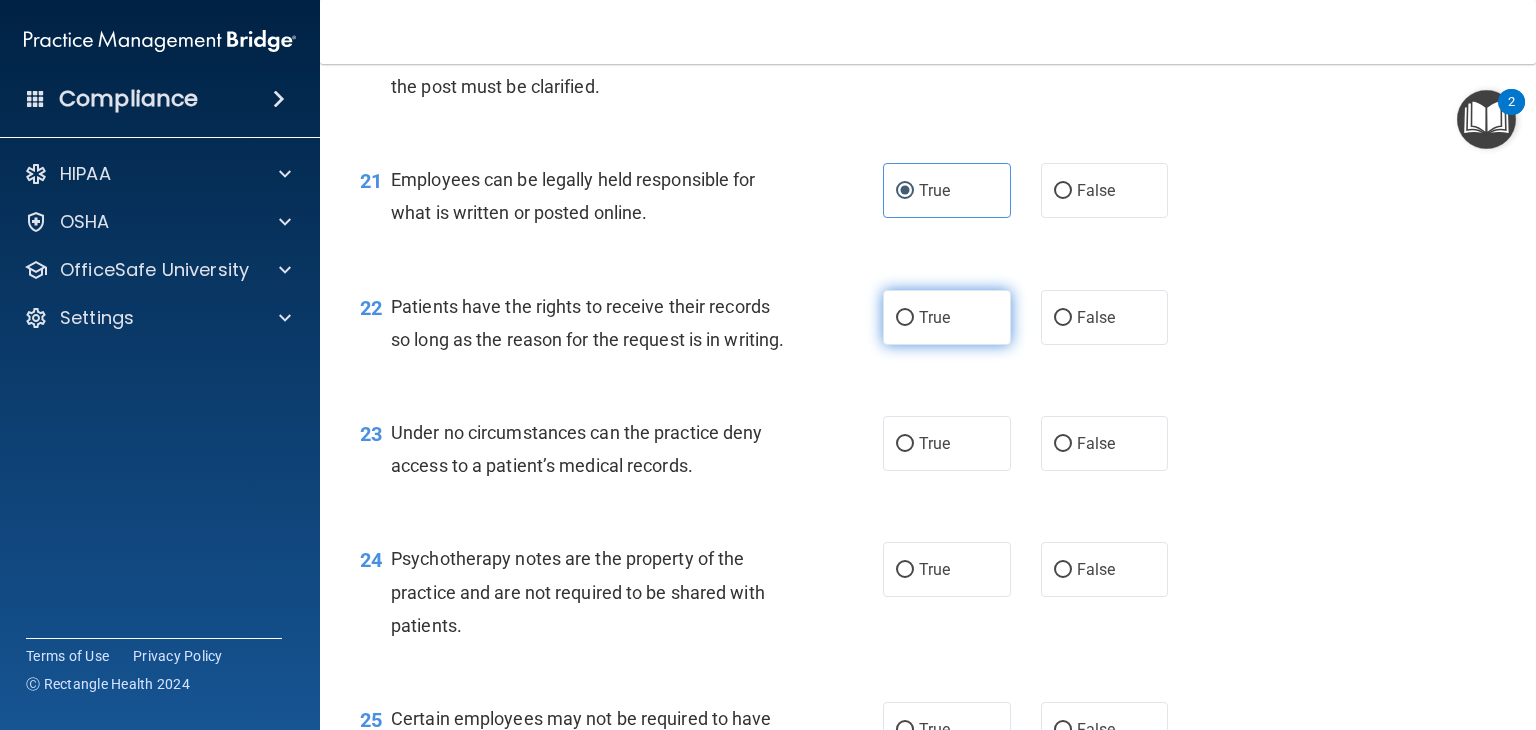 click on "True" at bounding box center [947, 317] 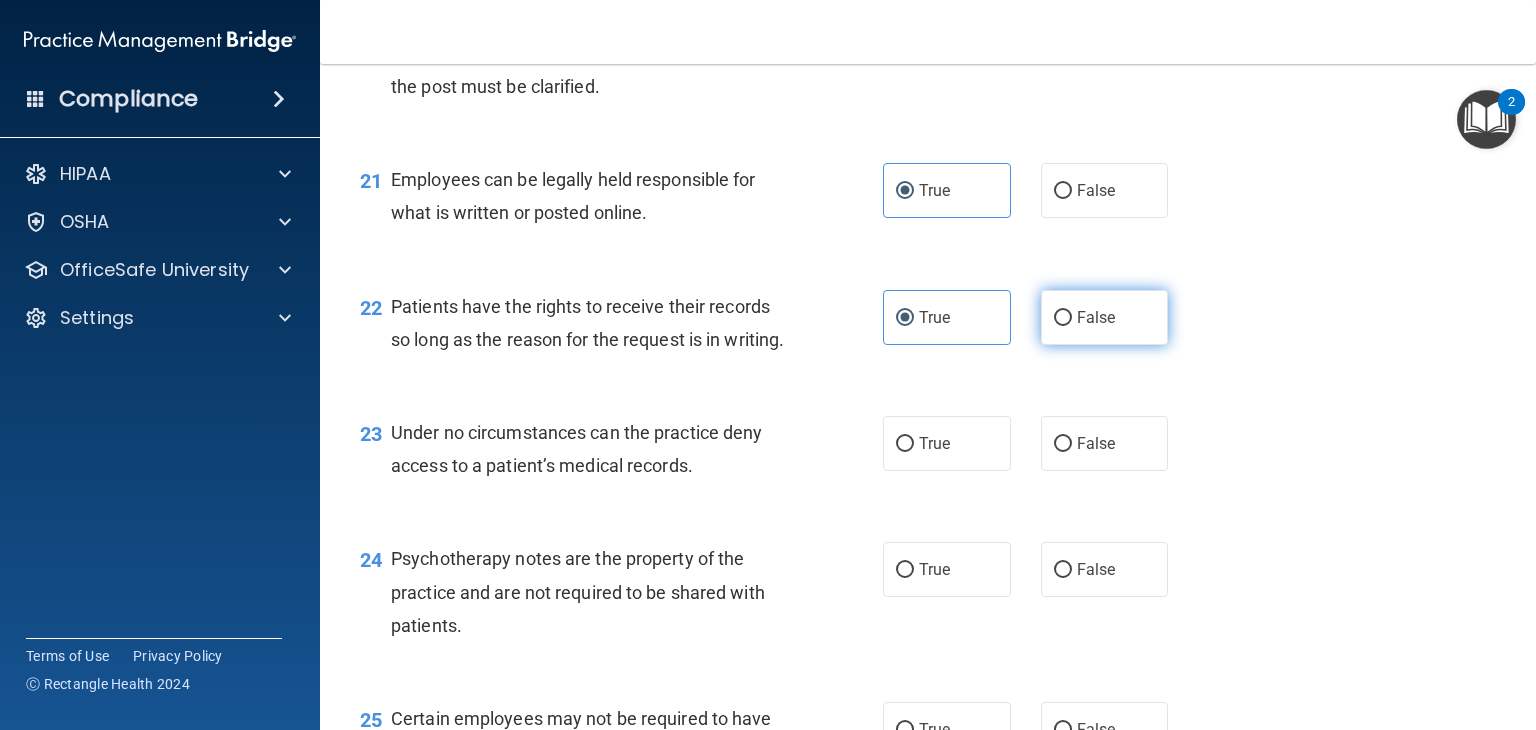 click on "False" at bounding box center [1063, 318] 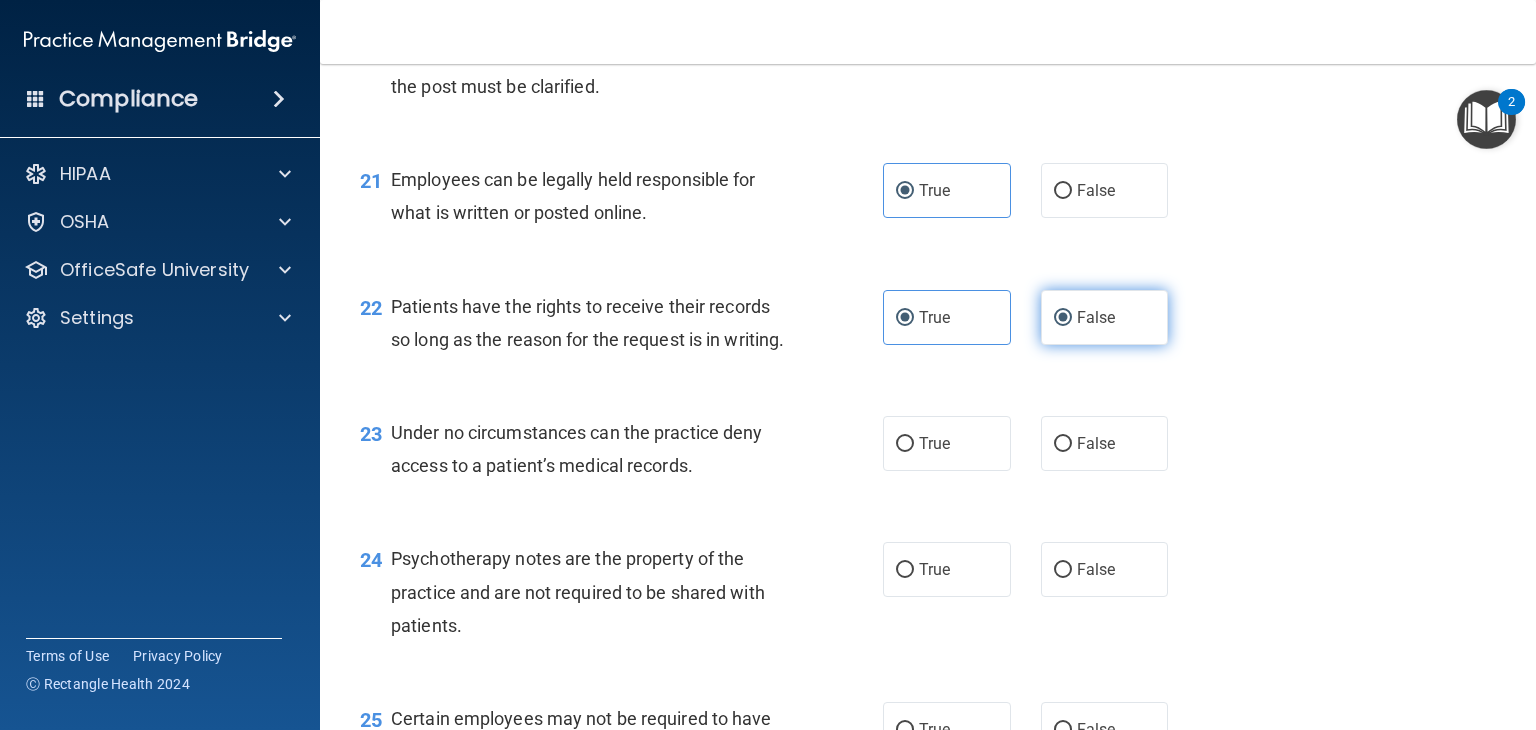 radio on "false" 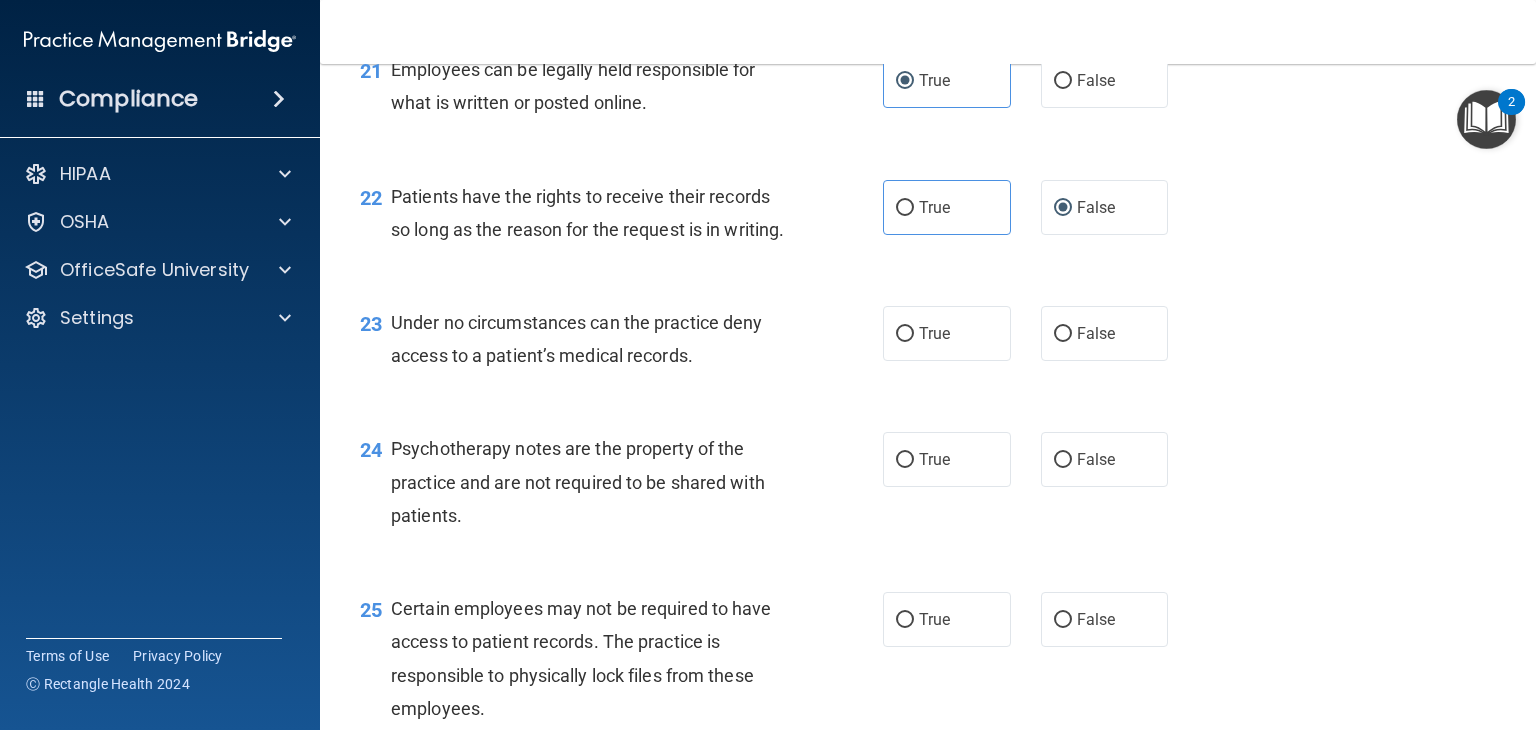 scroll, scrollTop: 4004, scrollLeft: 0, axis: vertical 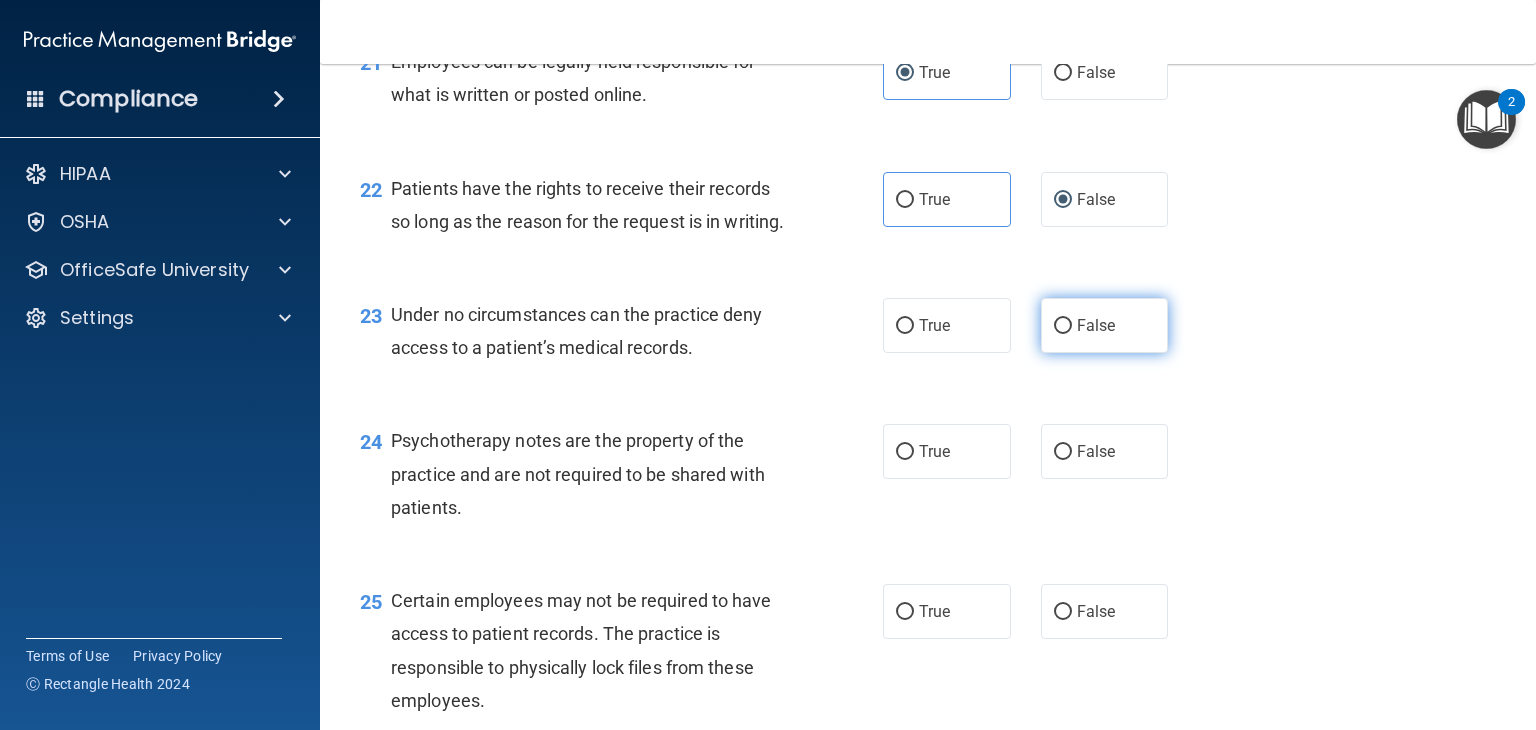 click on "False" at bounding box center [1096, 325] 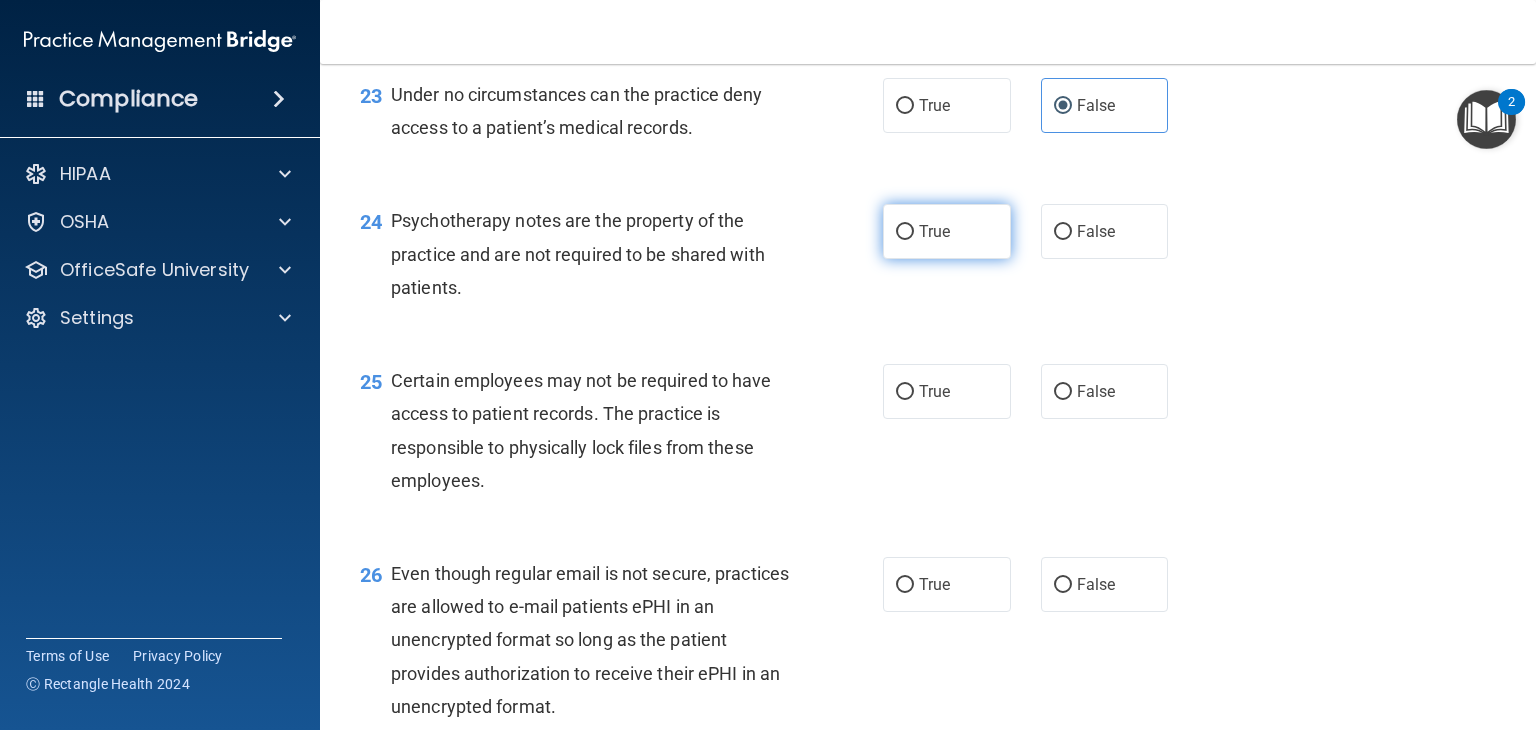 click on "True" at bounding box center [934, 231] 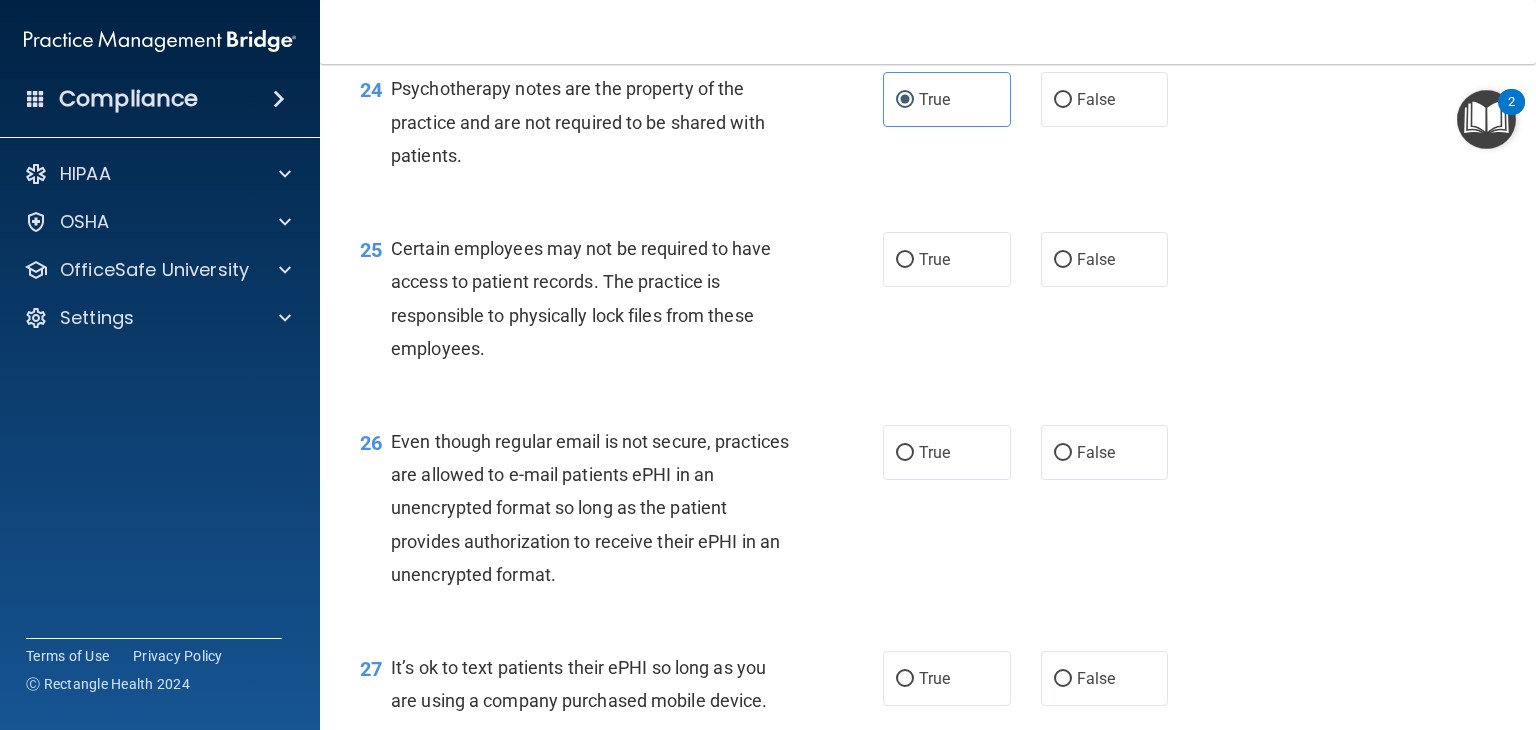 scroll, scrollTop: 4372, scrollLeft: 0, axis: vertical 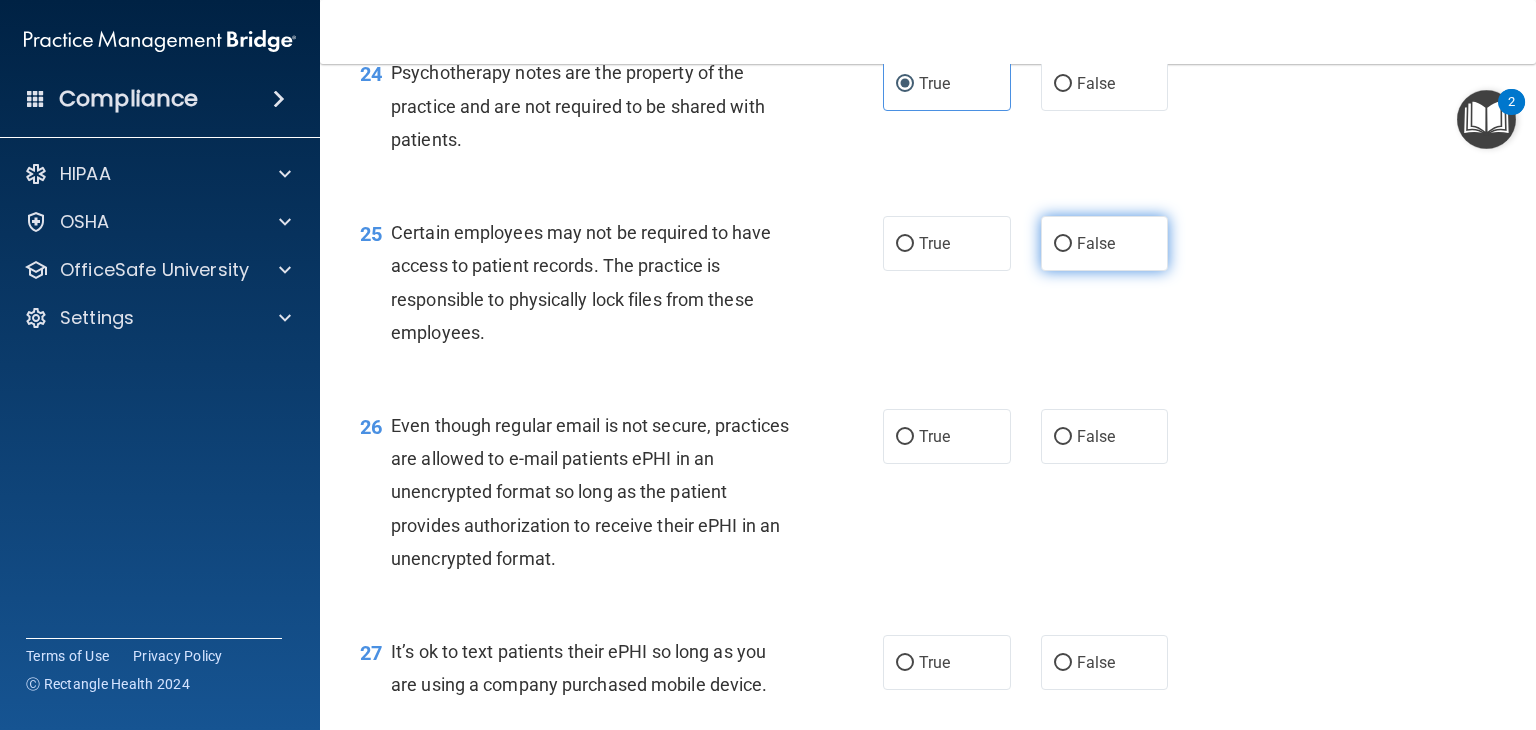 click on "False" at bounding box center [1105, 243] 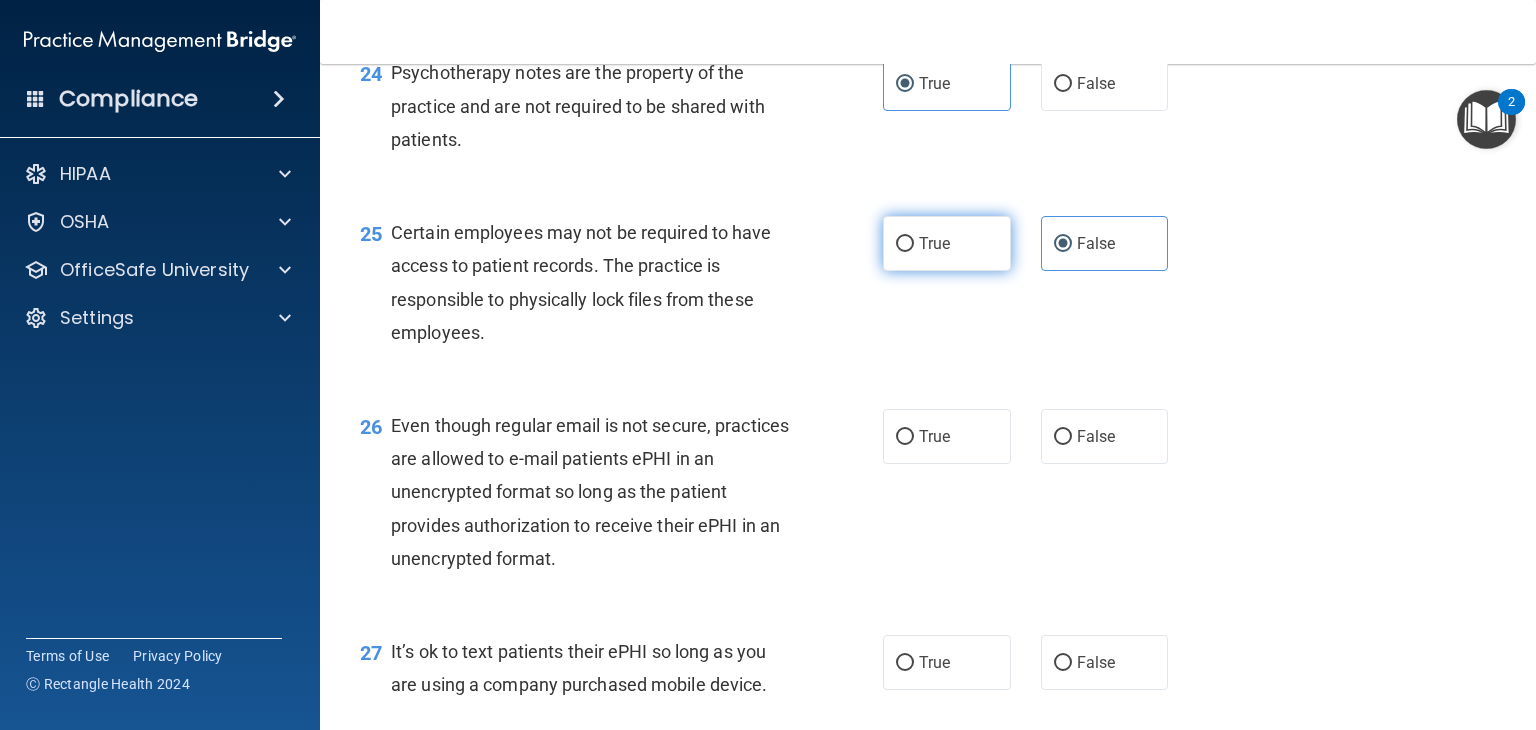 click on "True" at bounding box center (947, 243) 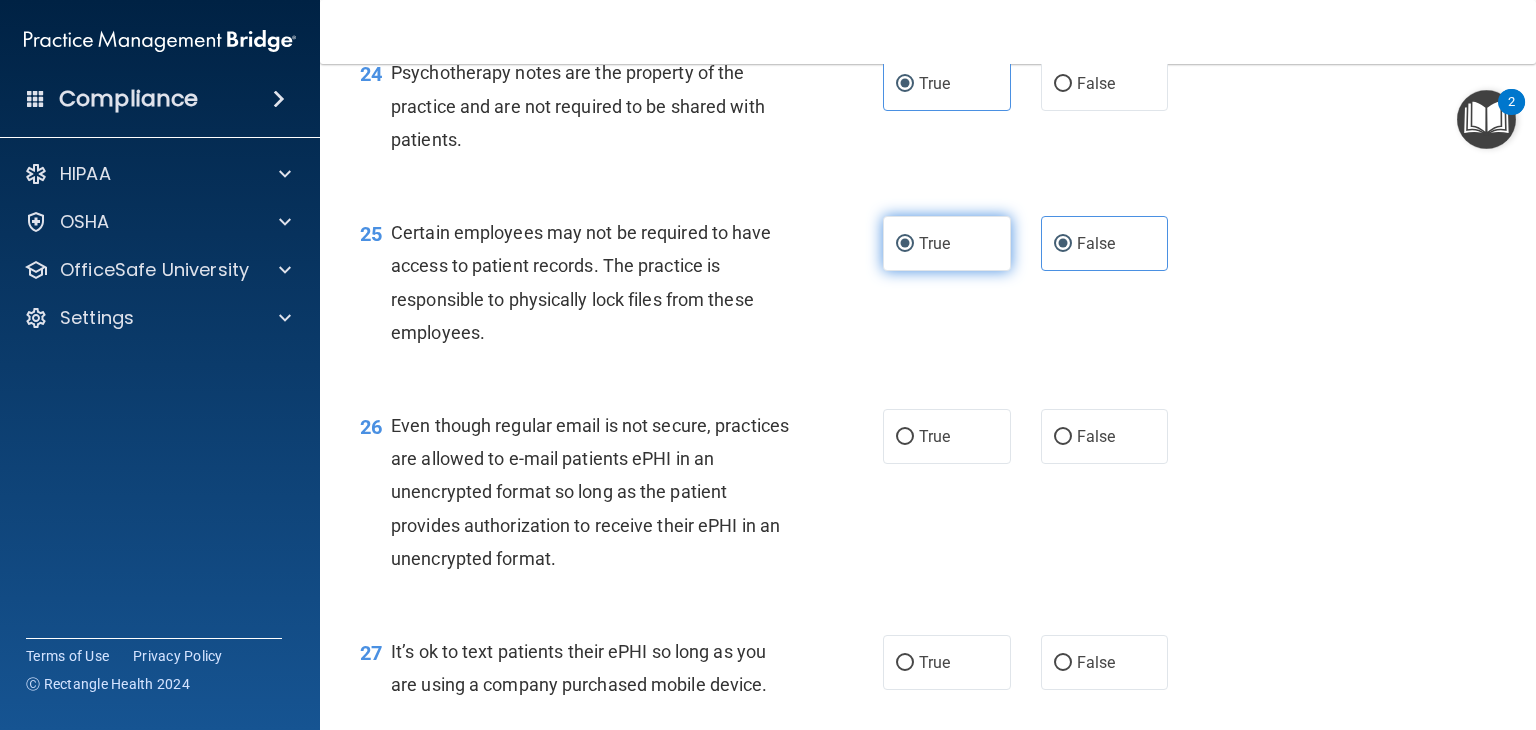 radio on "false" 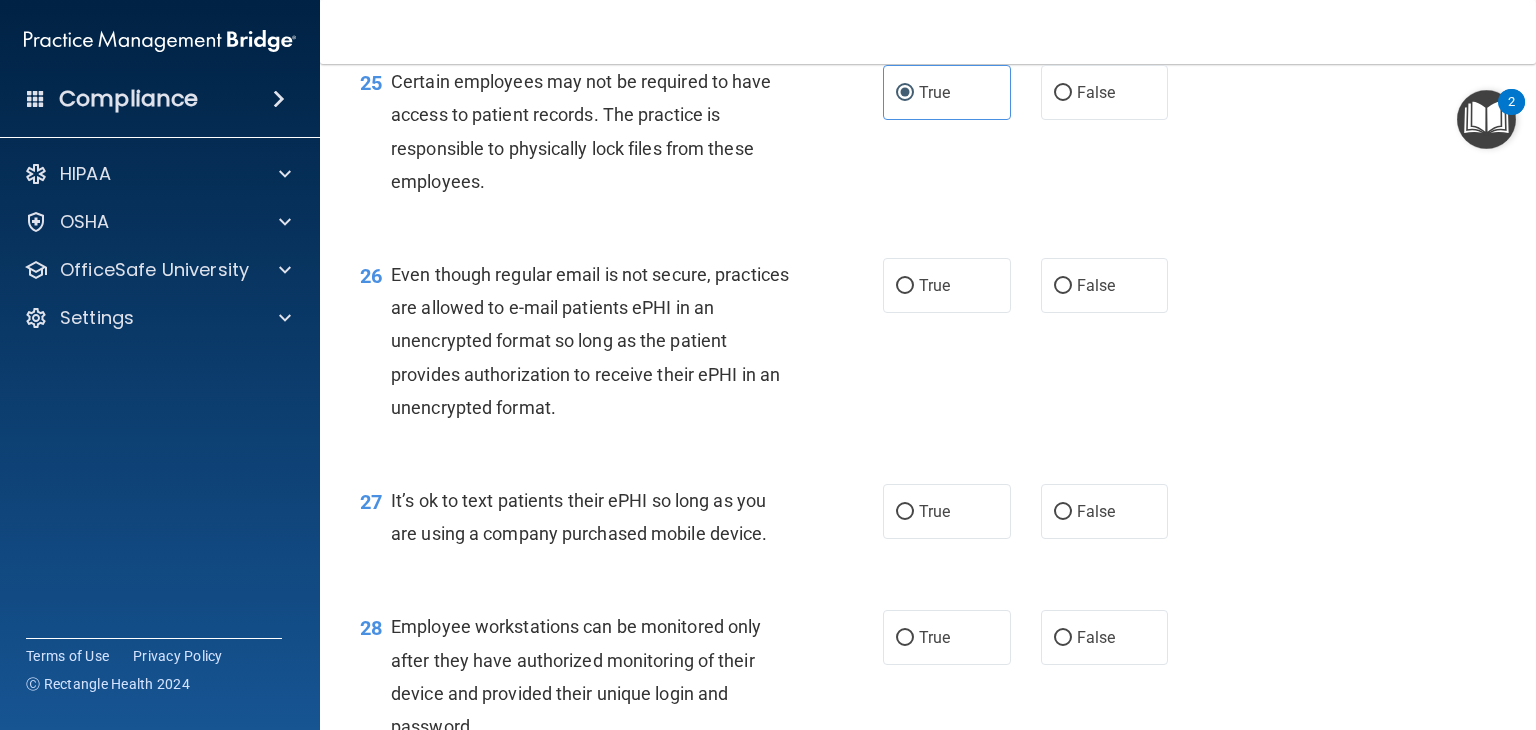 scroll, scrollTop: 4540, scrollLeft: 0, axis: vertical 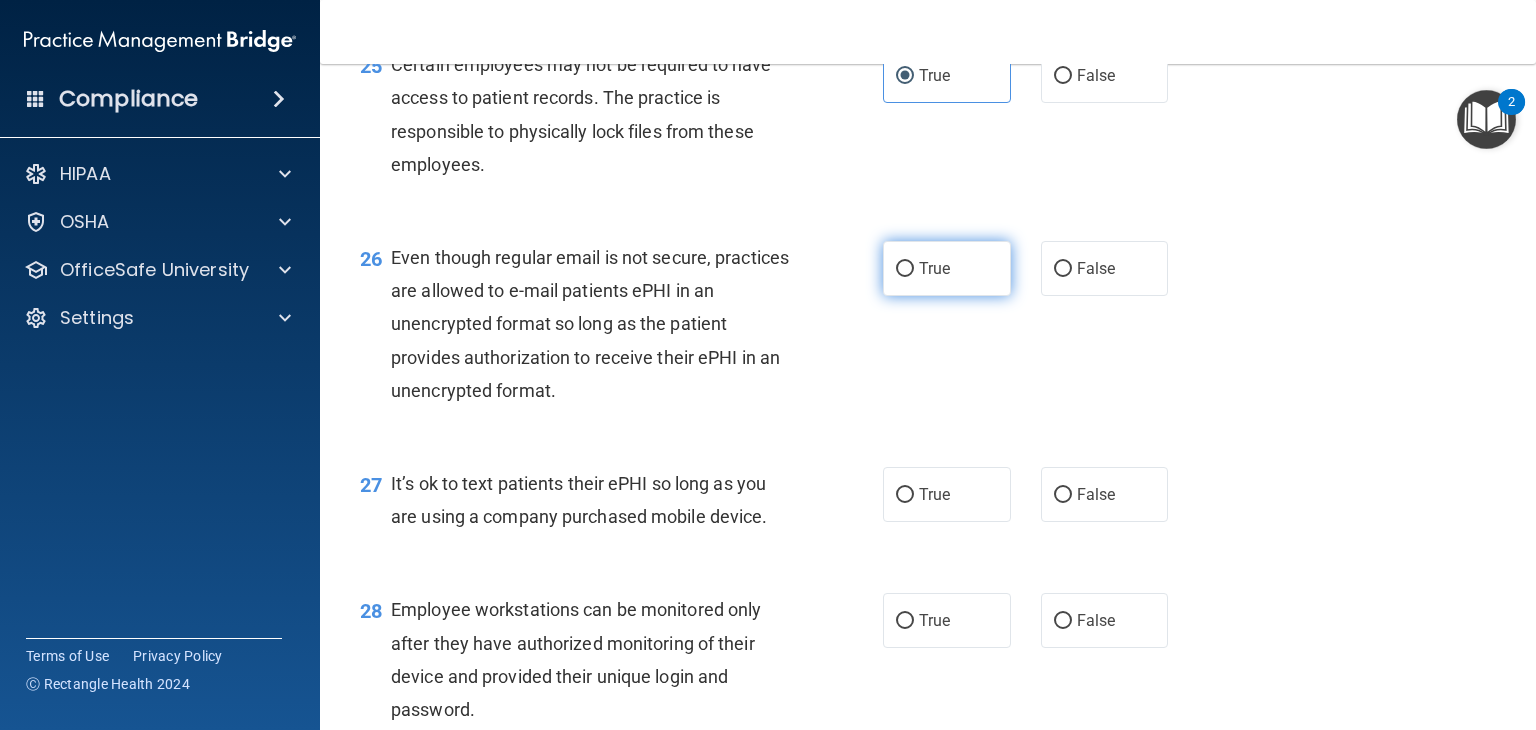 click on "True" at bounding box center (934, 268) 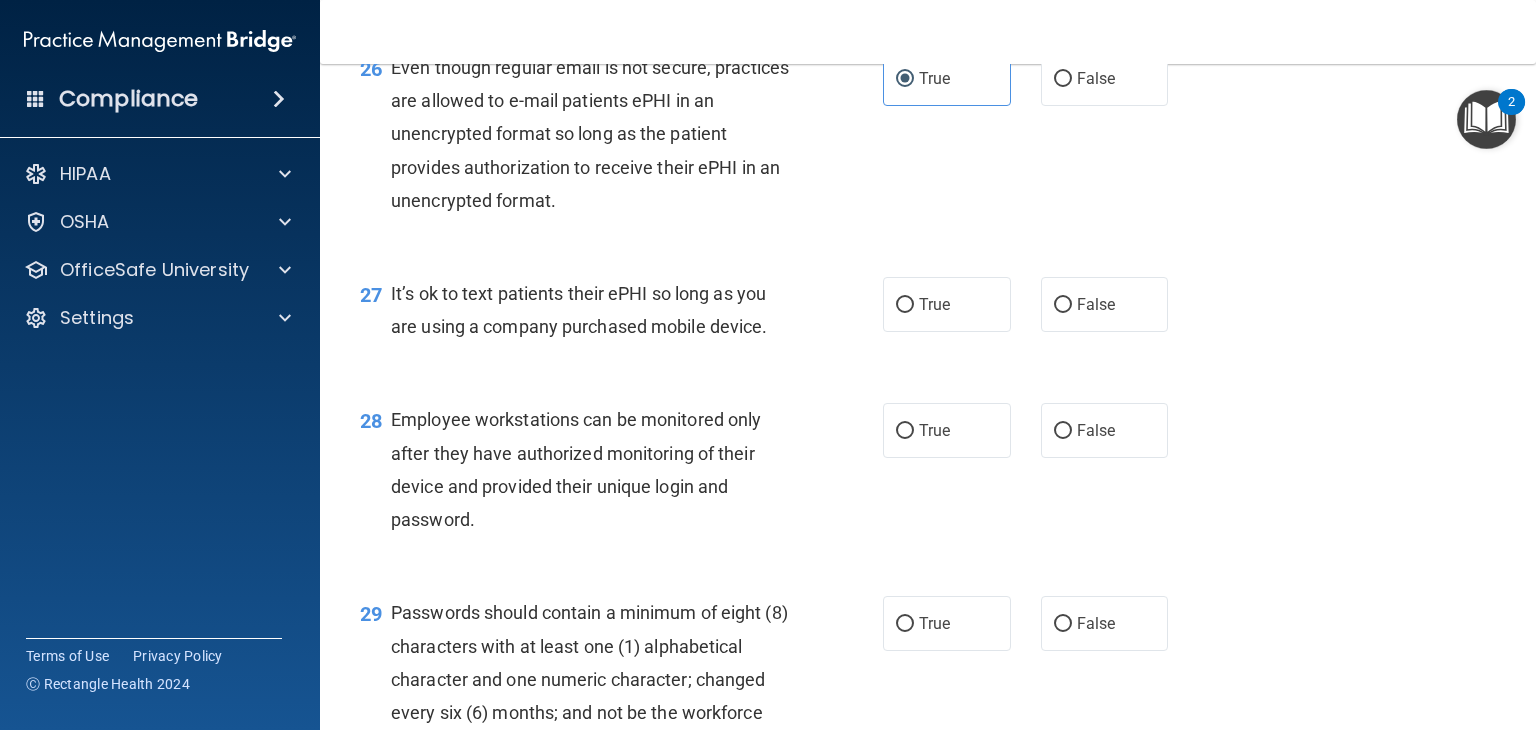 scroll, scrollTop: 4736, scrollLeft: 0, axis: vertical 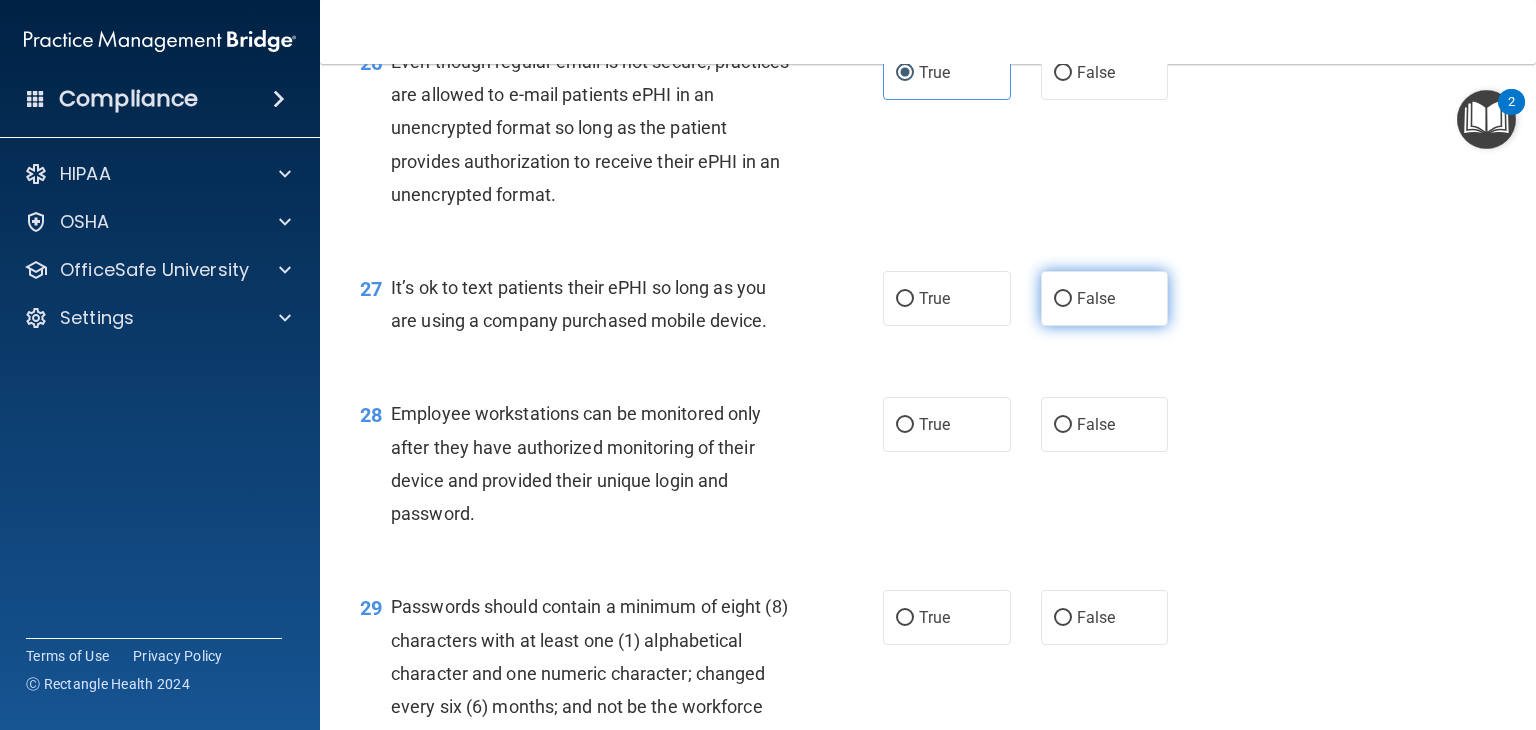 click on "False" at bounding box center [1105, 298] 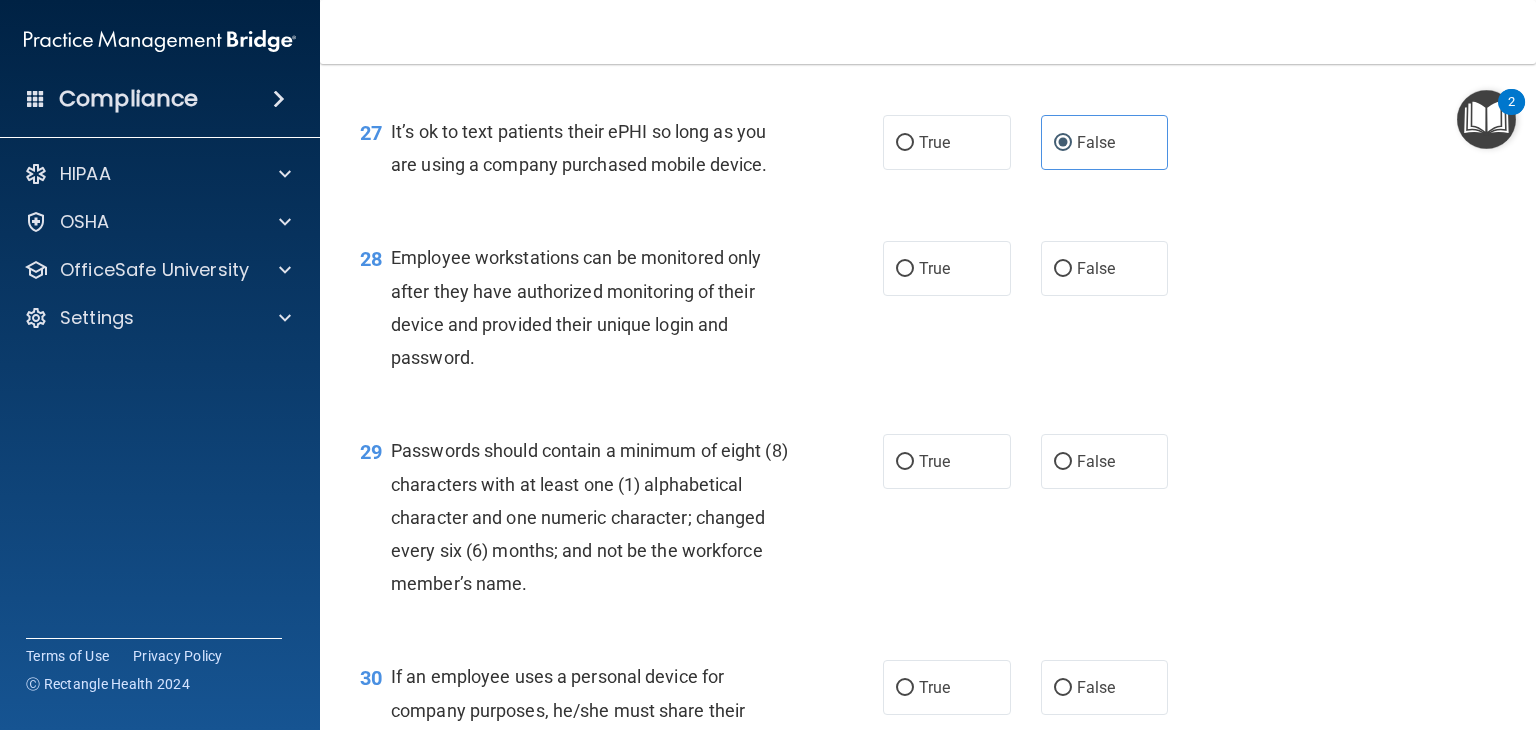 scroll, scrollTop: 4904, scrollLeft: 0, axis: vertical 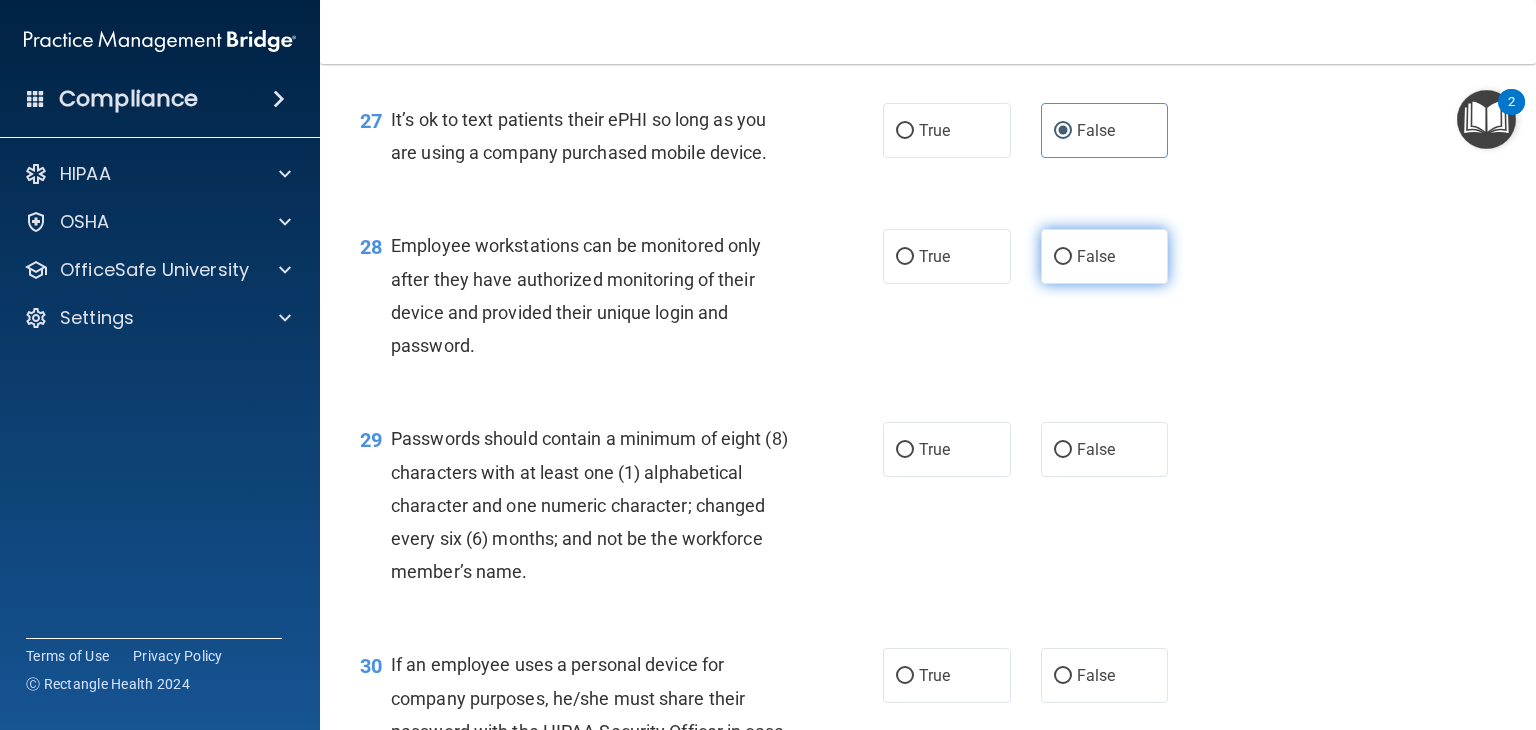 click on "False" at bounding box center (1105, 256) 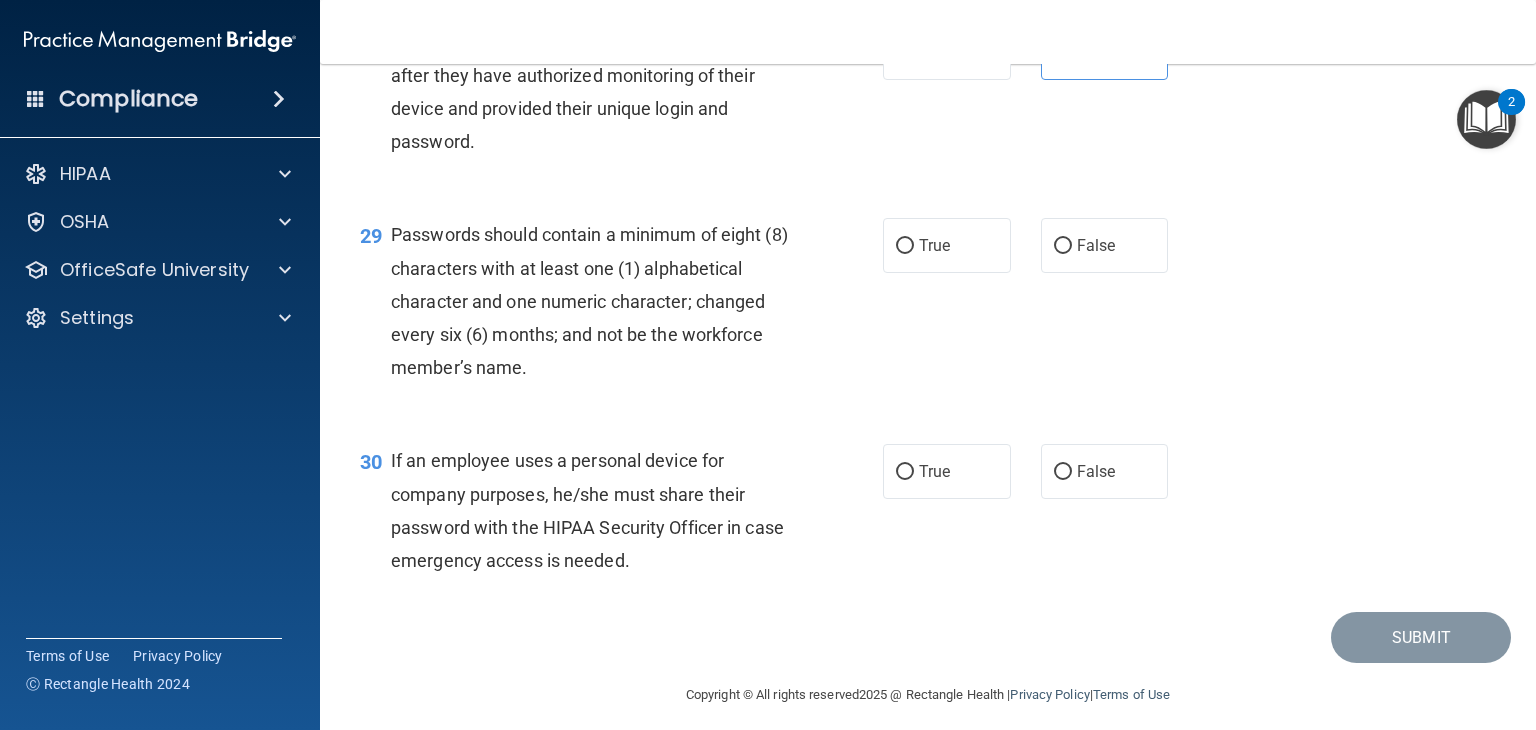 scroll, scrollTop: 5121, scrollLeft: 0, axis: vertical 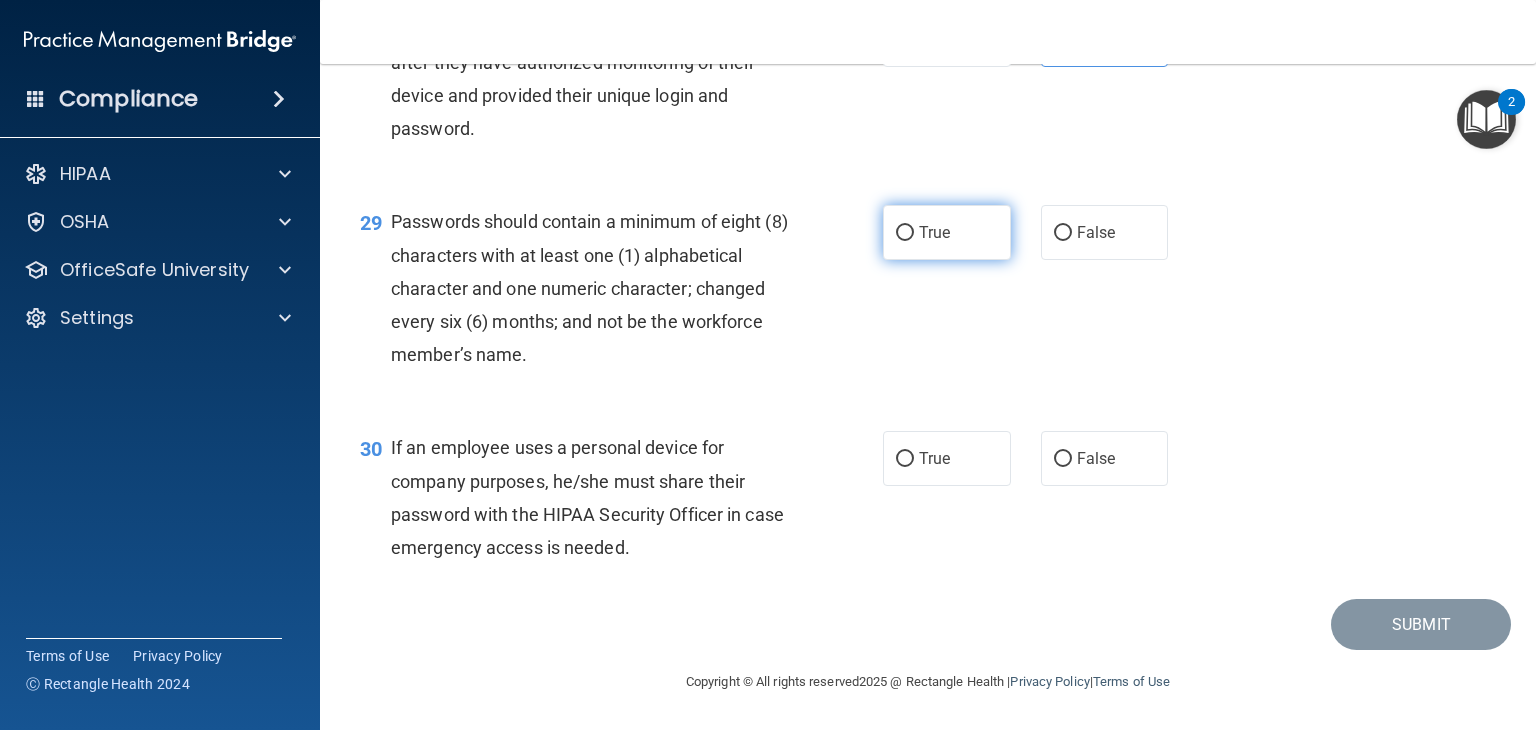 click on "True" at bounding box center (947, 232) 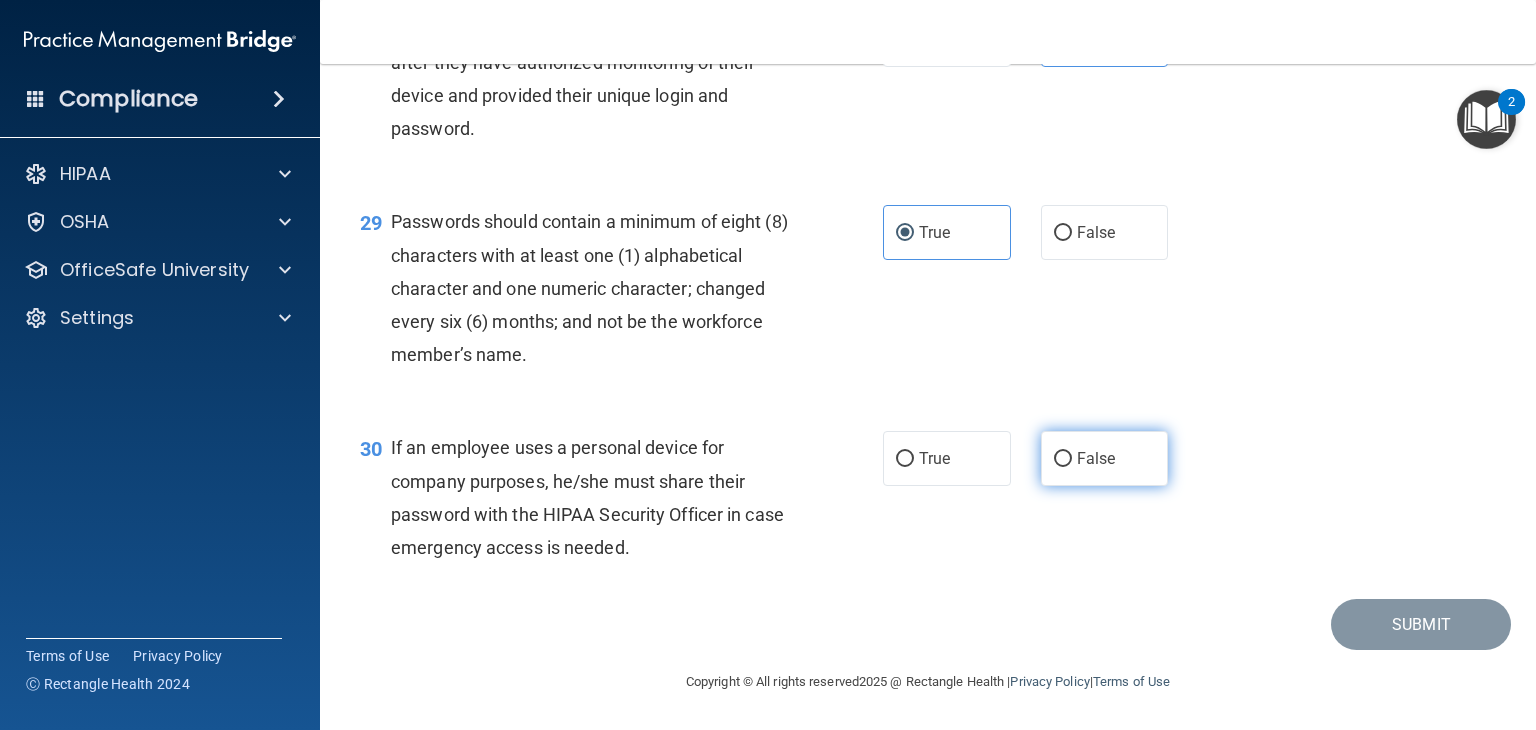 click on "False" at bounding box center [1105, 458] 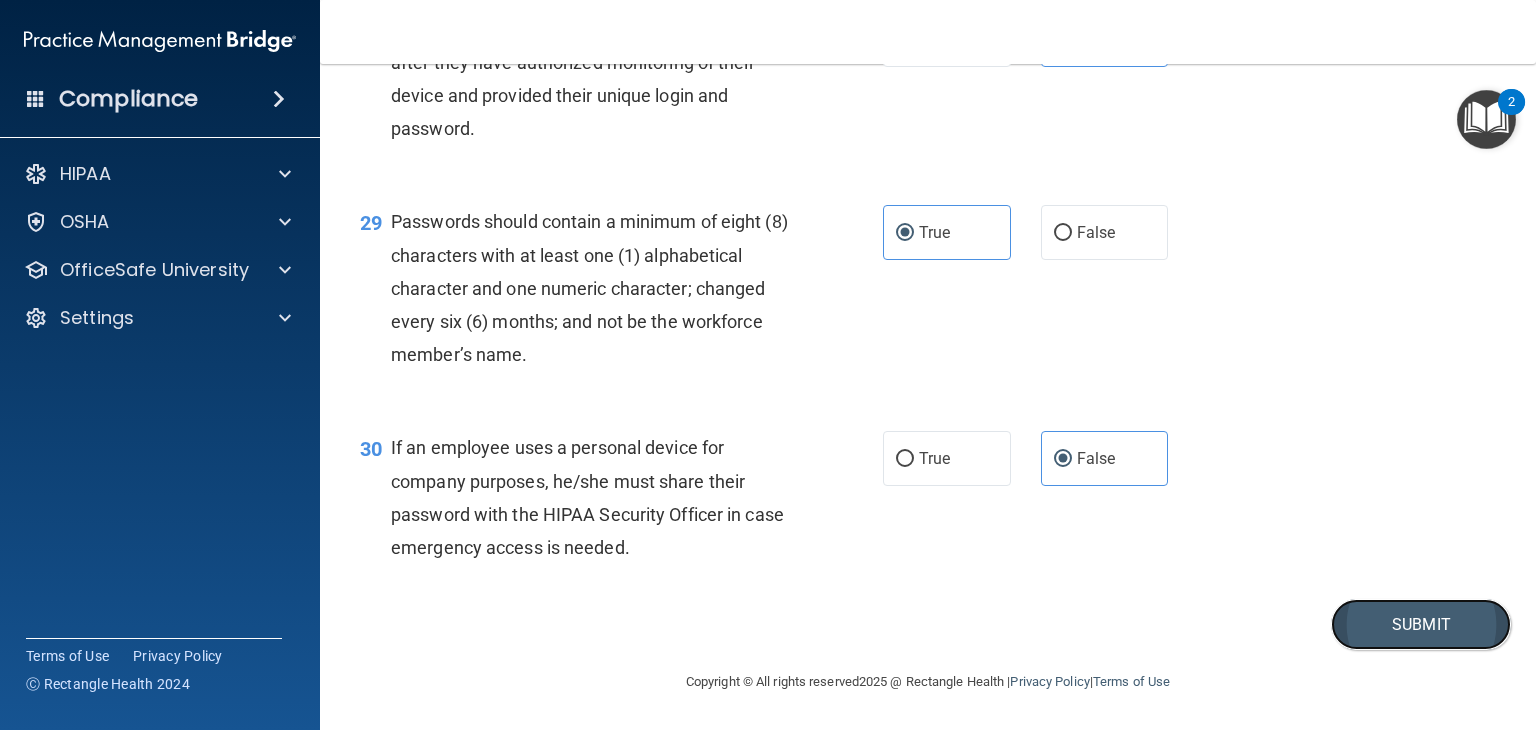 click on "Submit" at bounding box center [1421, 624] 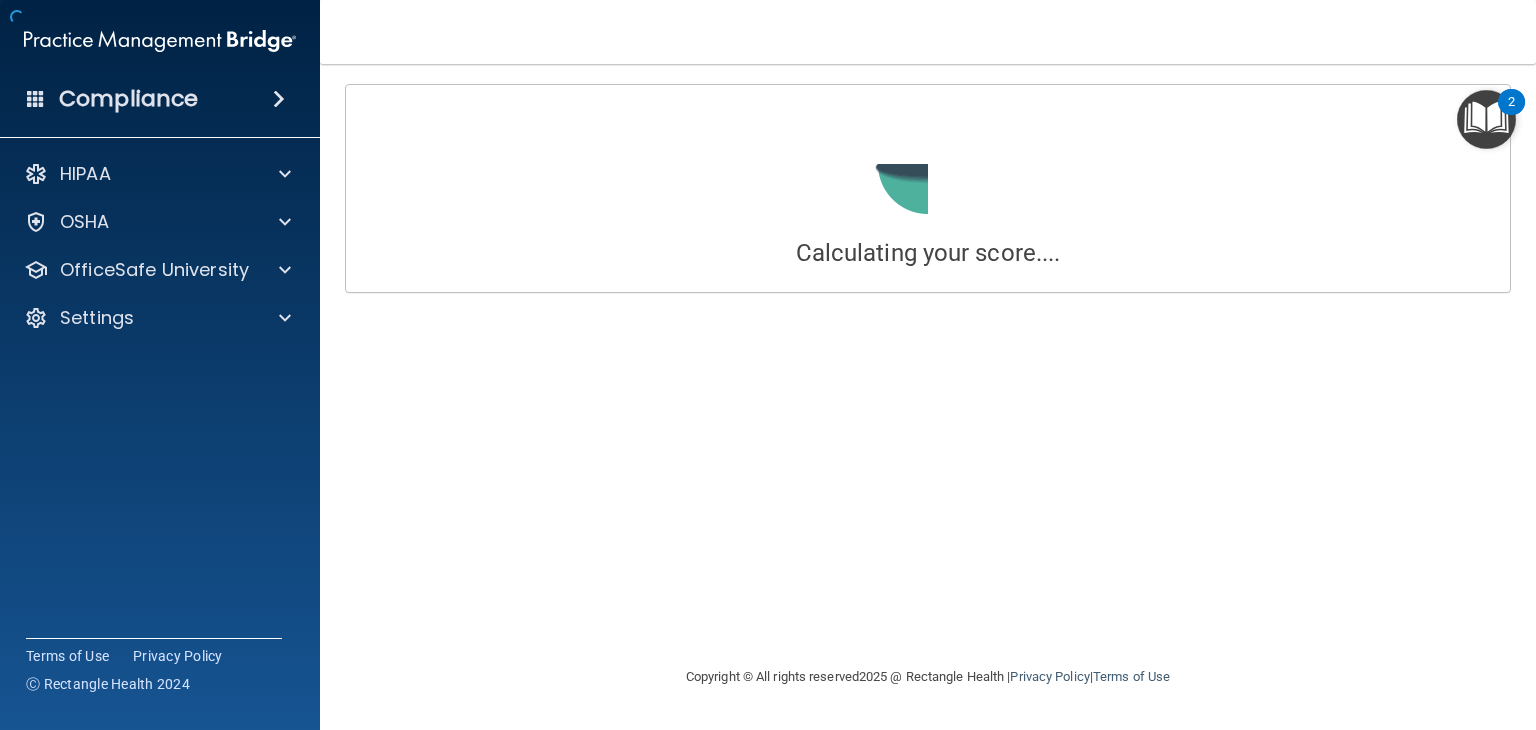 scroll, scrollTop: 0, scrollLeft: 0, axis: both 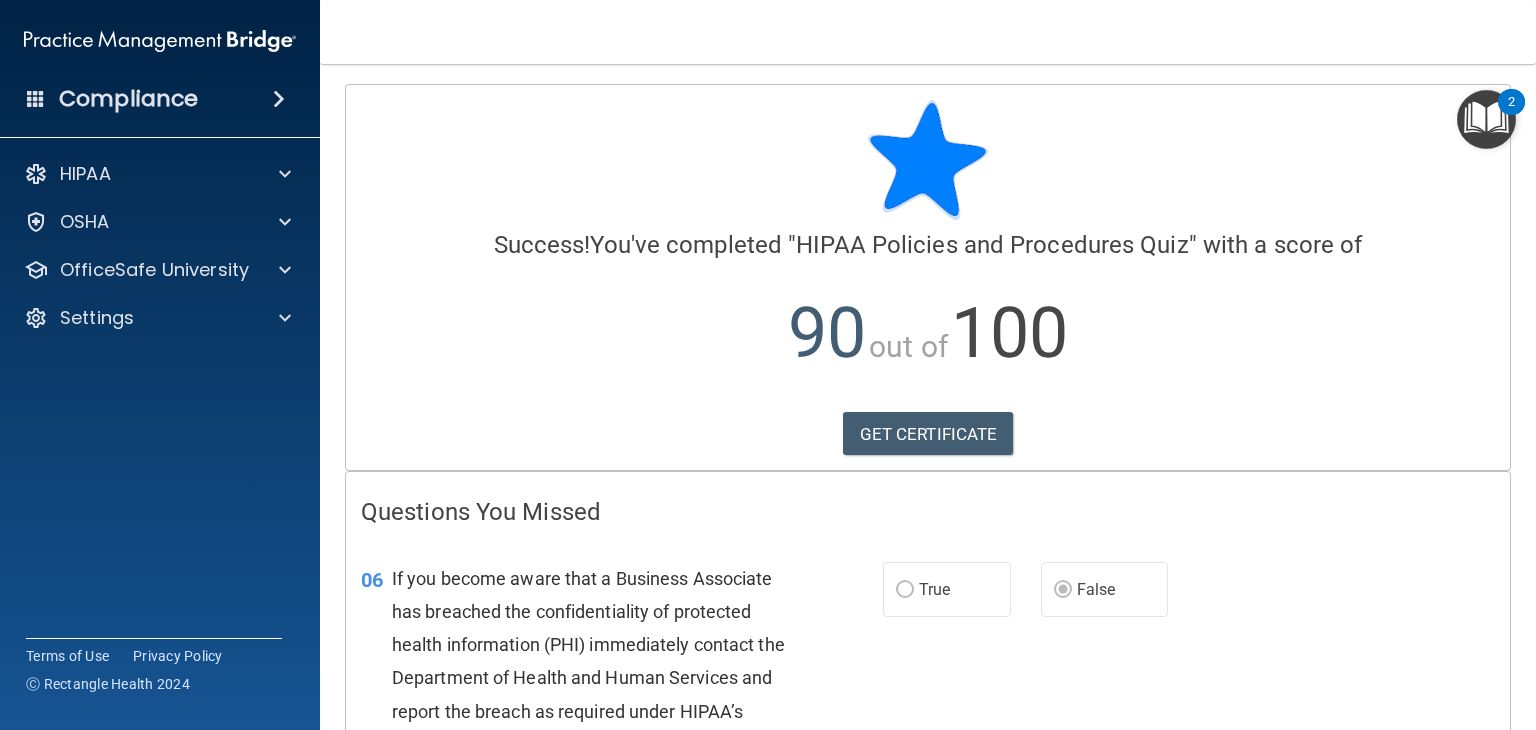 click on "Questions You Missed              06       If you become aware that a Business Associate has breached the confidentiality of protected health information (PHI) immediately contact the Department of Health and Human Services and report the breach as required under HIPAA’s Notification Rule.                  True           False                       False. You should contact your supervisor or the HIPAA Security Officer assigned for the practice.                  09       To properly destroy records that have satisfied legal, fiscal, administrative and archival requirements, the practice must hire a Business Associate to verify proper destruction has taken place, and document all destruction procedures.                  True           False                       False. The practice can destroy PHI and ePHI without having to hire a Business Associate (ie shredding company) so long as the practice takes all necessary precautions regarding the proper destruction method and manner.                   15" at bounding box center [928, 973] 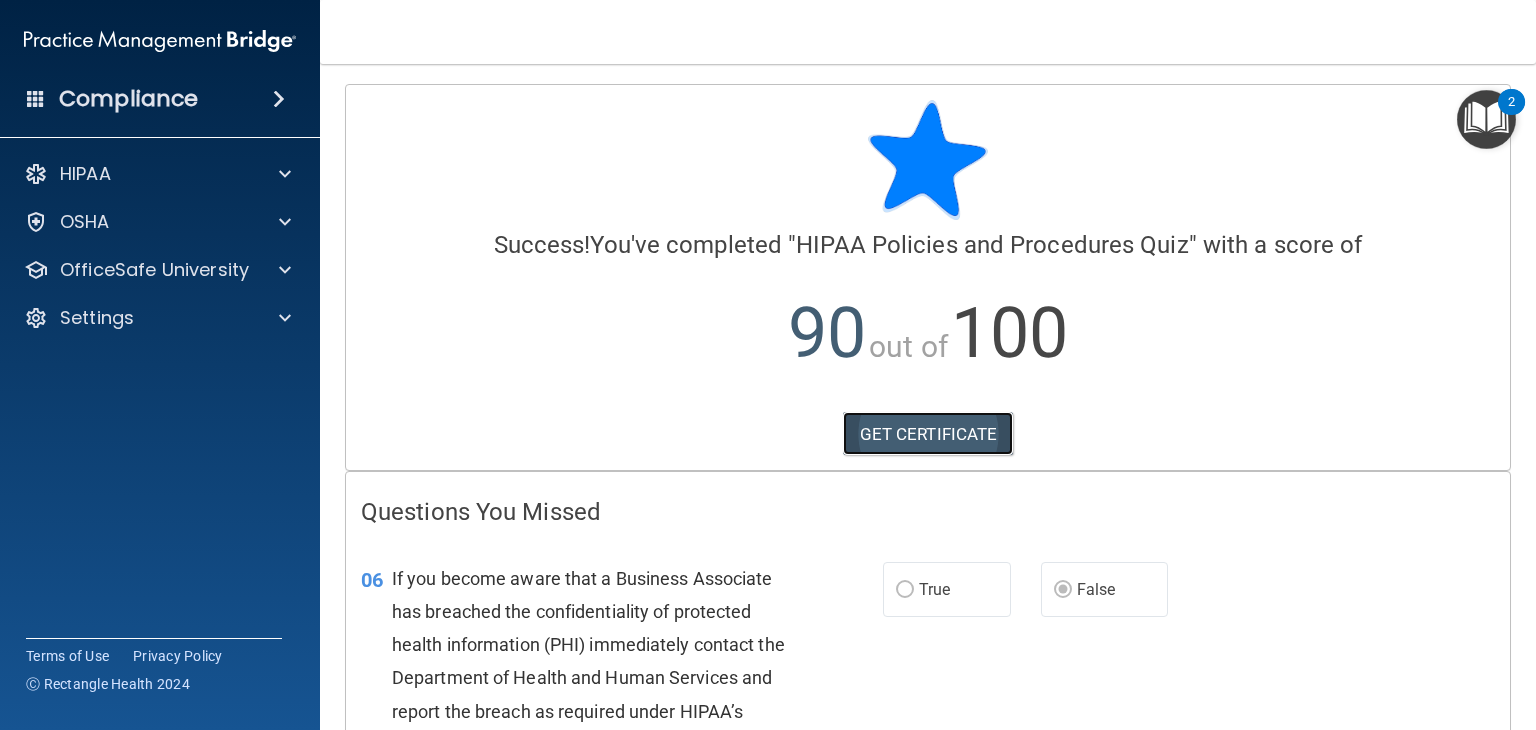 click on "GET CERTIFICATE" at bounding box center [928, 434] 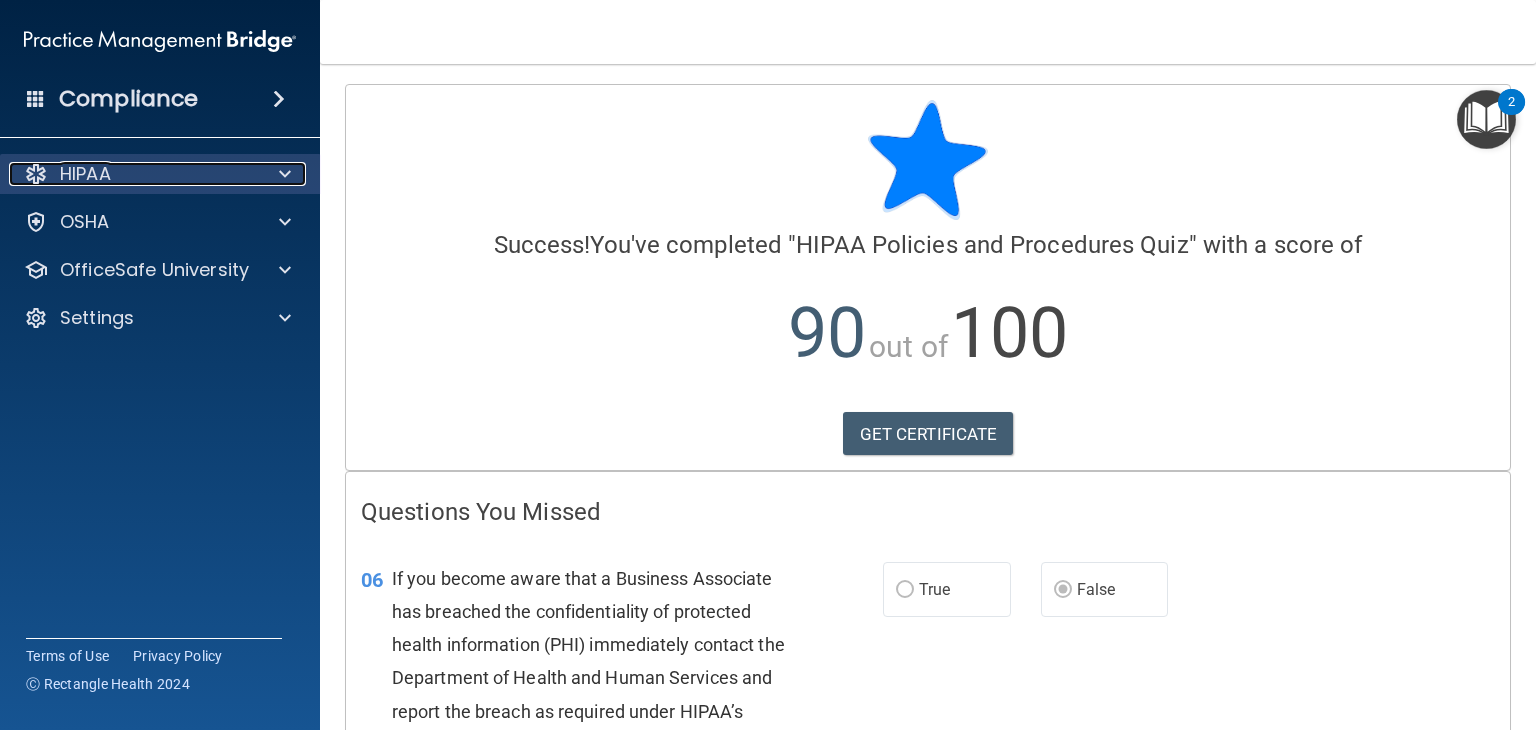 click at bounding box center [282, 174] 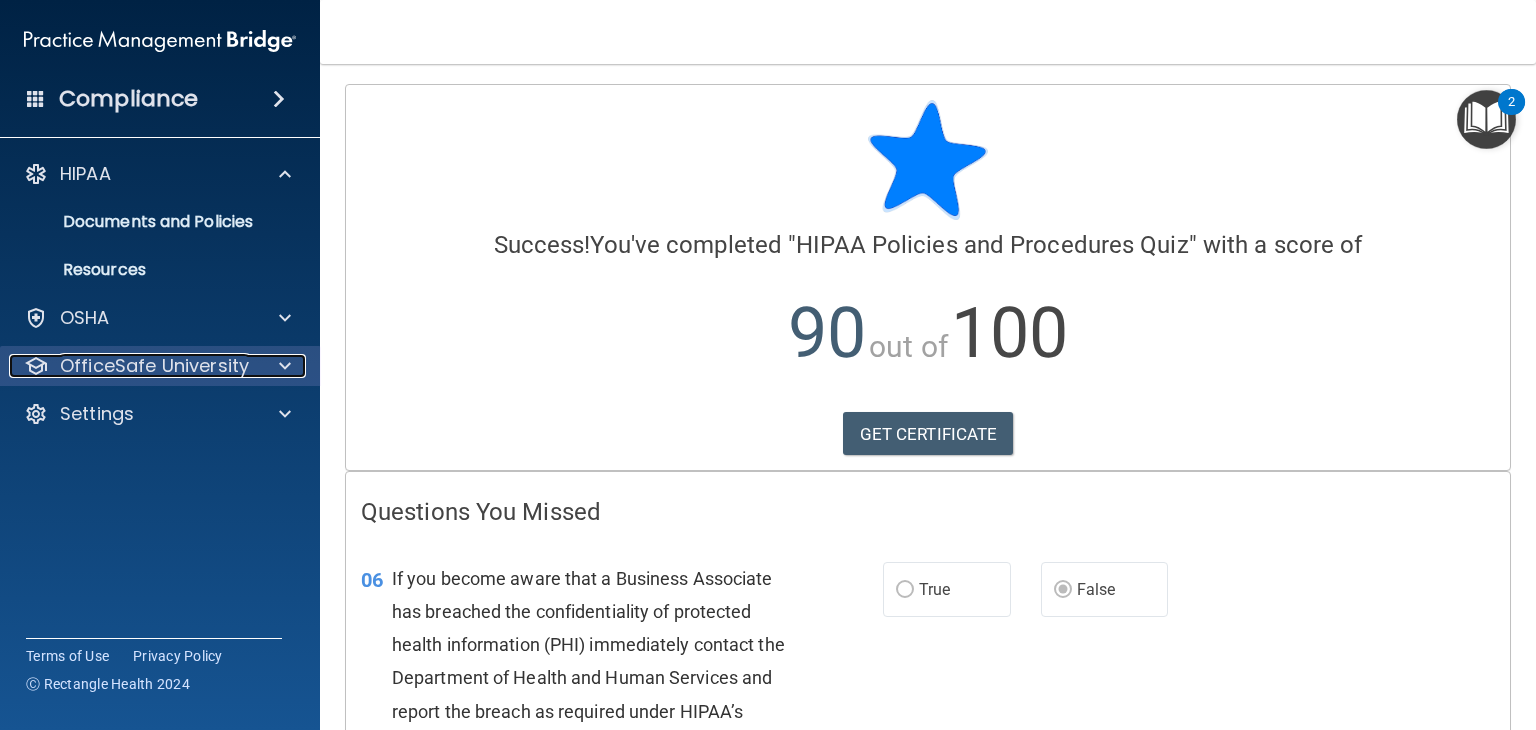 click at bounding box center (282, 366) 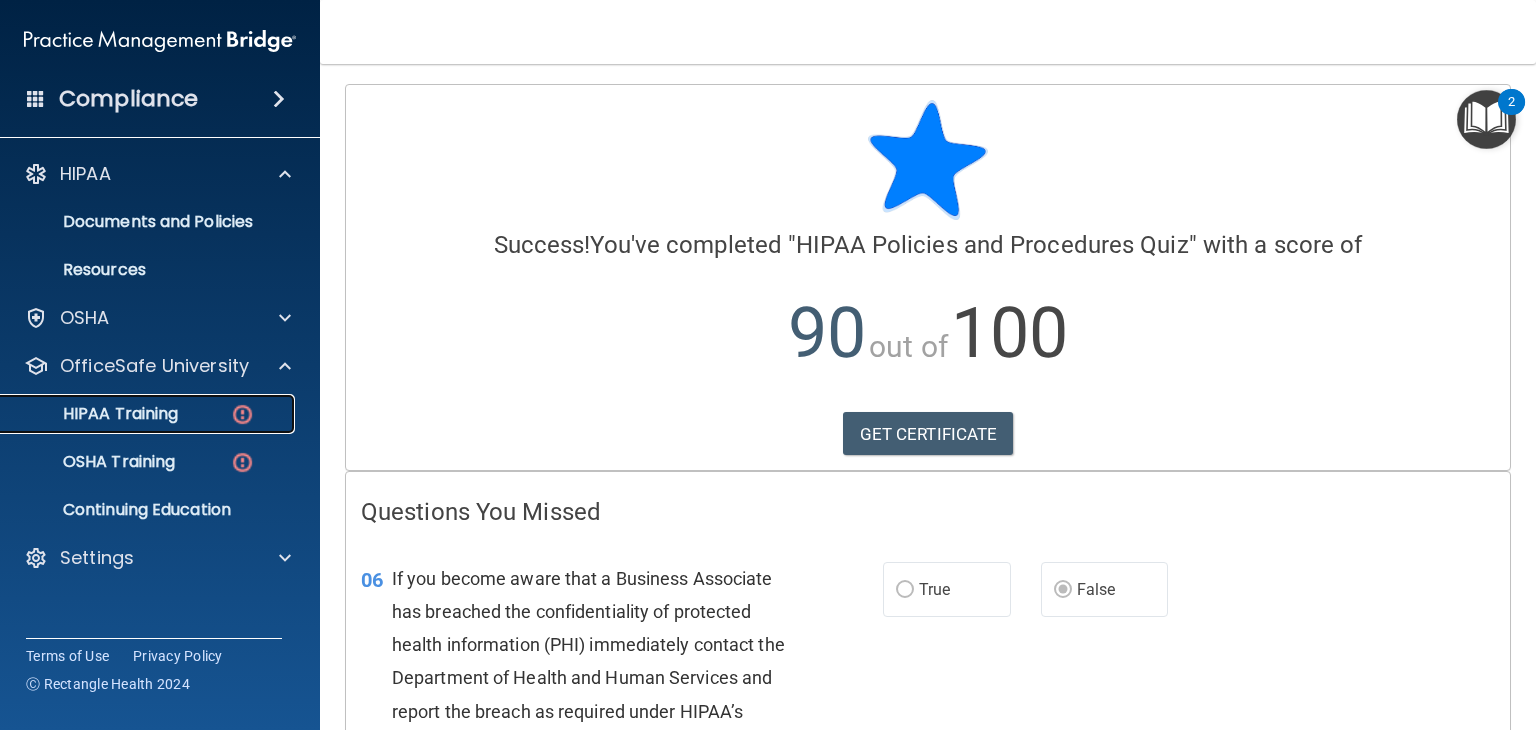 click at bounding box center (242, 414) 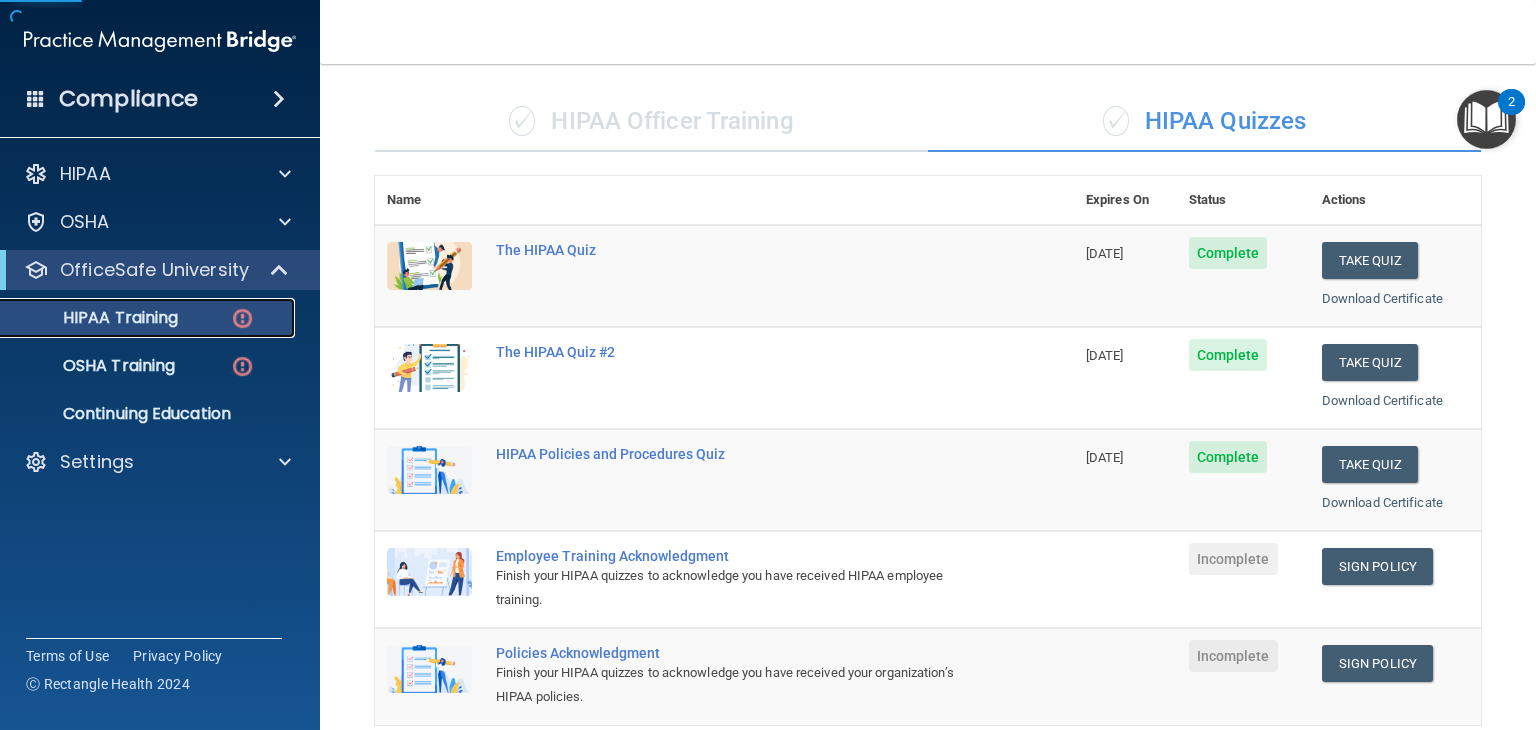 scroll, scrollTop: 296, scrollLeft: 0, axis: vertical 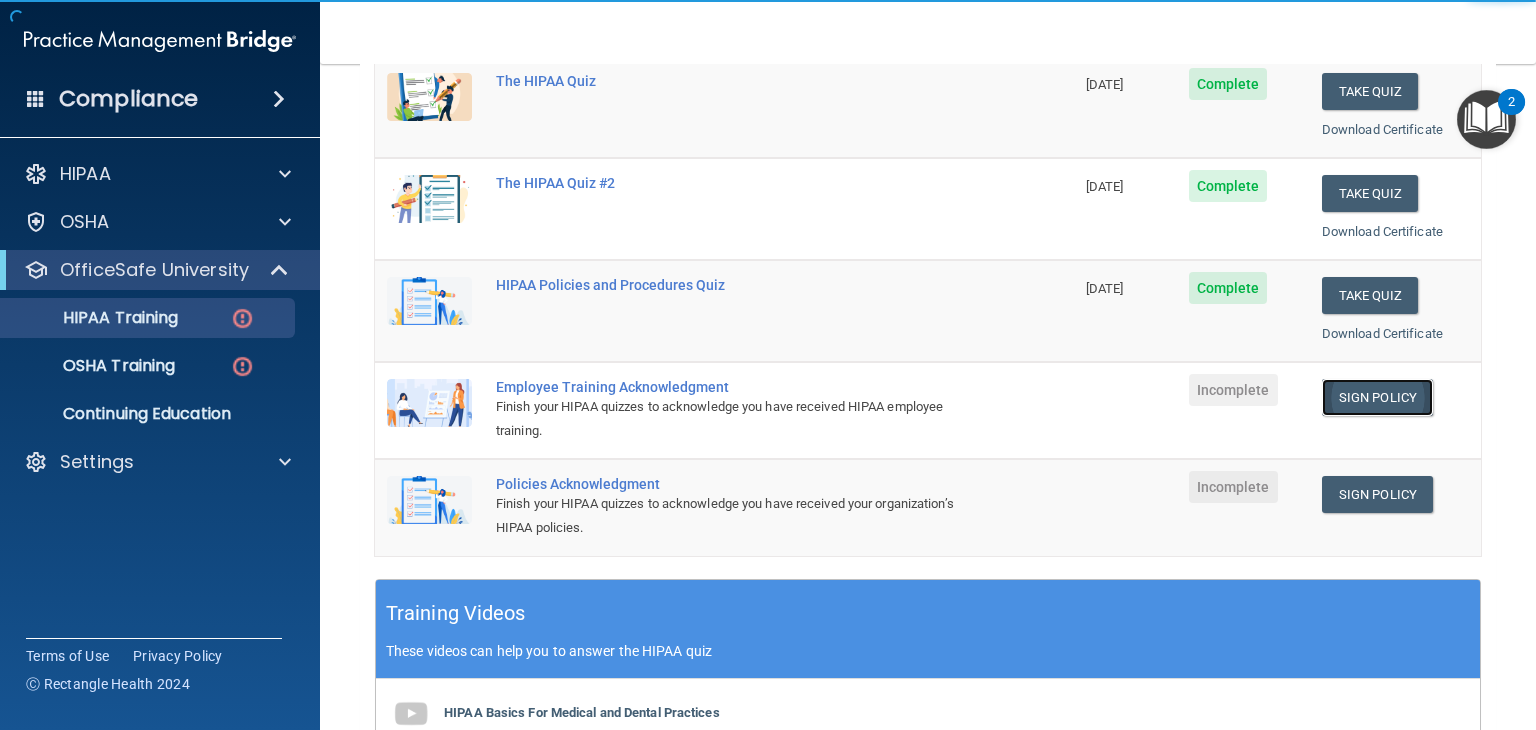 click on "Sign Policy" at bounding box center [1377, 397] 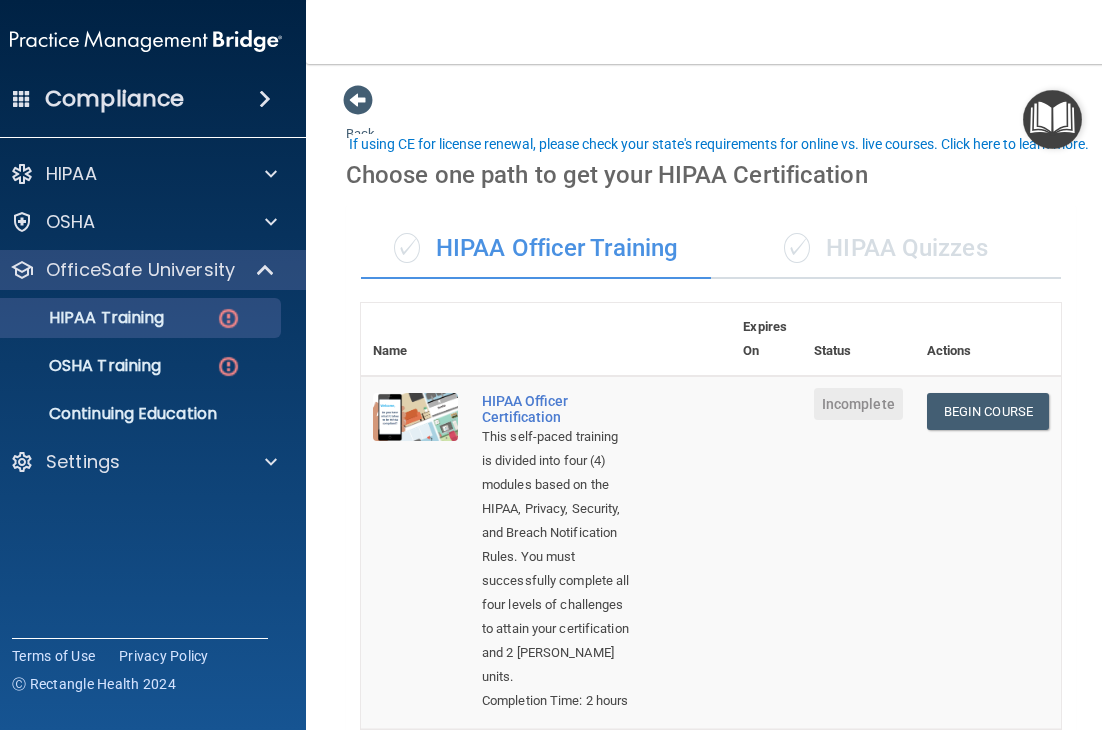 scroll, scrollTop: 0, scrollLeft: 0, axis: both 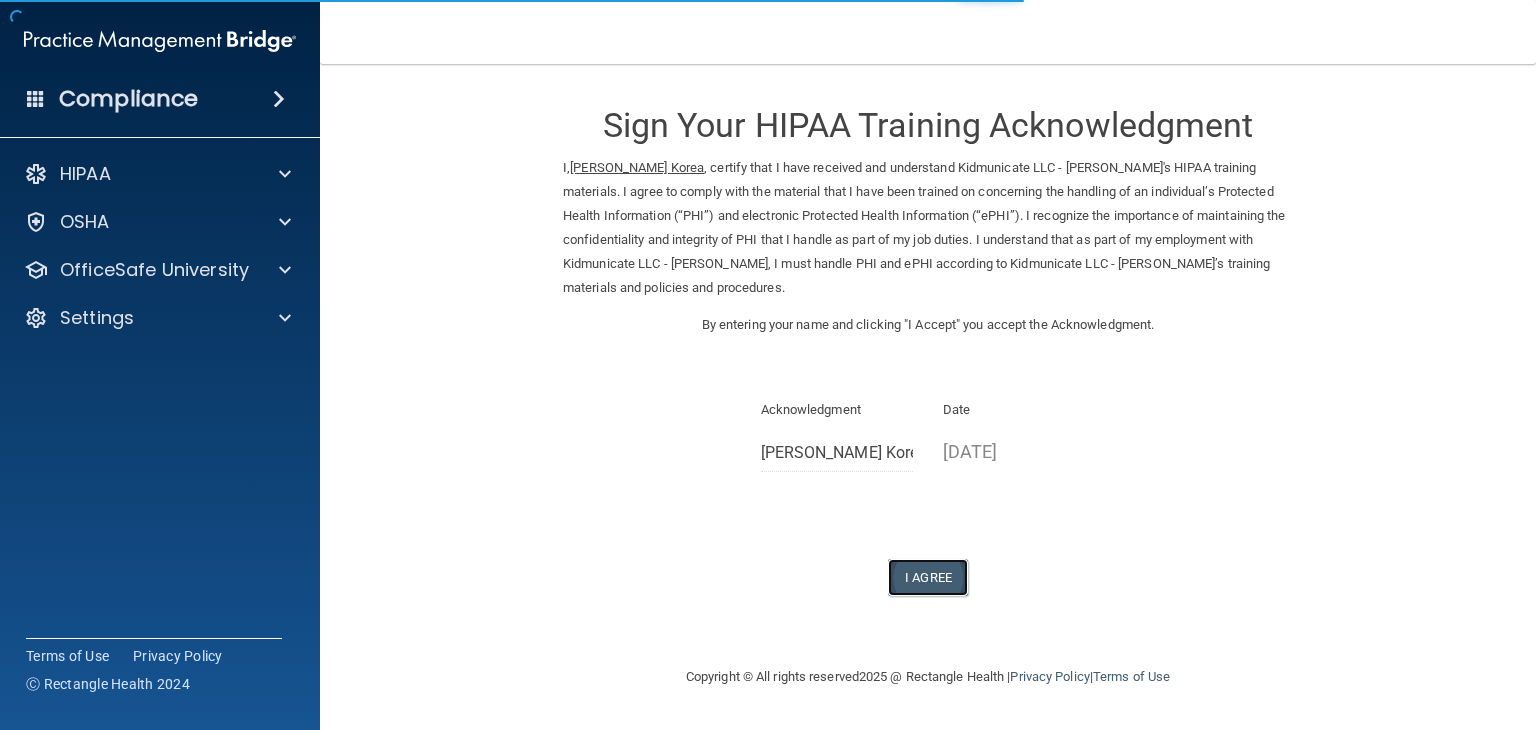 click on "I Agree" at bounding box center [928, 577] 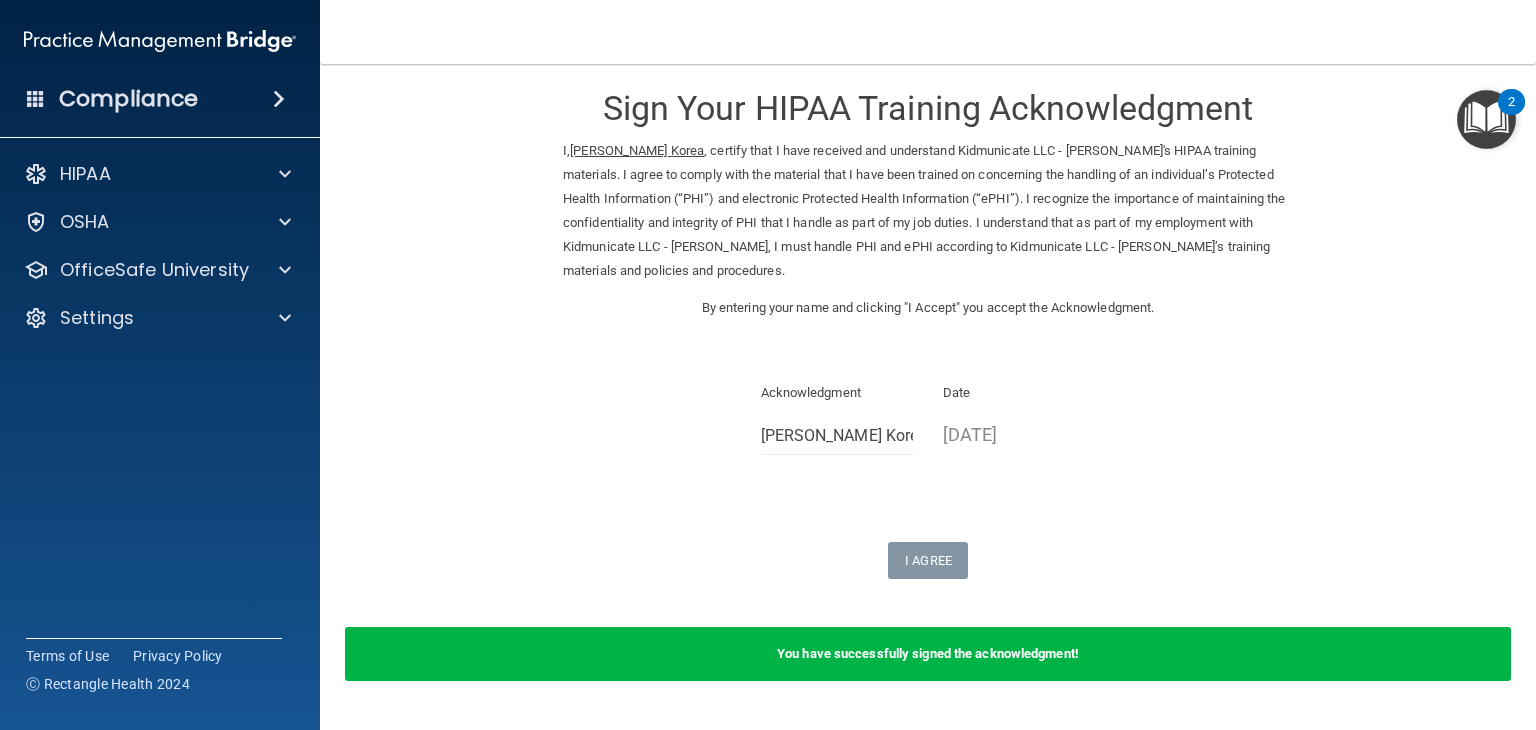 scroll, scrollTop: 48, scrollLeft: 0, axis: vertical 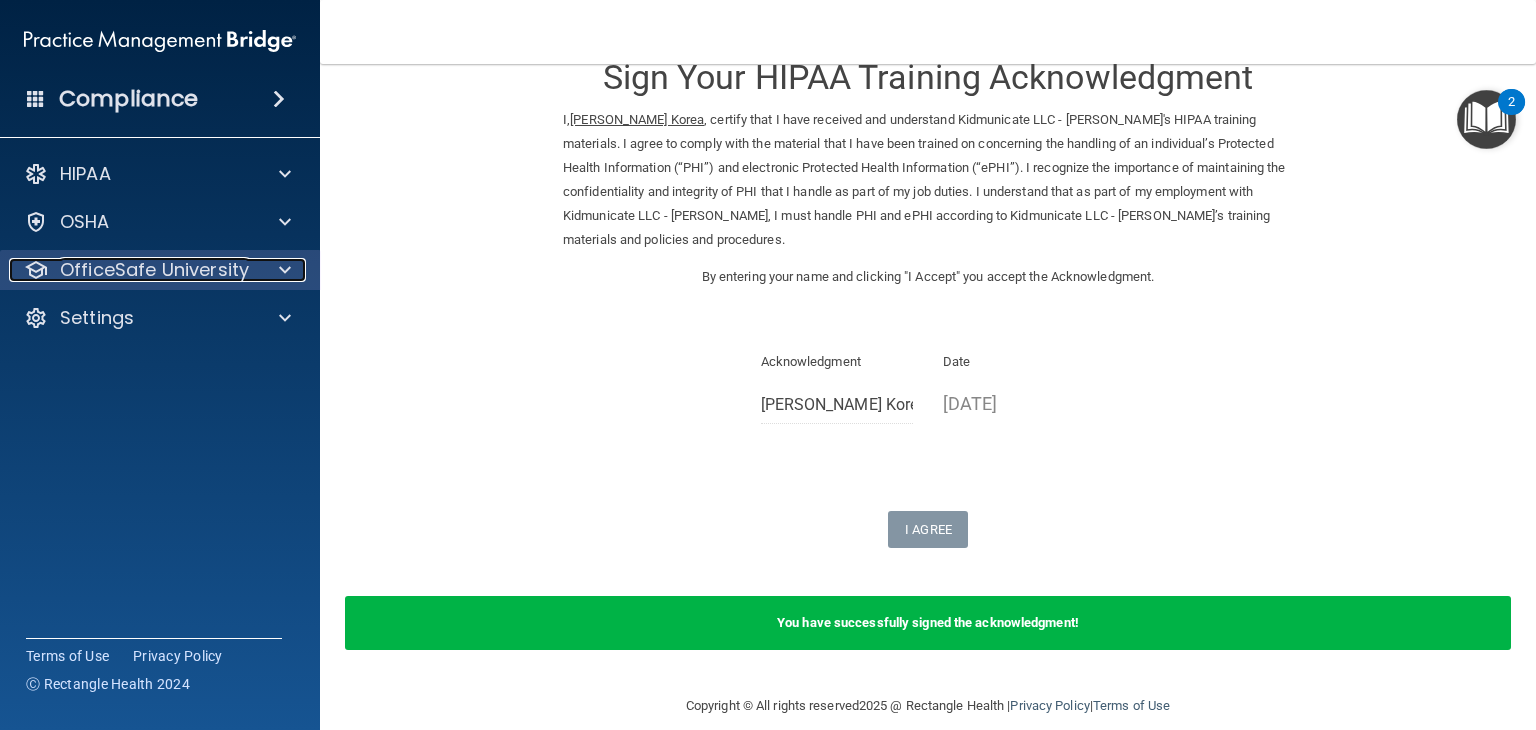 click at bounding box center (282, 270) 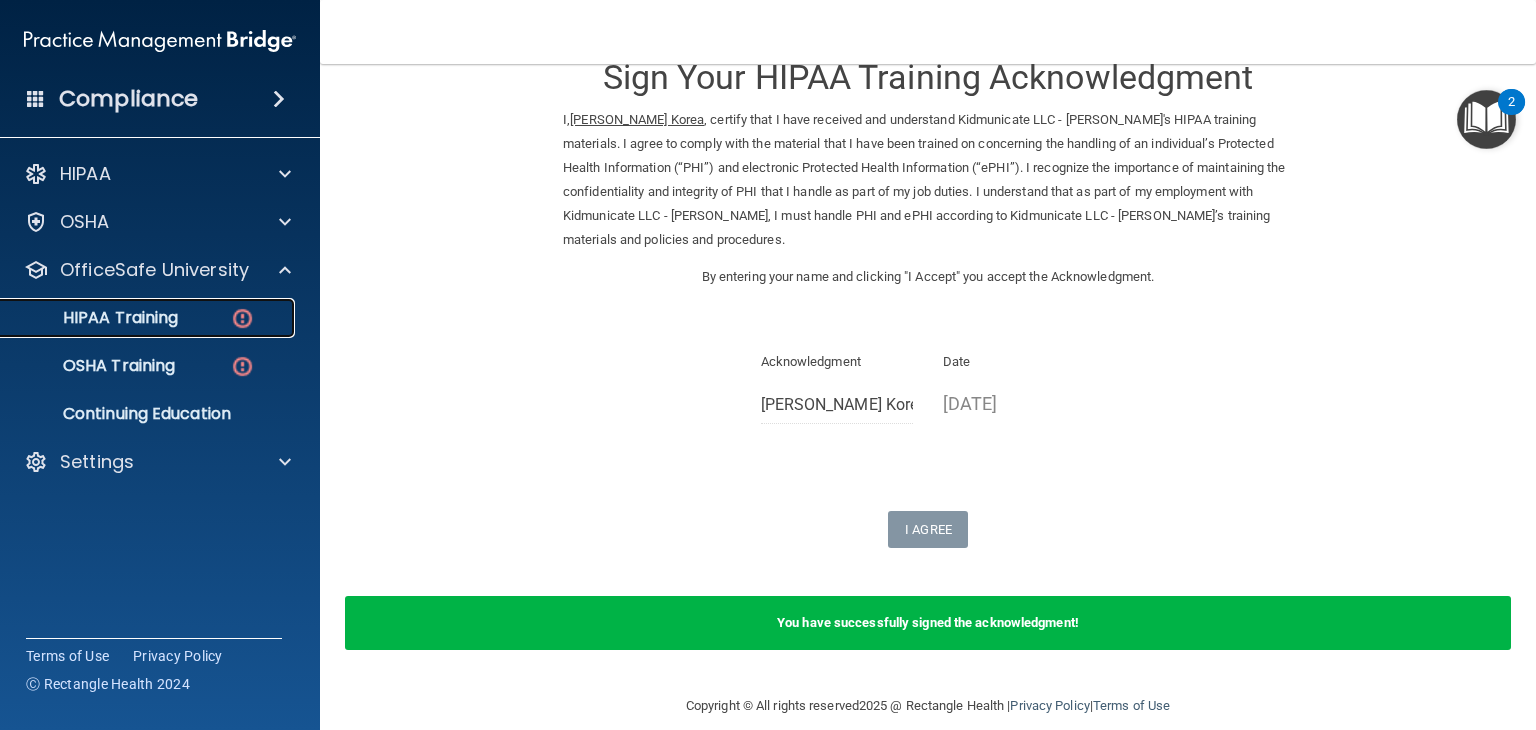 click at bounding box center [242, 318] 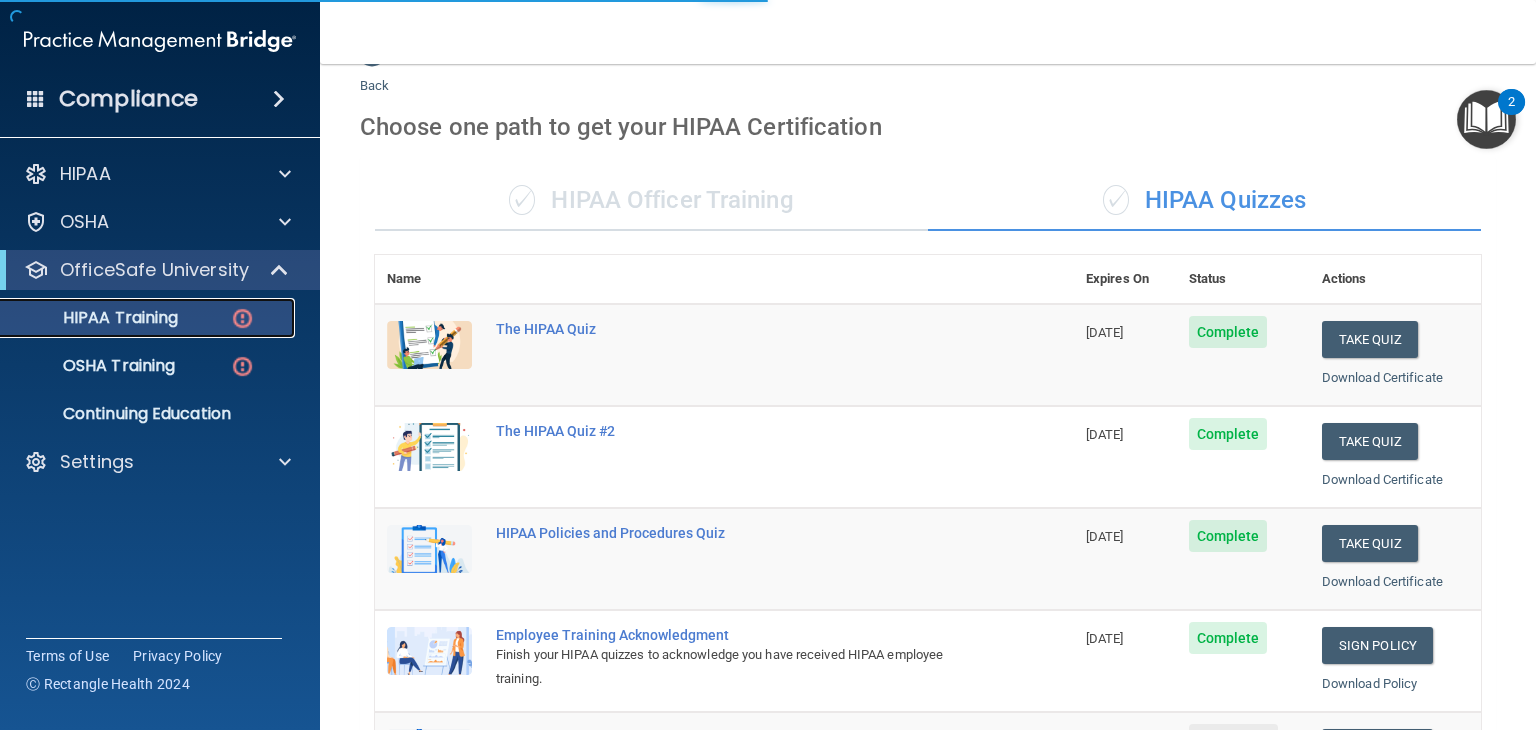 scroll, scrollTop: 767, scrollLeft: 0, axis: vertical 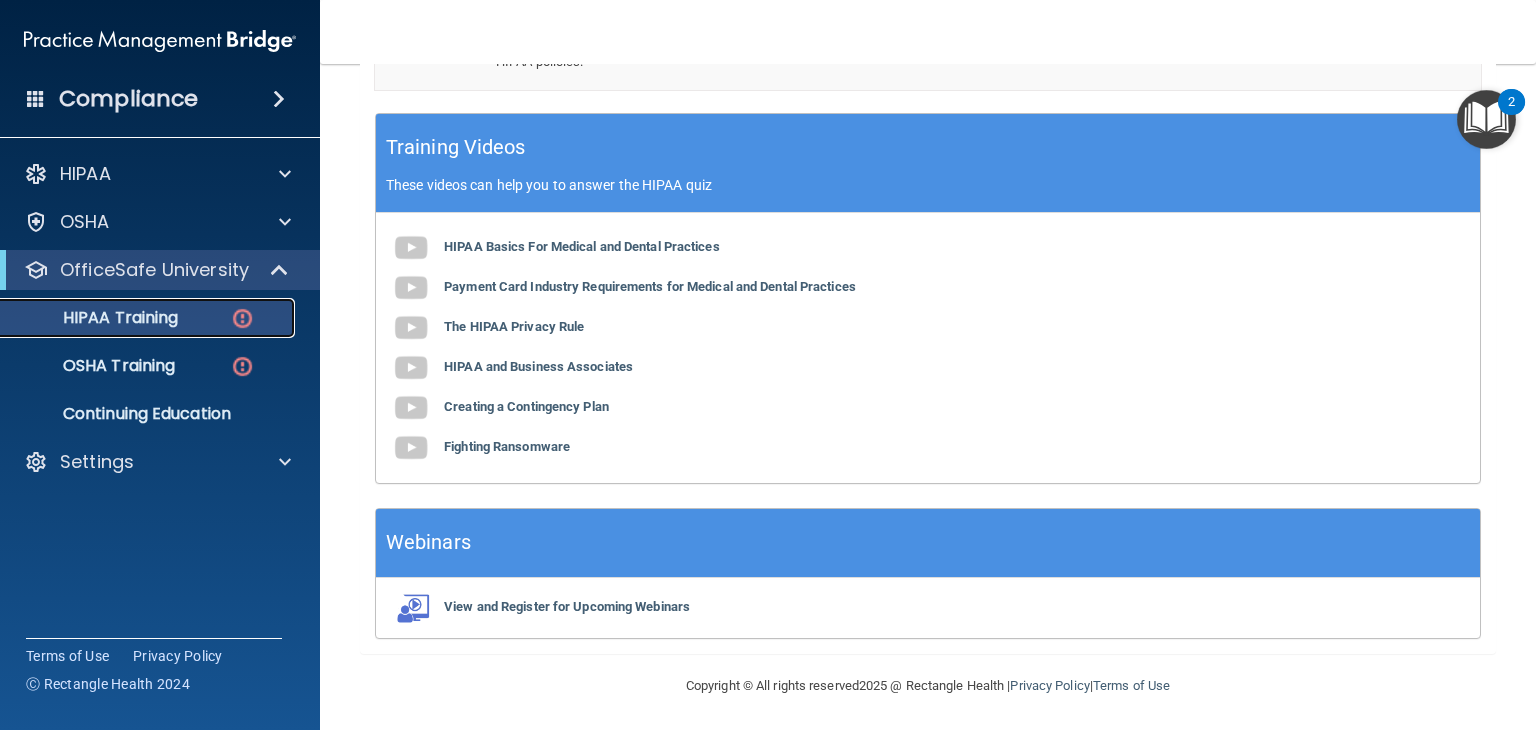 click at bounding box center (242, 318) 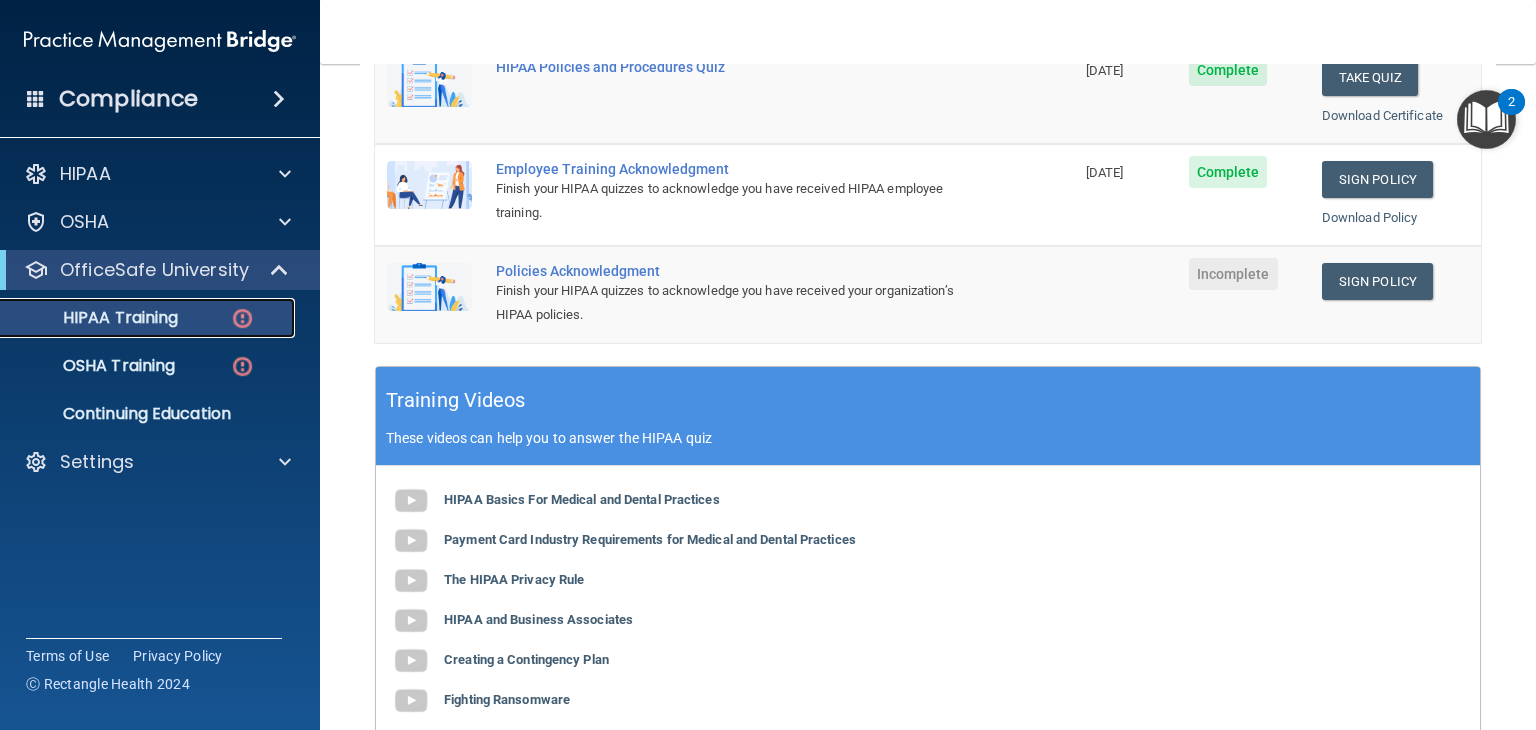 scroll, scrollTop: 497, scrollLeft: 0, axis: vertical 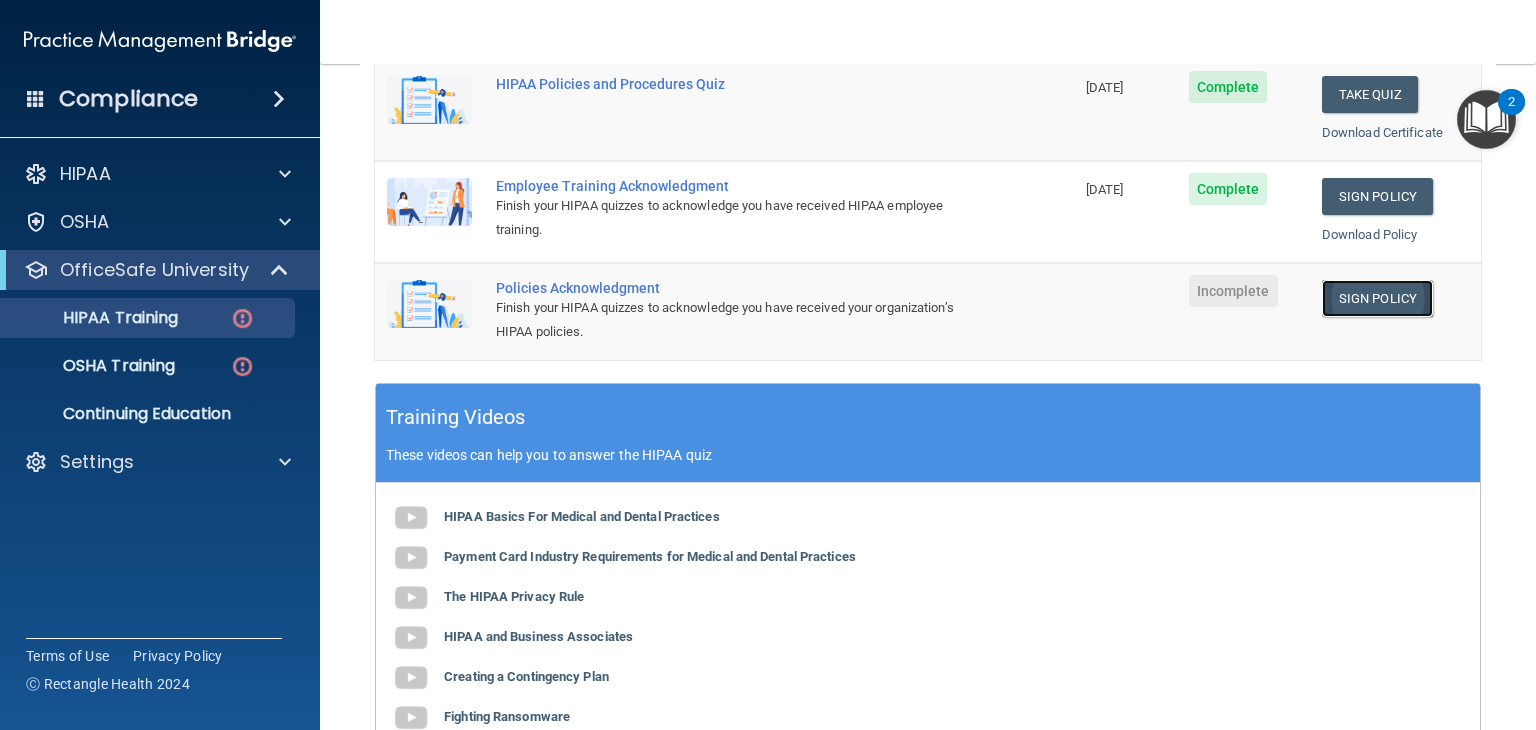 click on "Sign Policy" at bounding box center (1377, 298) 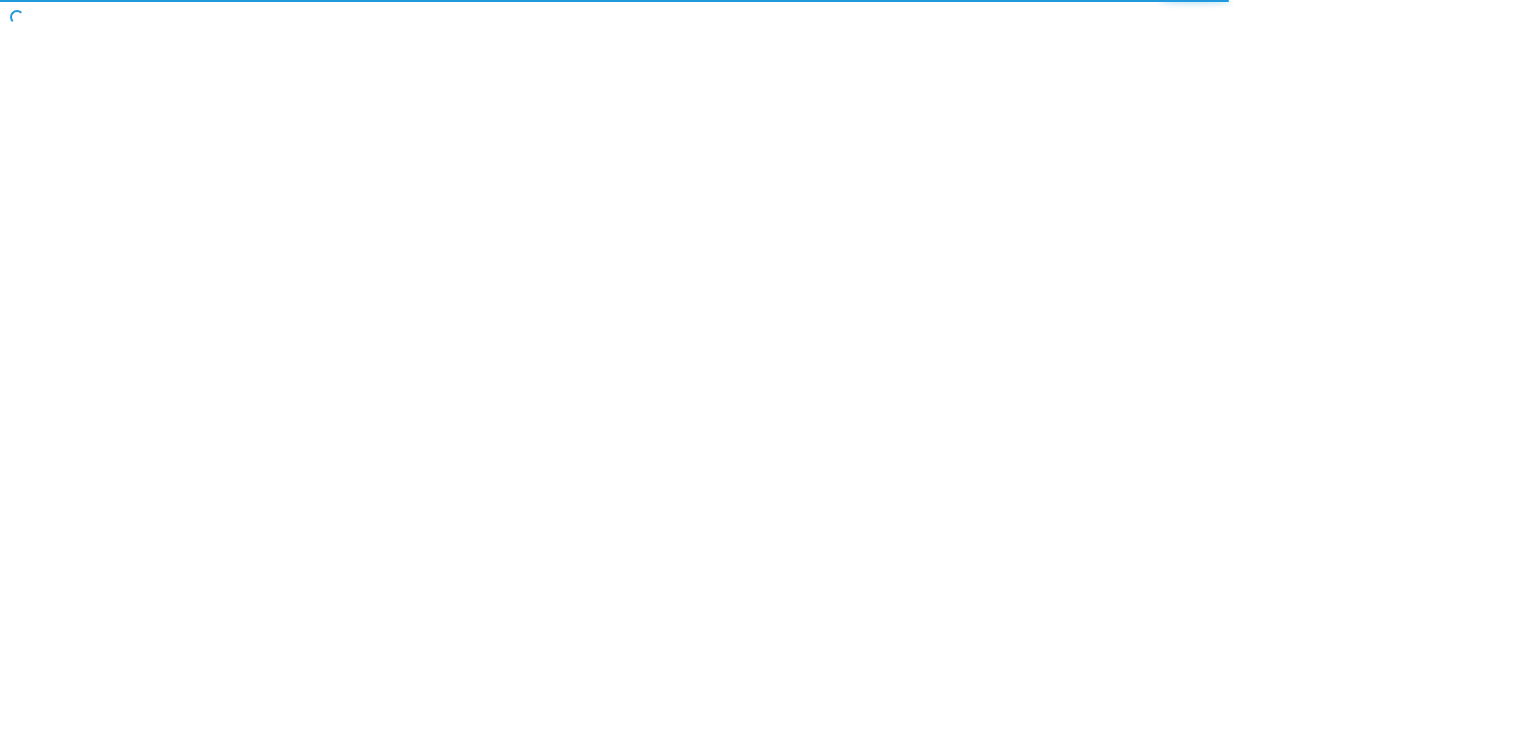 scroll, scrollTop: 0, scrollLeft: 0, axis: both 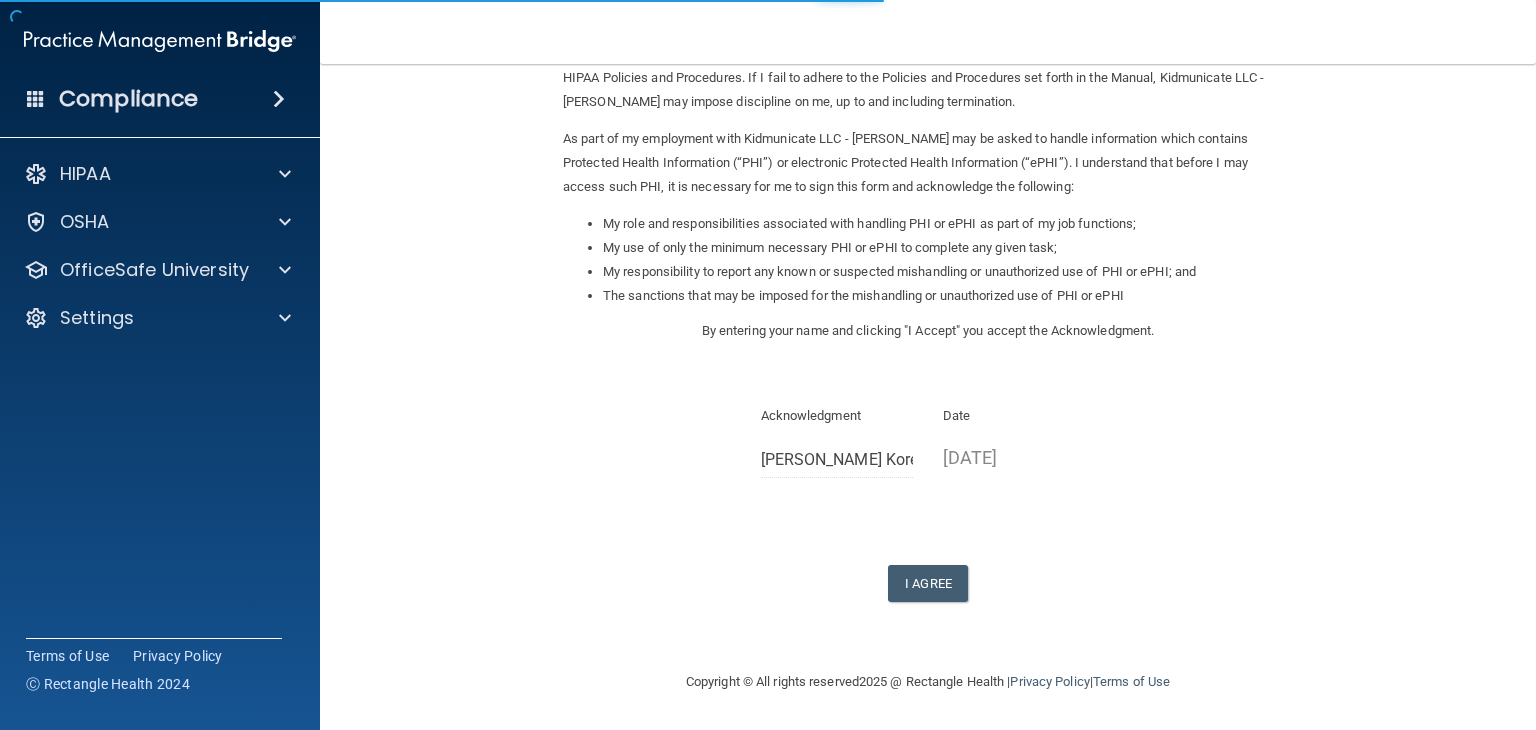 click on "I Agree" at bounding box center (928, 583) 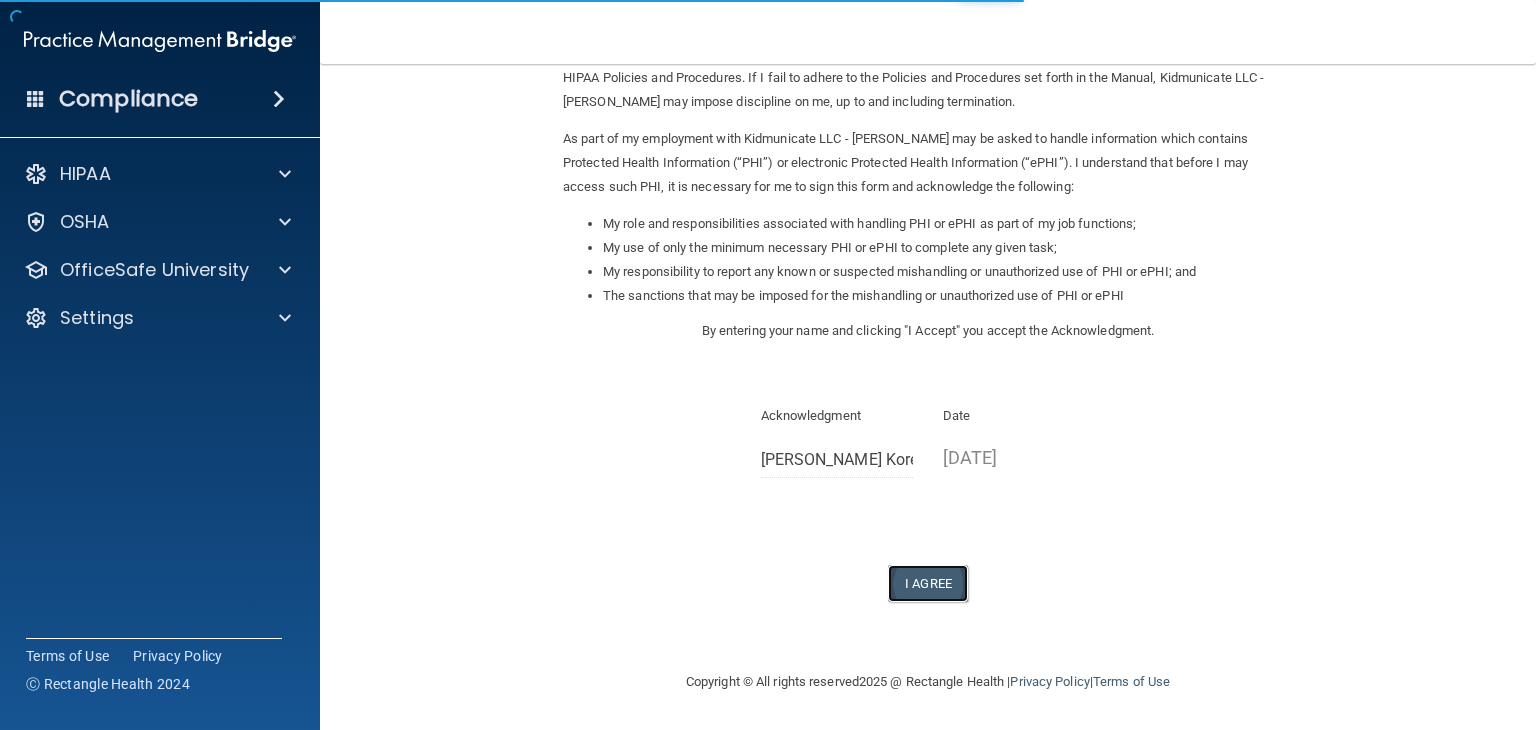 click on "I Agree" at bounding box center [928, 583] 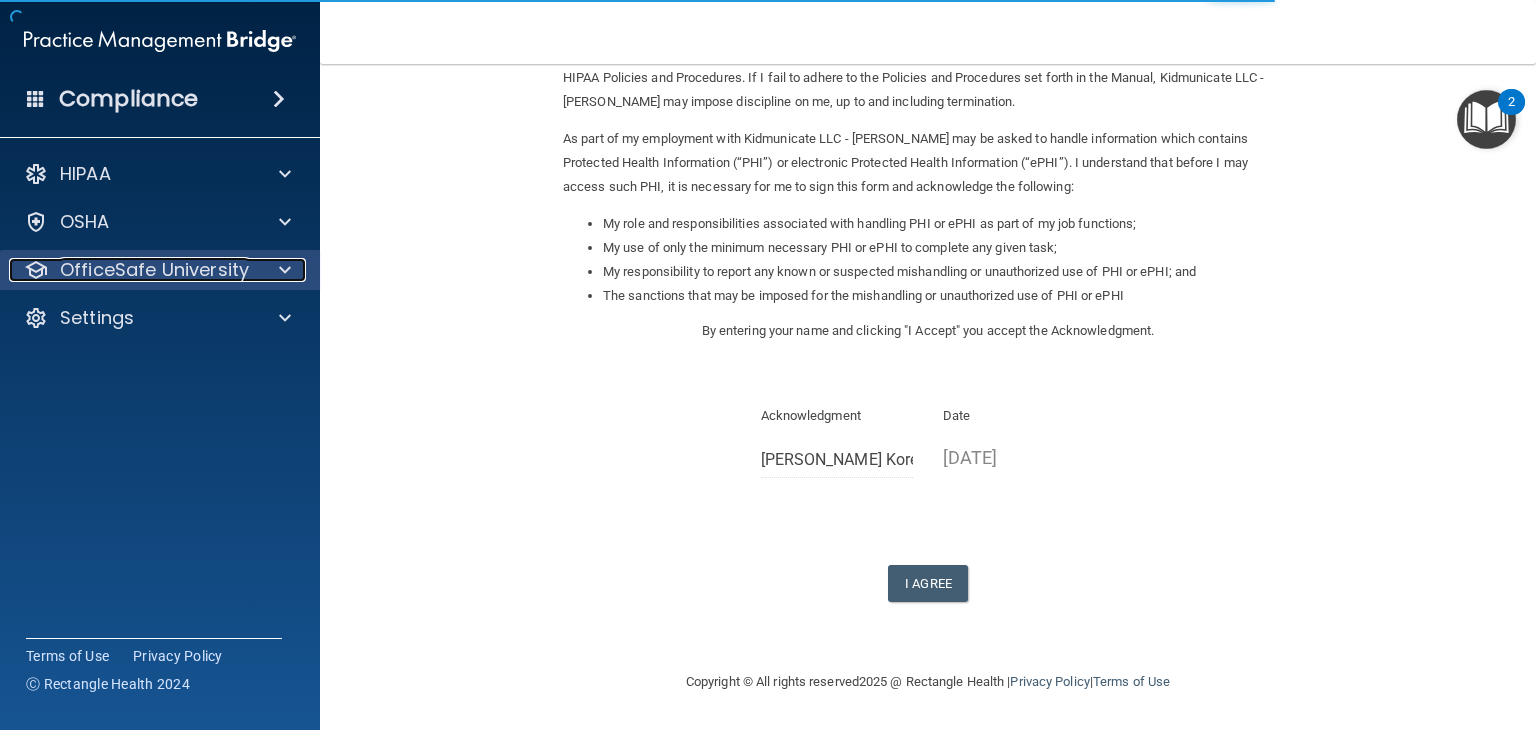 click at bounding box center (282, 270) 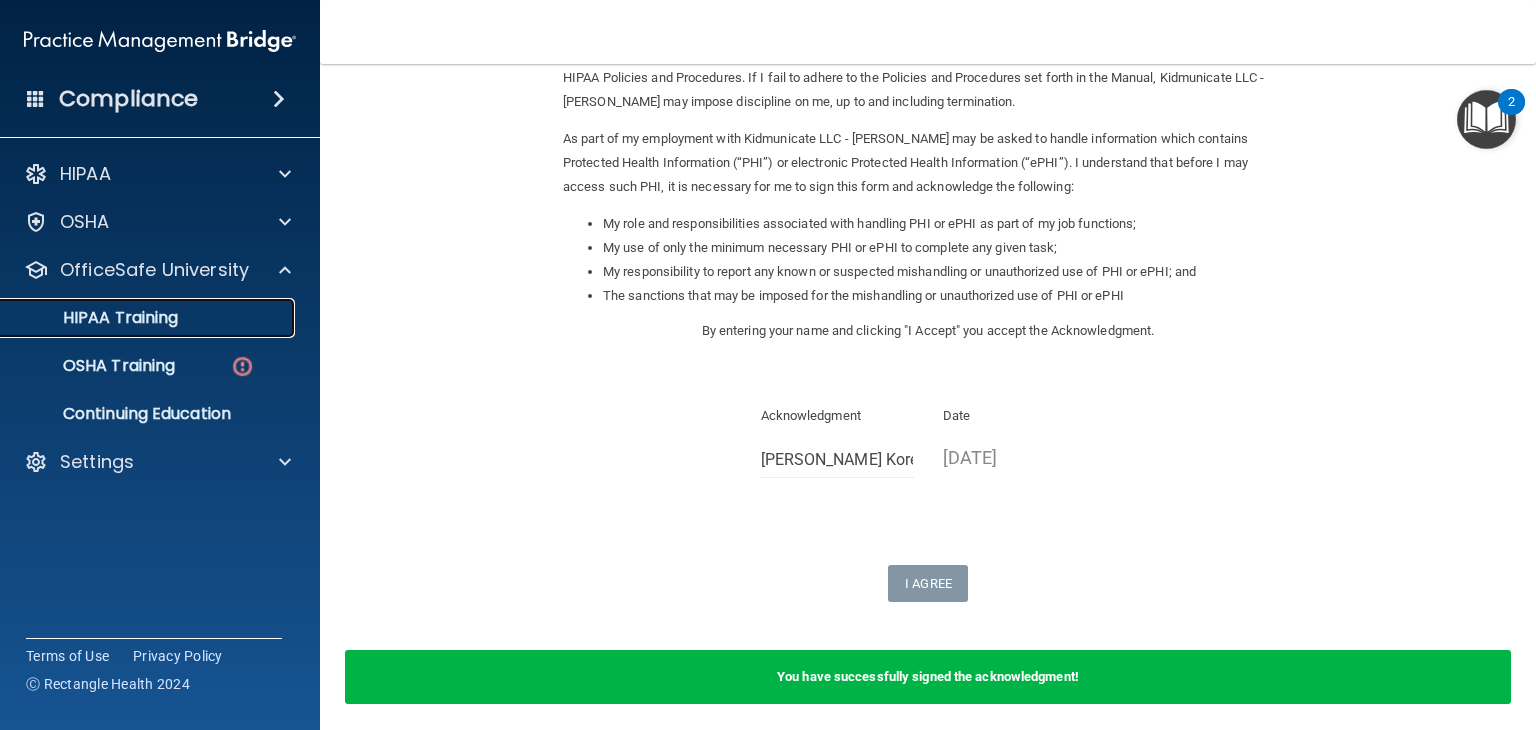 click on "HIPAA Training" at bounding box center [149, 318] 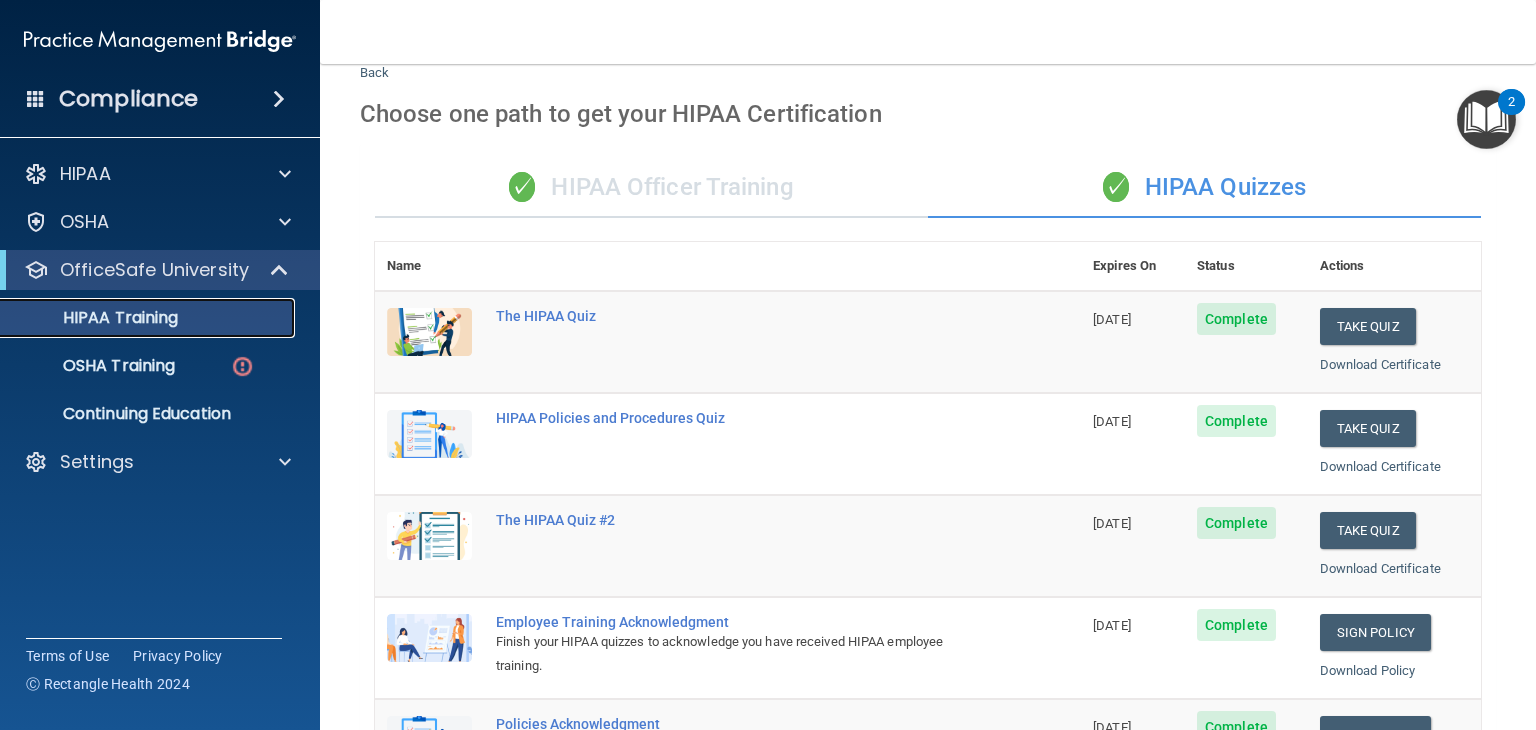 scroll, scrollTop: 0, scrollLeft: 0, axis: both 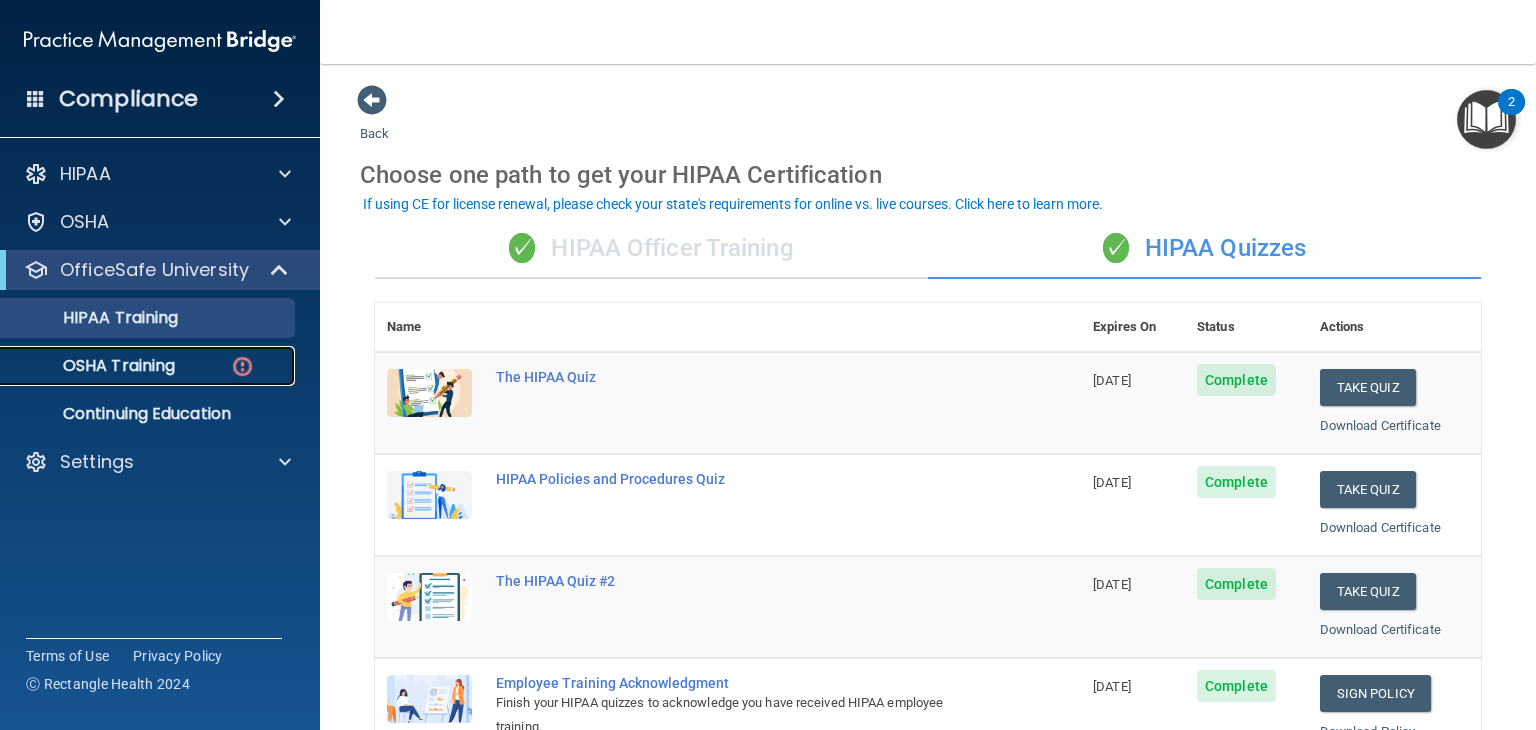 click on "OSHA Training" at bounding box center (149, 366) 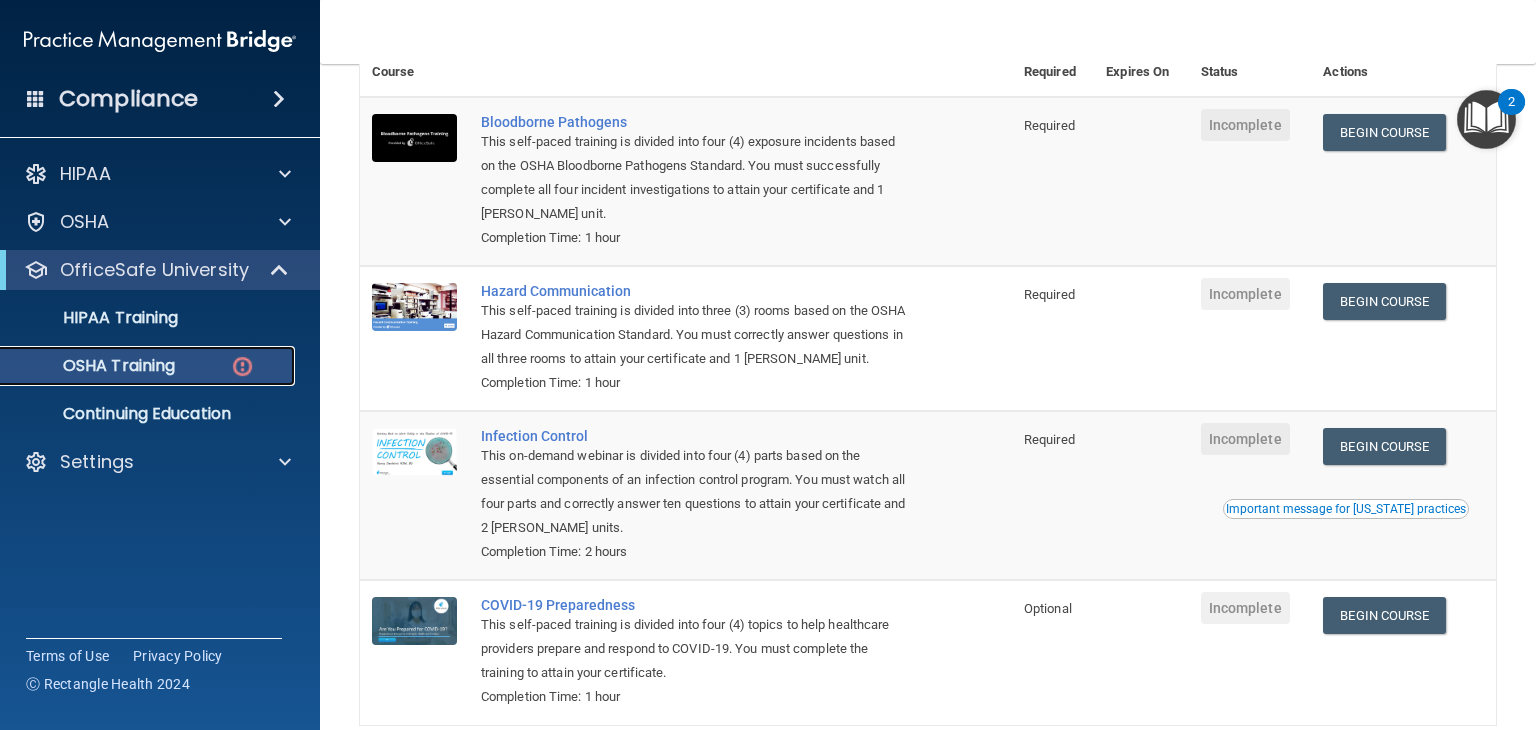 scroll, scrollTop: 0, scrollLeft: 0, axis: both 